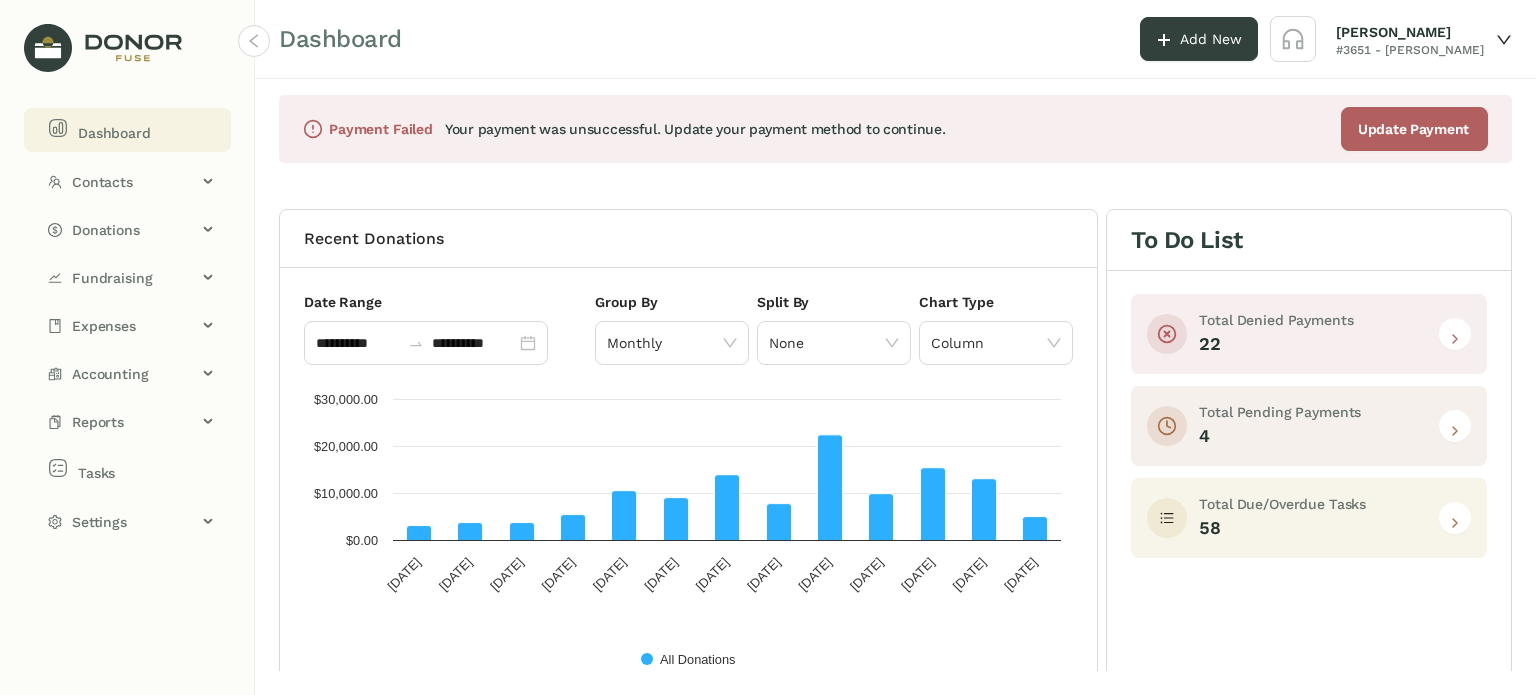 scroll, scrollTop: 0, scrollLeft: 0, axis: both 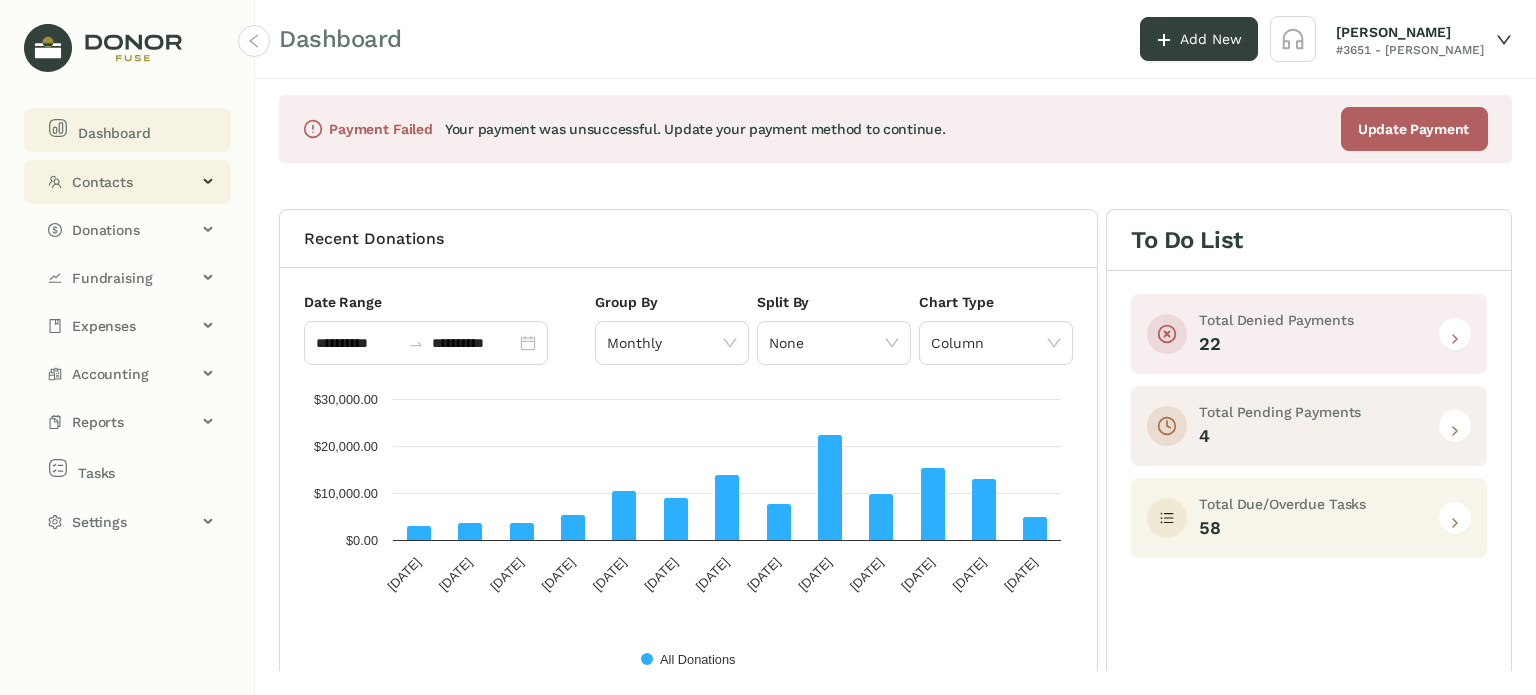 click on "Contacts" 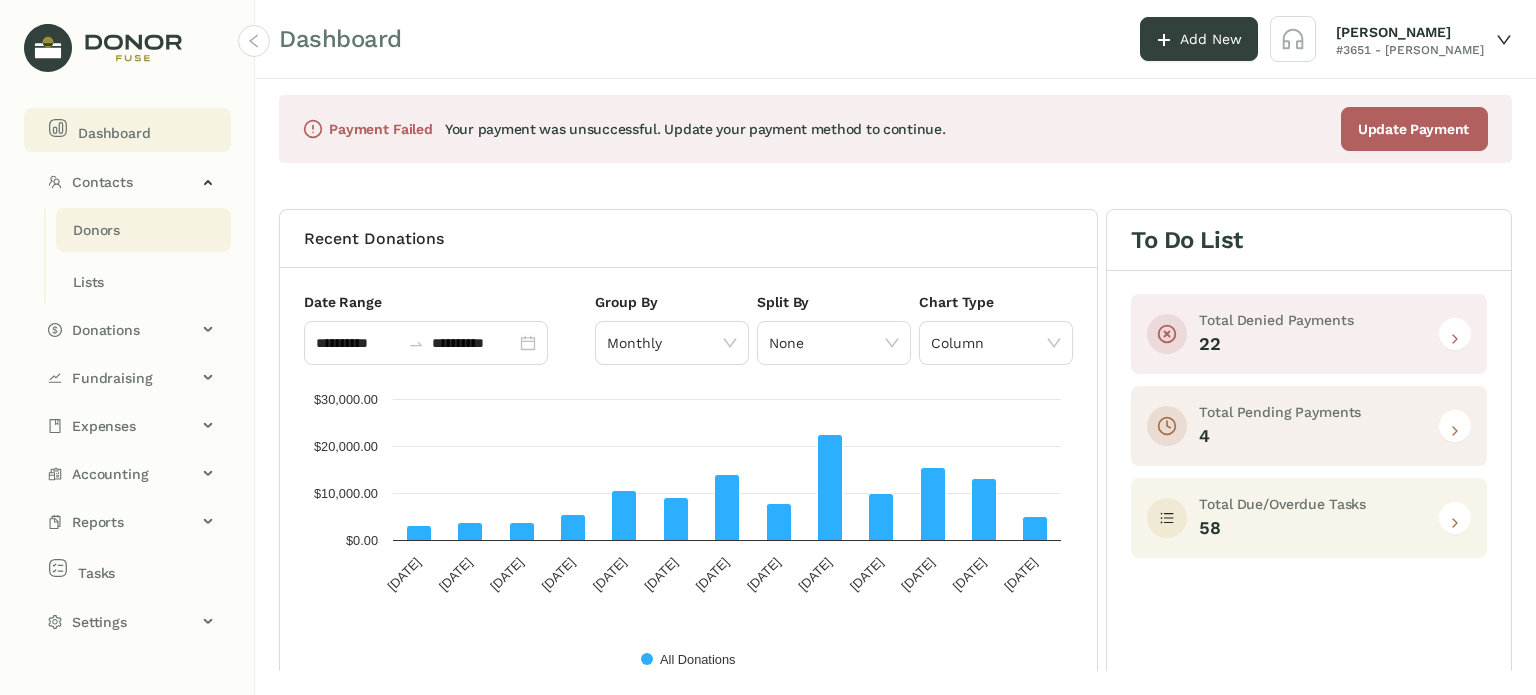 click on "Donors" 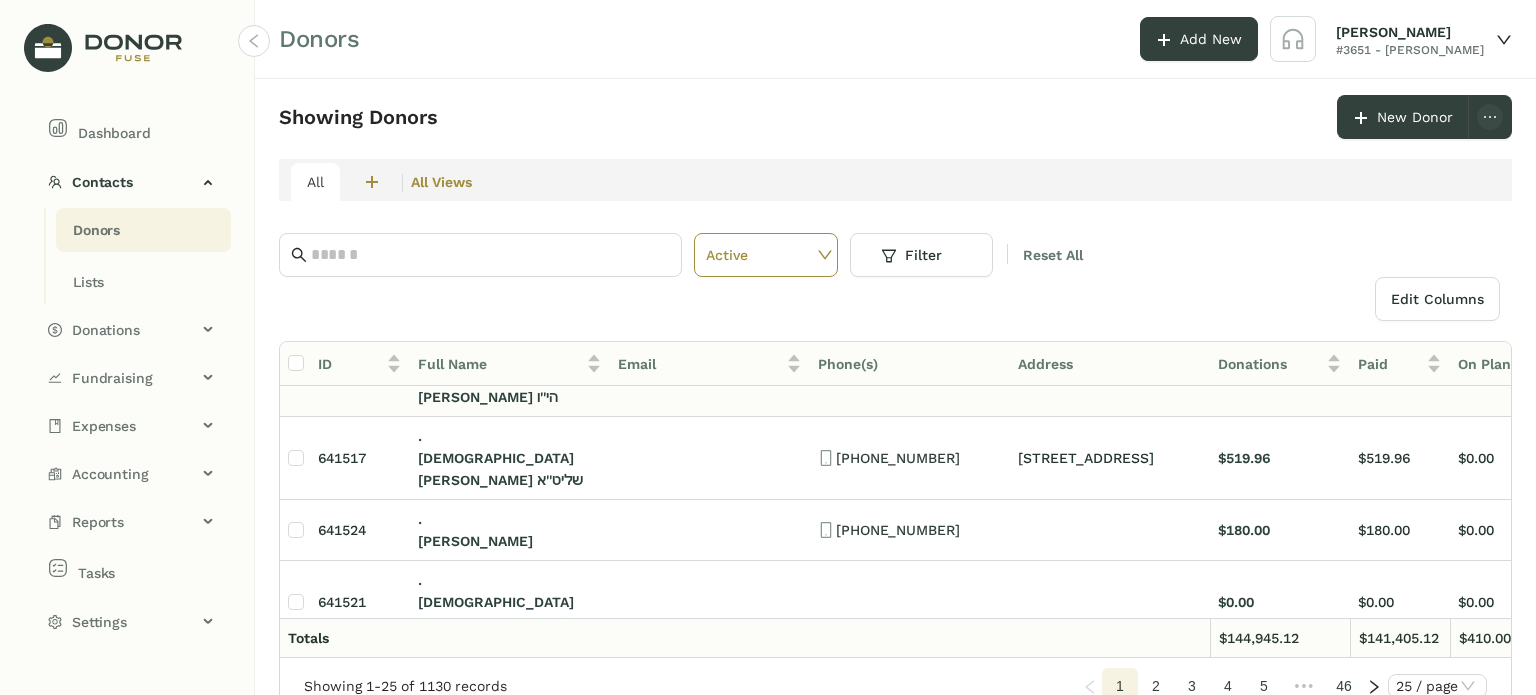 scroll, scrollTop: 0, scrollLeft: 0, axis: both 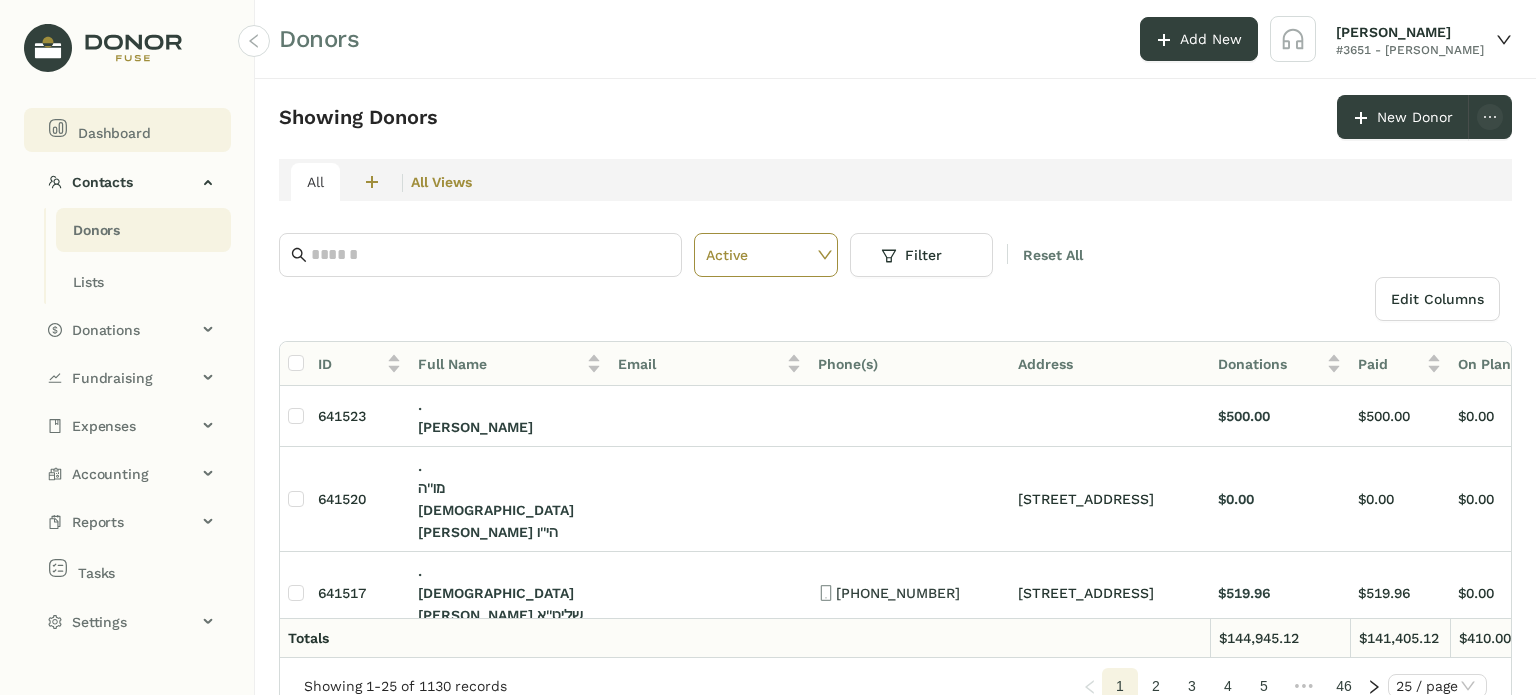 click on "Dashboard" 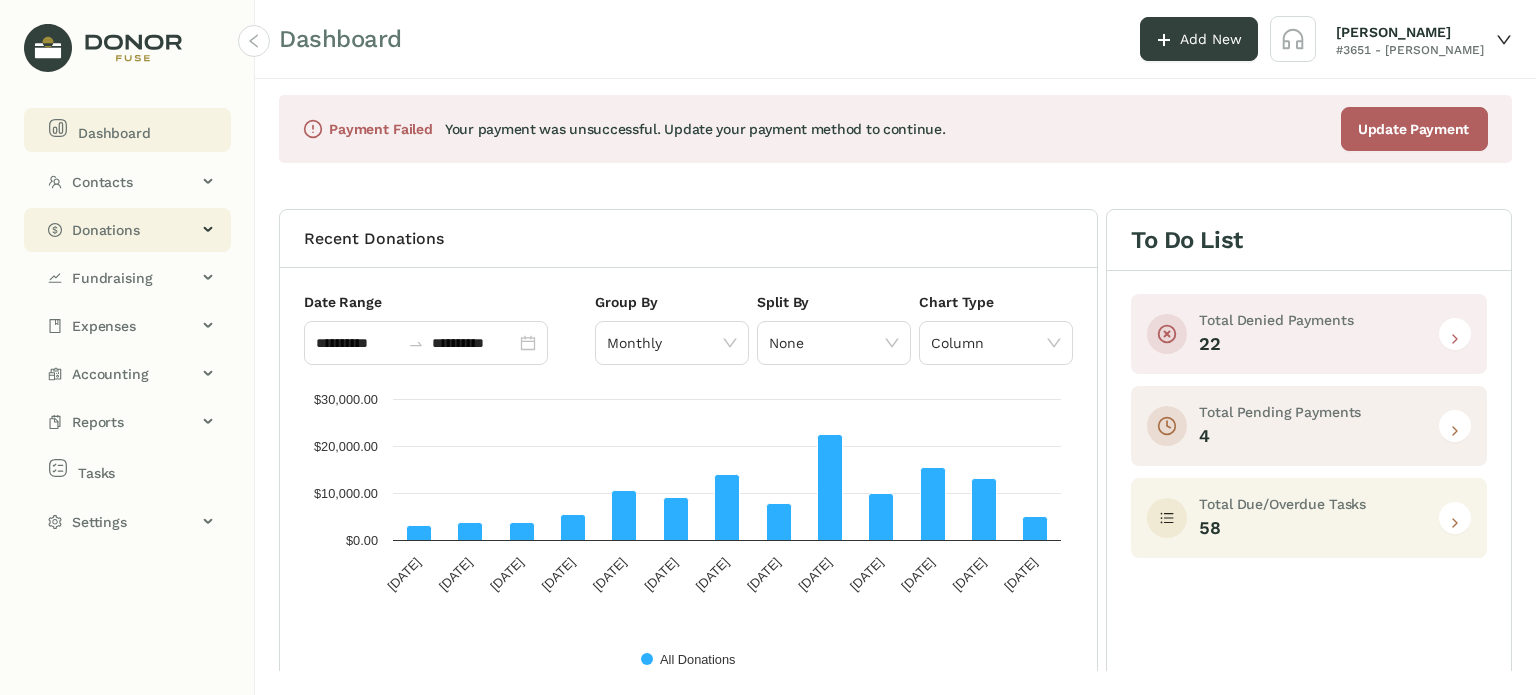 click on "Donations" 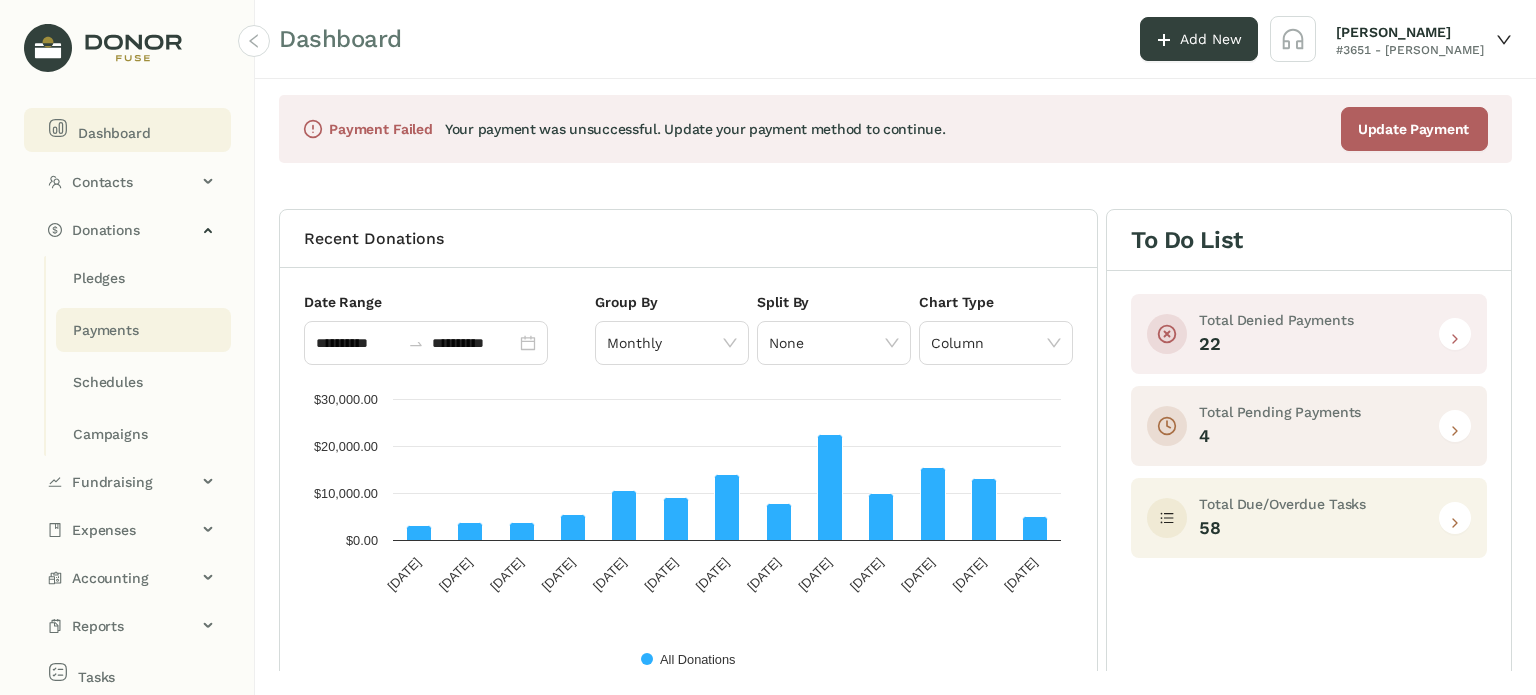click on "Payments" 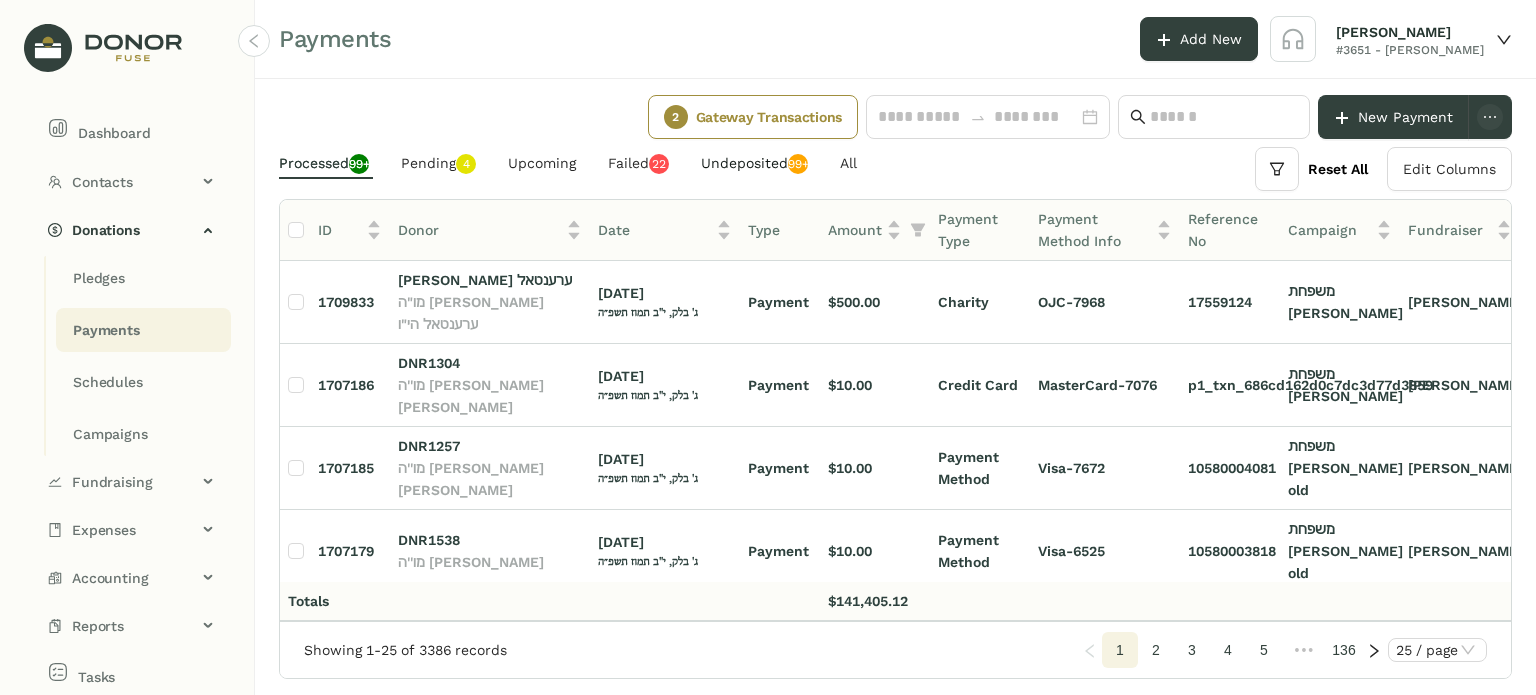 click on "Undeposited  99+" 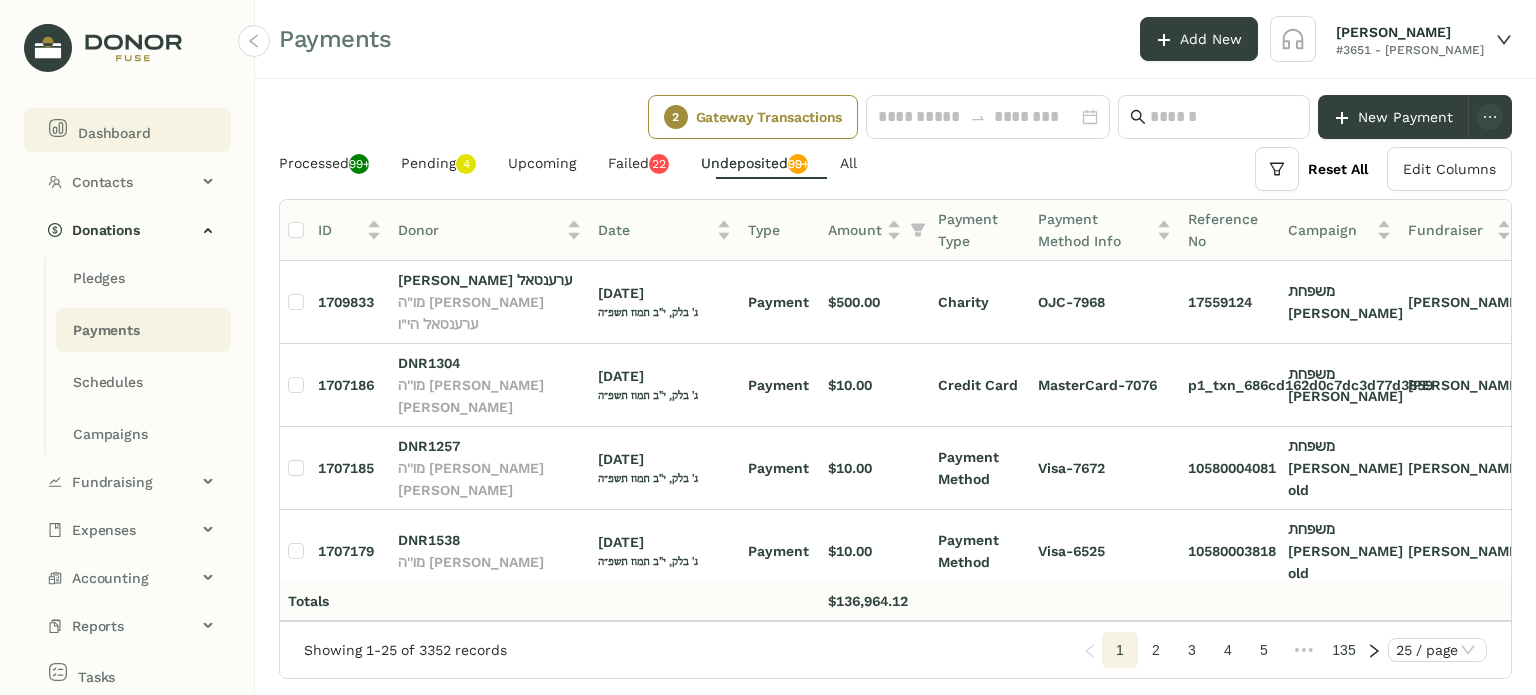 click on "Dashboard" 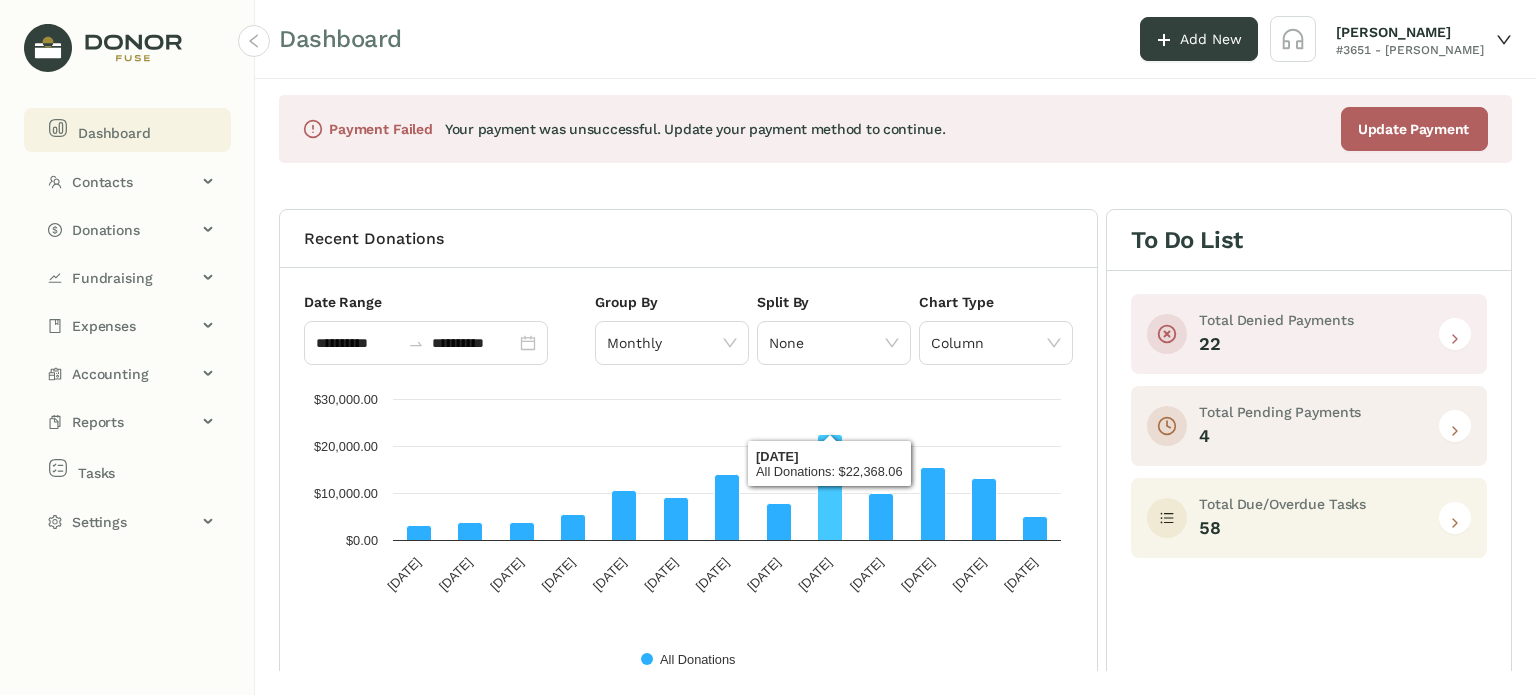 click 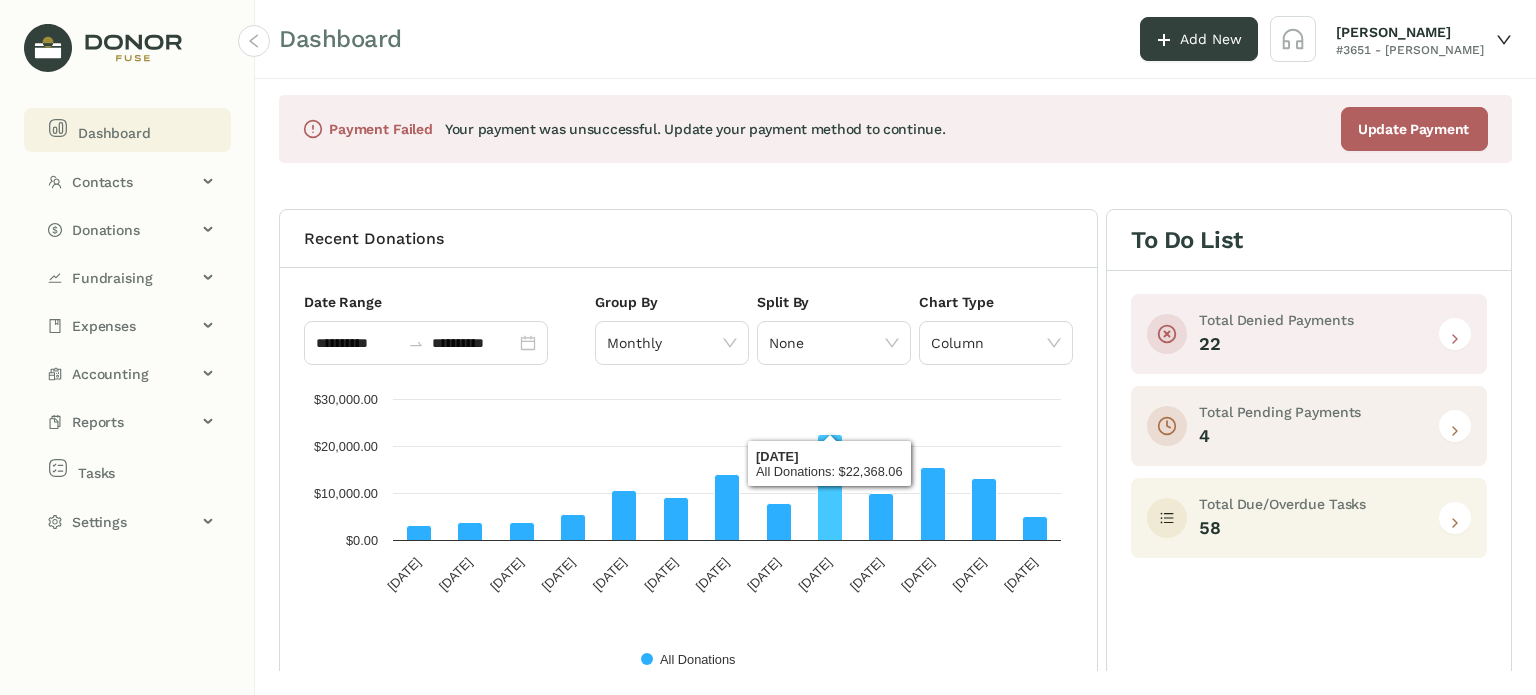 click 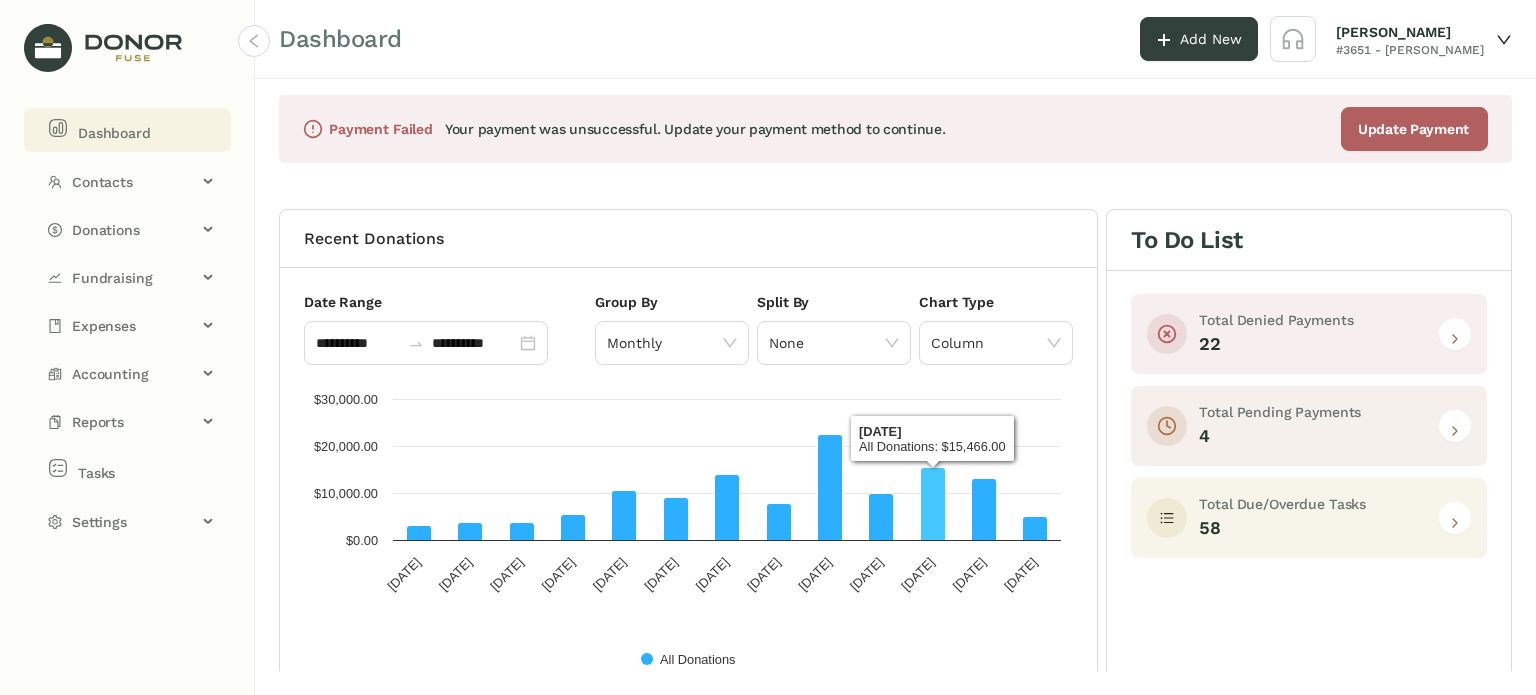 click 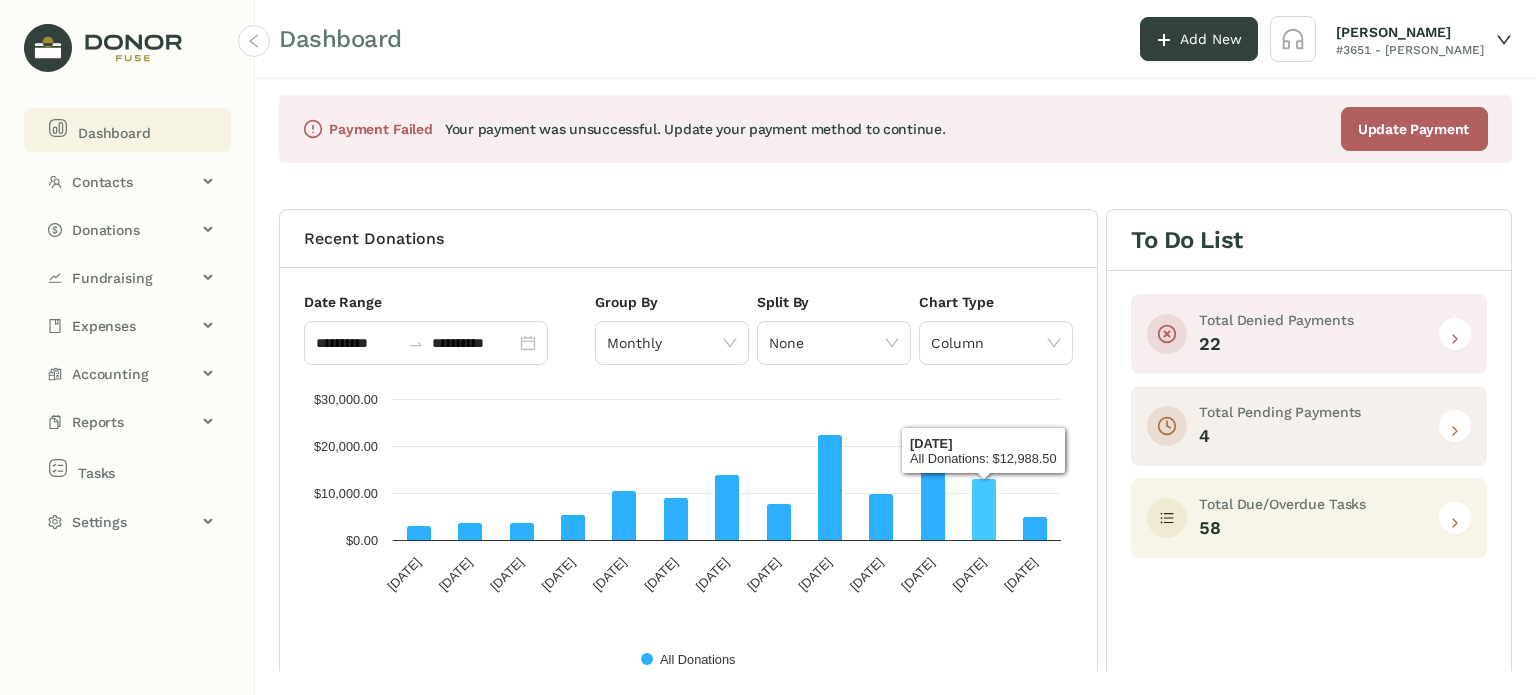 click 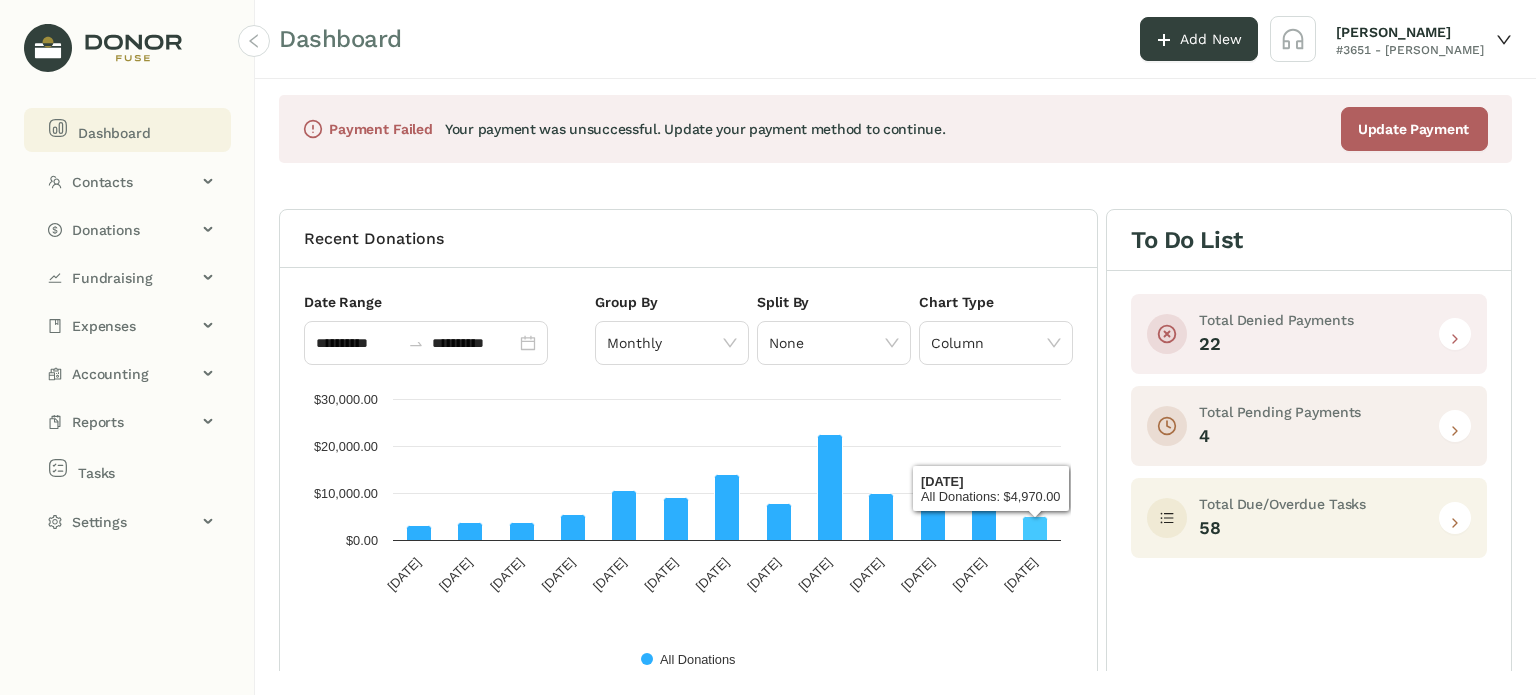 click 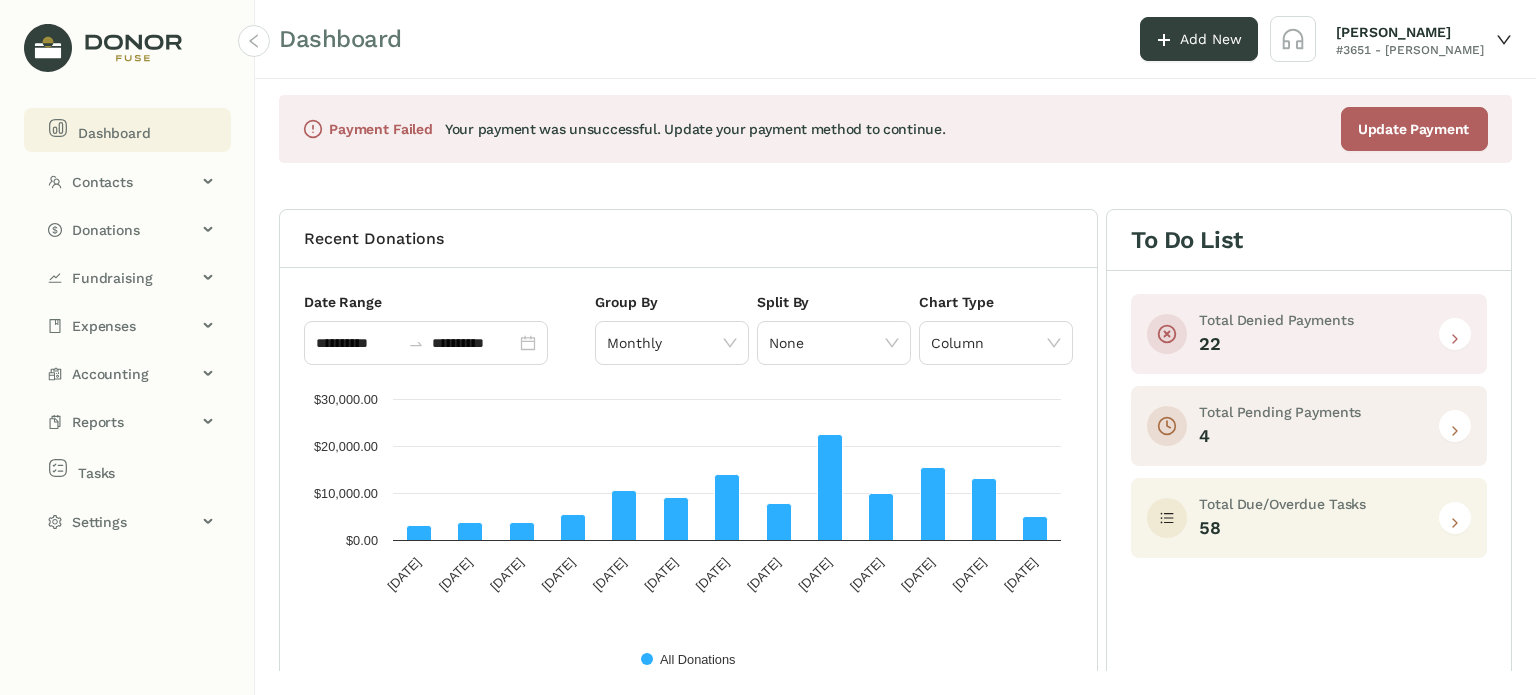 click 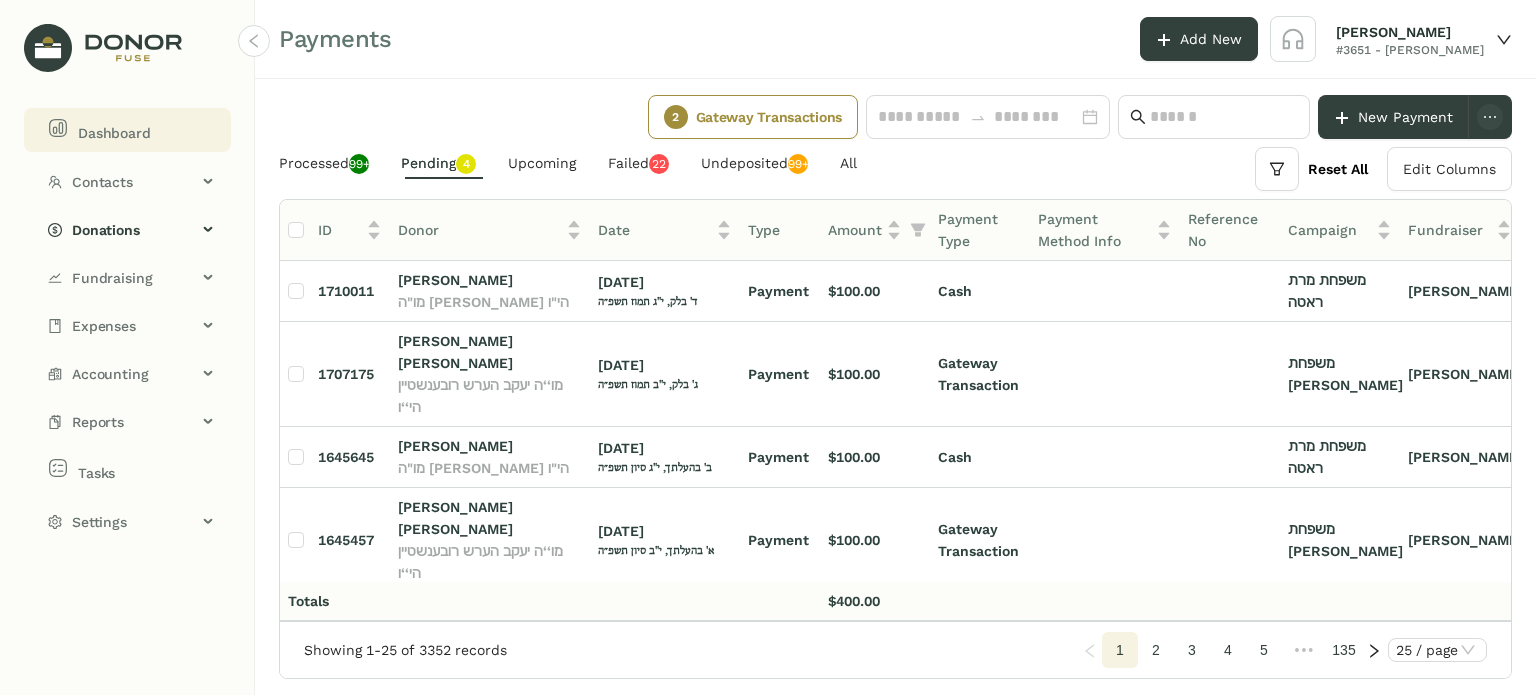 click on "Dashboard" 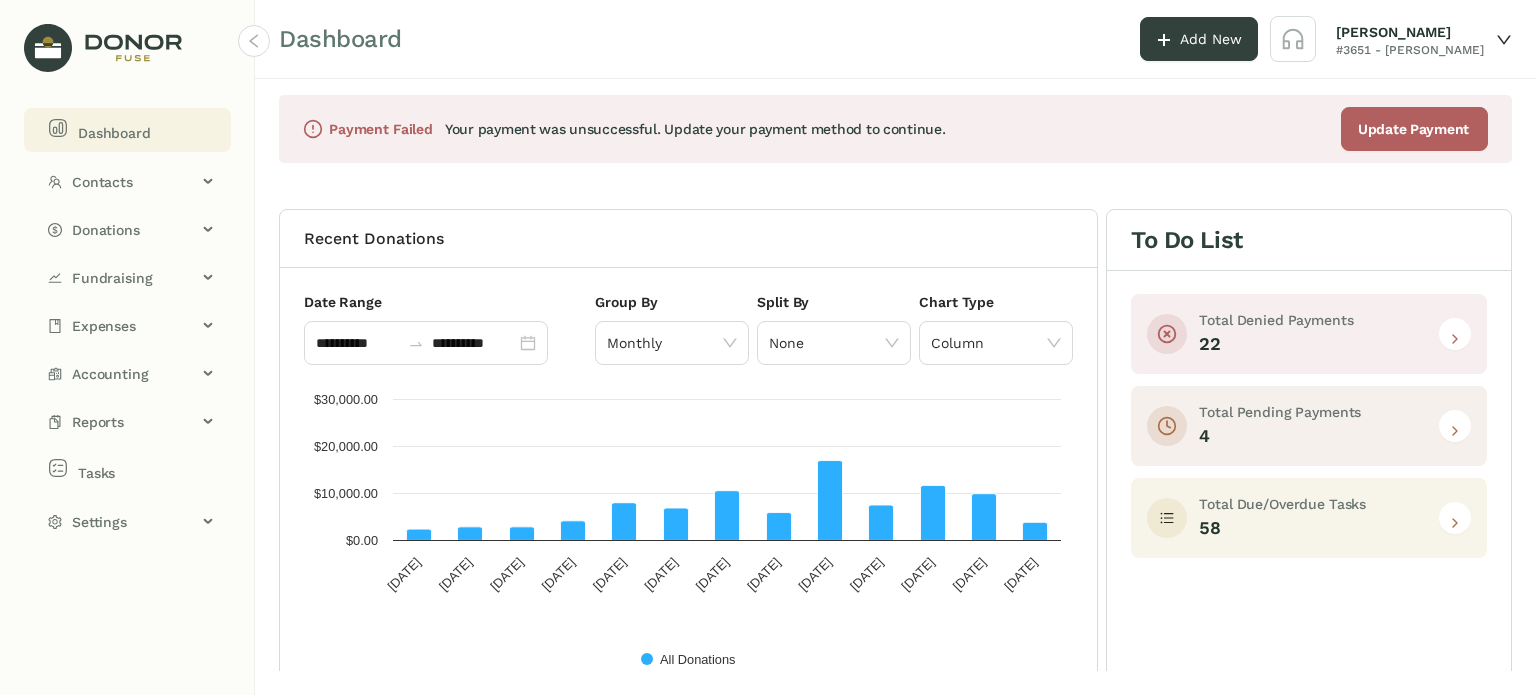scroll, scrollTop: 0, scrollLeft: 0, axis: both 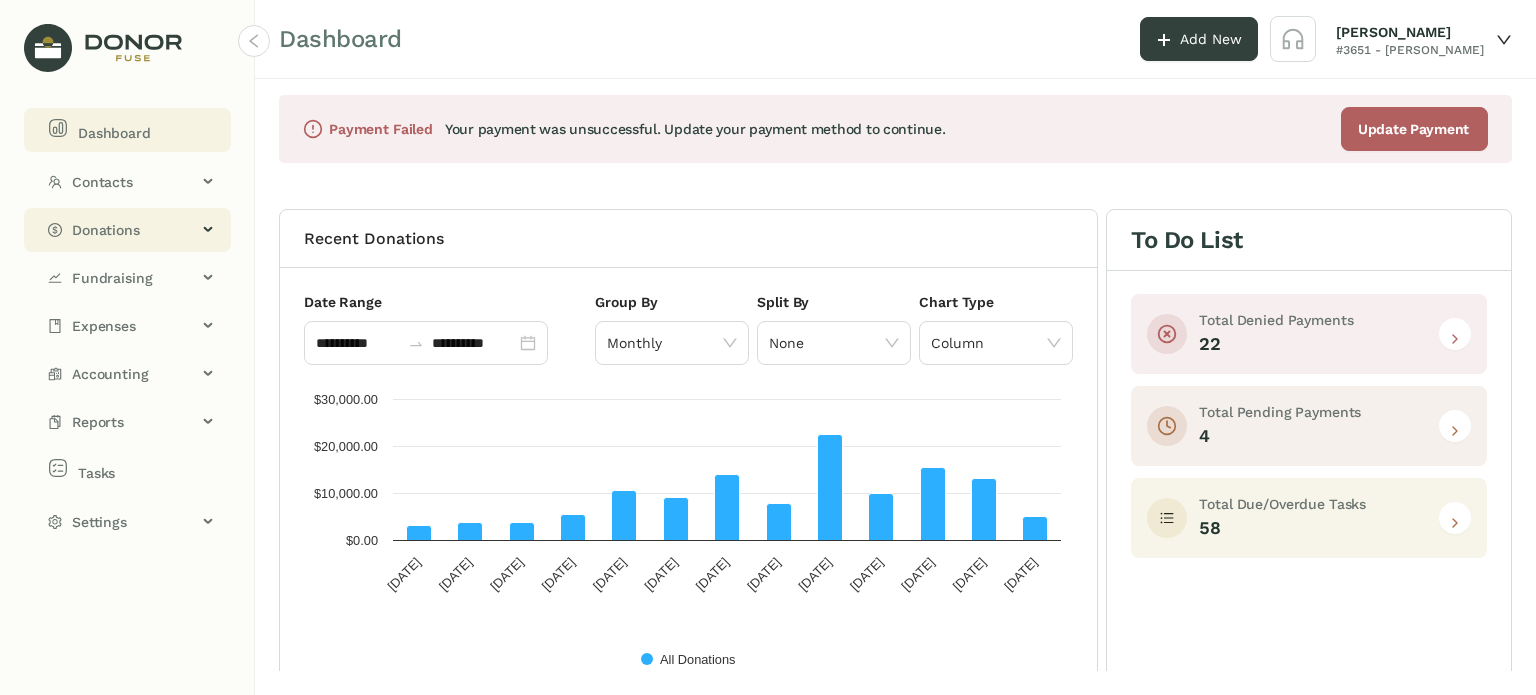 click on "Donations" 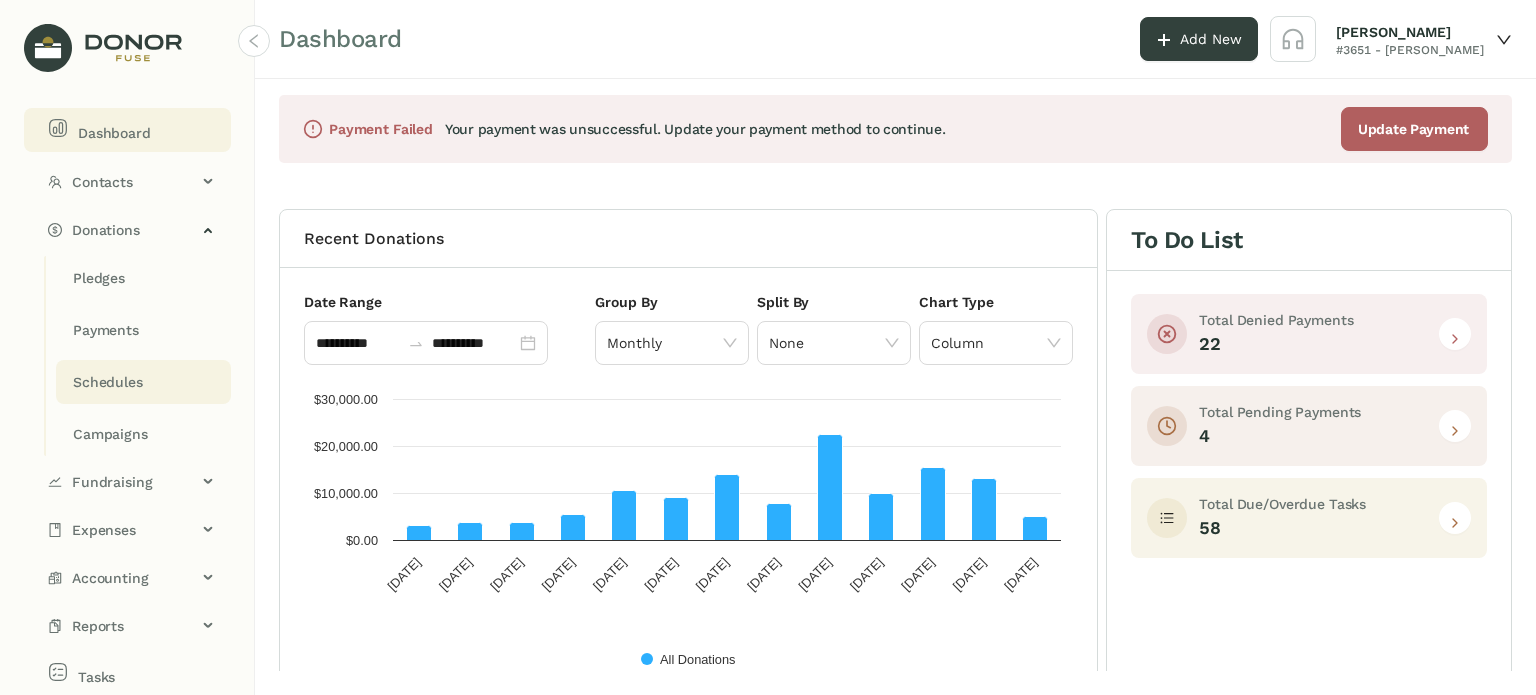 click on "Schedules" 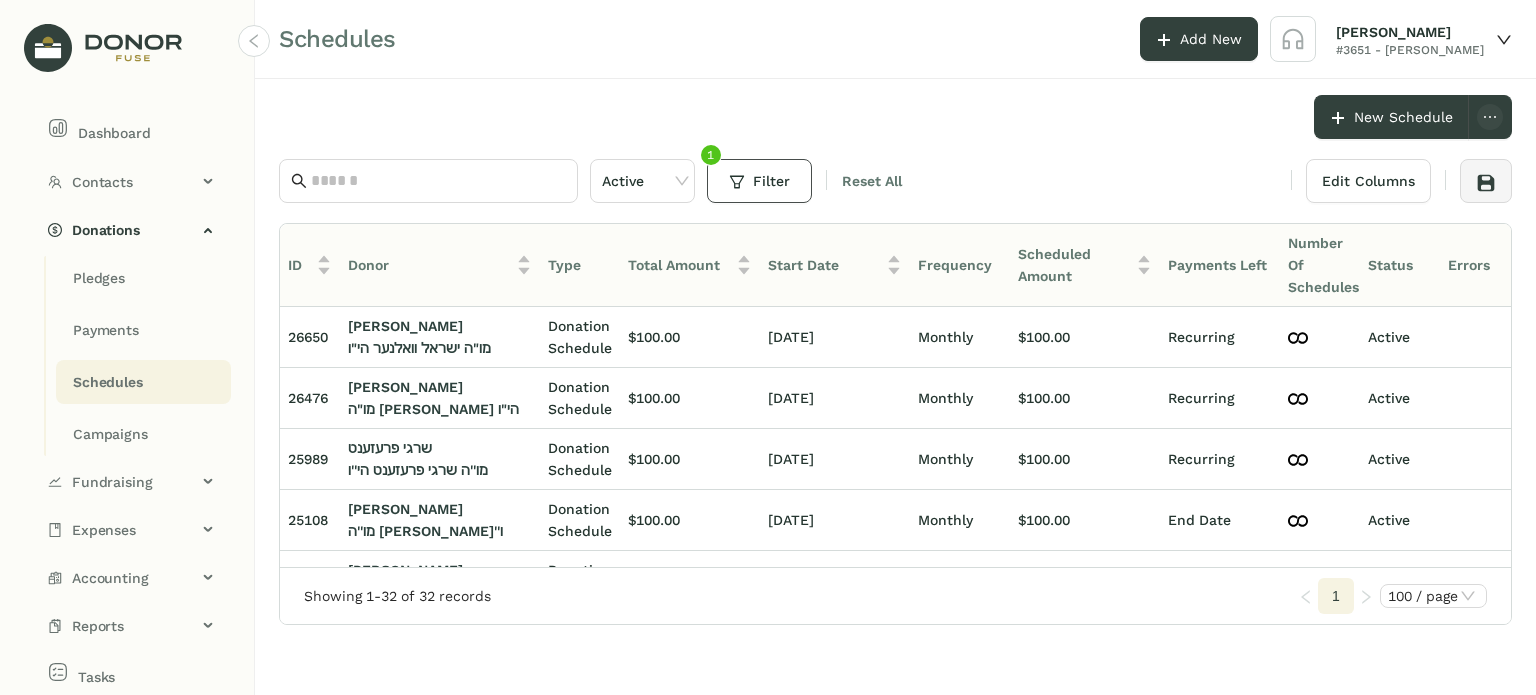 click on "Filter" 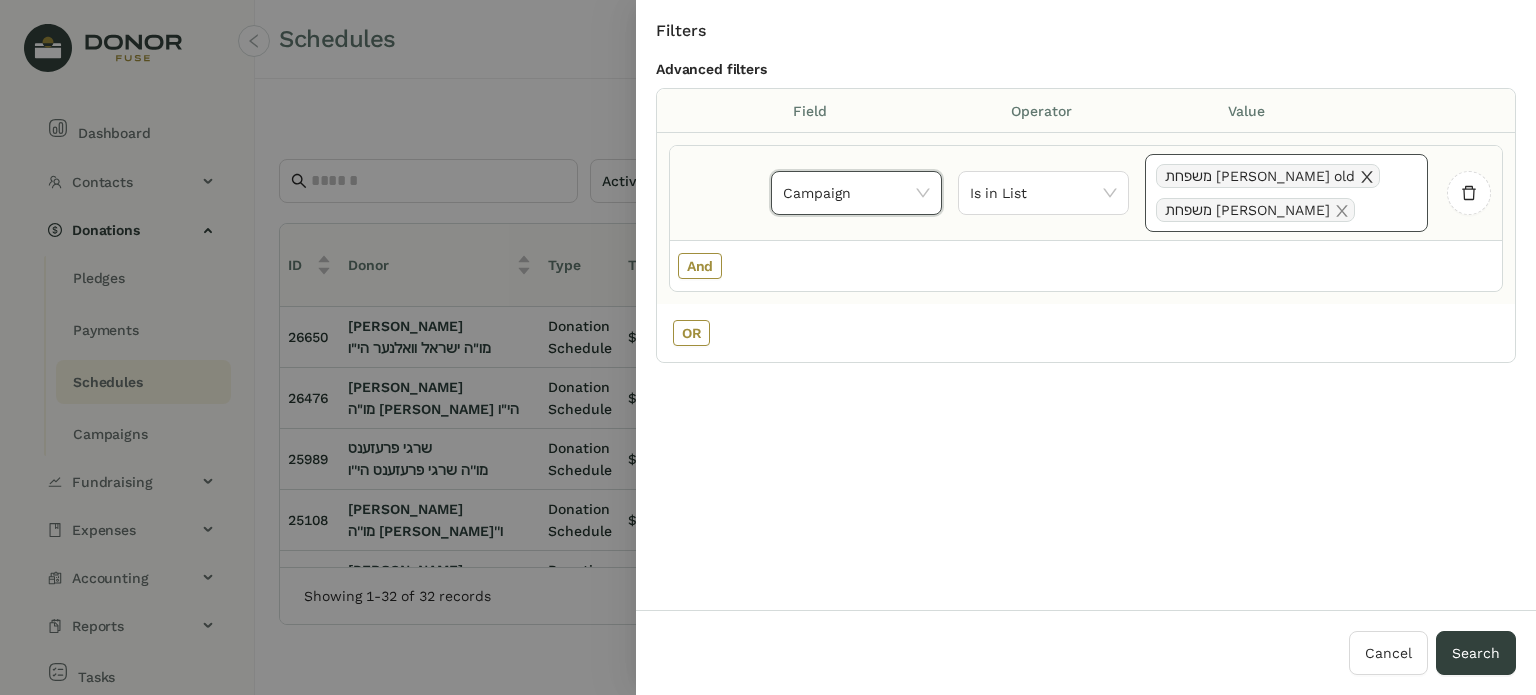 click 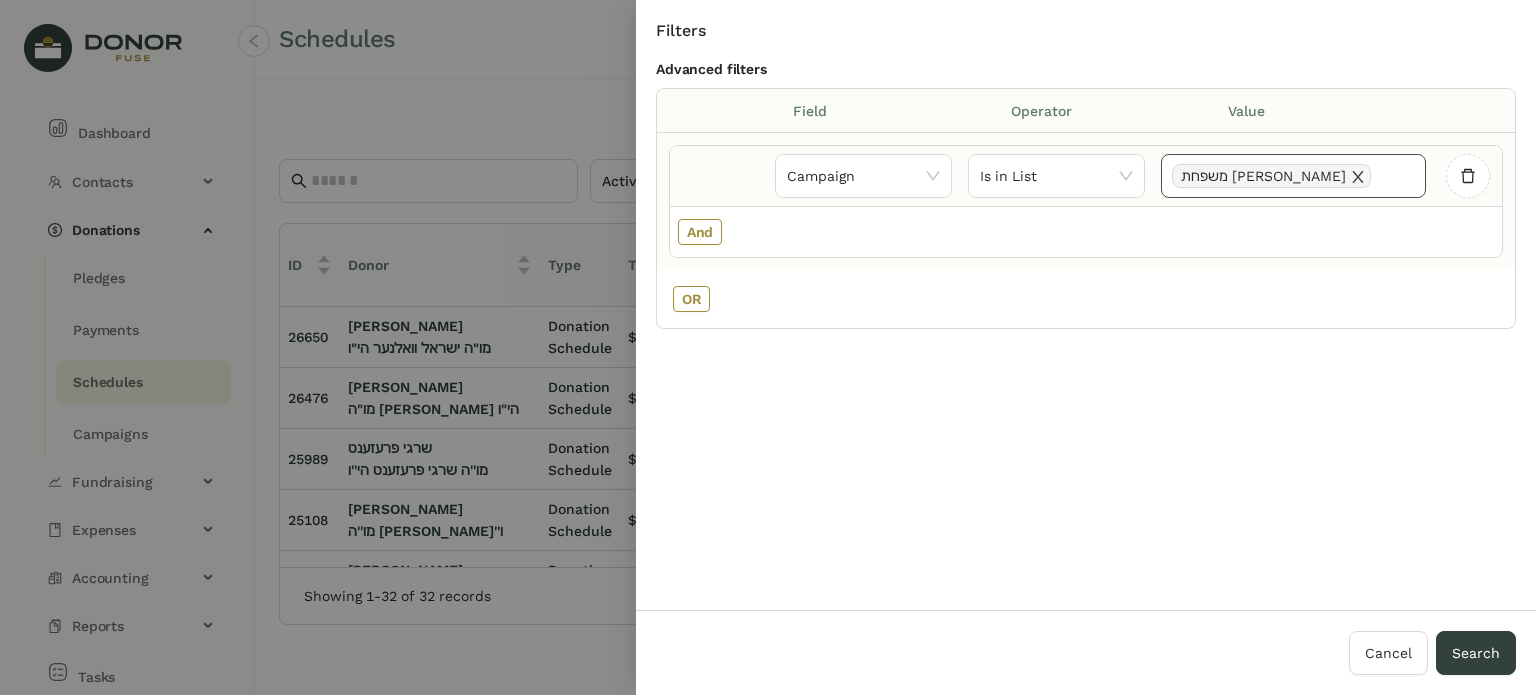 click 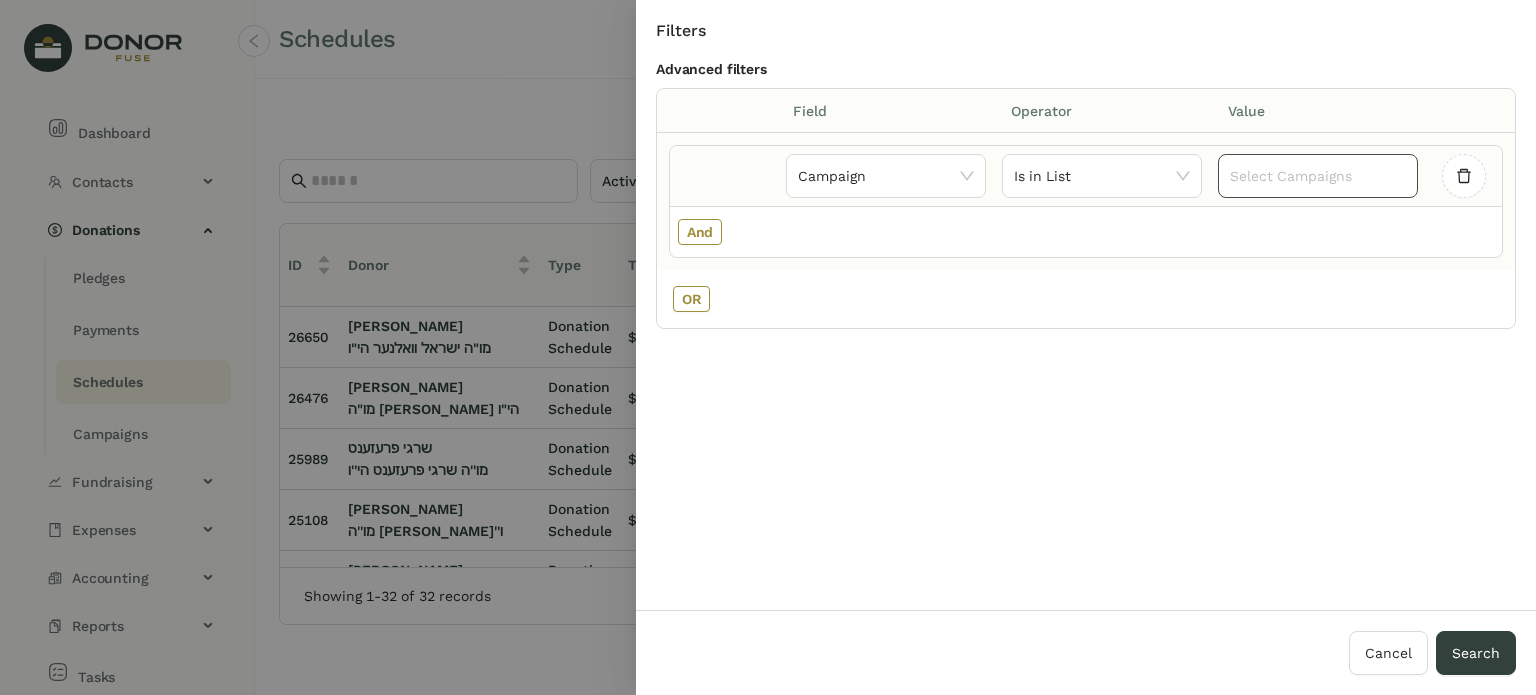 click on "Select Campaigns" 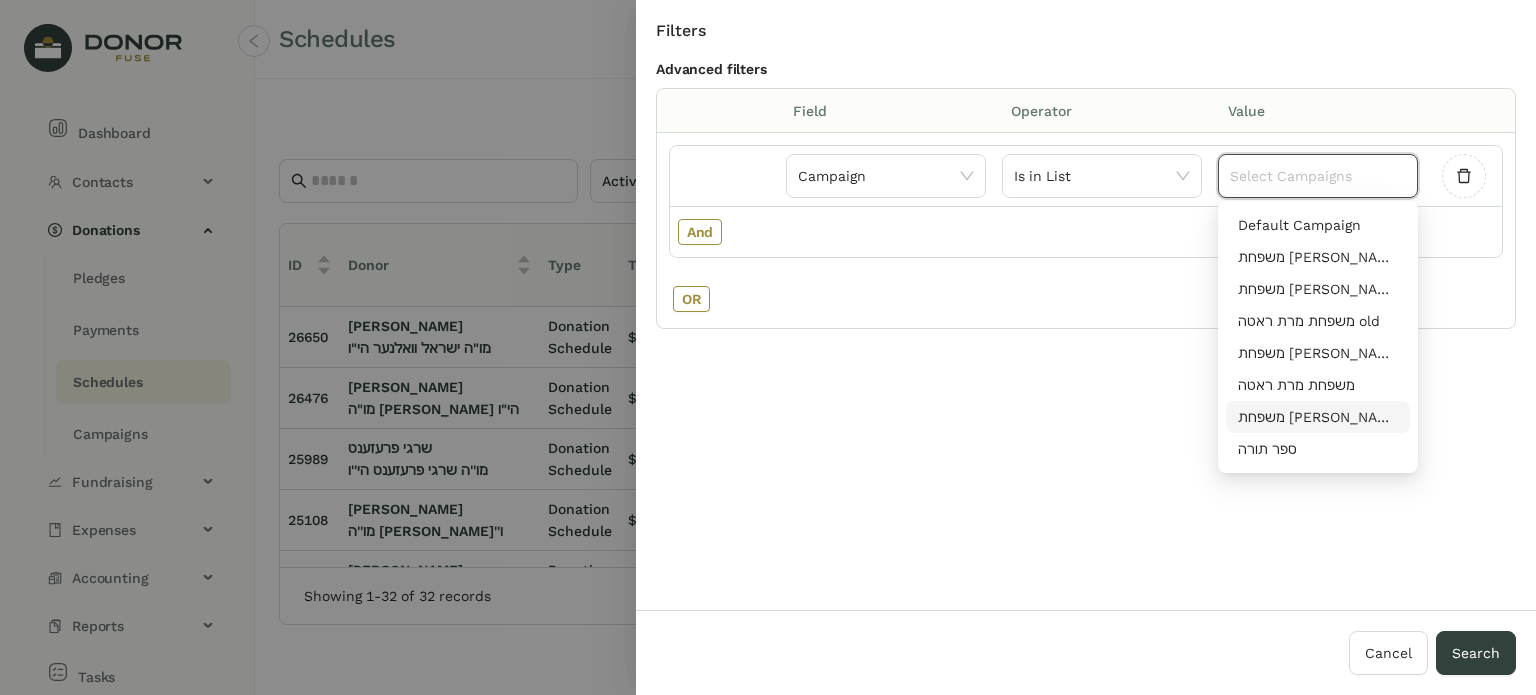 click on "משפחת [PERSON_NAME]" at bounding box center (1318, 417) 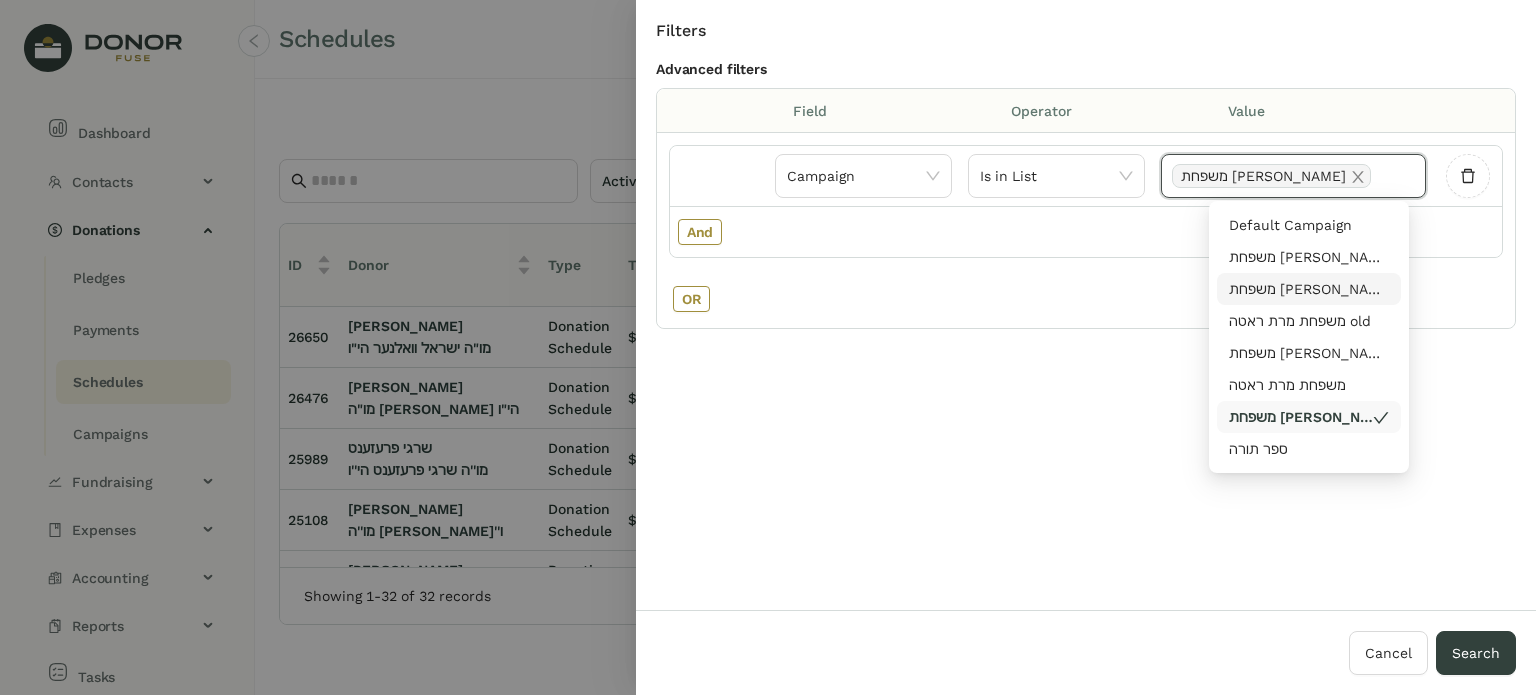 click on "משפחת [PERSON_NAME] old" at bounding box center (1309, 289) 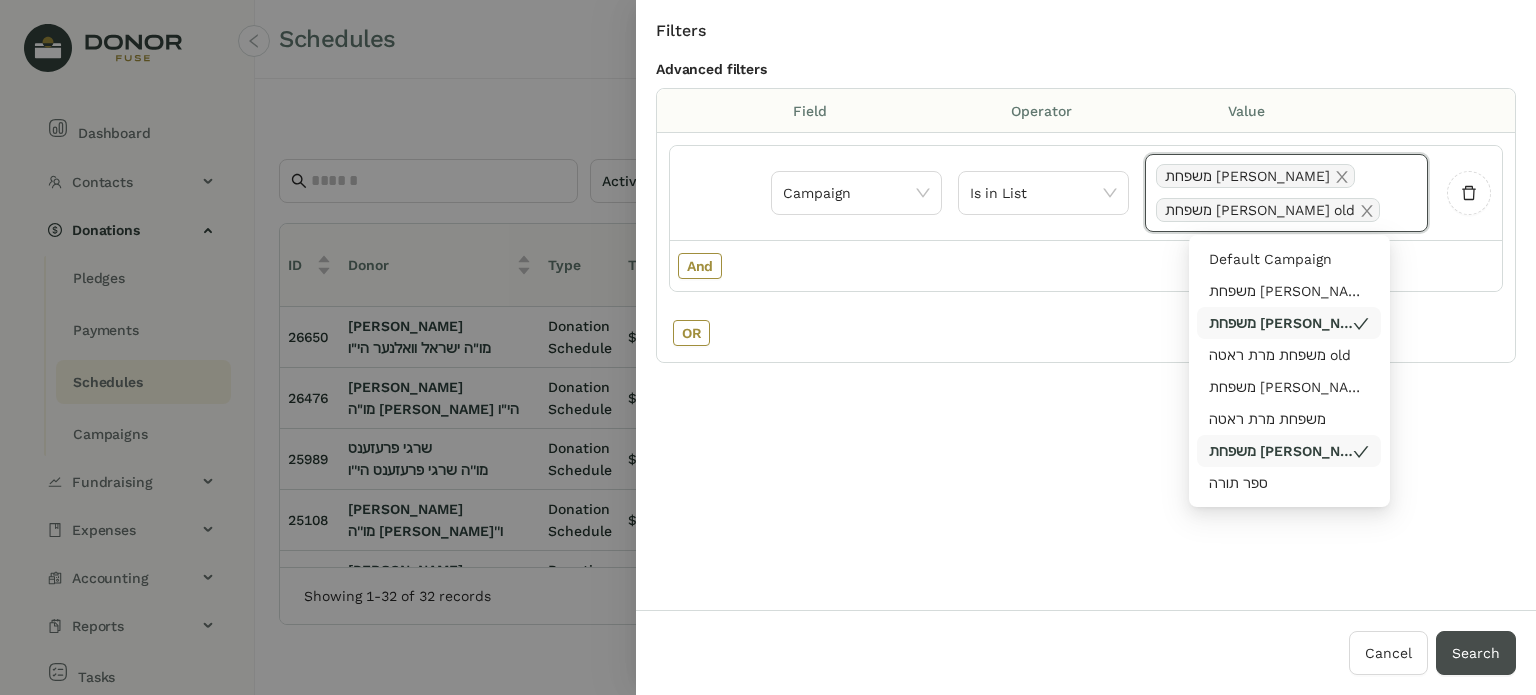 click on "Search" at bounding box center [1476, 653] 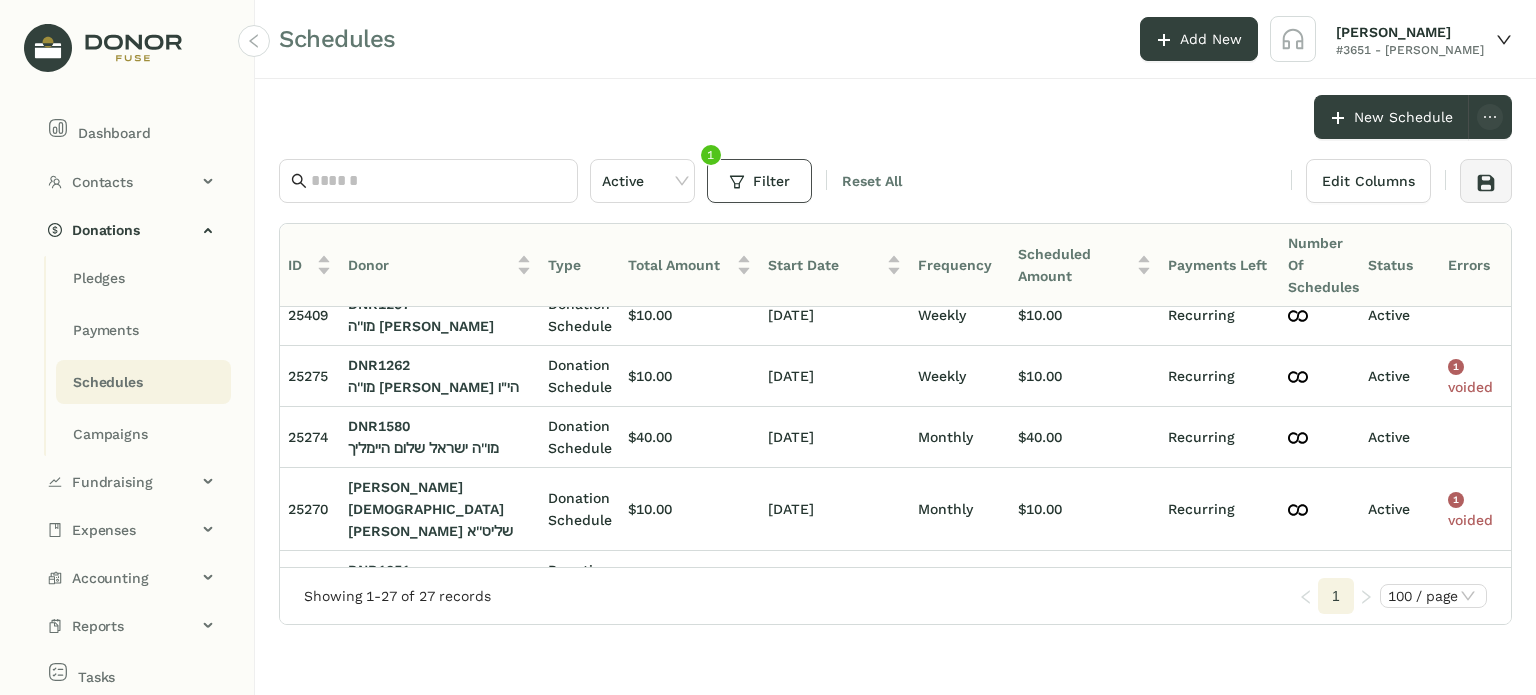 scroll, scrollTop: 0, scrollLeft: 0, axis: both 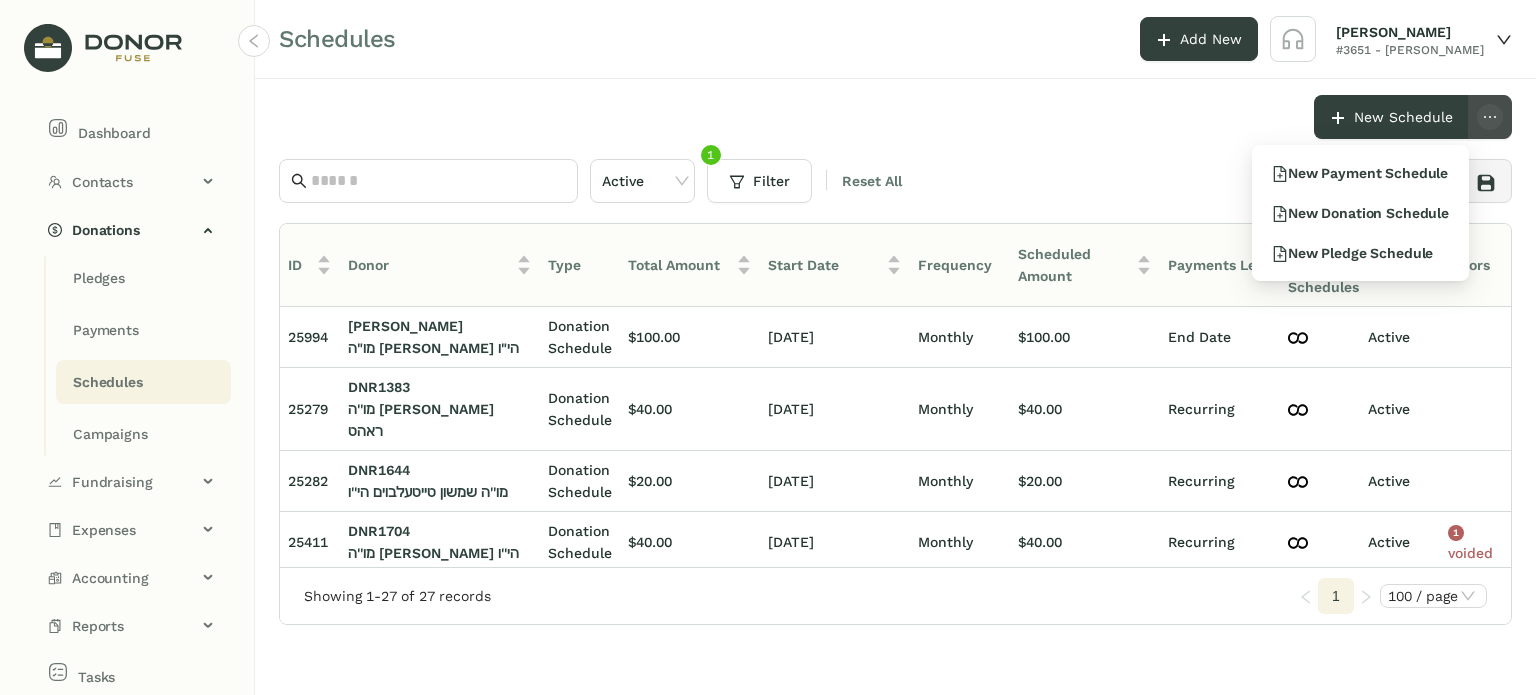 click 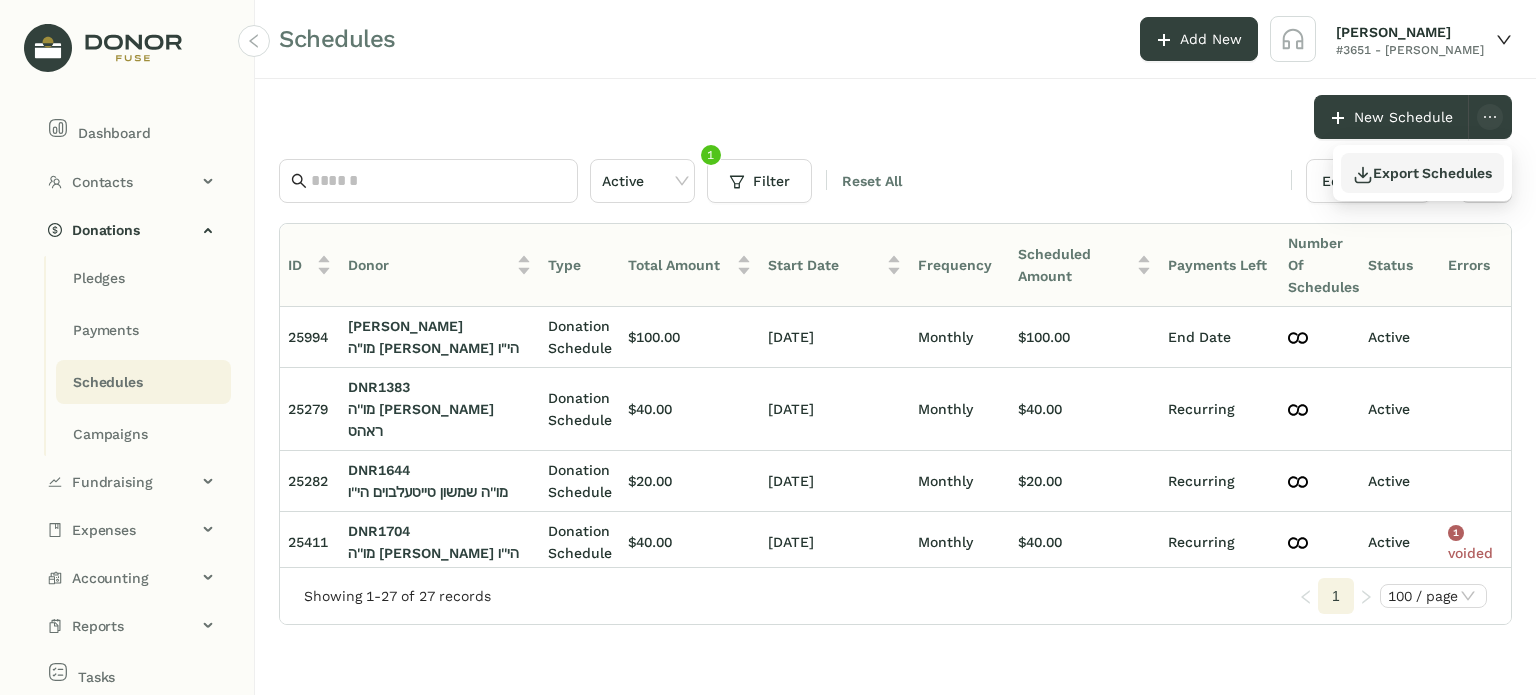 click on "Export Schedules" at bounding box center [1422, 173] 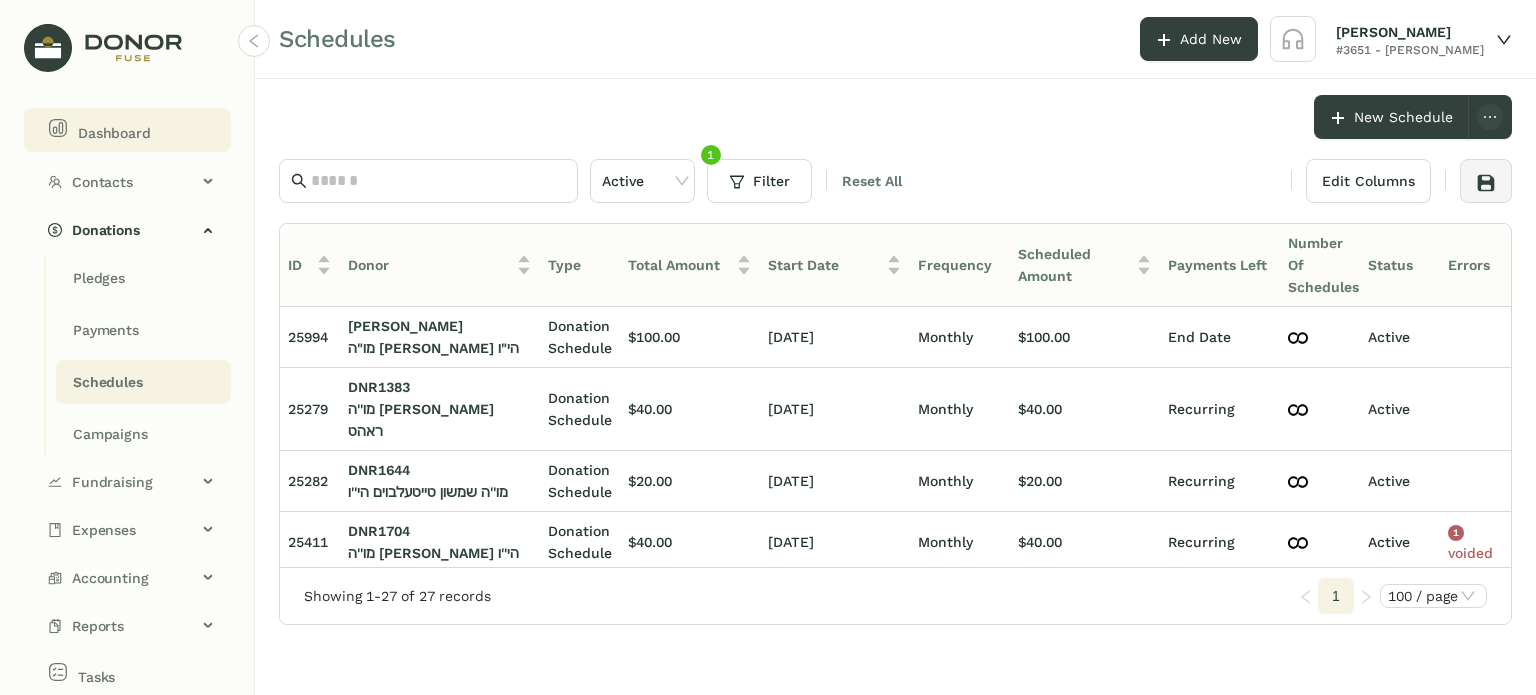 click on "Dashboard" 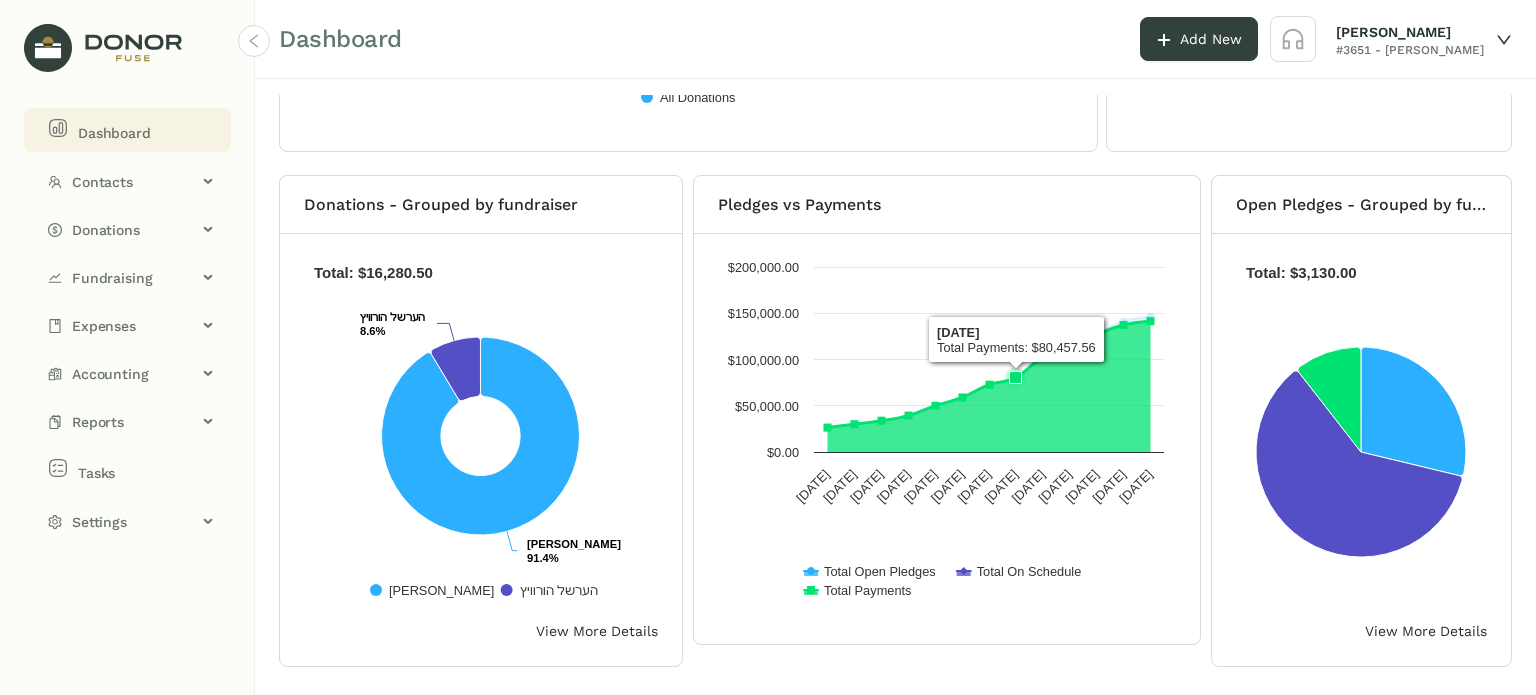 scroll, scrollTop: 0, scrollLeft: 0, axis: both 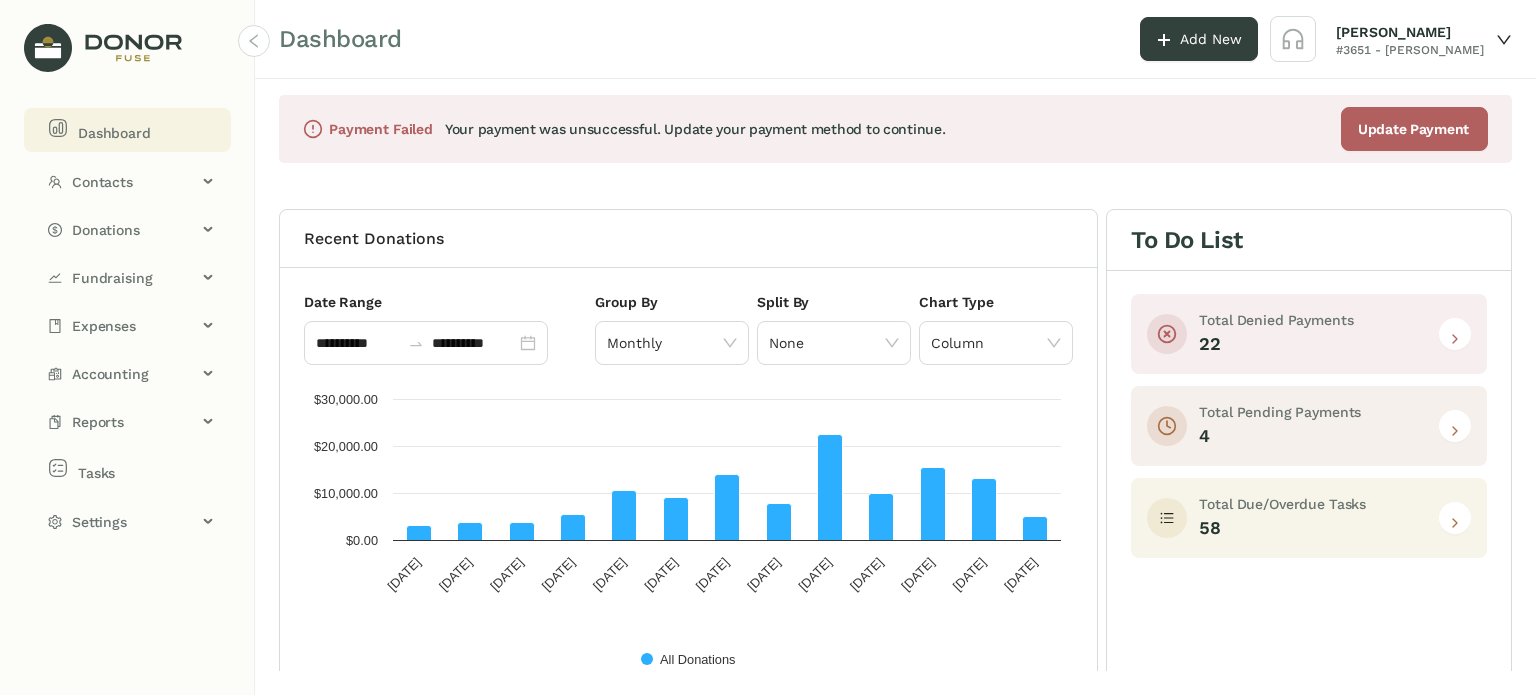 click 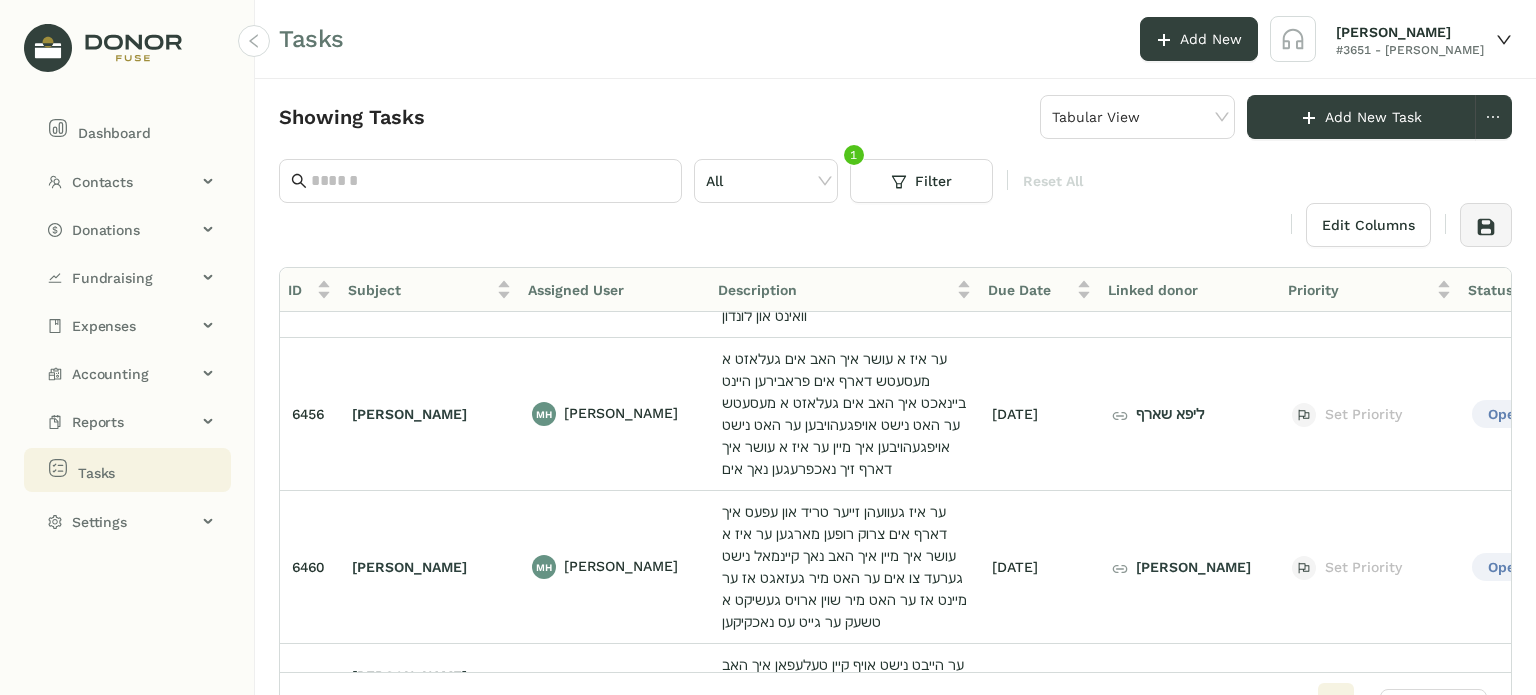 scroll, scrollTop: 1200, scrollLeft: 0, axis: vertical 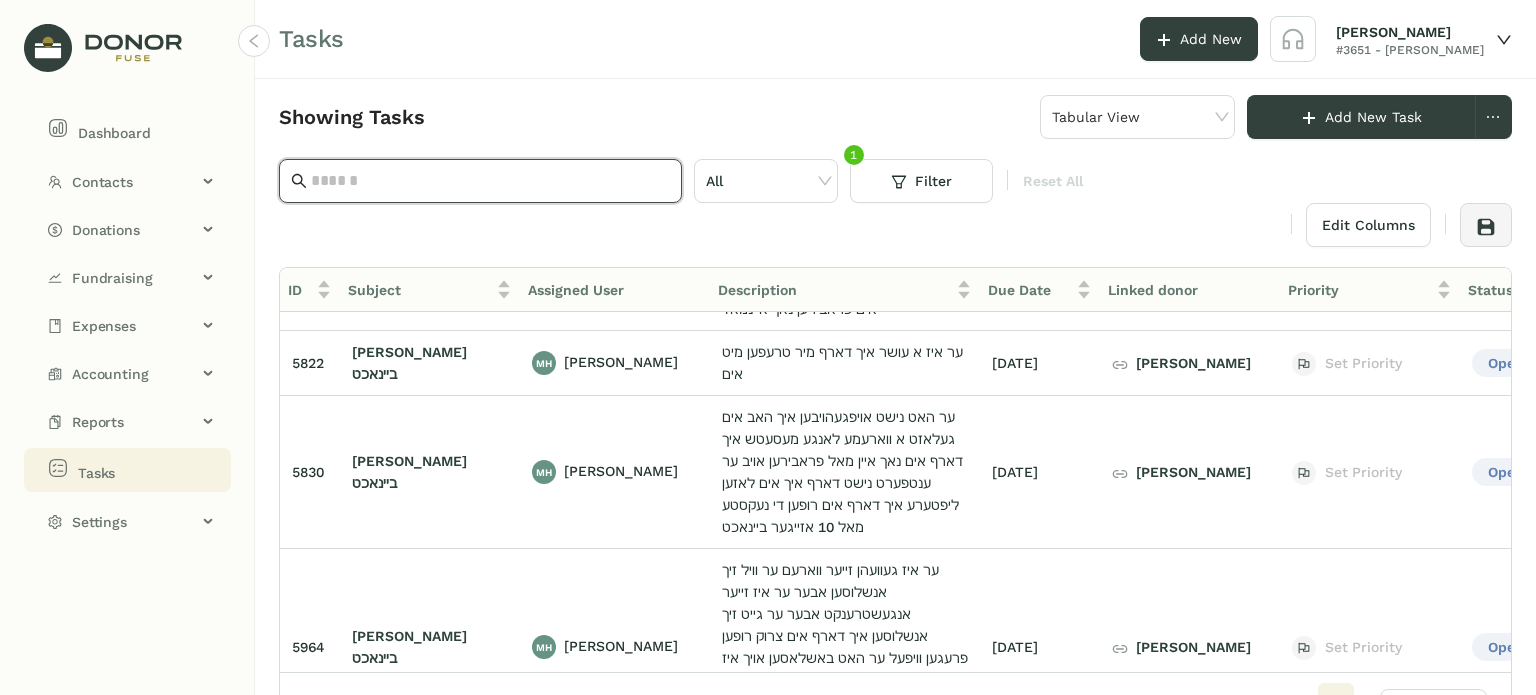 click 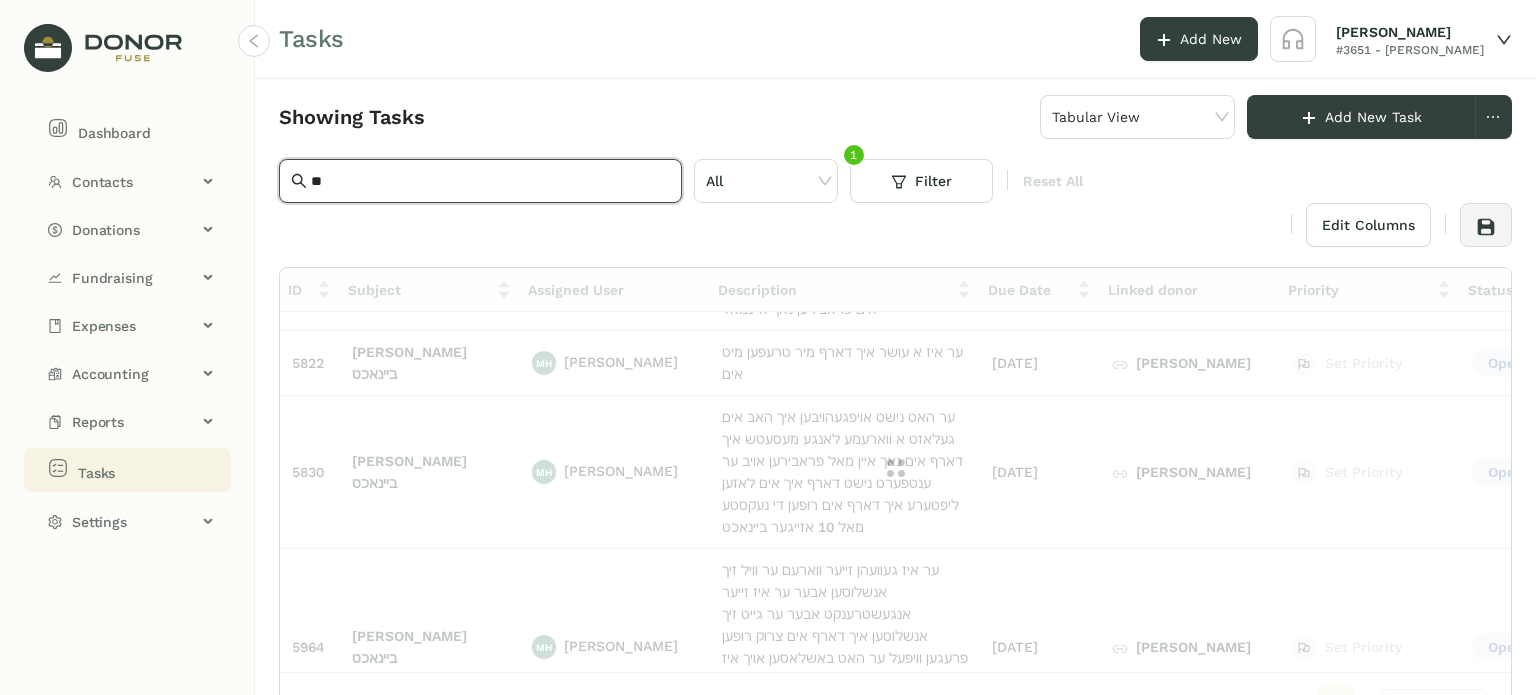 scroll, scrollTop: 0, scrollLeft: 0, axis: both 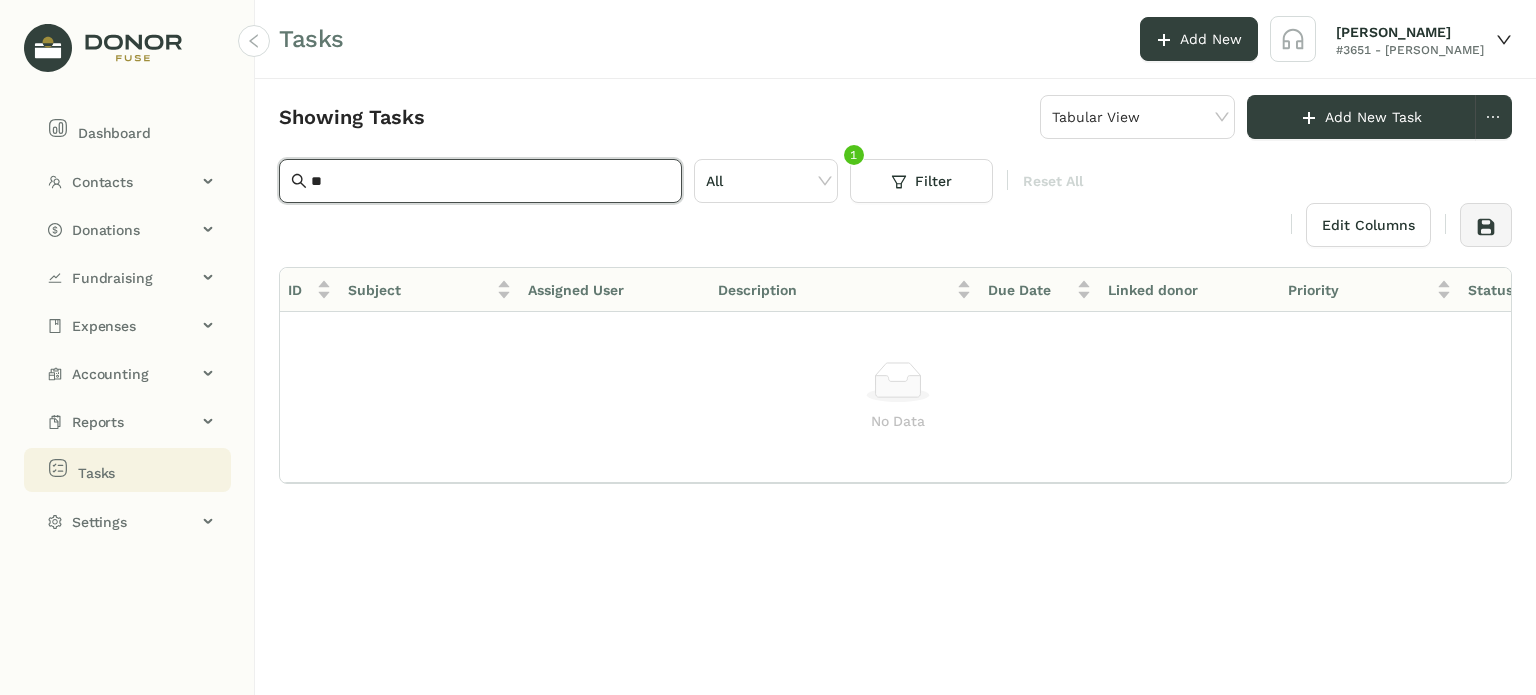 type on "*" 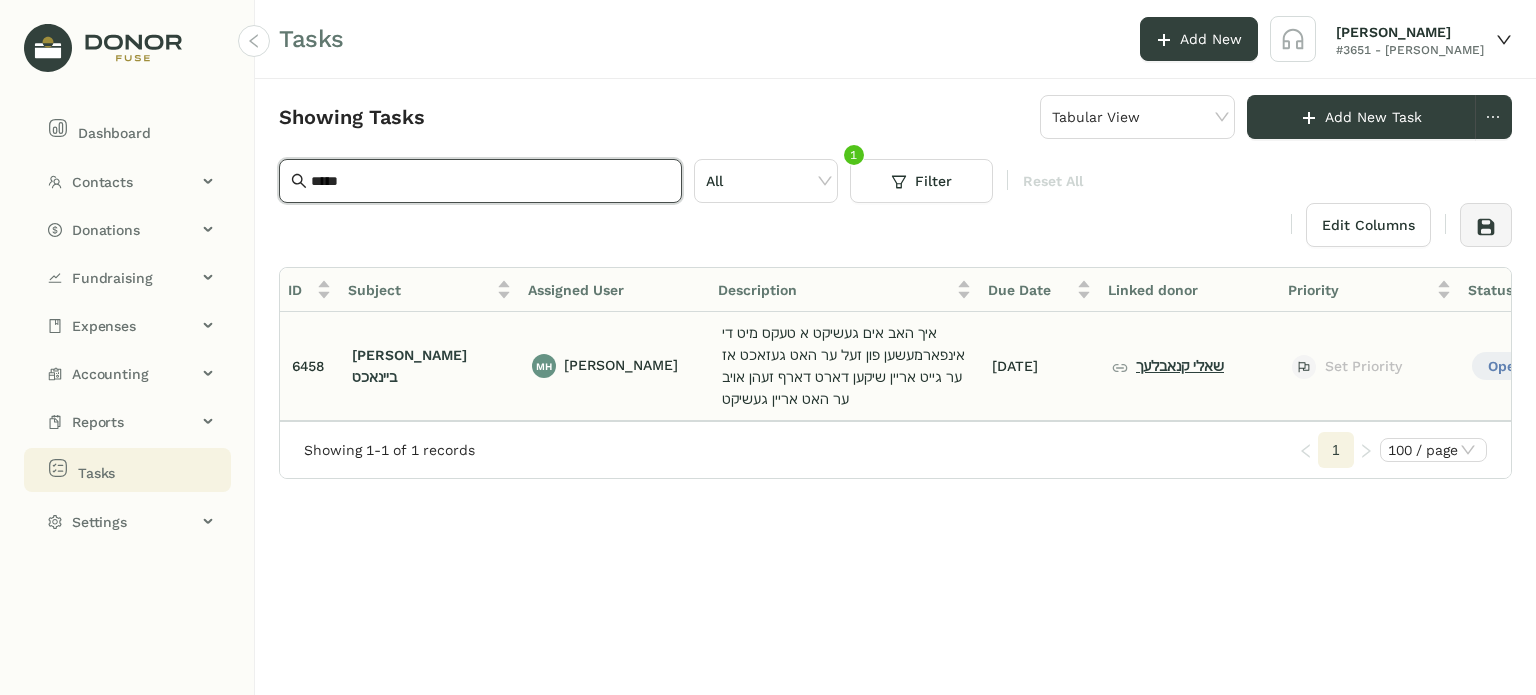 type on "****" 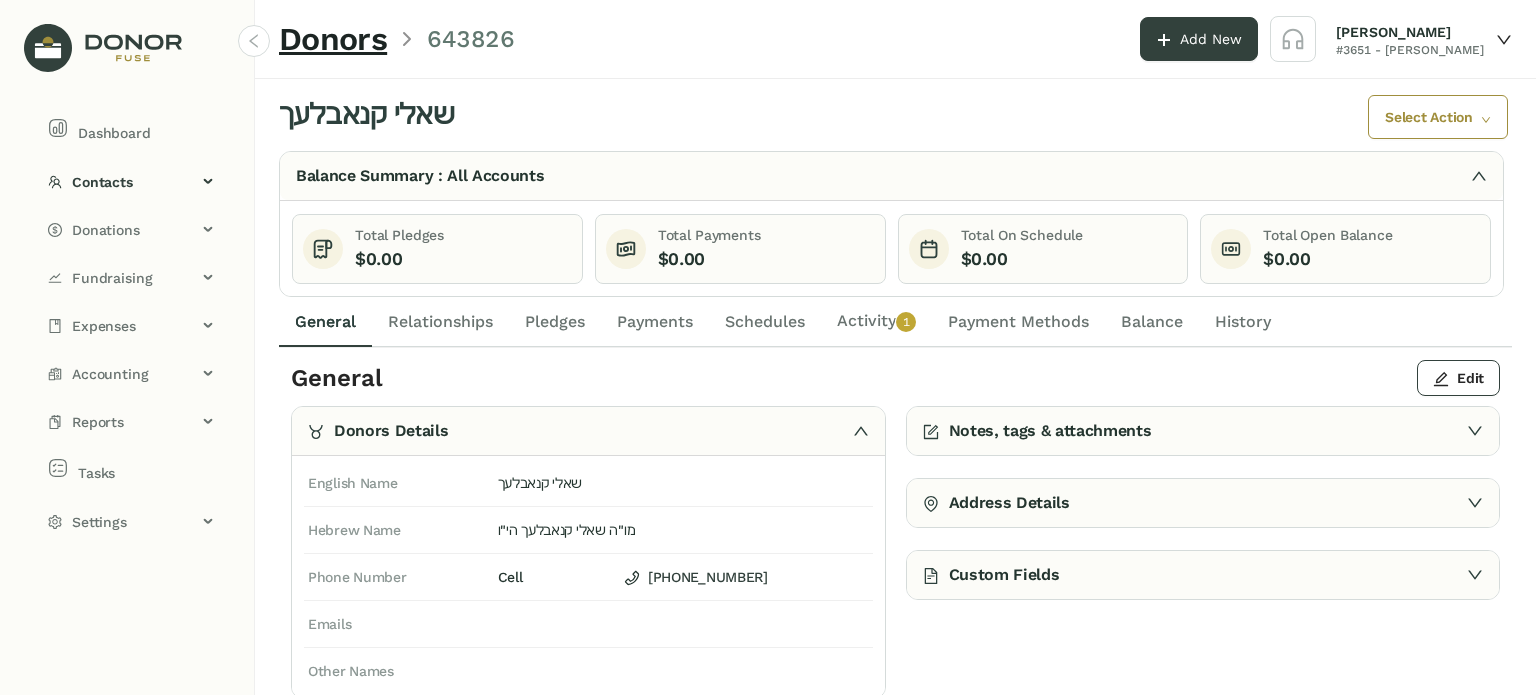 click on "Activity   0   1   2   3   4   5   6   7   8   9" 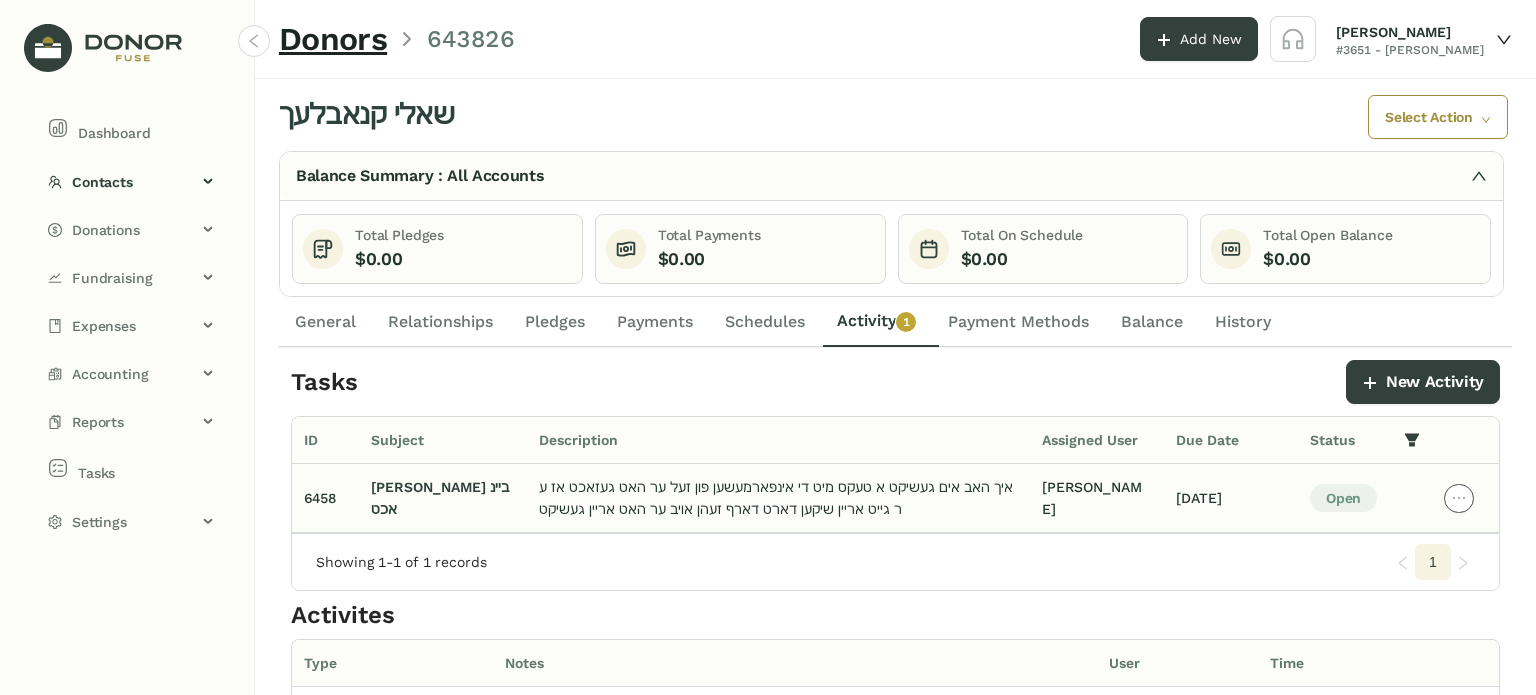click 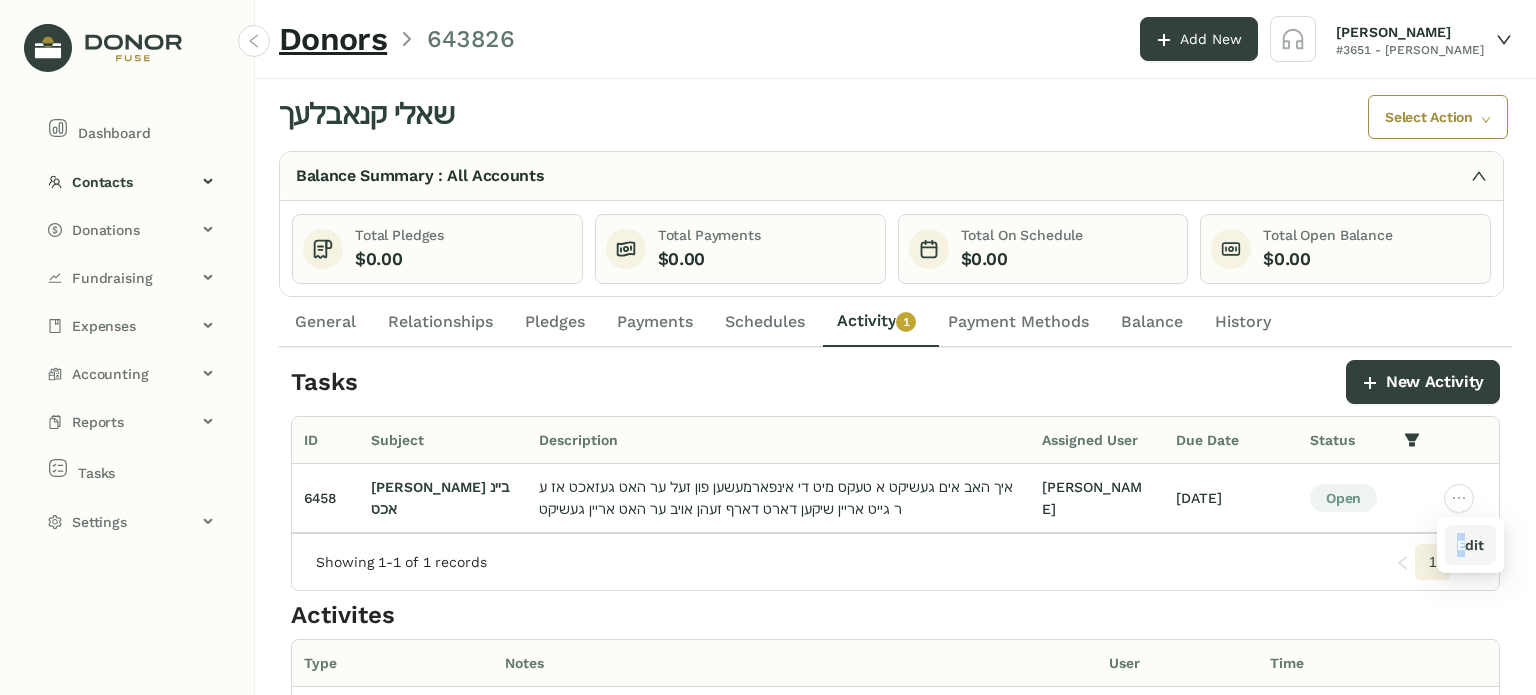 click on "Edit" at bounding box center [1470, 545] 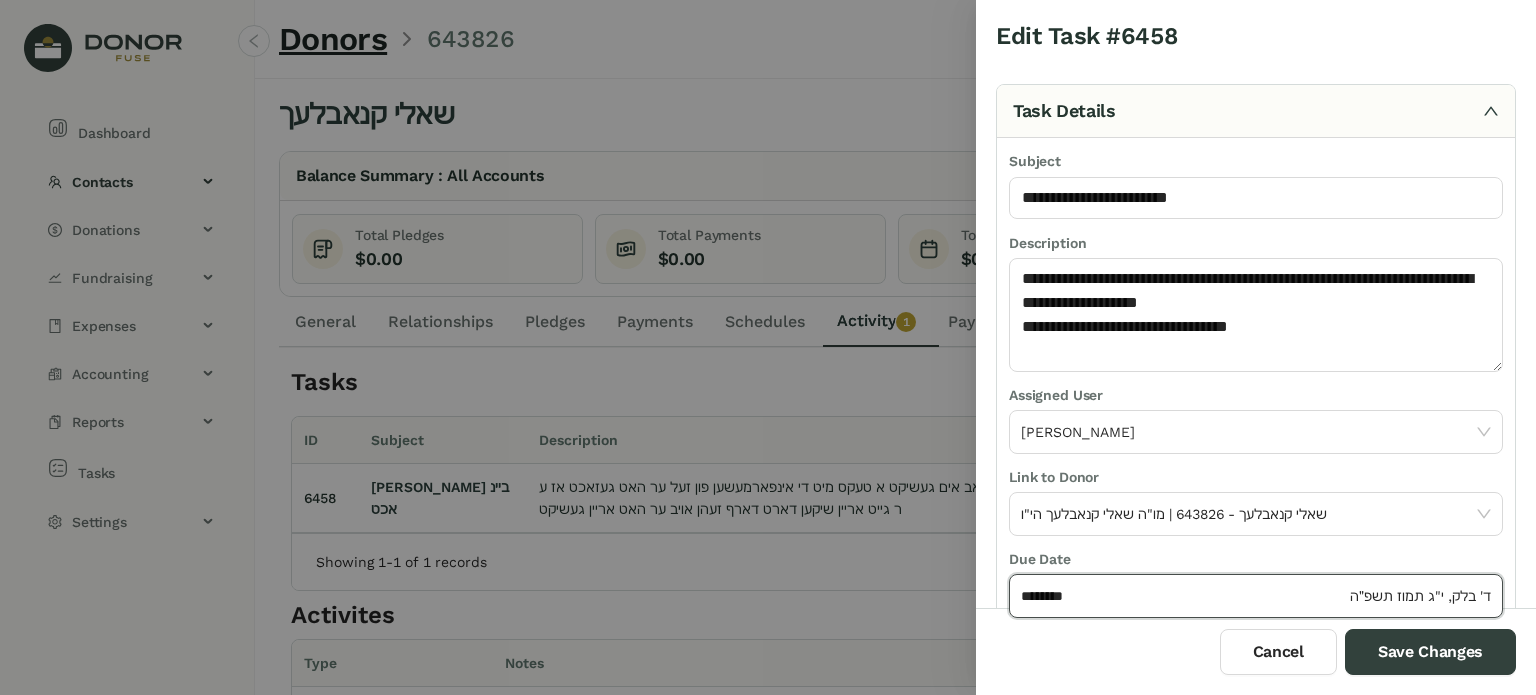 click on "********" 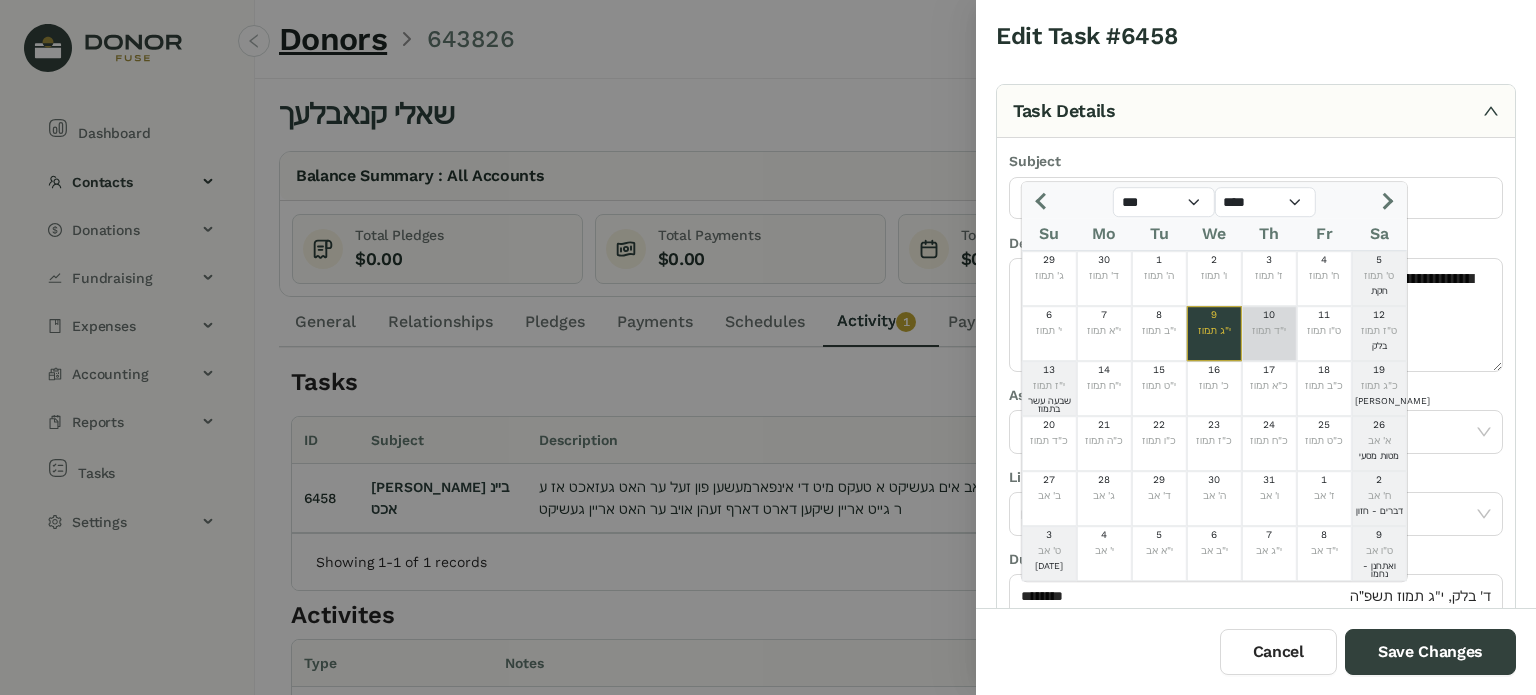 click on "י"ד תמוז" 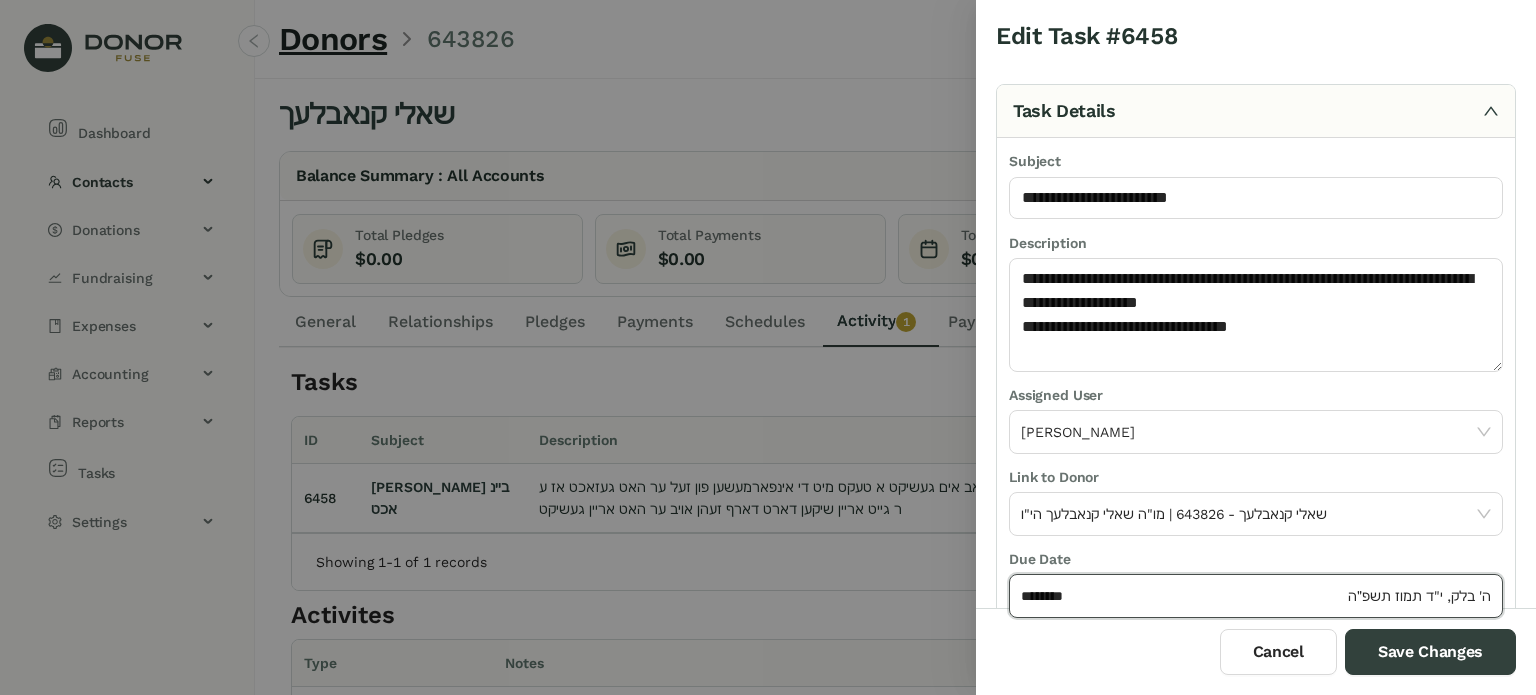 type on "*********" 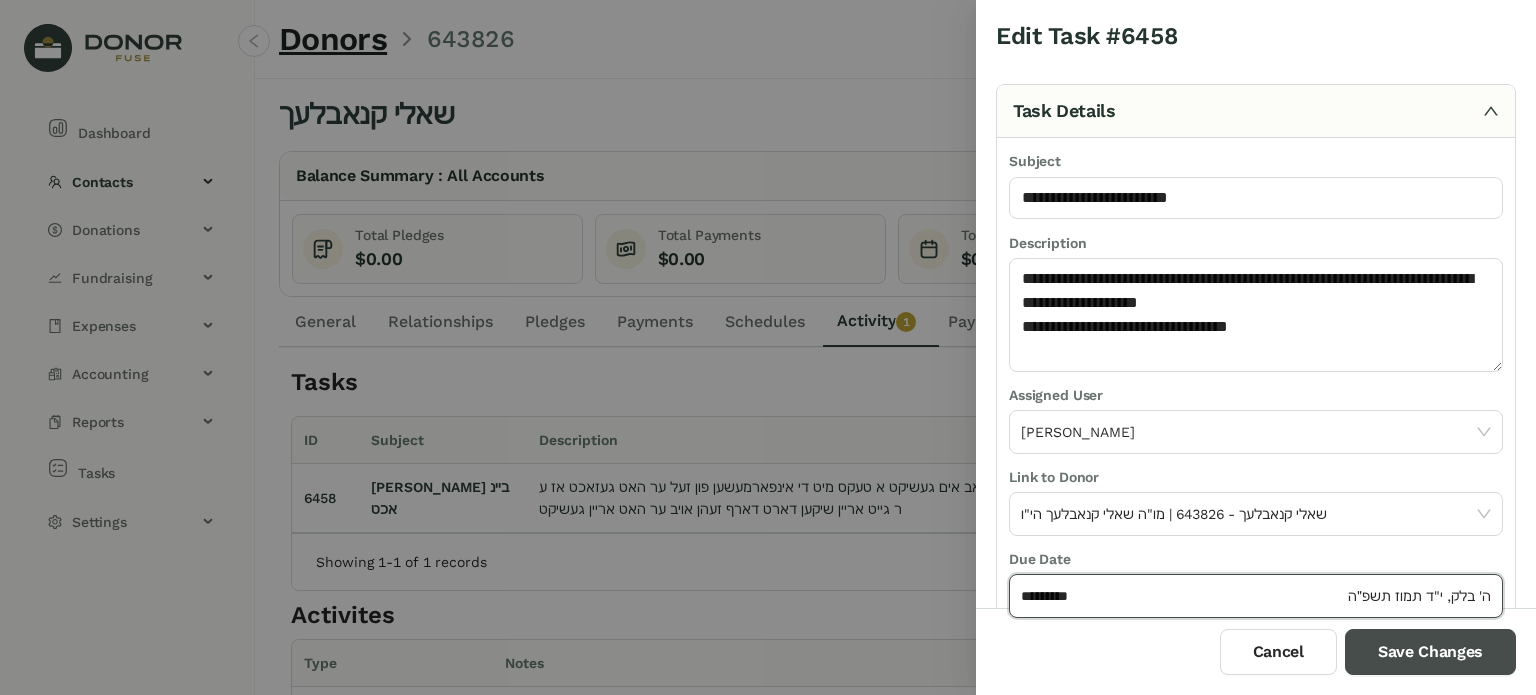 click on "Save Changes" at bounding box center (1430, 652) 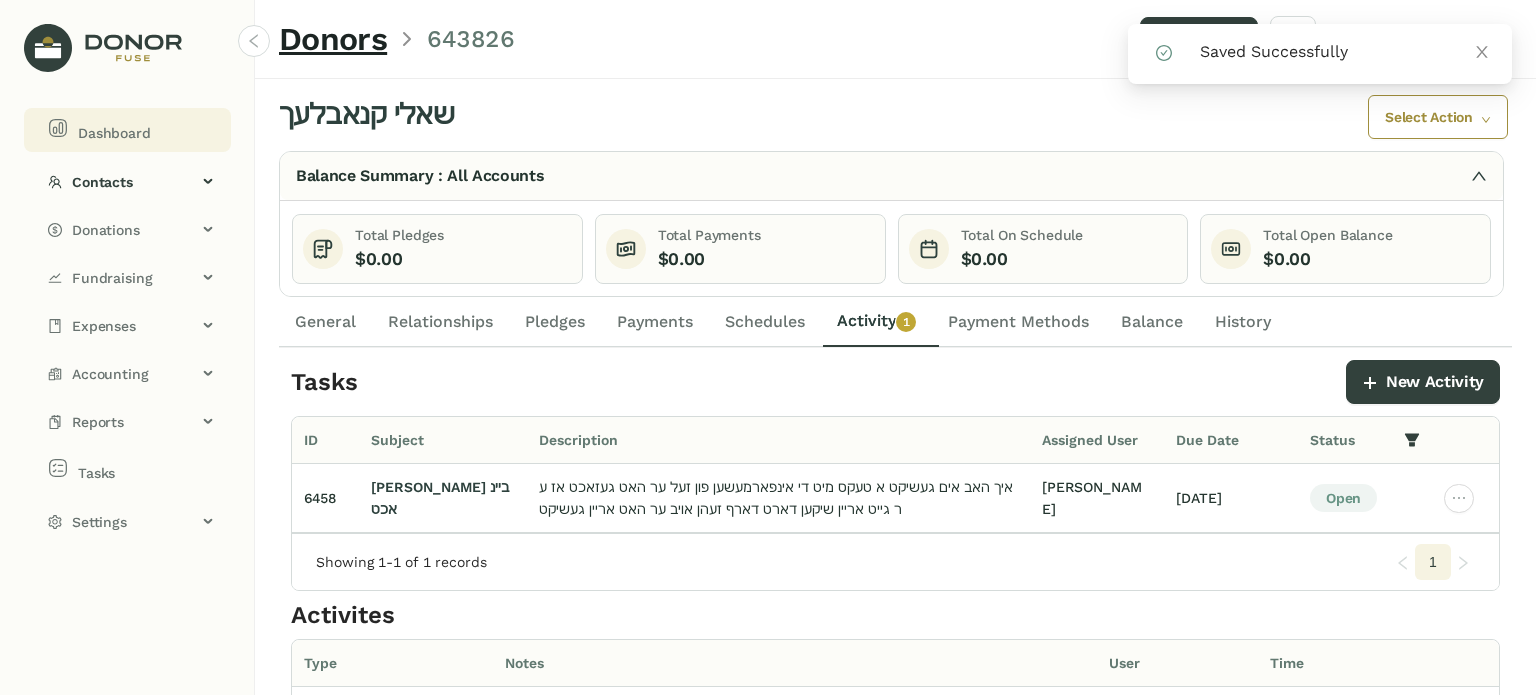 click on "Dashboard" 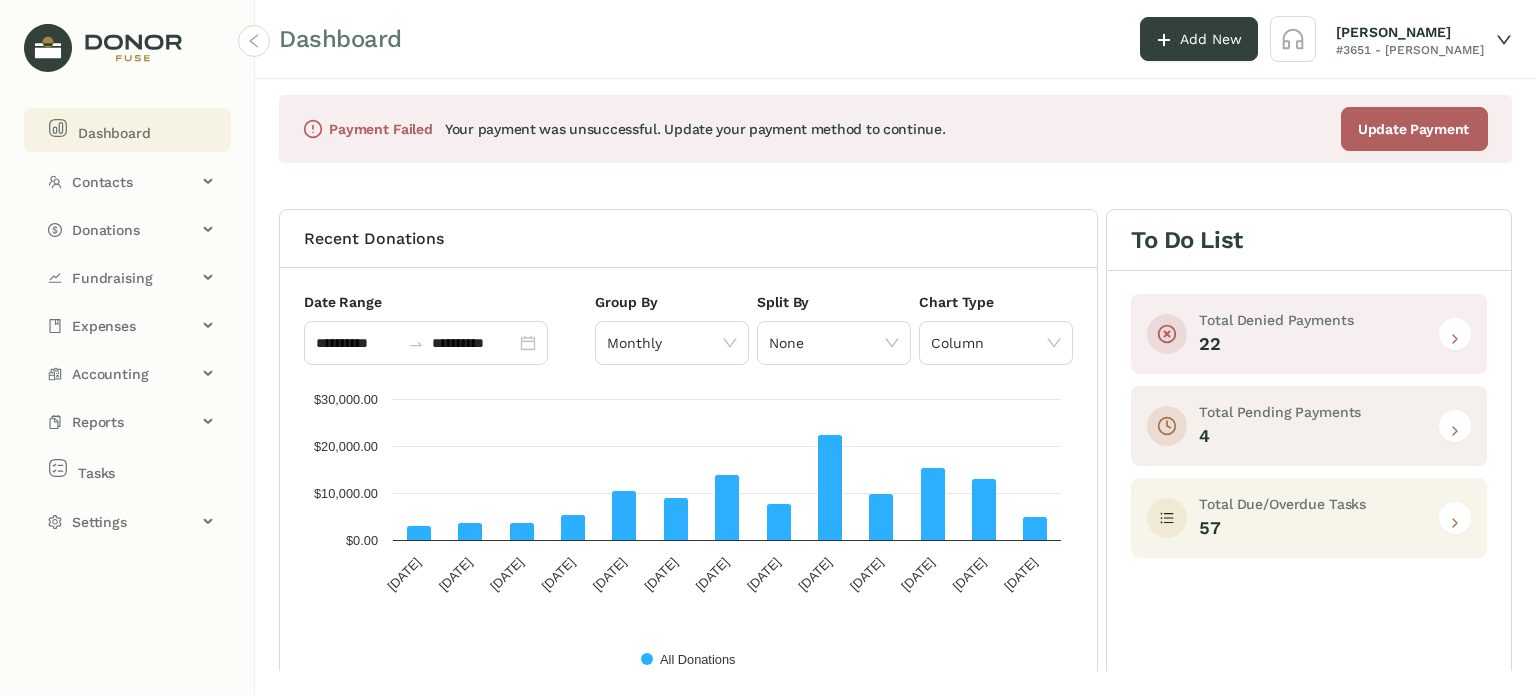 click 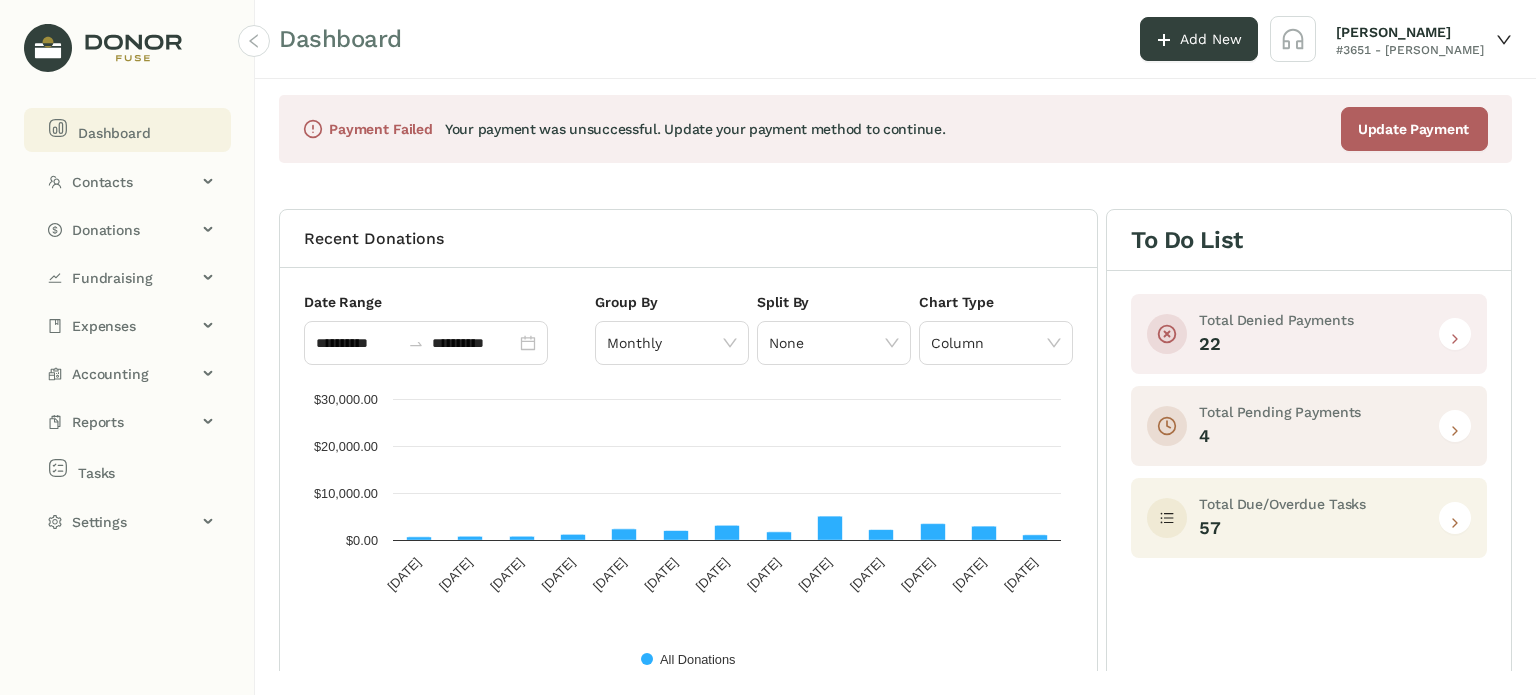 scroll, scrollTop: 0, scrollLeft: 0, axis: both 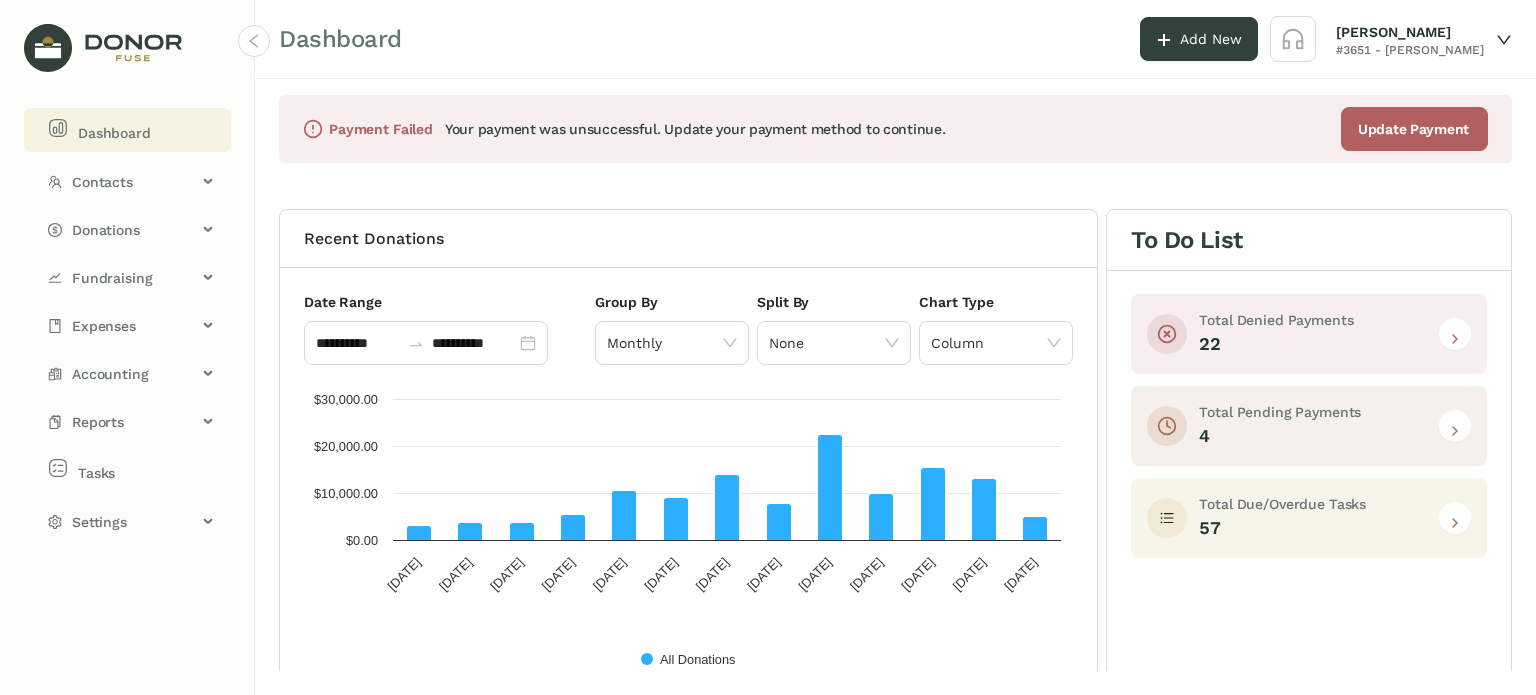 click 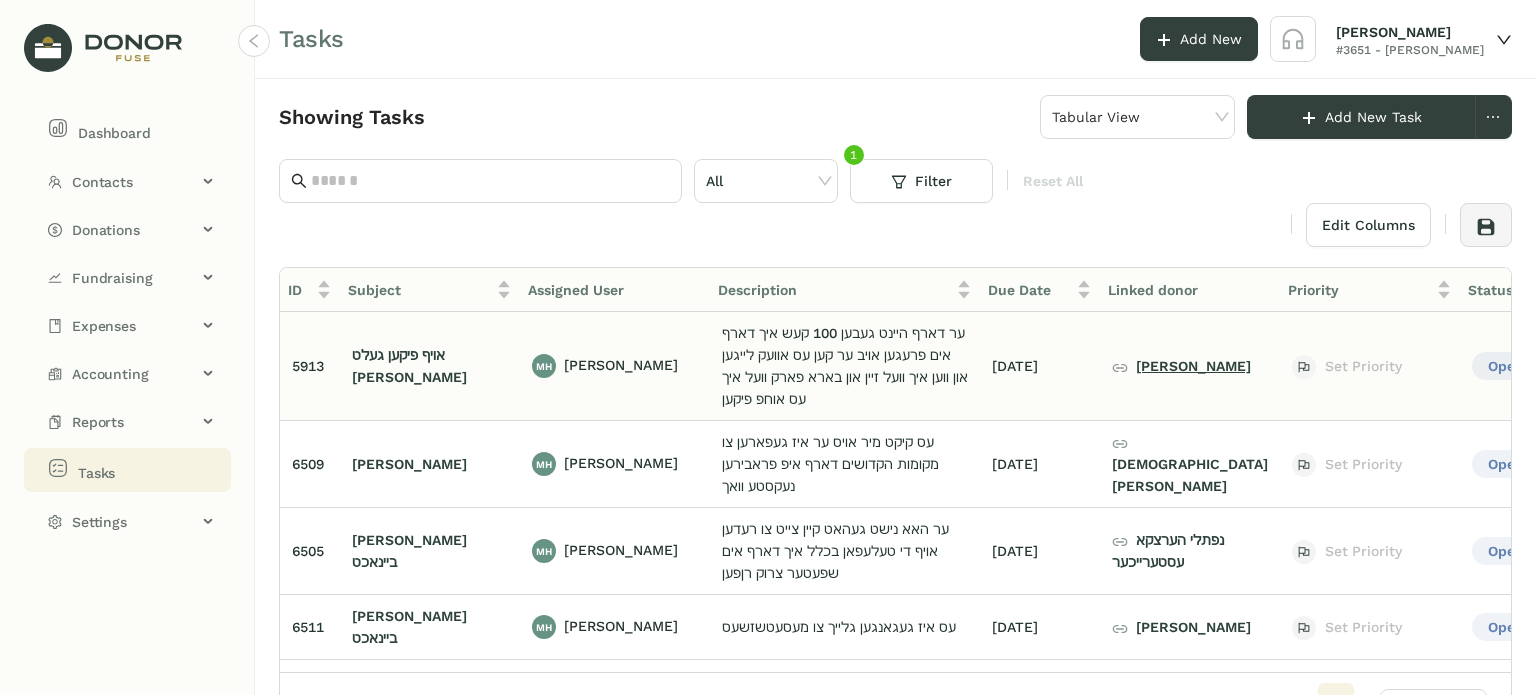 click on "[PERSON_NAME]" 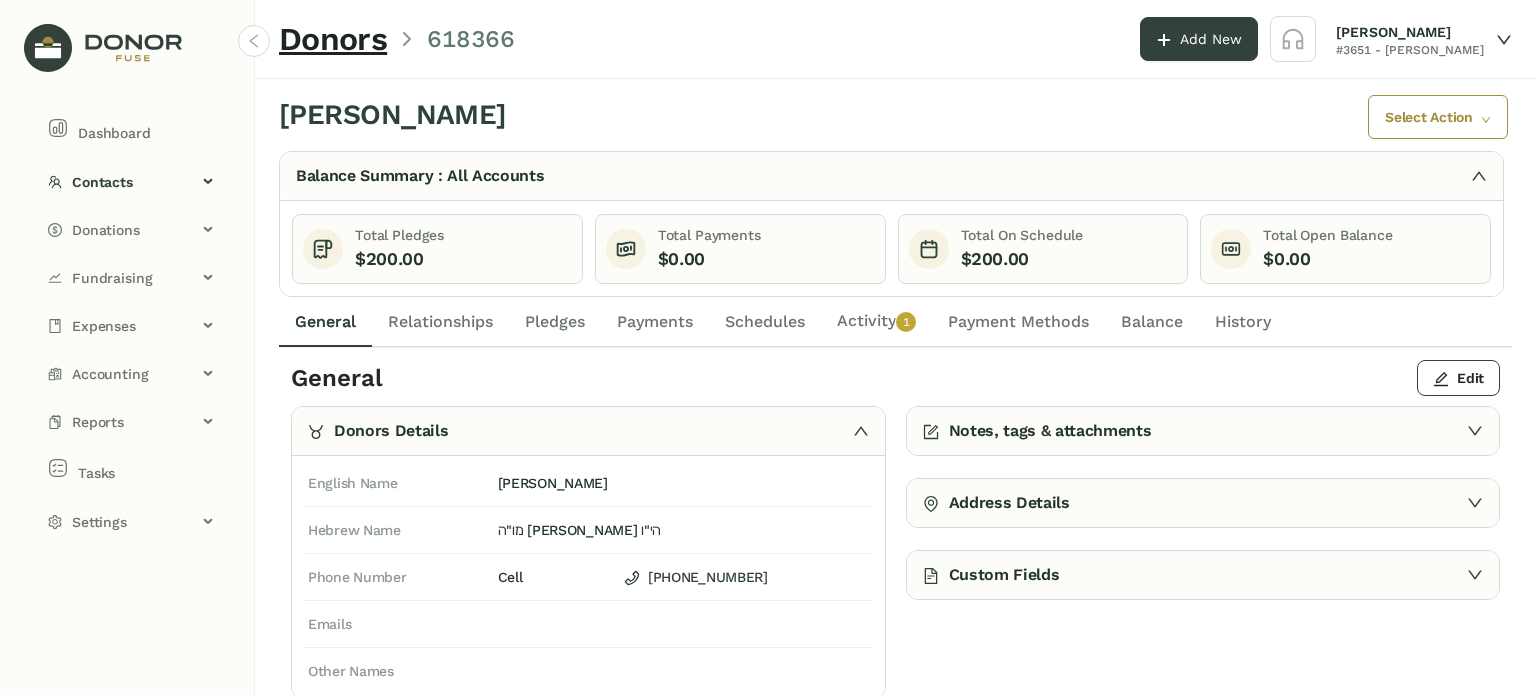 click on "Activity   0   1   2   3   4   5   6   7   8   9" 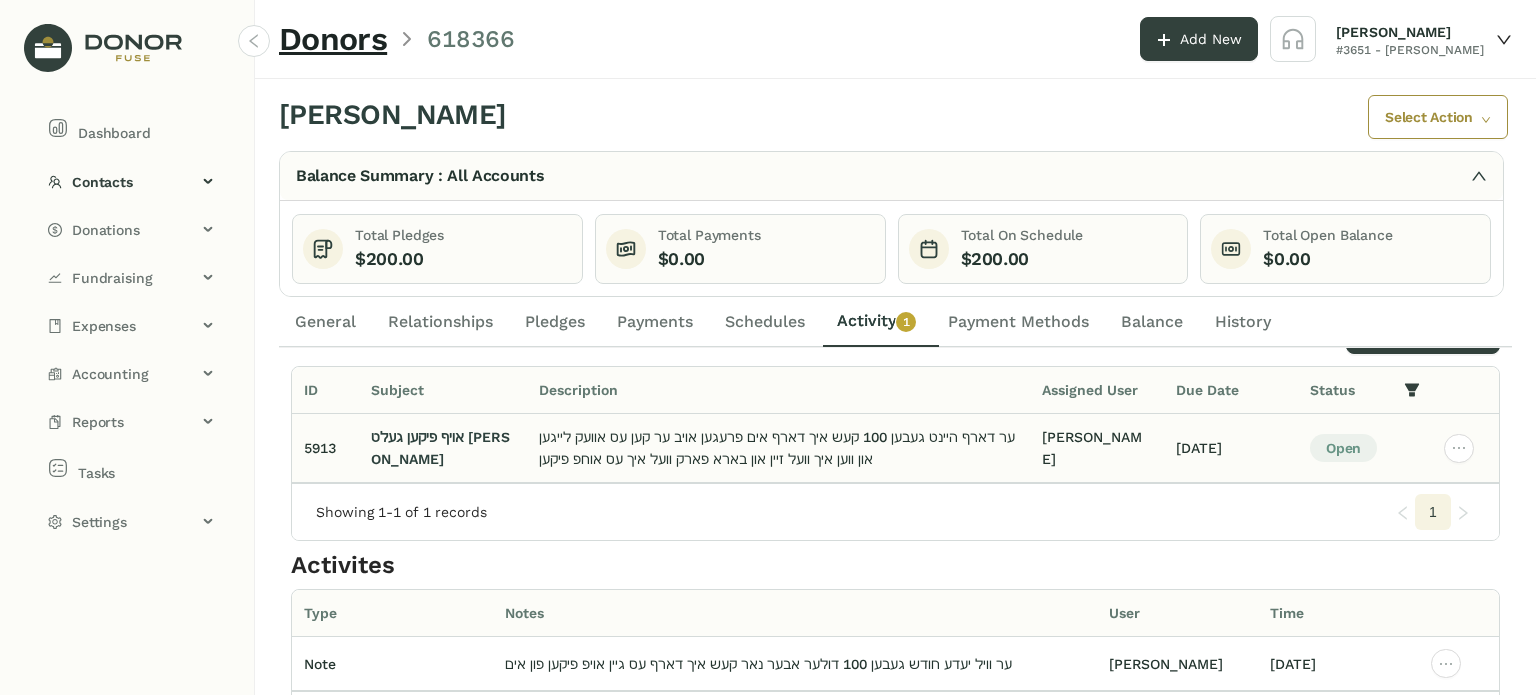 scroll, scrollTop: 78, scrollLeft: 0, axis: vertical 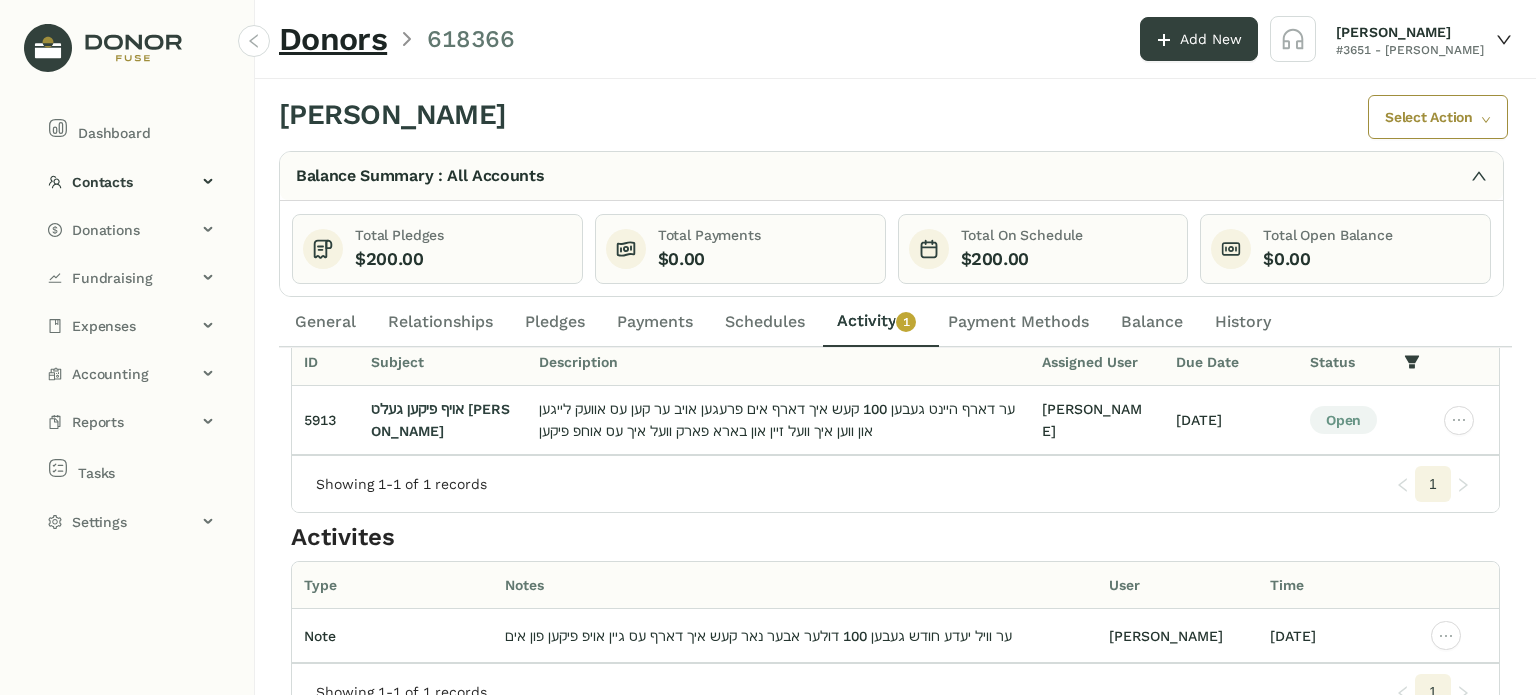 click on "General" 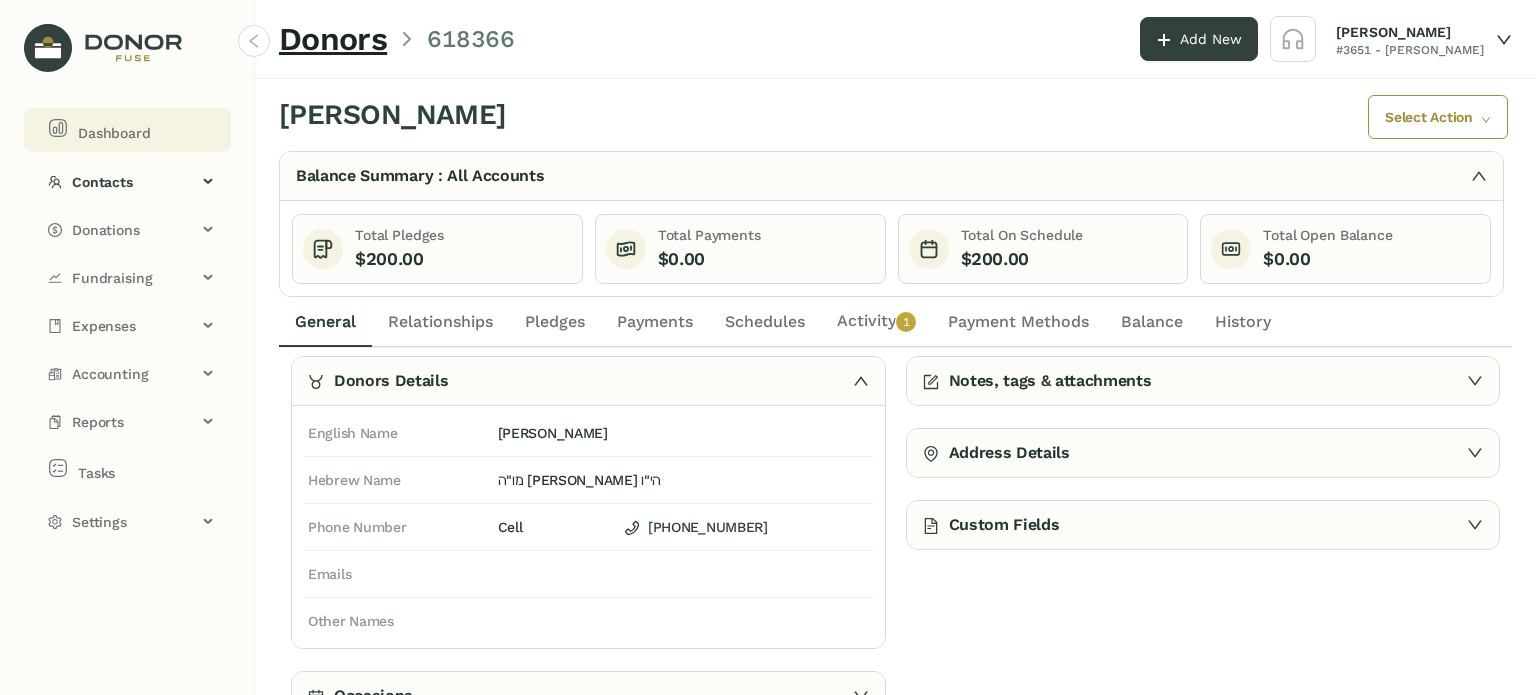 click on "Dashboard" 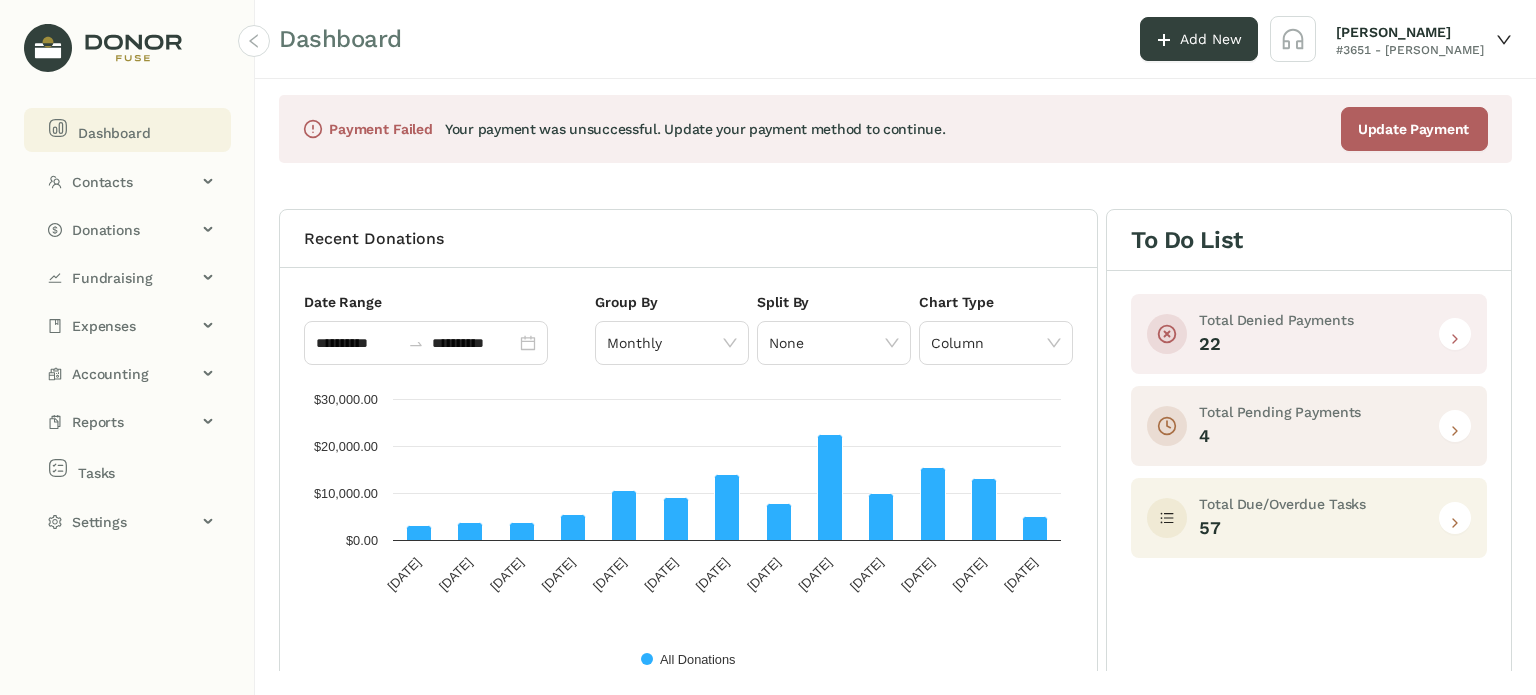 click 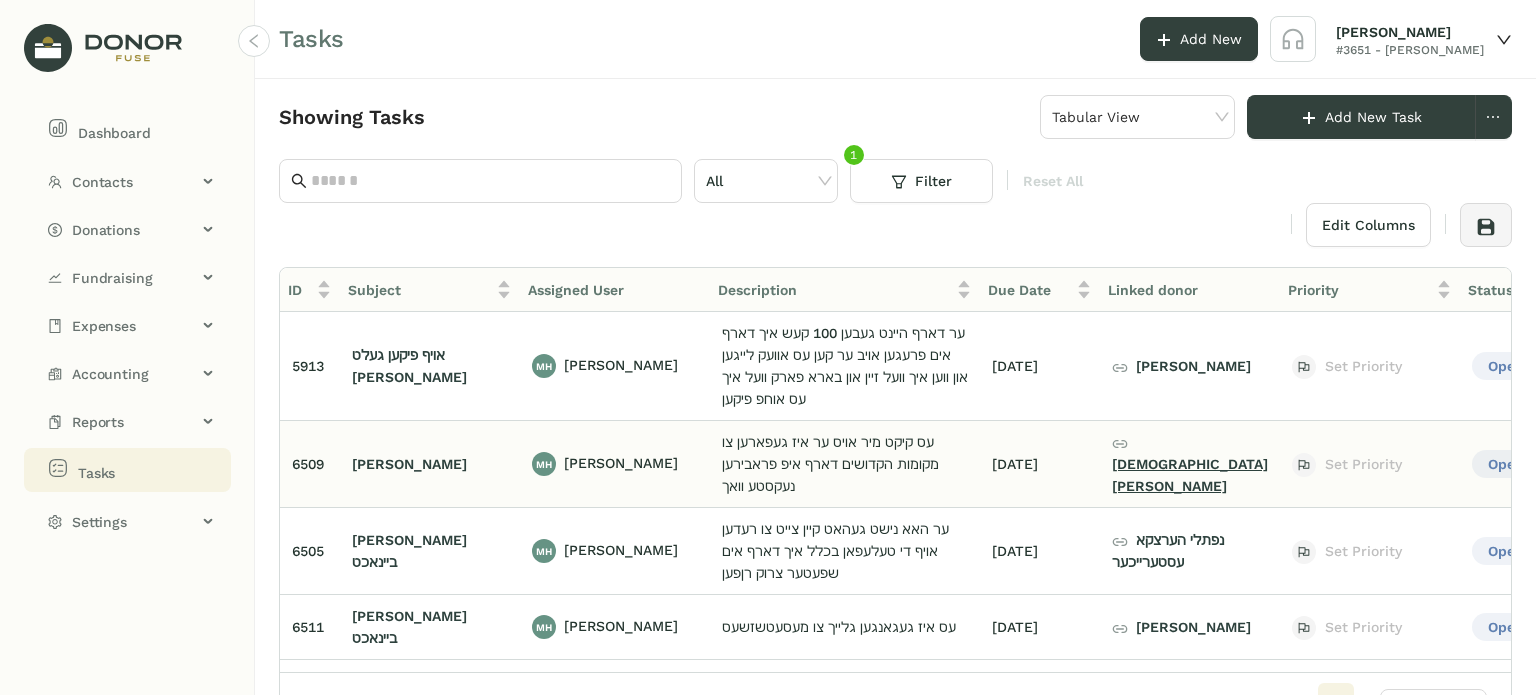 click on "הרב דוד דוב מייזליש" 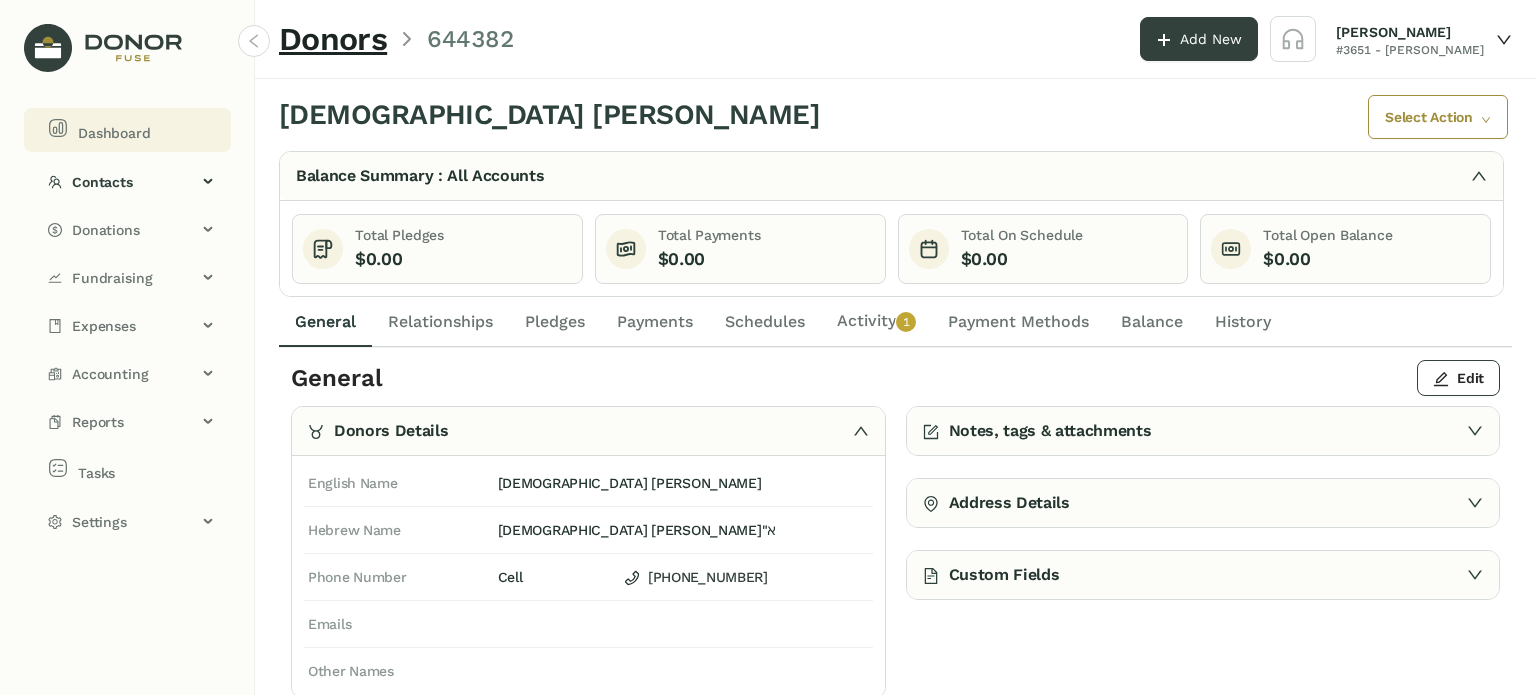 click on "Dashboard" 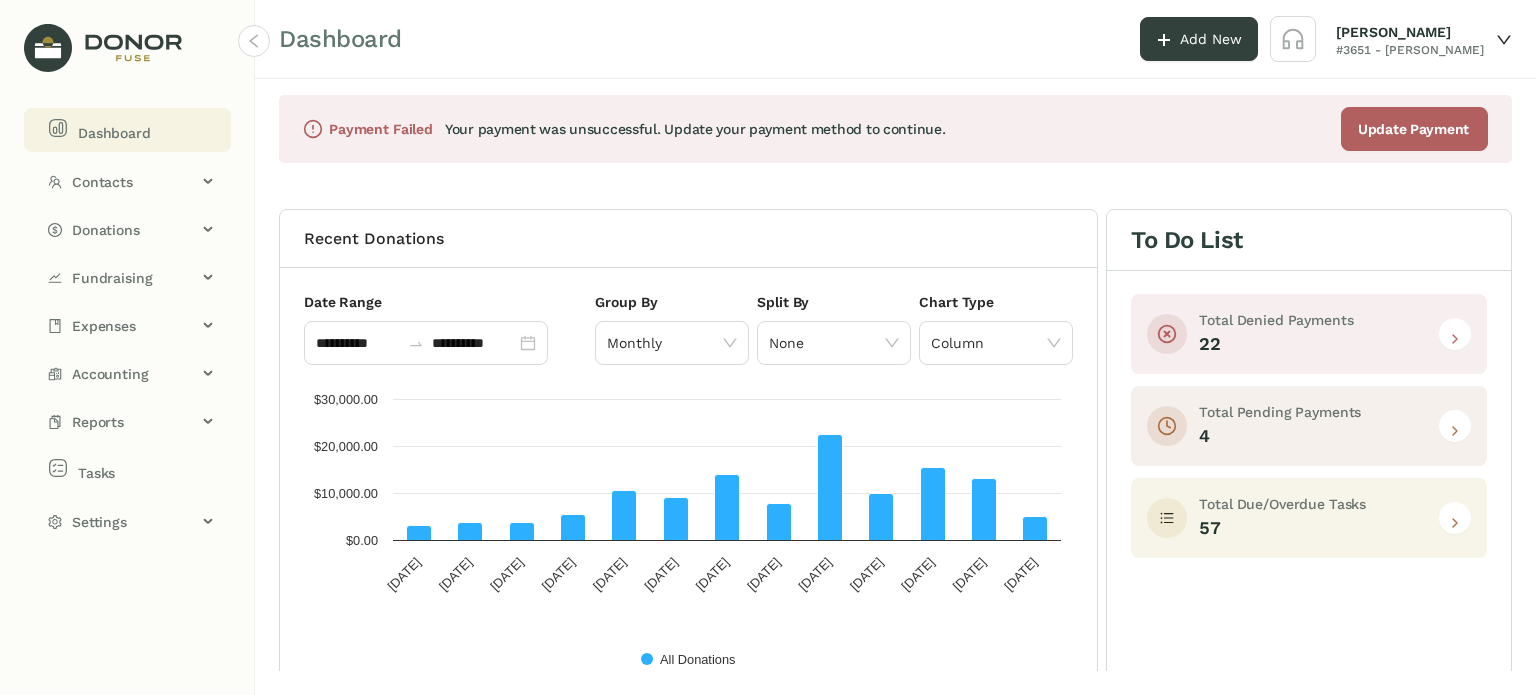 drag, startPoint x: 1448, startPoint y: 507, endPoint x: 1432, endPoint y: 498, distance: 18.35756 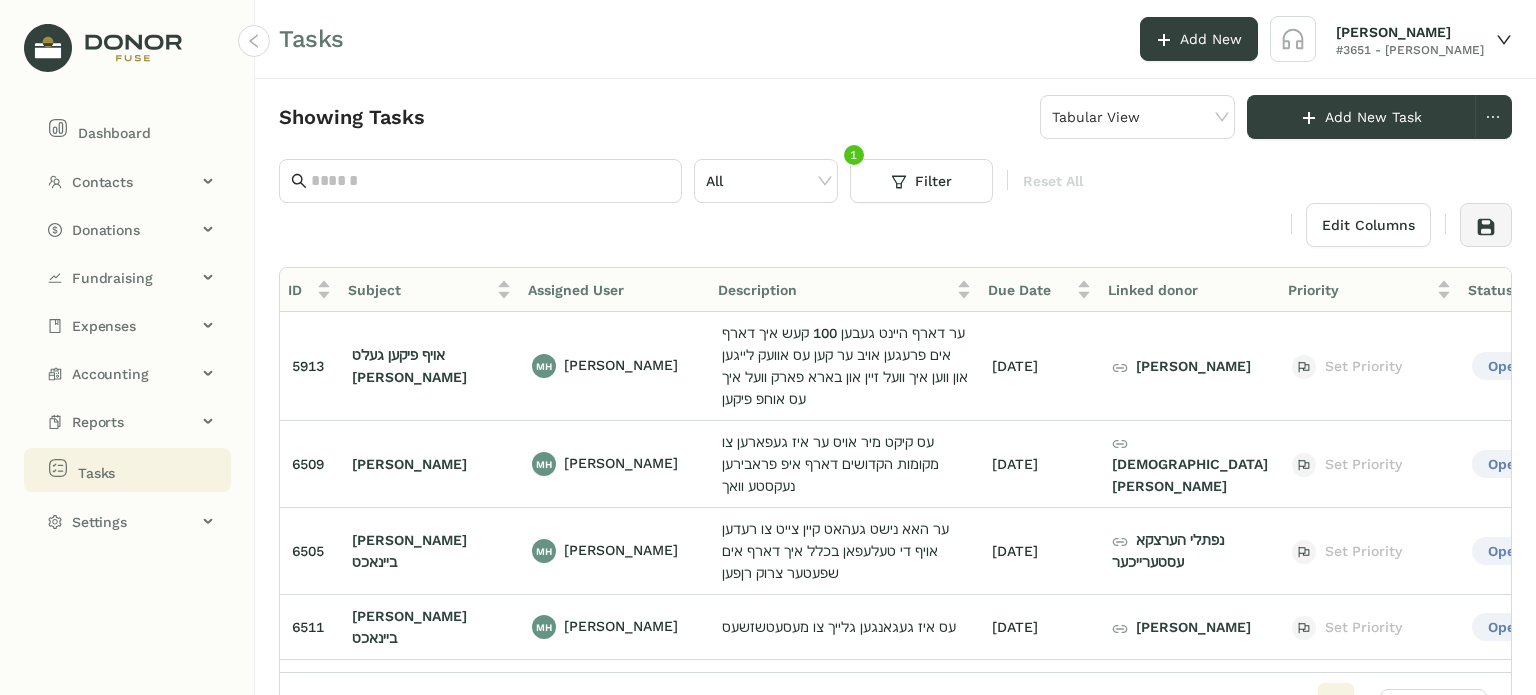 scroll, scrollTop: 0, scrollLeft: 1, axis: horizontal 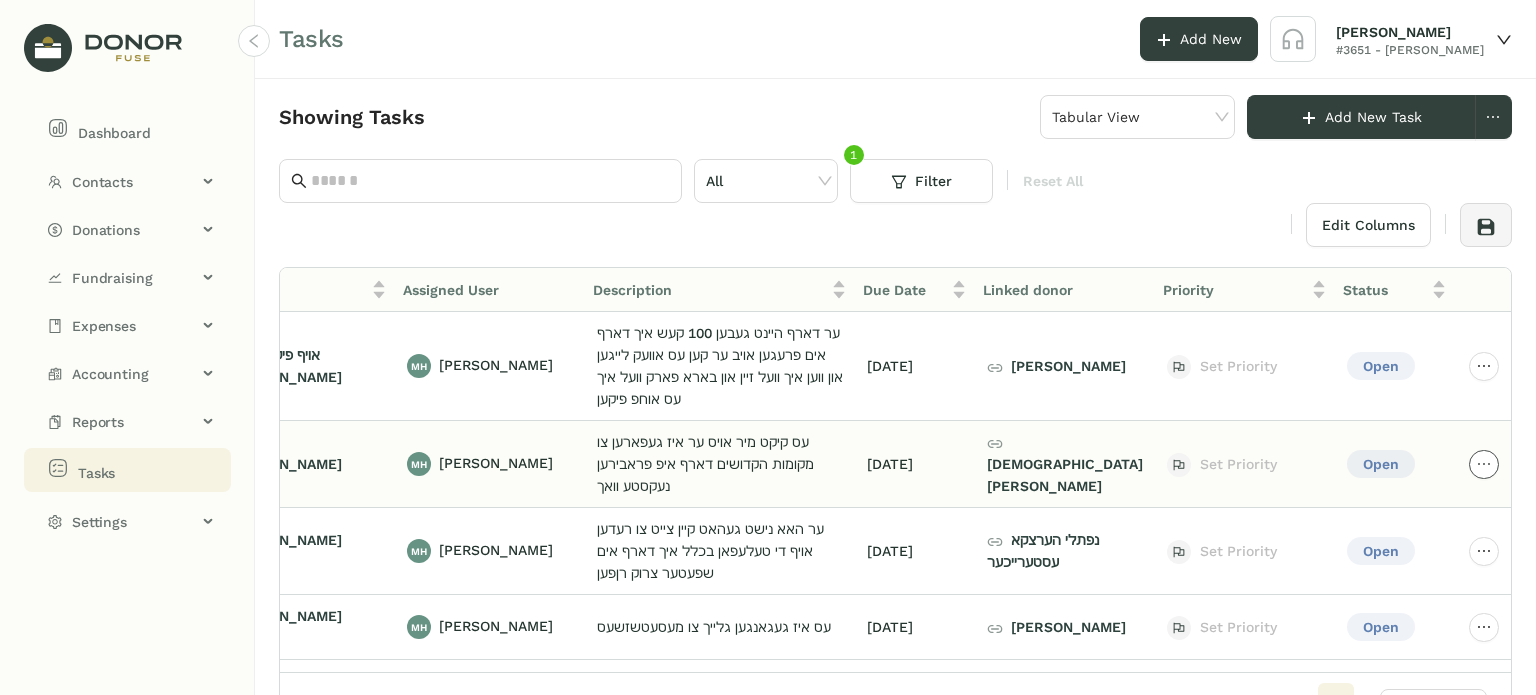 drag, startPoint x: 1483, startPoint y: 427, endPoint x: 1474, endPoint y: 436, distance: 12.727922 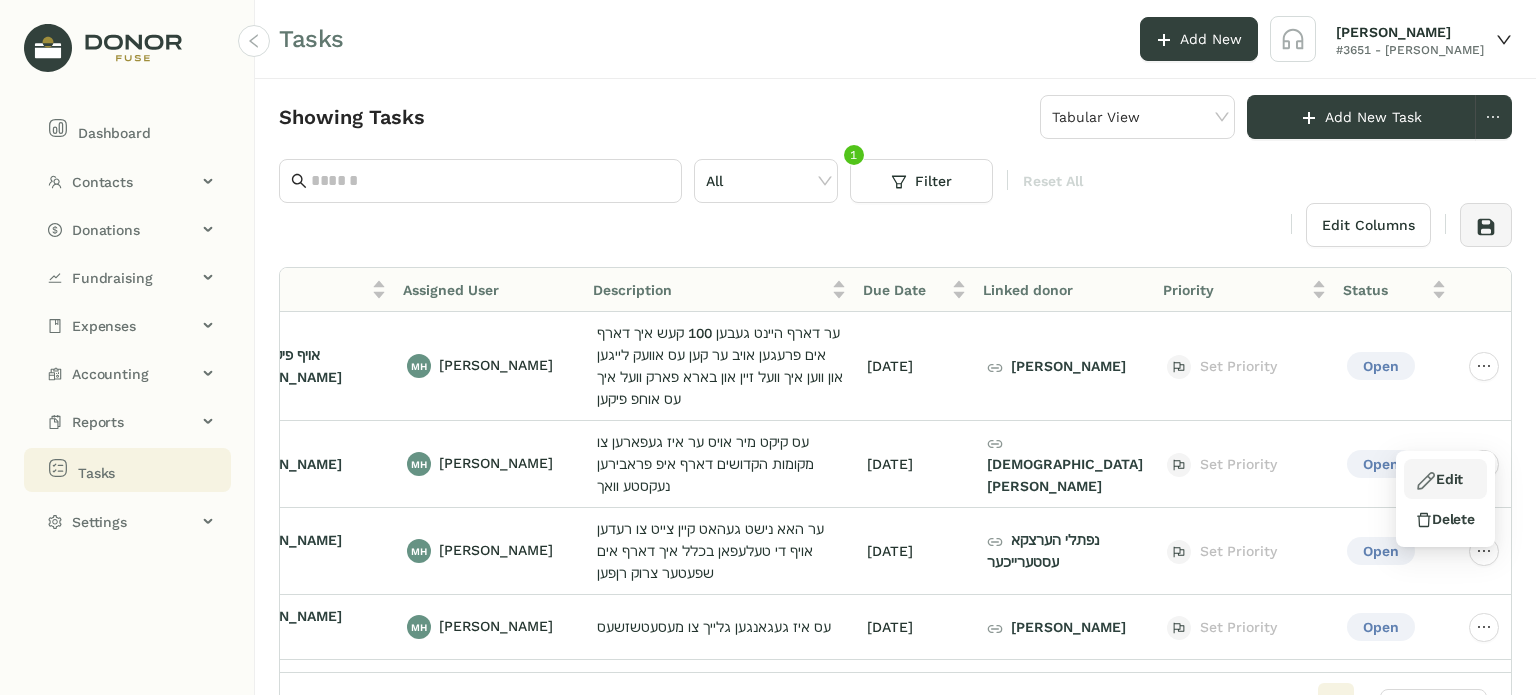 click on "Edit" at bounding box center [1445, 479] 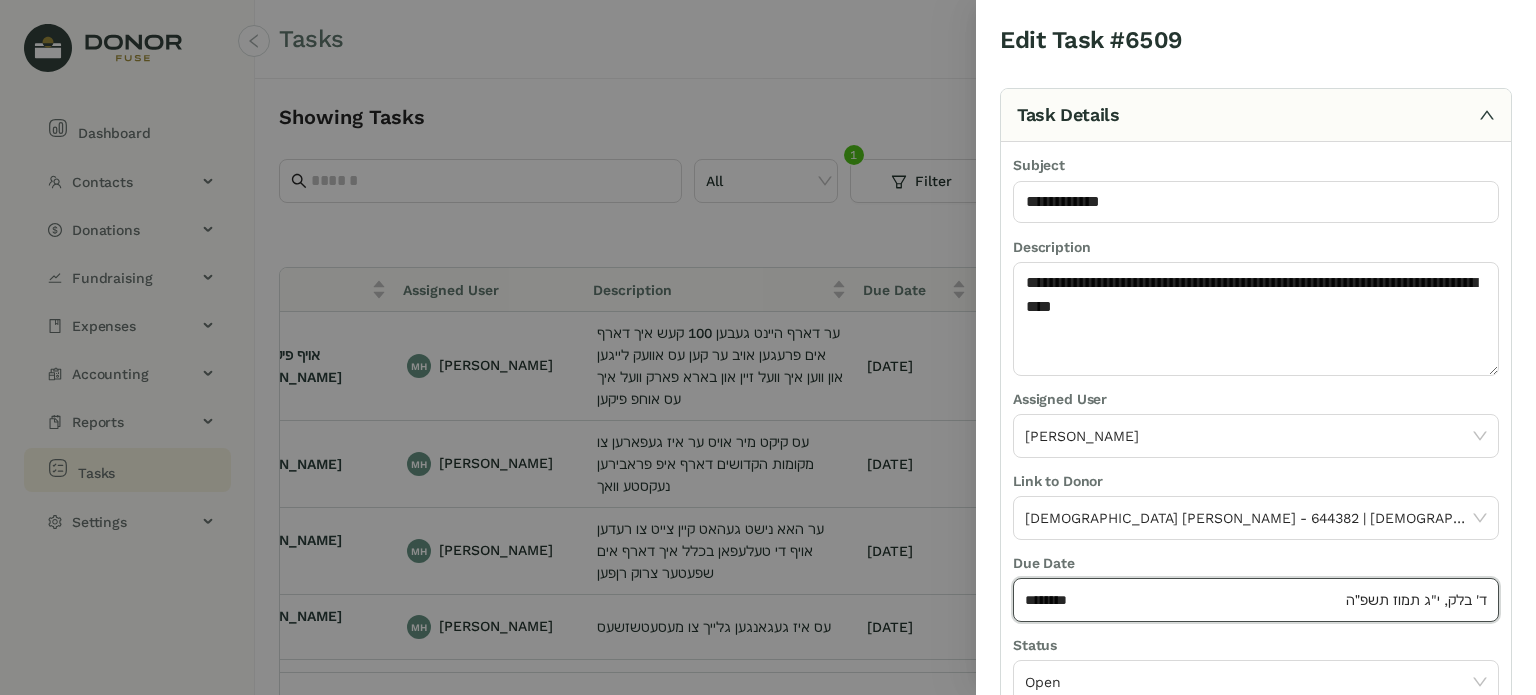 click on "********" 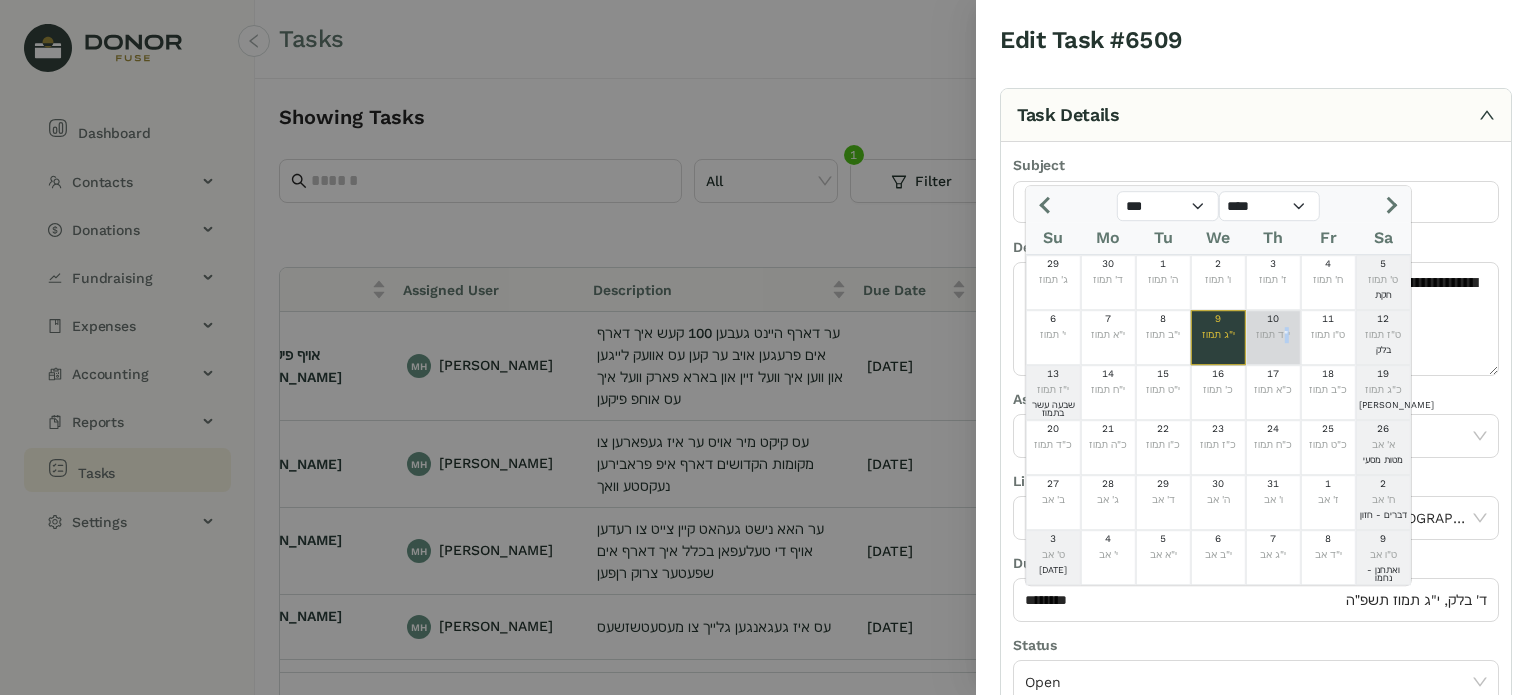 click on "10  י"ד תמוז" 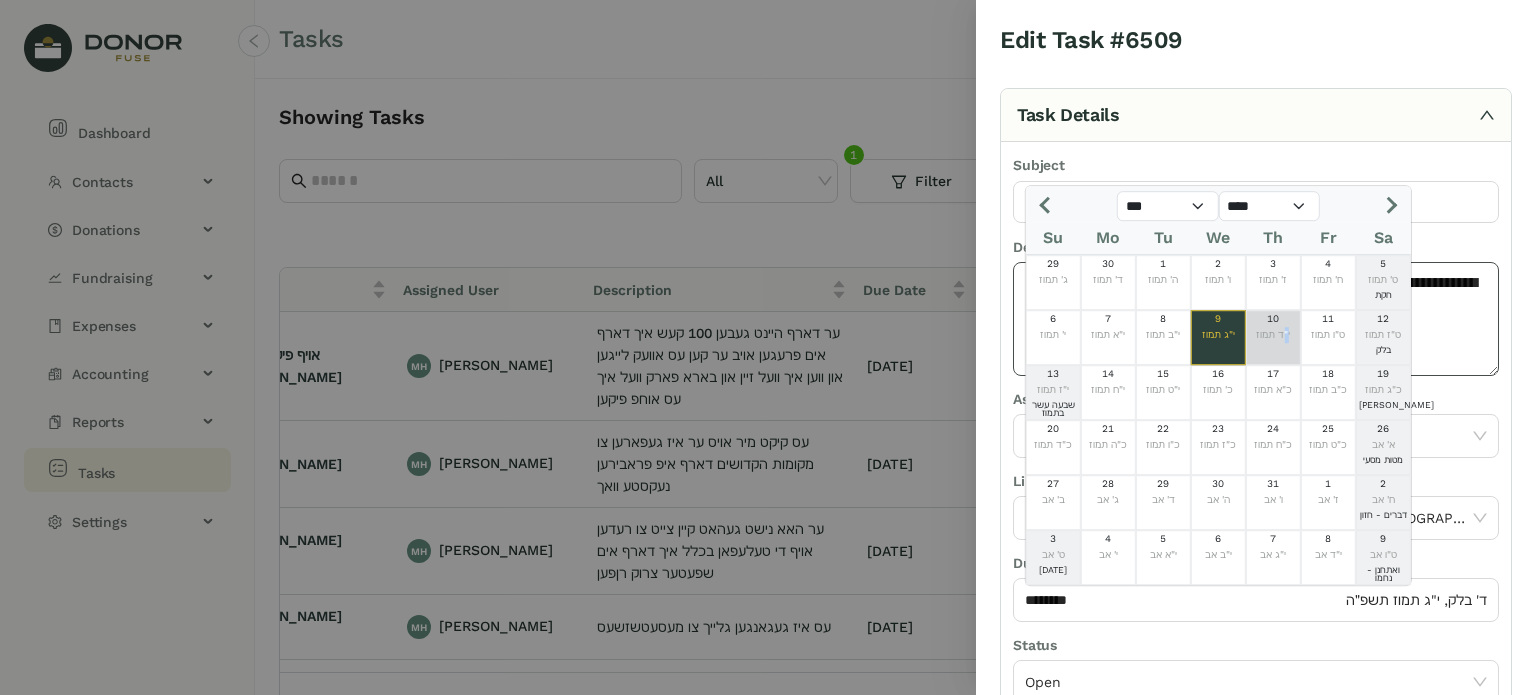 type on "*********" 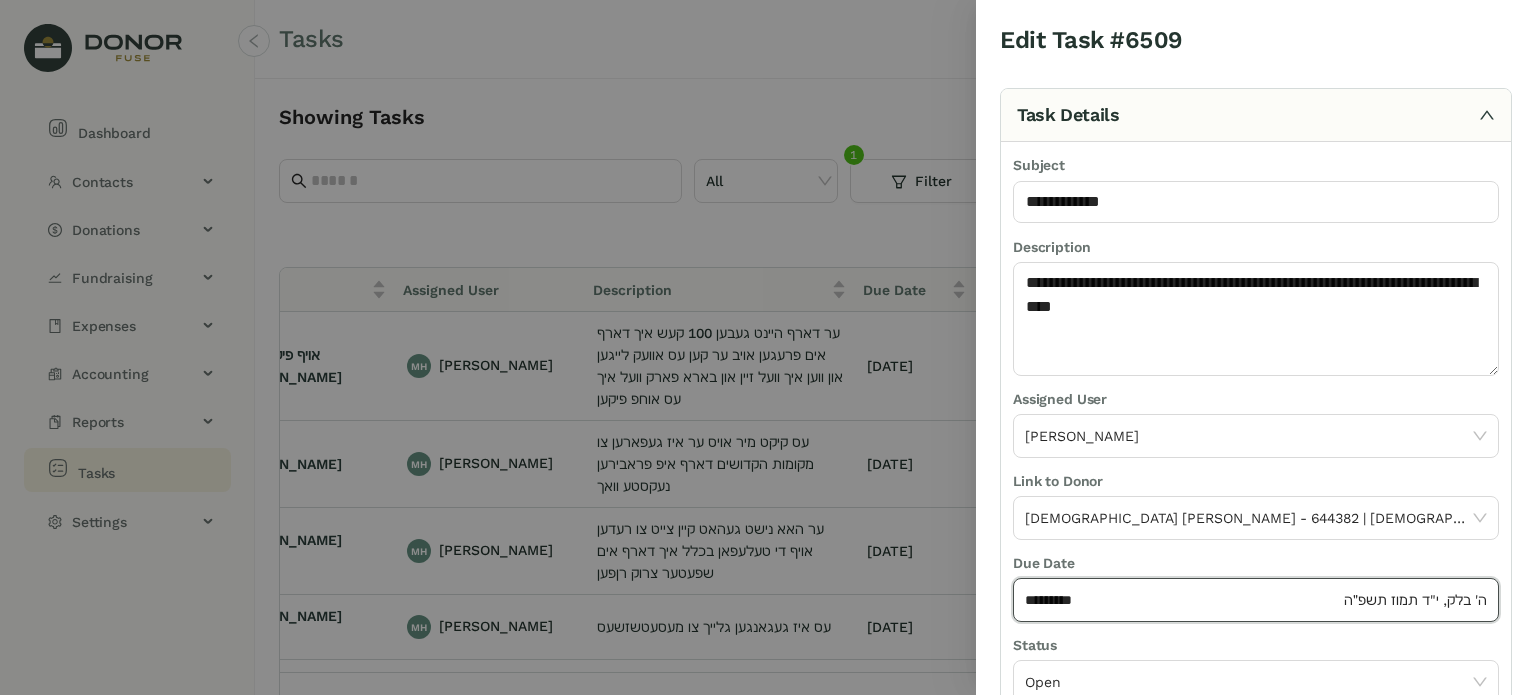 click on "*********" 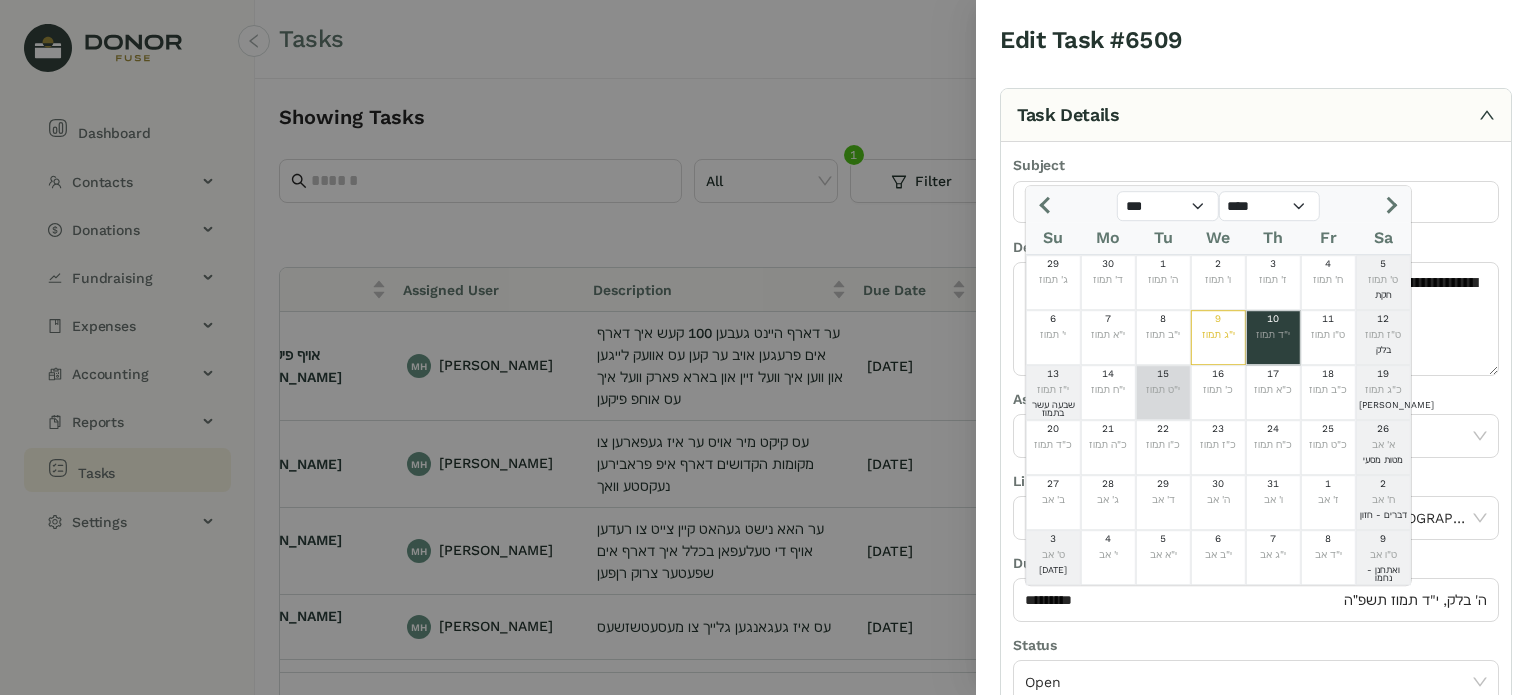 click on "י"ט תמוז" 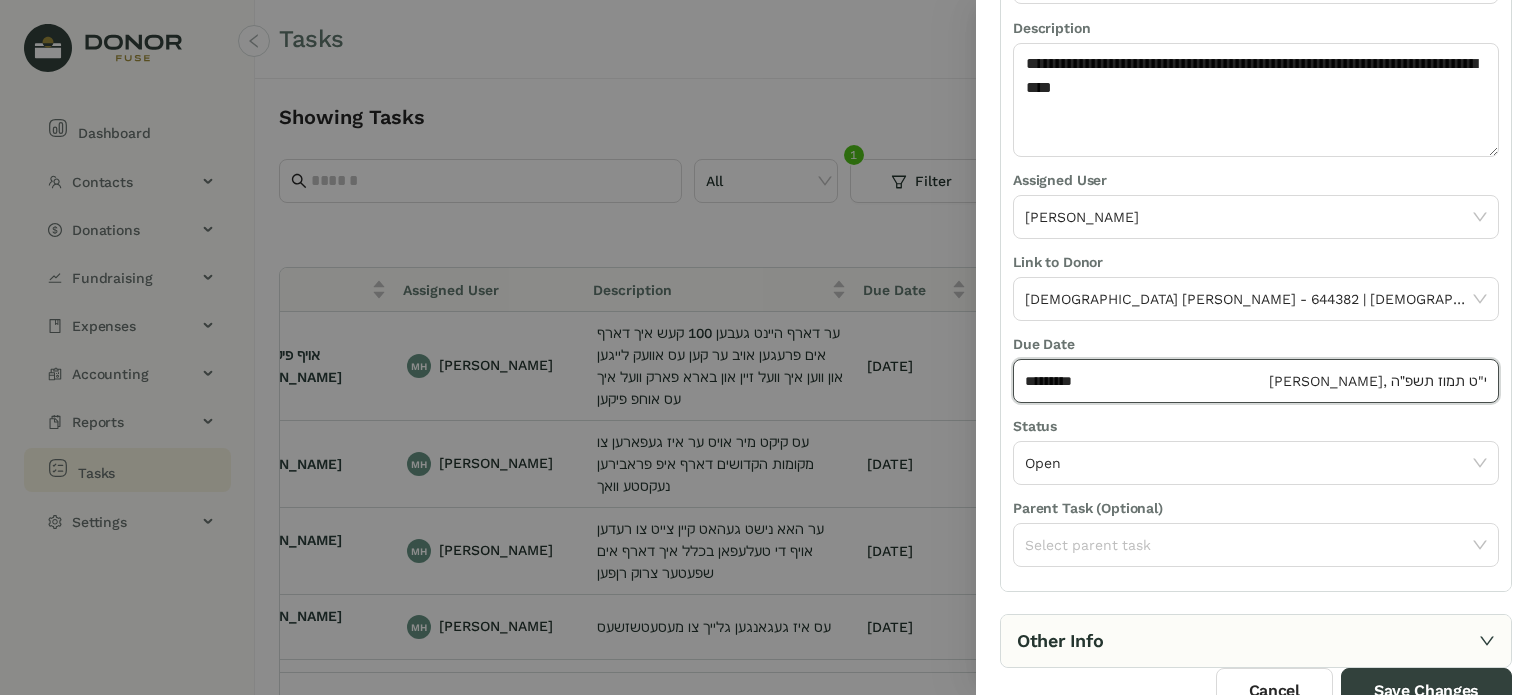 scroll, scrollTop: 236, scrollLeft: 0, axis: vertical 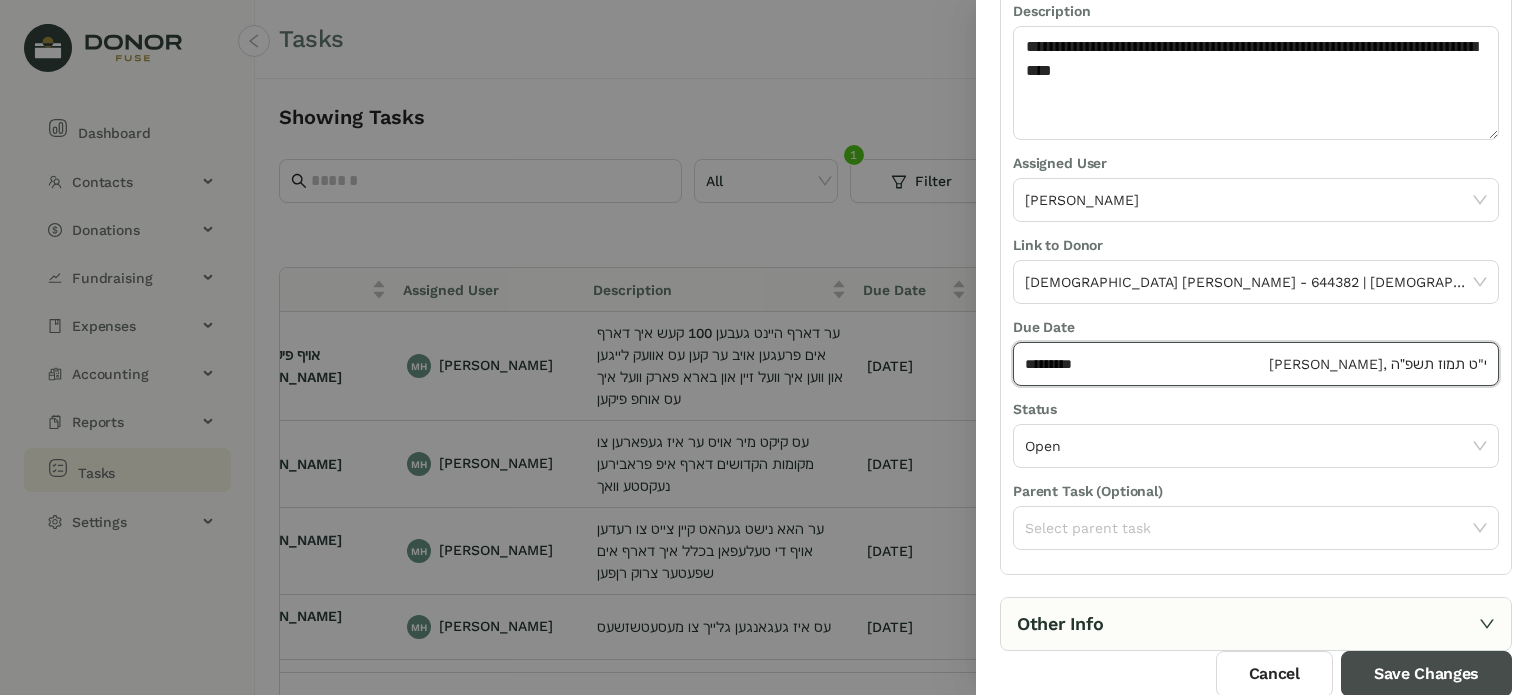 click on "Save Changes" at bounding box center (1426, 674) 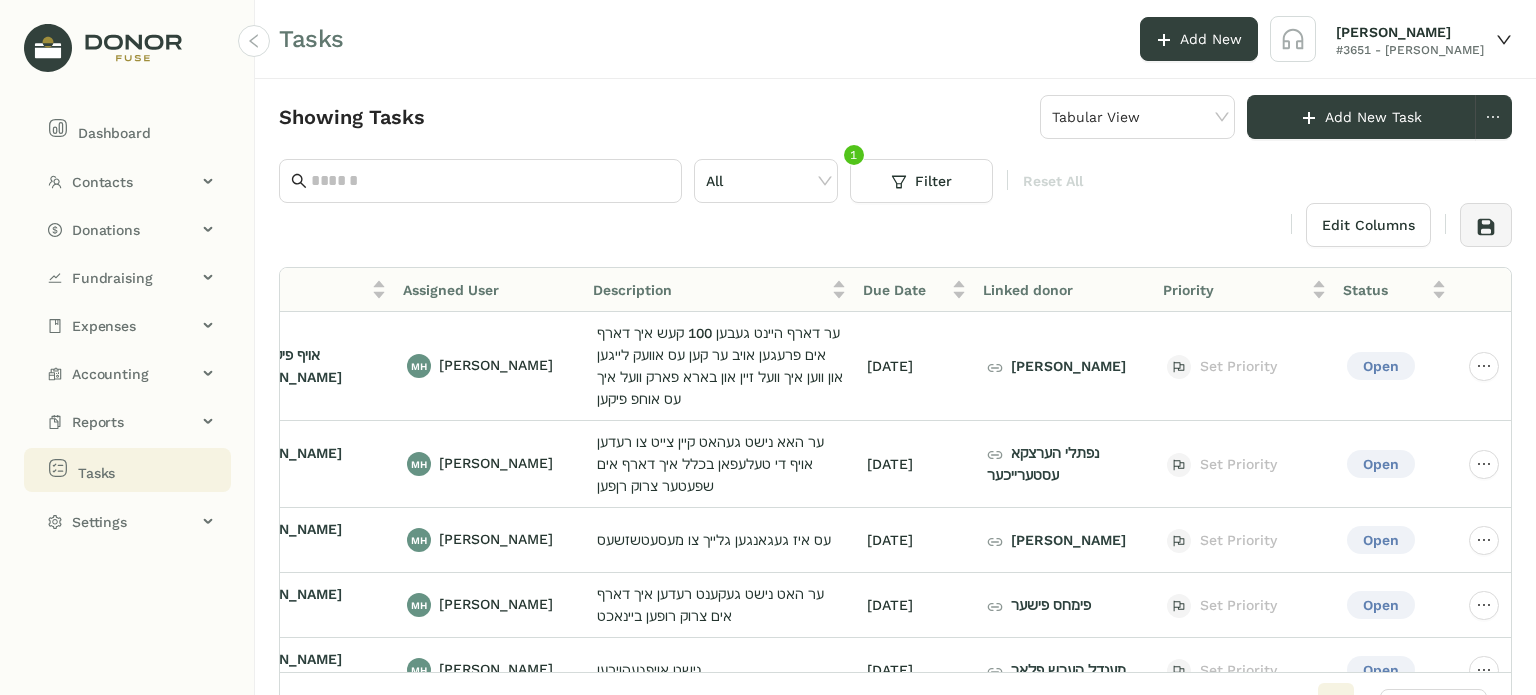 scroll, scrollTop: 0, scrollLeft: 121, axis: horizontal 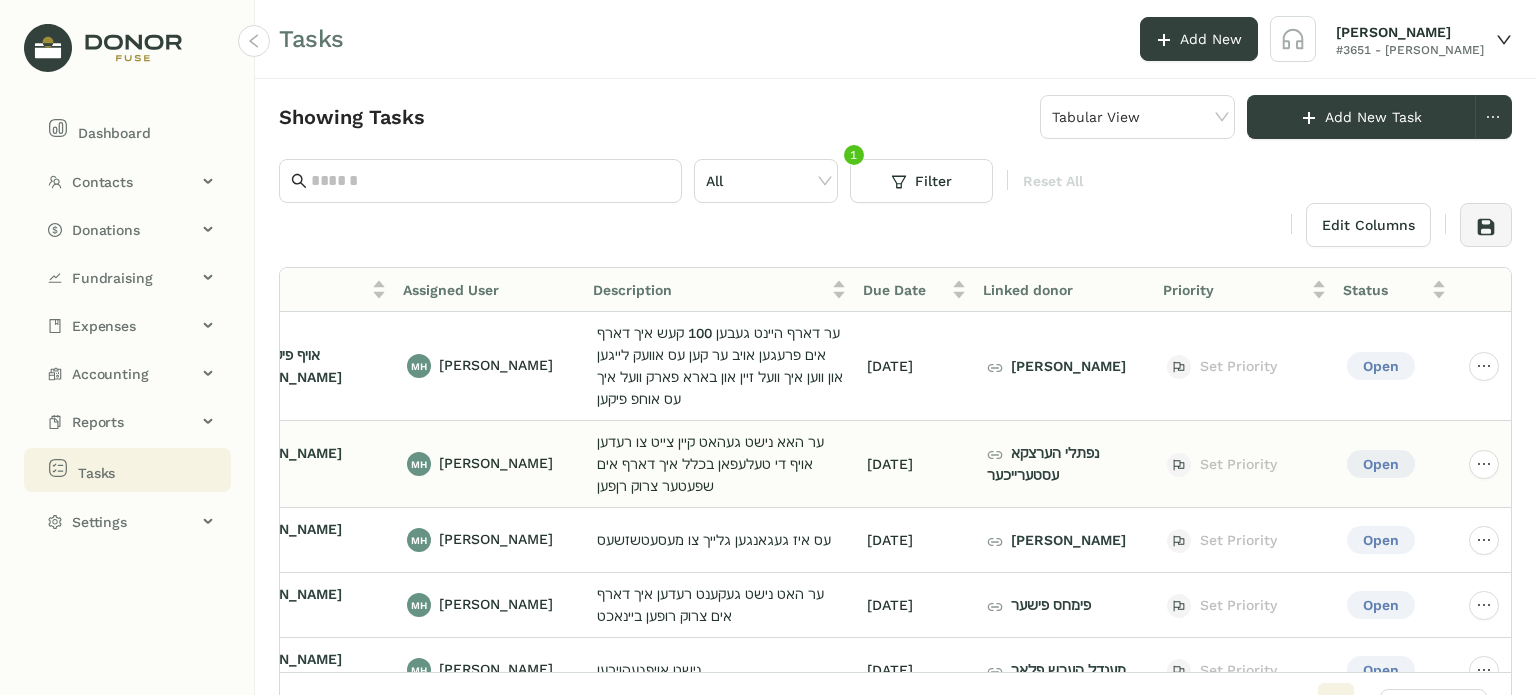 click on "נפתלי הערצקא עסטערייכער" 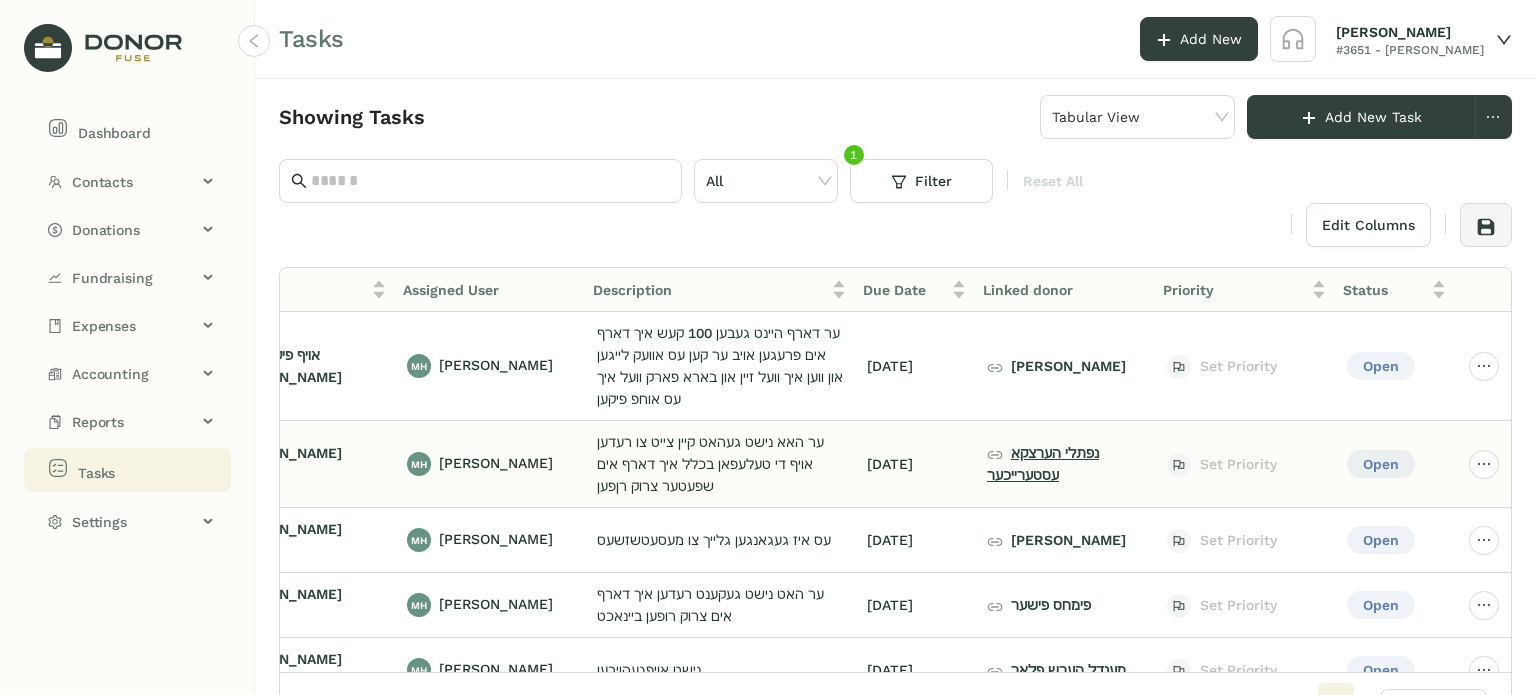 click on "נפתלי הערצקא עסטערייכער" 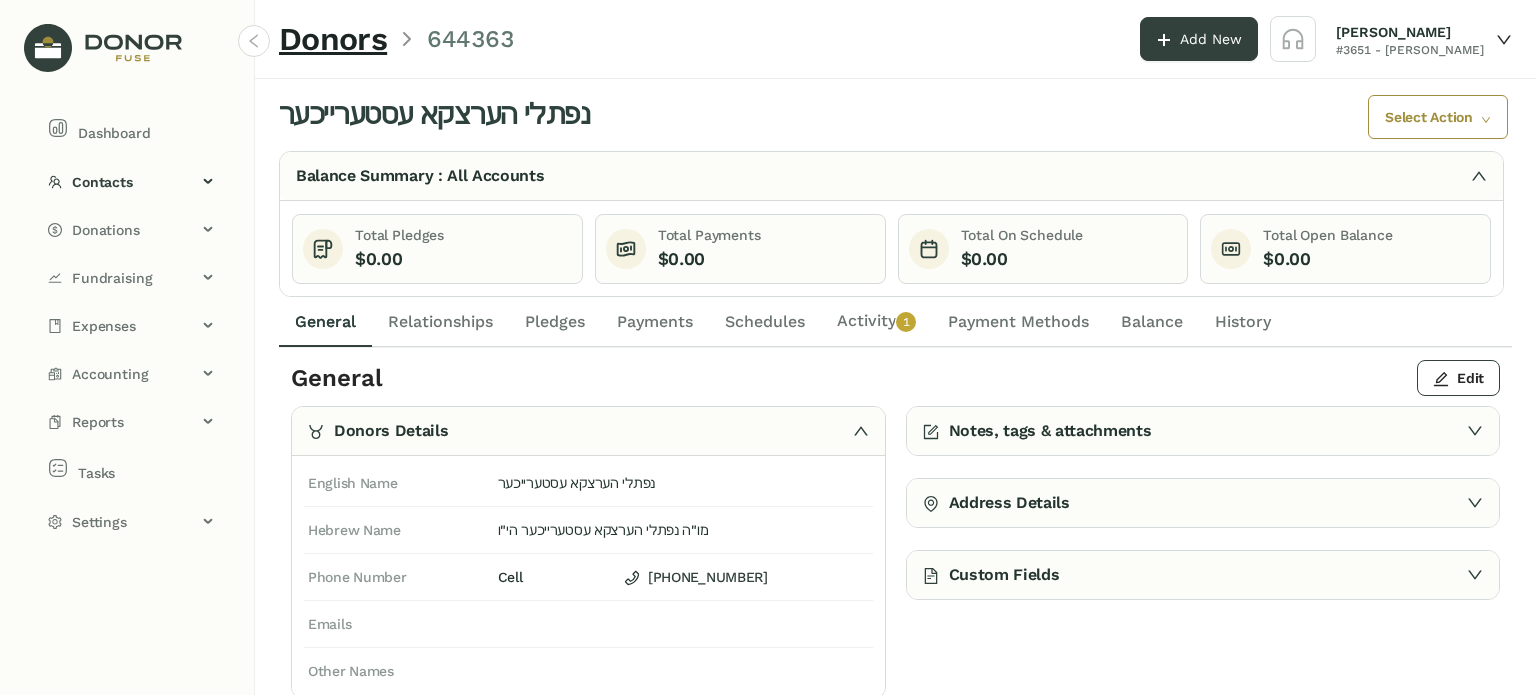 click on "Activity   0   1   2   3   4   5   6   7   8   9" 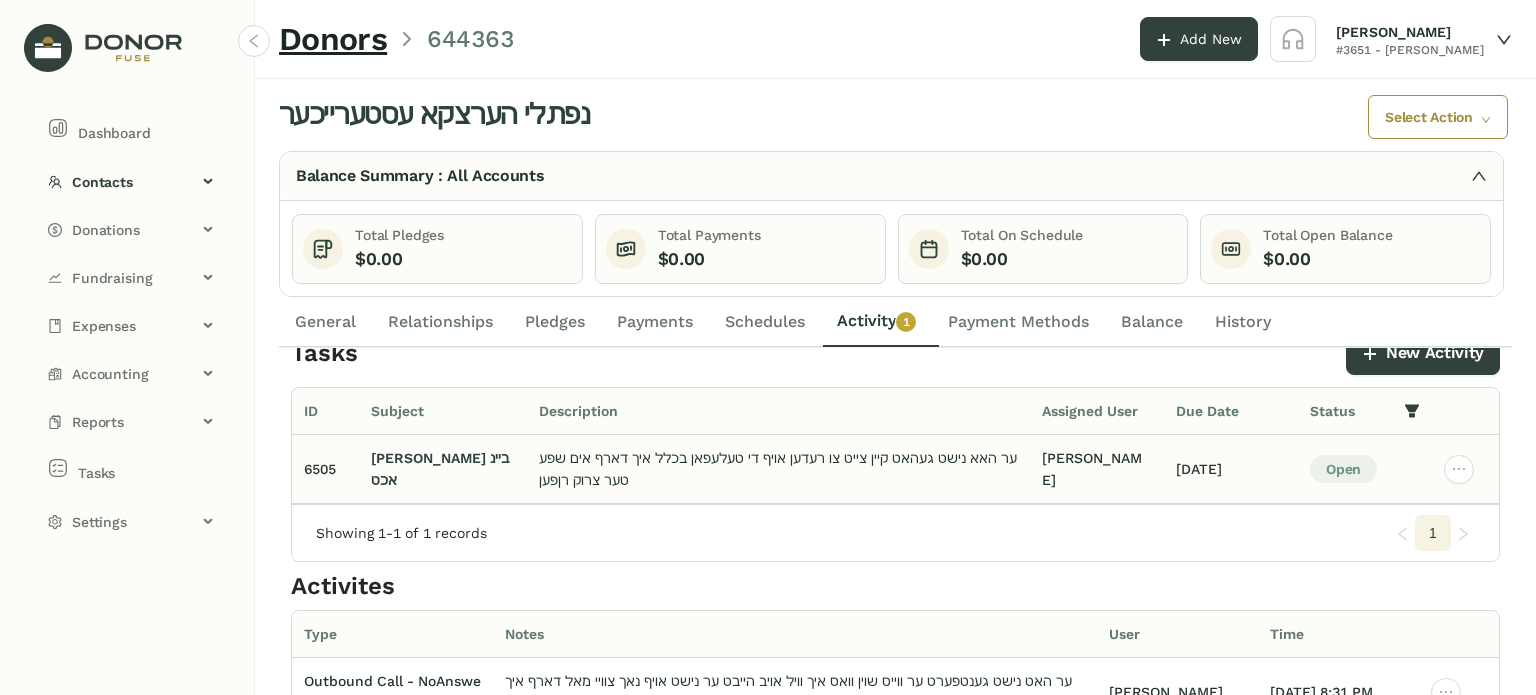 scroll, scrollTop: 0, scrollLeft: 0, axis: both 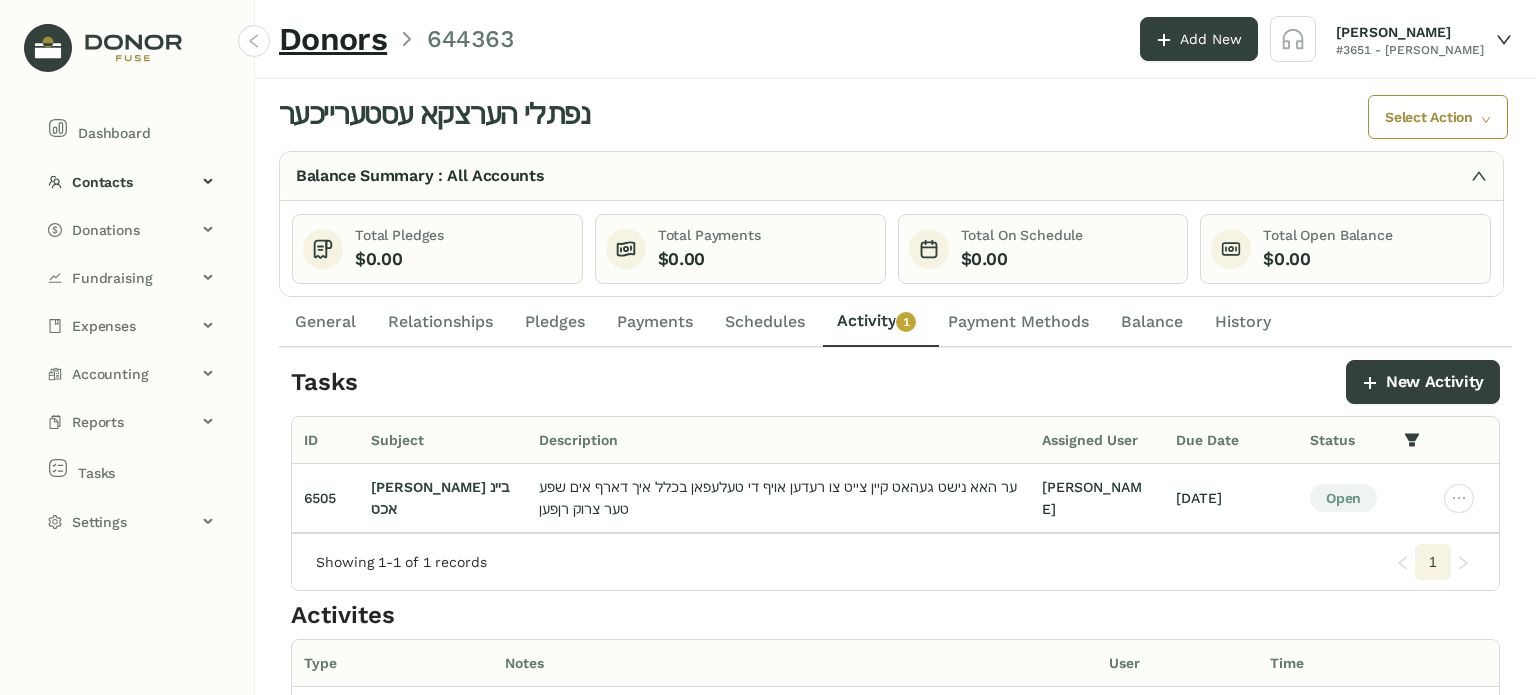 click on "General" 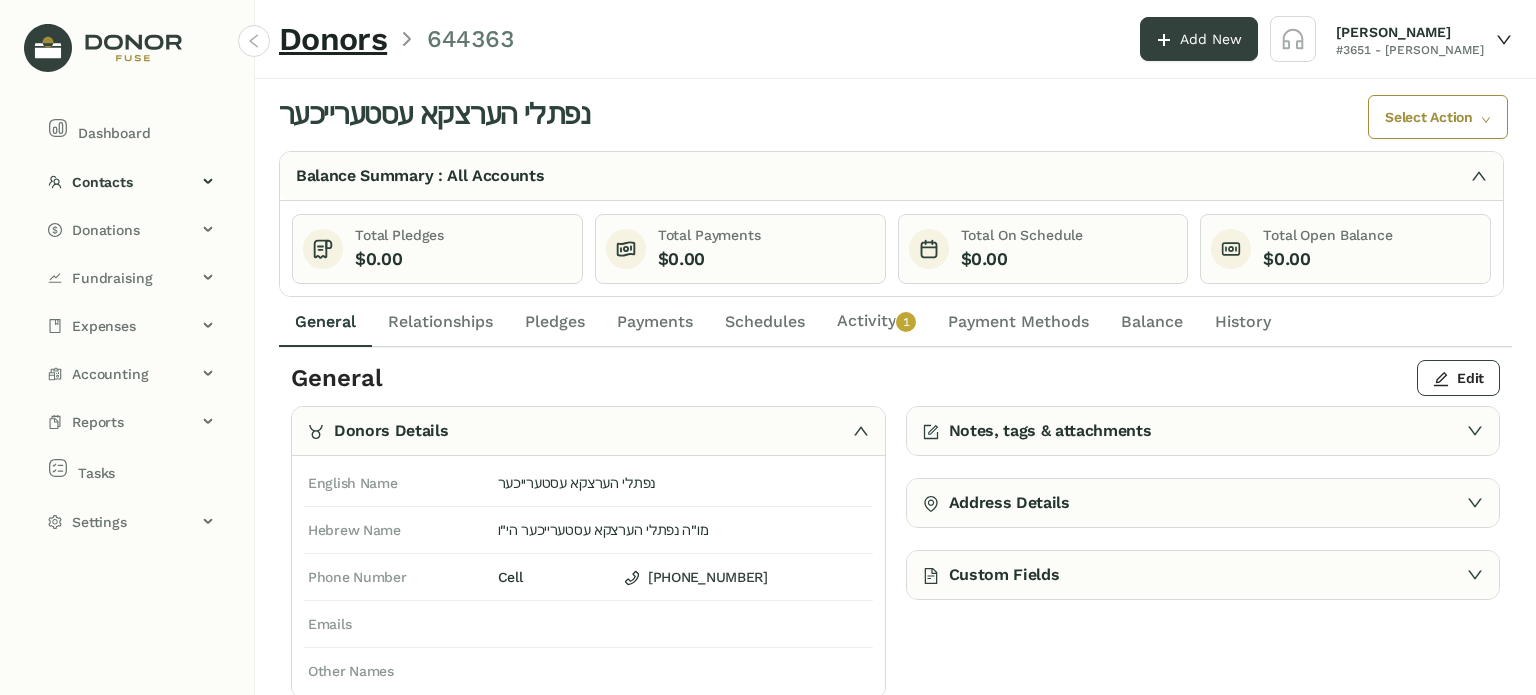 click on "Activity   0   1   2   3   4   5   6   7   8   9" 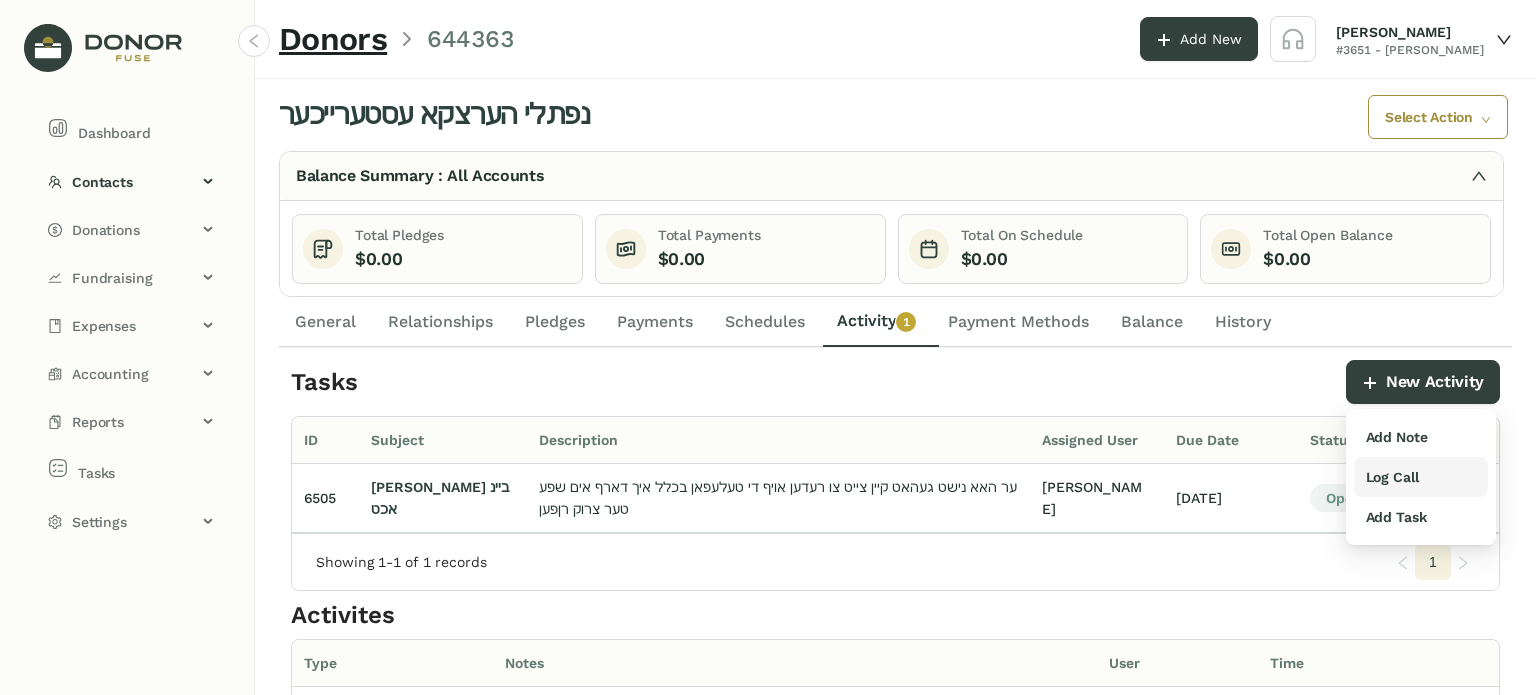 drag, startPoint x: 1402, startPoint y: 480, endPoint x: 1388, endPoint y: 468, distance: 18.439089 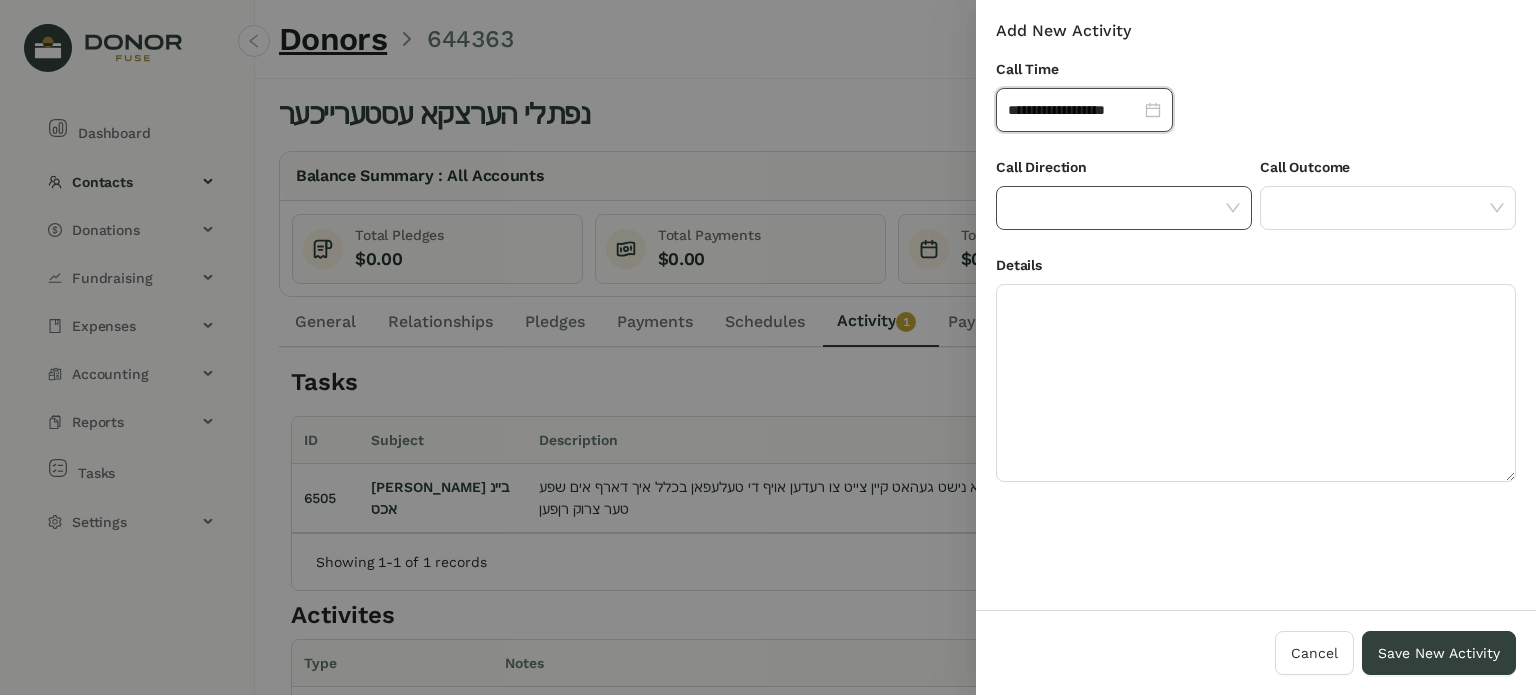 click 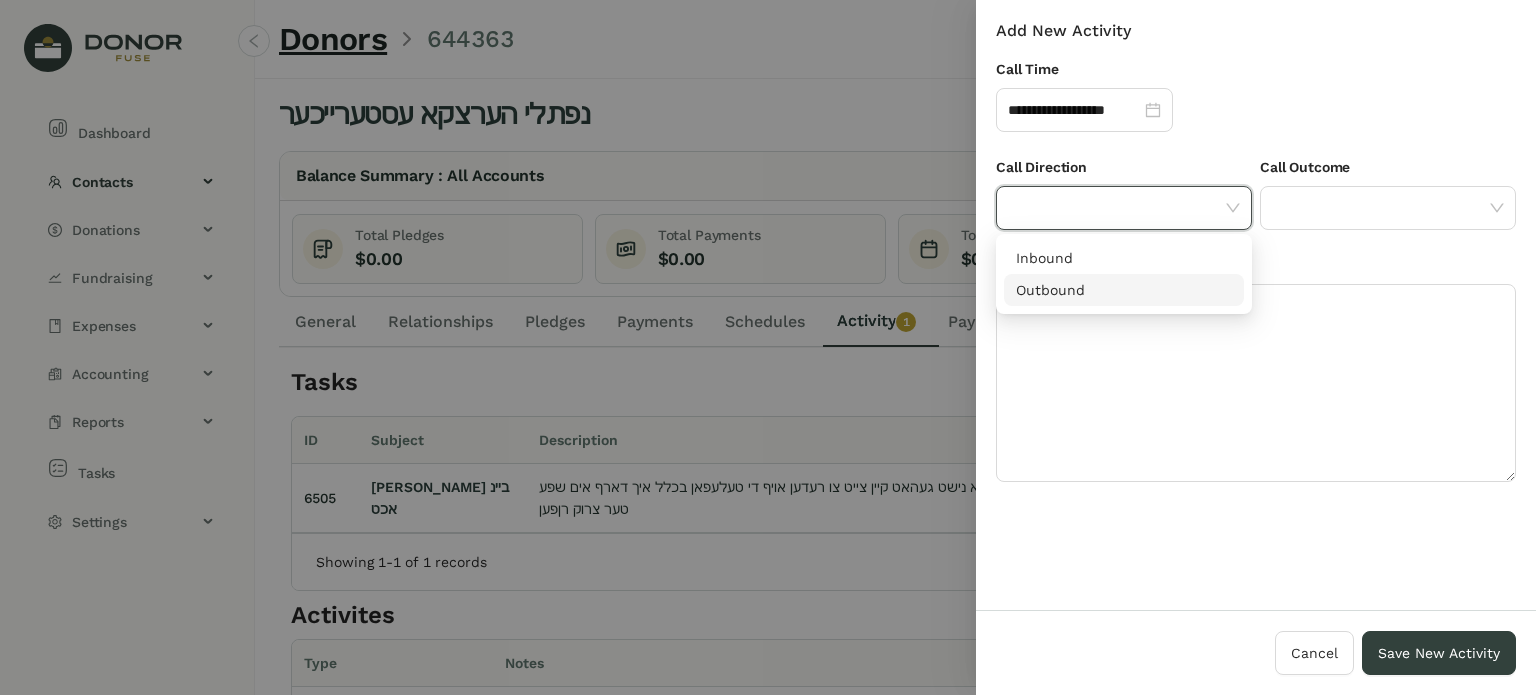 click on "Outbound" at bounding box center (1124, 290) 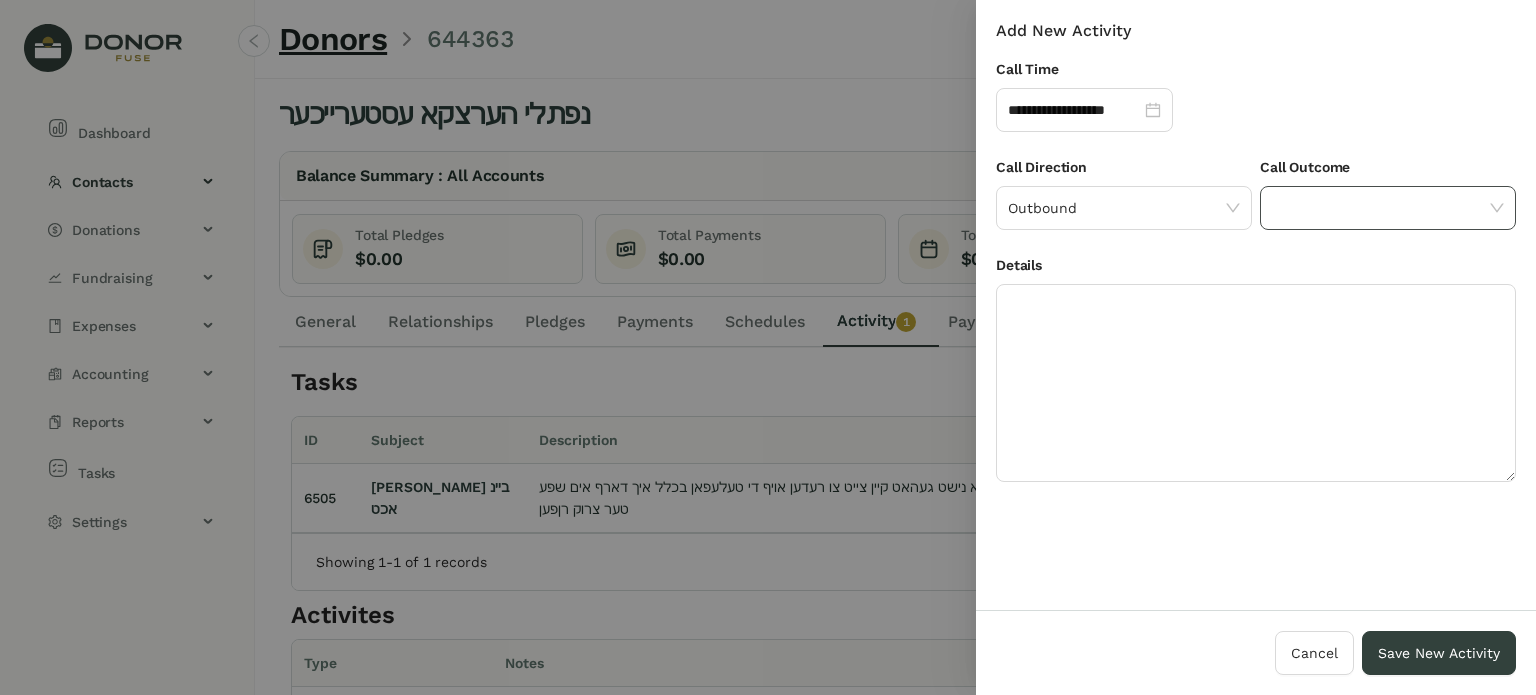 drag, startPoint x: 1384, startPoint y: 188, endPoint x: 1376, endPoint y: 198, distance: 12.806249 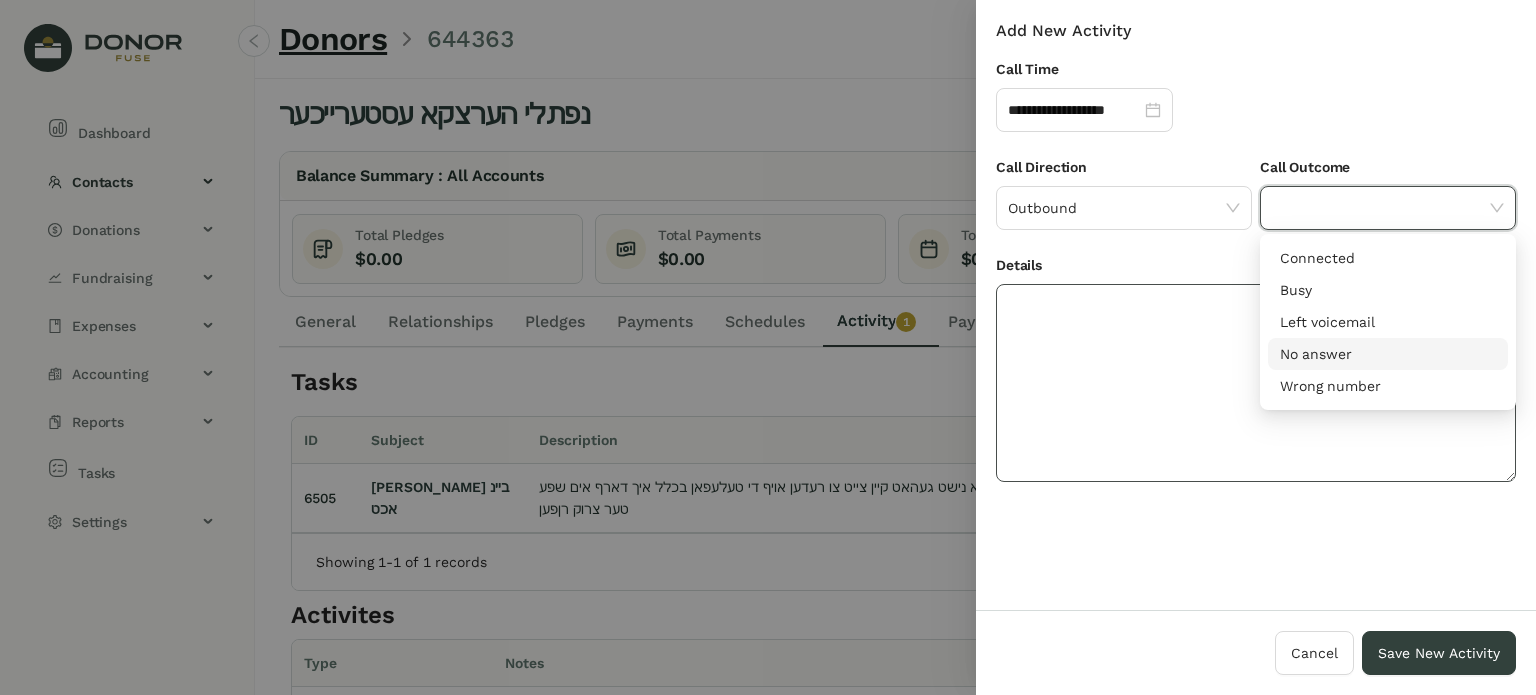 drag, startPoint x: 1324, startPoint y: 353, endPoint x: 1309, endPoint y: 345, distance: 17 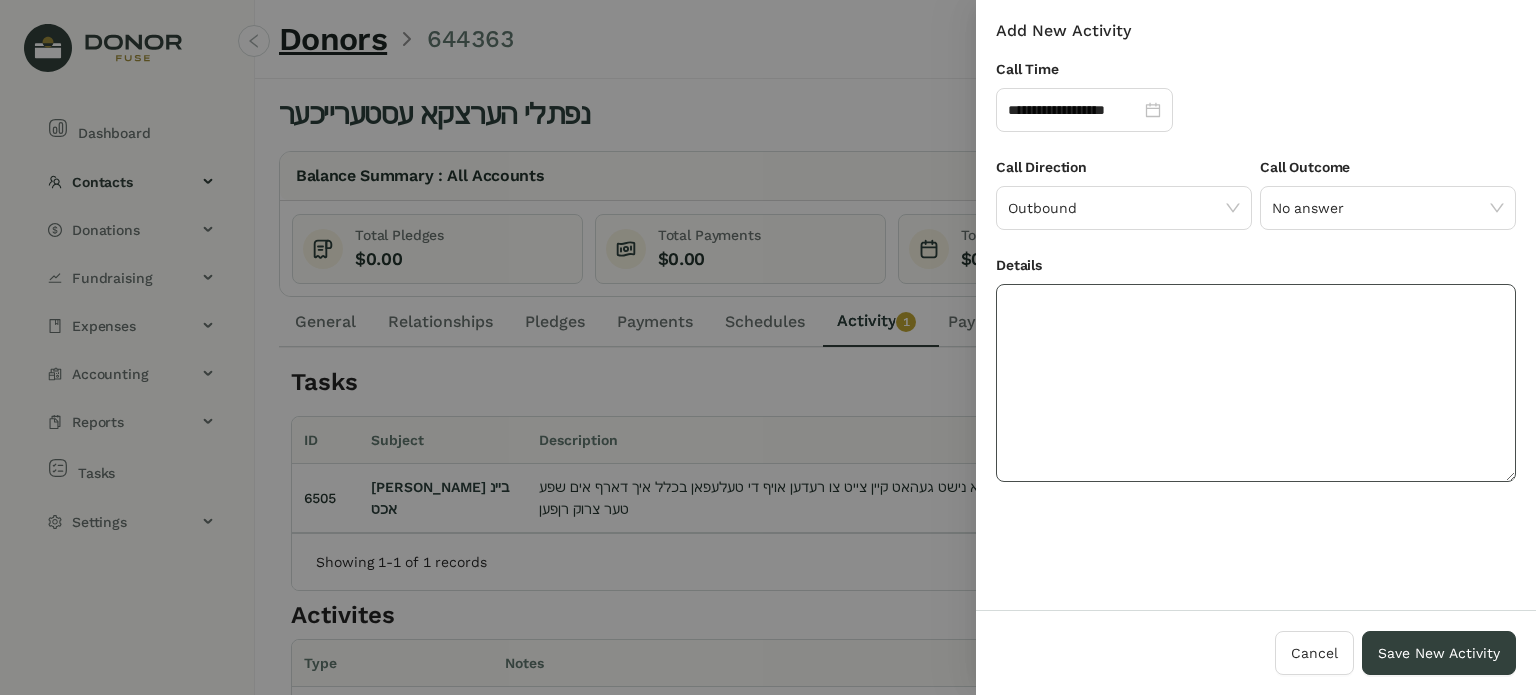 click 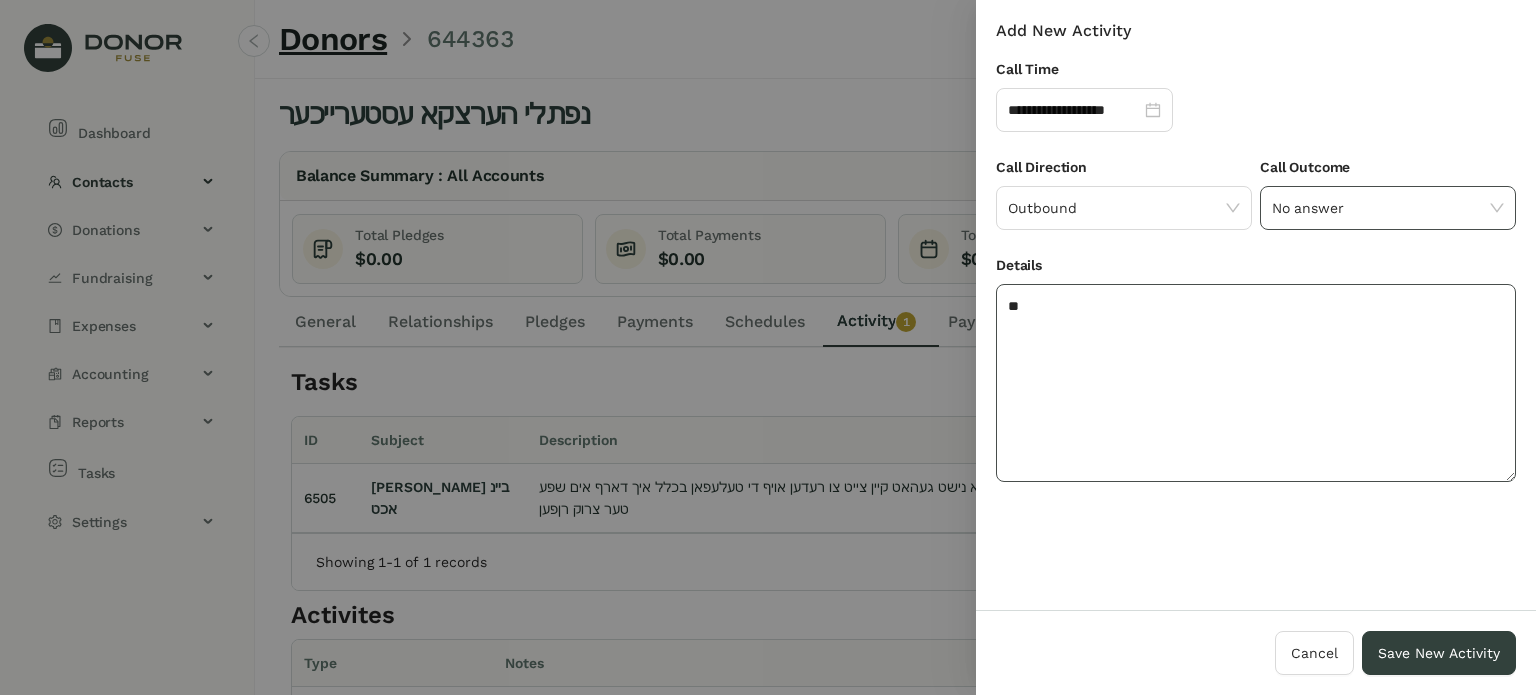 type on "*" 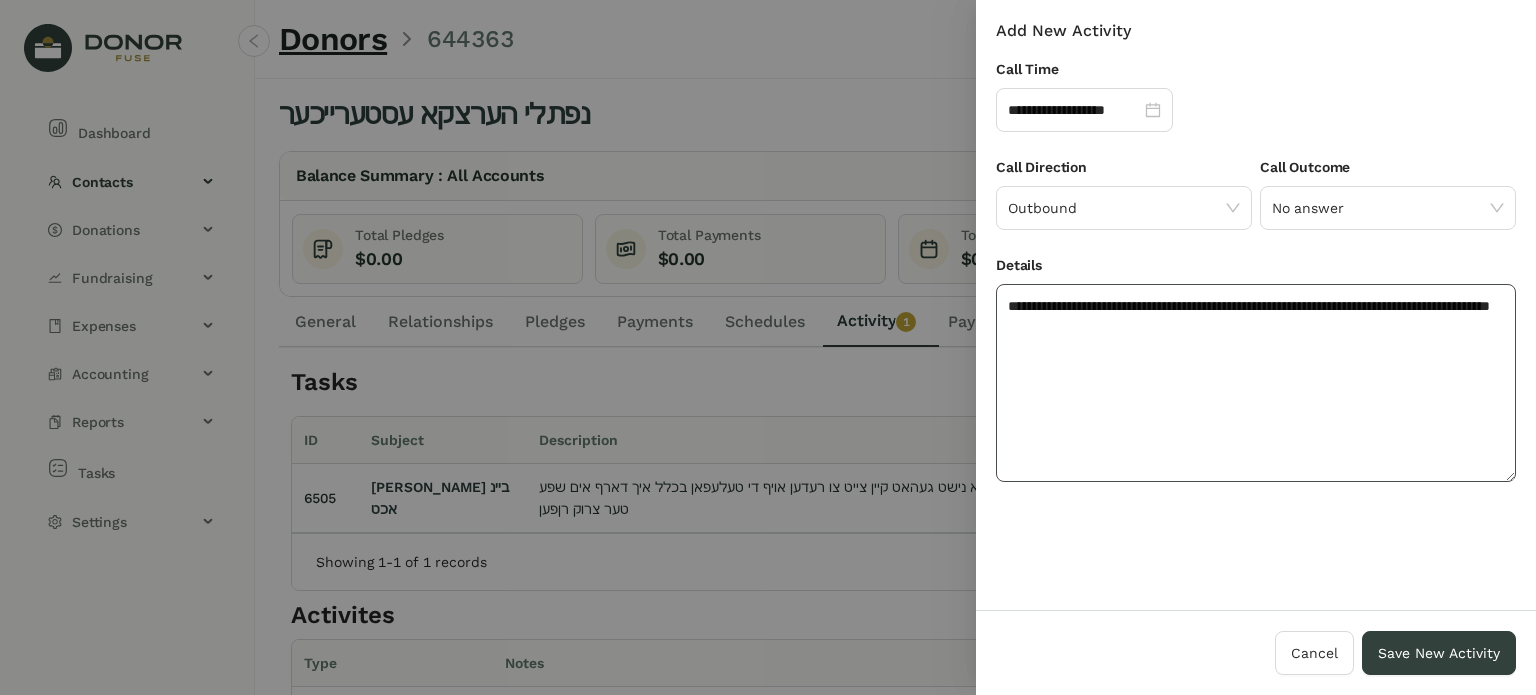 click on "**********" 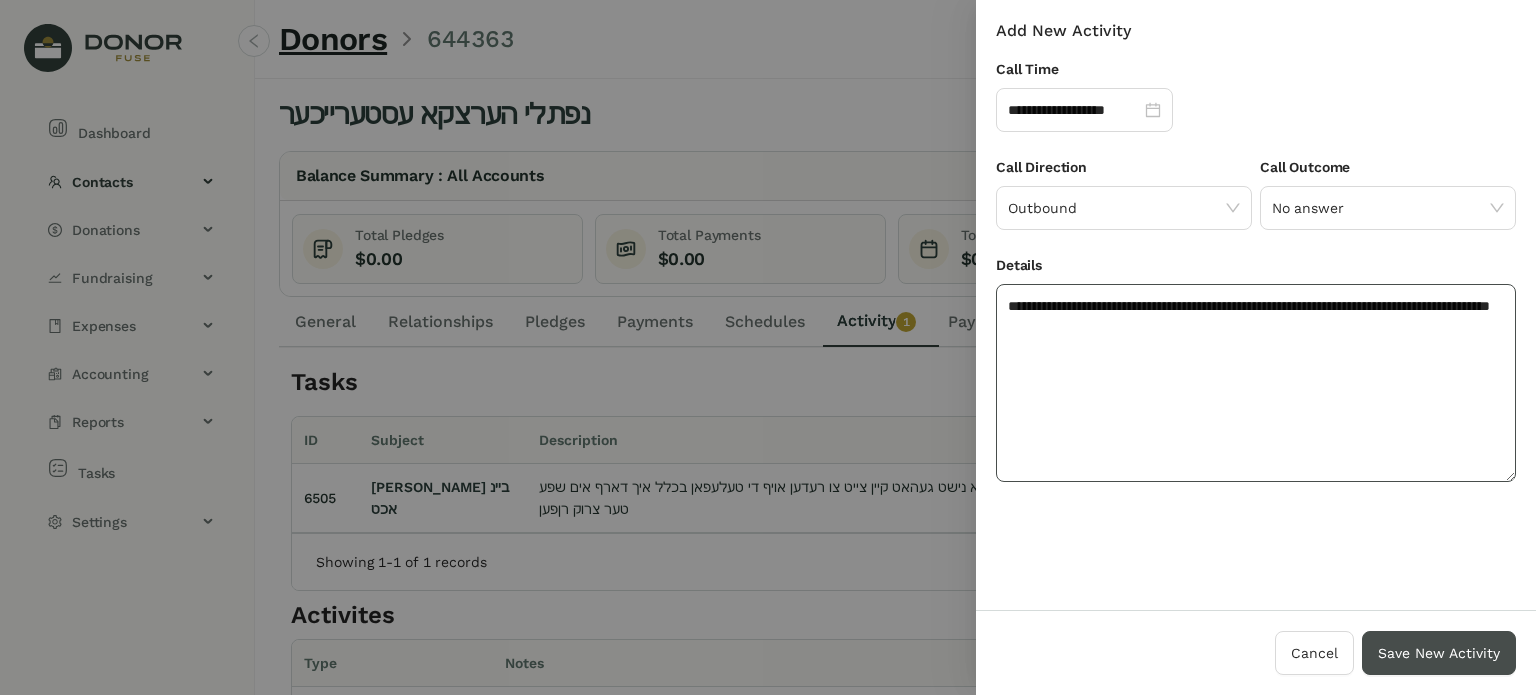 type on "**********" 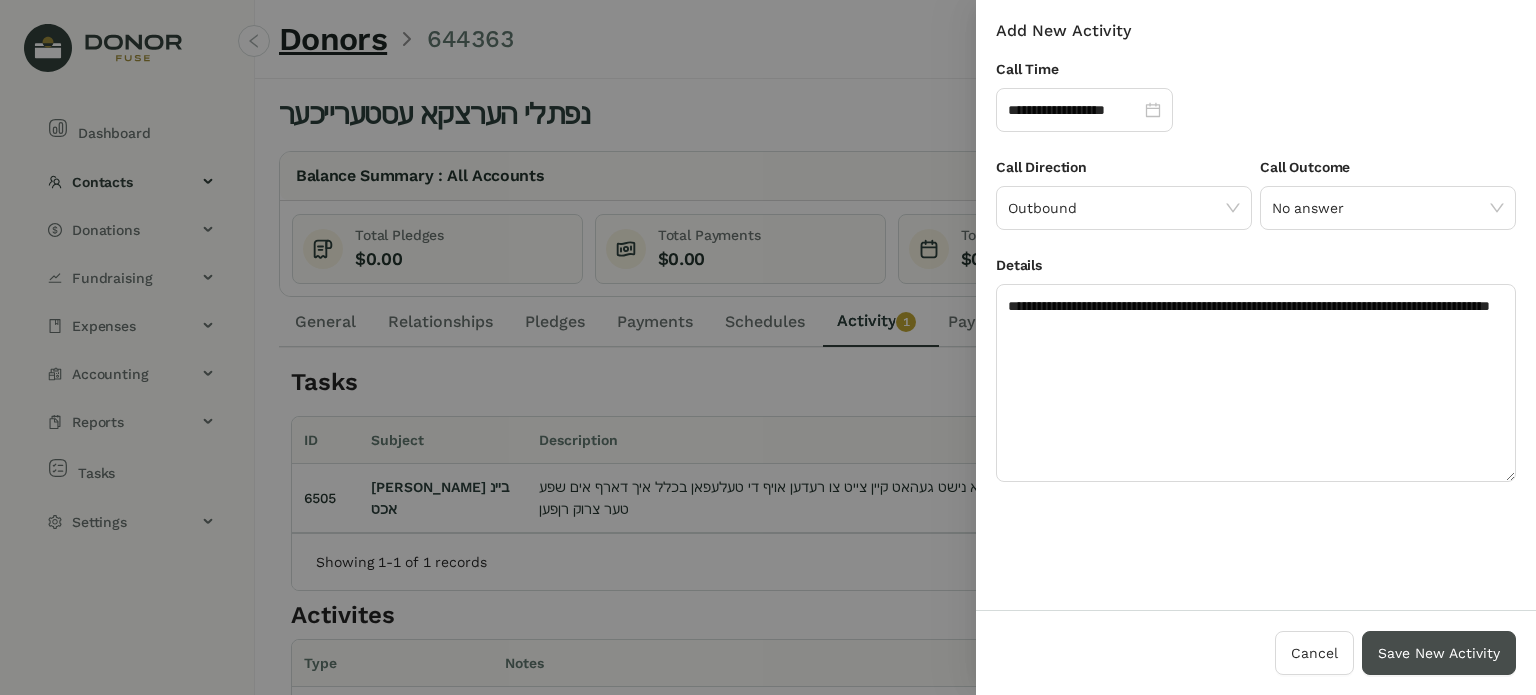 click on "Save New Activity" at bounding box center (1439, 653) 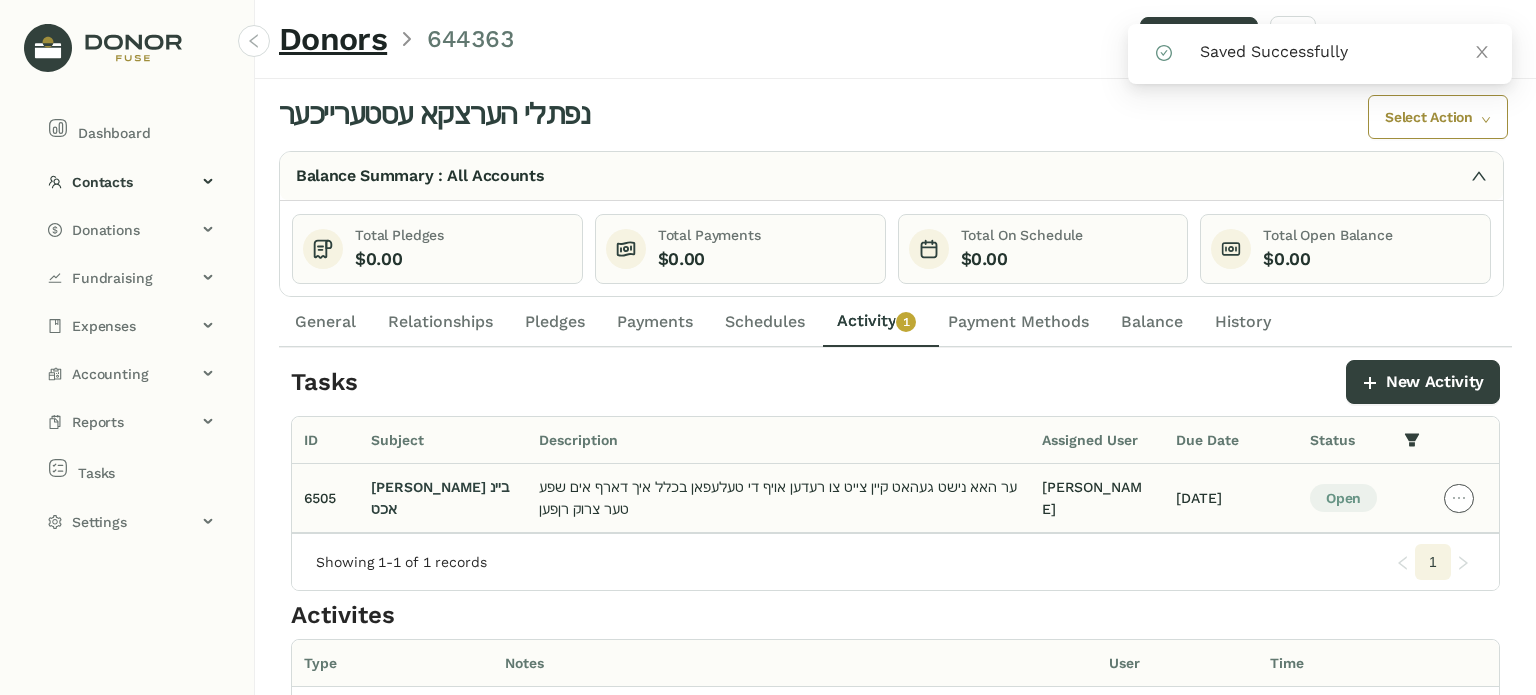 click 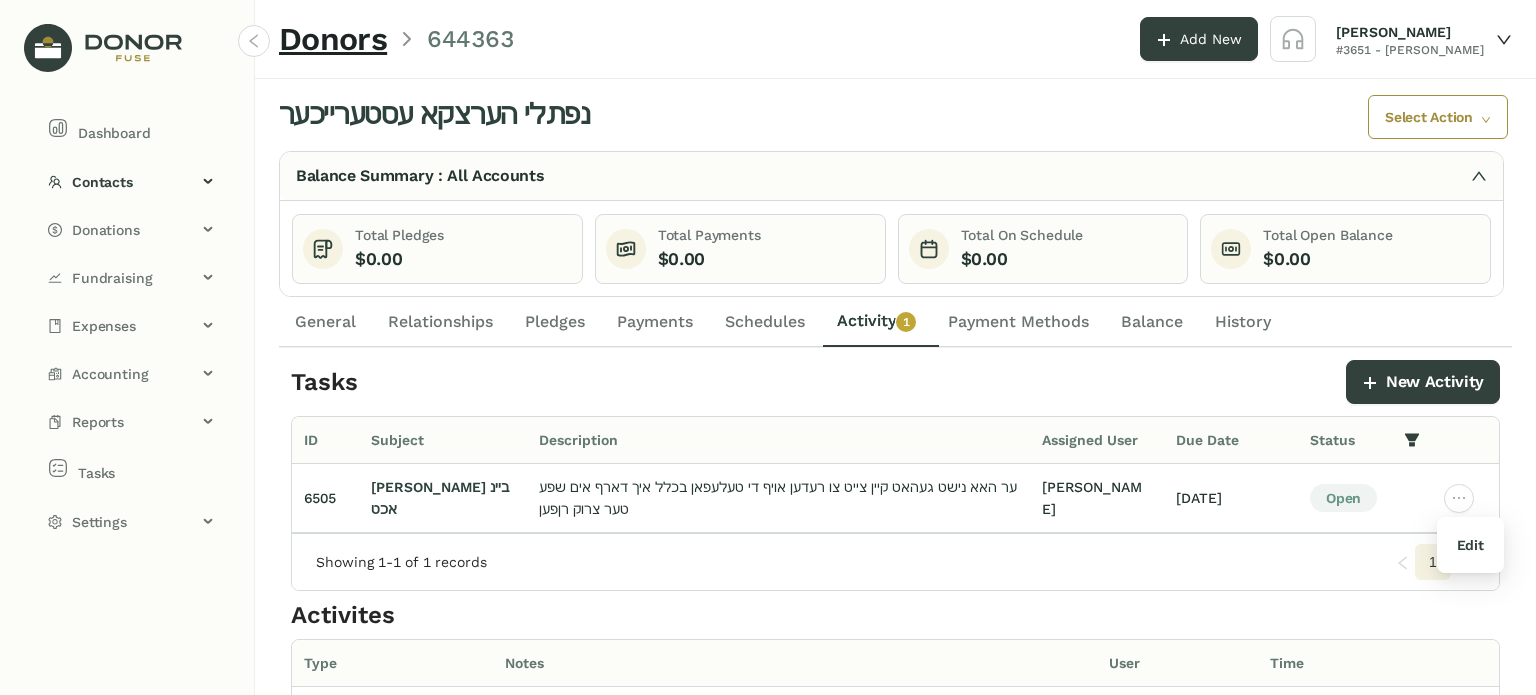 click on "Edit" at bounding box center [1470, 545] 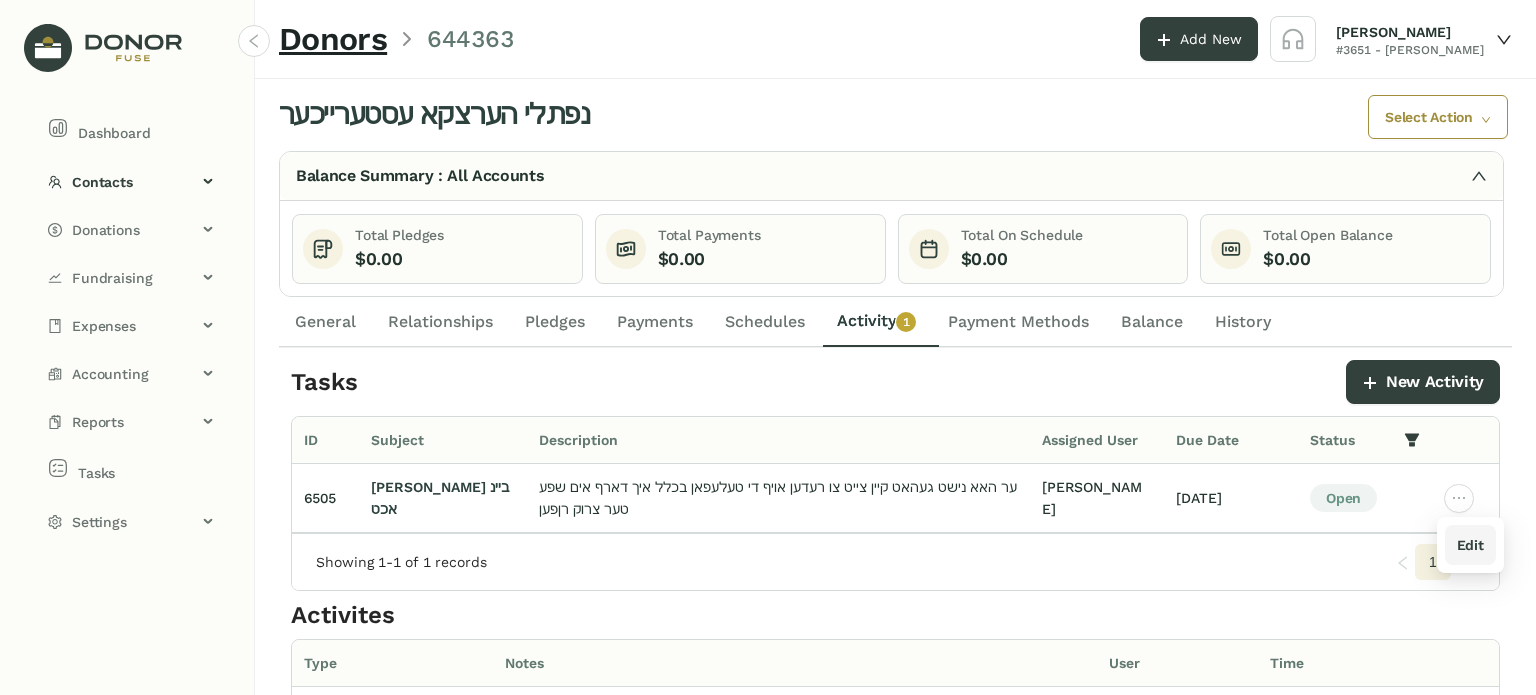 click on "Edit" at bounding box center [1470, 545] 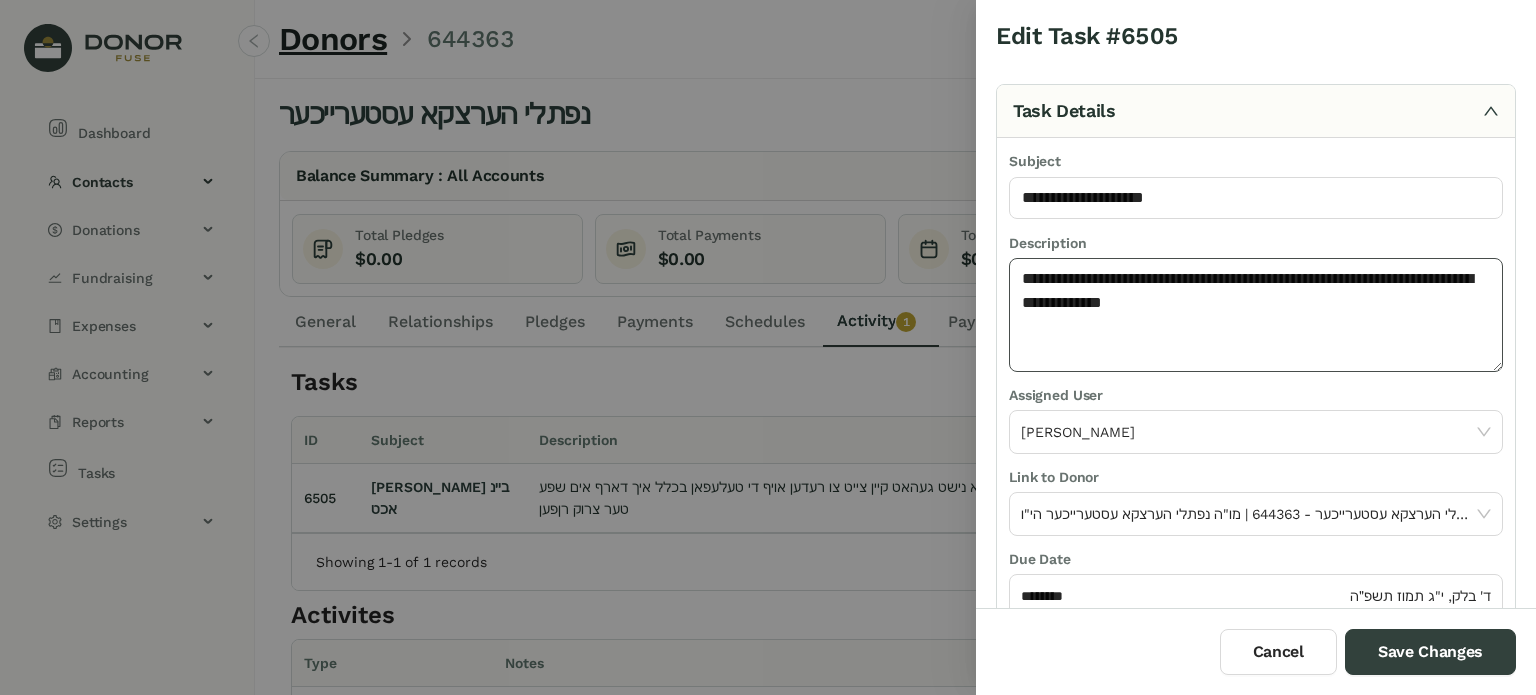 click on "**********" 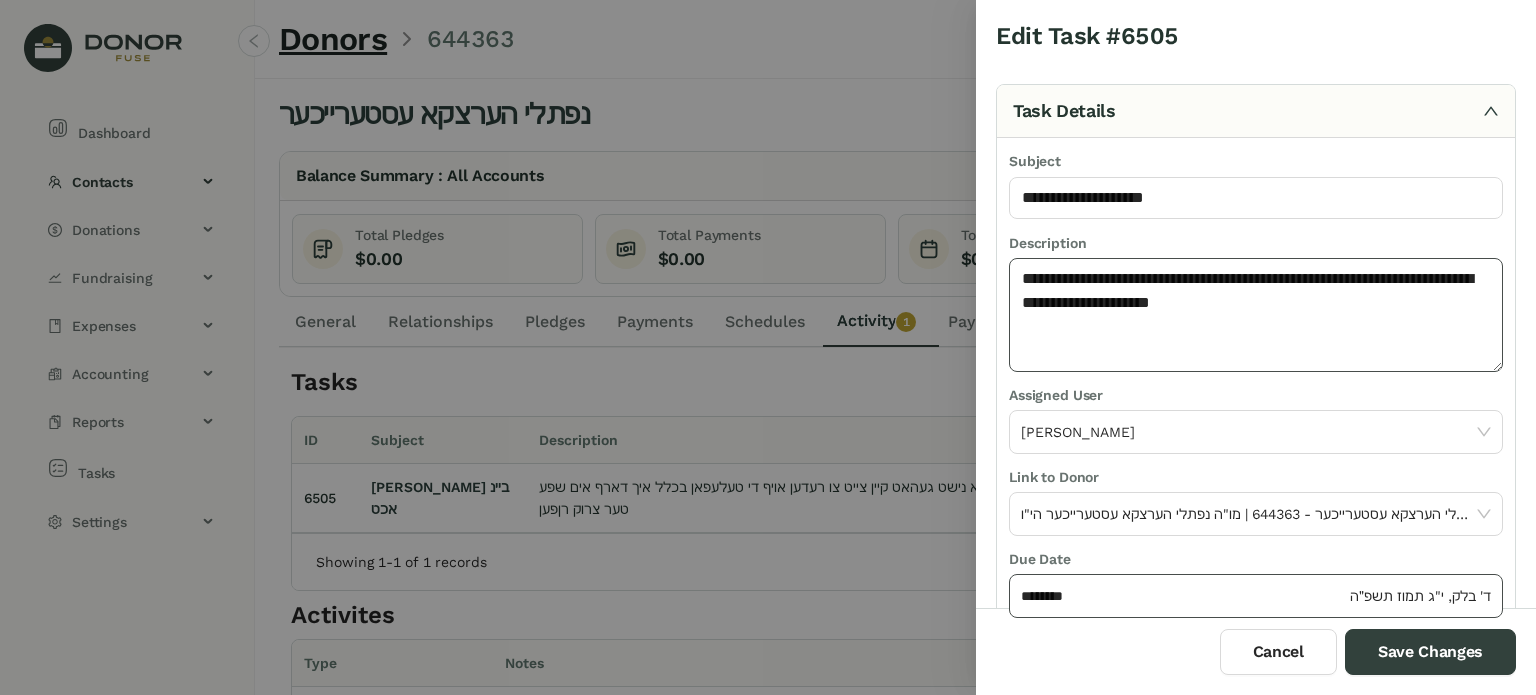type on "**********" 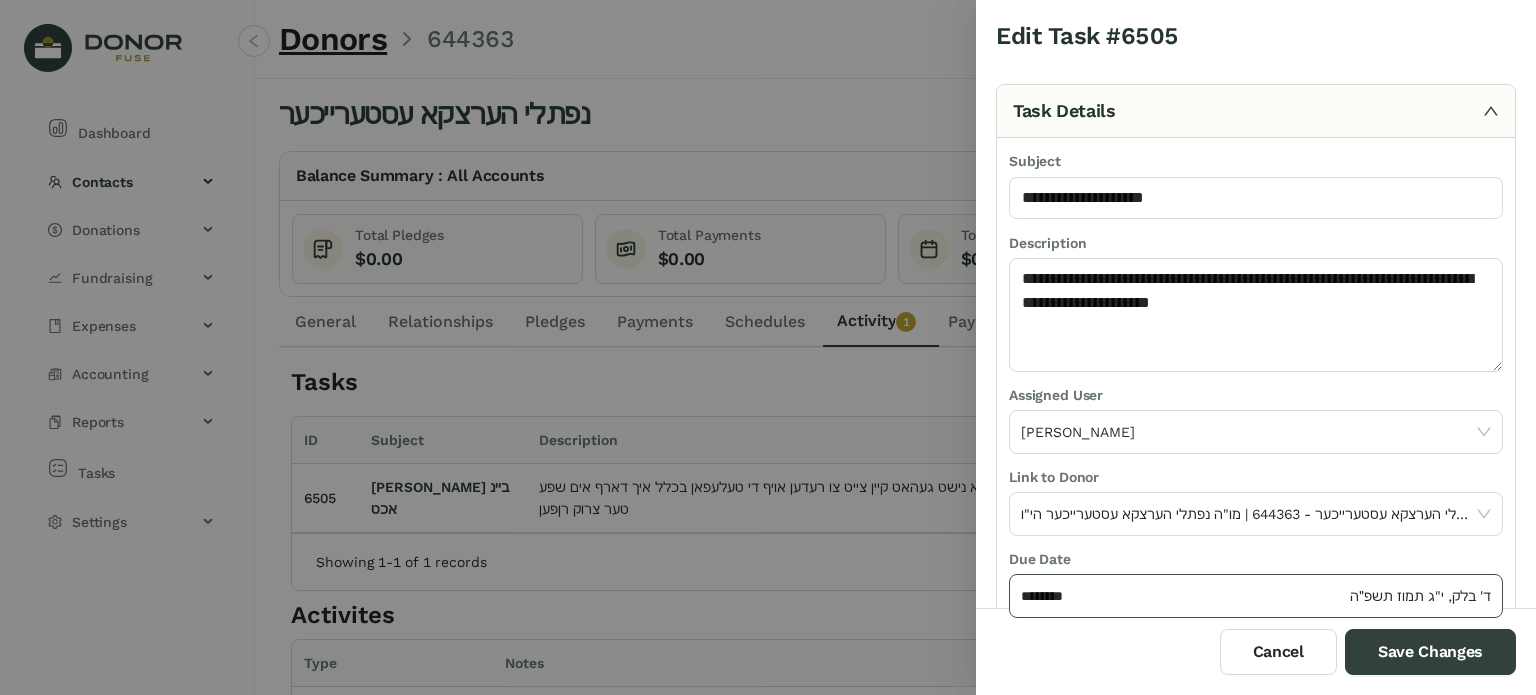 click on "********" 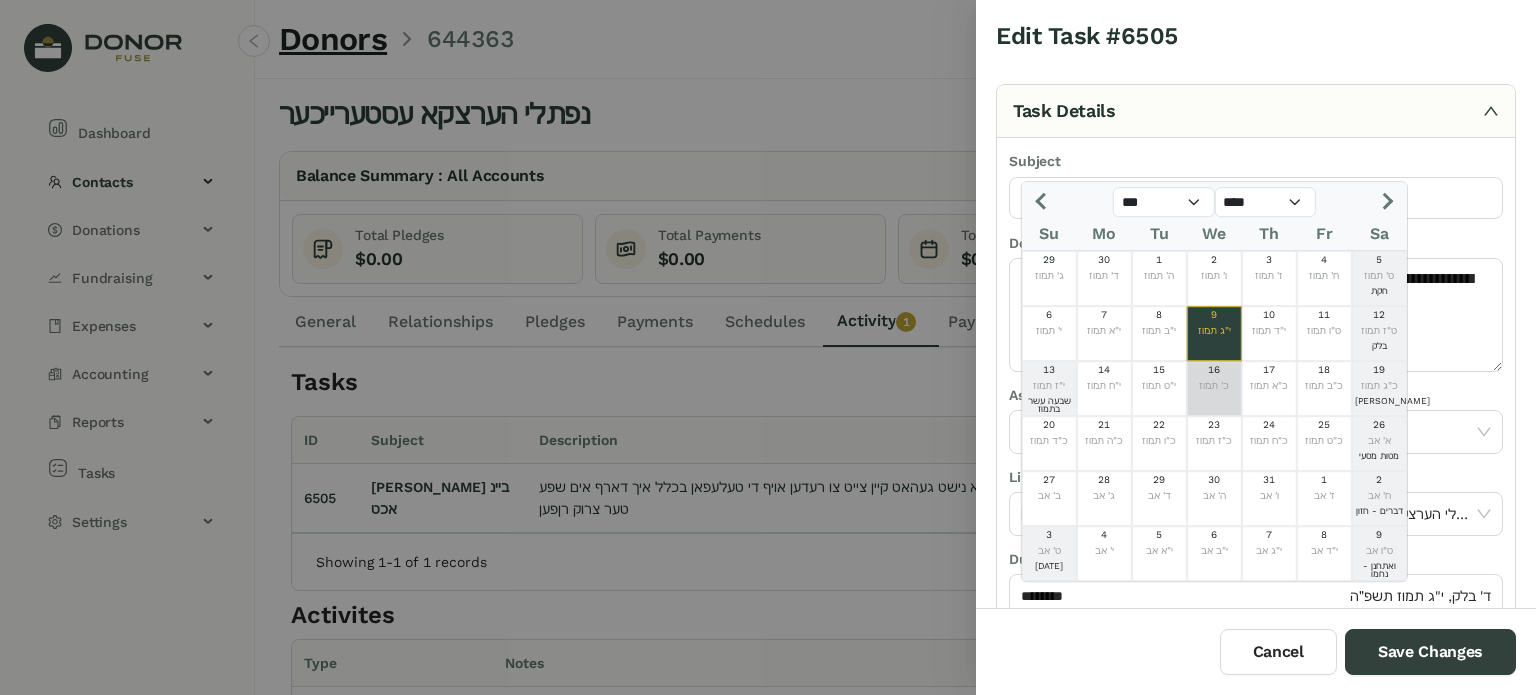 click on "כ' תמוז" 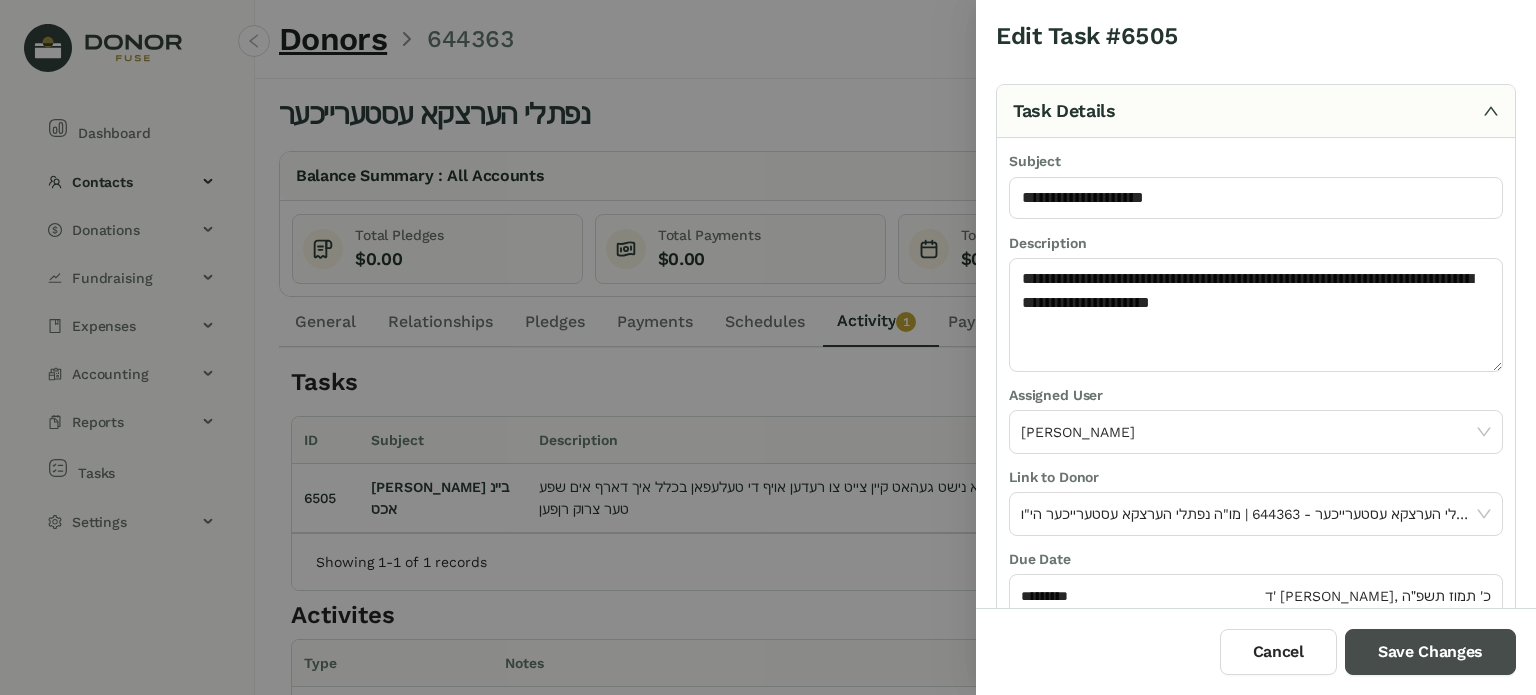drag, startPoint x: 1408, startPoint y: 655, endPoint x: 1401, endPoint y: 643, distance: 13.892444 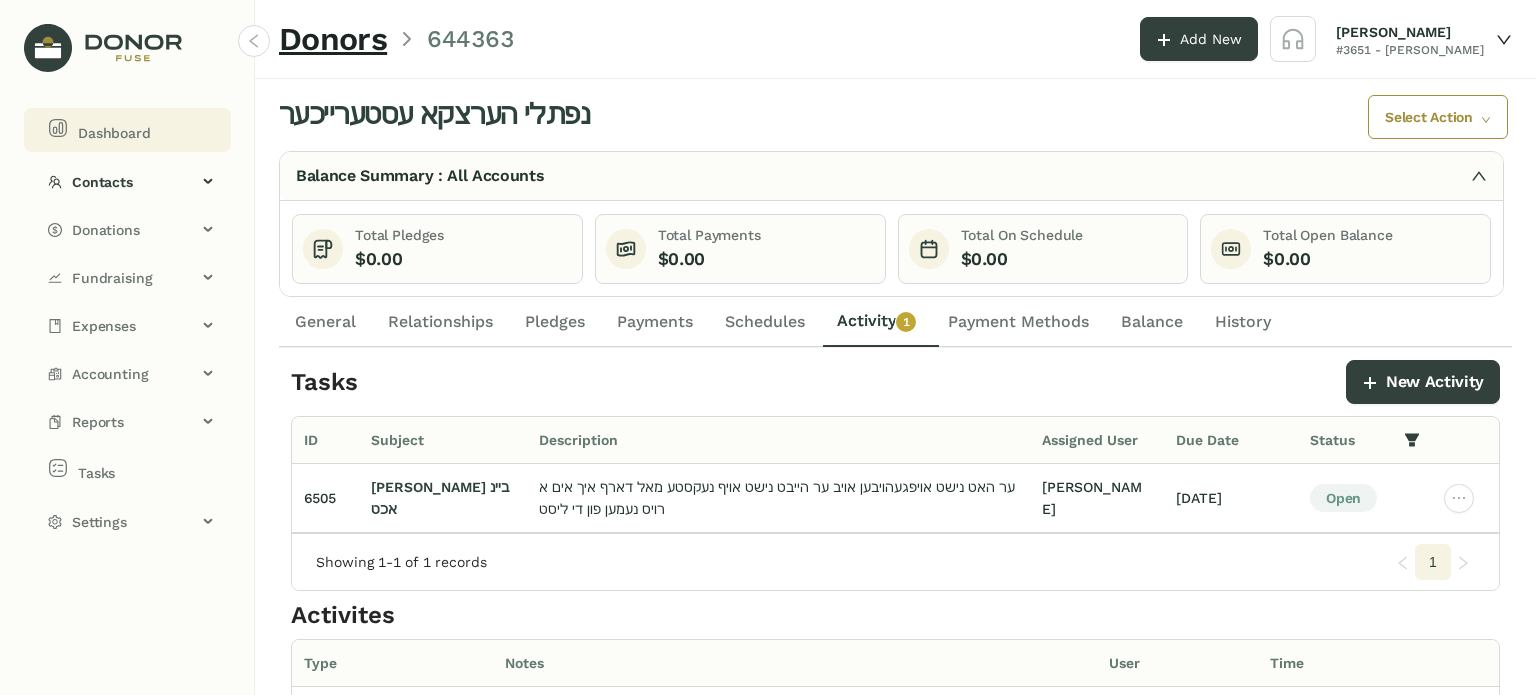 click on "Dashboard" 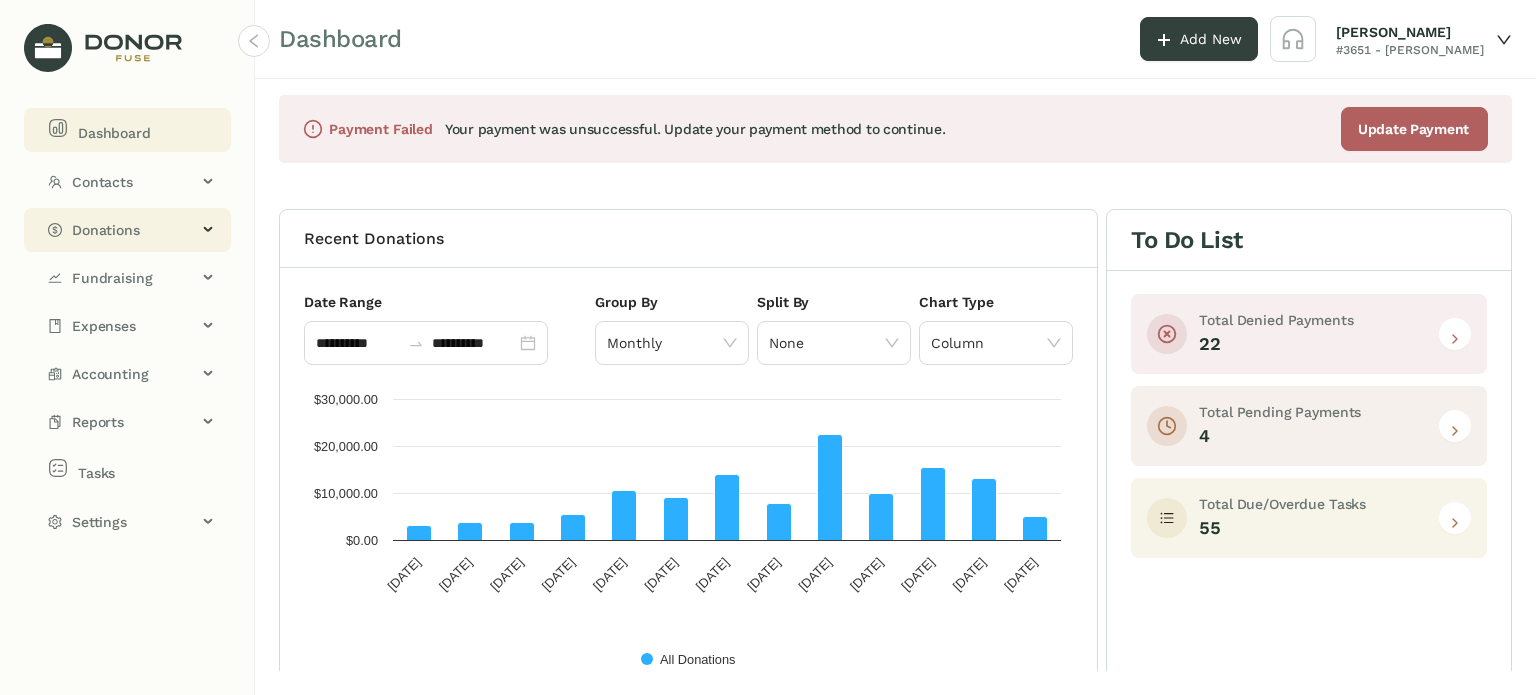 click on "Donations" 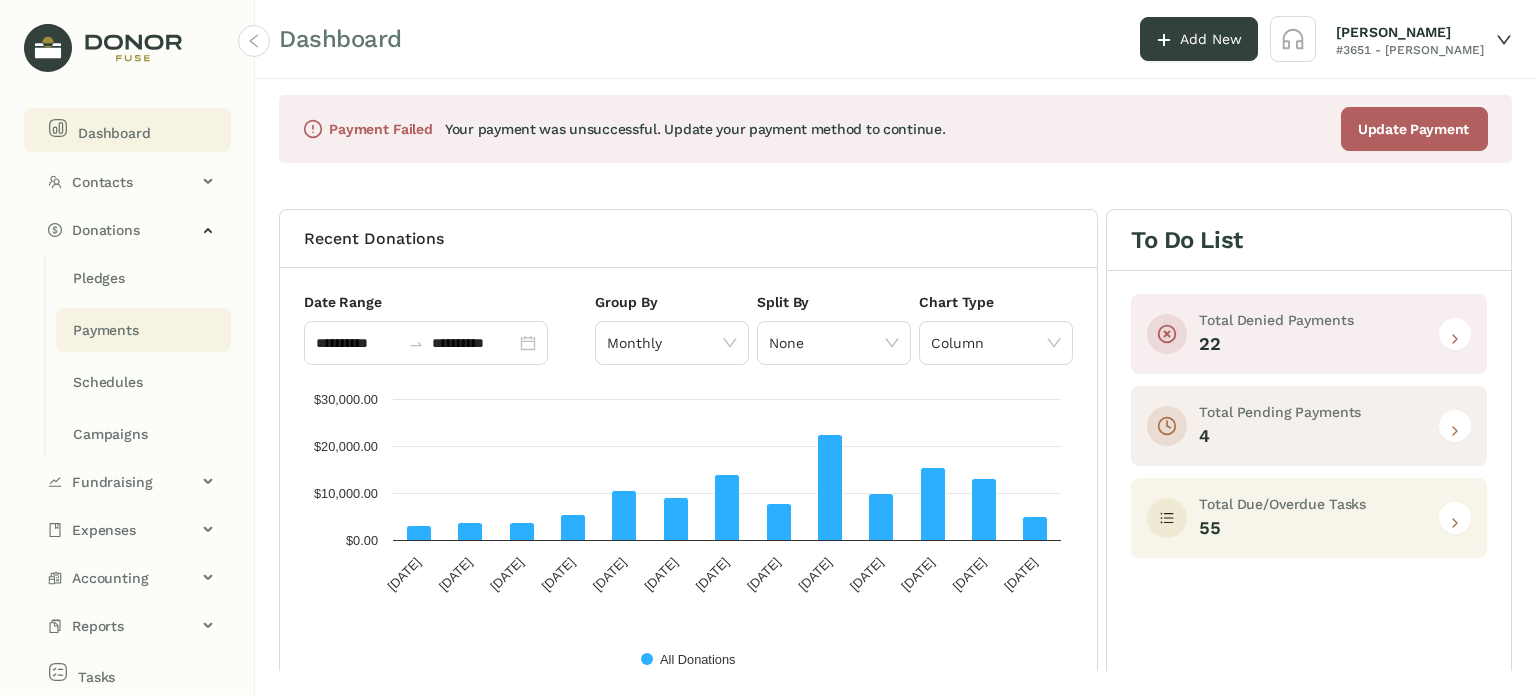 click on "Payments" 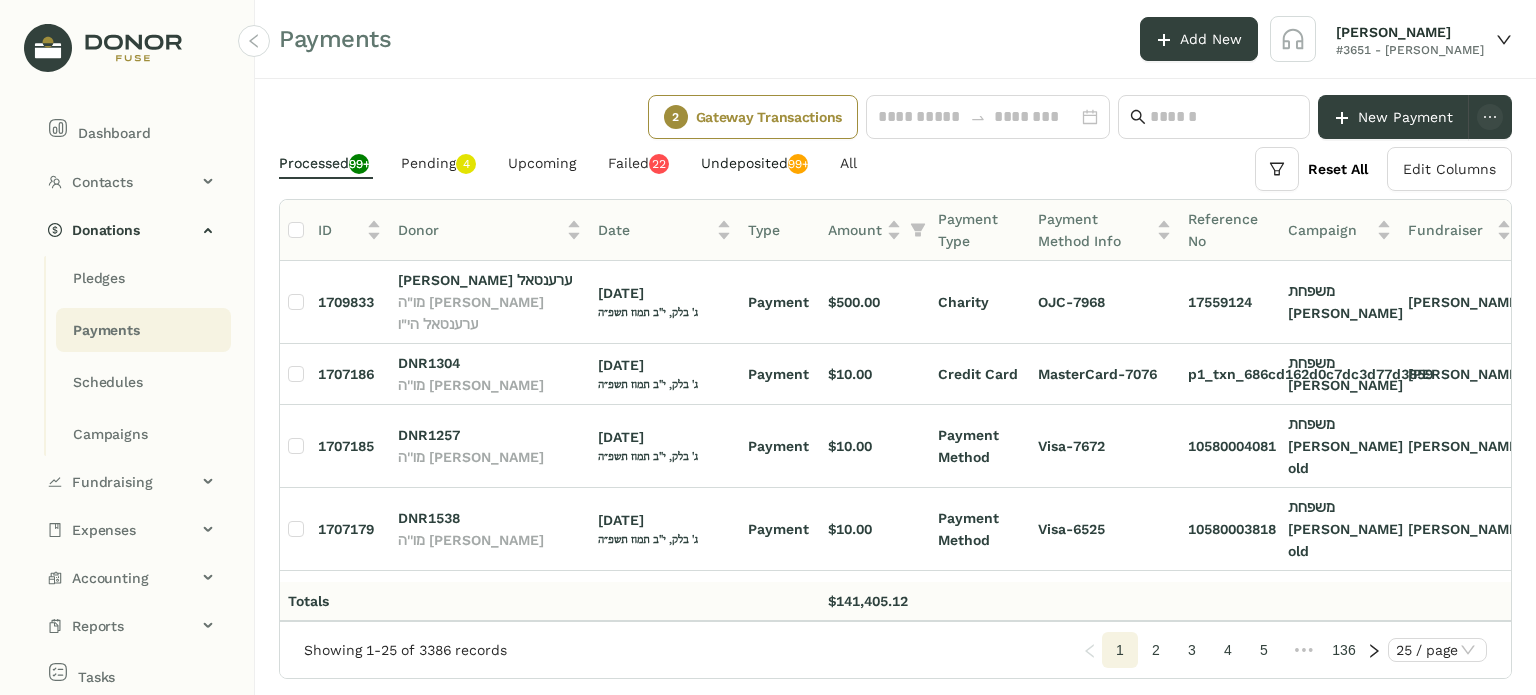 click on "Undeposited  99+" 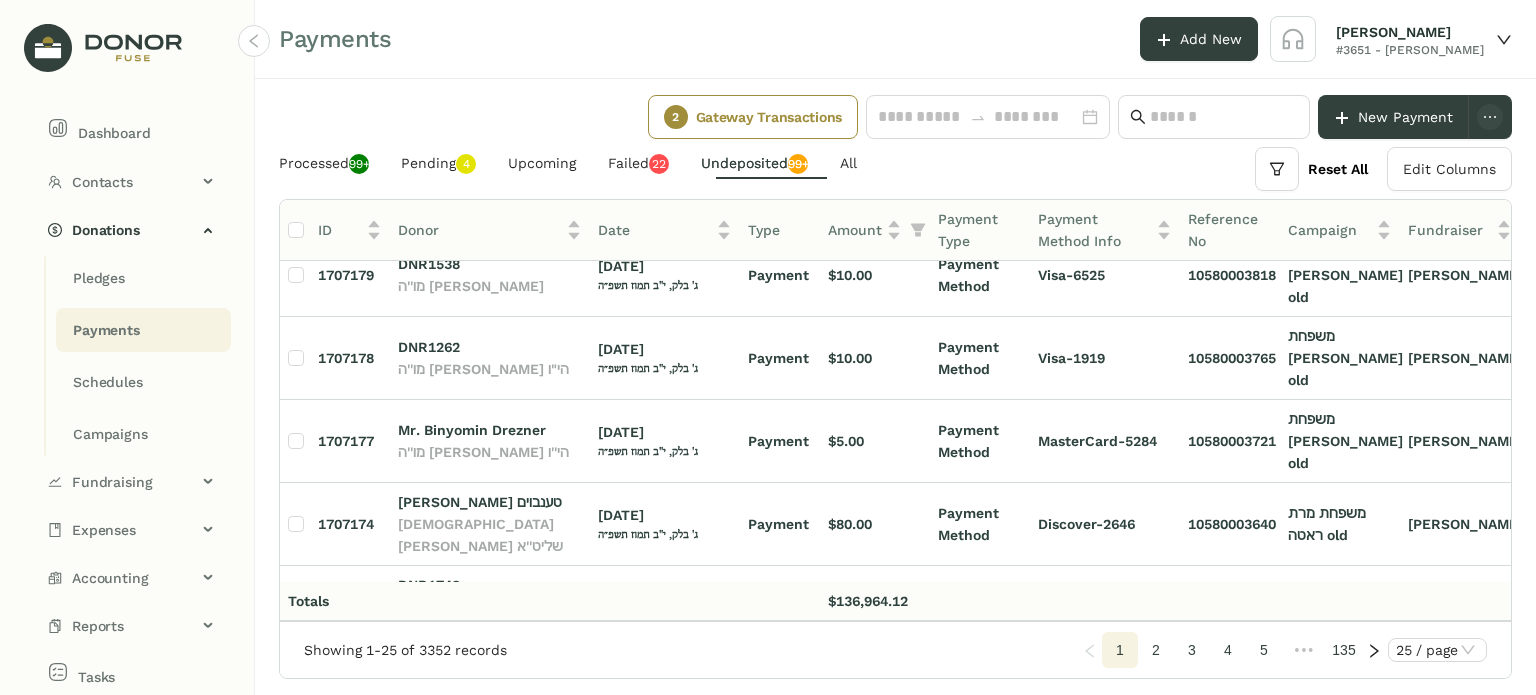 scroll, scrollTop: 262, scrollLeft: 0, axis: vertical 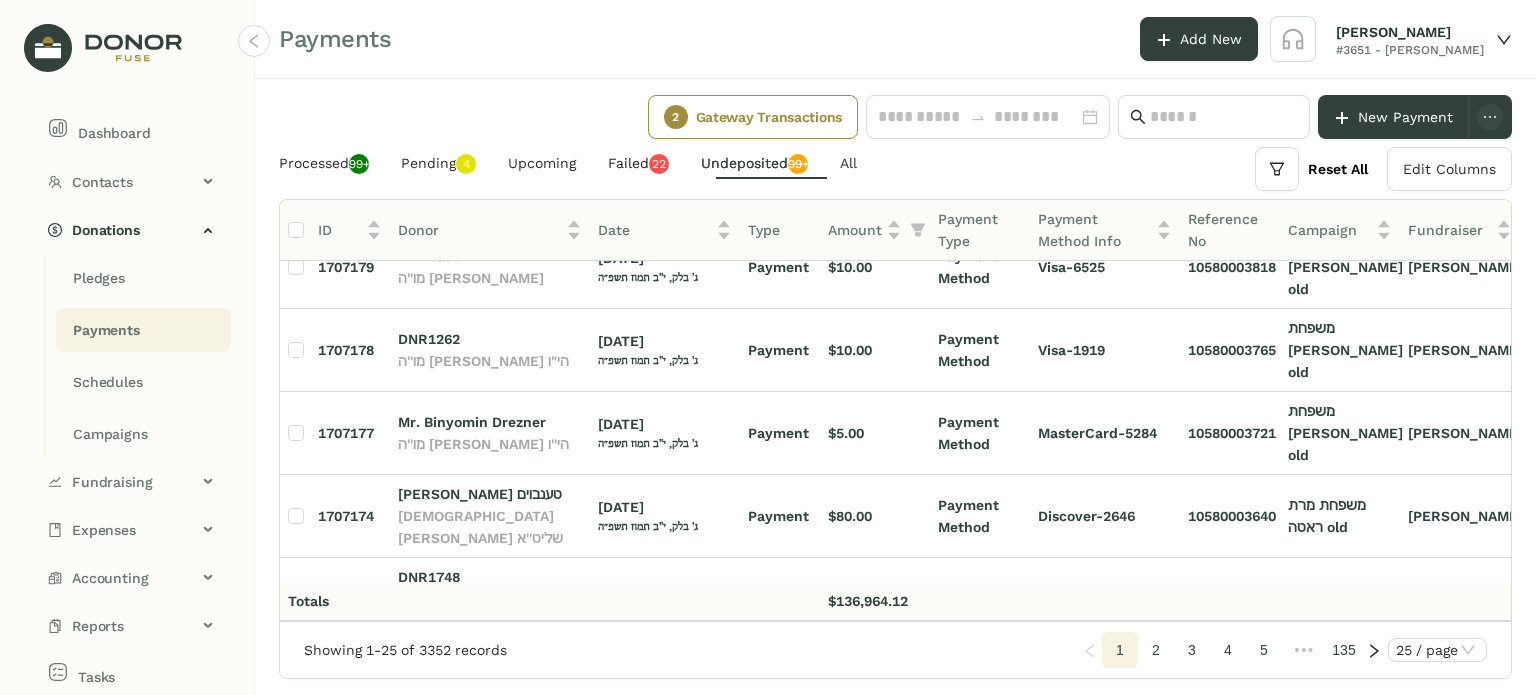 click on "Failed   0   1   2   3   4   5   6   7   8   9   0   1   2   3   4   5   6   7   8   9" 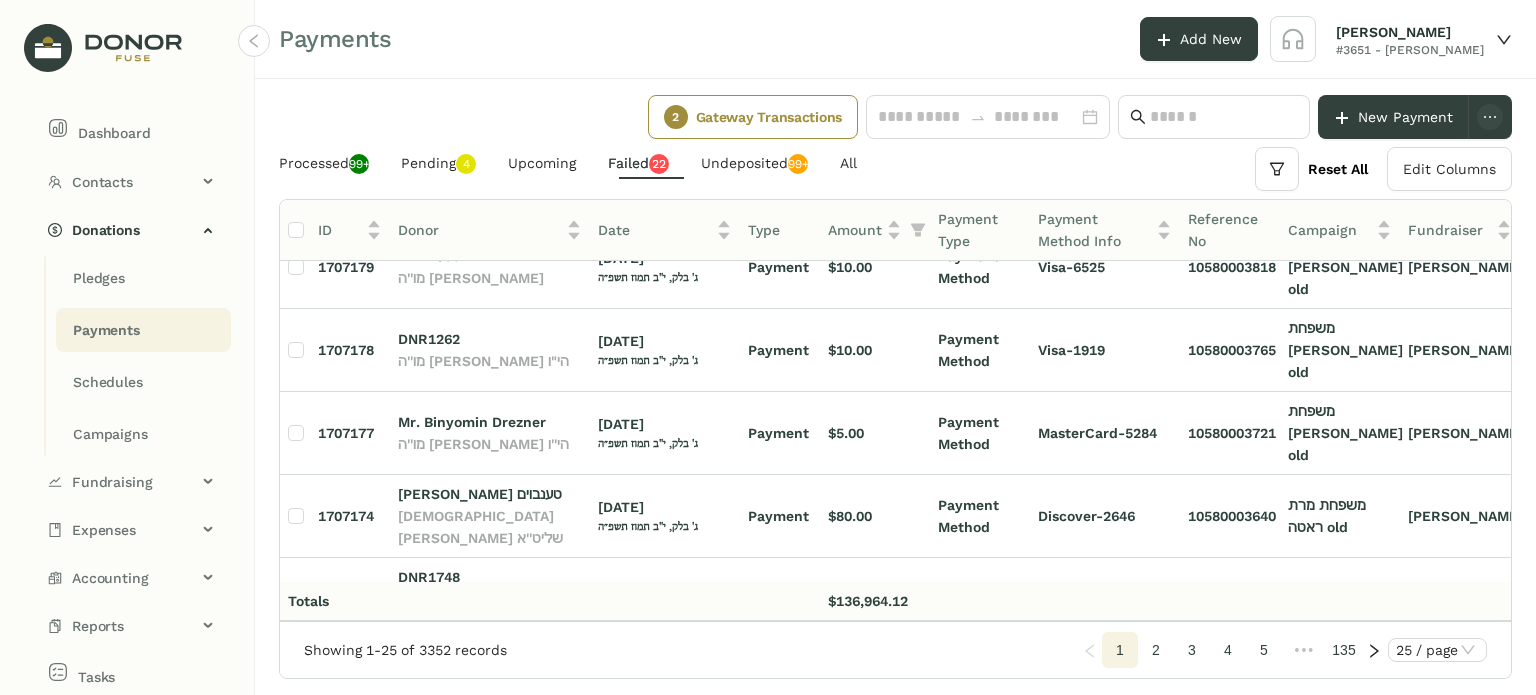 scroll, scrollTop: 0, scrollLeft: 0, axis: both 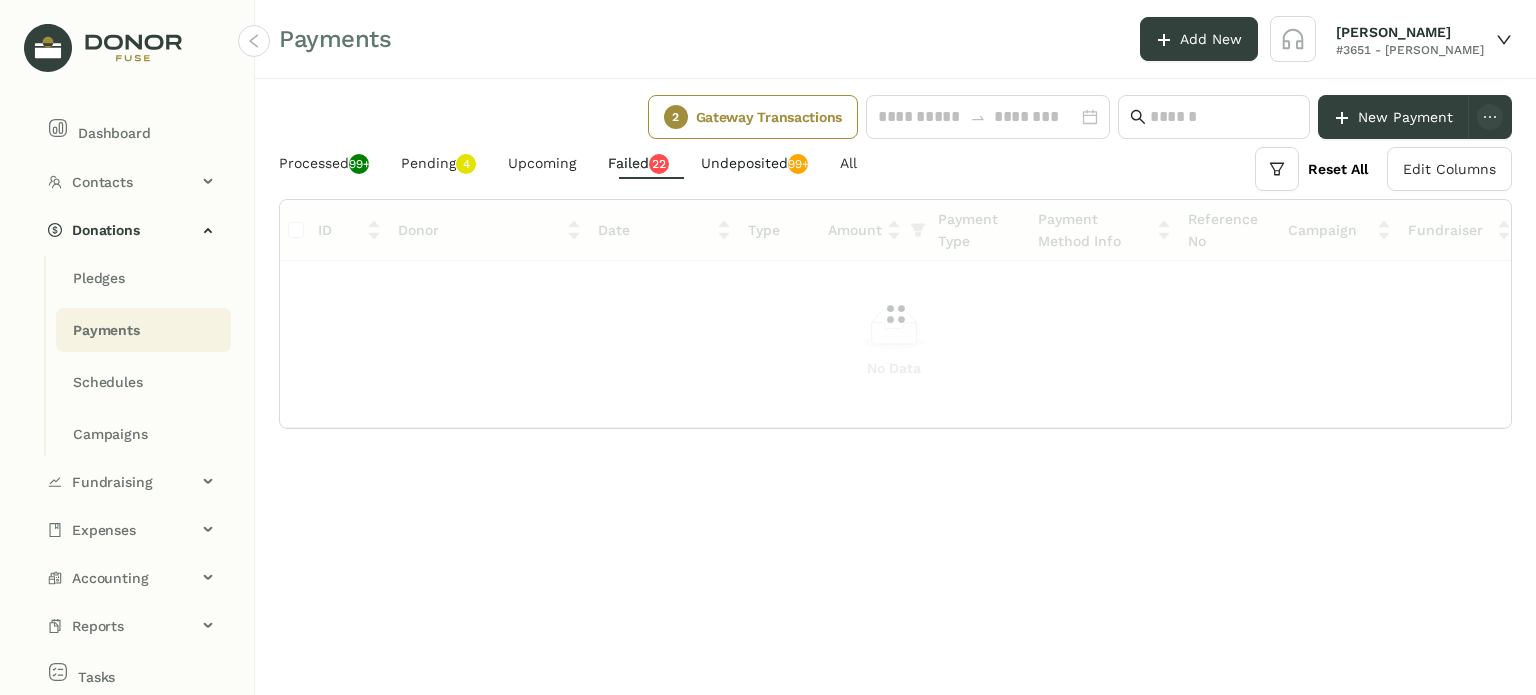 click on "Undeposited  99+" 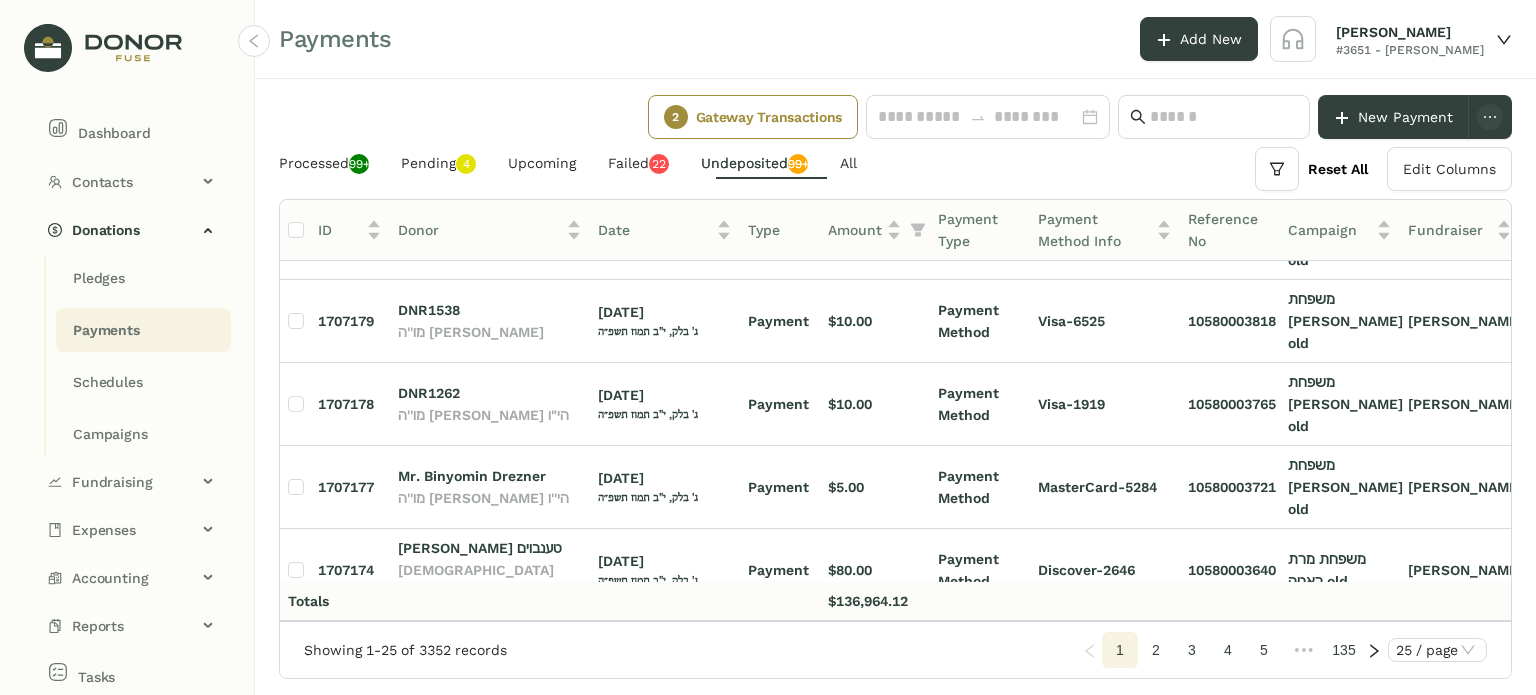 scroll, scrollTop: 220, scrollLeft: 0, axis: vertical 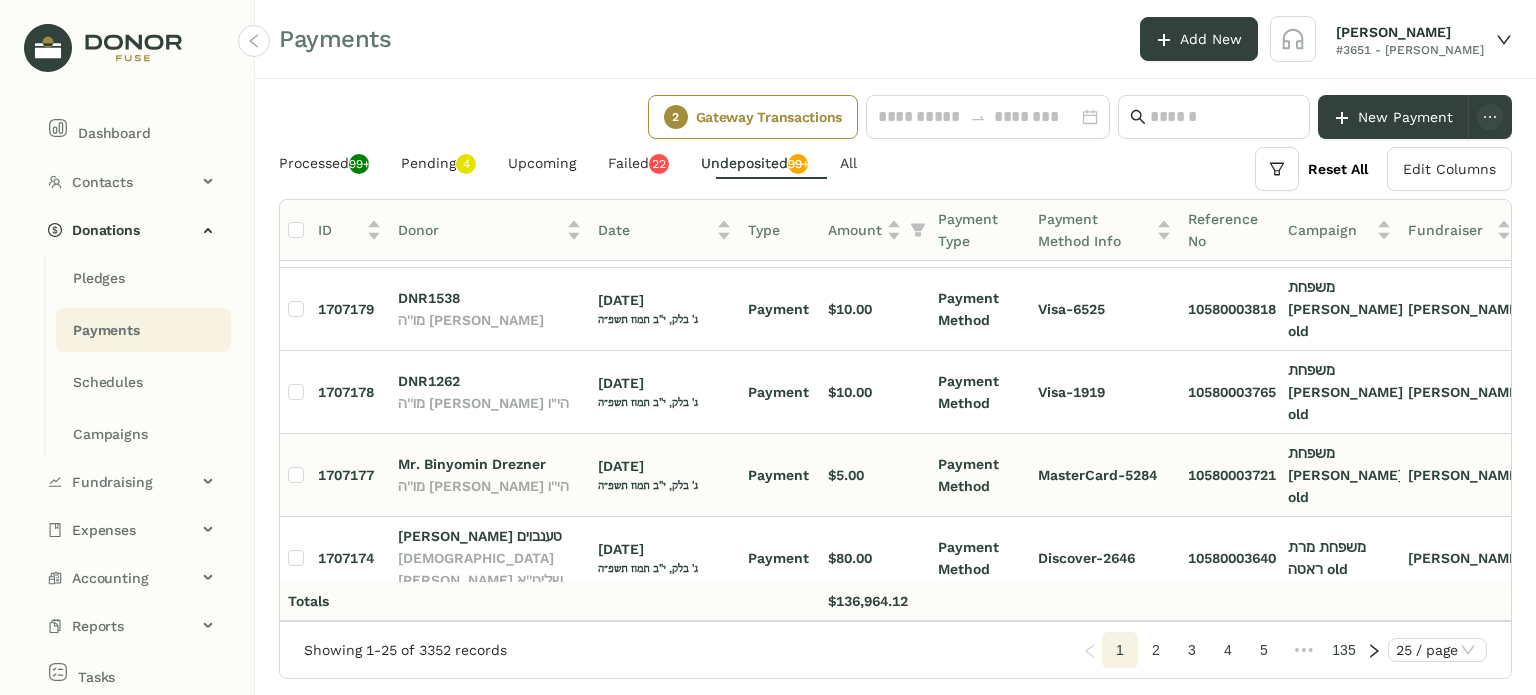 drag, startPoint x: 1505, startPoint y: 352, endPoint x: 1502, endPoint y: 364, distance: 12.369317 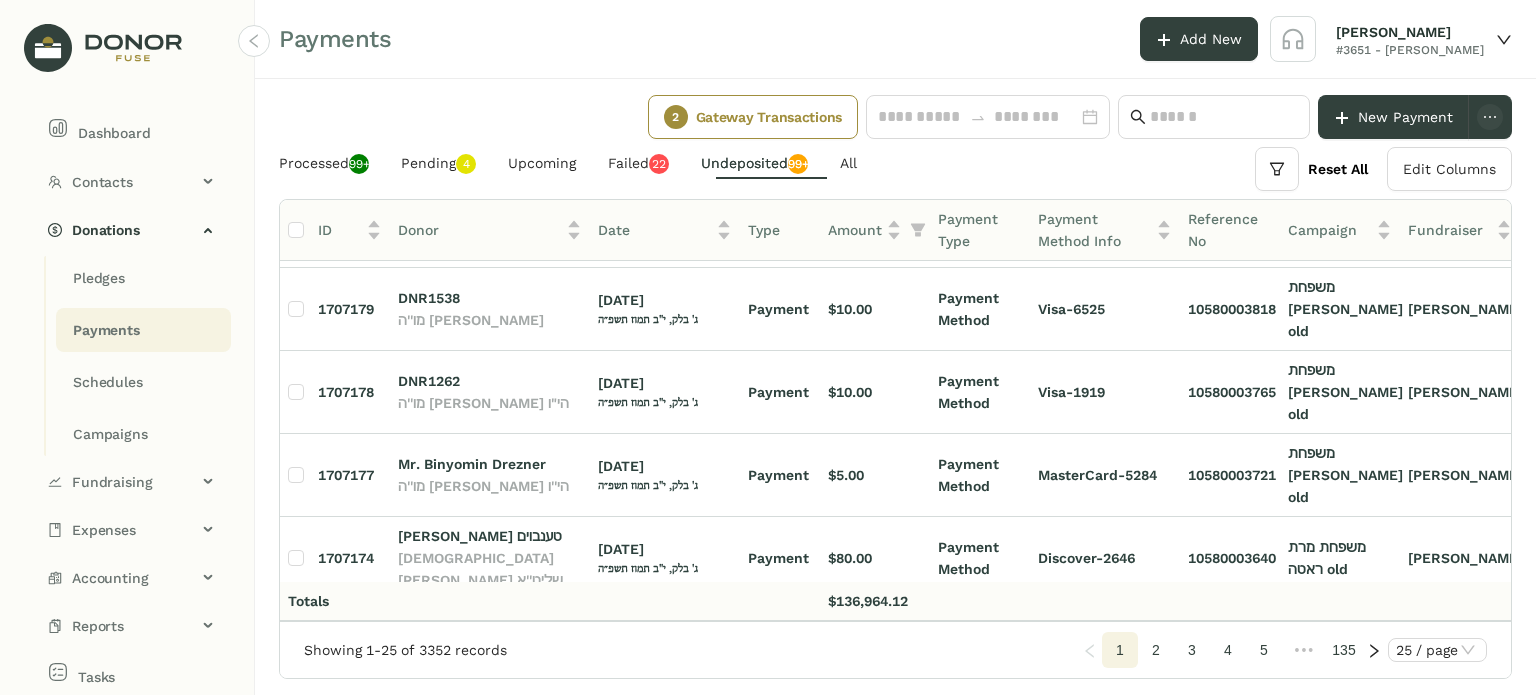 drag, startPoint x: 1512, startPoint y: 355, endPoint x: 1512, endPoint y: 366, distance: 11 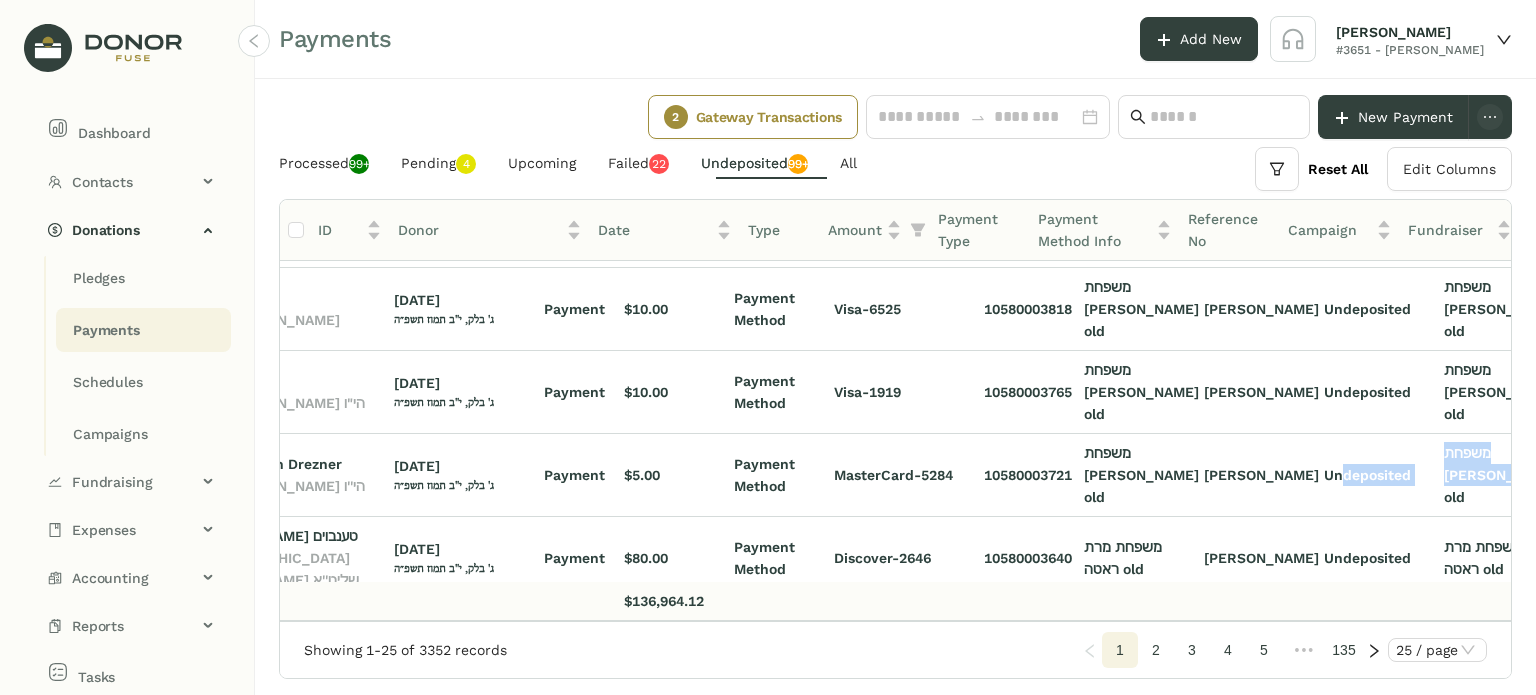 scroll, scrollTop: 0, scrollLeft: 292, axis: horizontal 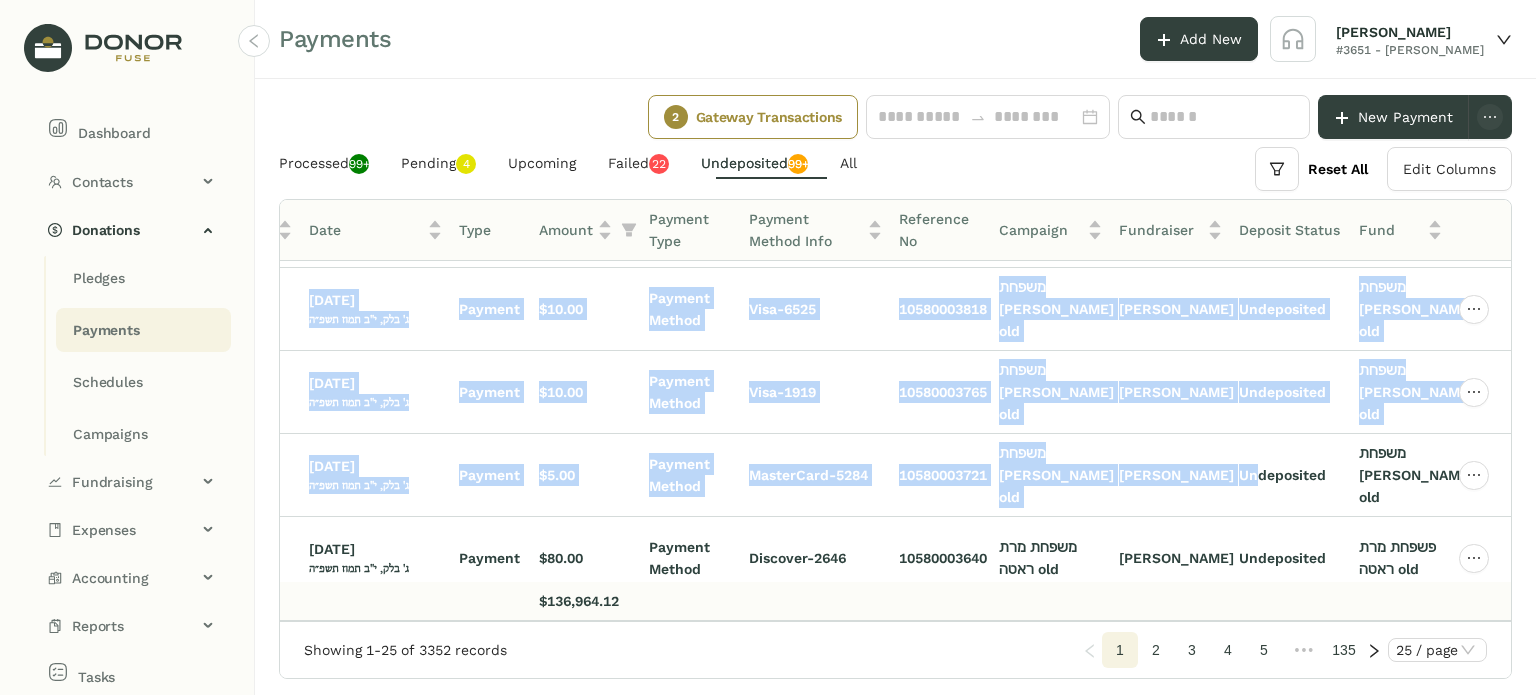 drag, startPoint x: 1511, startPoint y: 359, endPoint x: 1508, endPoint y: 375, distance: 16.27882 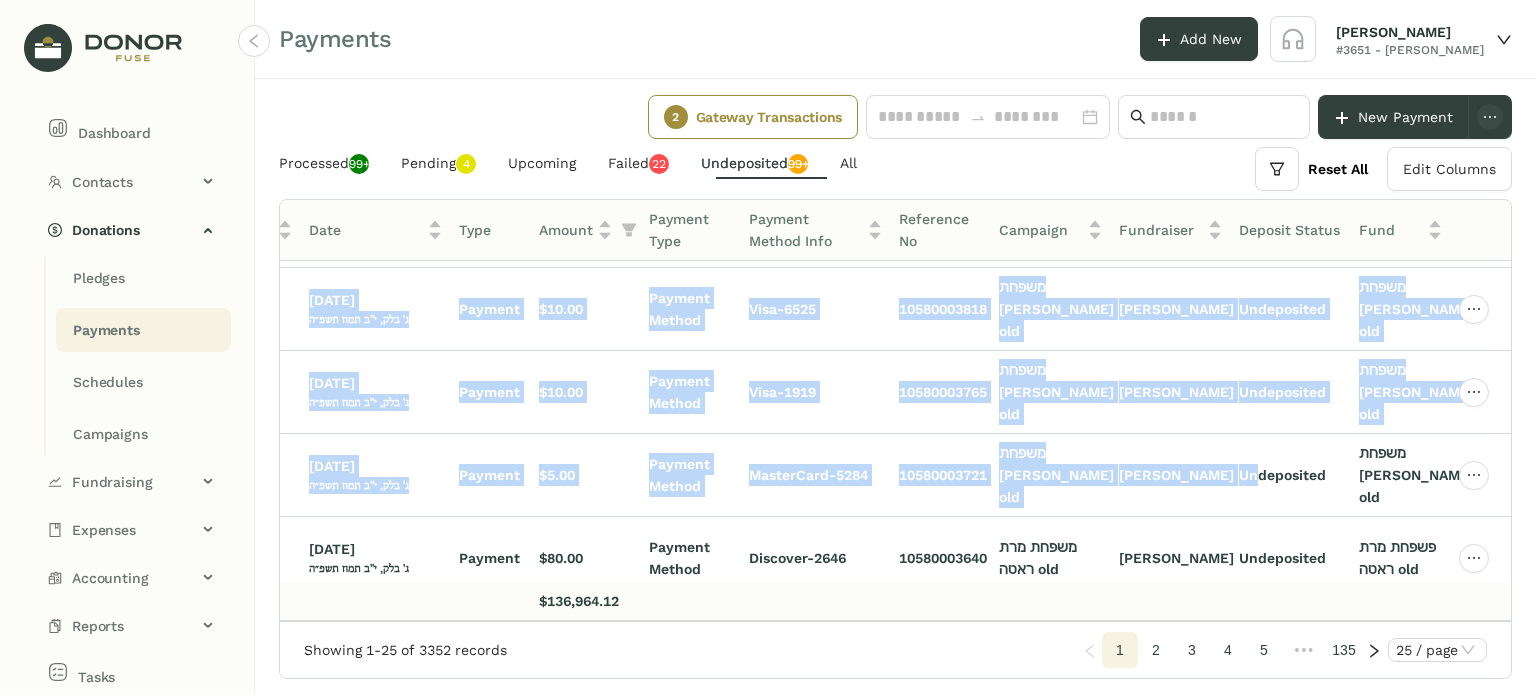 click on "ID  Donor   Date   Type   Amount   Payment Type   Payment Method Info   Reference No   Campaign   Fundraiser   Deposit Status   Fund  1709833 אהרן ישוע ערענטאל מו"ה אהרן ישוע ערענטאל הי"ו 07/08/2025 ג' בלק, י"ב תמוז תשפ״ה Payment $500.00 Charity OJC-7968 17559124 משפחת יוסף הורוויץ moshe horowitz Undeposited משפחת יוסף הורוויץ 1707186 DNR1304 מו''ה יודא צבי שטעסל 07/08/2025 ג' בלק, י"ב תמוז תשפ״ה Payment $10.00 Credit Card MasterCard-7076 p1_txn_686cd162d0c7dc3d77d3859 משפחת יוסף הורוויץ moshe horowitz Undeposited משפחת יוסף הורוויץ 1707185 DNR1257 מו''ה חיים יעקב גאלדשטיין 07/08/2025 ג' בלק, י"ב תמוז תשפ״ה Payment $10.00 Payment Method Visa-7672 10580004081 משפחת יוסף הורוויץ old moshe horowitz Undeposited משפחת יוסף הורוויץ old 1707179 DNR1538 מו''ה שלמה לייב טאבאק 07/08/2025 Payment" 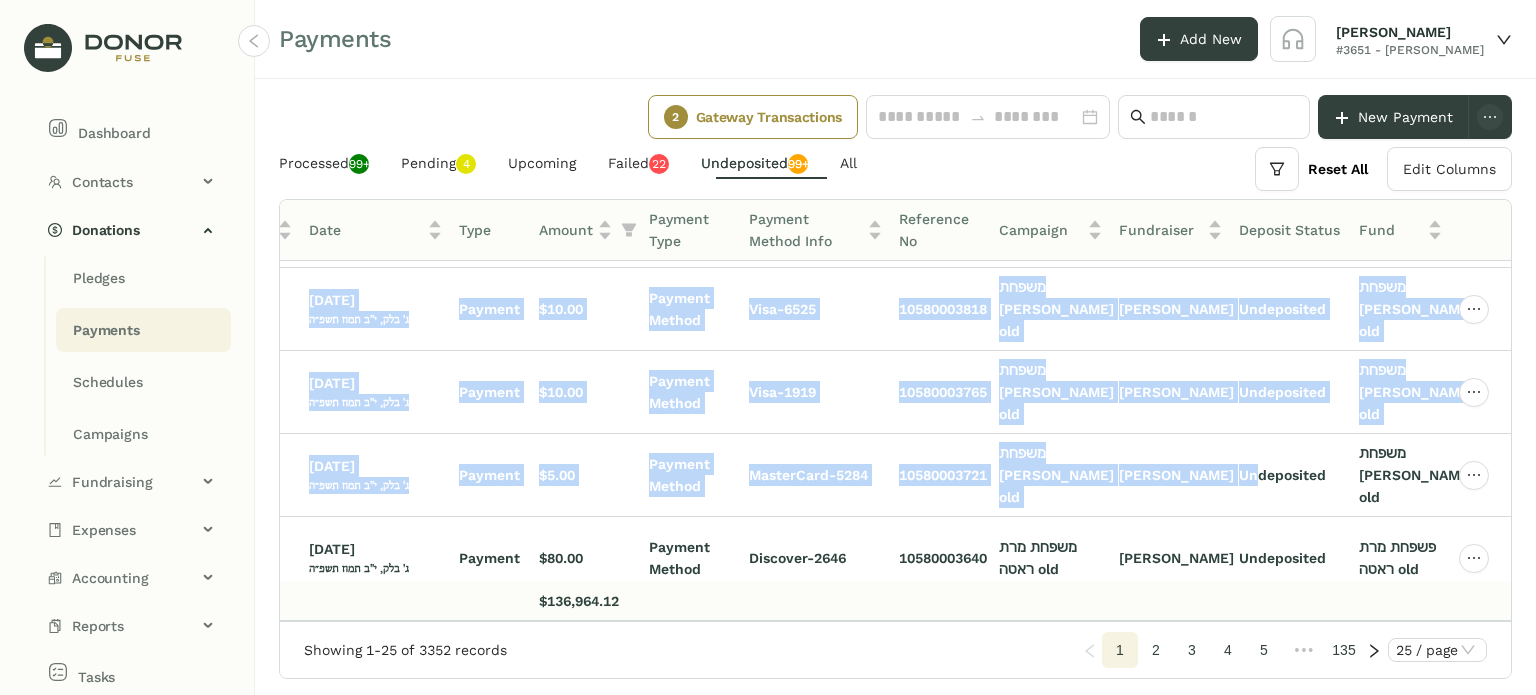 click on "Undeposited" 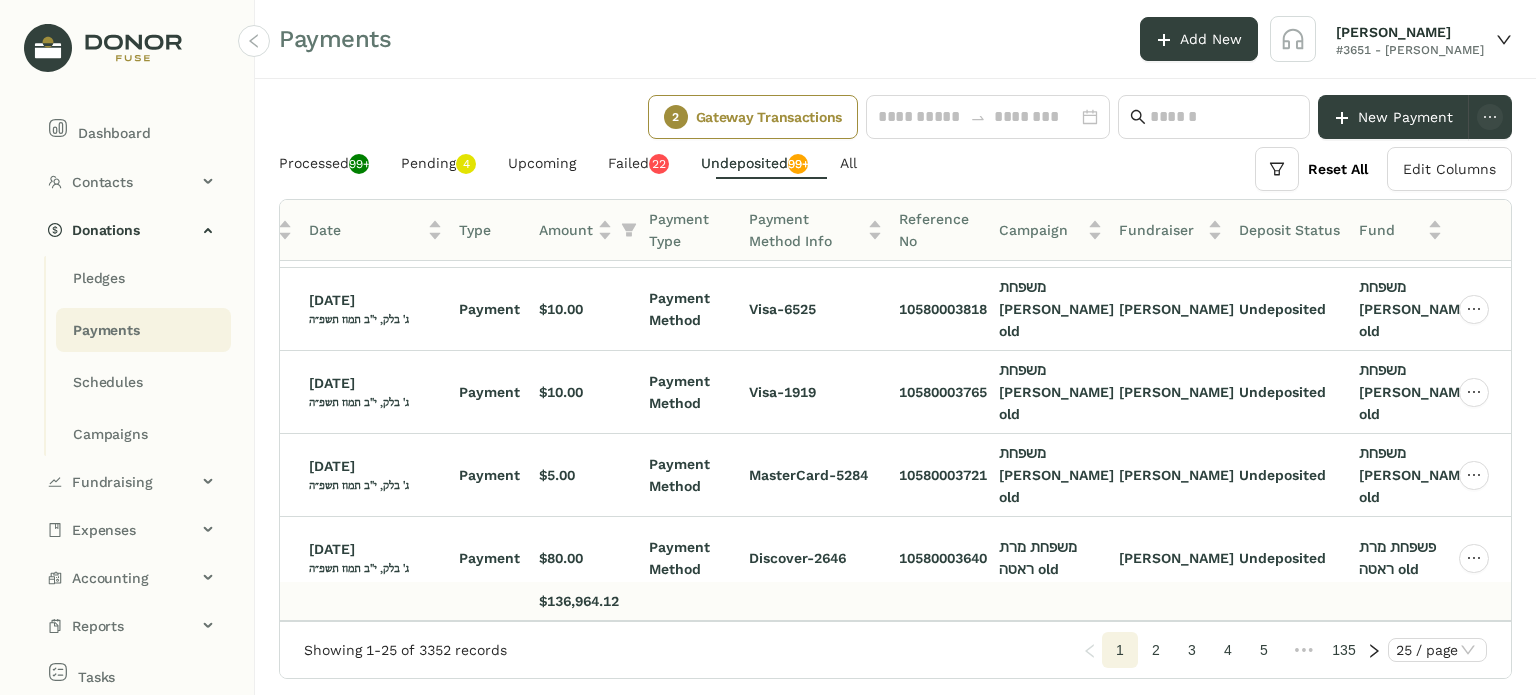 click on "Undeposited" 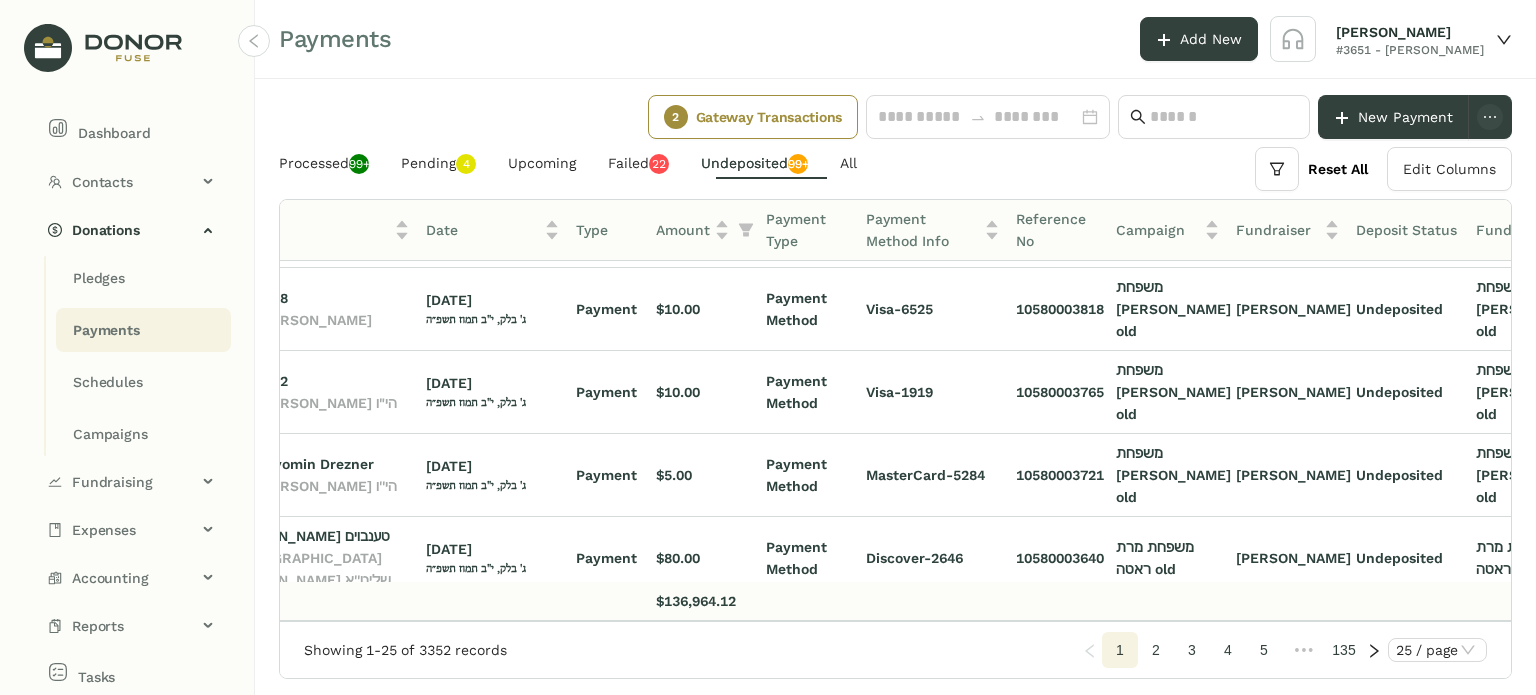 scroll, scrollTop: 220, scrollLeft: 163, axis: both 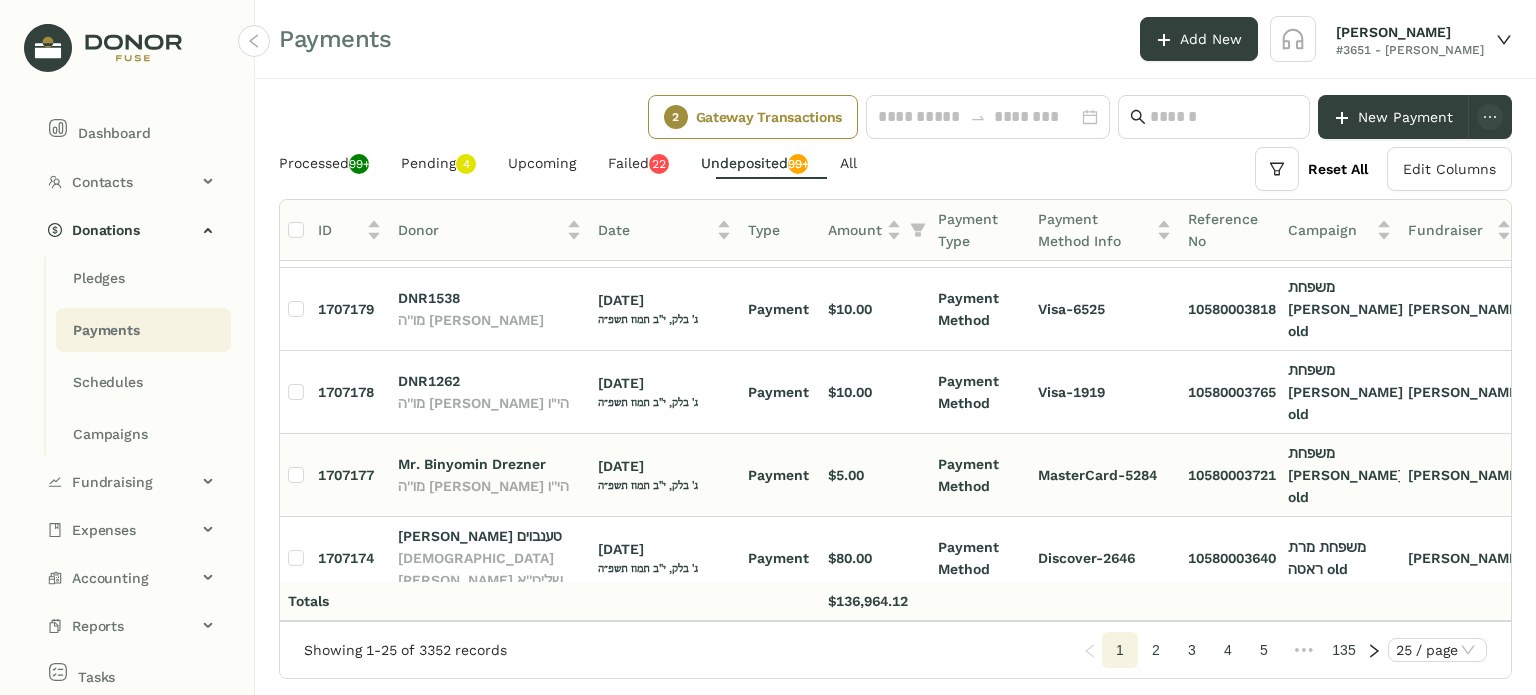 click on "[PERSON_NAME]" 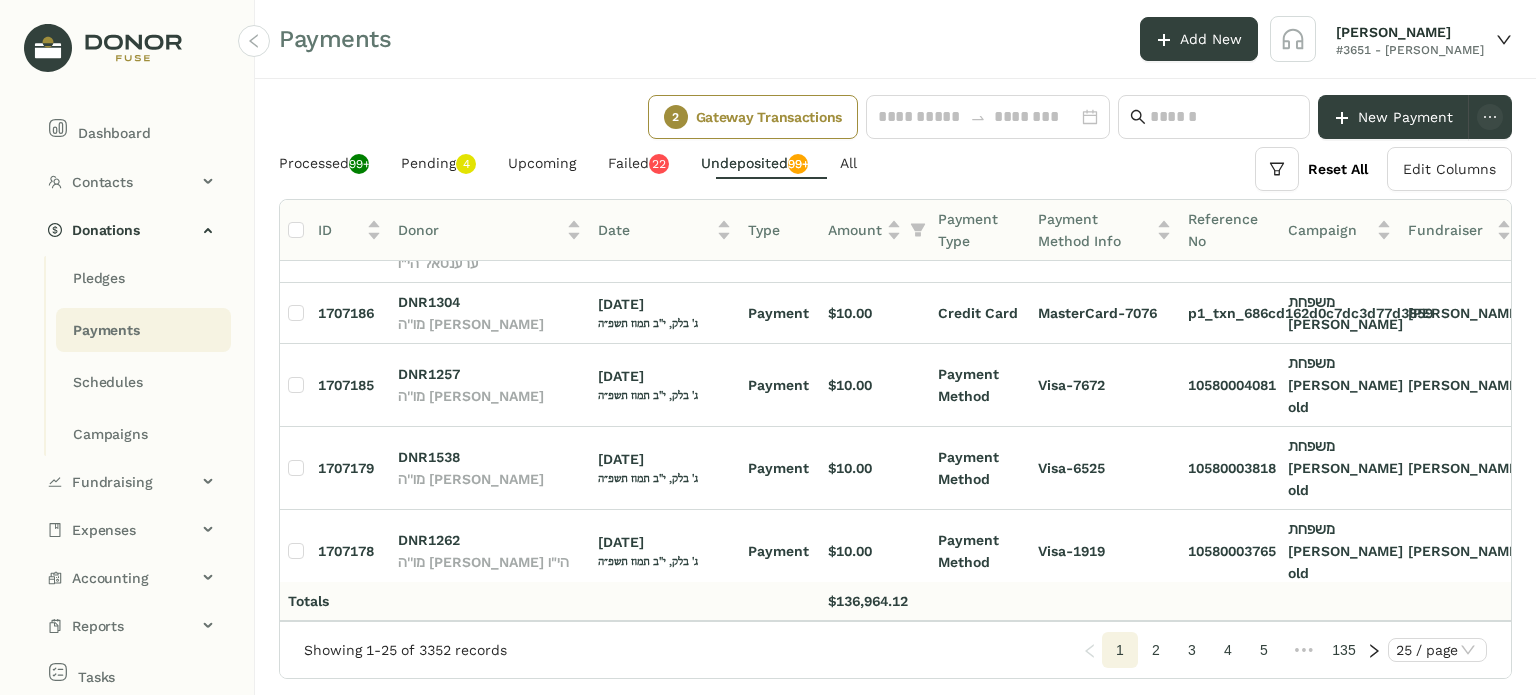 scroll, scrollTop: 0, scrollLeft: 0, axis: both 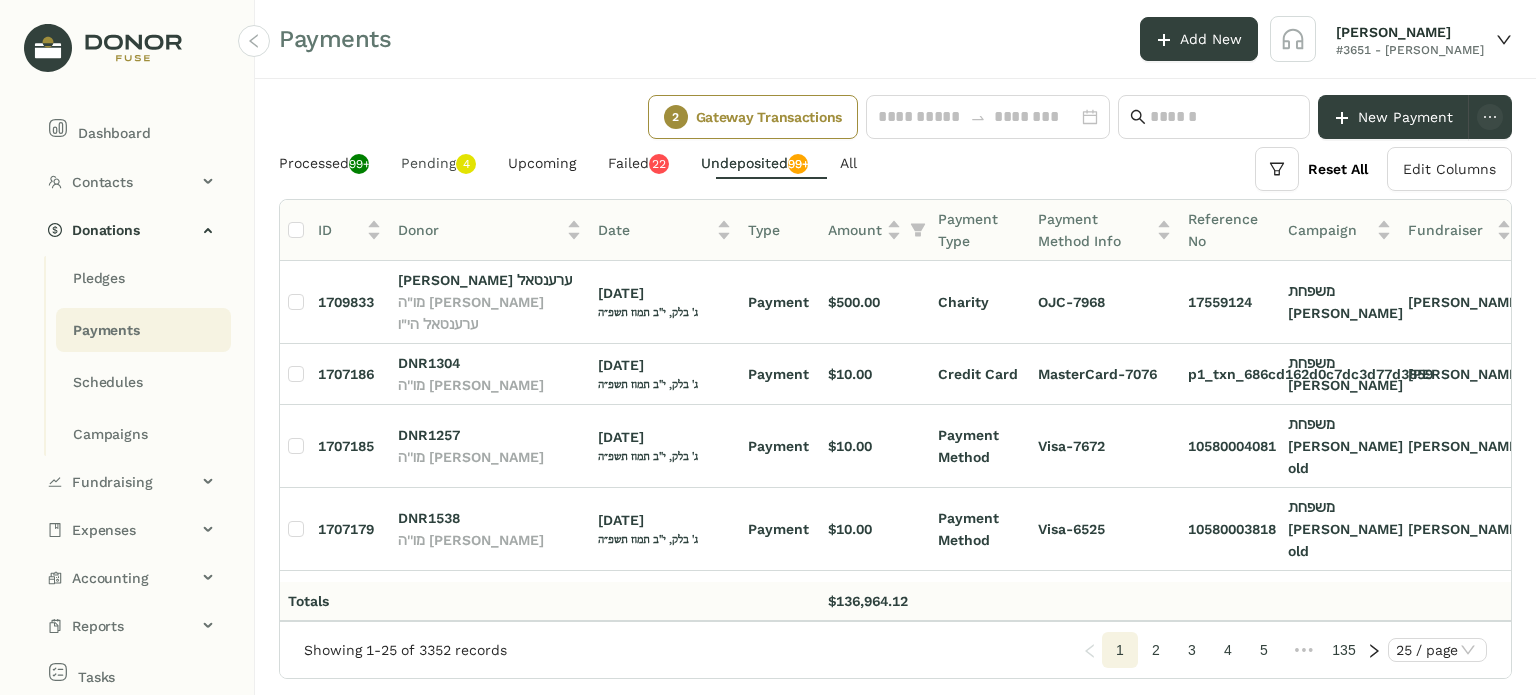 click on "Pending   0   1   2   3   4   5   6   7   8   9" 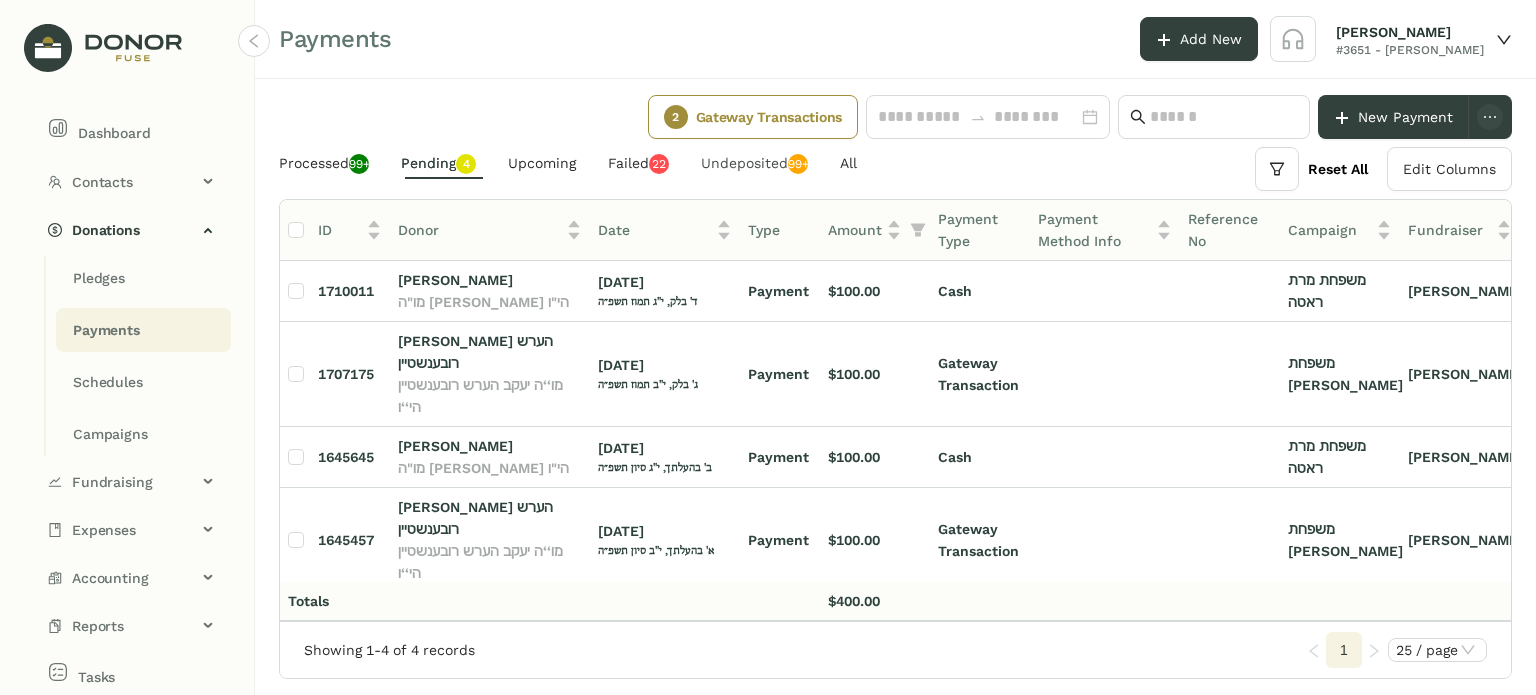 click on "Undeposited  99+" 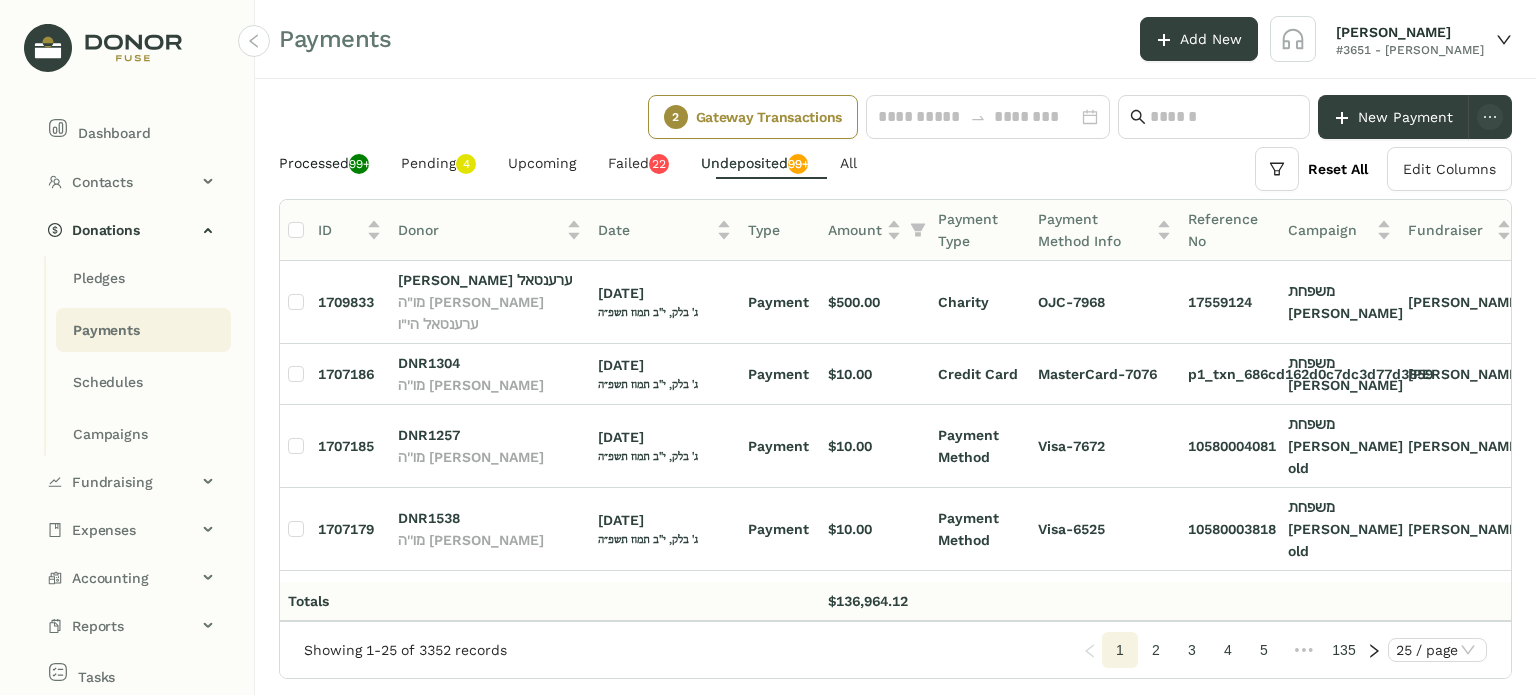 click on "Processed  99+" 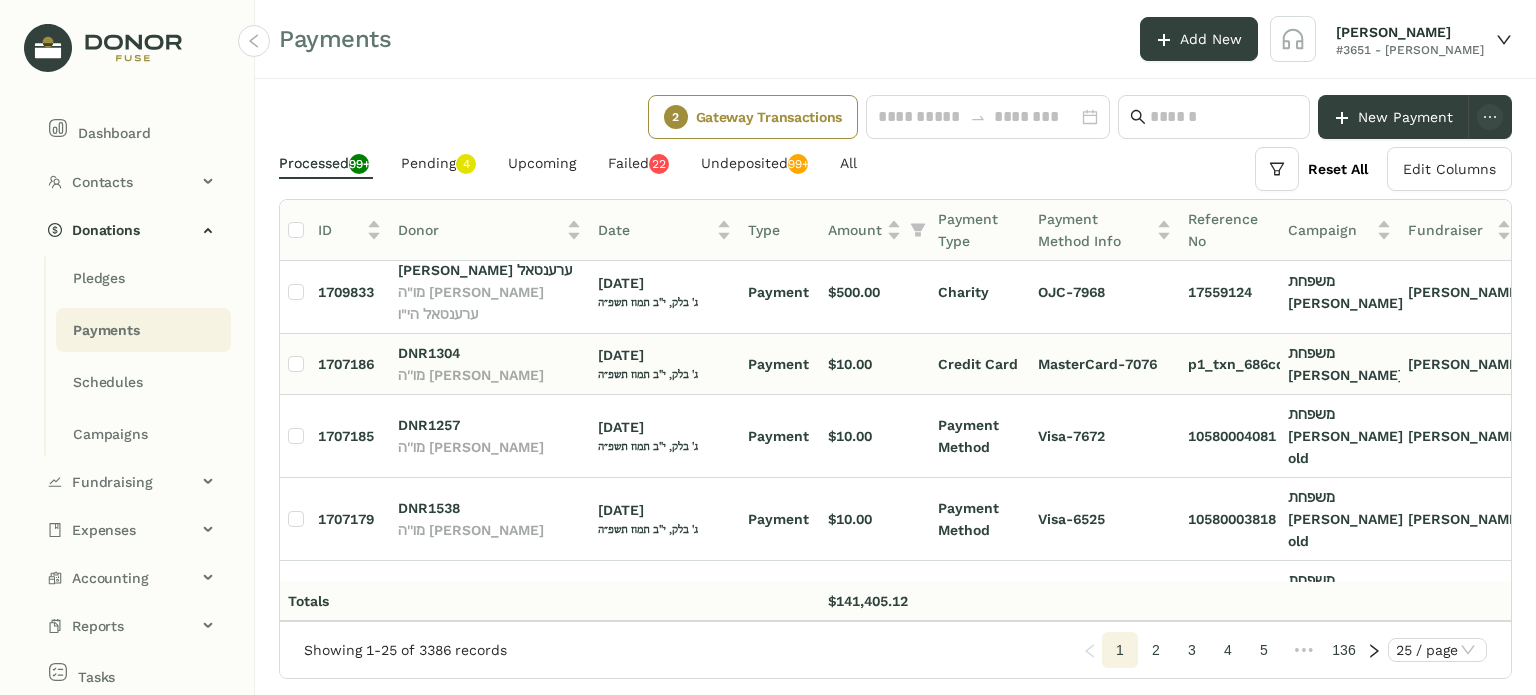 scroll, scrollTop: 0, scrollLeft: 0, axis: both 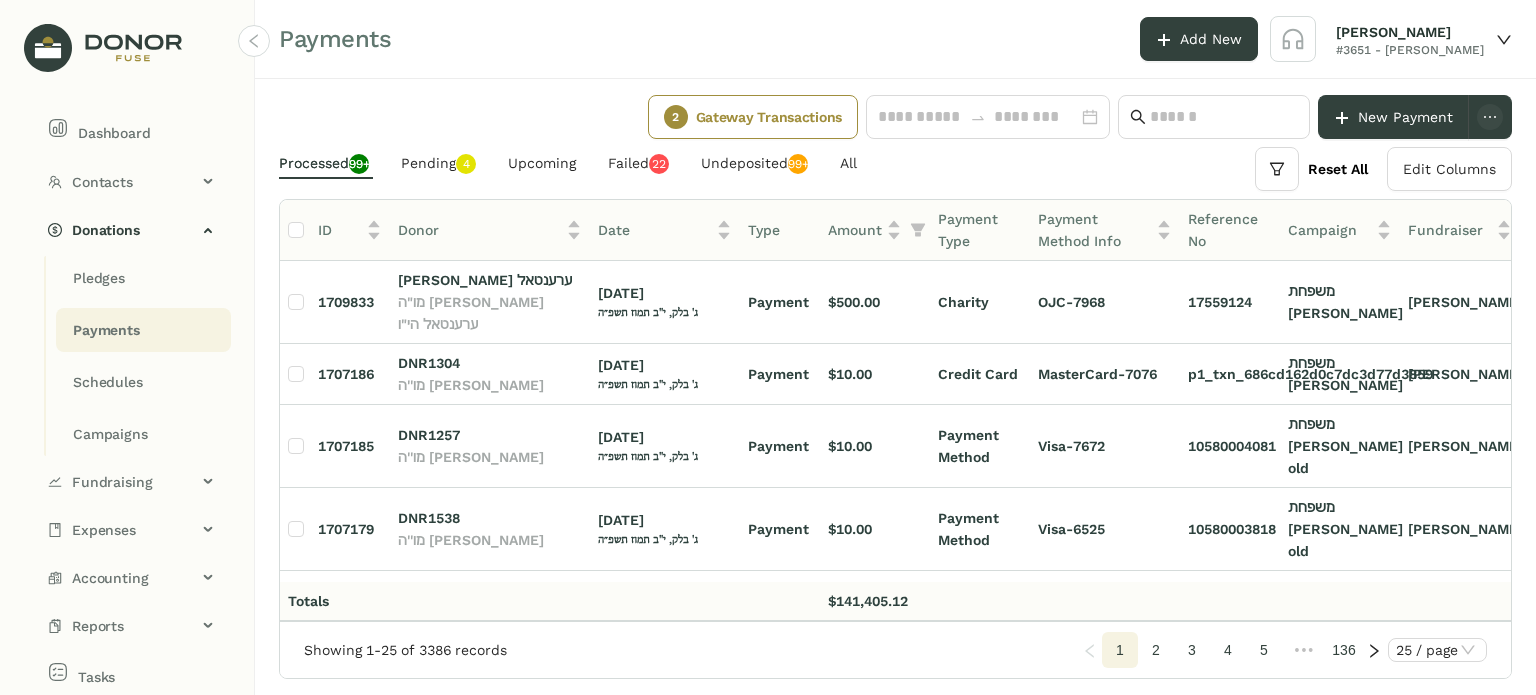 click on "Processed  99+" 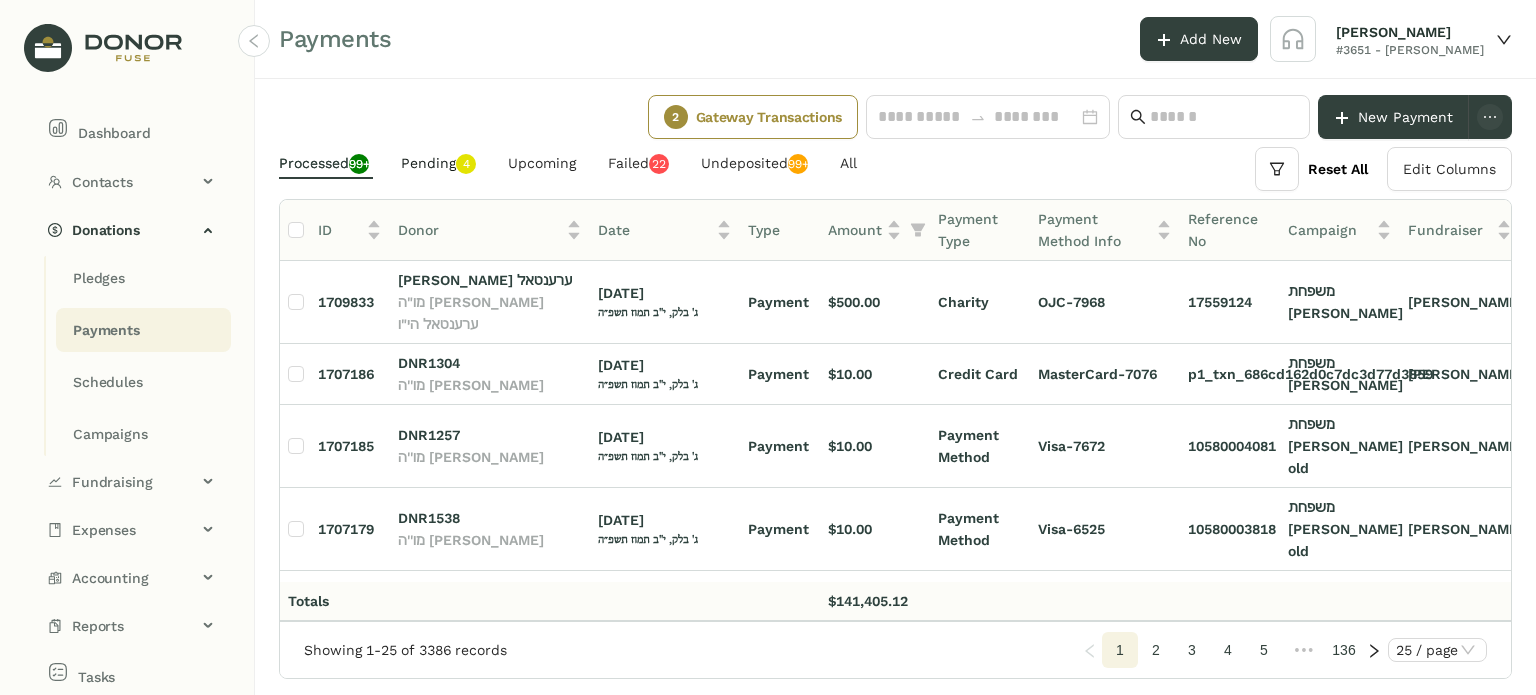 click on "0   1   2   3   4   5   6   7   8   9" 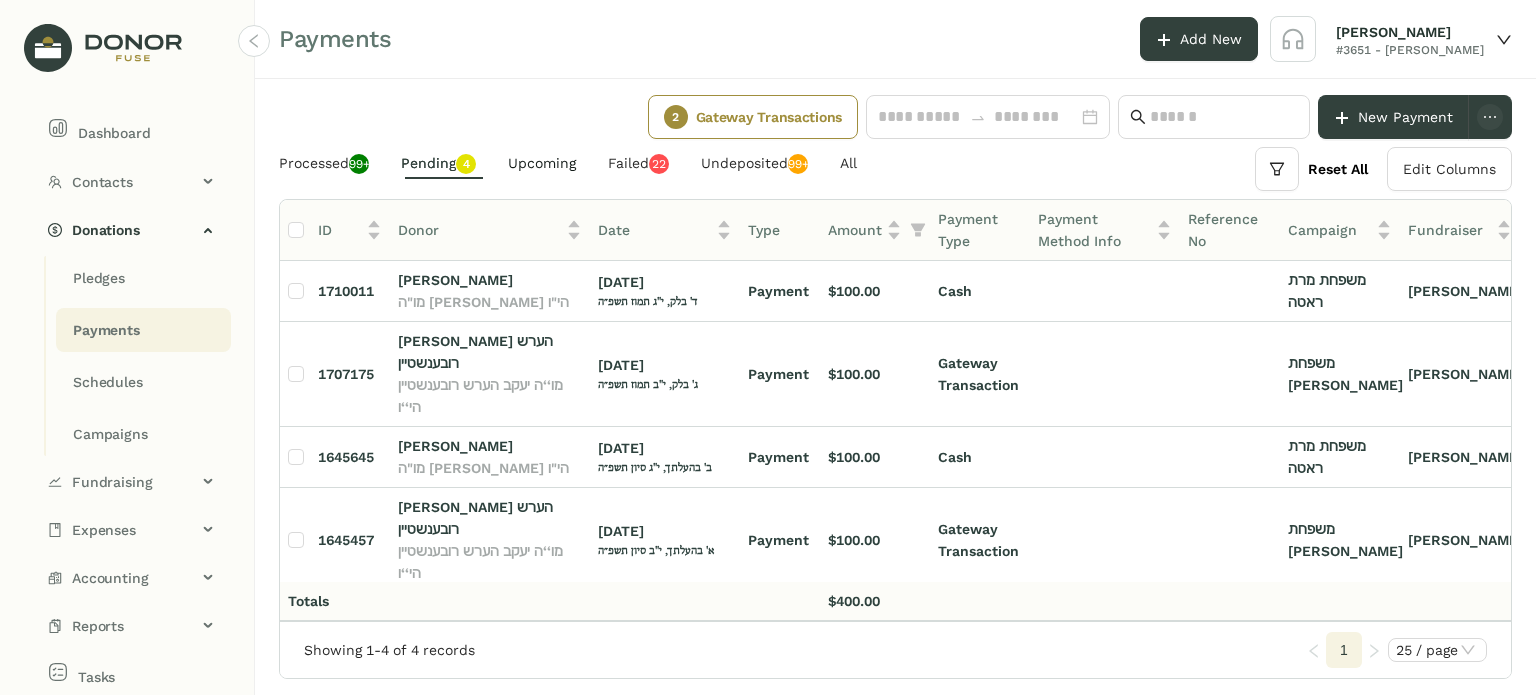 click on "Upcoming" 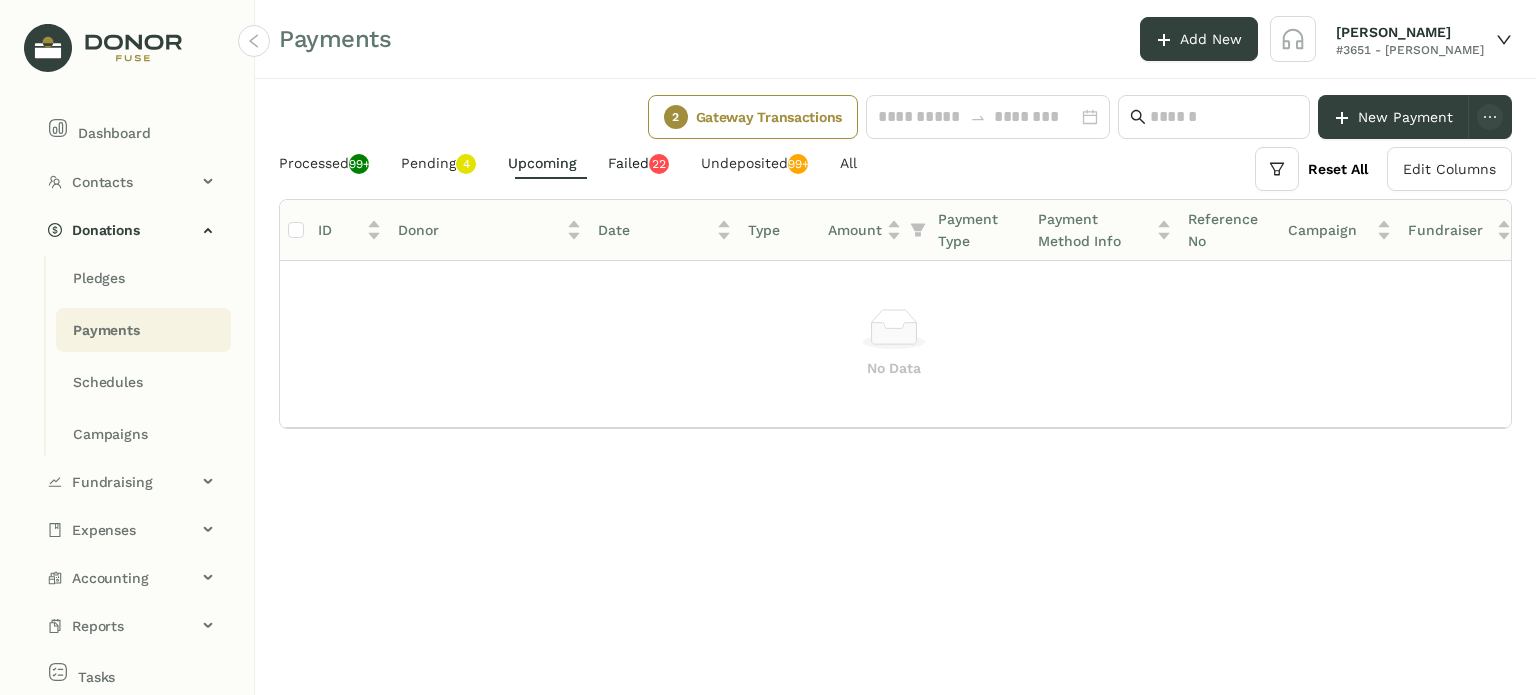 click on "Failed   0   1   2   3   4   5   6   7   8   9   0   1   2   3   4   5   6   7   8   9" 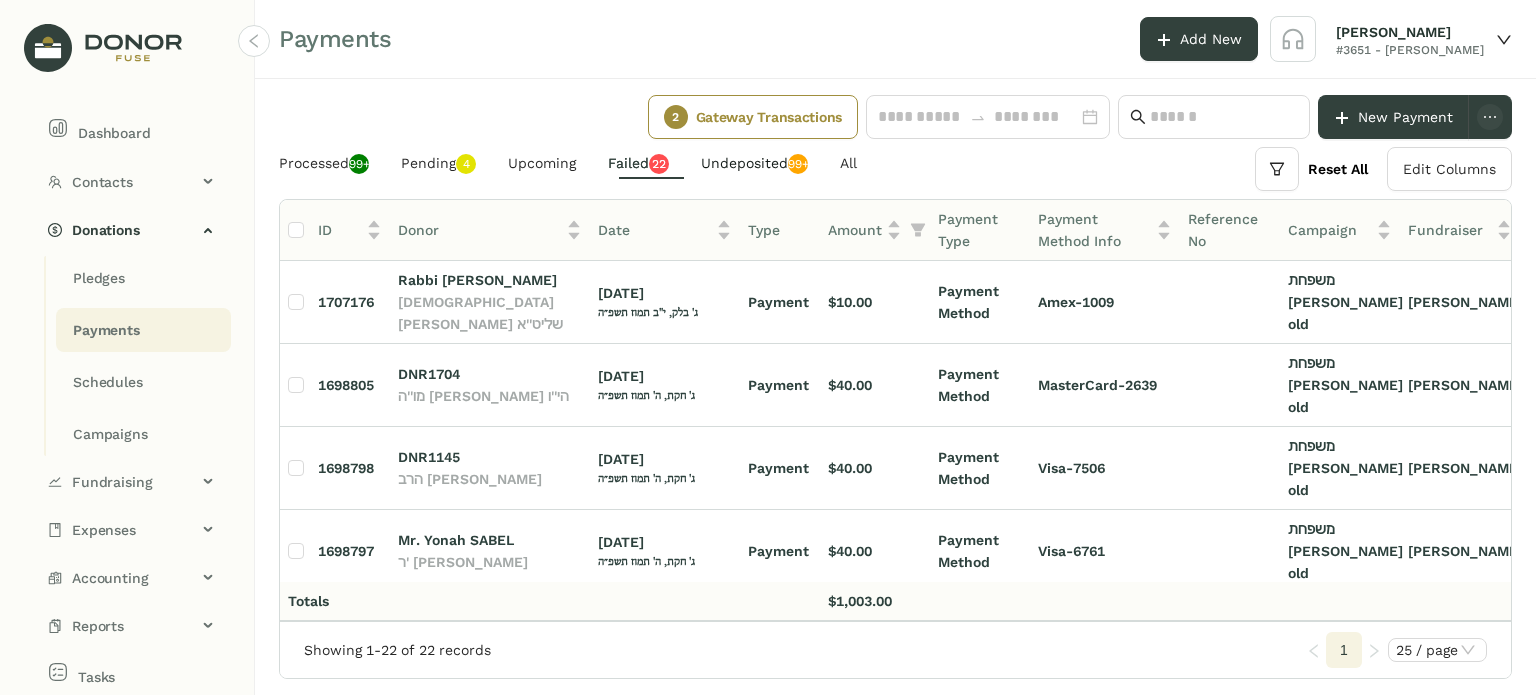 click on "Undeposited  99+" 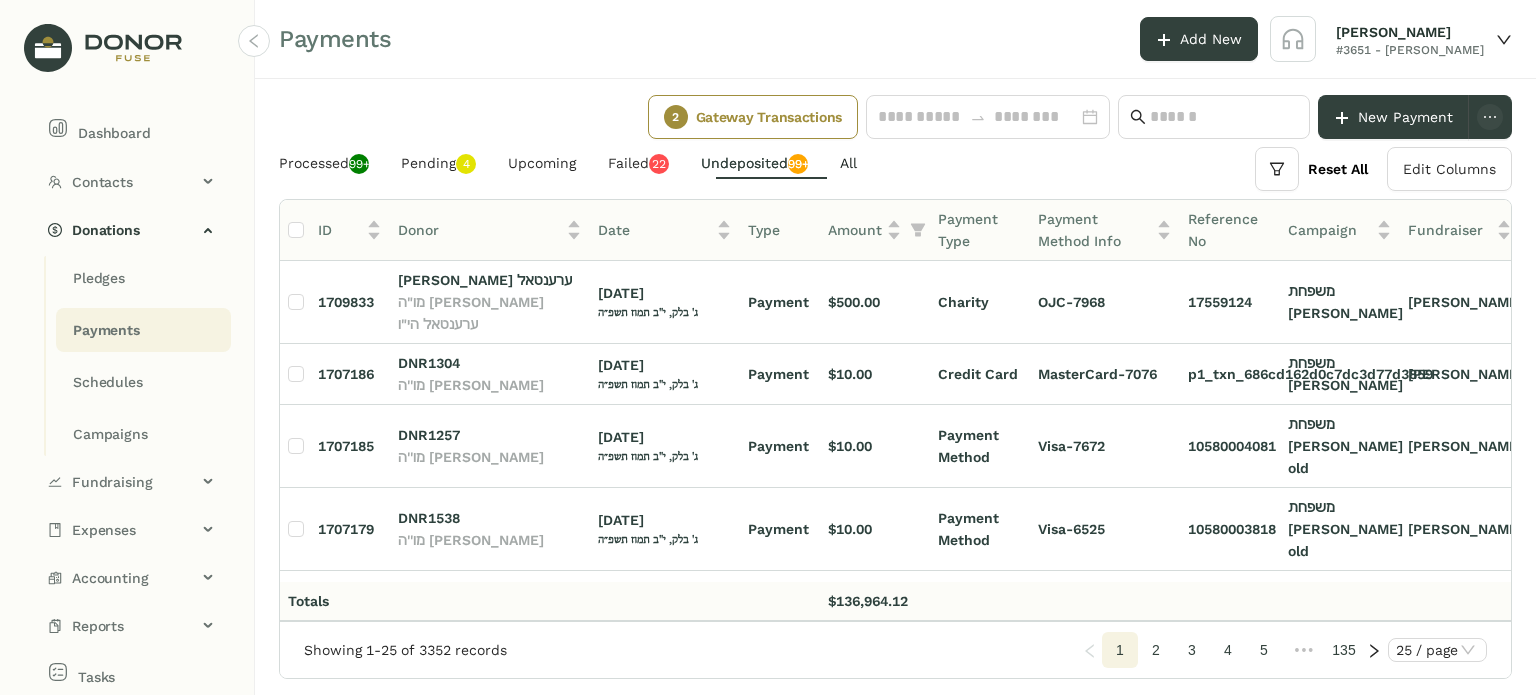 click on "All" 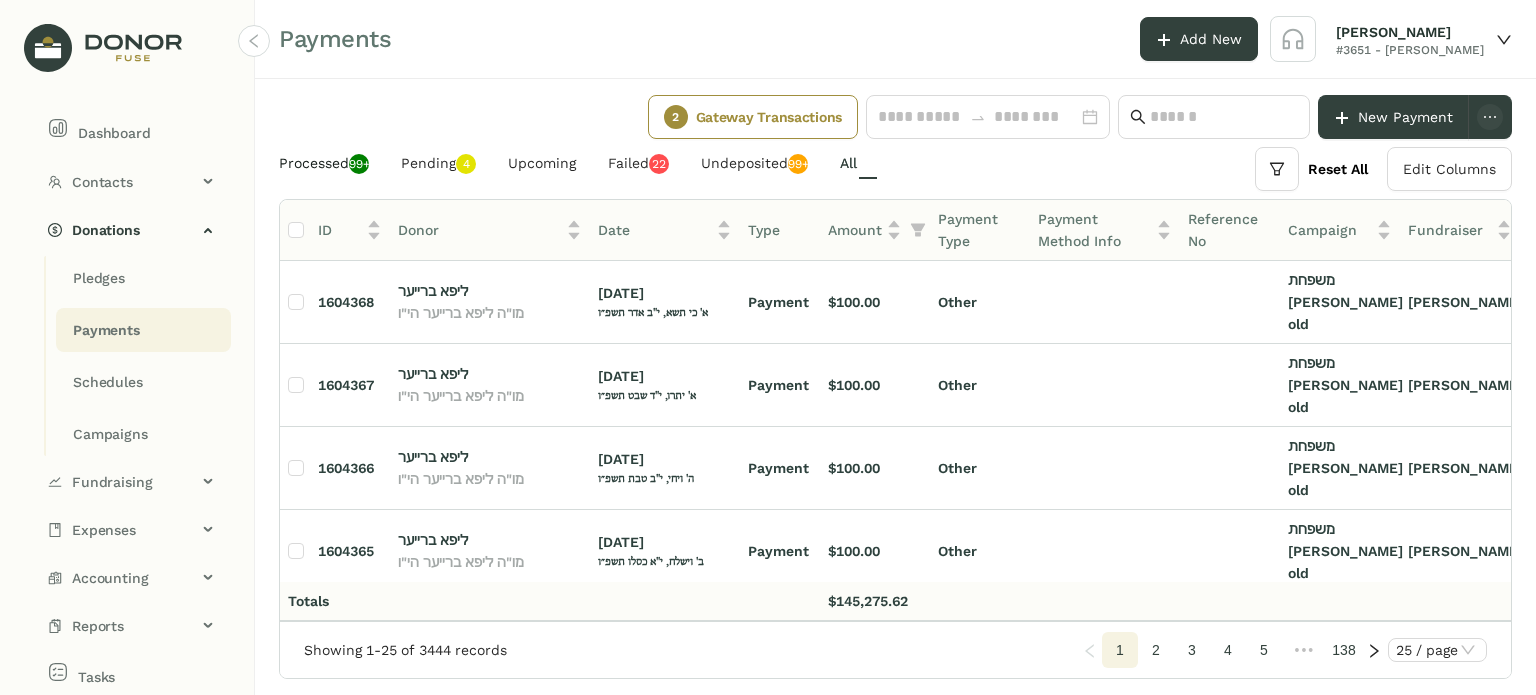 click on "Processed  99+" 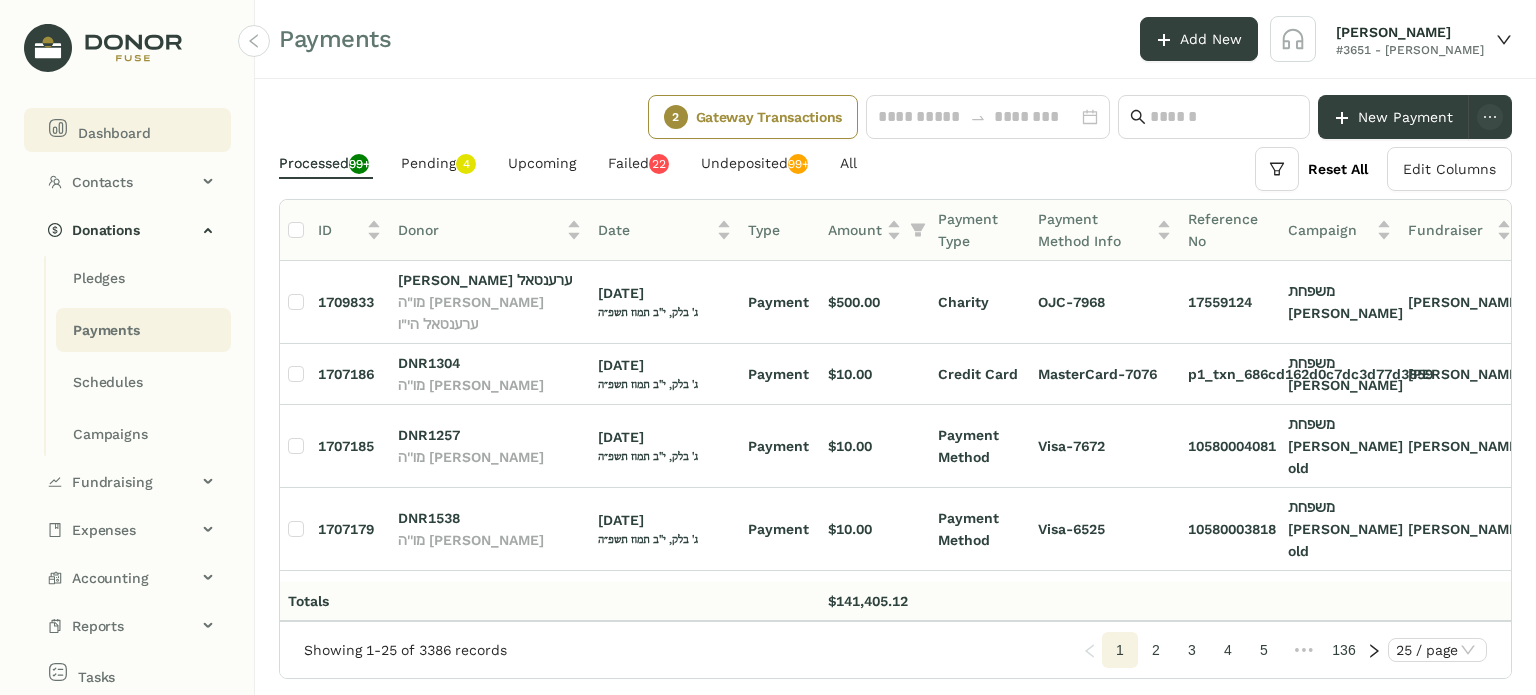 click on "Dashboard" 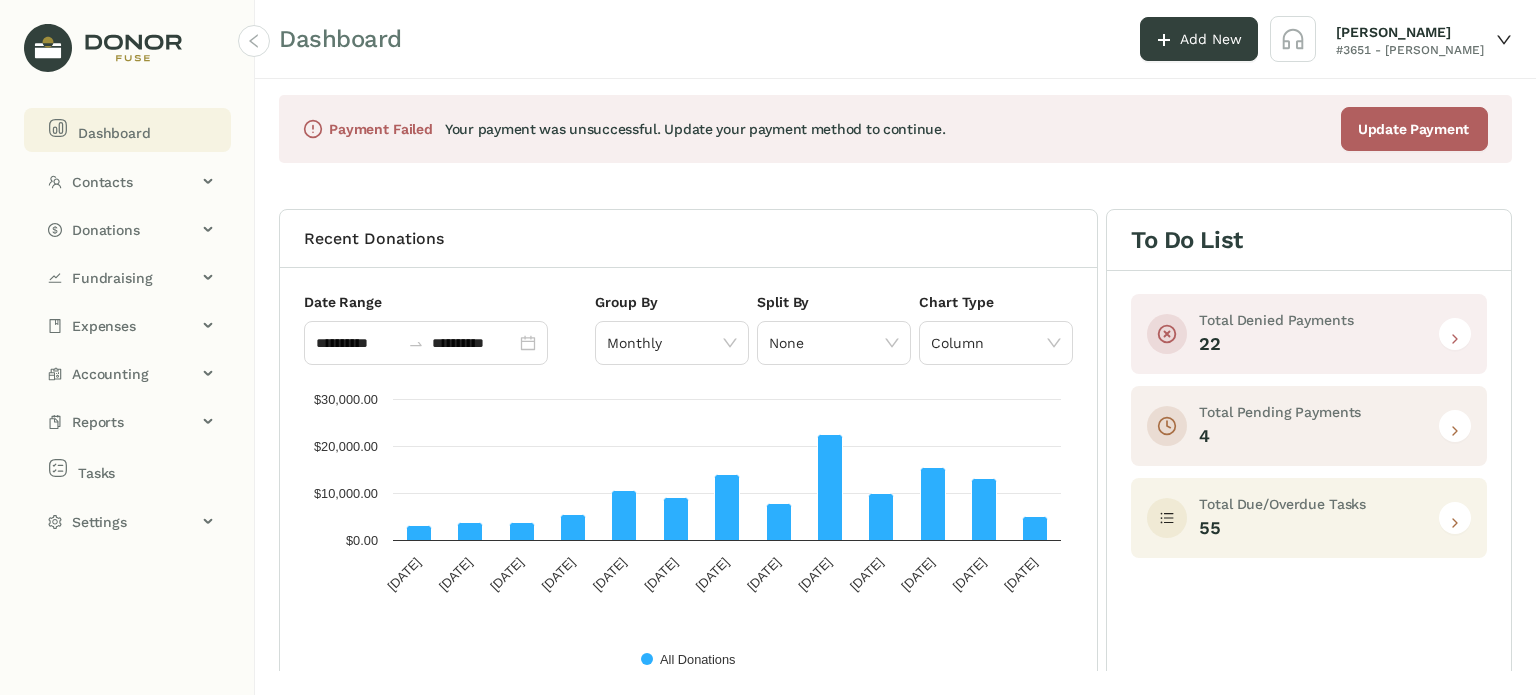 click 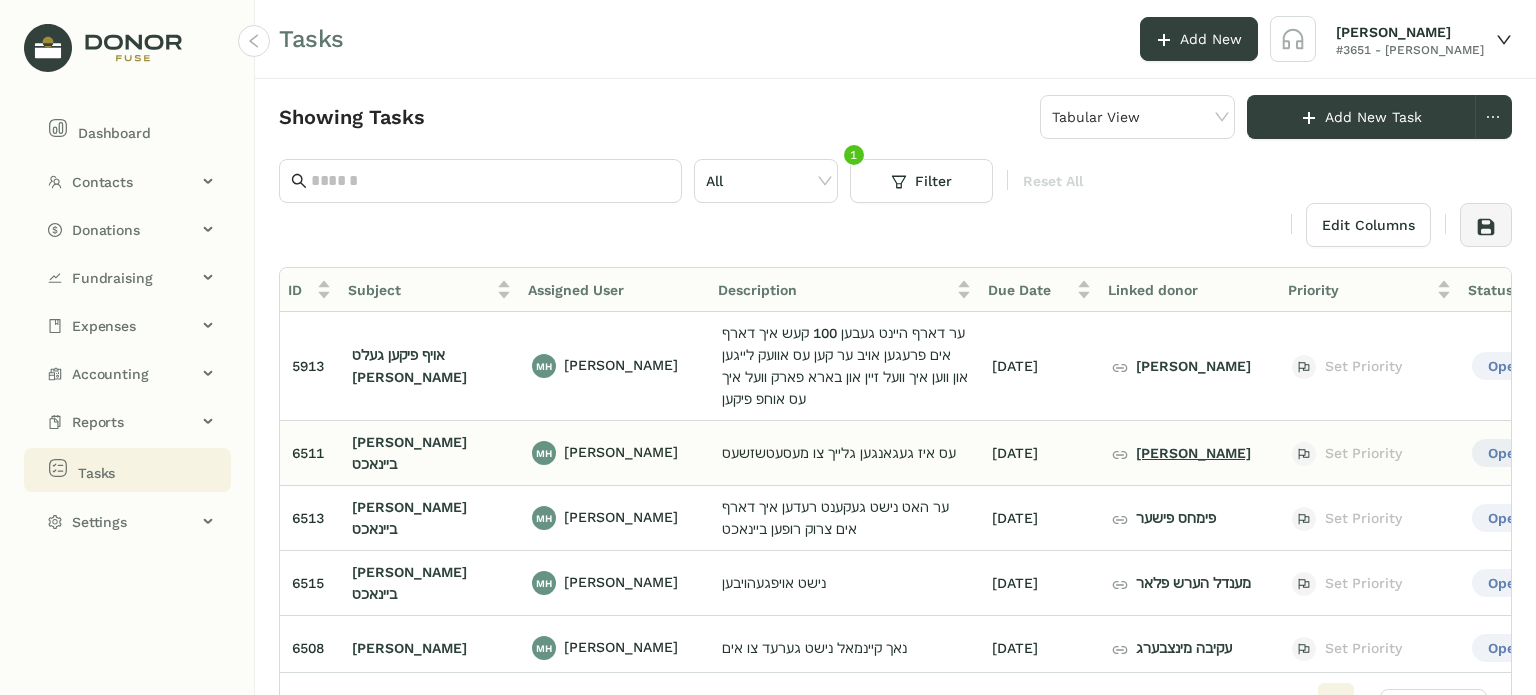click on "מאיר מאשקאוויטש" 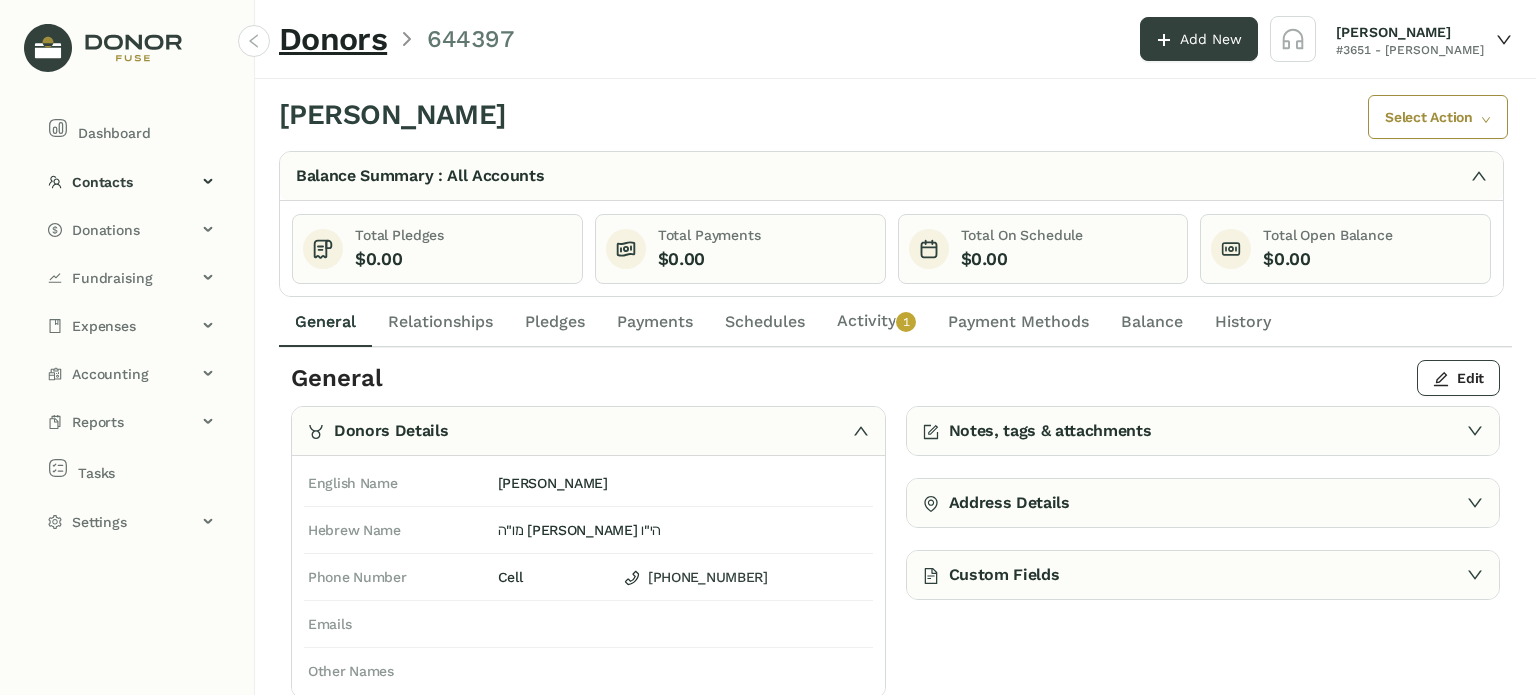 scroll, scrollTop: 50, scrollLeft: 0, axis: vertical 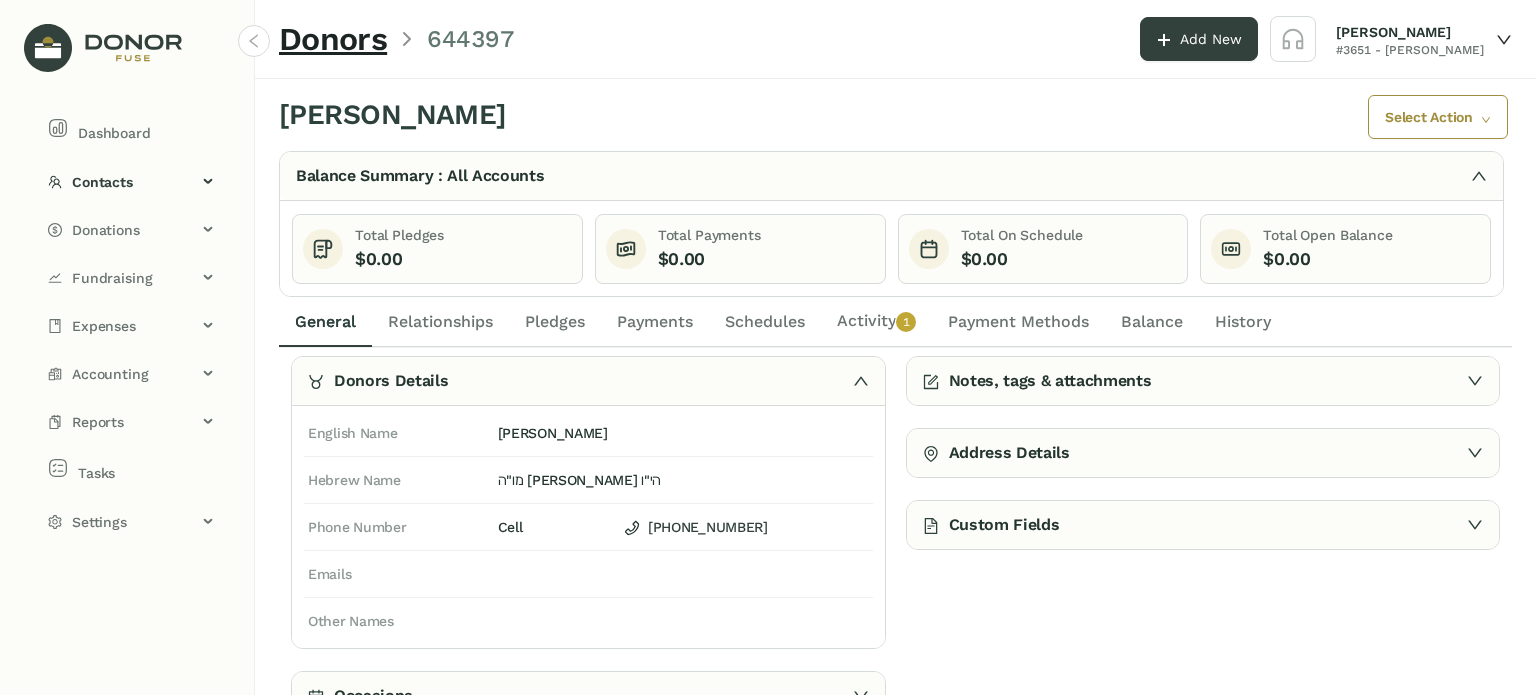 click on "Activity   0   1   2   3   4   5   6   7   8   9" 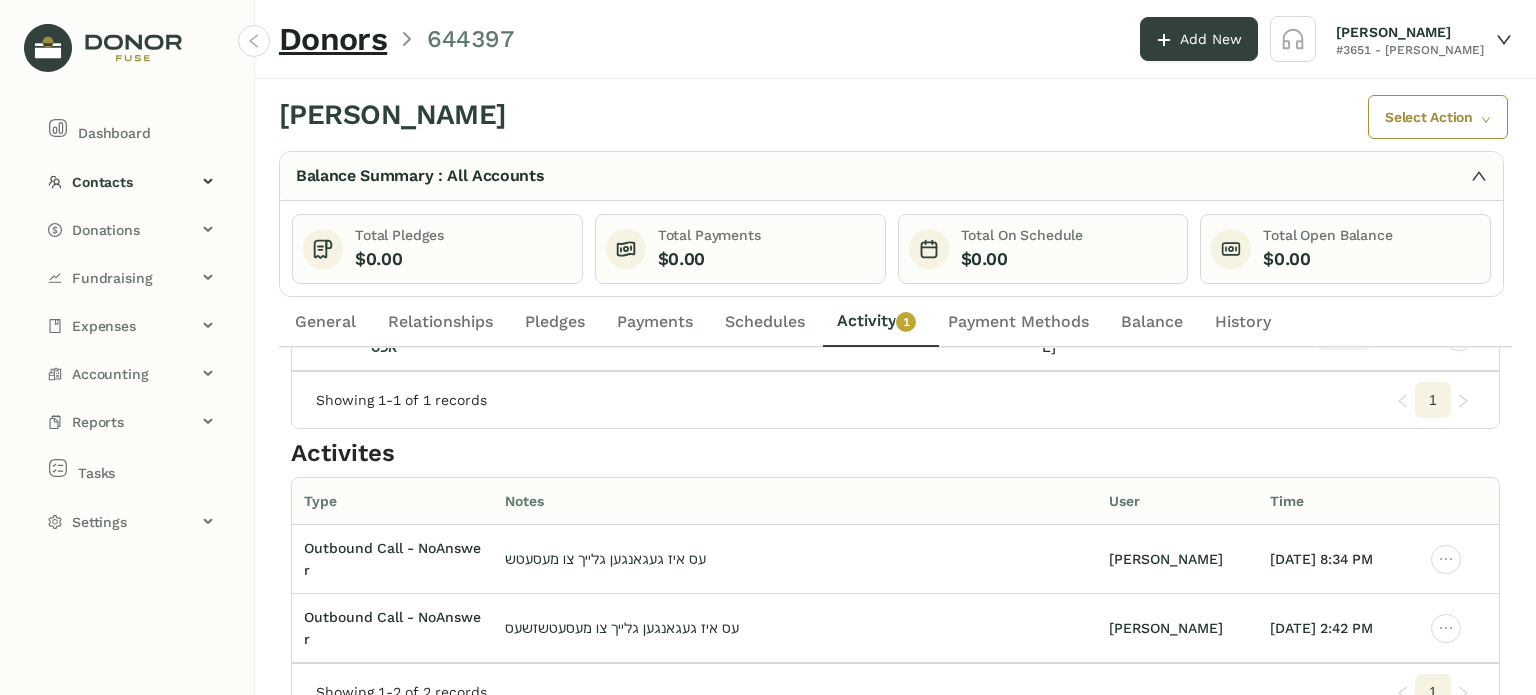 scroll, scrollTop: 0, scrollLeft: 0, axis: both 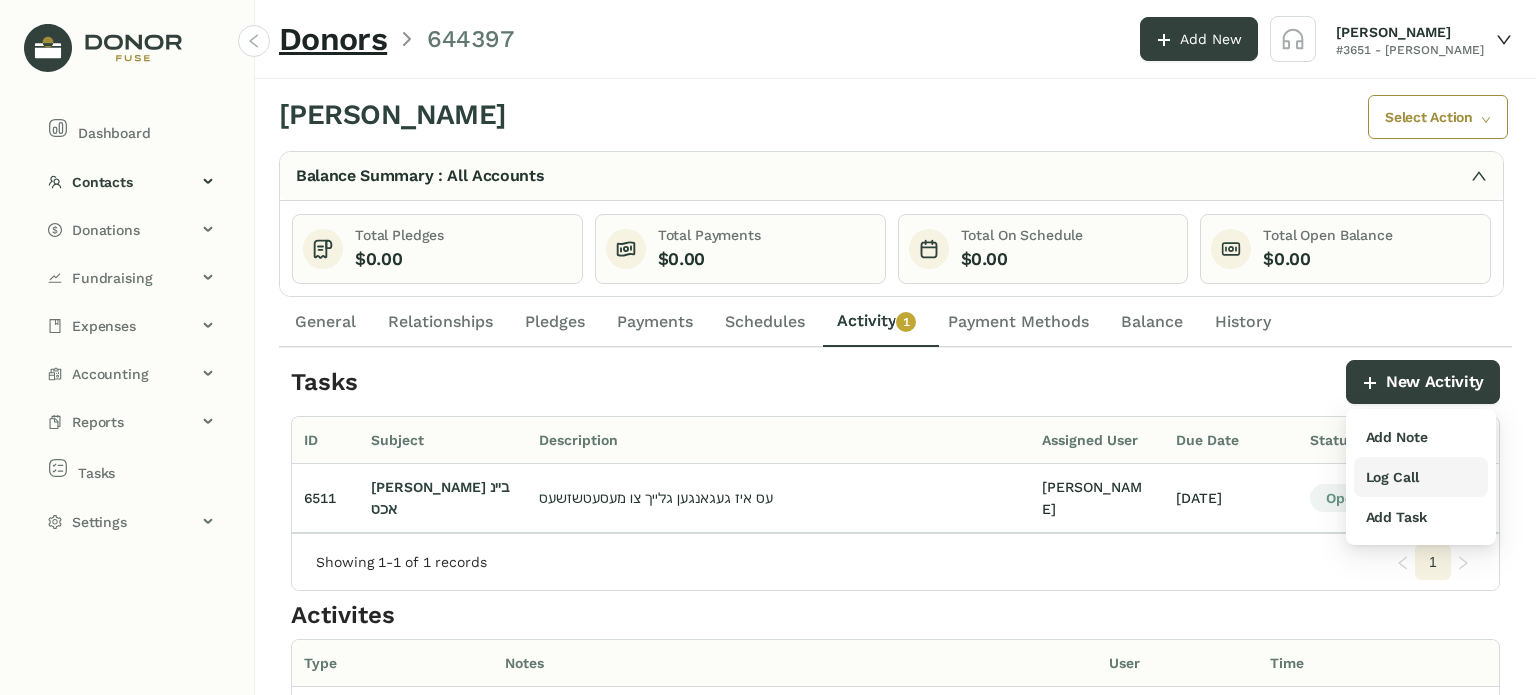 click on "Log Call" at bounding box center (1392, 477) 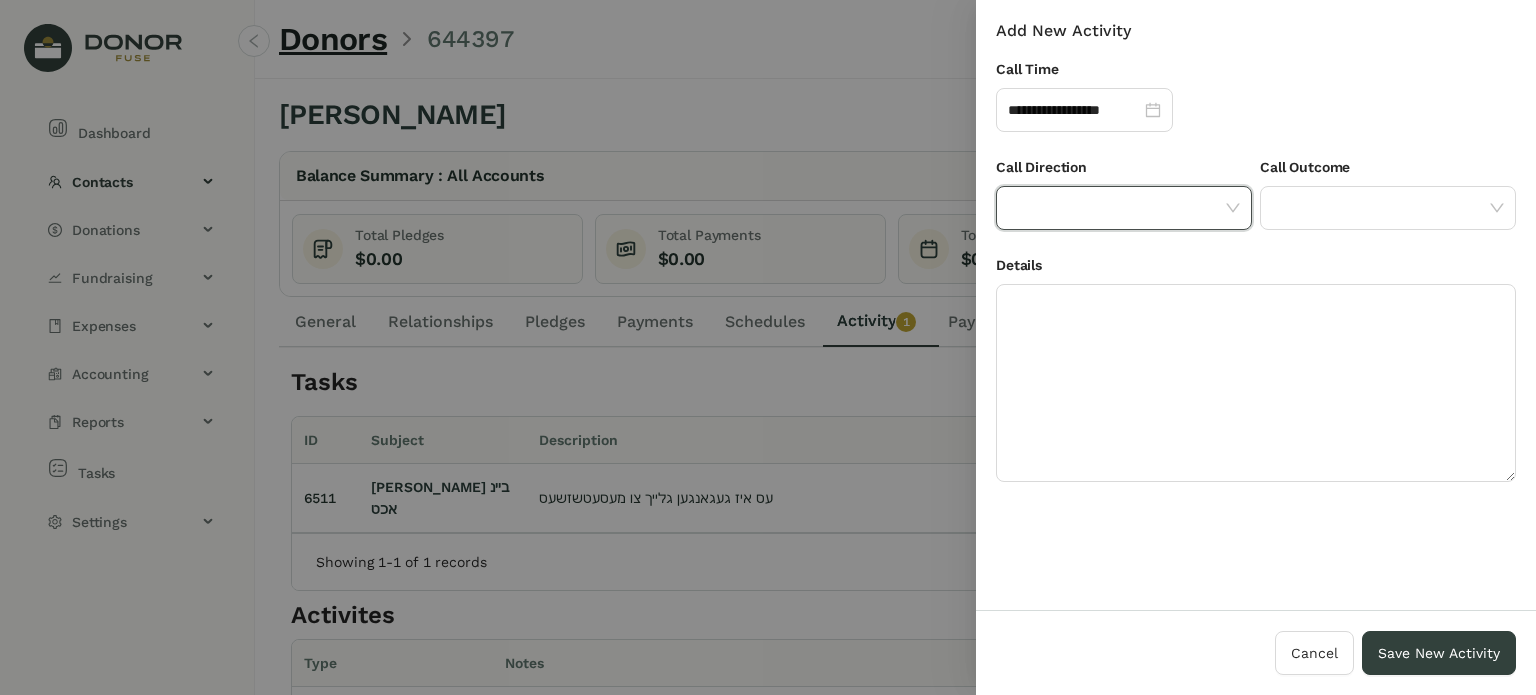click 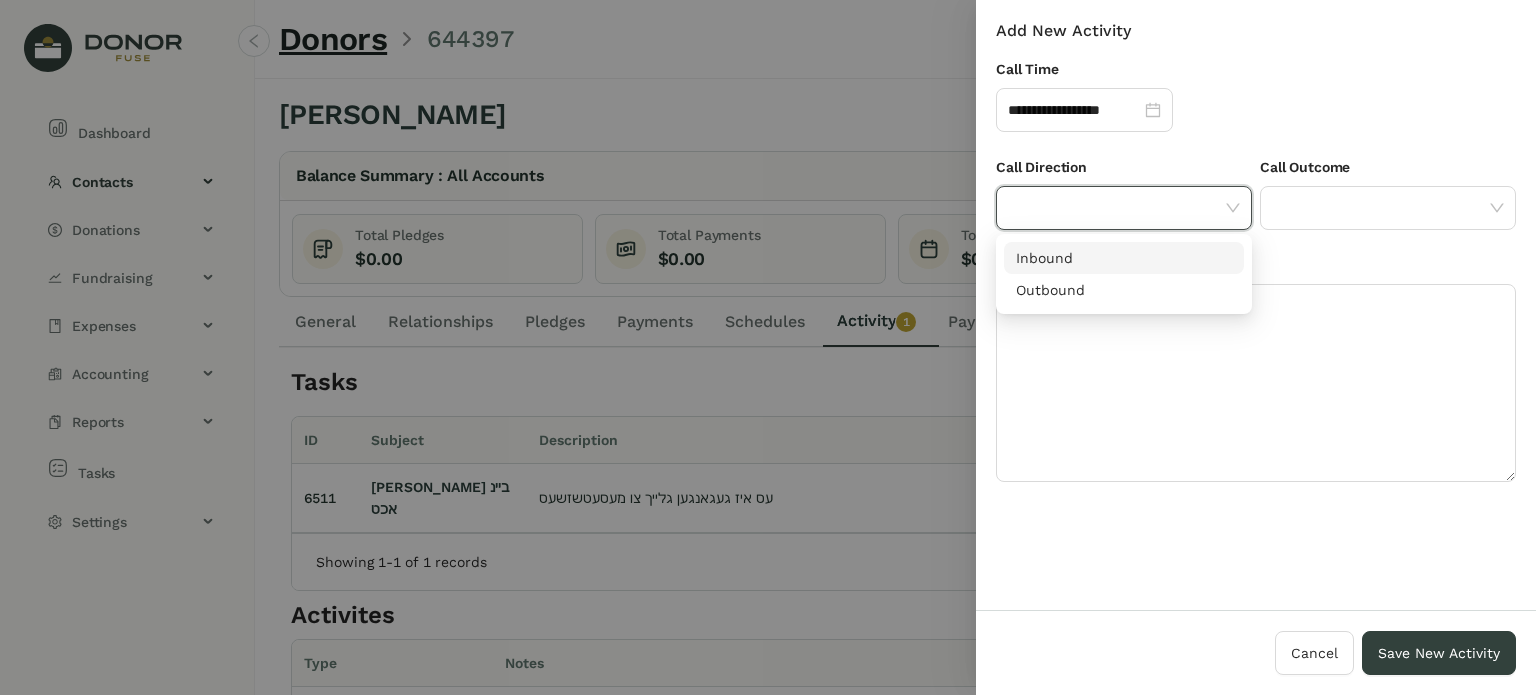 click on "Inbound" at bounding box center [1124, 258] 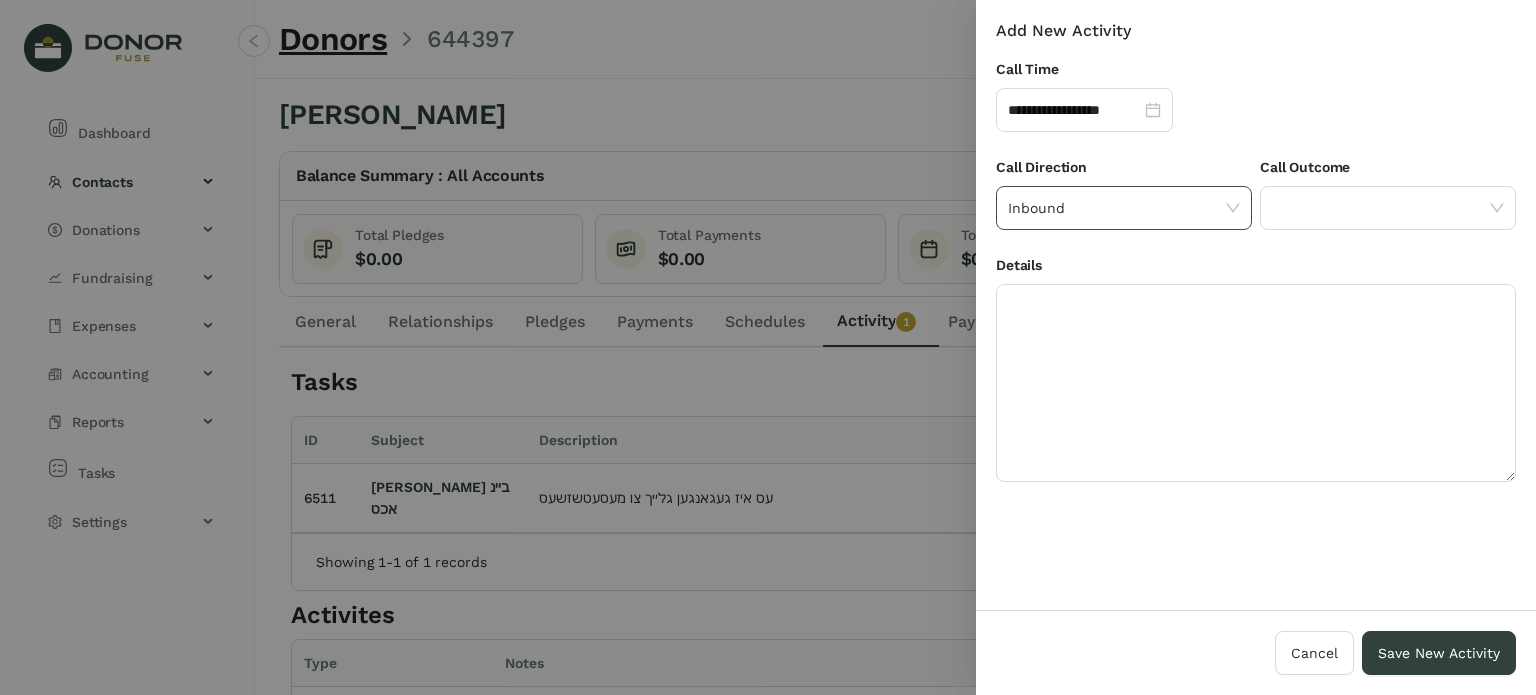 click on "Inbound" 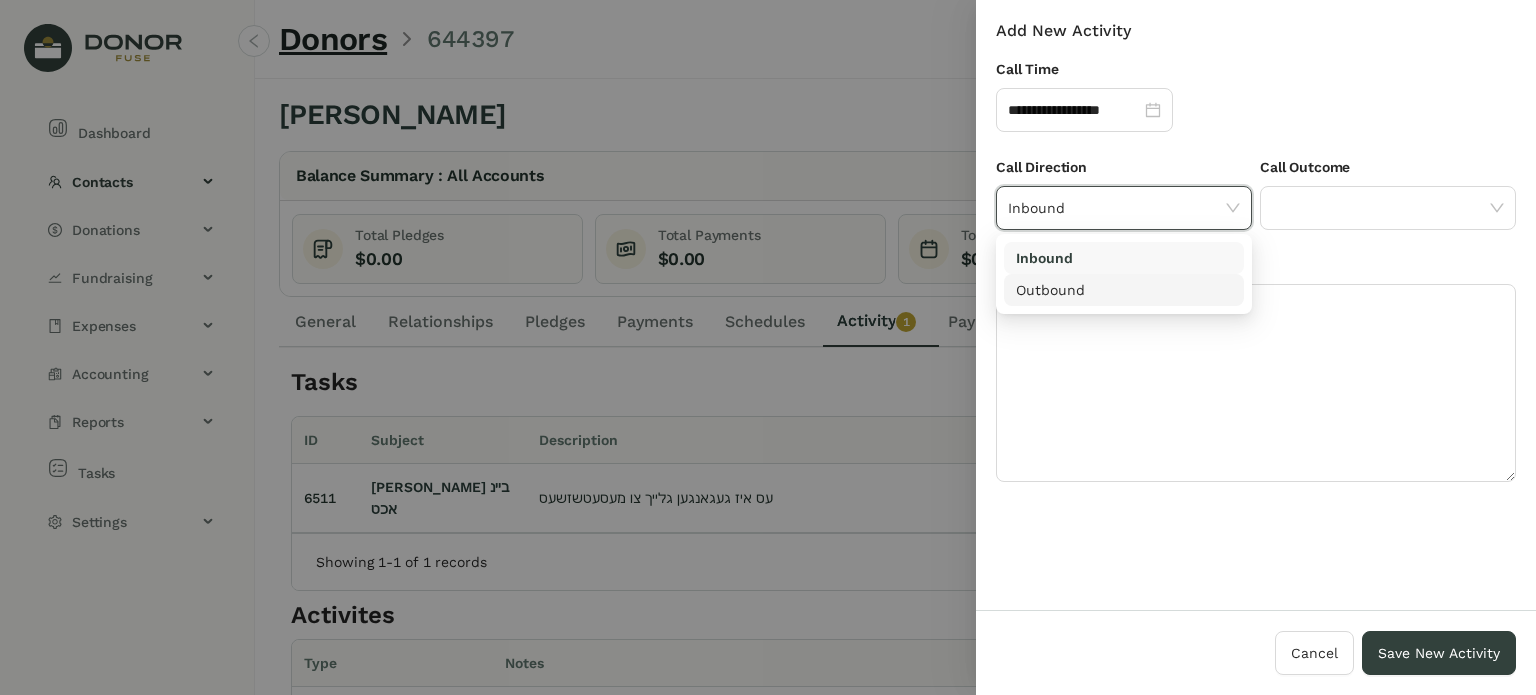 click on "Outbound" at bounding box center (1124, 290) 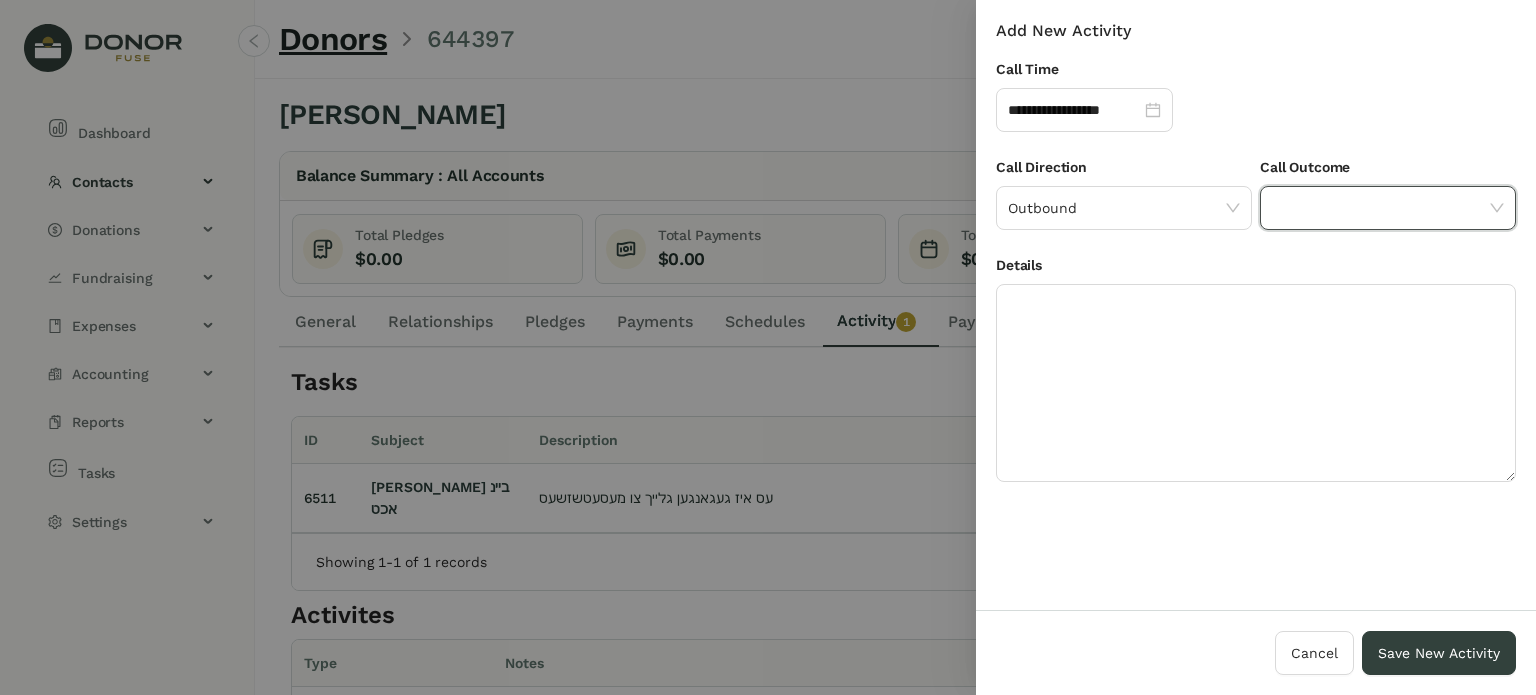 drag, startPoint x: 1292, startPoint y: 210, endPoint x: 1282, endPoint y: 226, distance: 18.867962 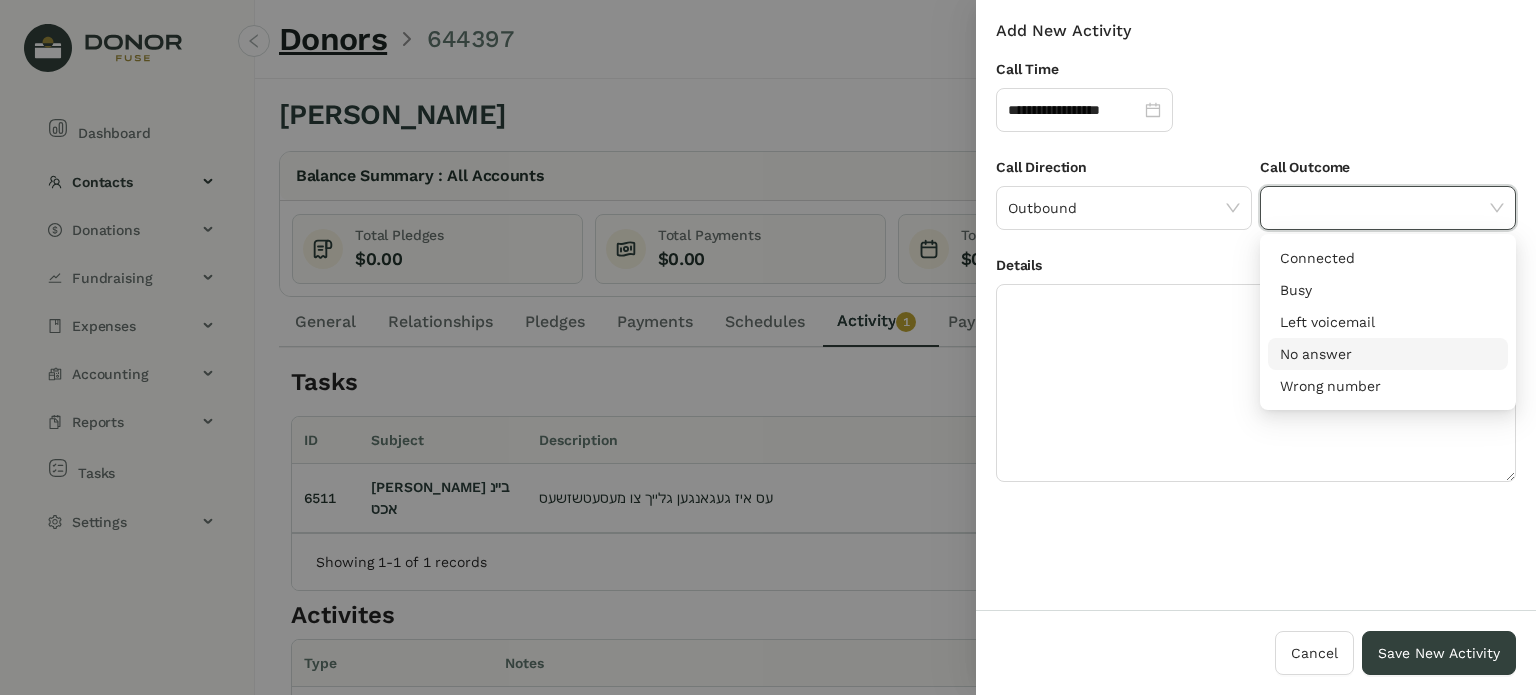 click on "No answer" at bounding box center (1388, 354) 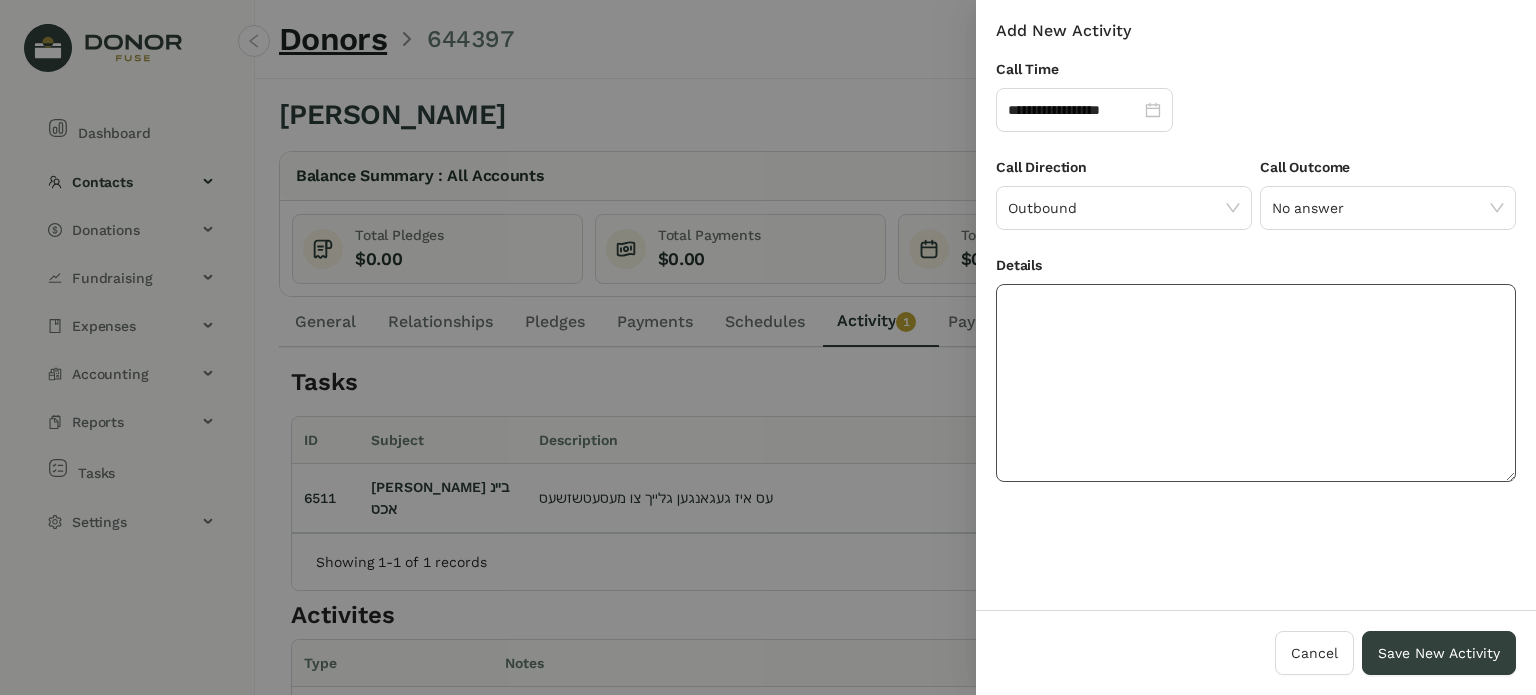 click 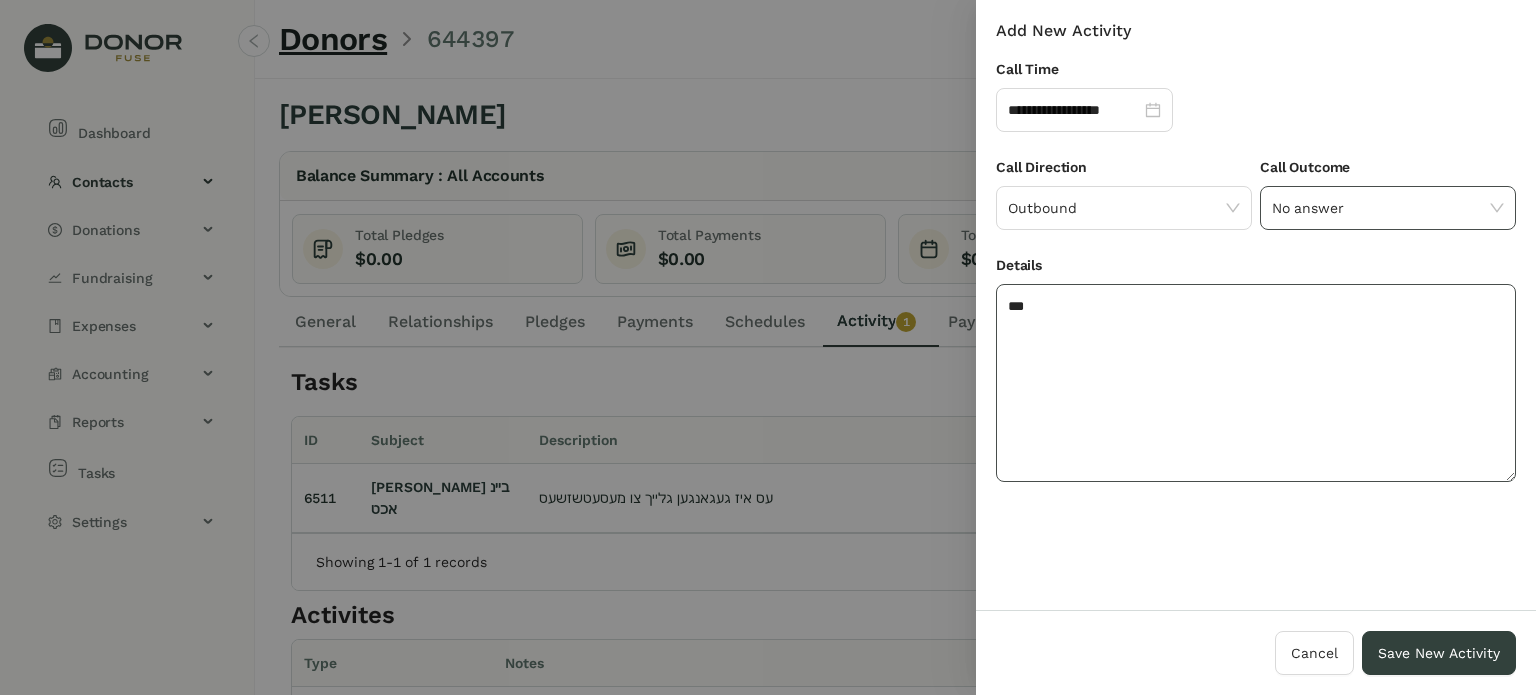 type on "**" 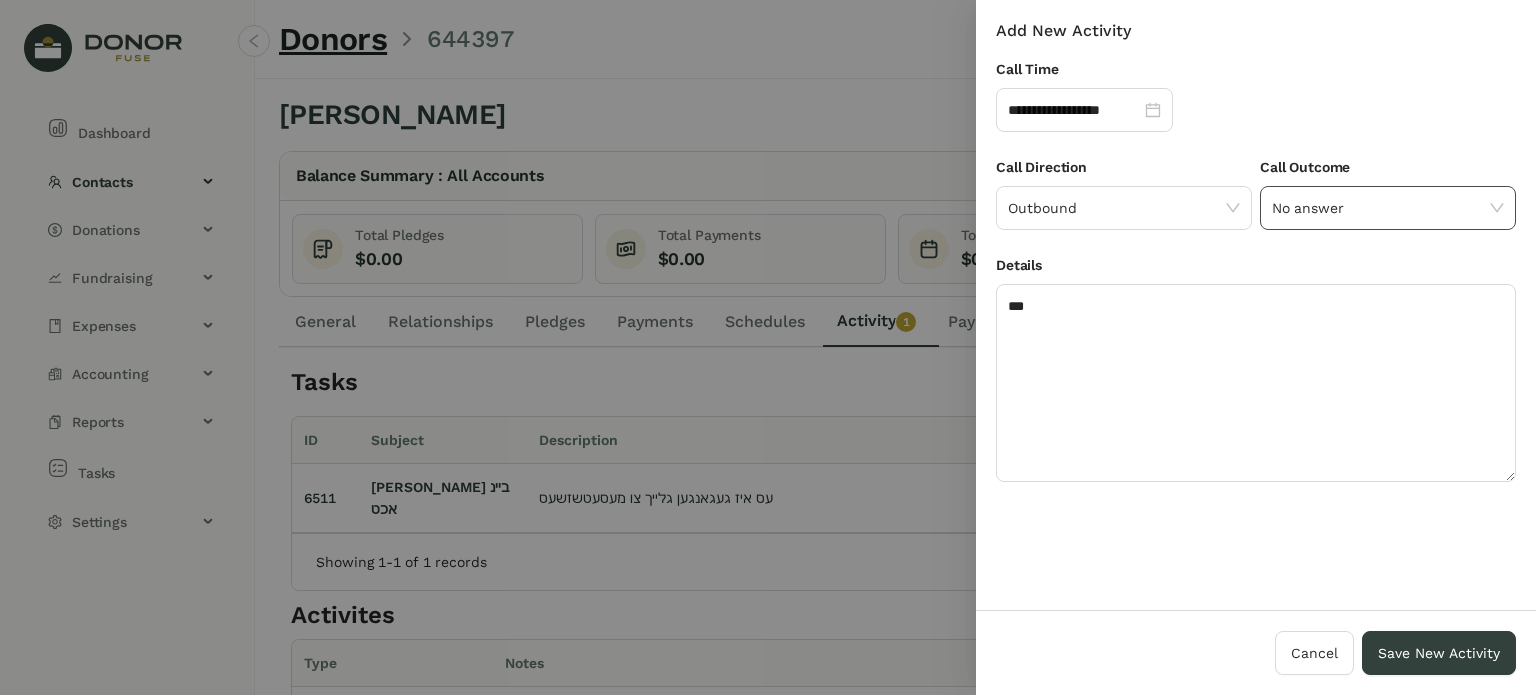 click on "No answer" 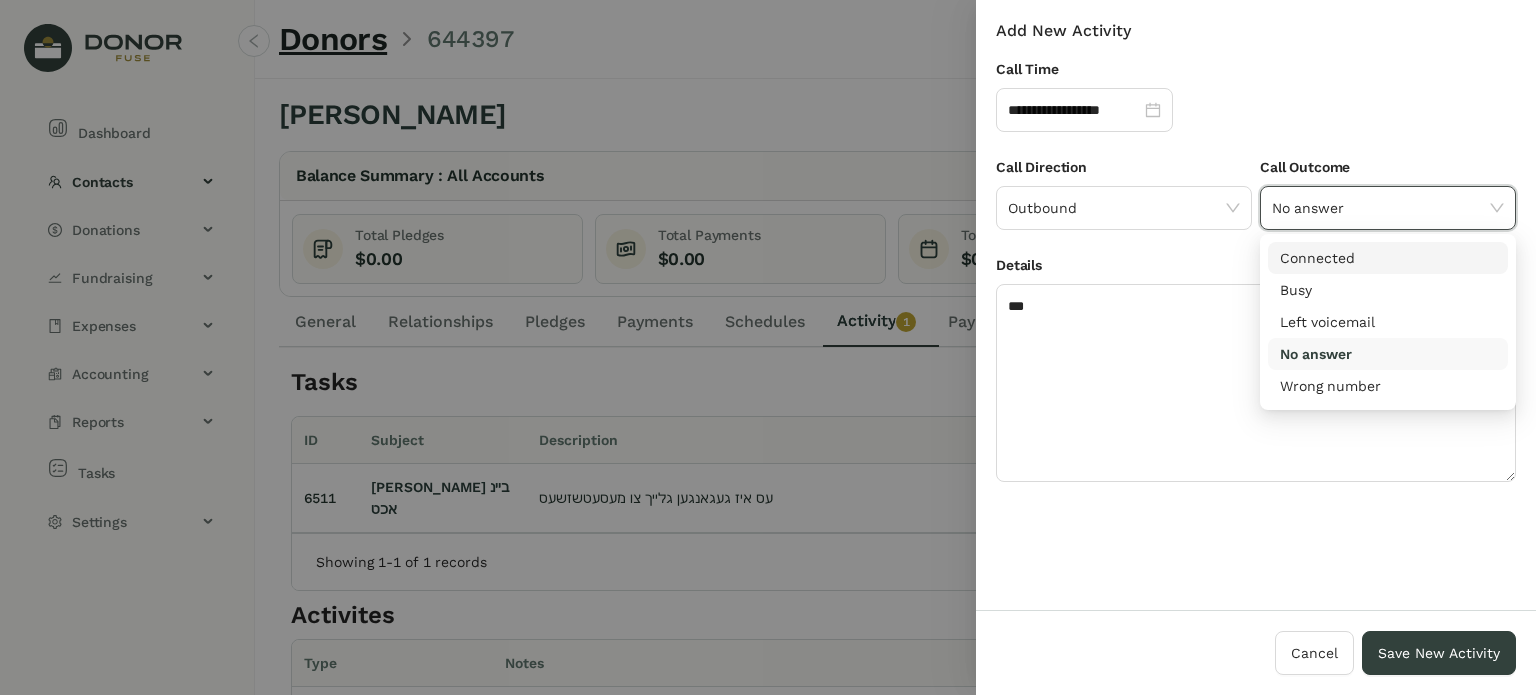 drag, startPoint x: 1325, startPoint y: 255, endPoint x: 1307, endPoint y: 255, distance: 18 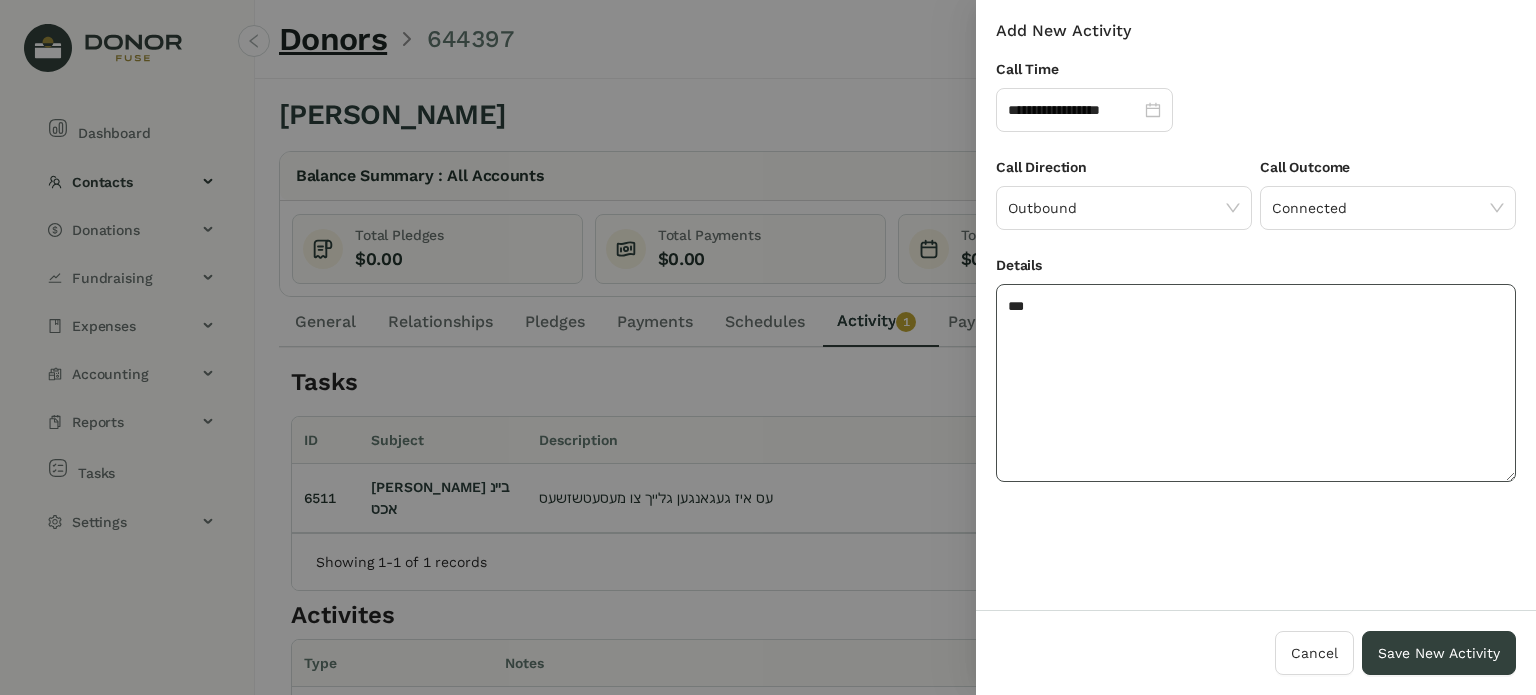 click on "**" 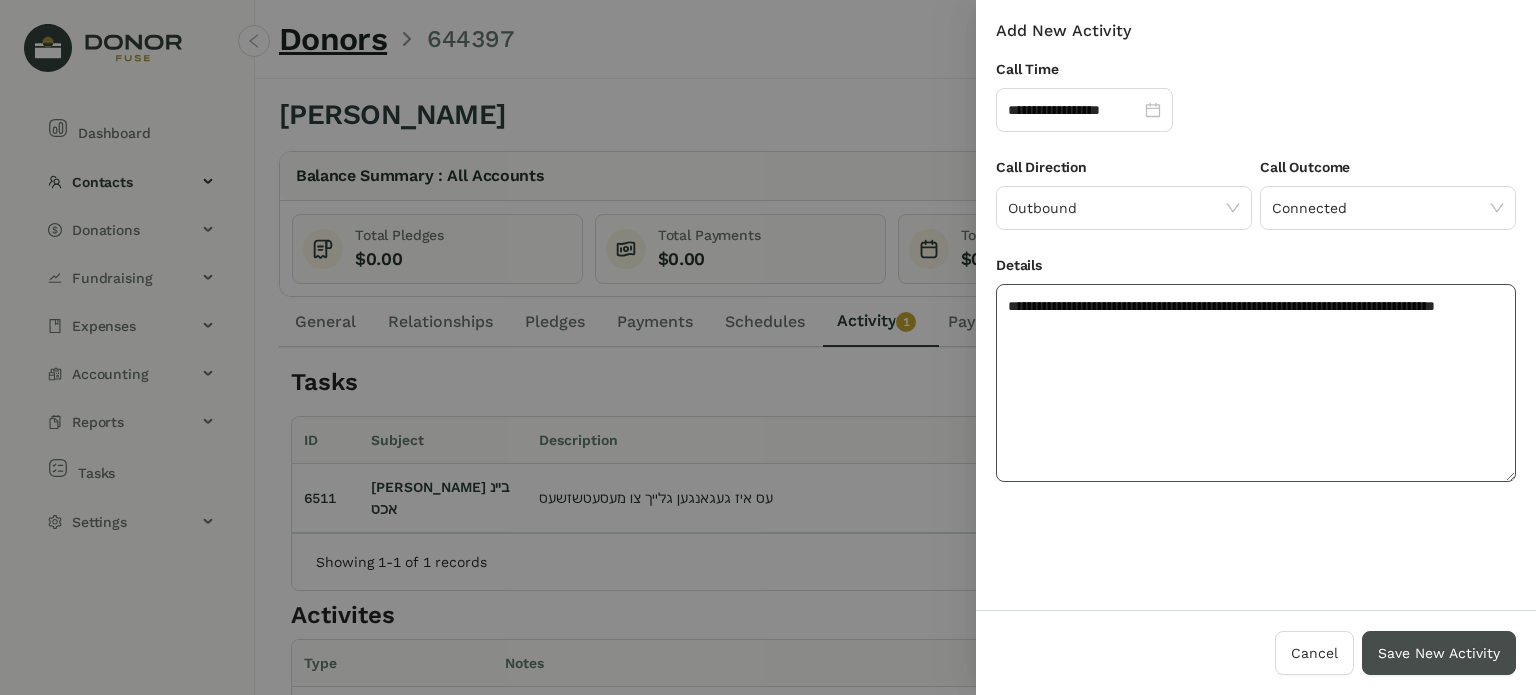 type on "**********" 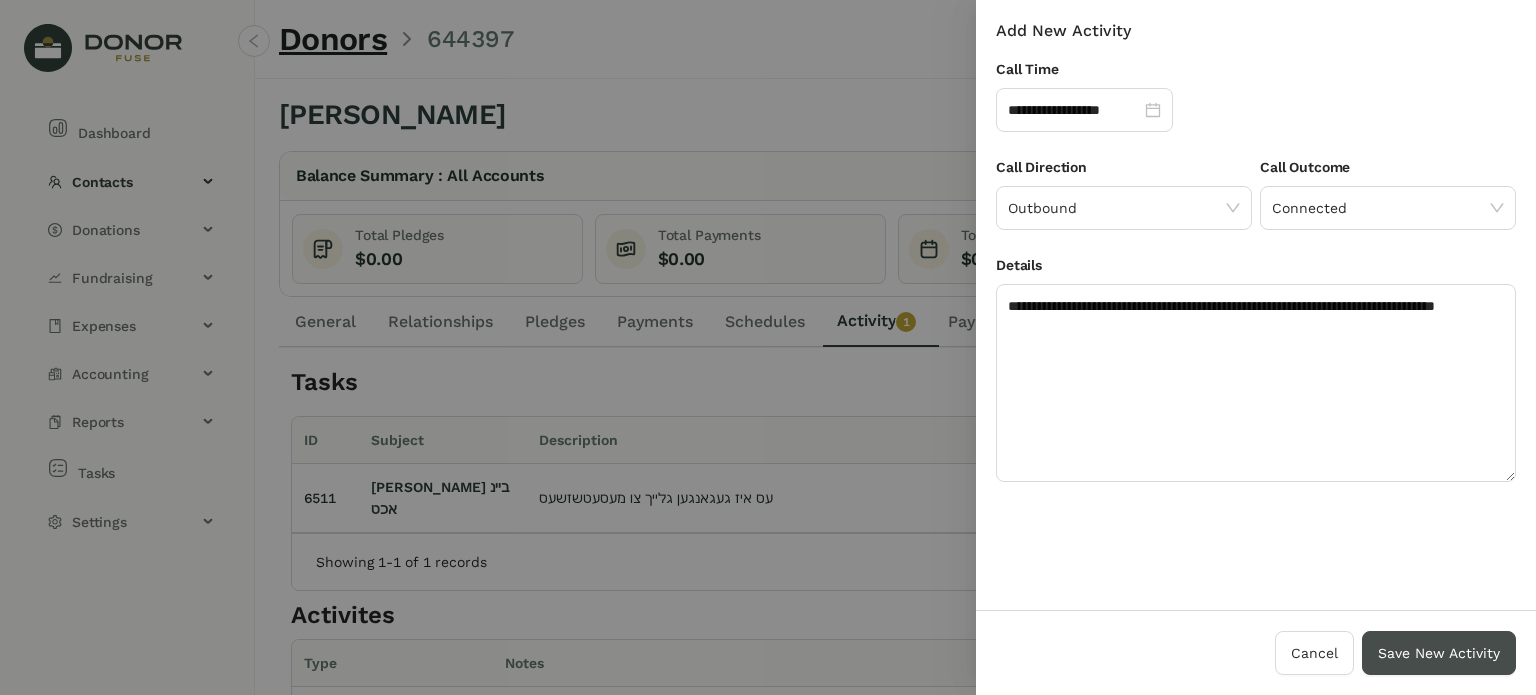 click on "Save New Activity" at bounding box center (1439, 653) 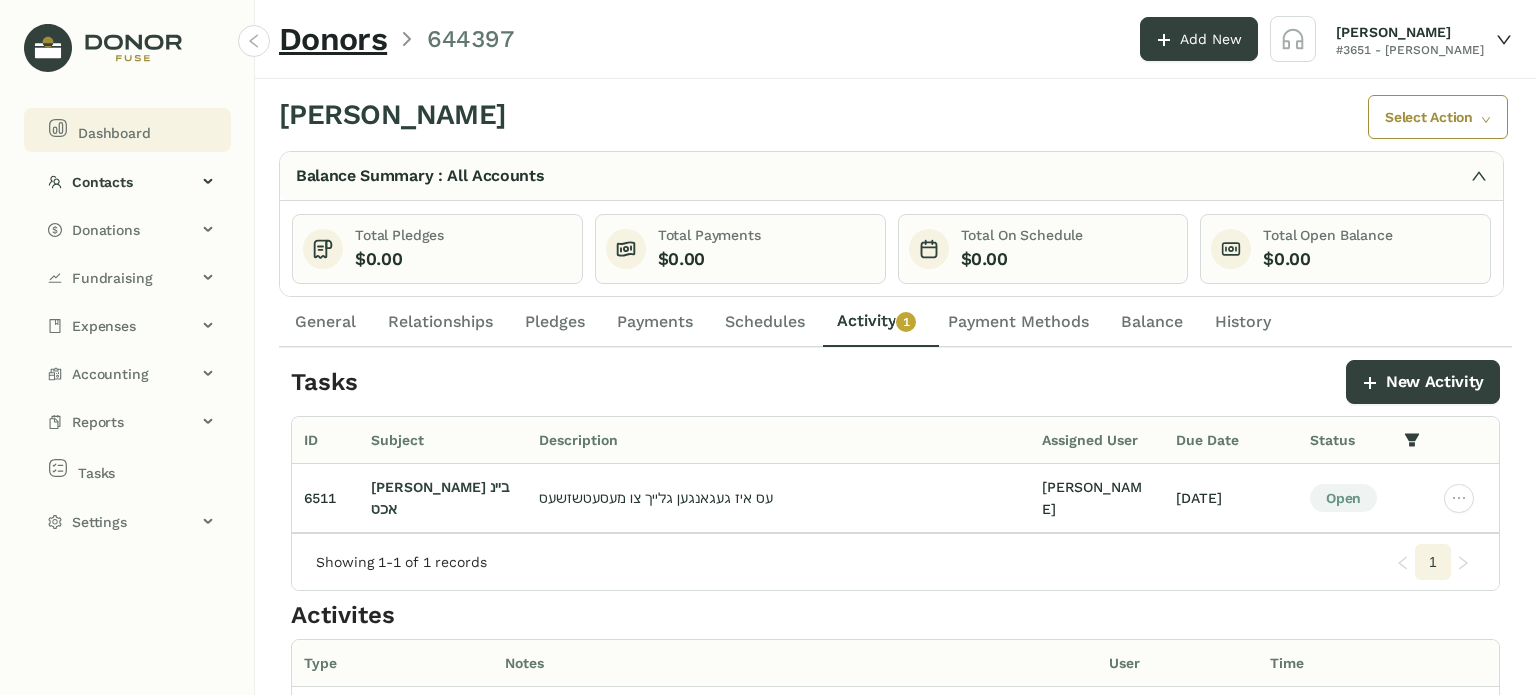 click on "Dashboard" 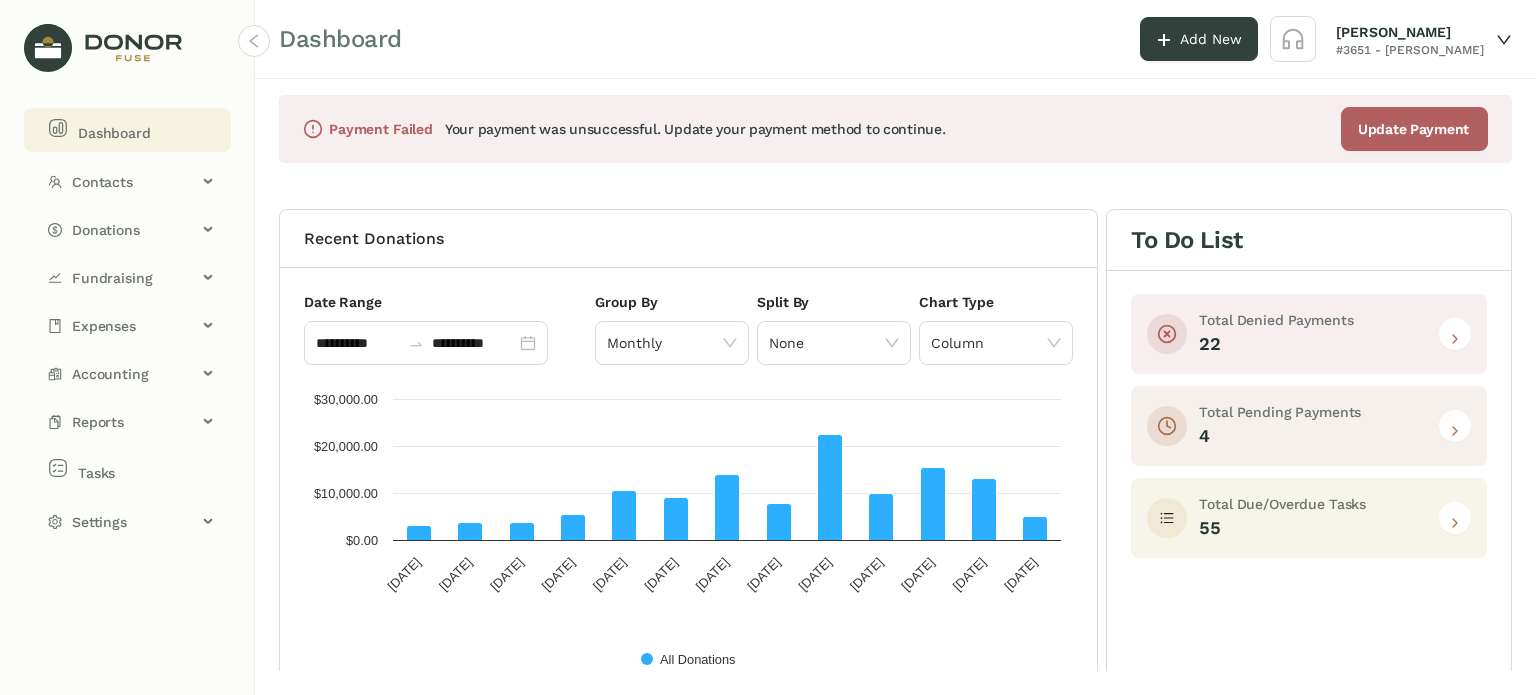 click 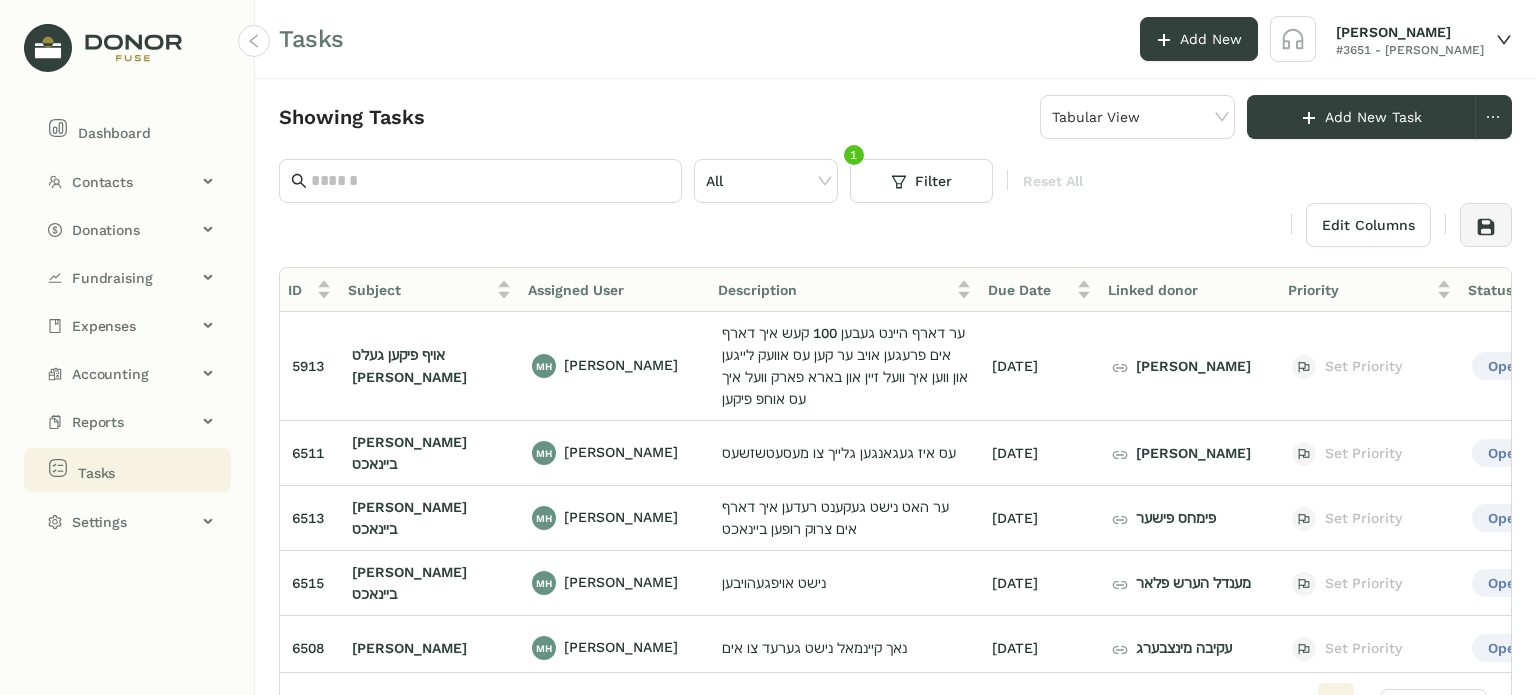 scroll, scrollTop: 0, scrollLeft: 82, axis: horizontal 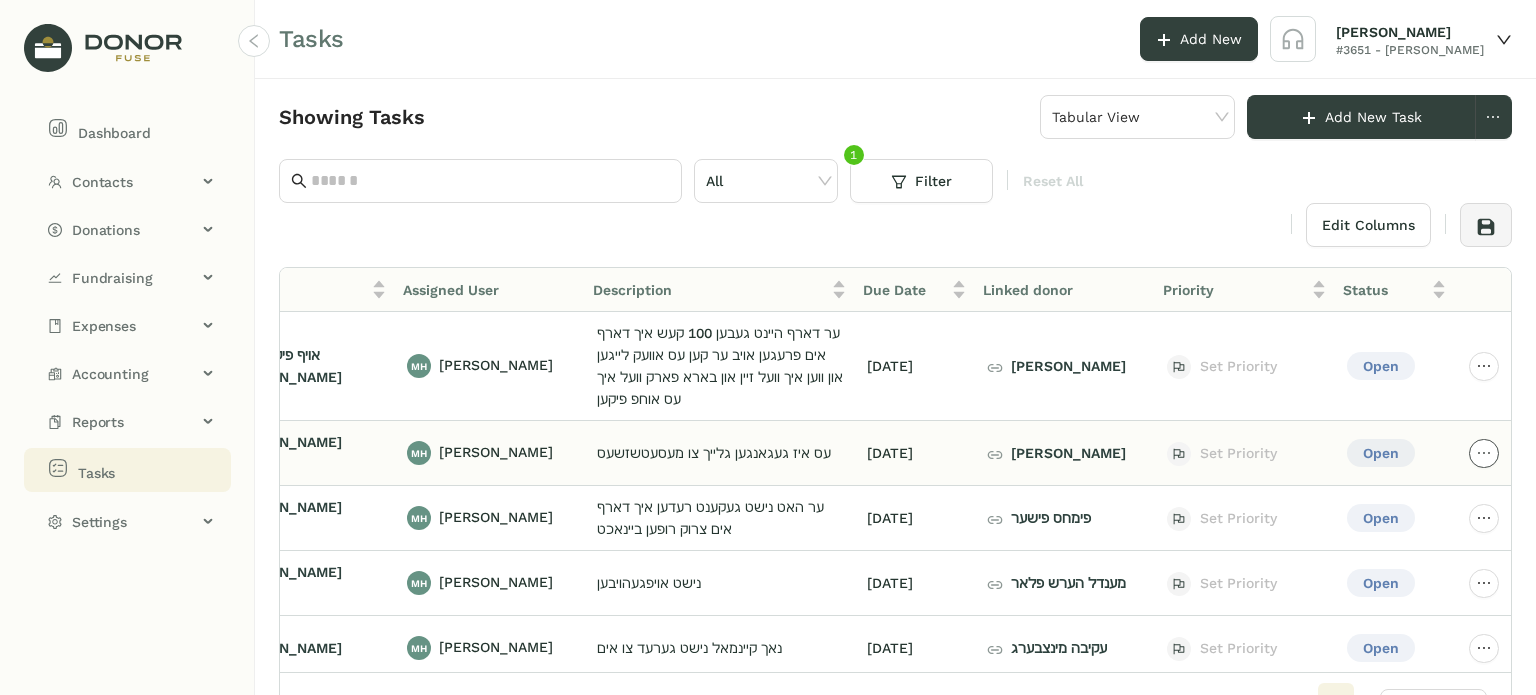 drag, startPoint x: 1476, startPoint y: 433, endPoint x: 1464, endPoint y: 443, distance: 15.6205 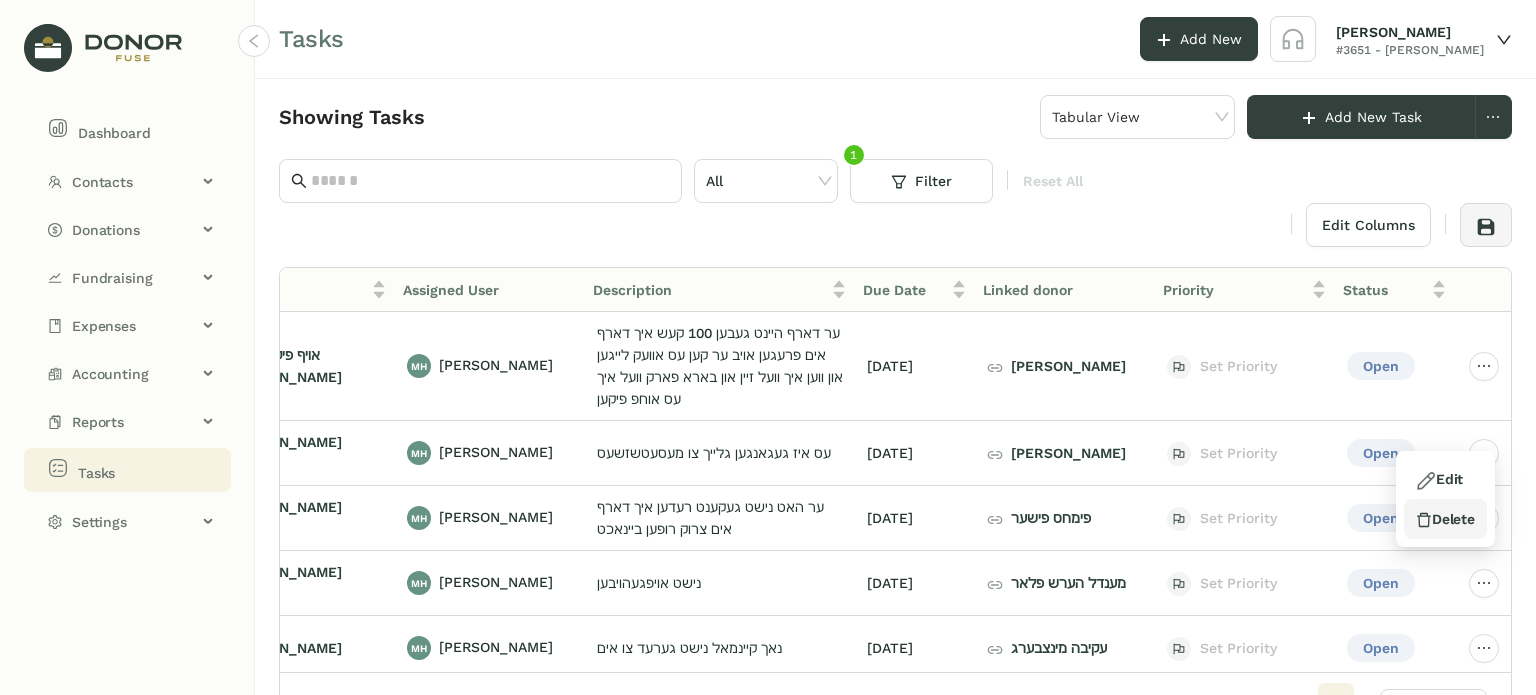 click on "Delete" at bounding box center (1445, 519) 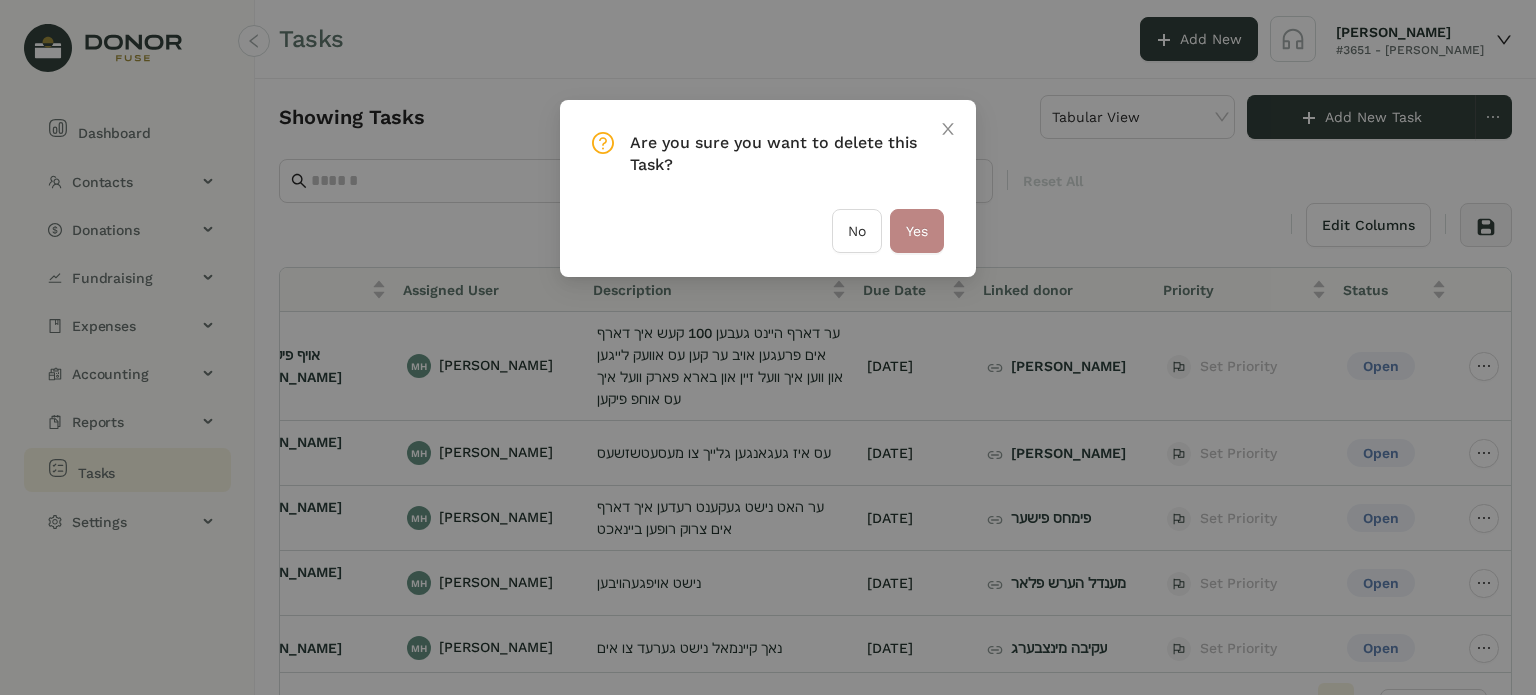 click on "Yes" at bounding box center [917, 231] 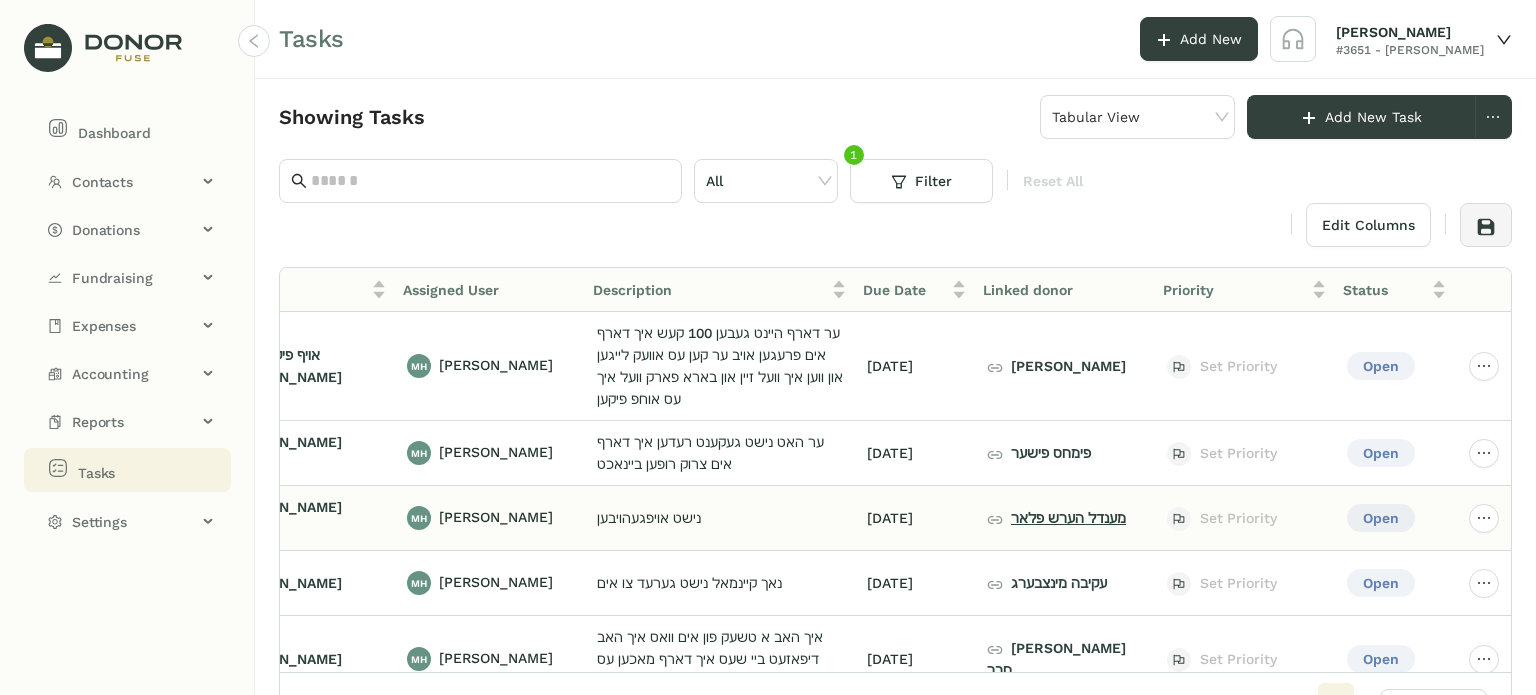 click on "מענדל הערש פלאר" 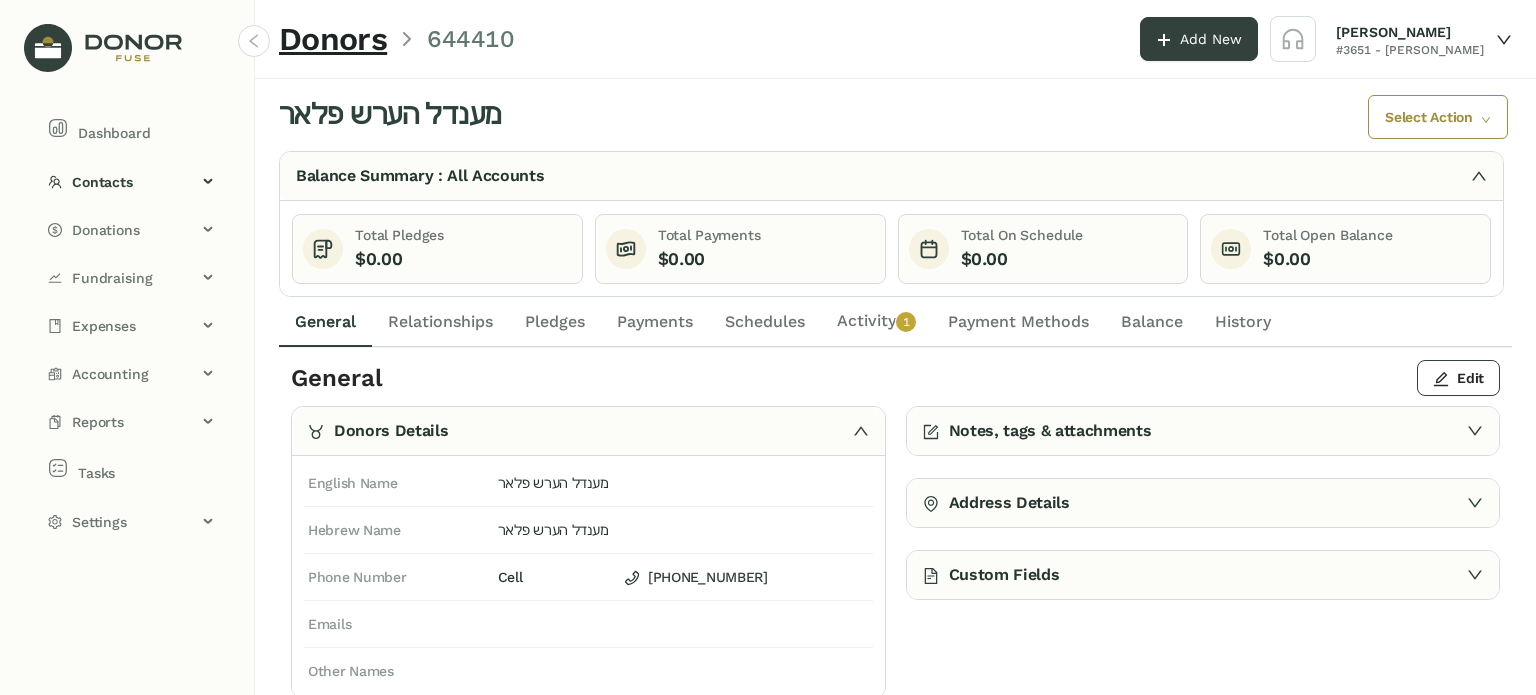 click on "Activity   0   1   2   3   4   5   6   7   8   9" 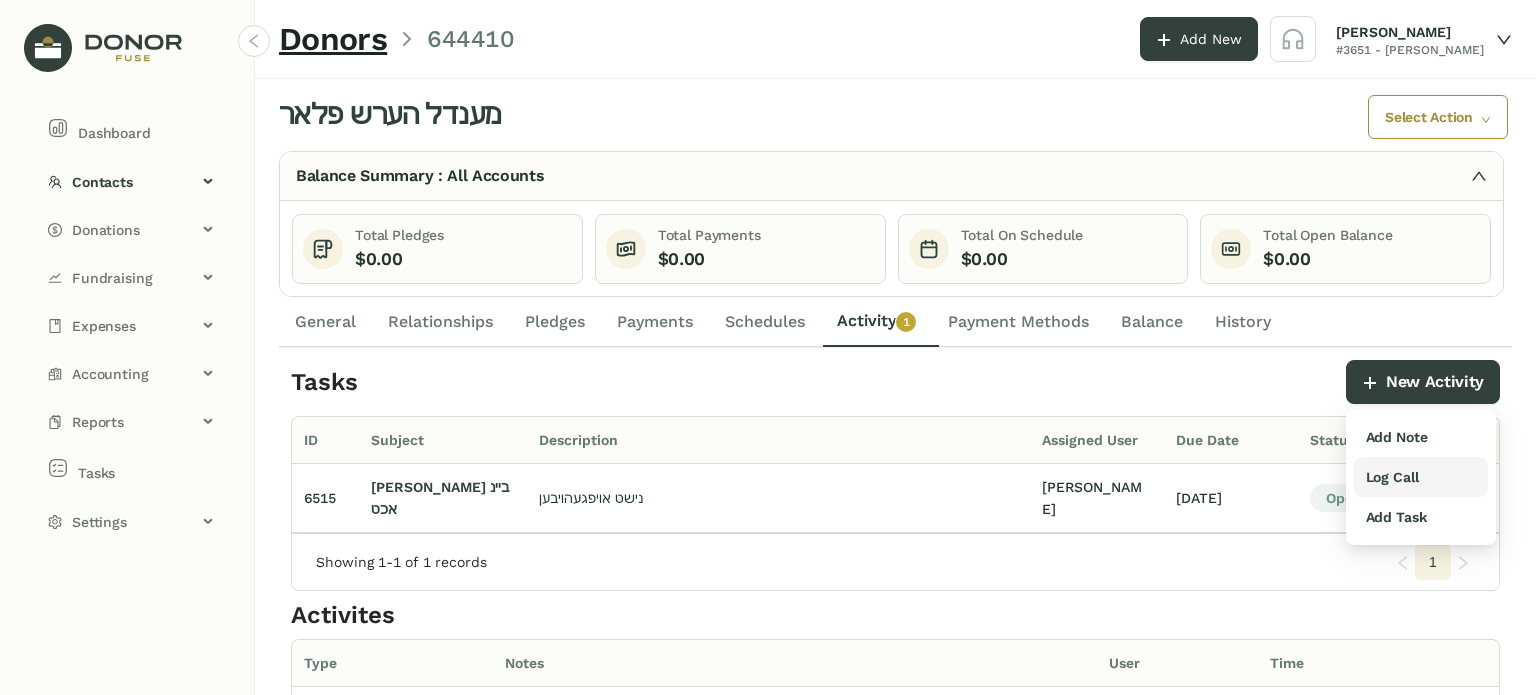 click on "Log Call" at bounding box center [1392, 477] 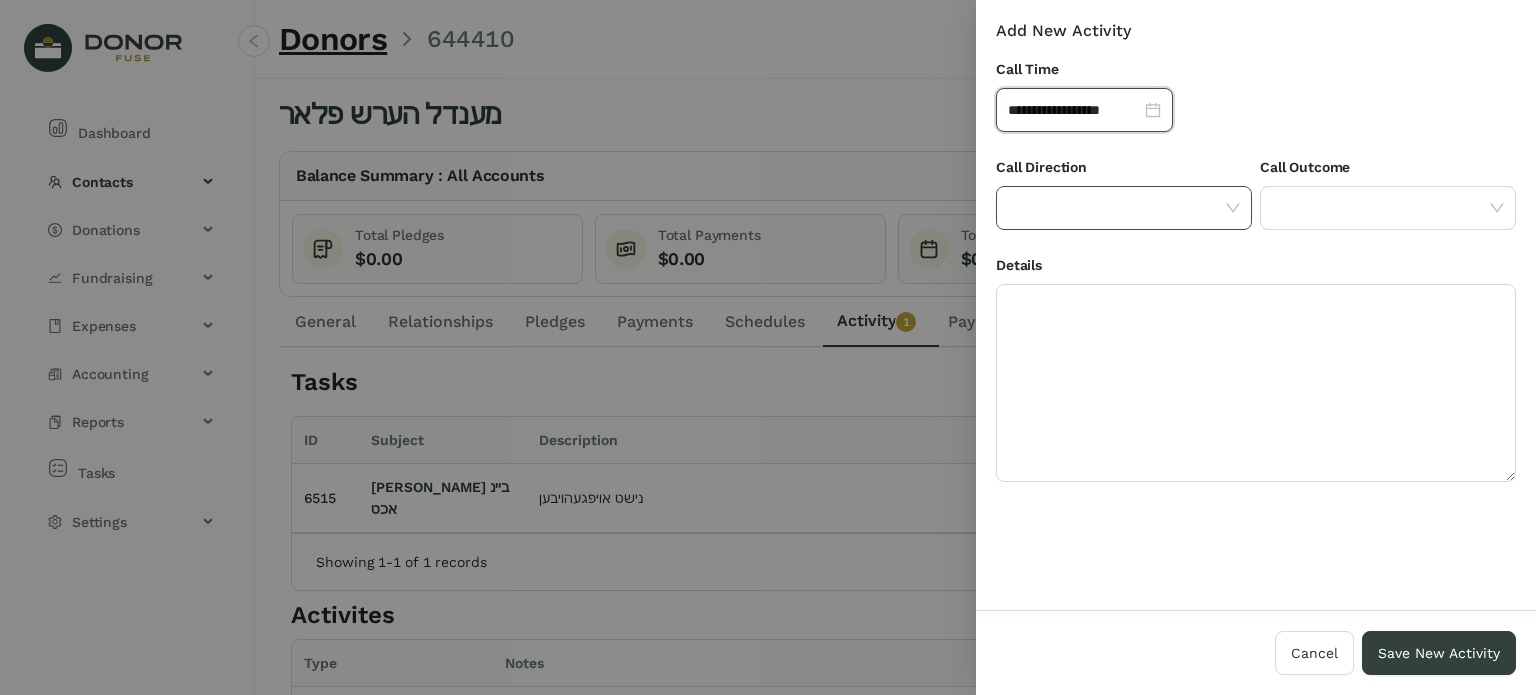 click 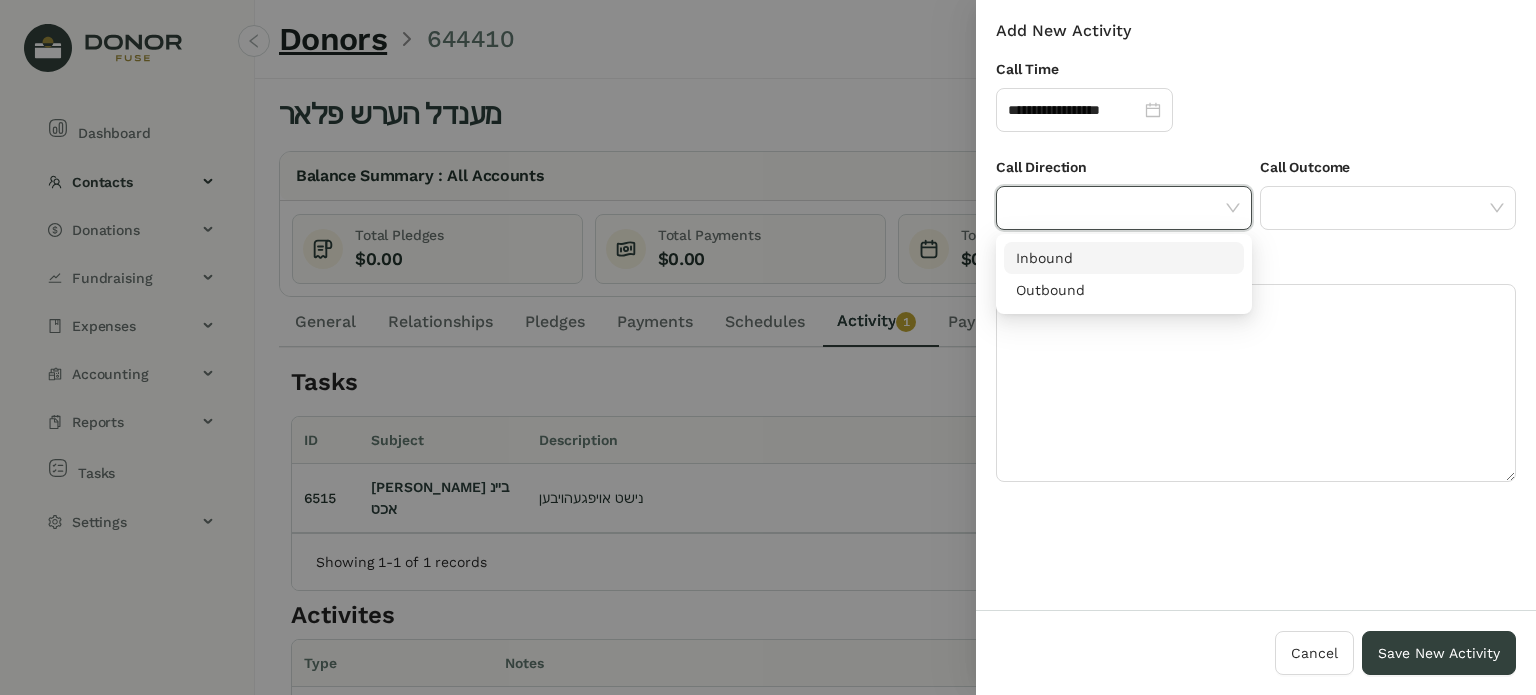 click on "Inbound" at bounding box center [1124, 258] 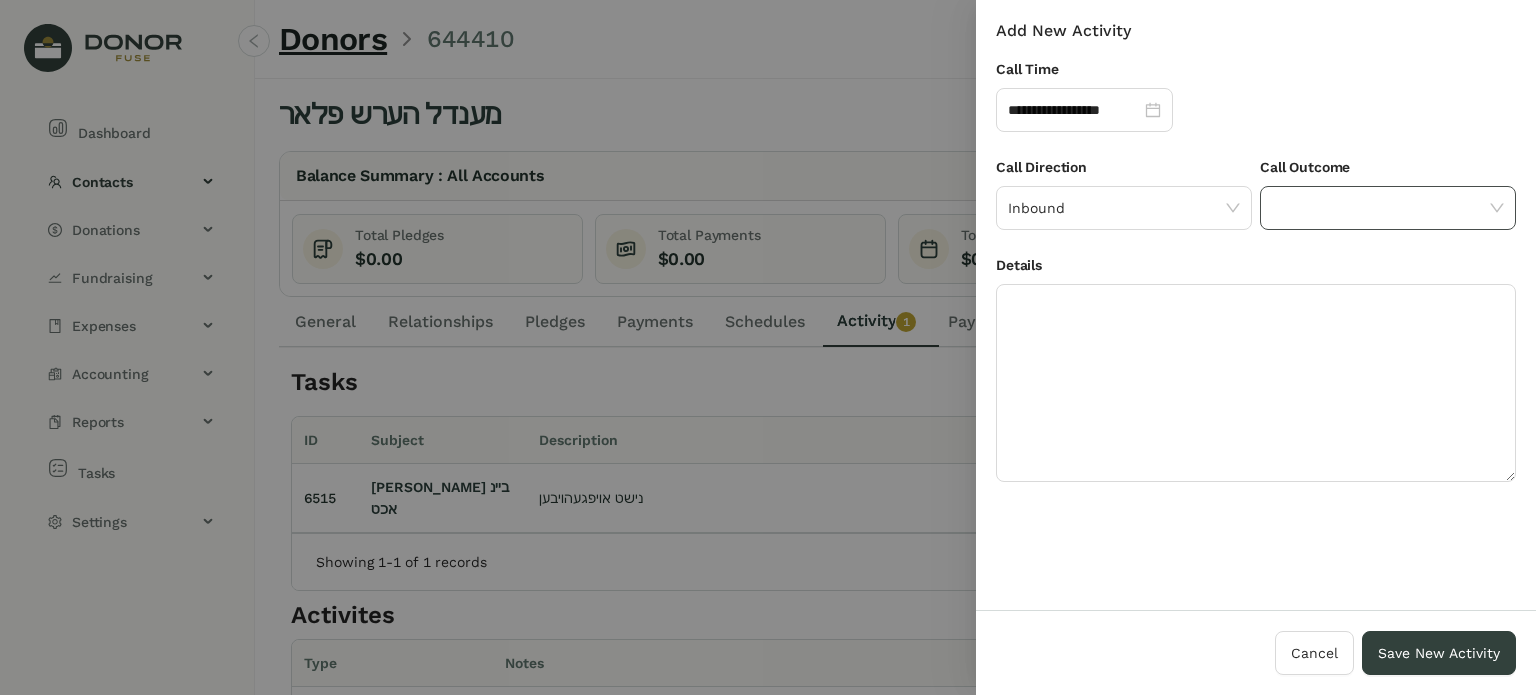 click 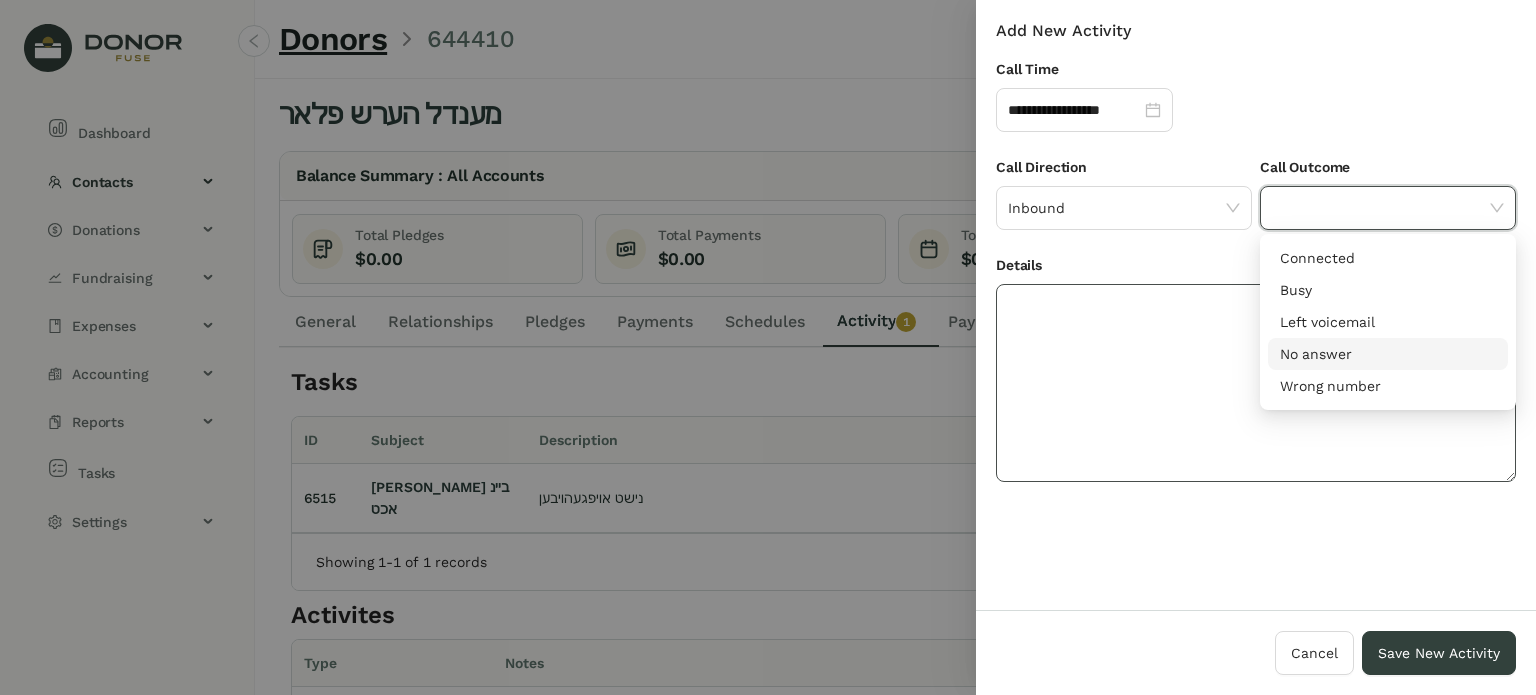 click on "No answer" at bounding box center (1388, 354) 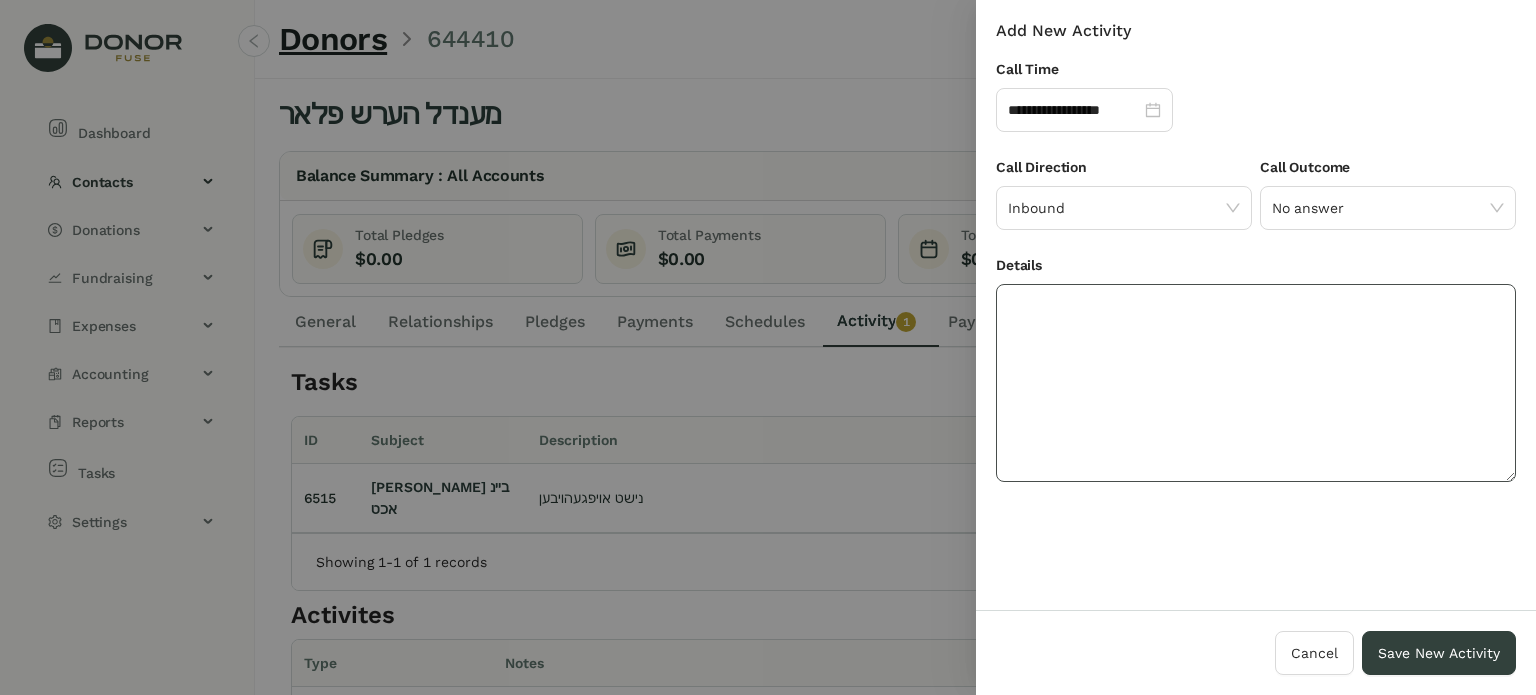 click 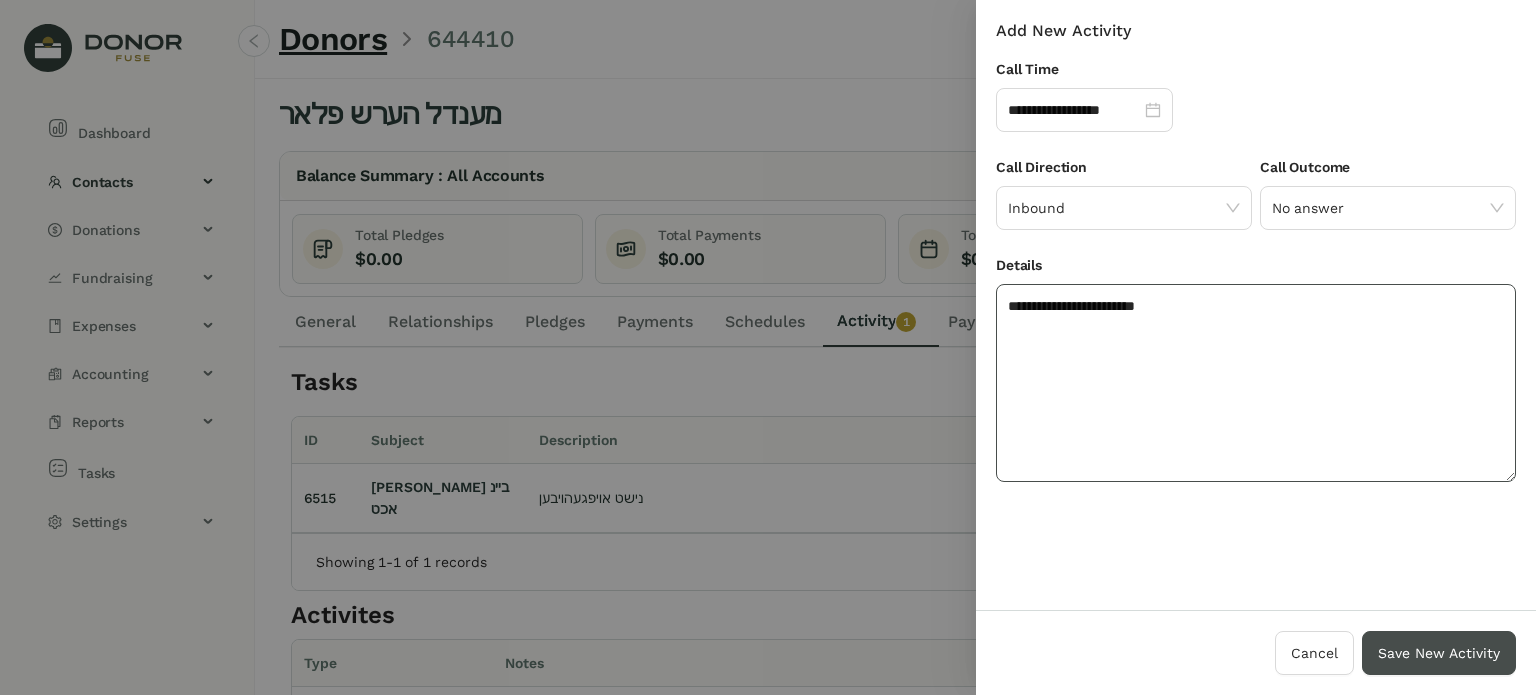 type on "**********" 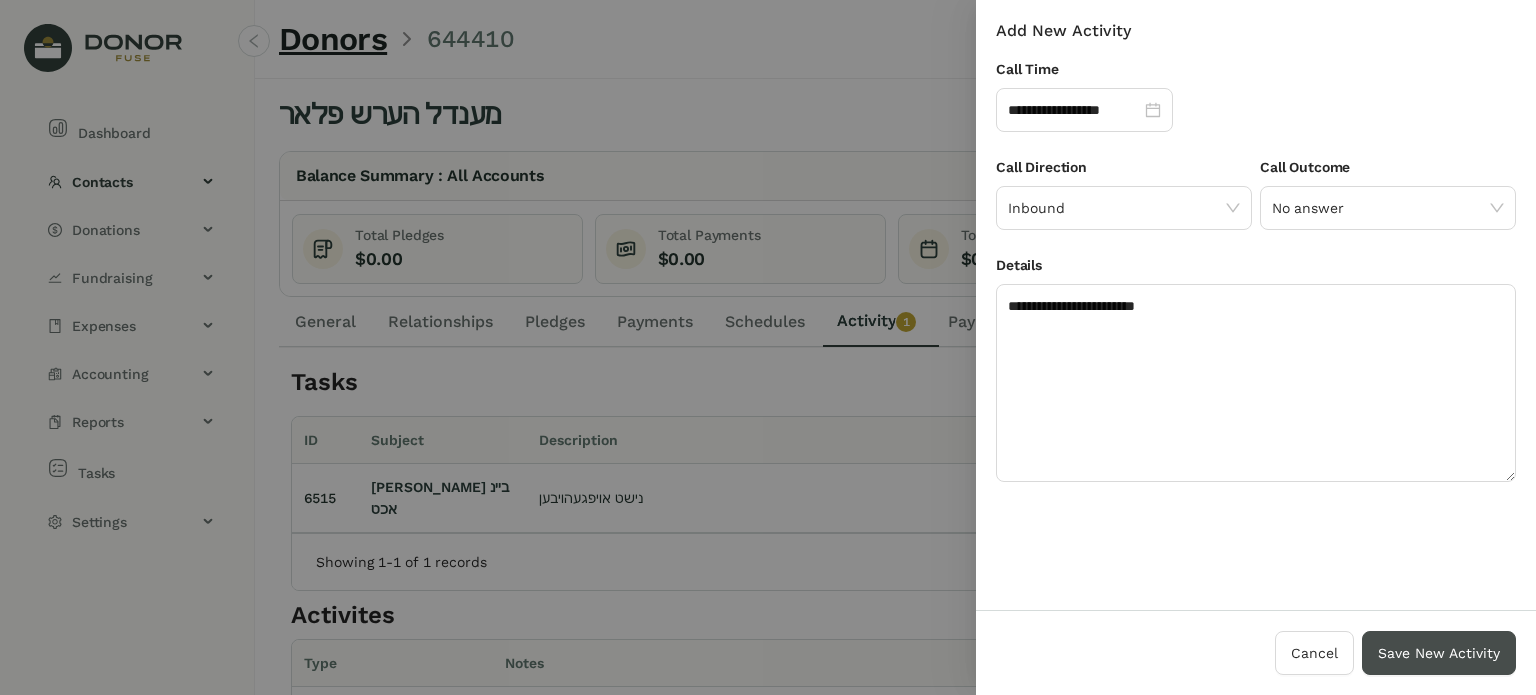 drag, startPoint x: 1433, startPoint y: 648, endPoint x: 1417, endPoint y: 629, distance: 24.839485 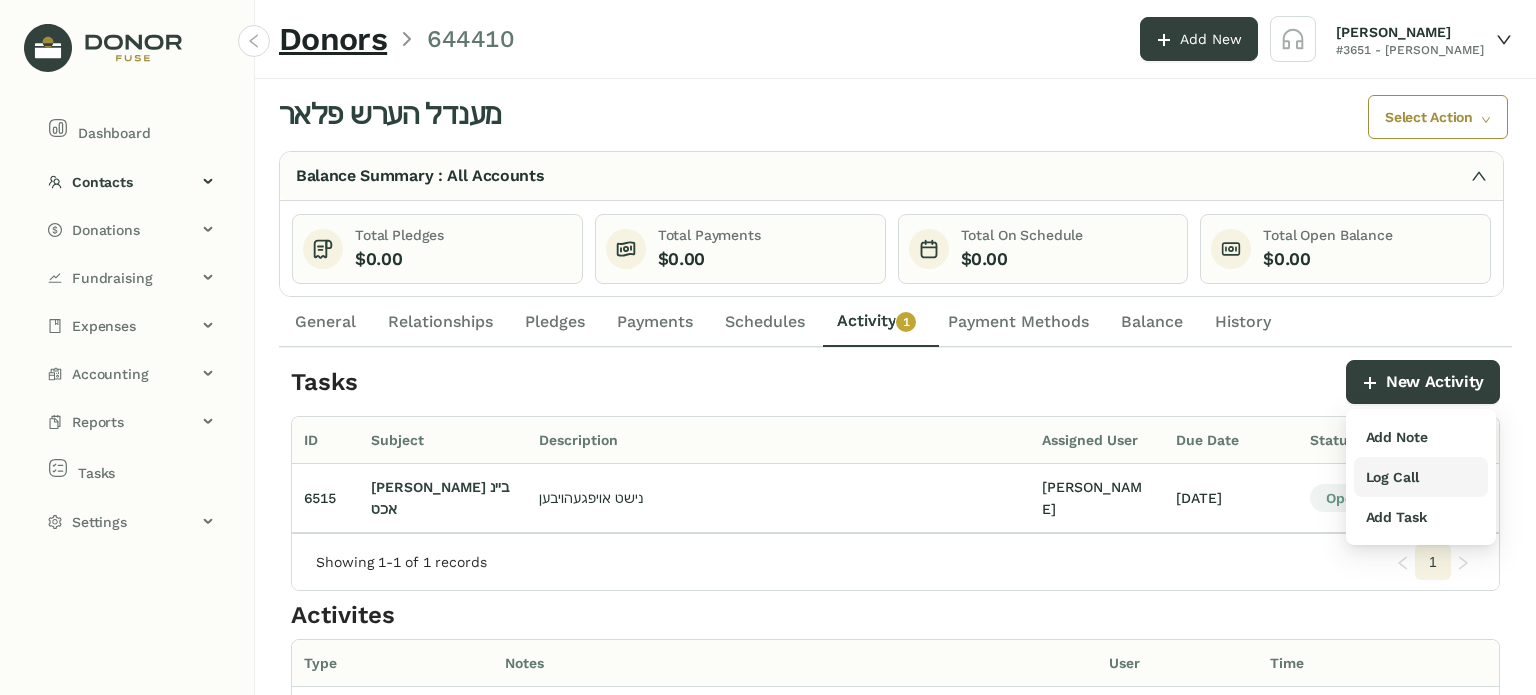 click on "Log Call" at bounding box center [1392, 477] 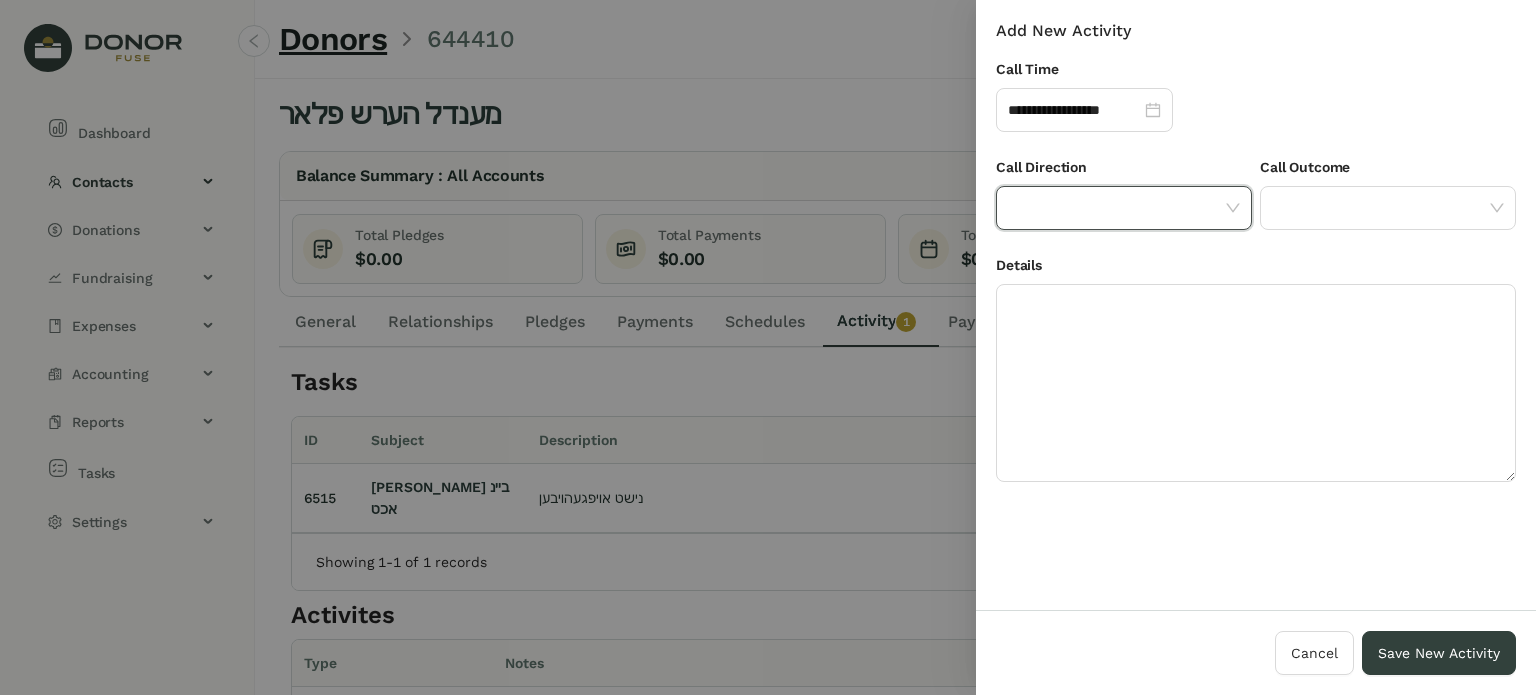 click 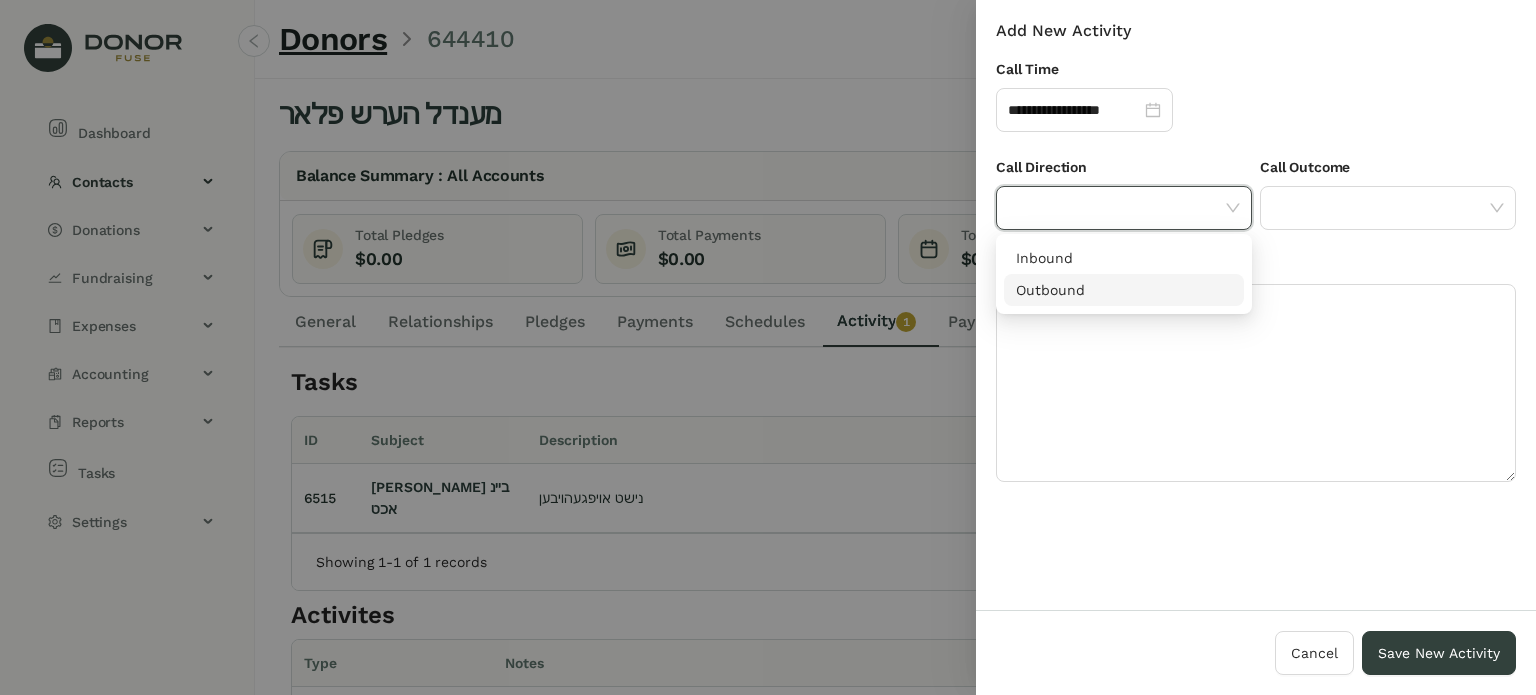 click on "Outbound" at bounding box center [1124, 290] 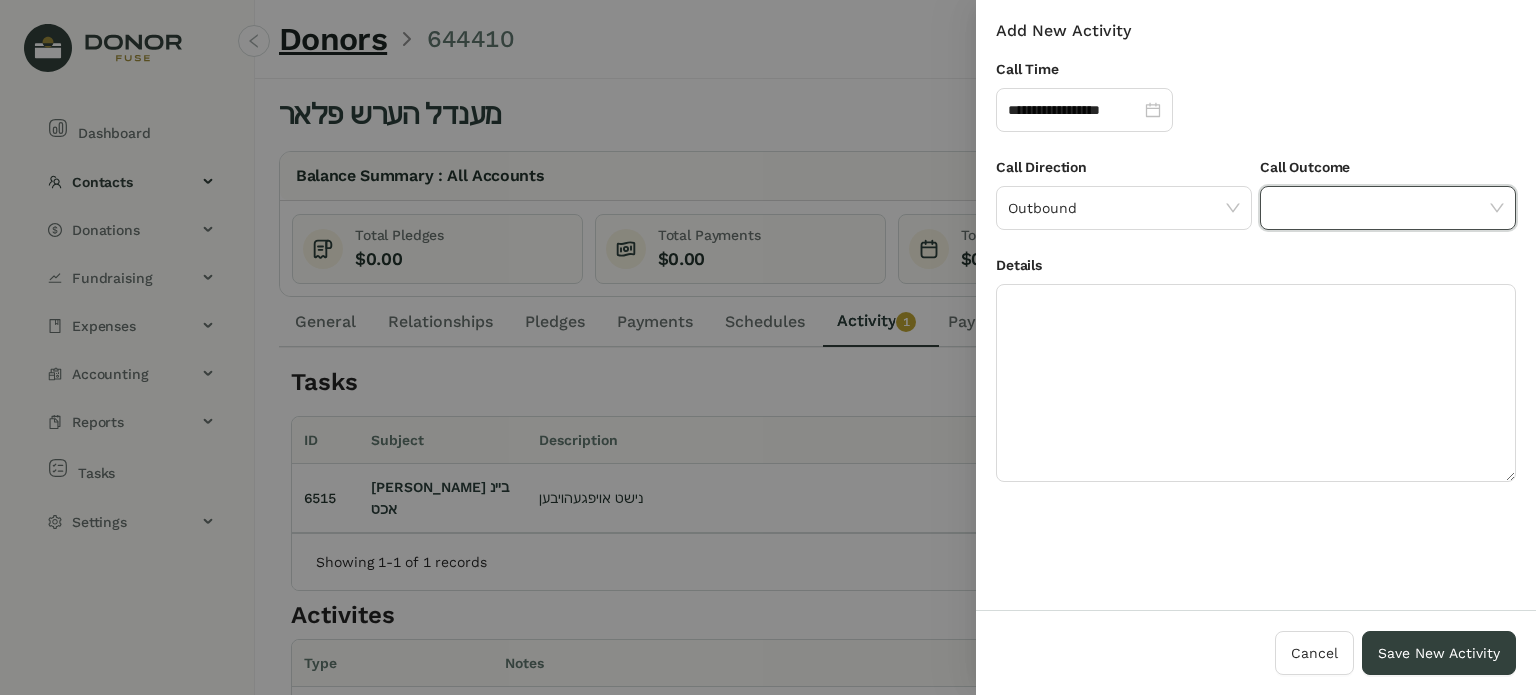 click 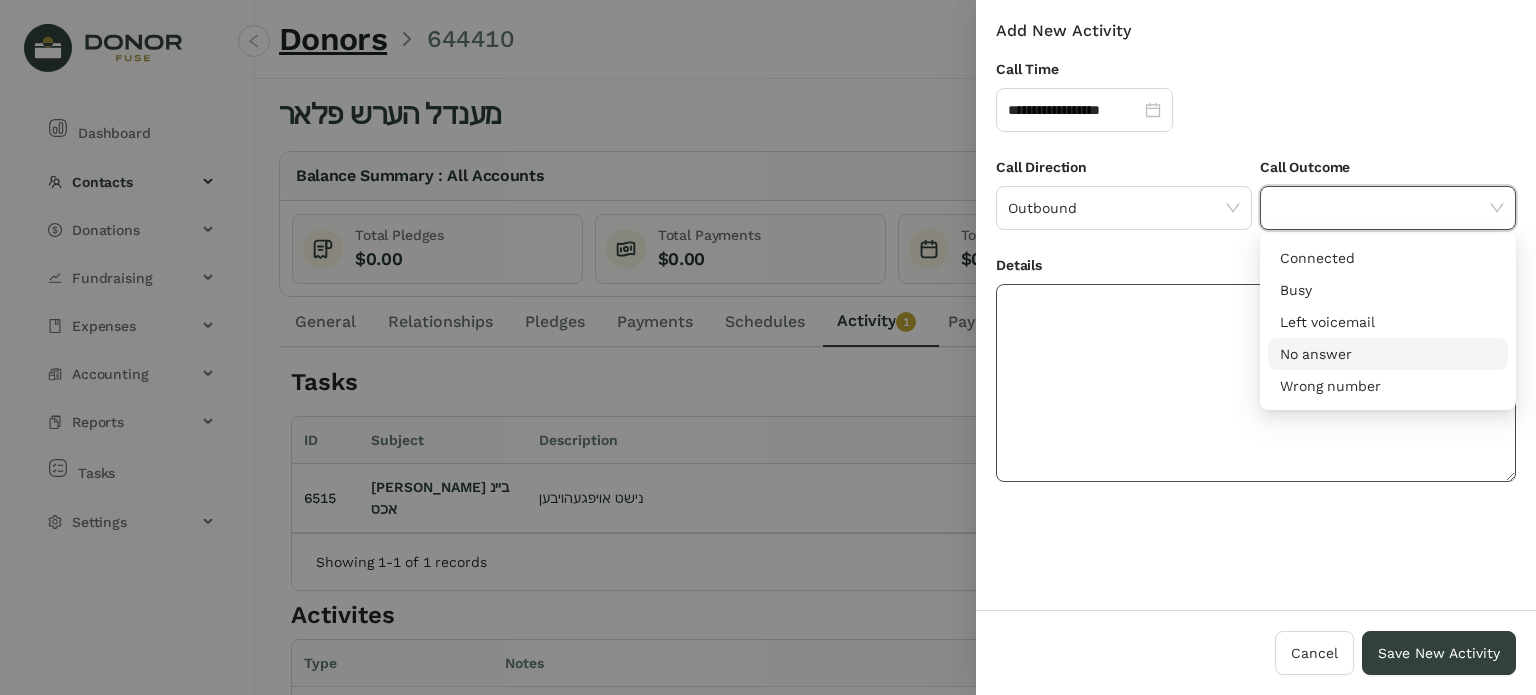 drag, startPoint x: 1312, startPoint y: 352, endPoint x: 1279, endPoint y: 348, distance: 33.24154 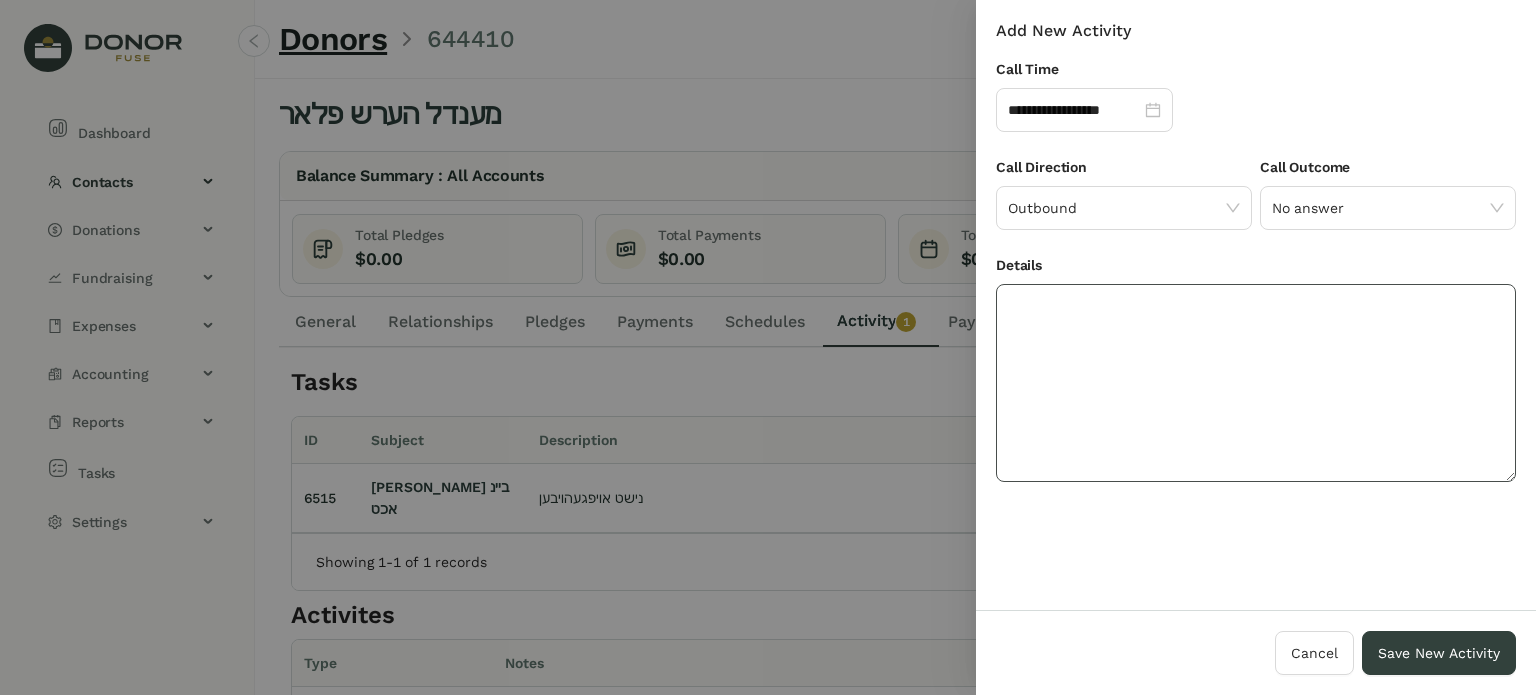 click 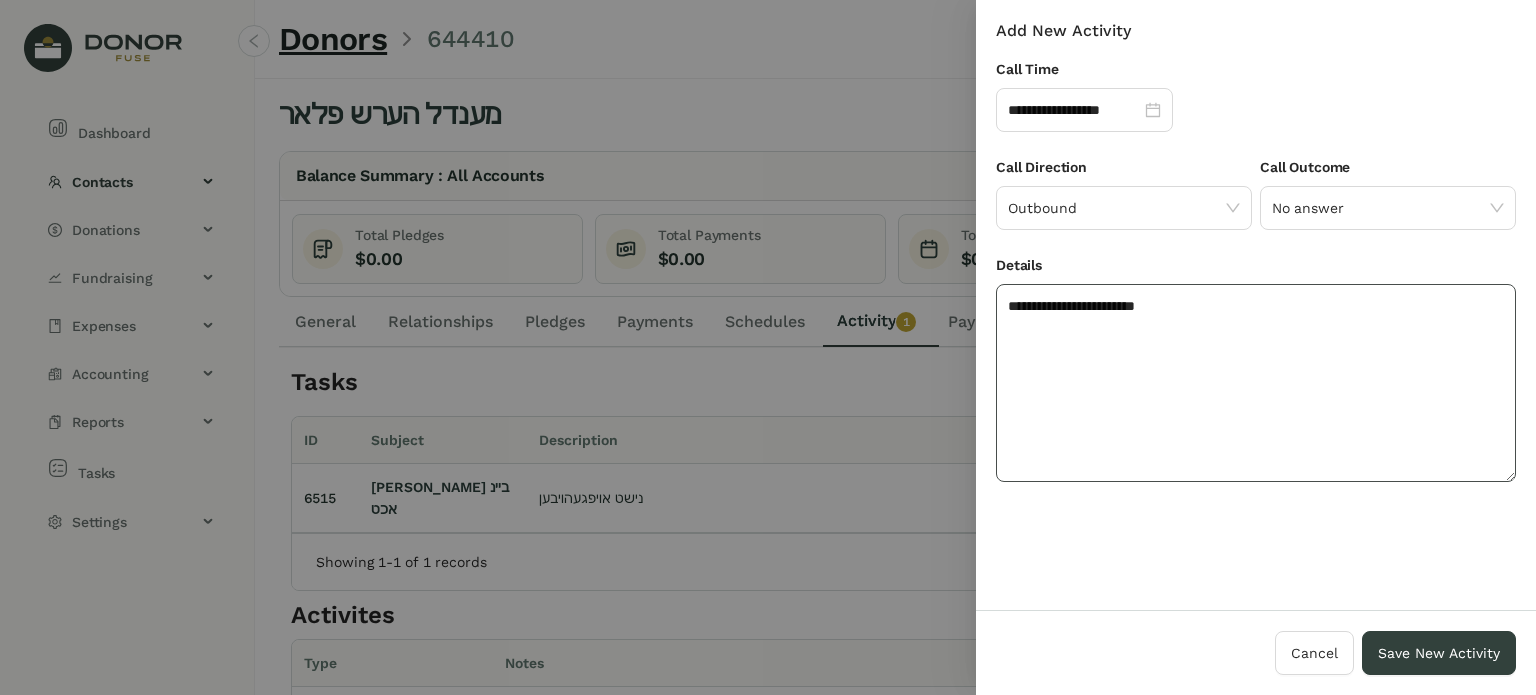 click on "**********" 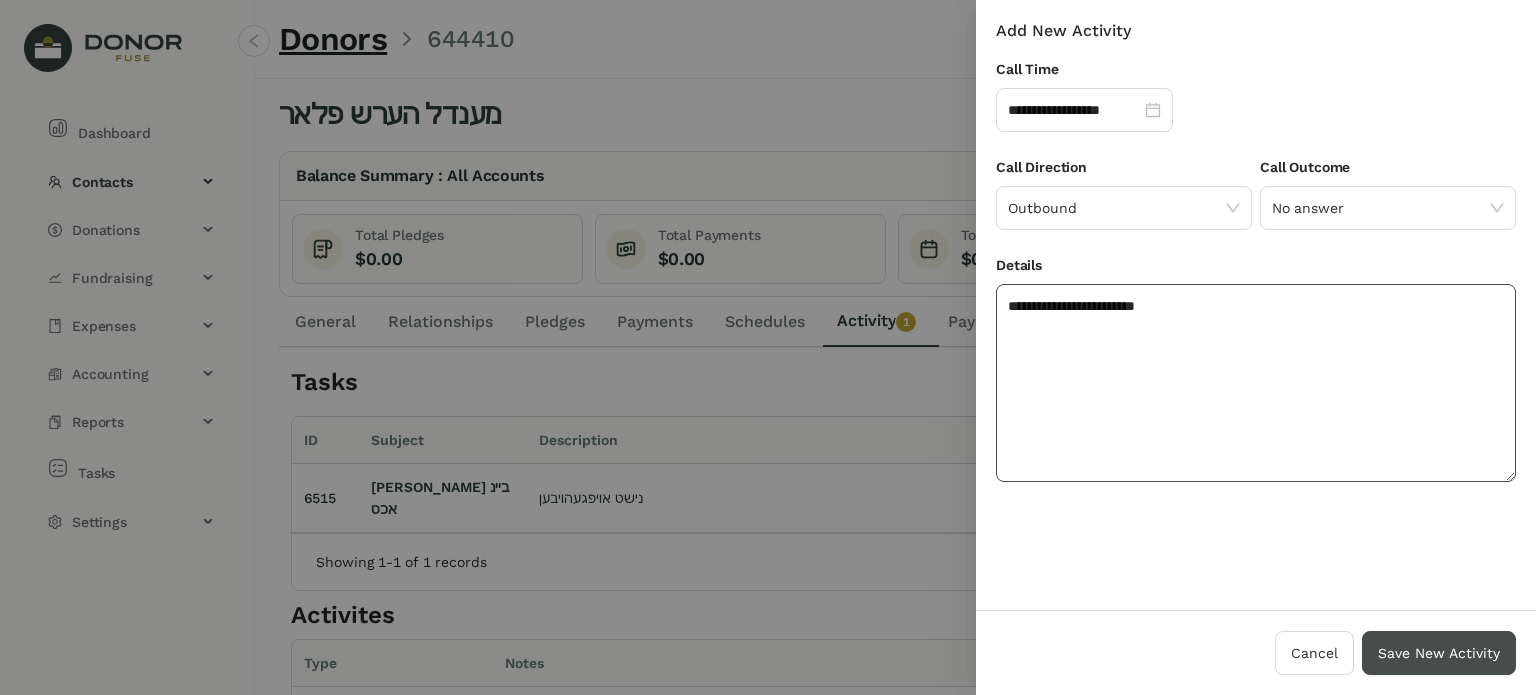 type on "**********" 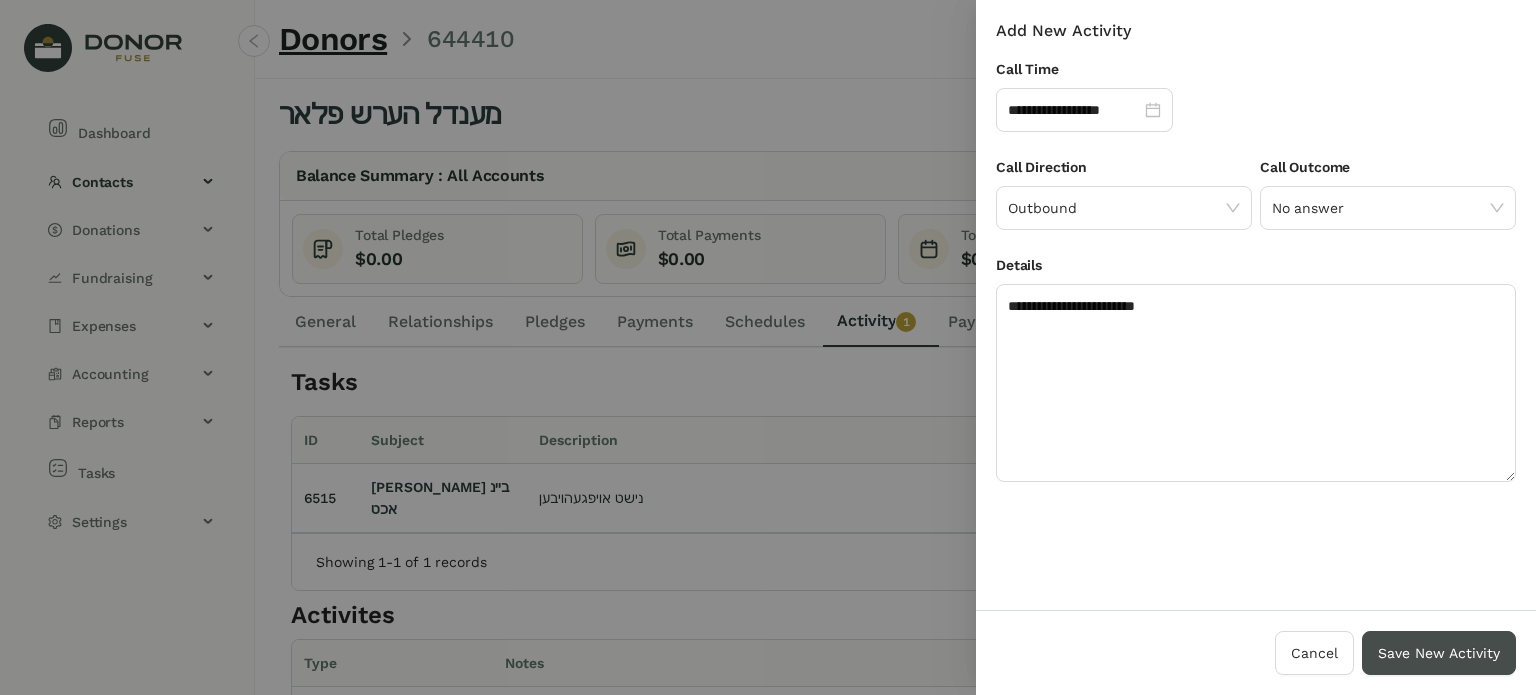 click on "Save New Activity" at bounding box center [1439, 653] 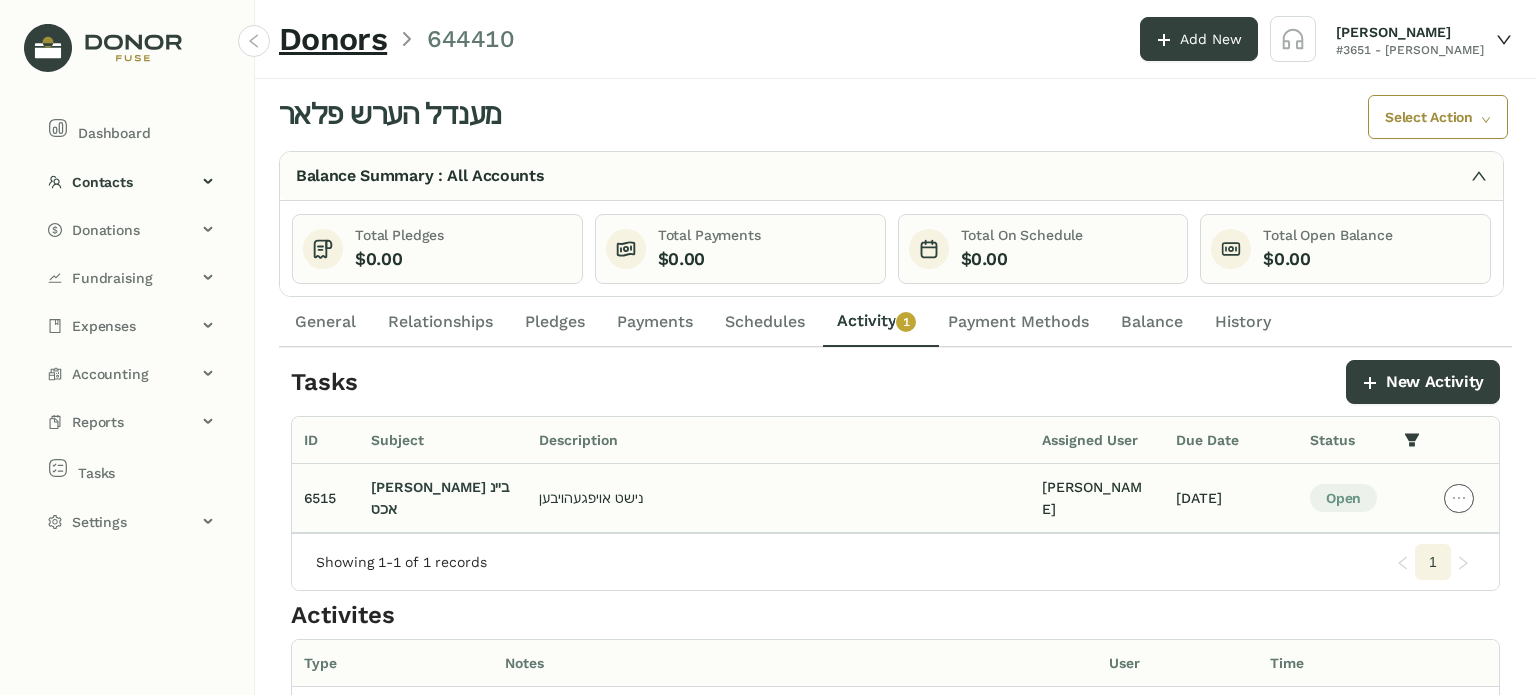 click 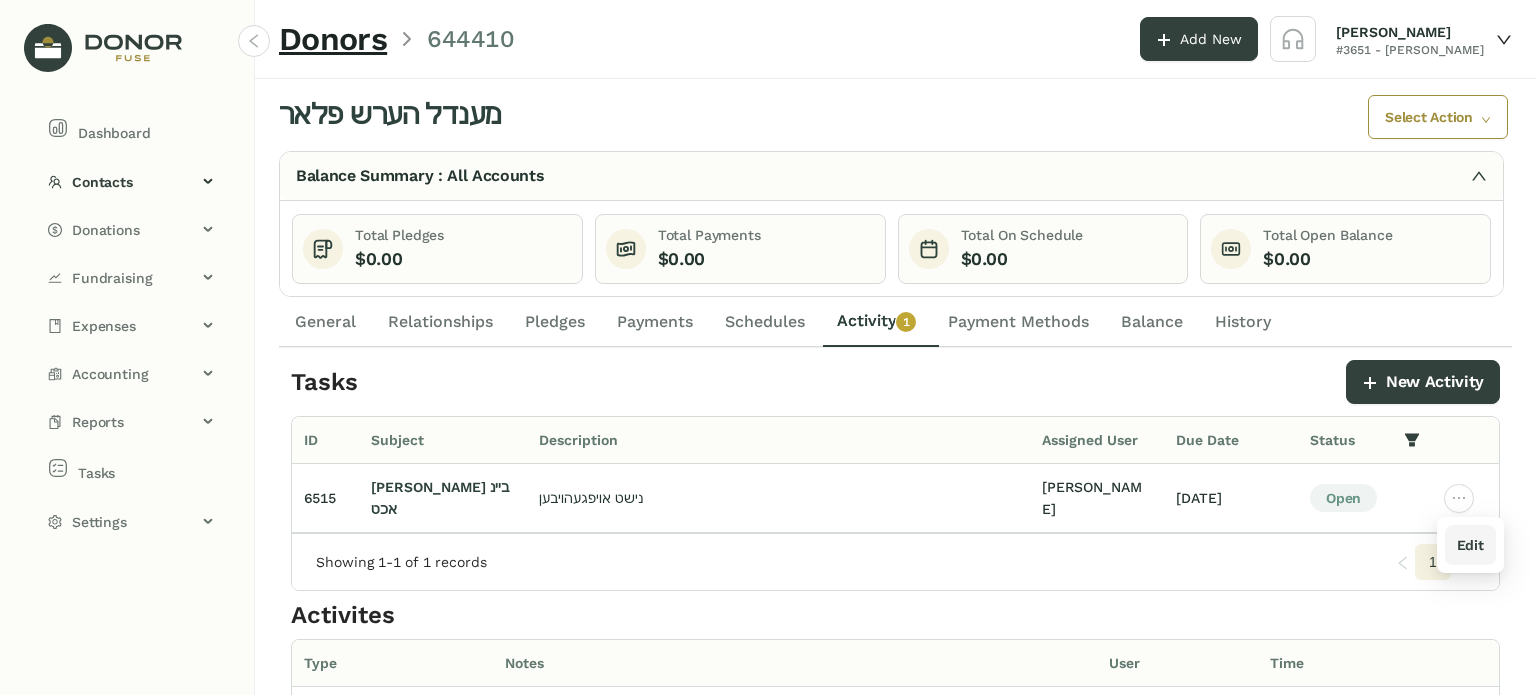 click on "Edit" at bounding box center (1470, 545) 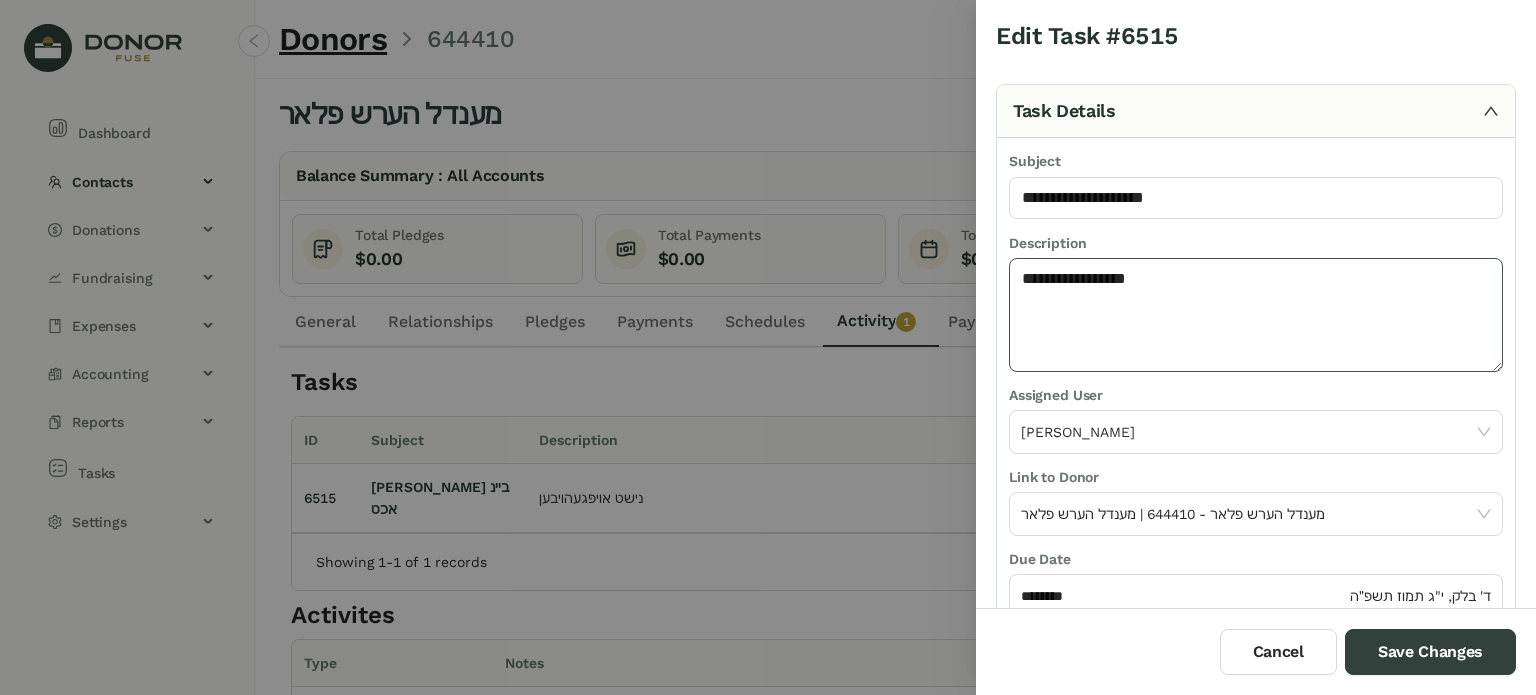click on "**********" 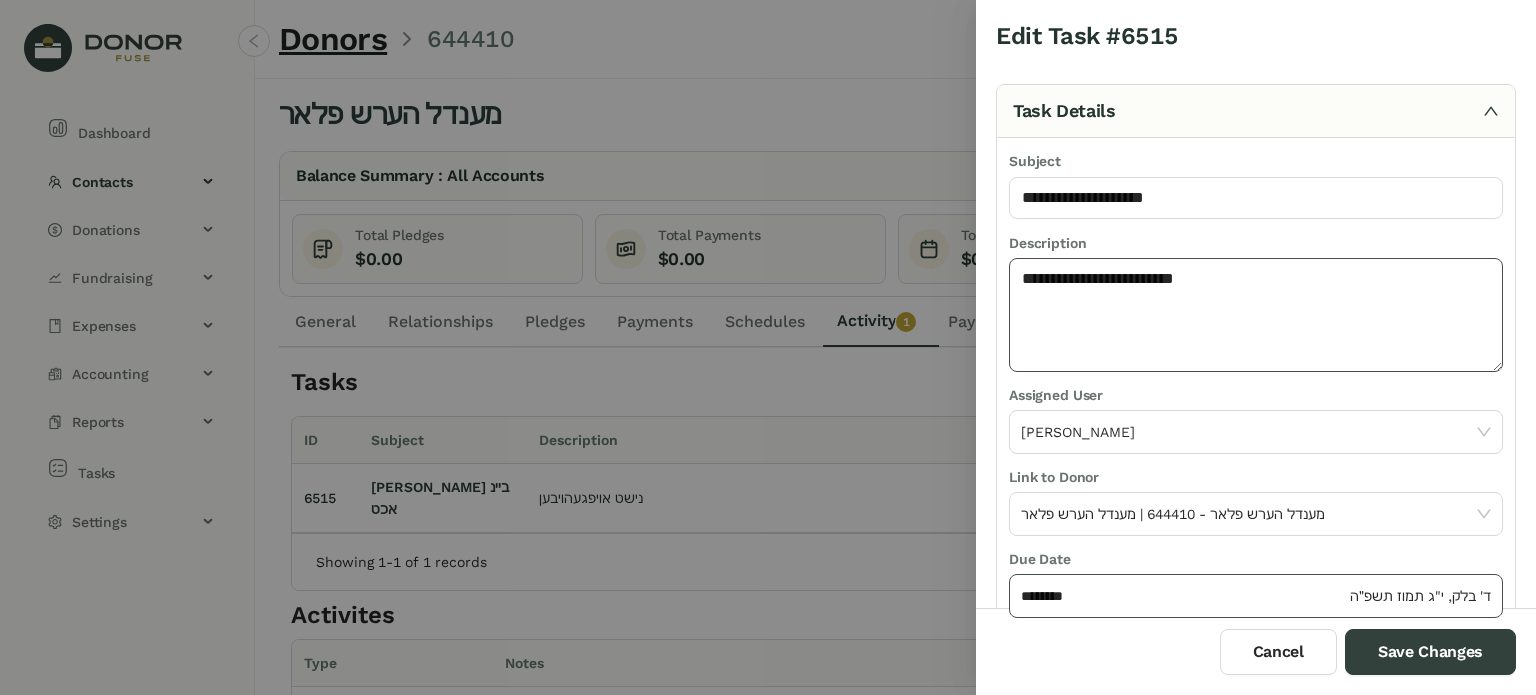 type on "**********" 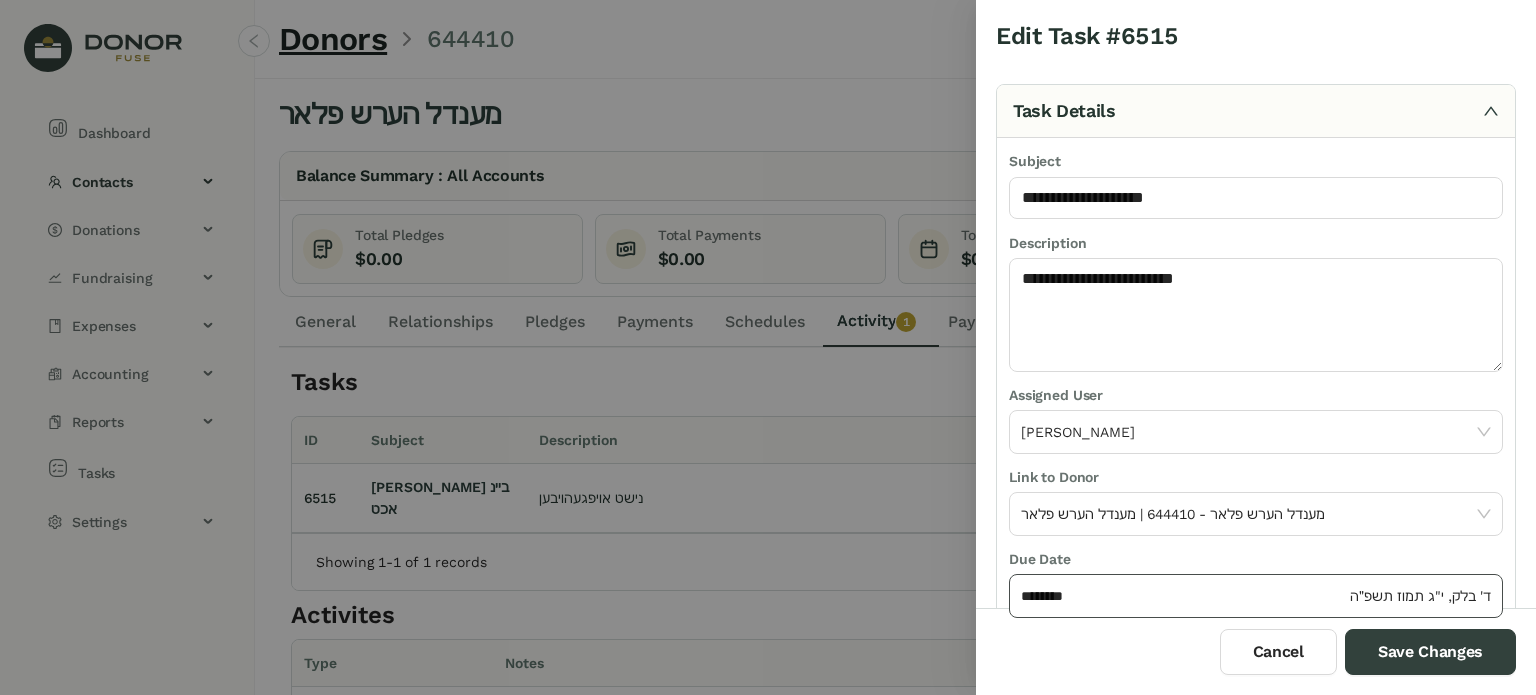 click on "********" 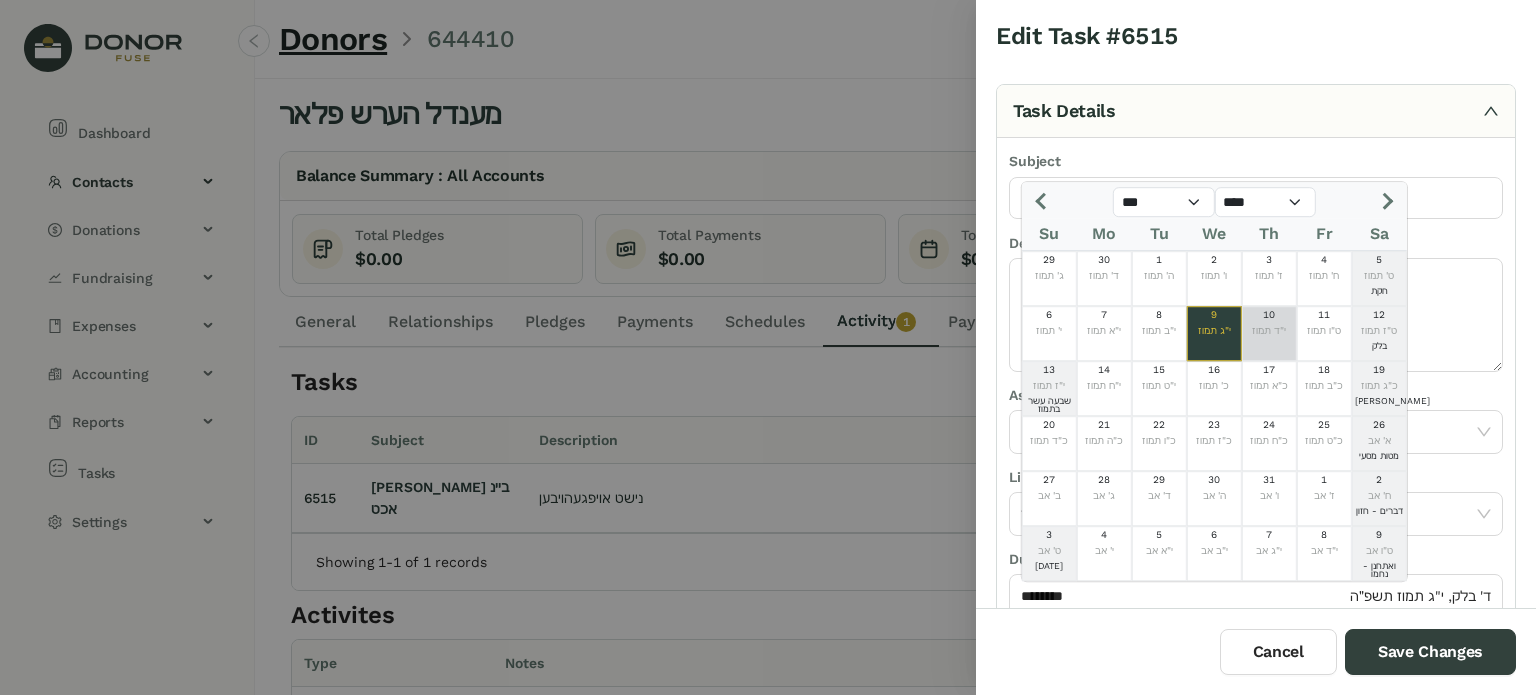 click on "10  י"ד תמוז" 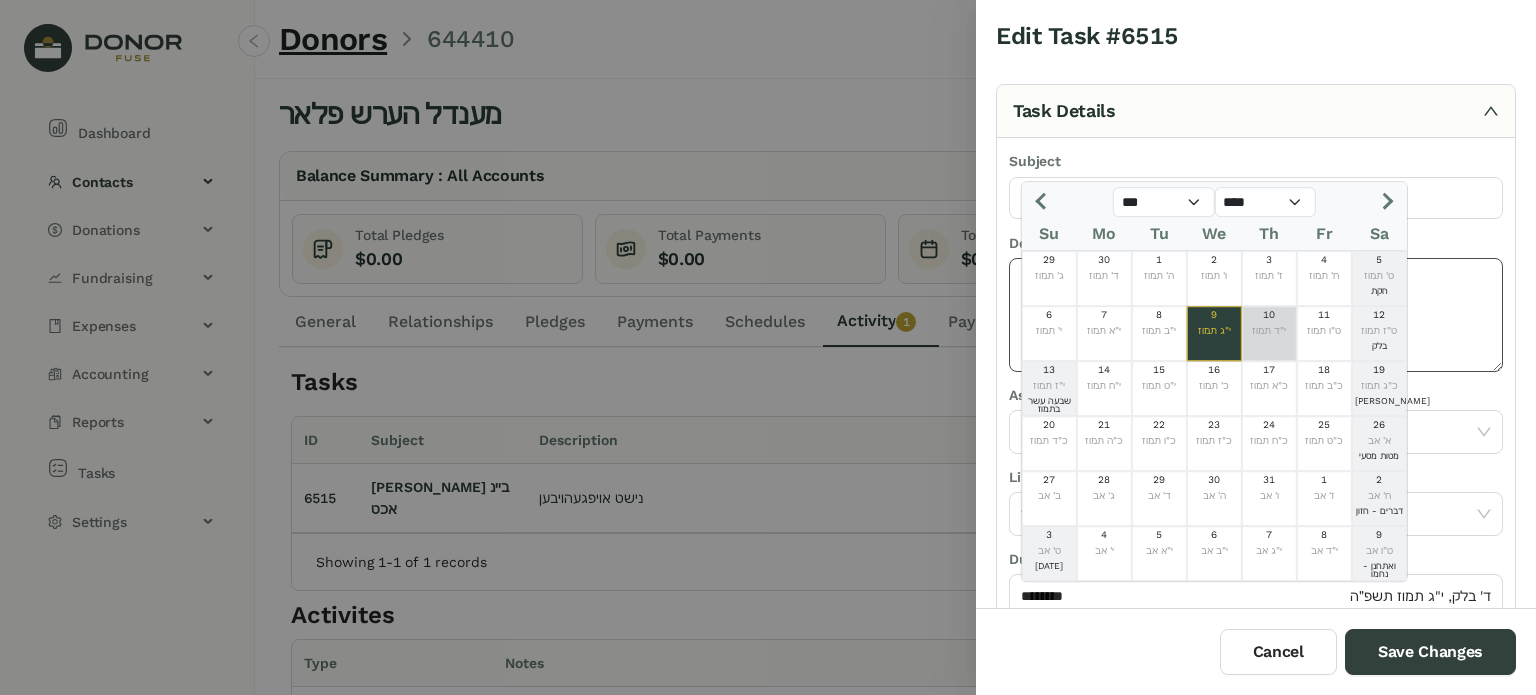 type on "*********" 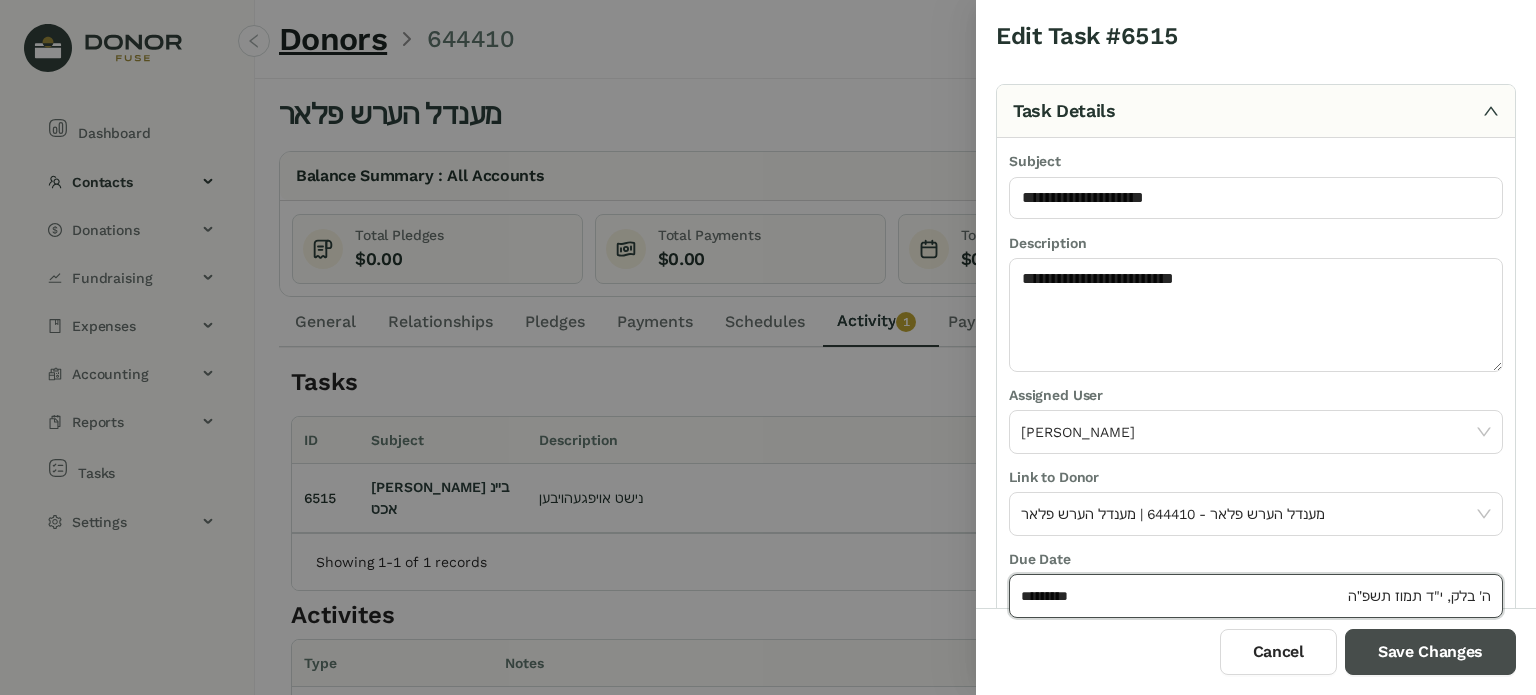 click on "Save Changes" at bounding box center (1430, 652) 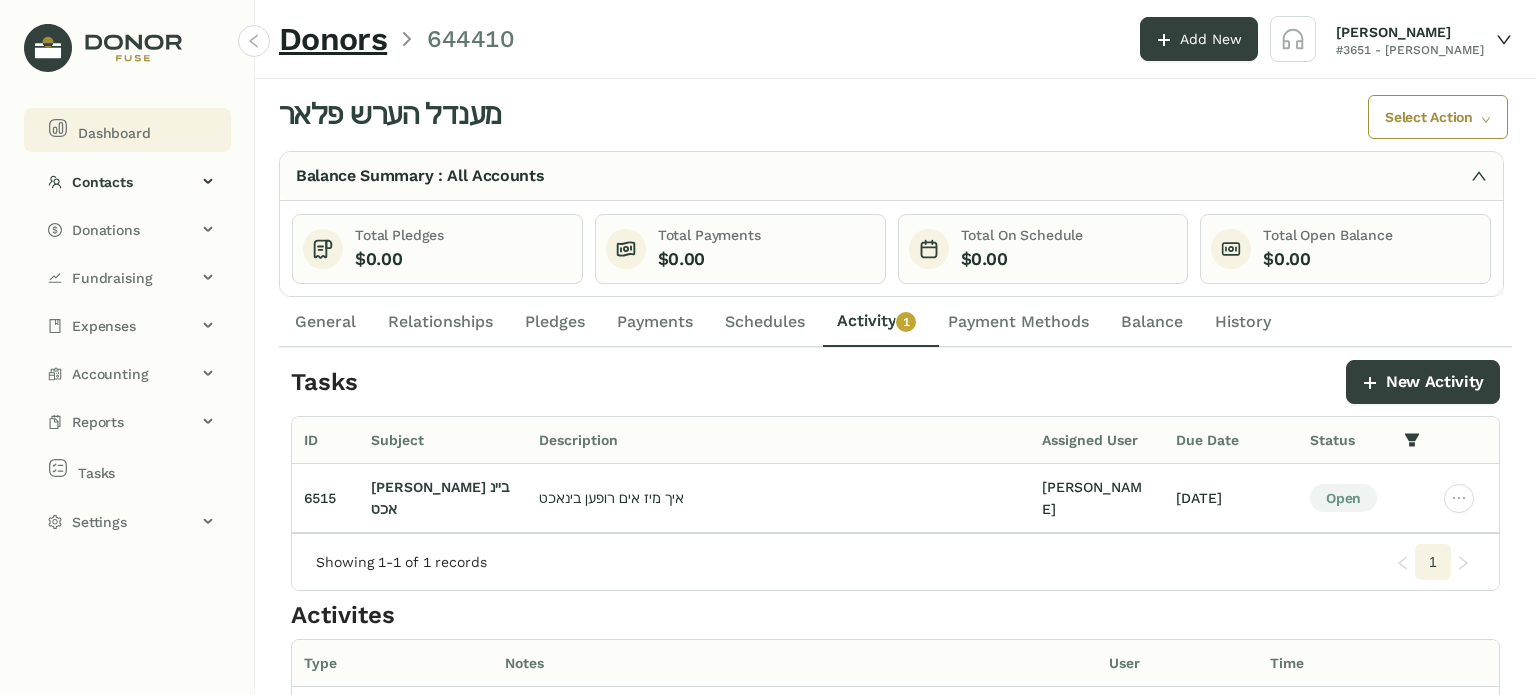 click on "Dashboard" 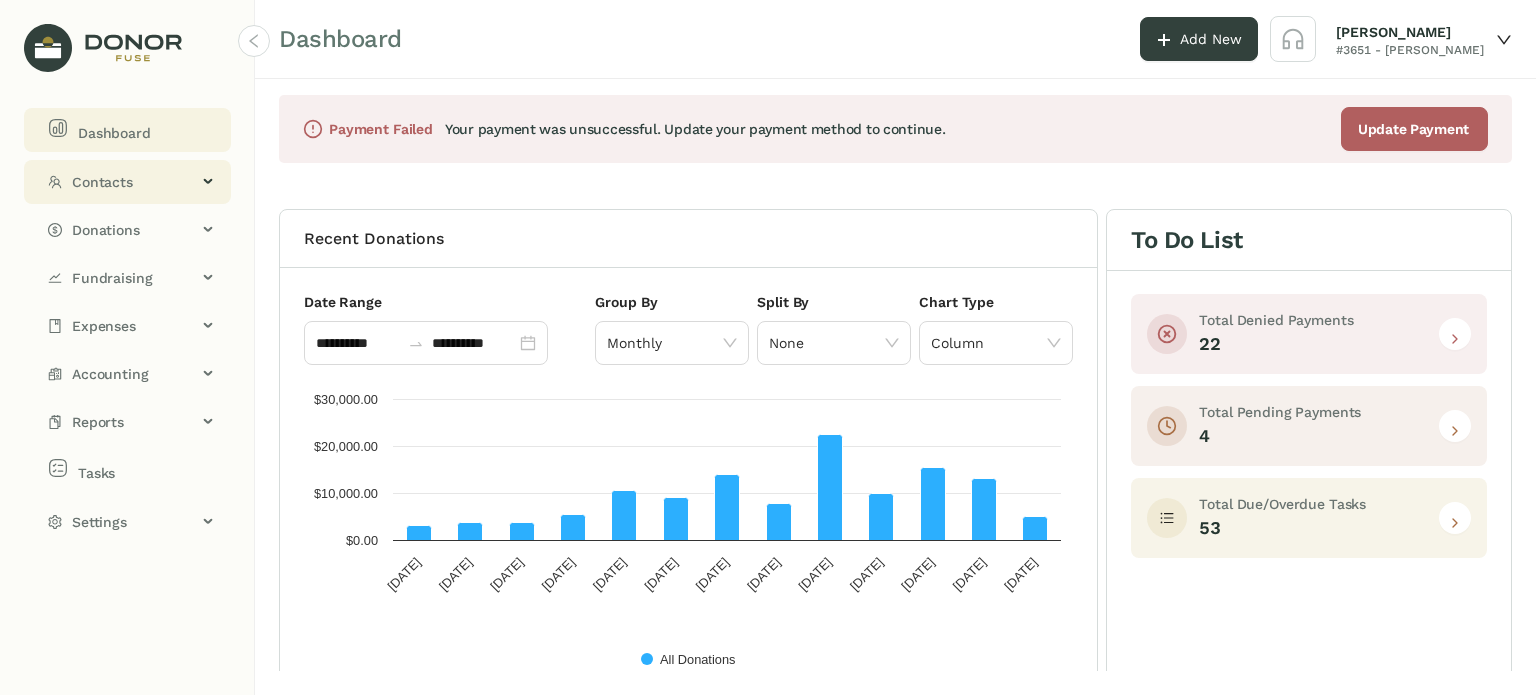 click on "Contacts" 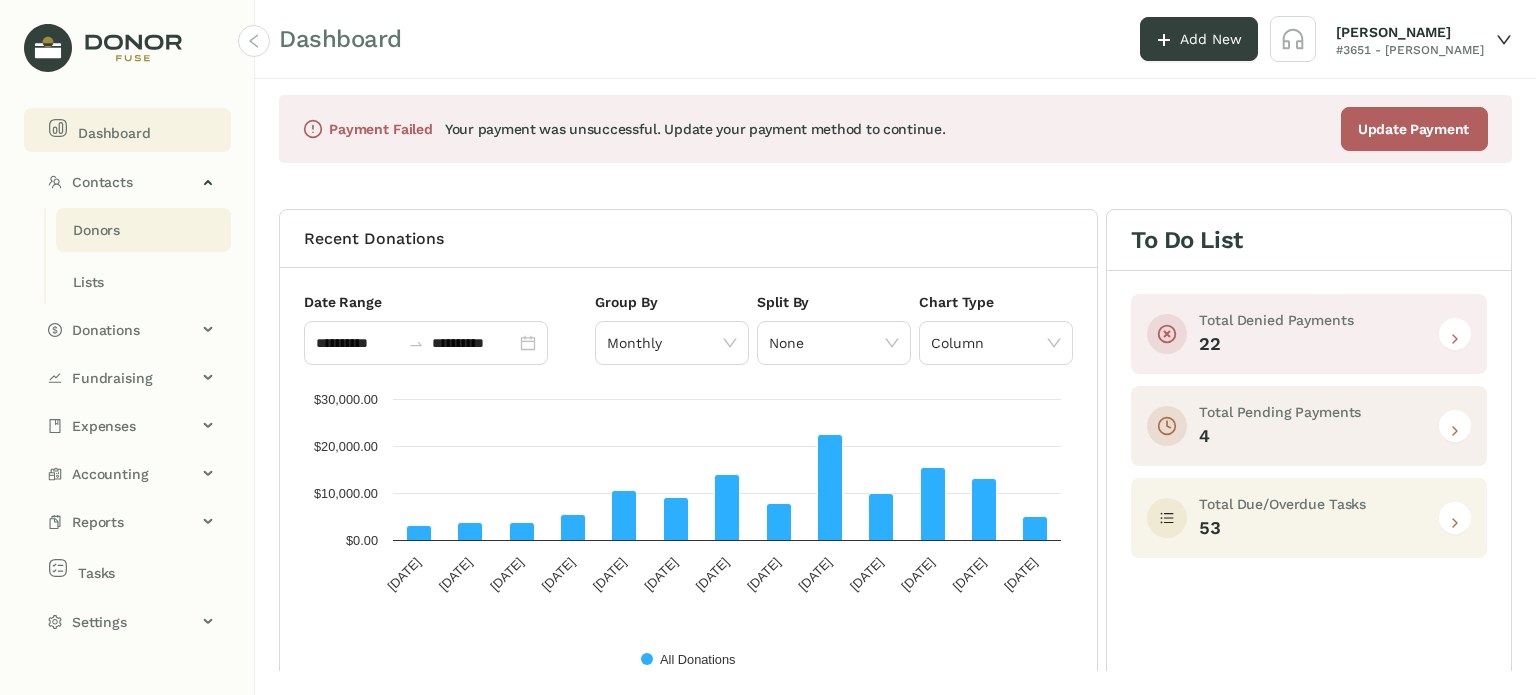click on "Donors" 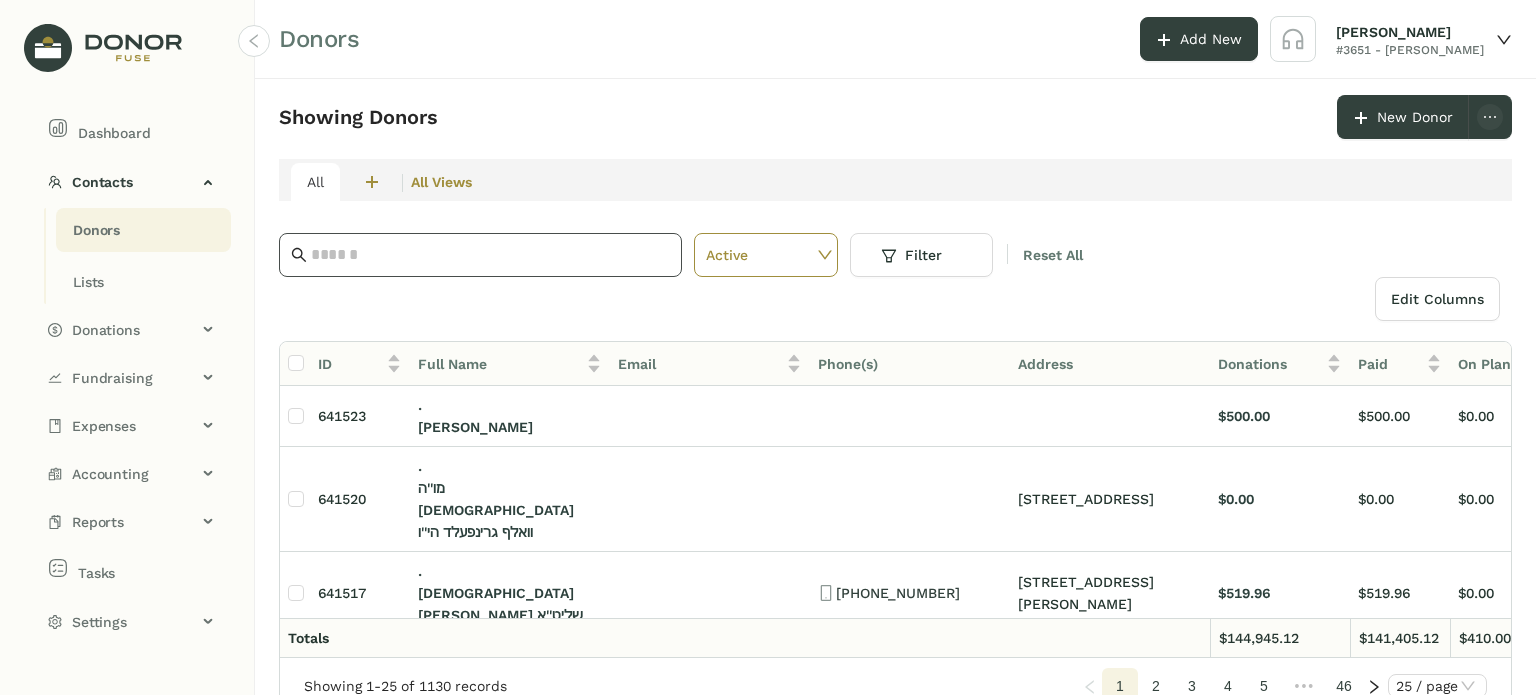 click 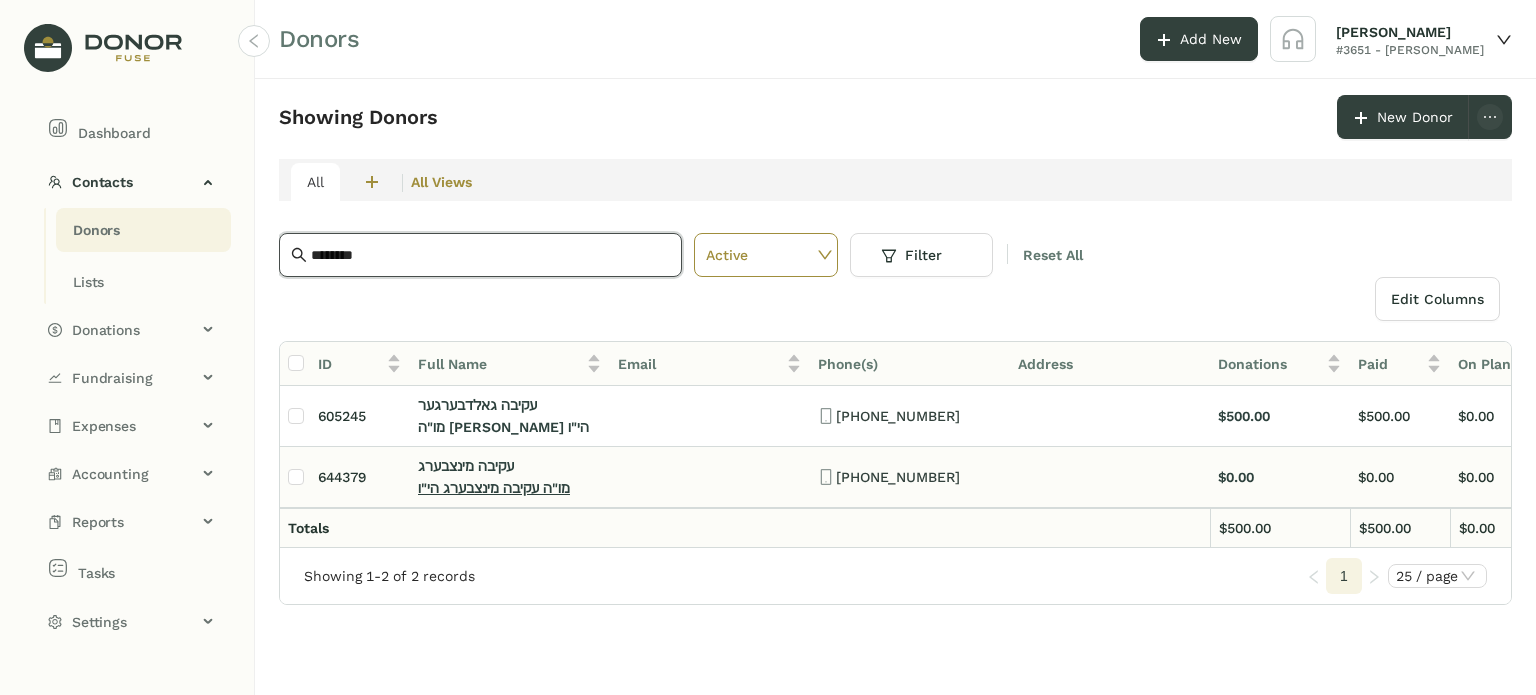 type on "********" 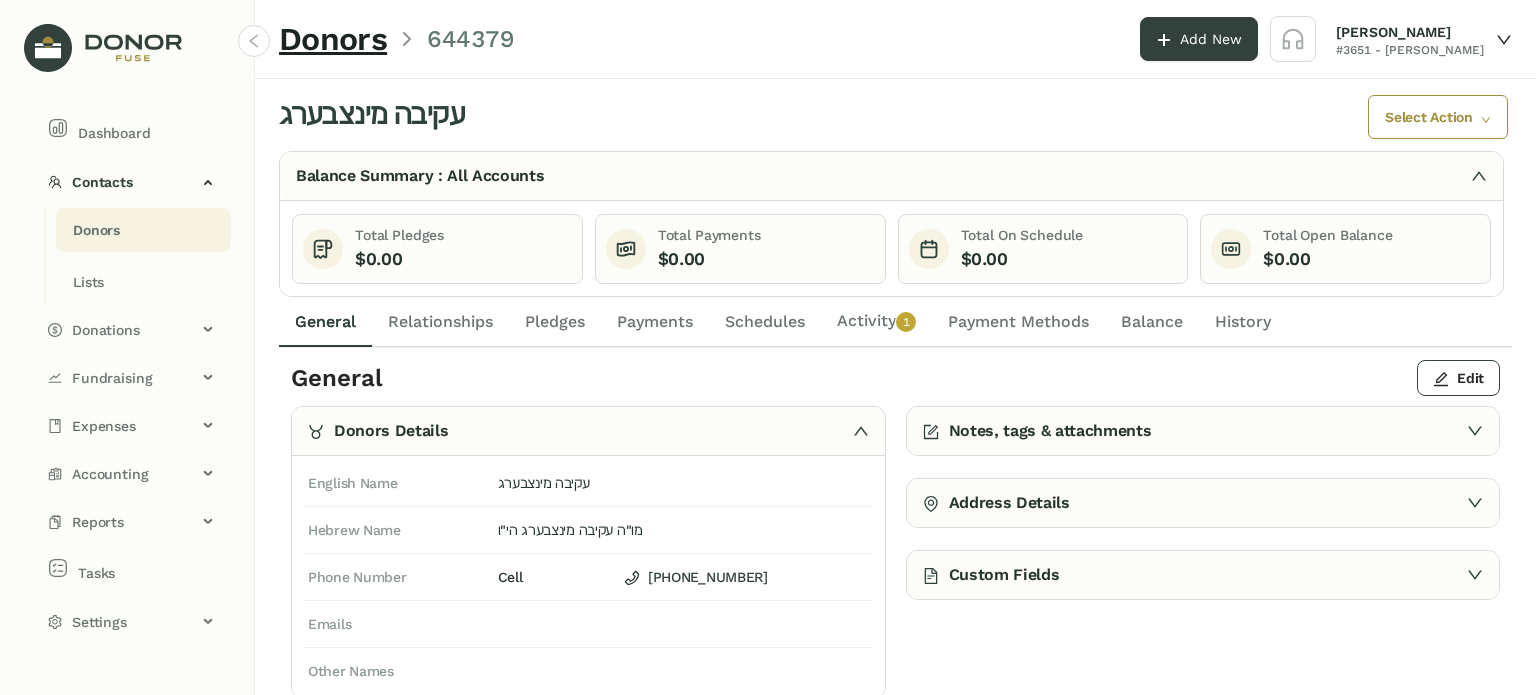click on "Activity   0   1   2   3   4   5   6   7   8   9" 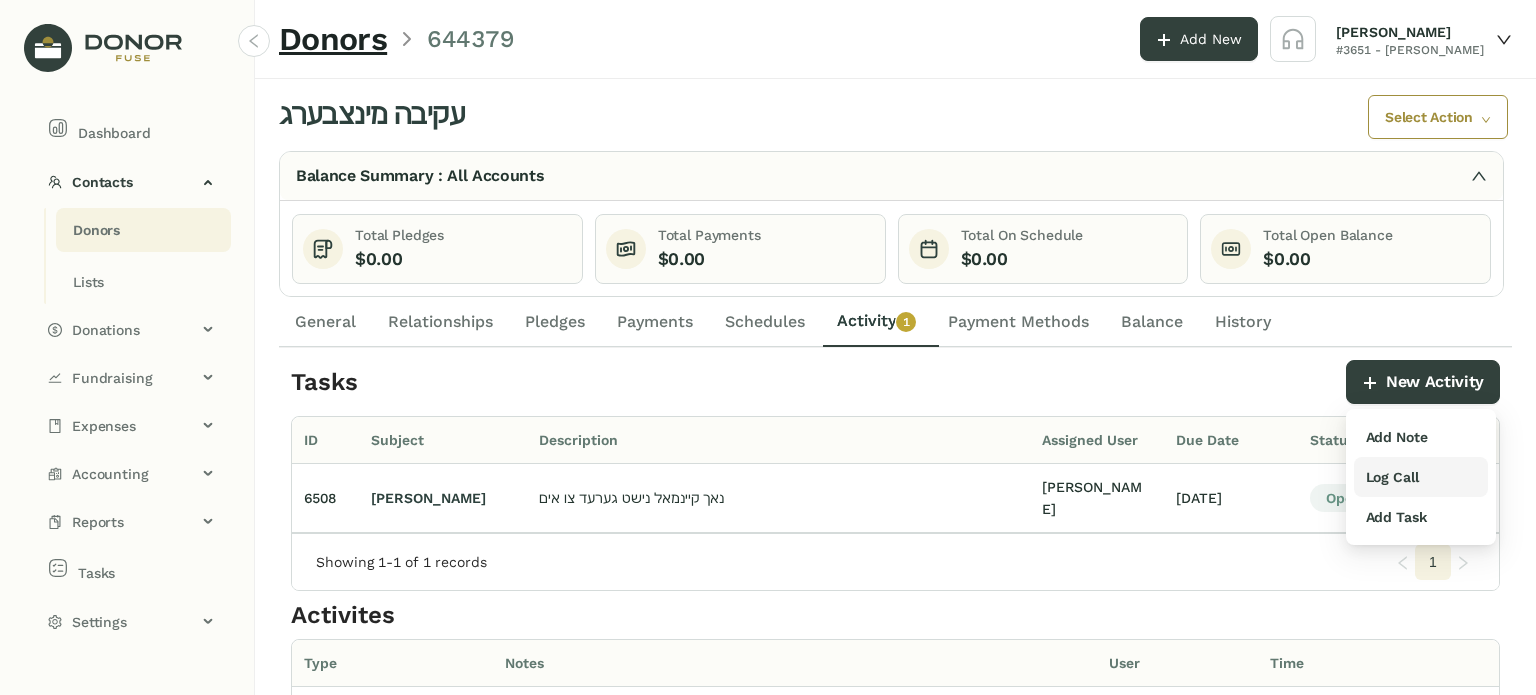 click on "Log Call" at bounding box center [1392, 477] 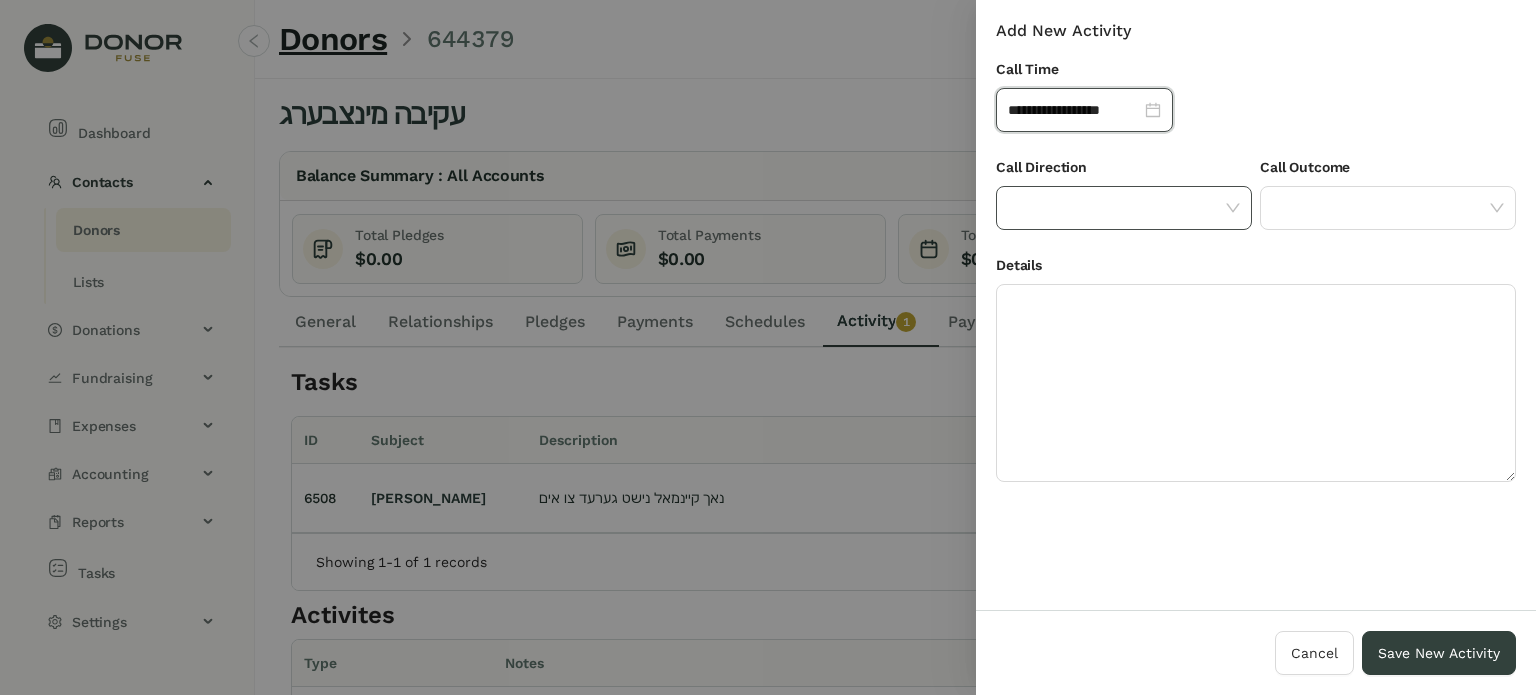 click 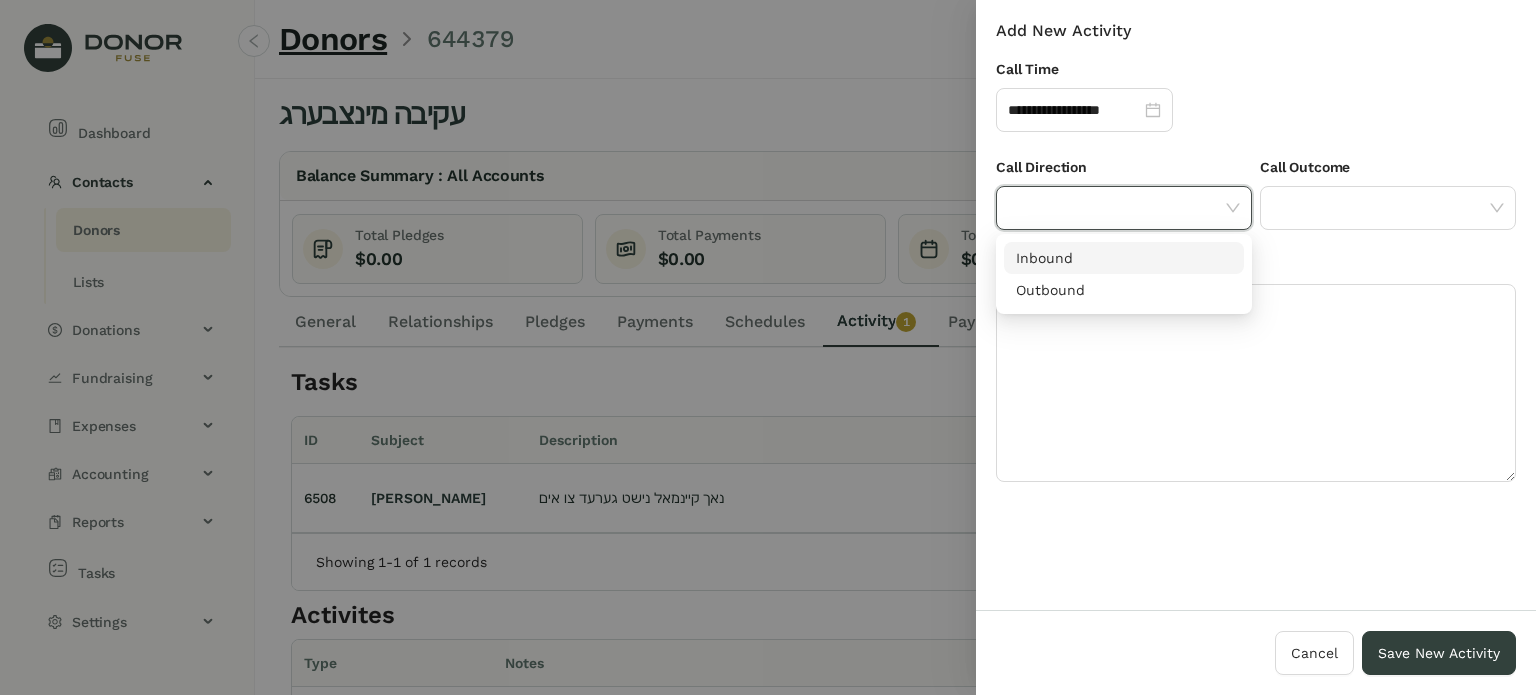 click on "Inbound" at bounding box center [1124, 258] 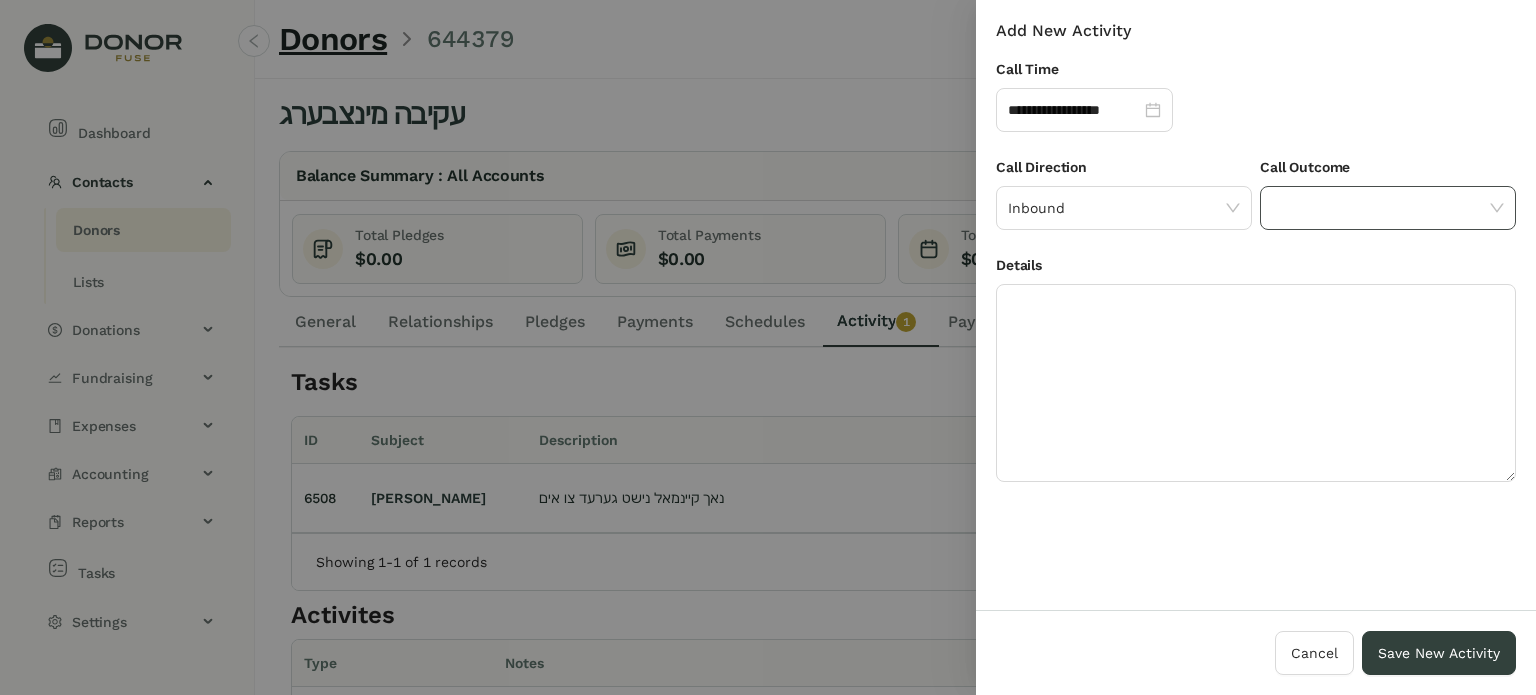 click 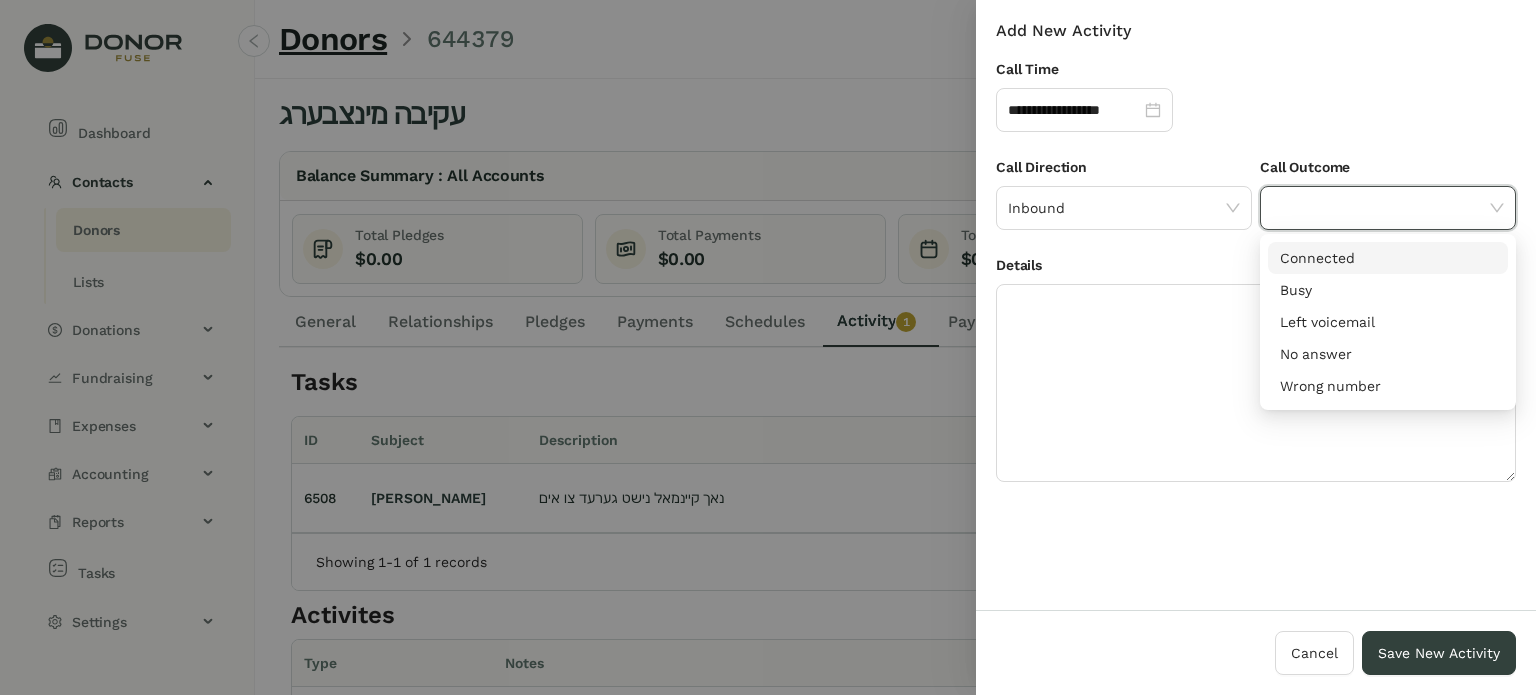 click on "Connected" at bounding box center [1388, 258] 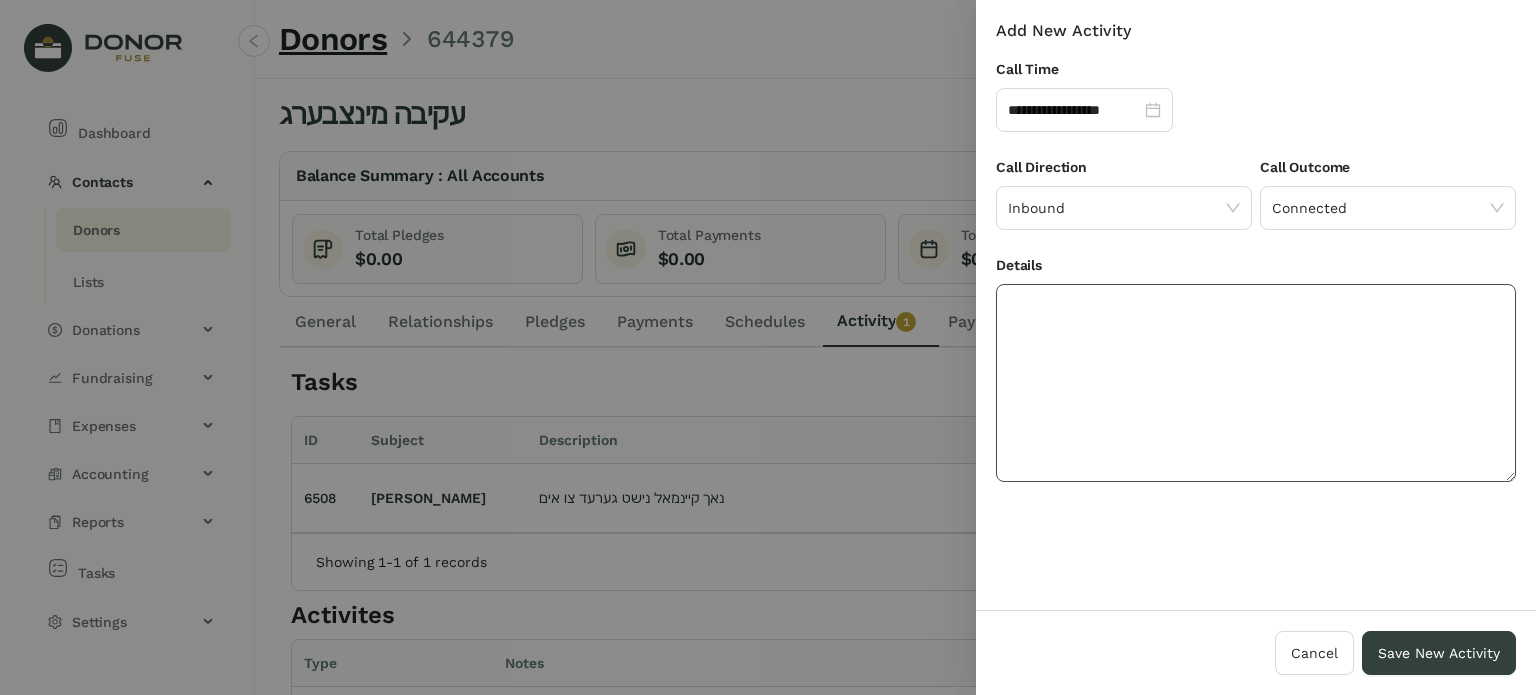 drag, startPoint x: 1251, startPoint y: 354, endPoint x: 1280, endPoint y: 358, distance: 29.274563 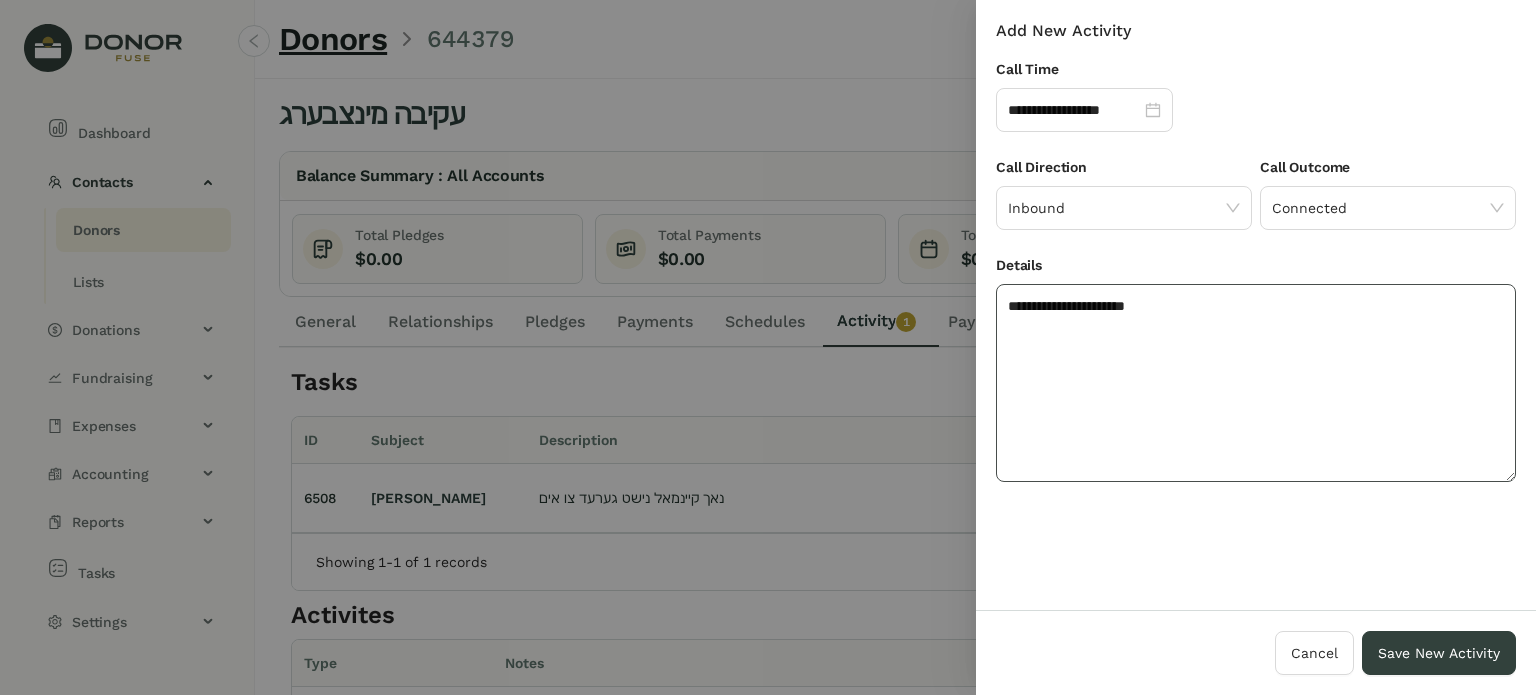 click on "**********" 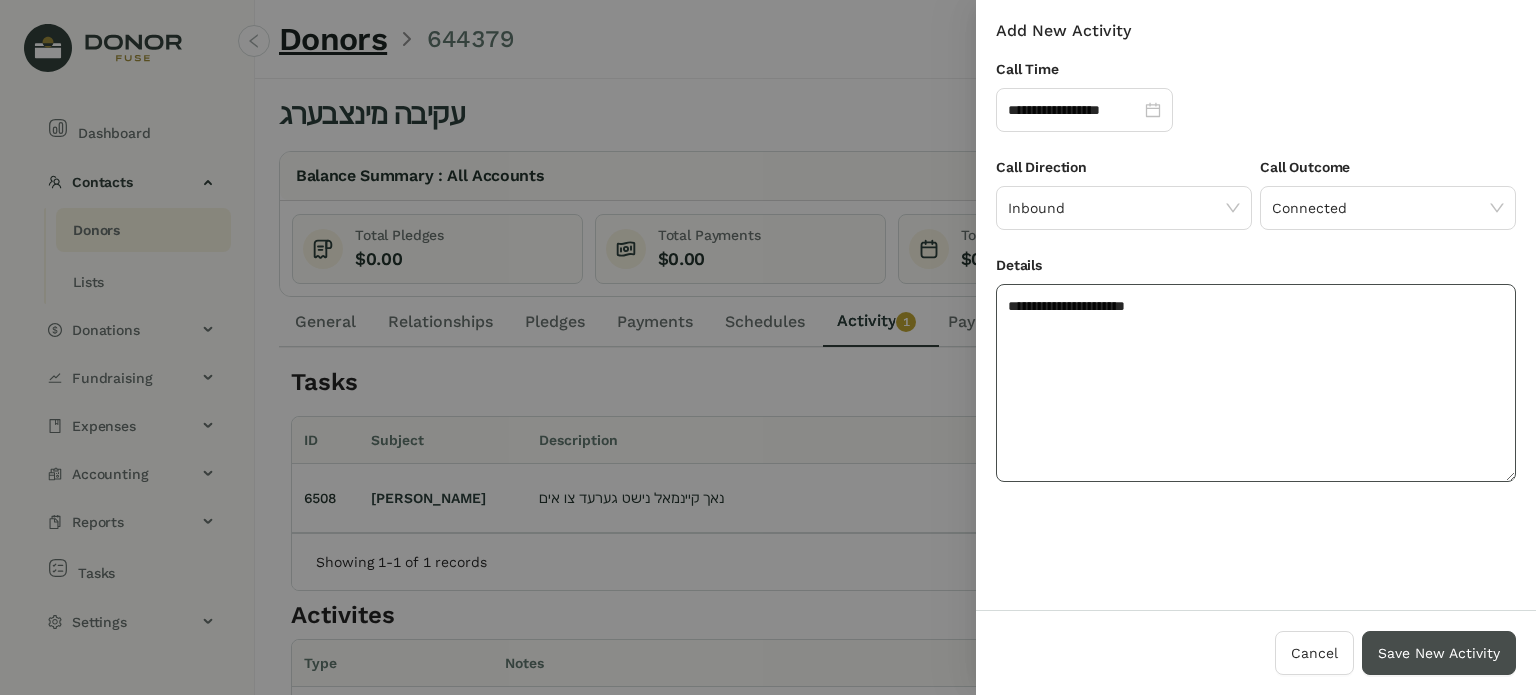 type on "**********" 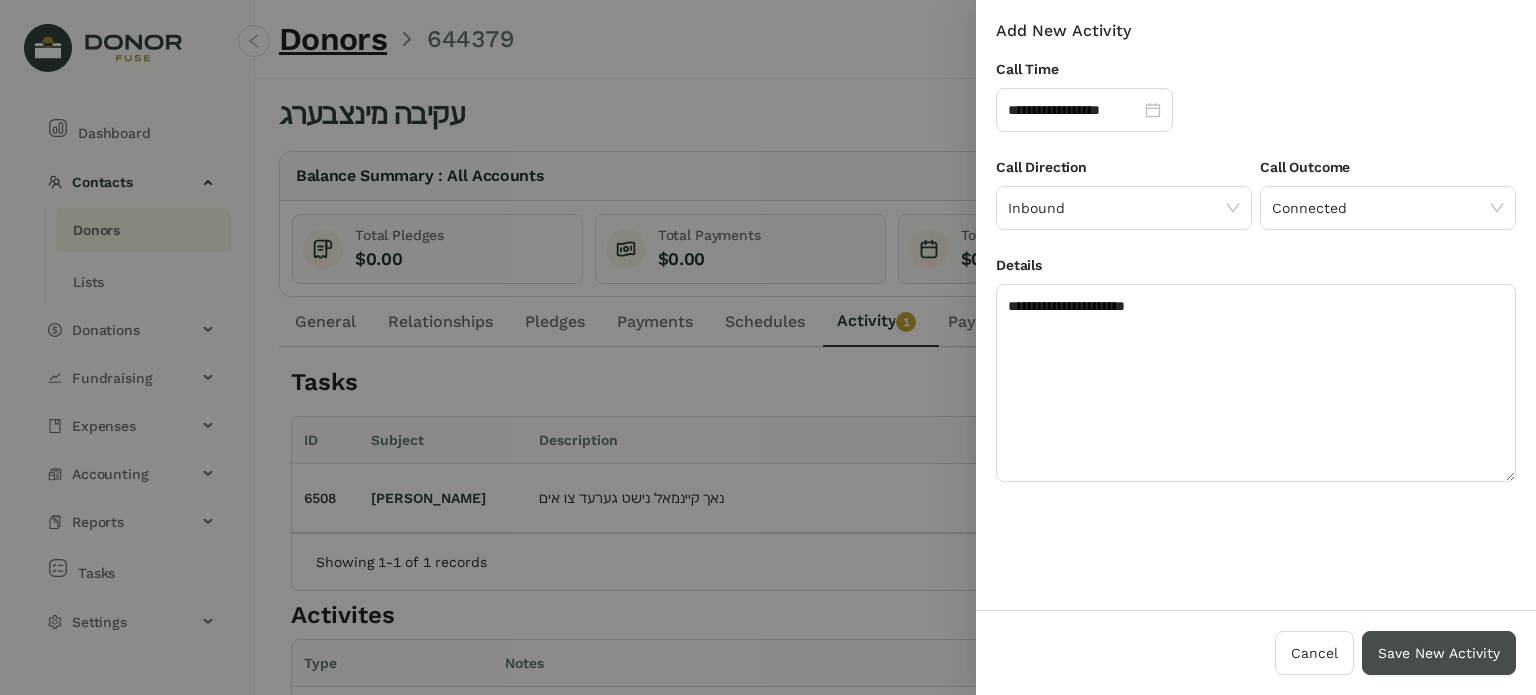 drag, startPoint x: 1438, startPoint y: 644, endPoint x: 1429, endPoint y: 638, distance: 10.816654 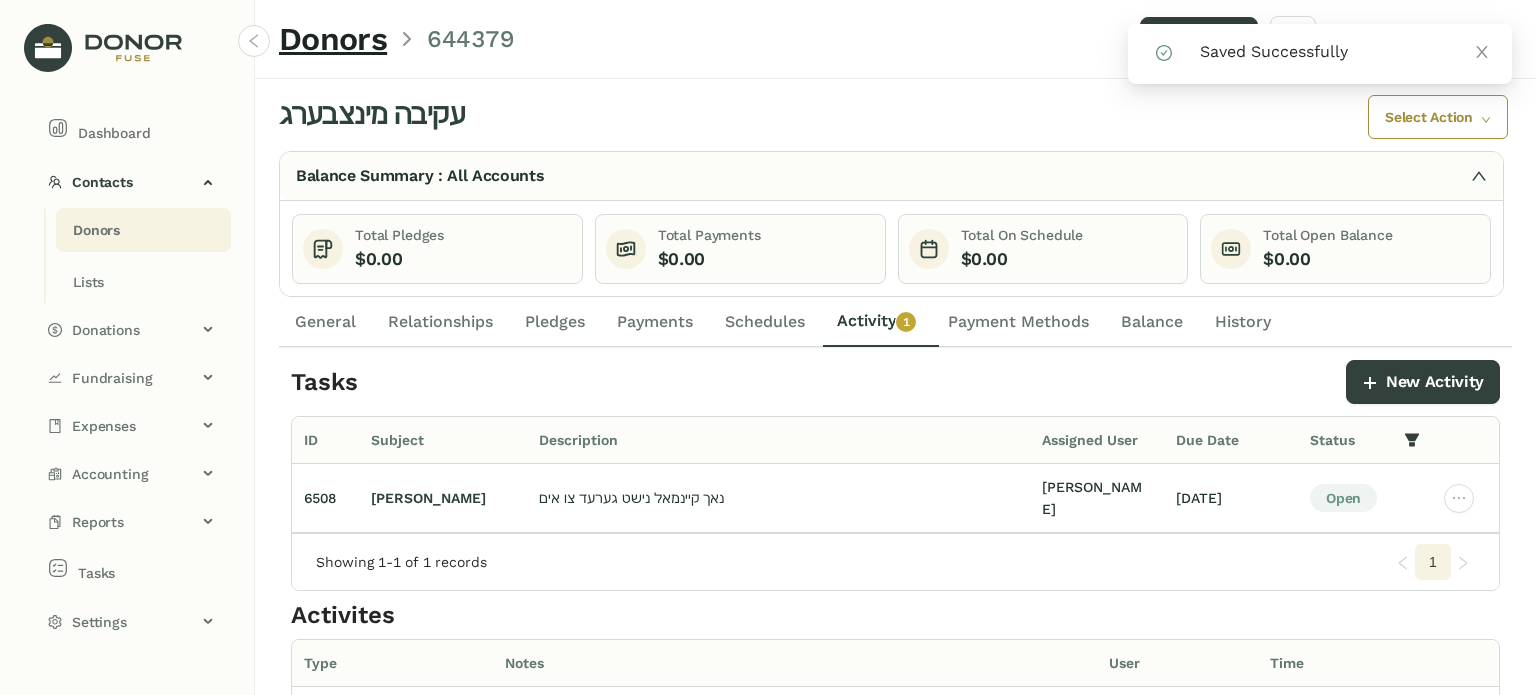 click on "Pledges" 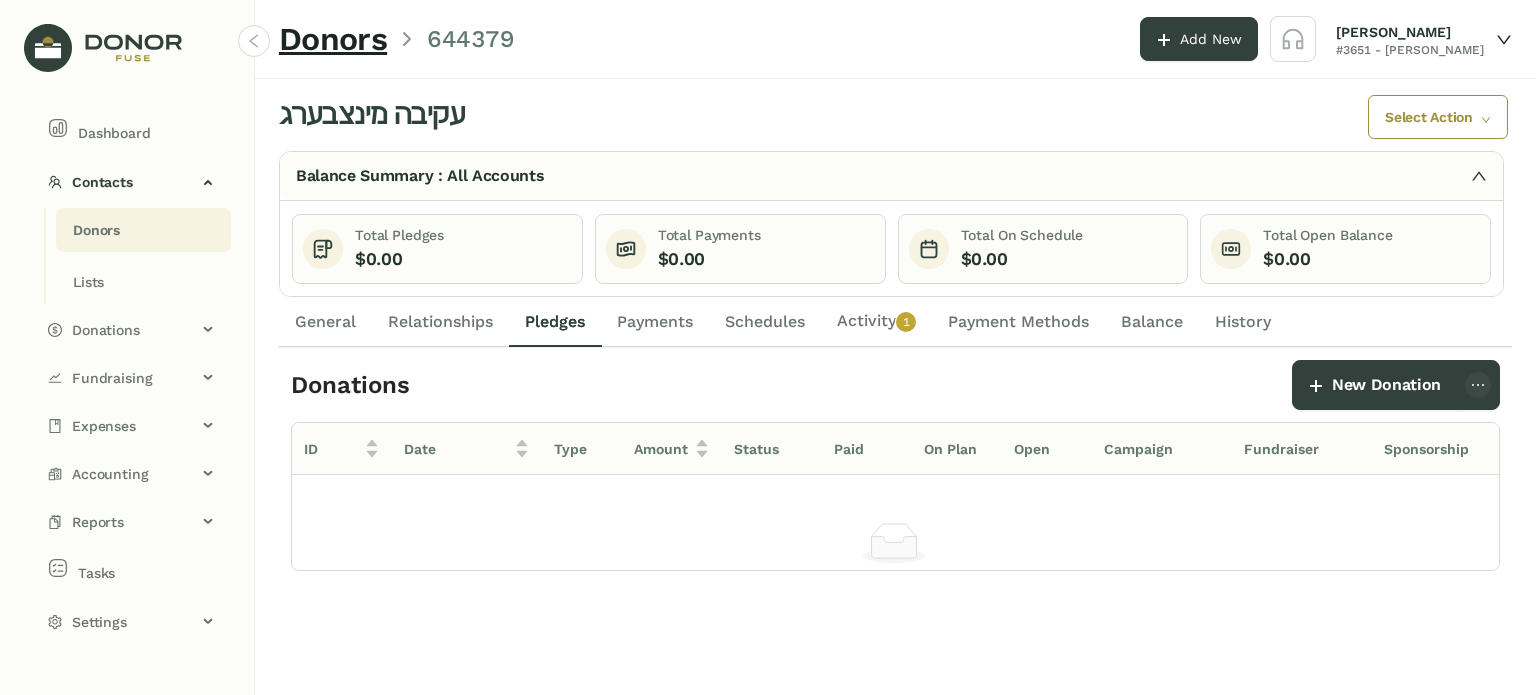 click on "Payments" 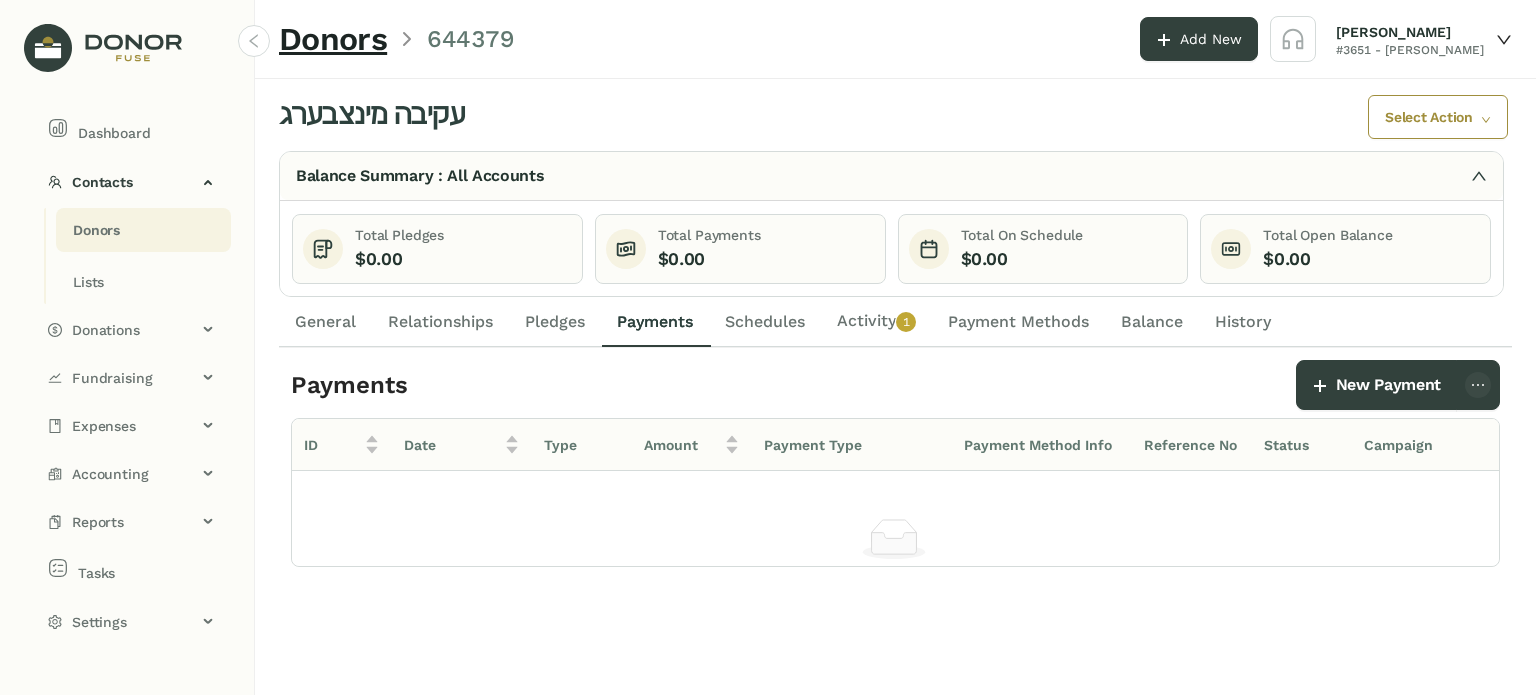 click on "Schedules" 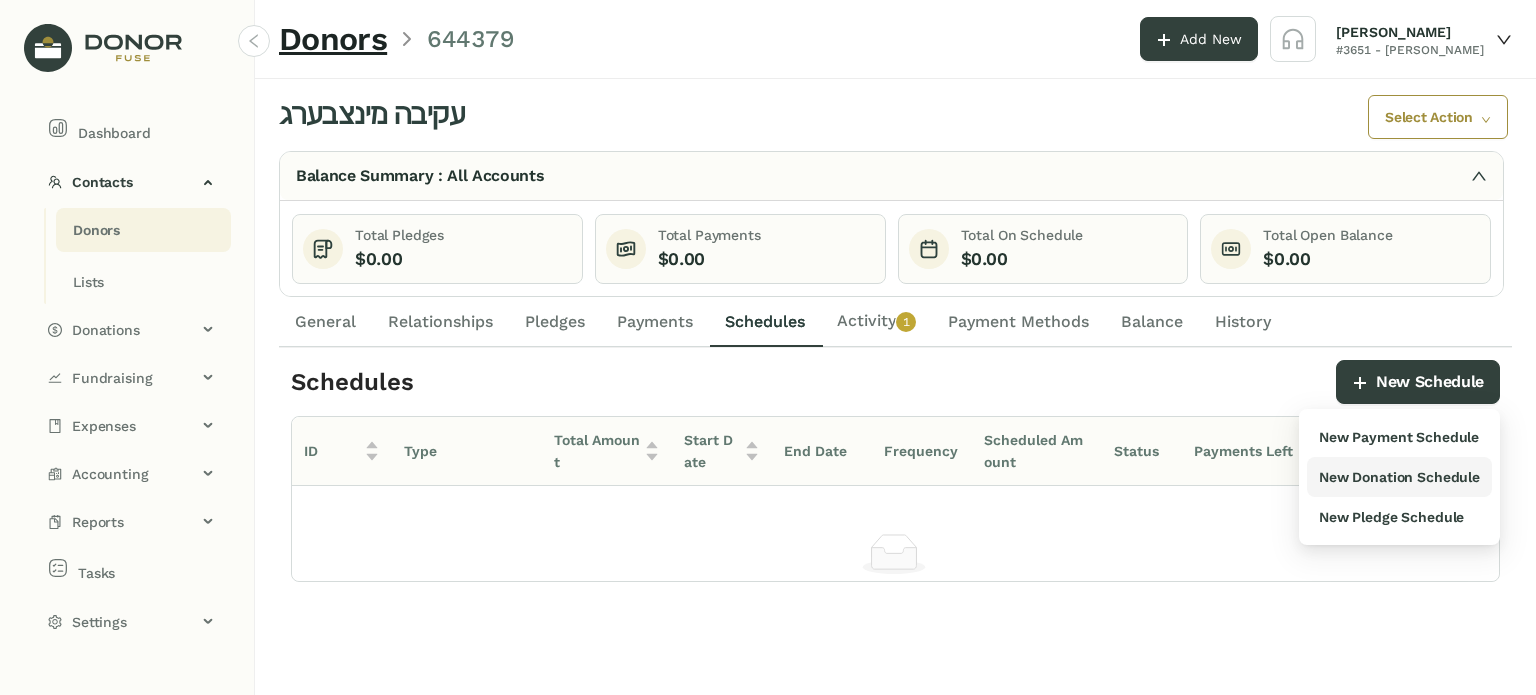 click on "New Donation Schedule" at bounding box center [1399, 477] 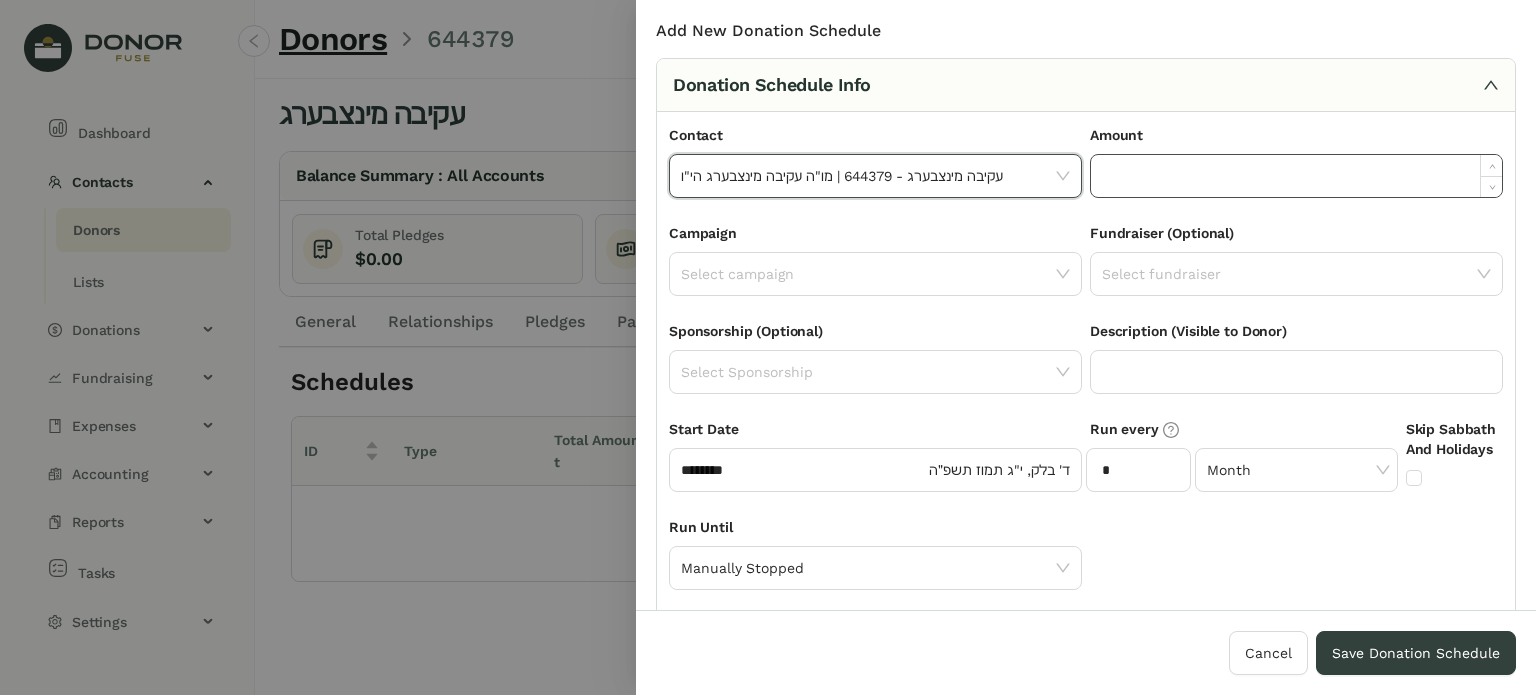 click 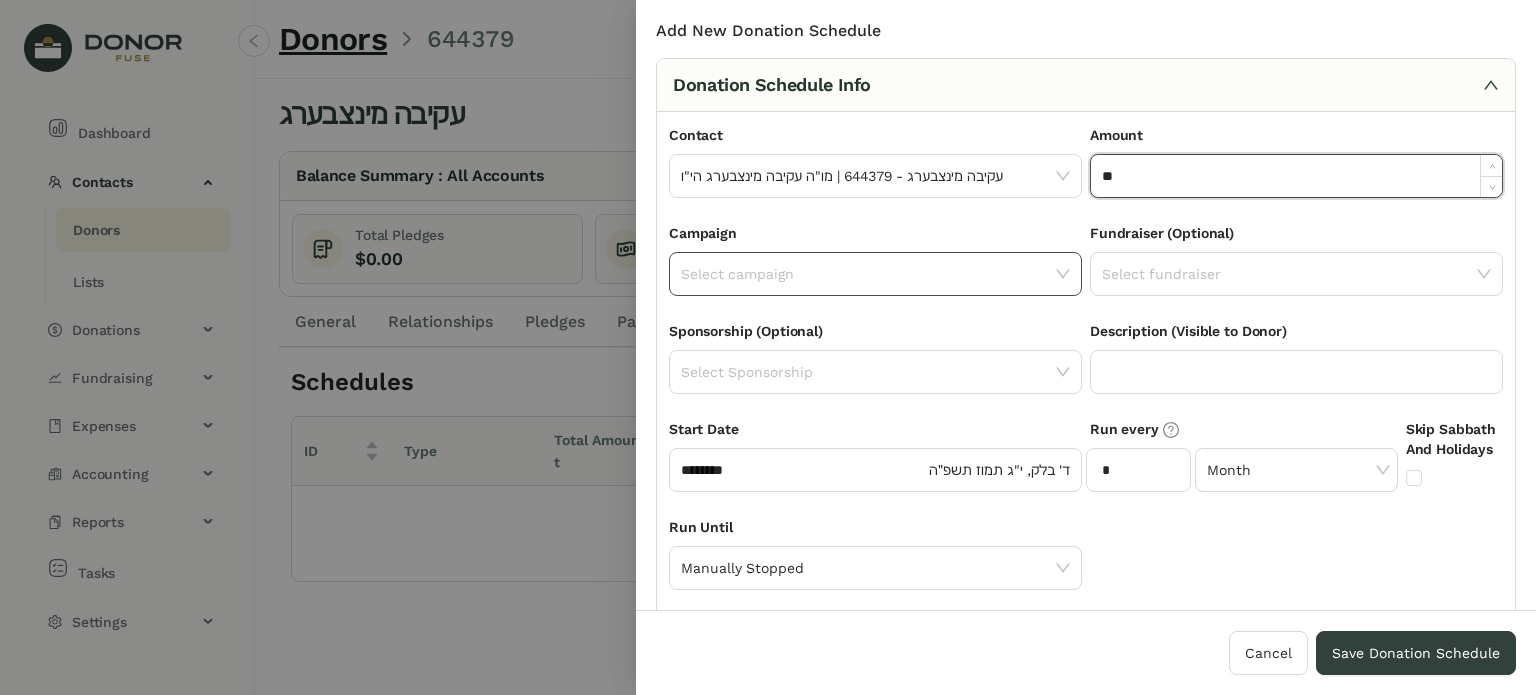 type on "******" 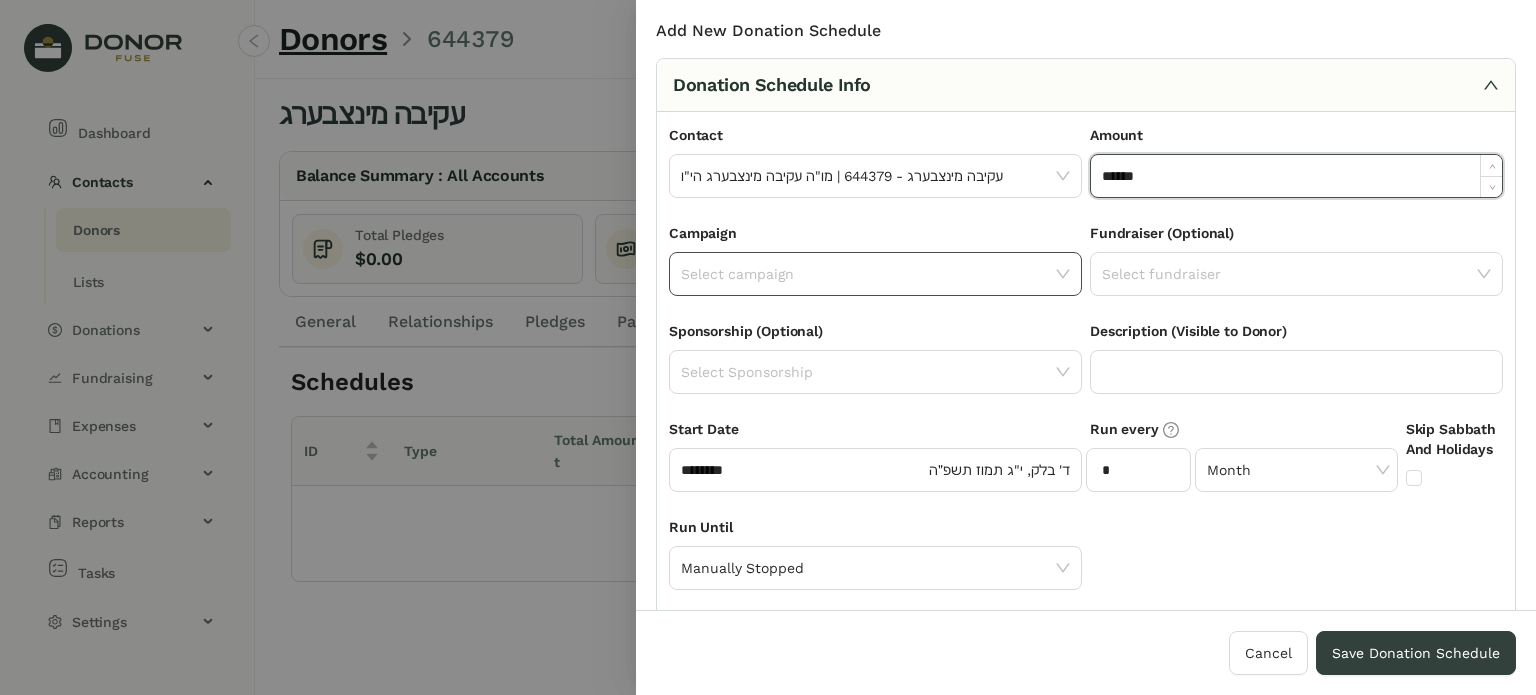click 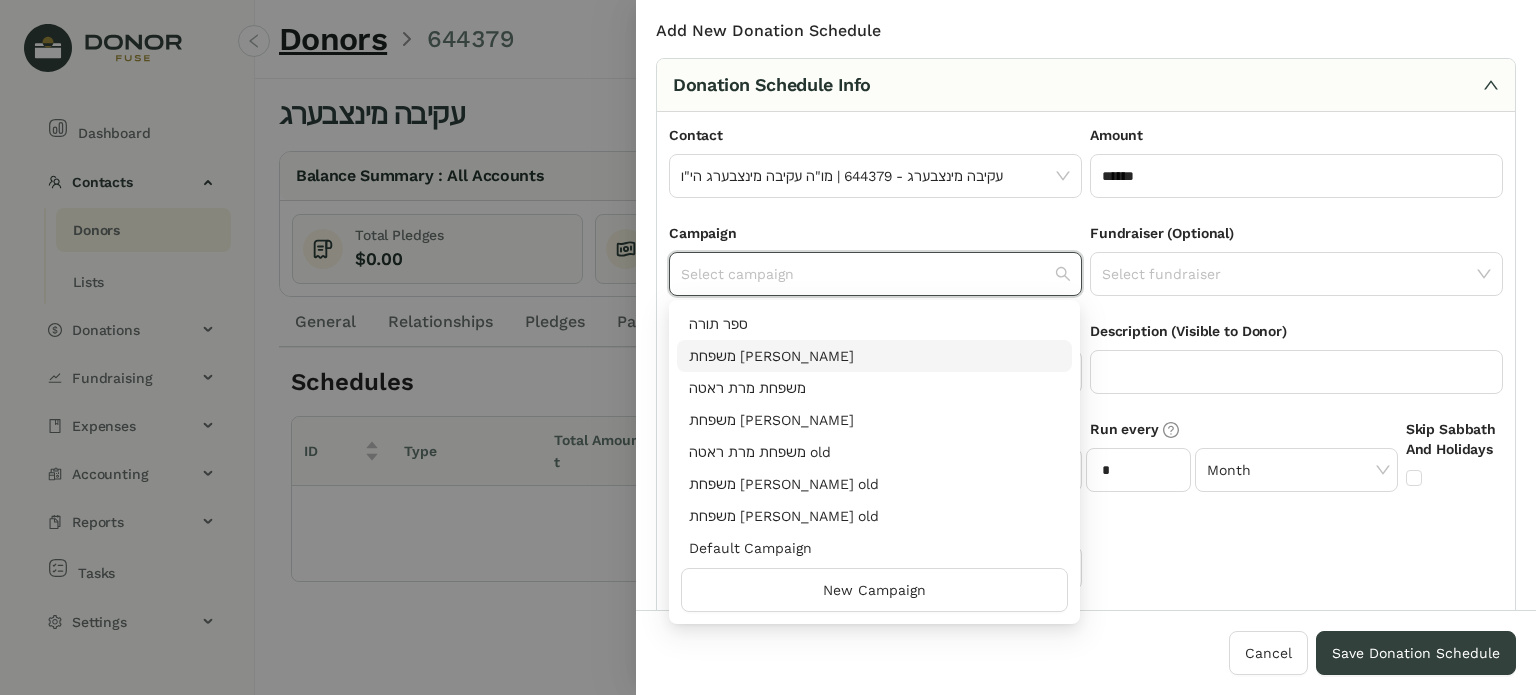 click on "משפחת [PERSON_NAME]" at bounding box center (874, 356) 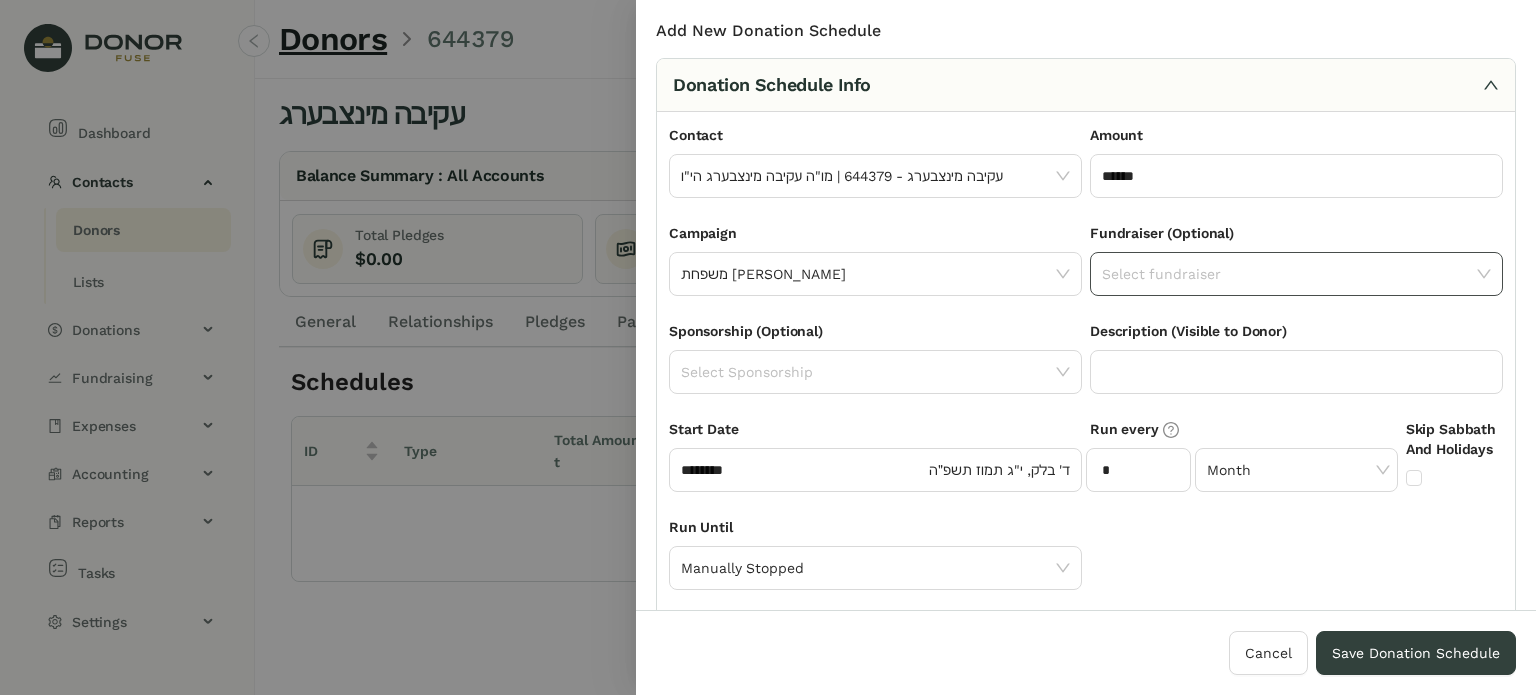 click 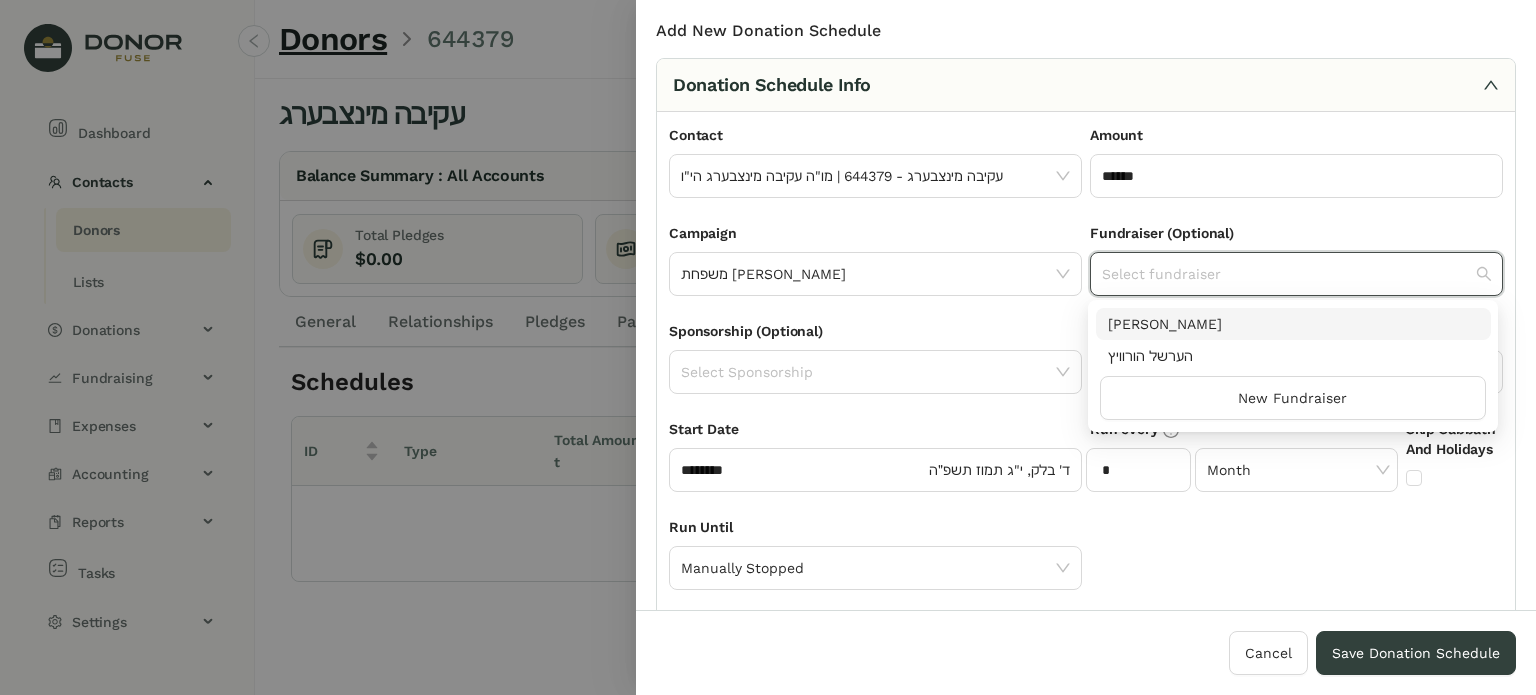 click on "[PERSON_NAME]" at bounding box center (1293, 324) 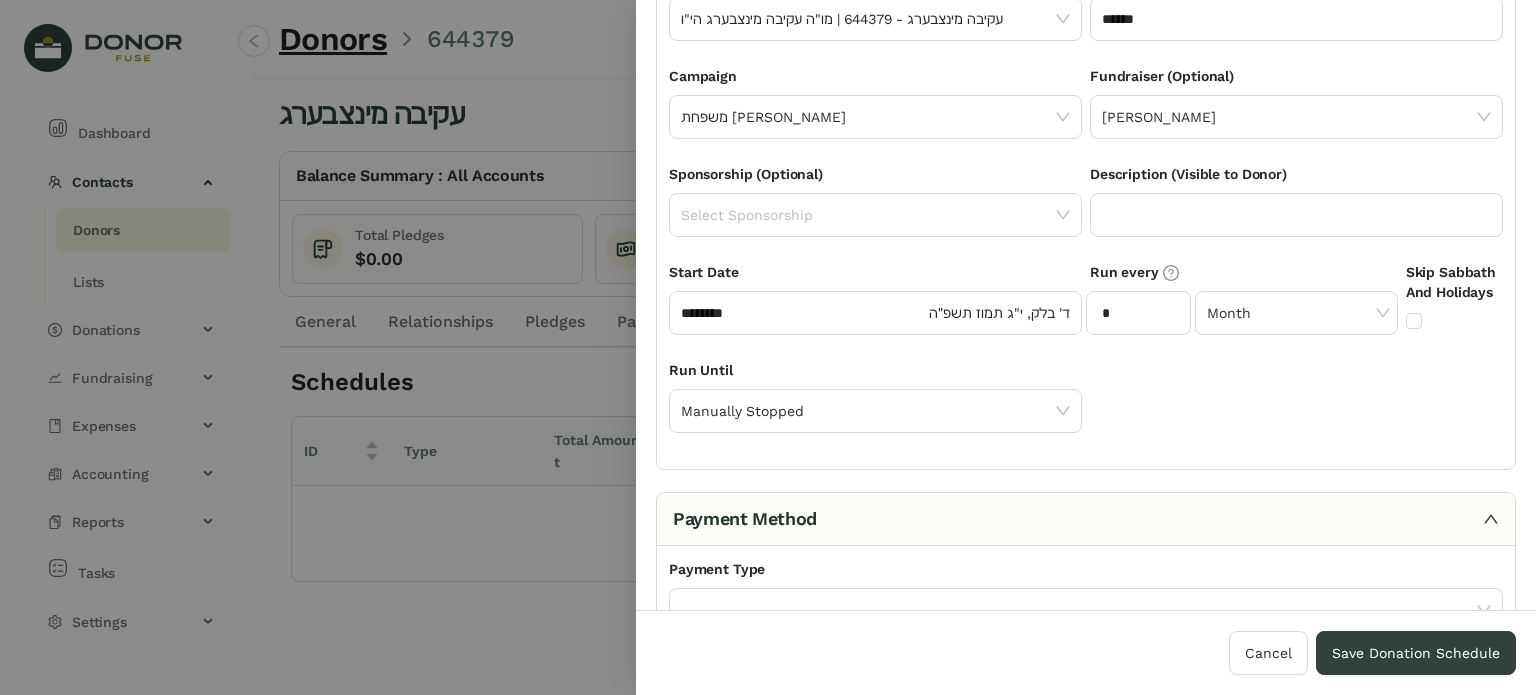 scroll, scrollTop: 151, scrollLeft: 0, axis: vertical 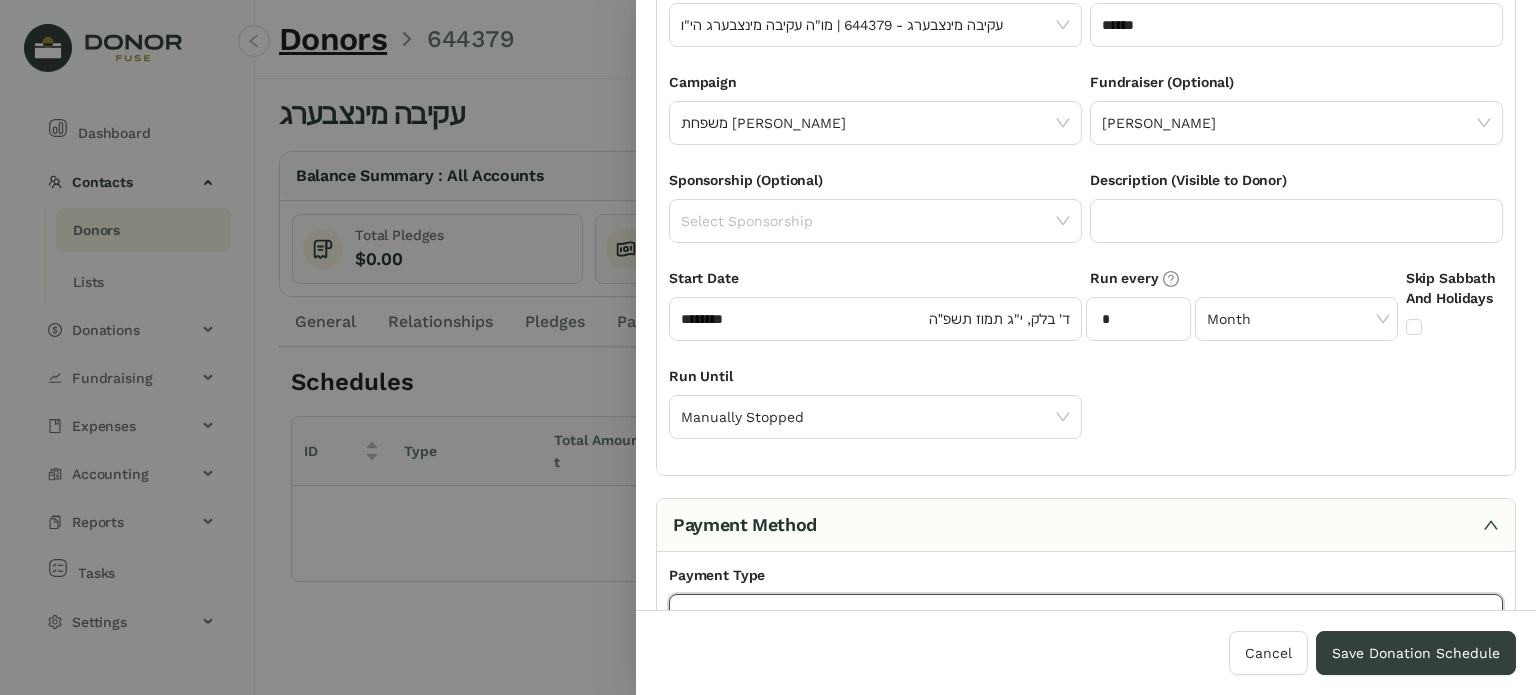 click 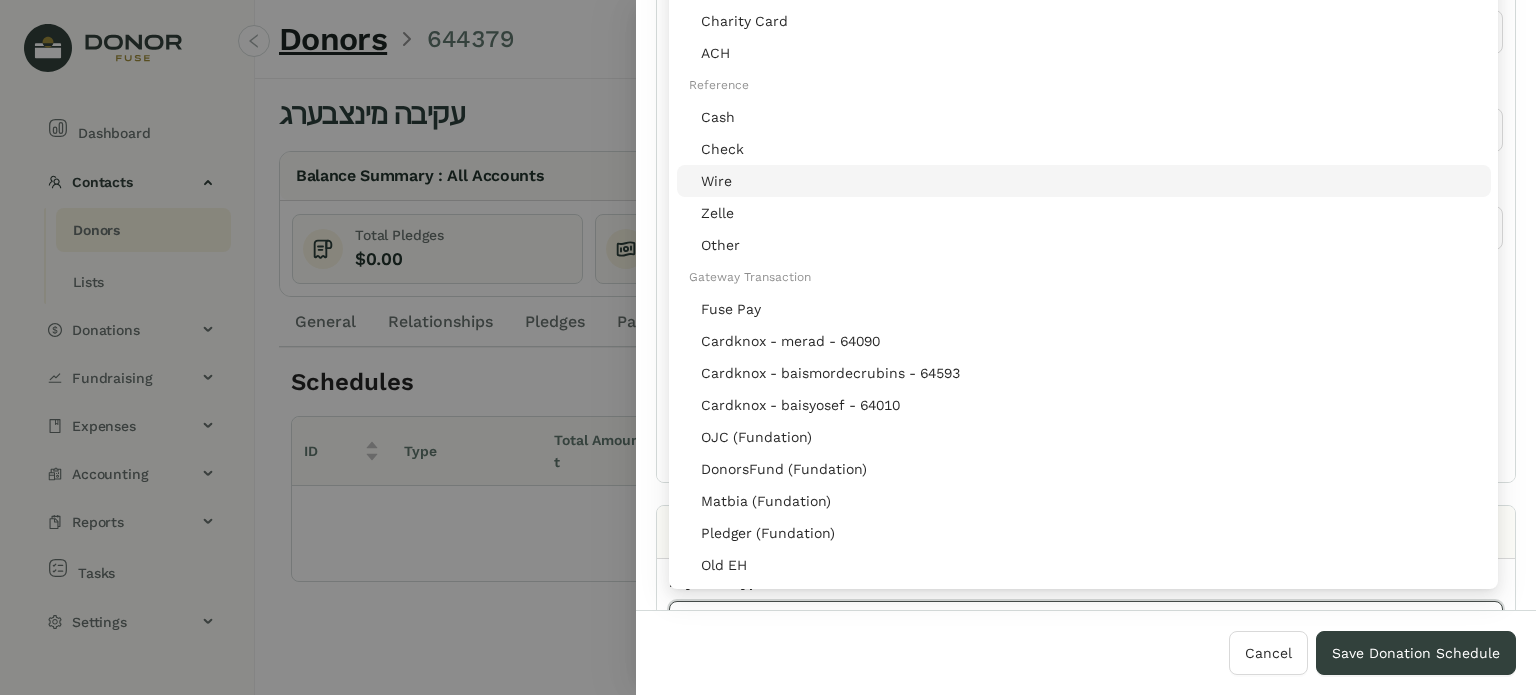 scroll, scrollTop: 142, scrollLeft: 0, axis: vertical 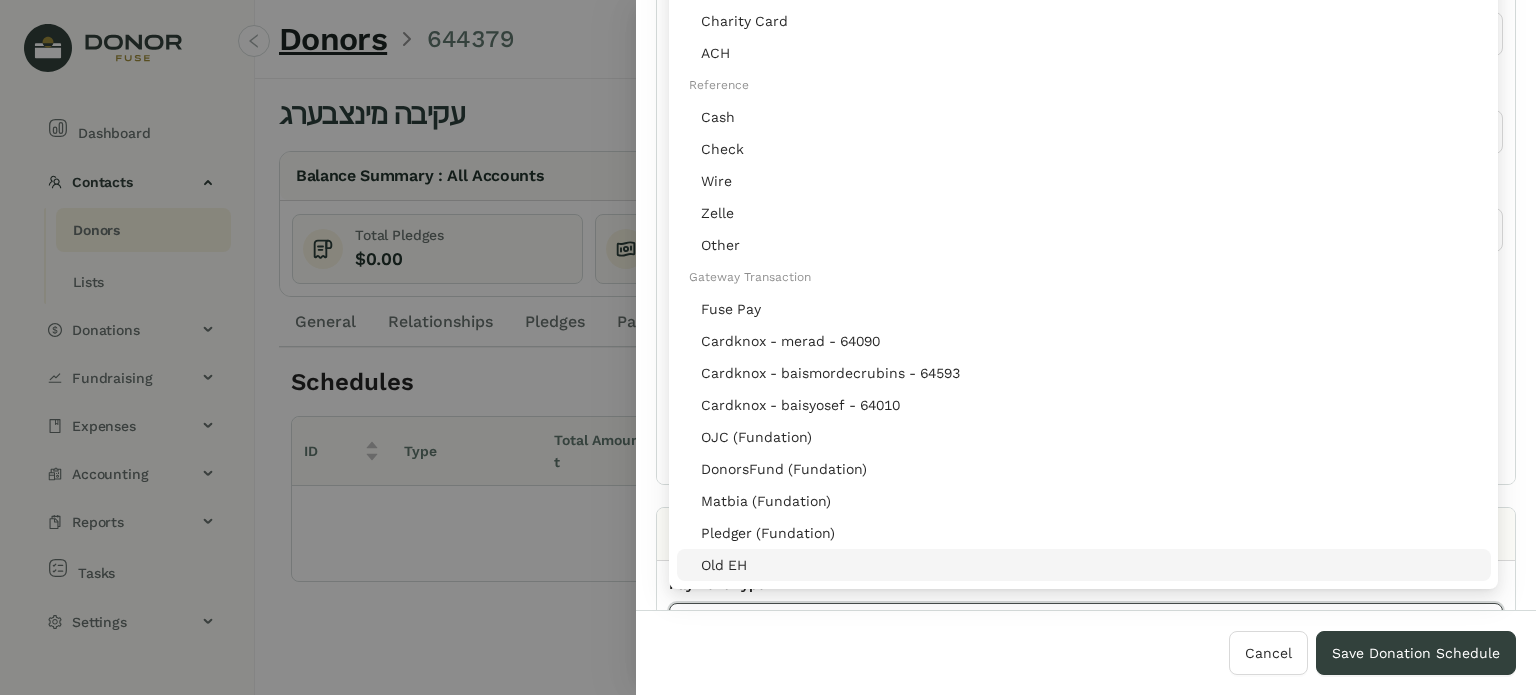 click 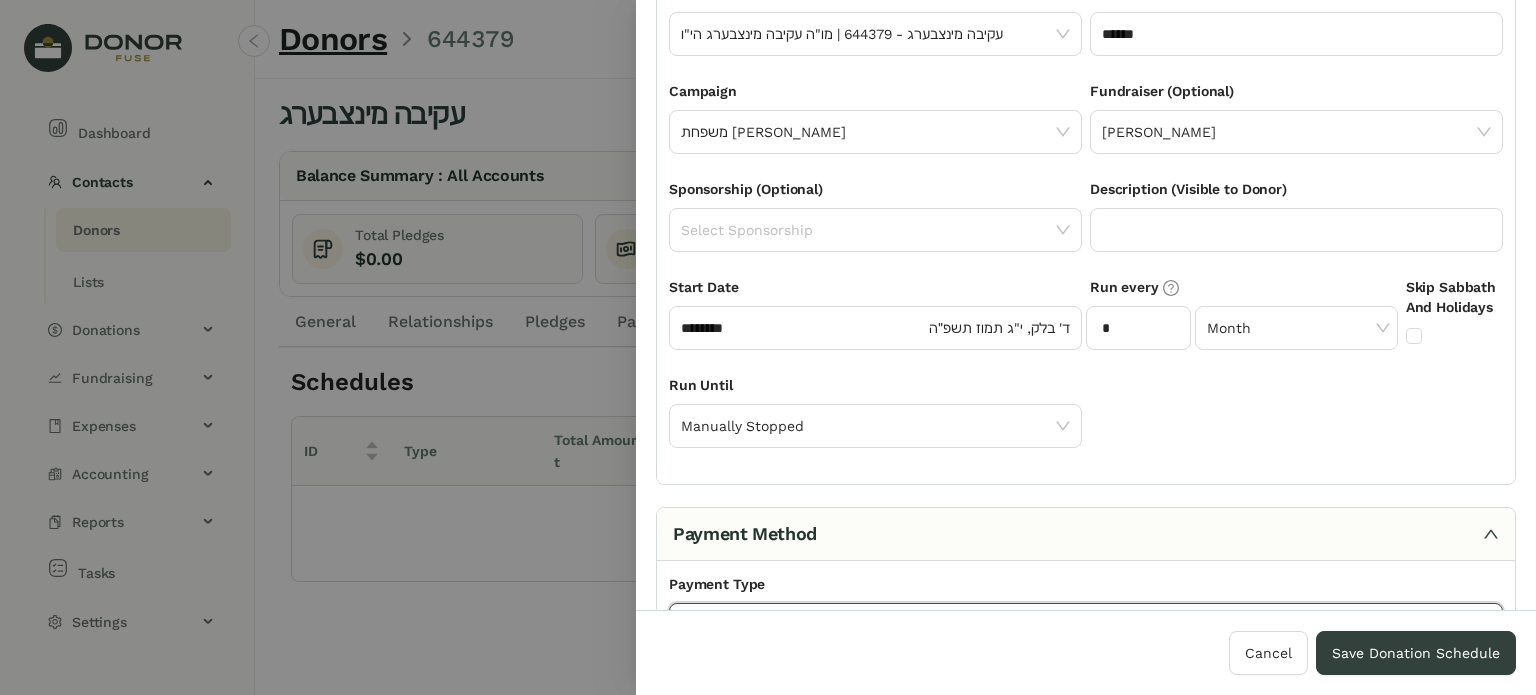click 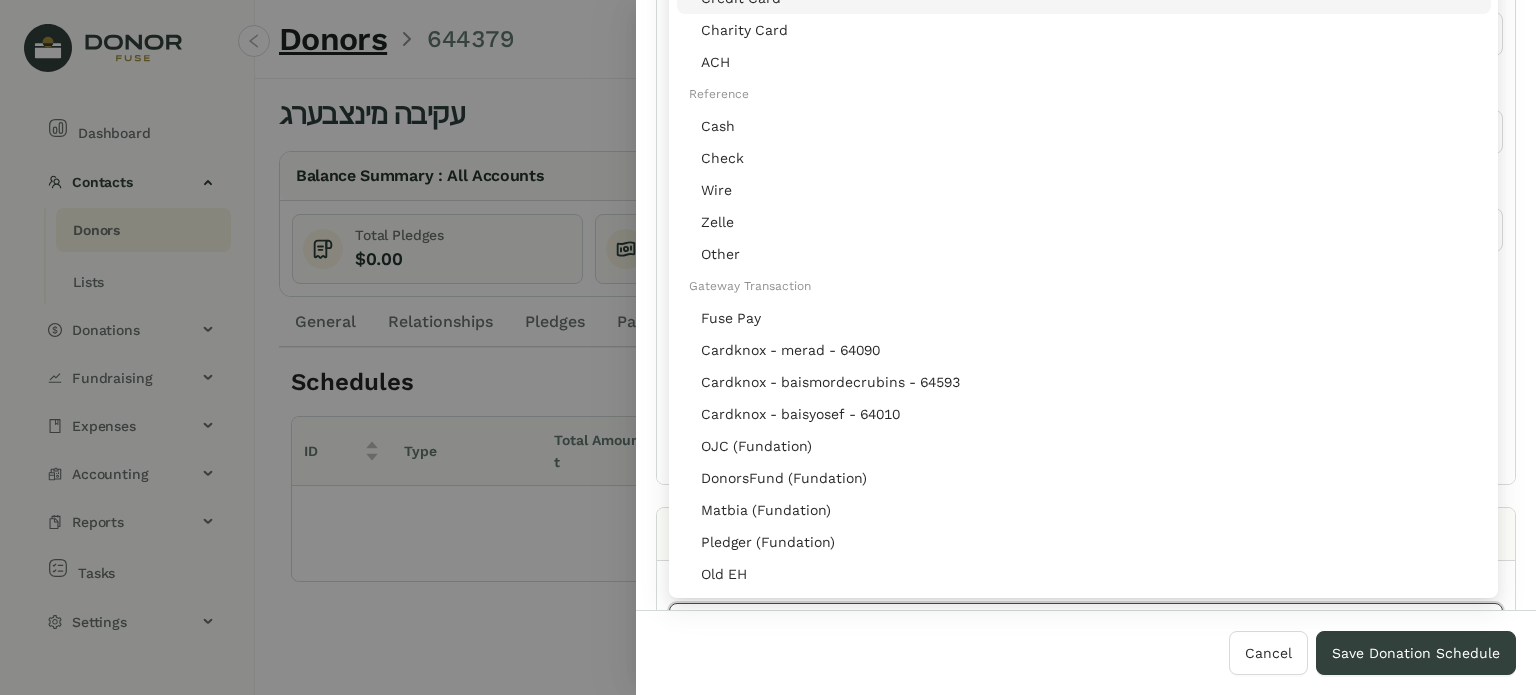 click on "Credit Card" 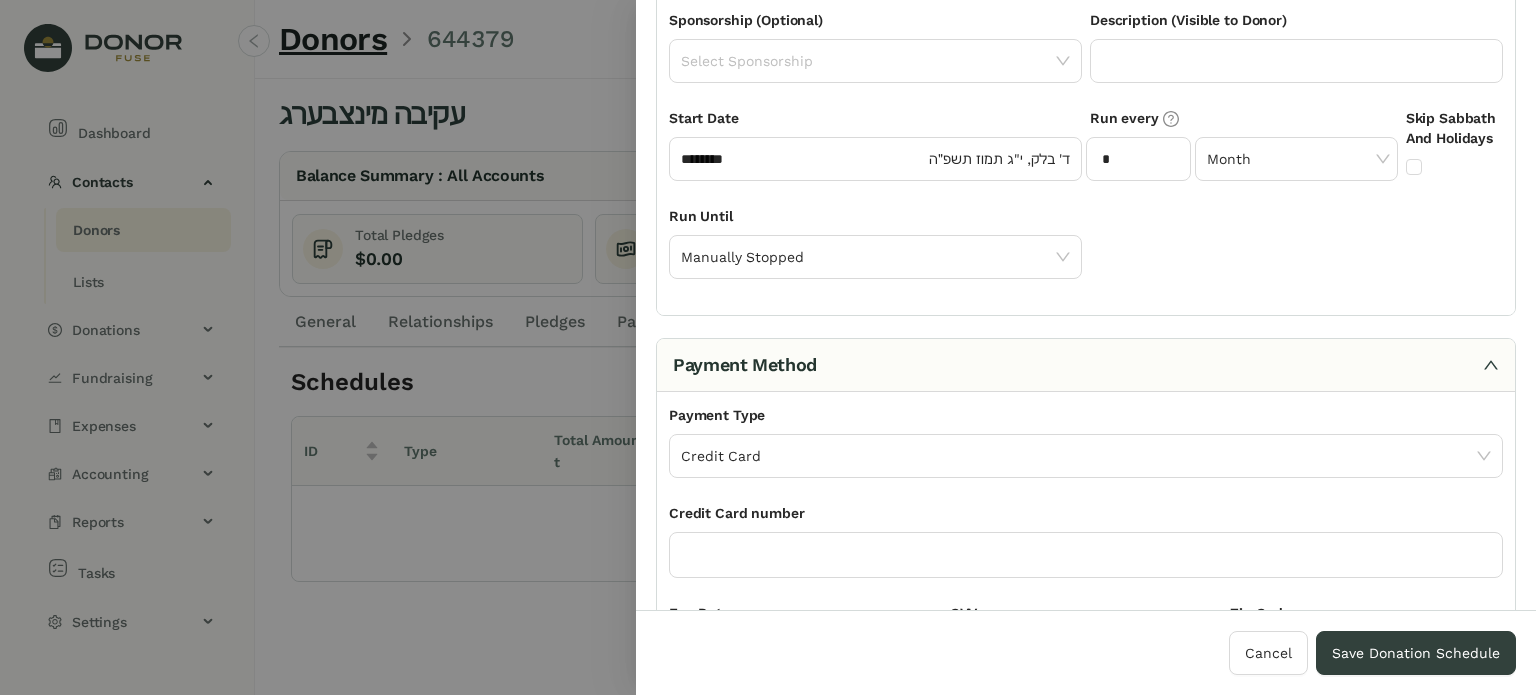 scroll, scrollTop: 314, scrollLeft: 0, axis: vertical 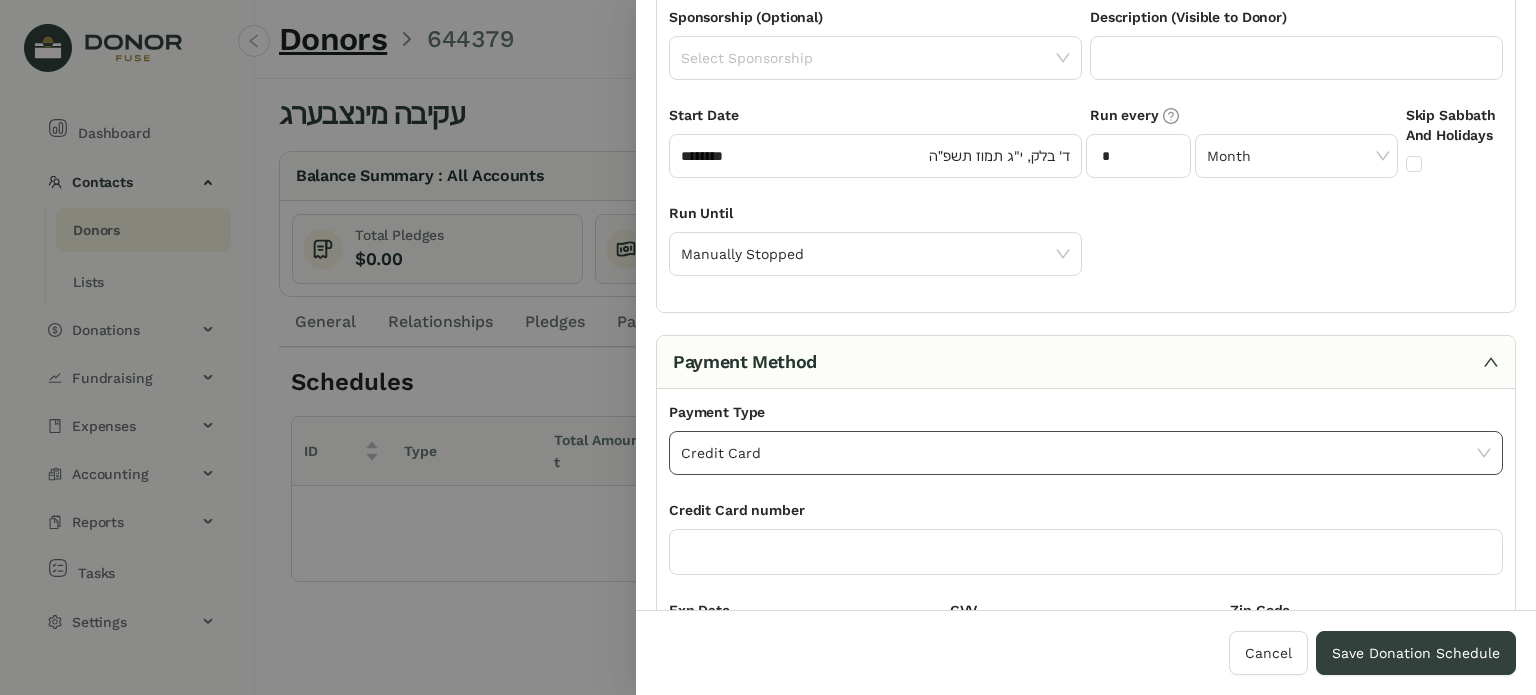 click on "Credit Card" 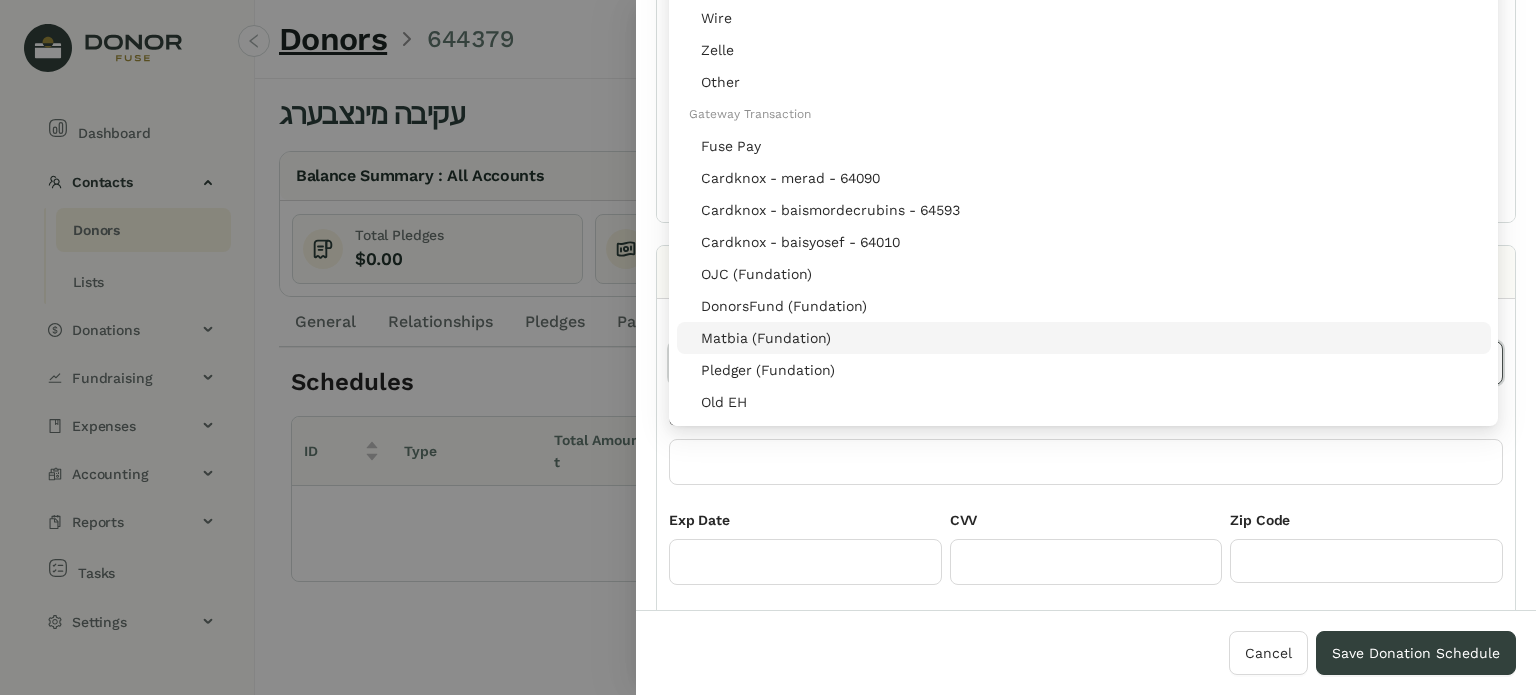 scroll, scrollTop: 417, scrollLeft: 0, axis: vertical 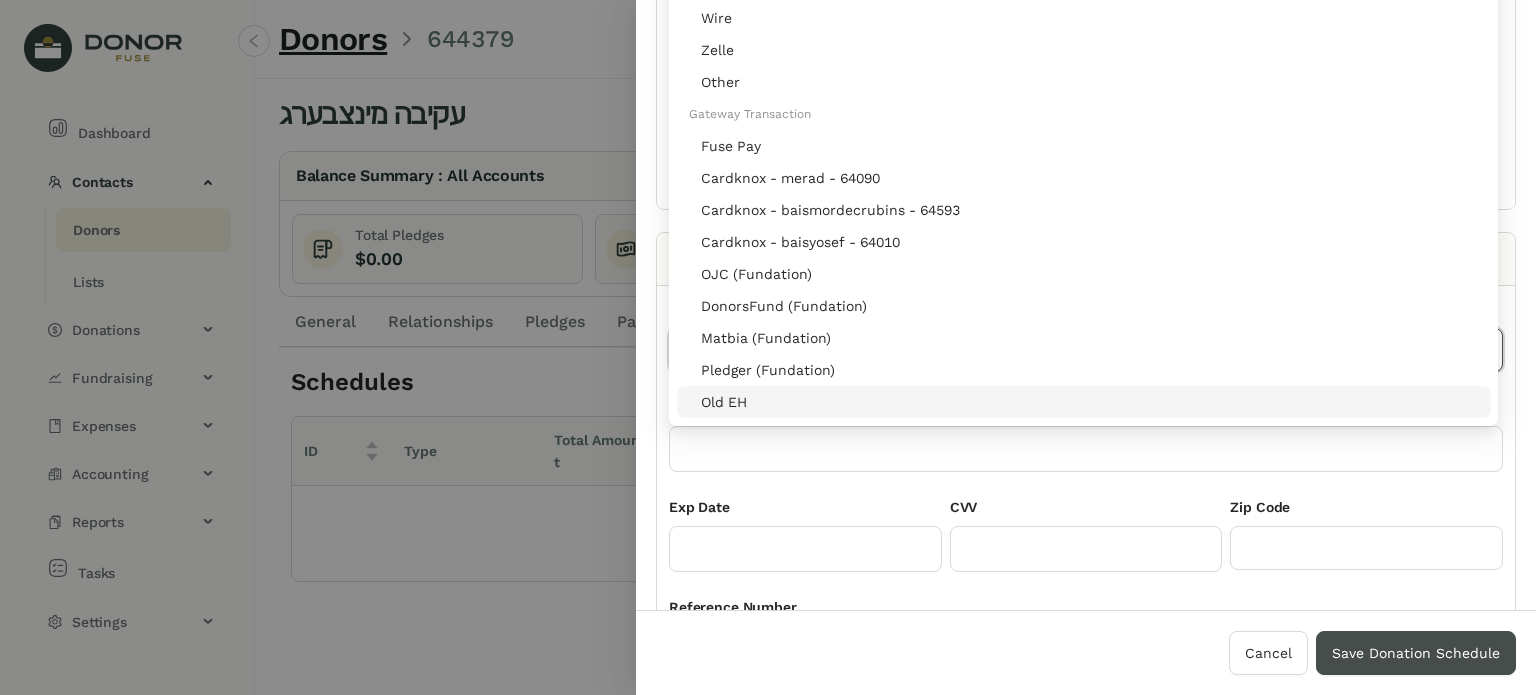 click on "Save Donation Schedule" at bounding box center [1416, 653] 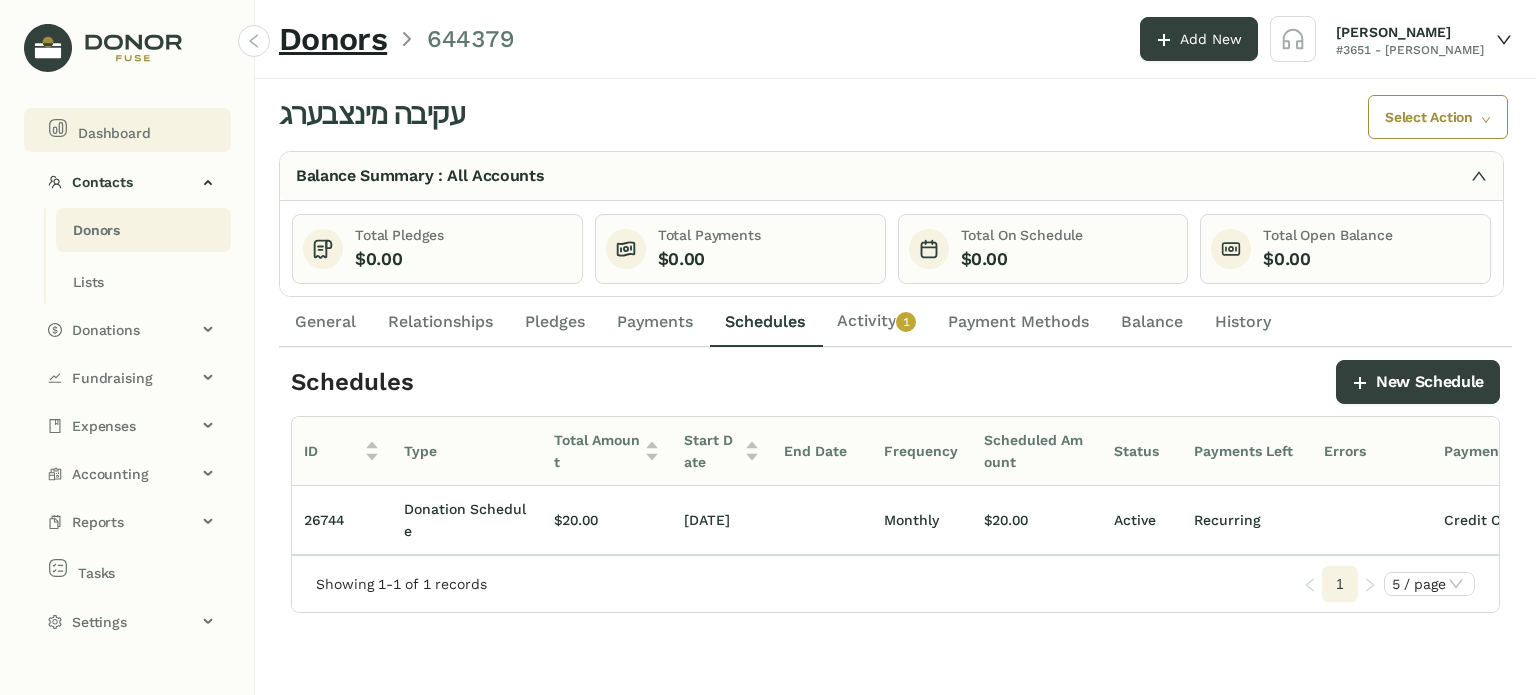 drag, startPoint x: 130, startPoint y: 131, endPoint x: 142, endPoint y: 136, distance: 13 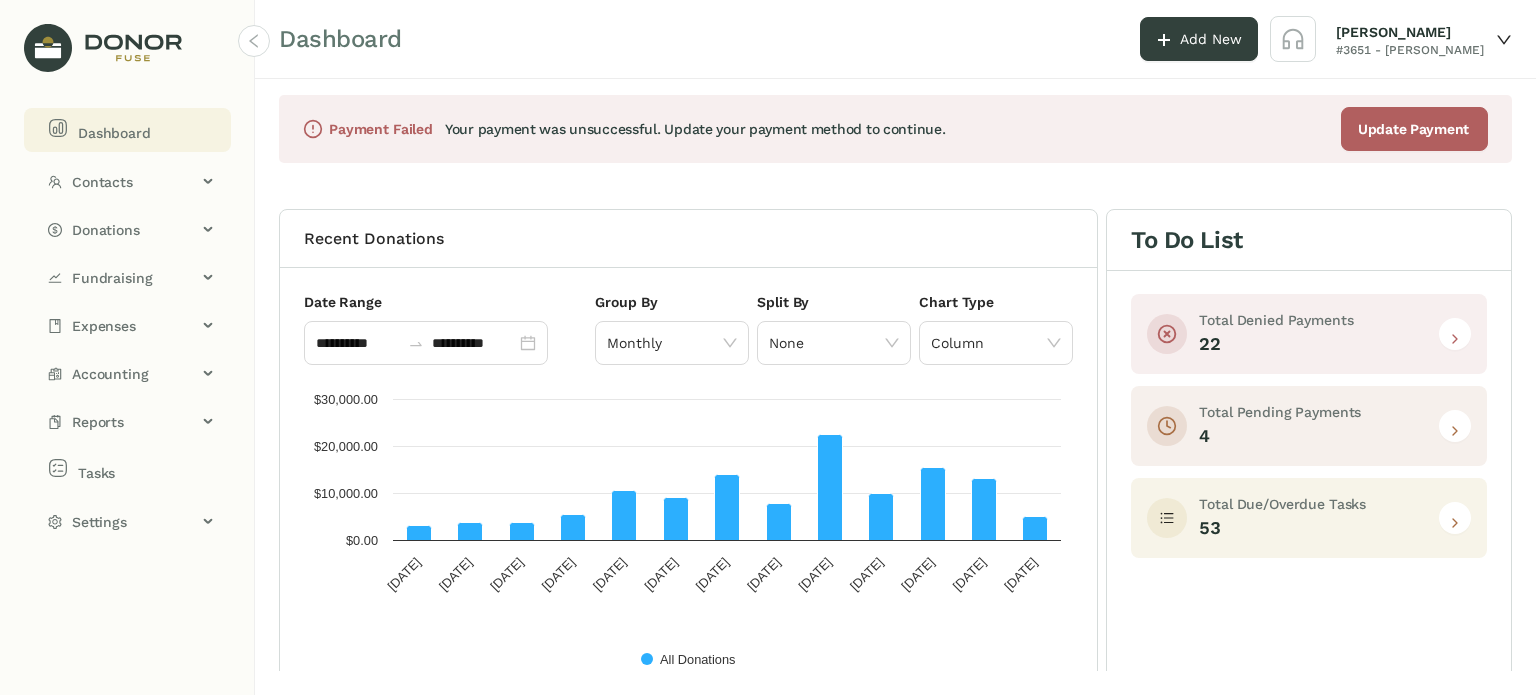 drag, startPoint x: 1237, startPoint y: 561, endPoint x: 1452, endPoint y: 522, distance: 218.50858 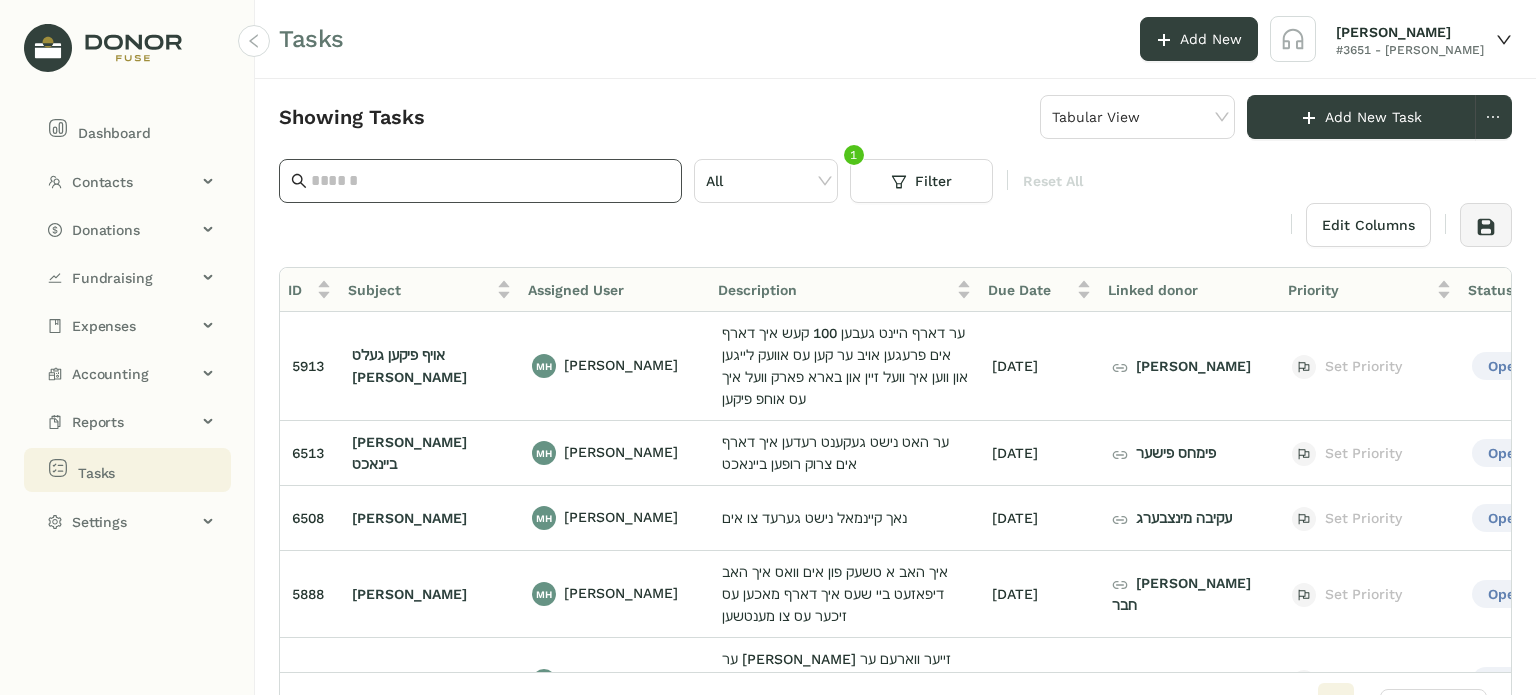 click 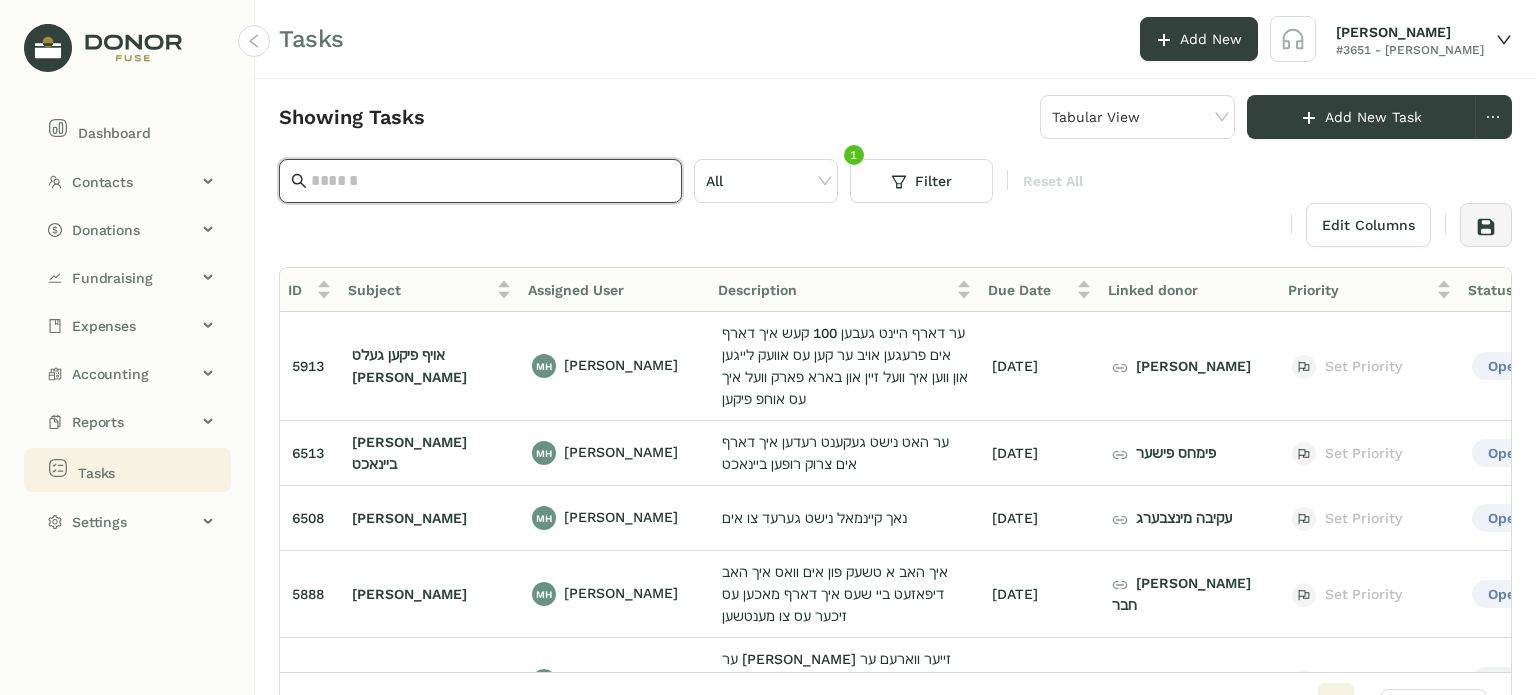 click 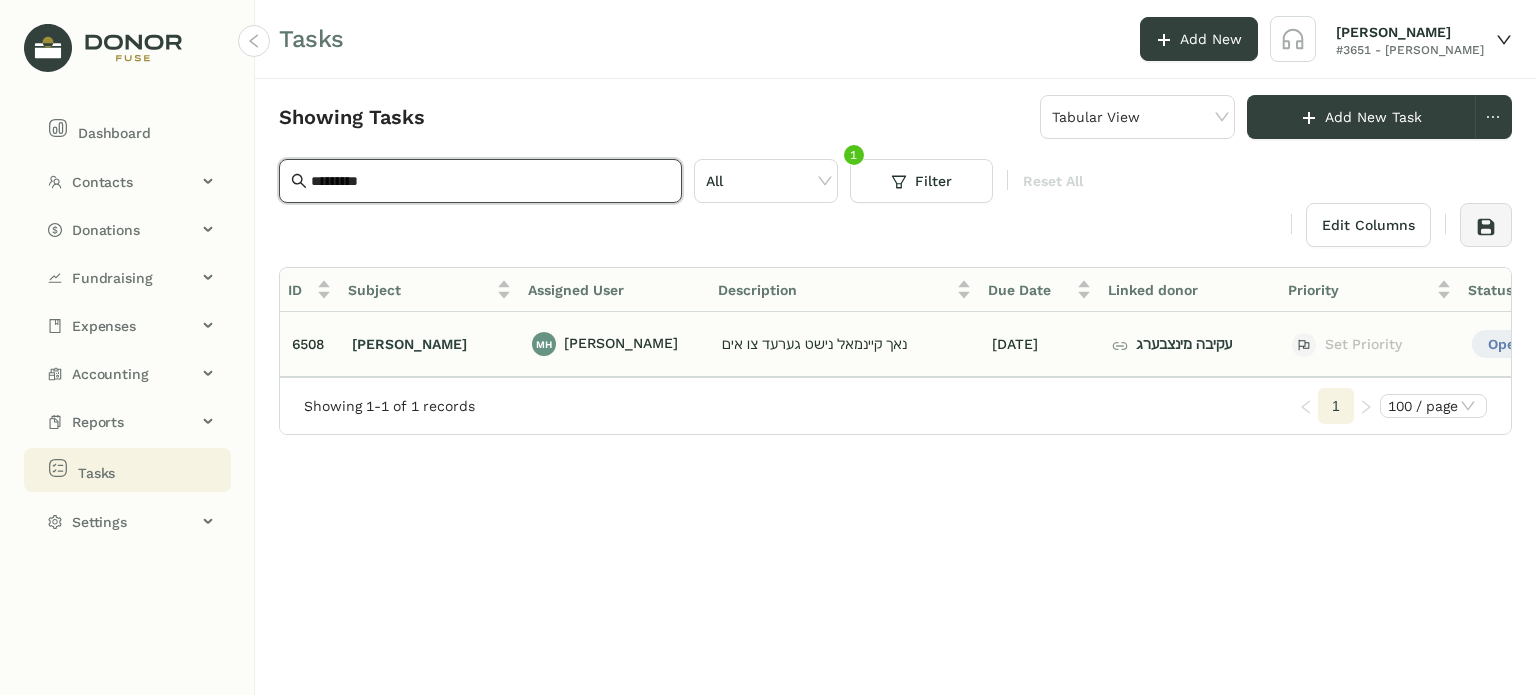 type on "*********" 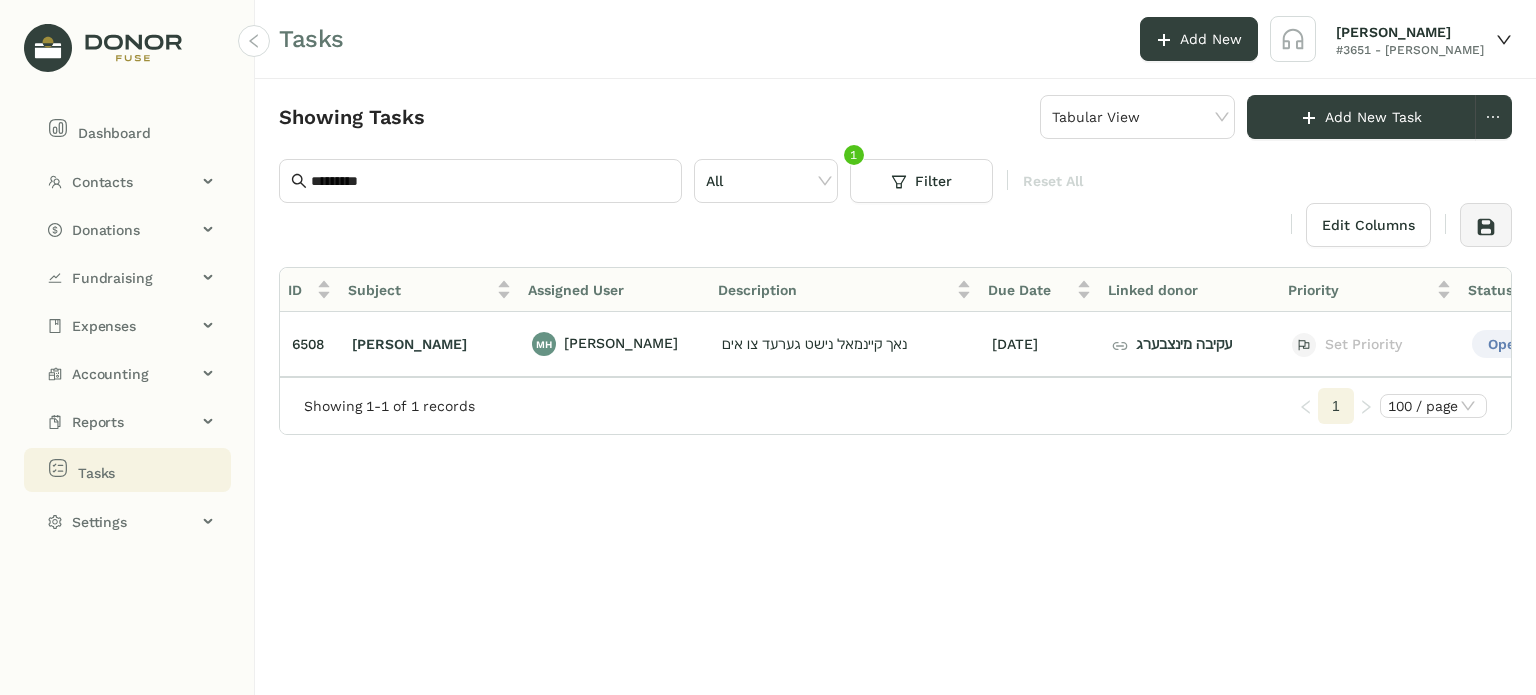 drag, startPoint x: 783, startPoint y: 375, endPoint x: 1166, endPoint y: 394, distance: 383.47098 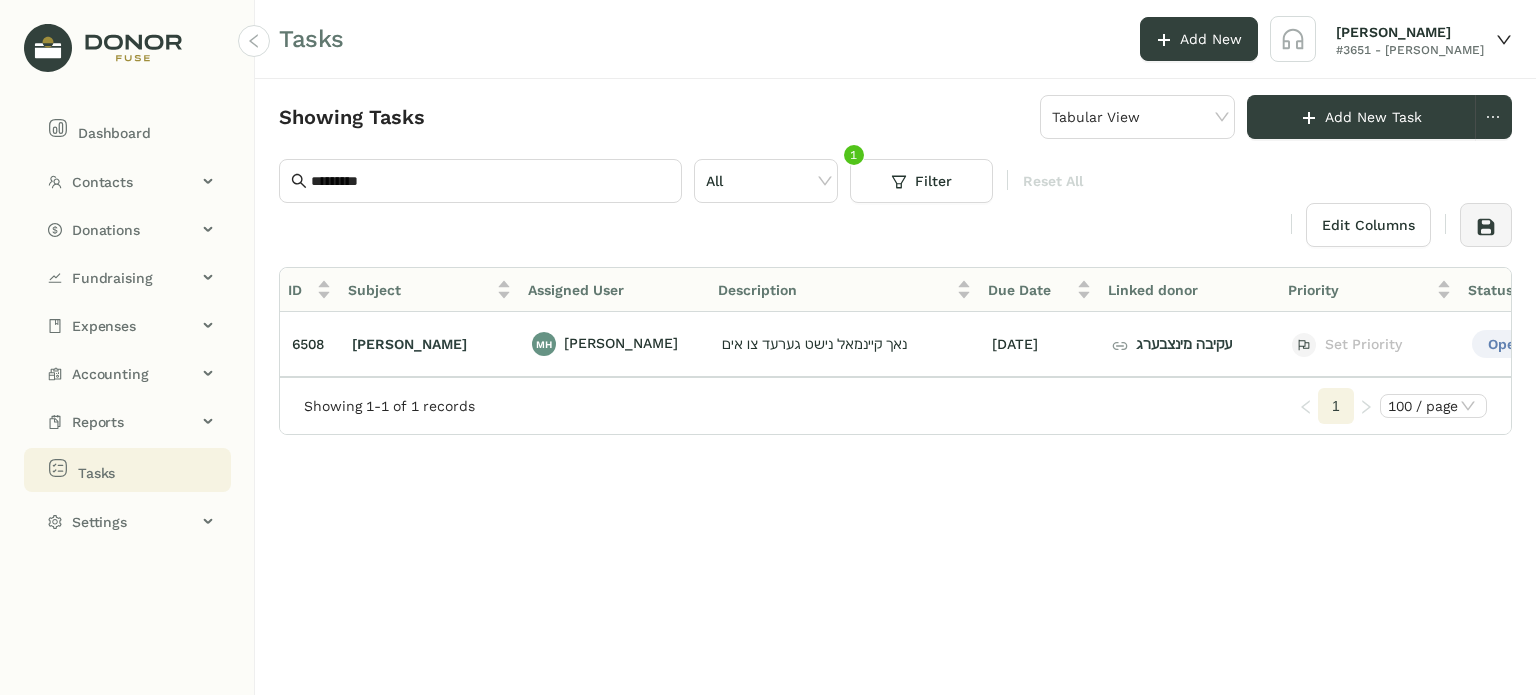 scroll, scrollTop: 0, scrollLeft: 37, axis: horizontal 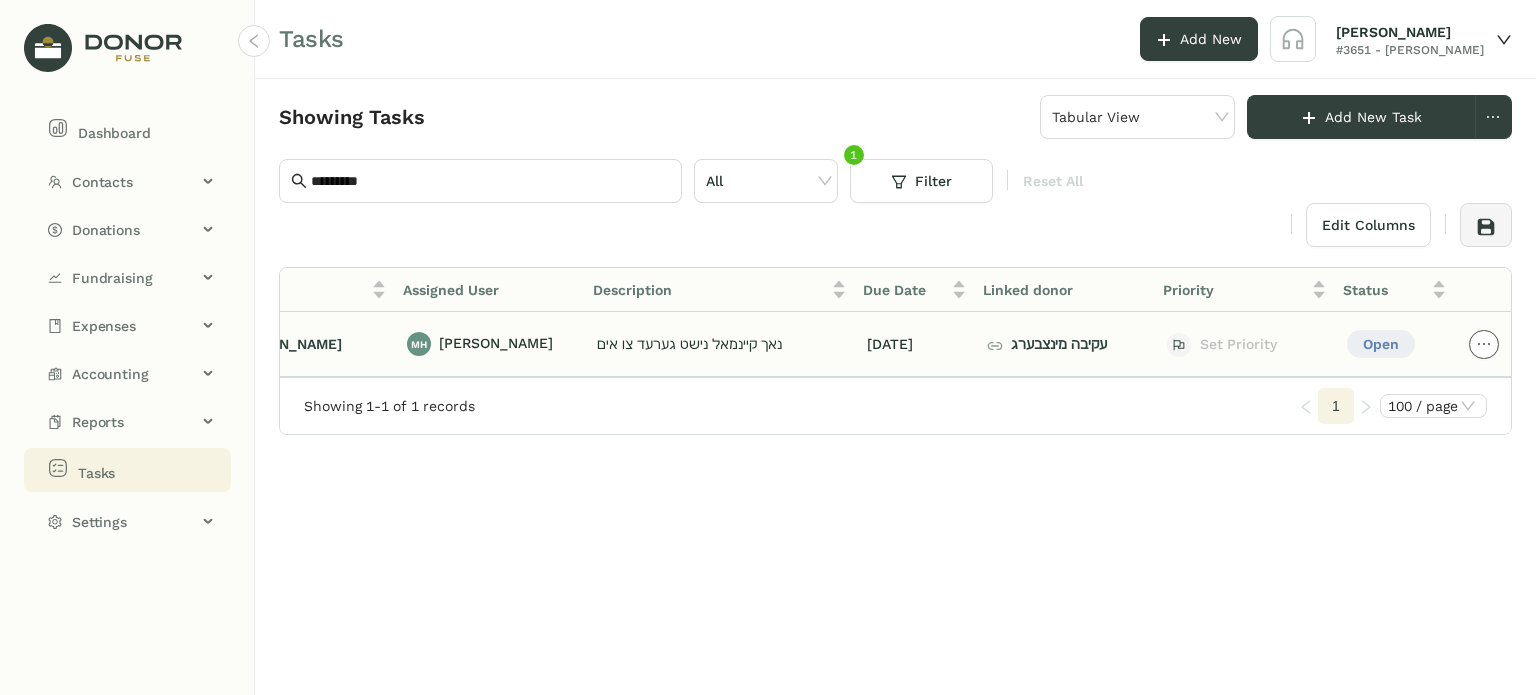 click 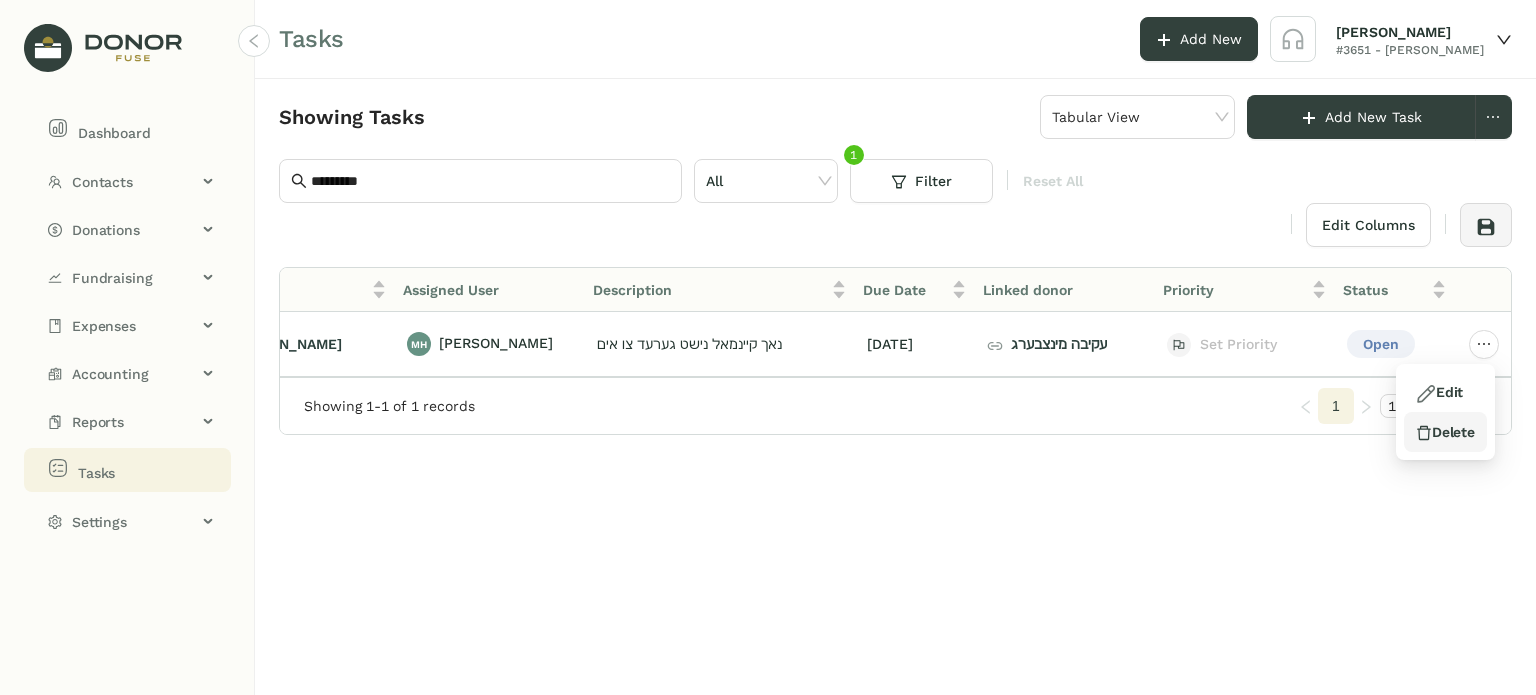 click on "Delete" at bounding box center (1445, 432) 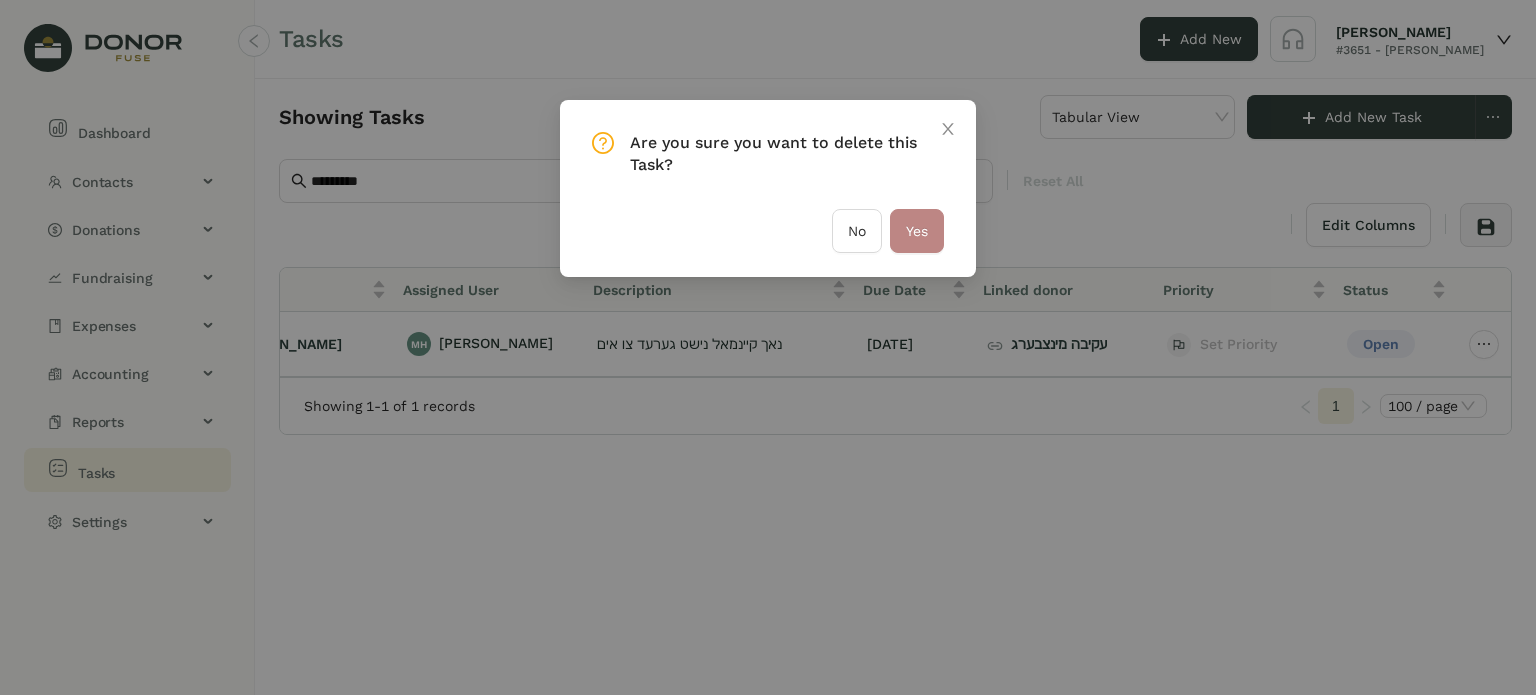 click on "Yes" at bounding box center (917, 231) 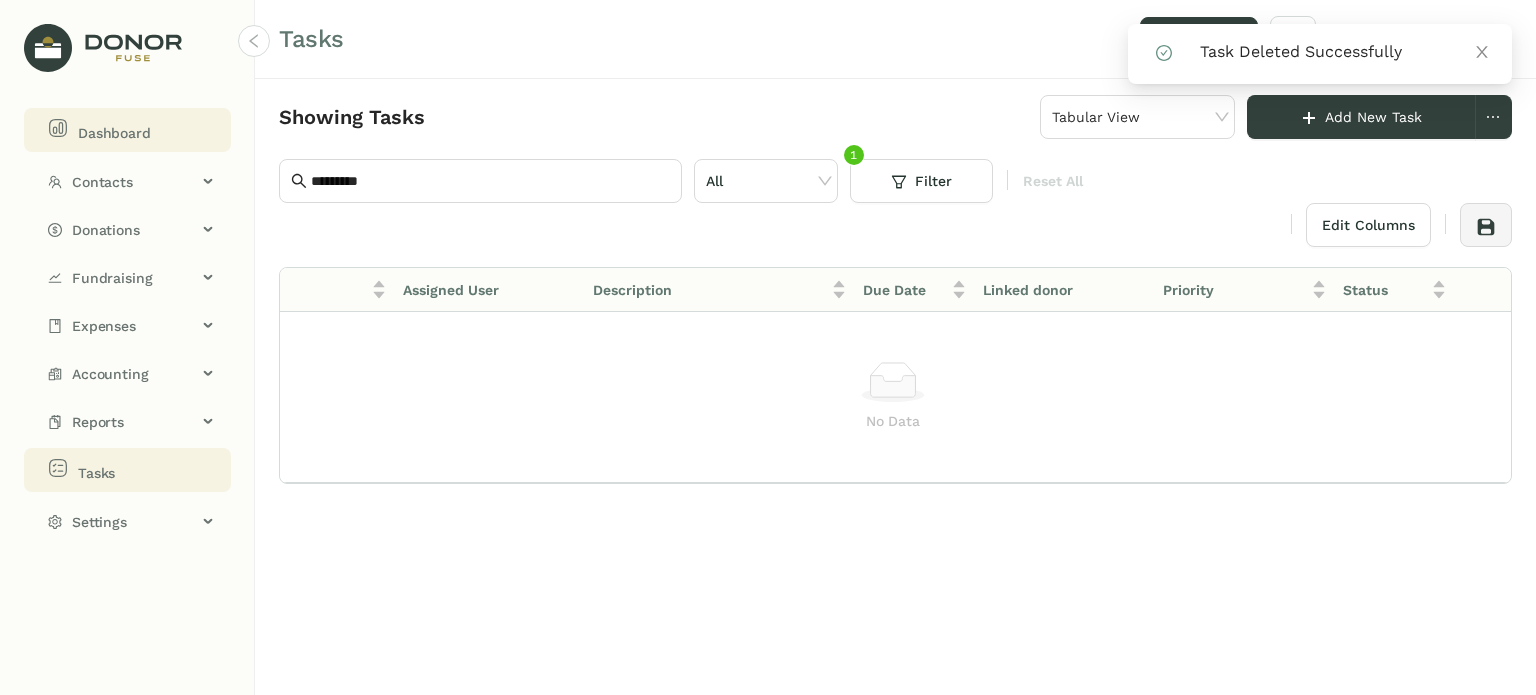 click on "Dashboard" 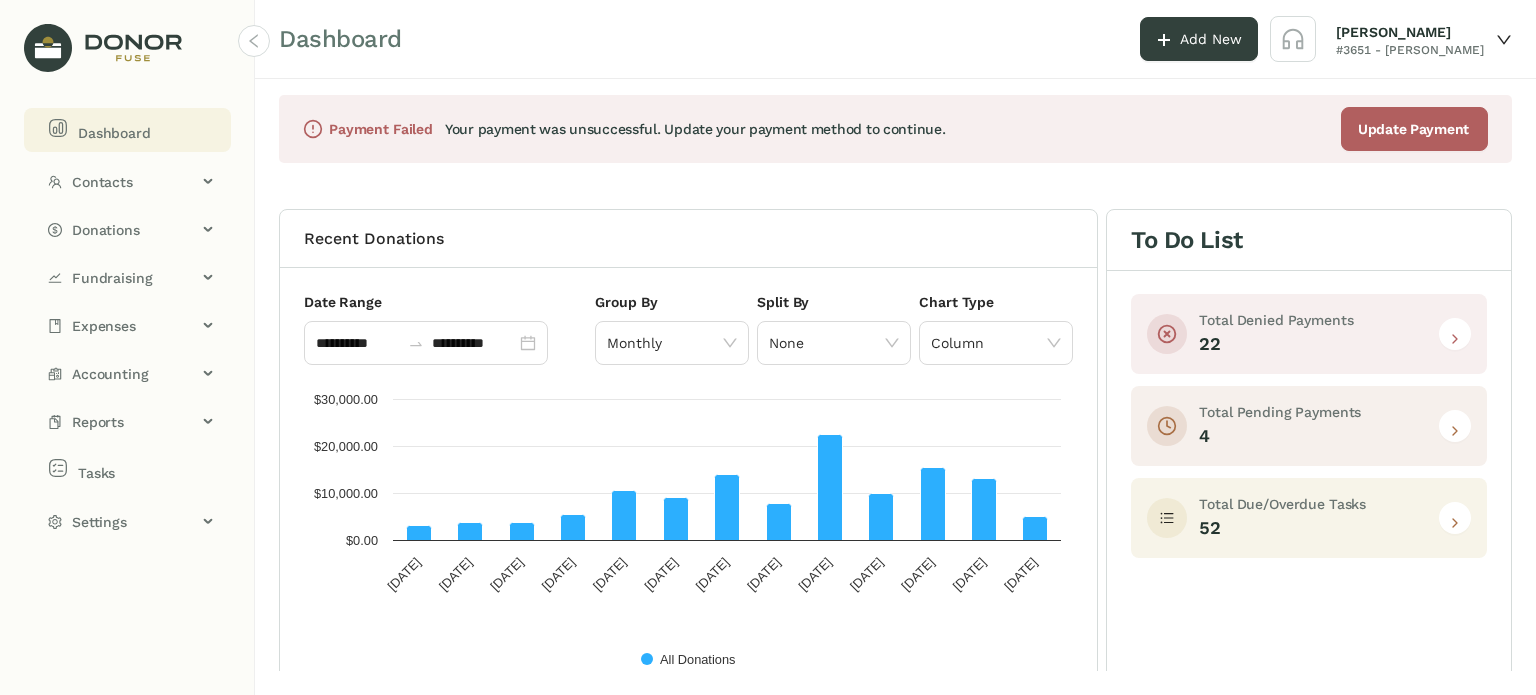 click 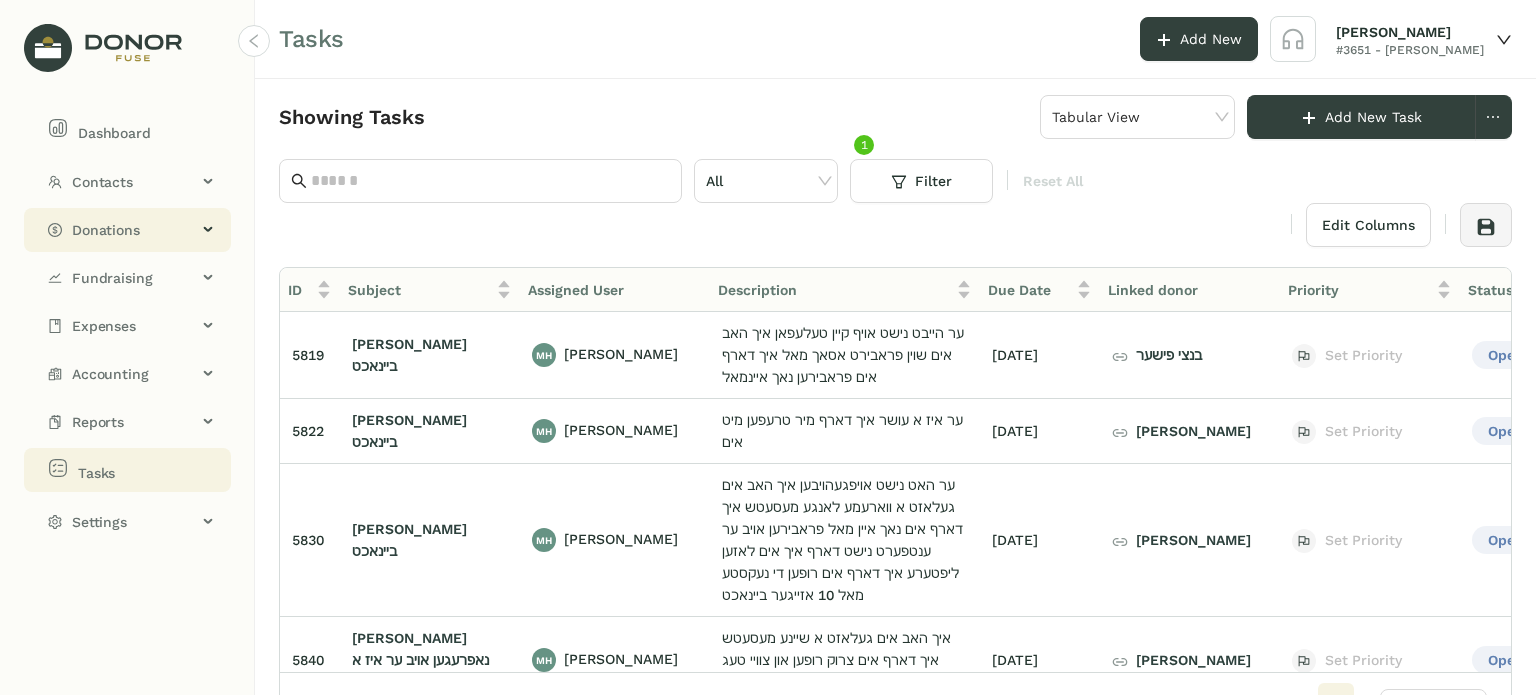 click on "Donations" 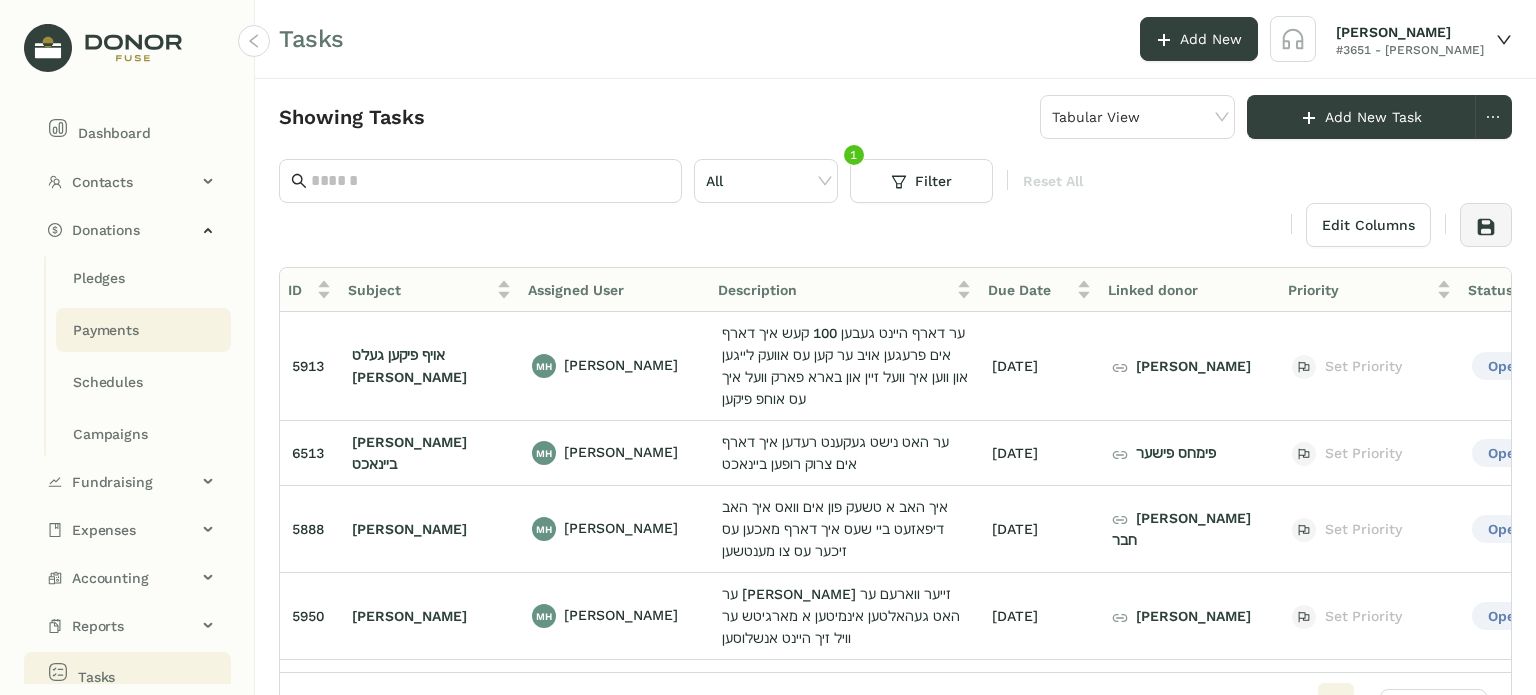 click on "Payments" 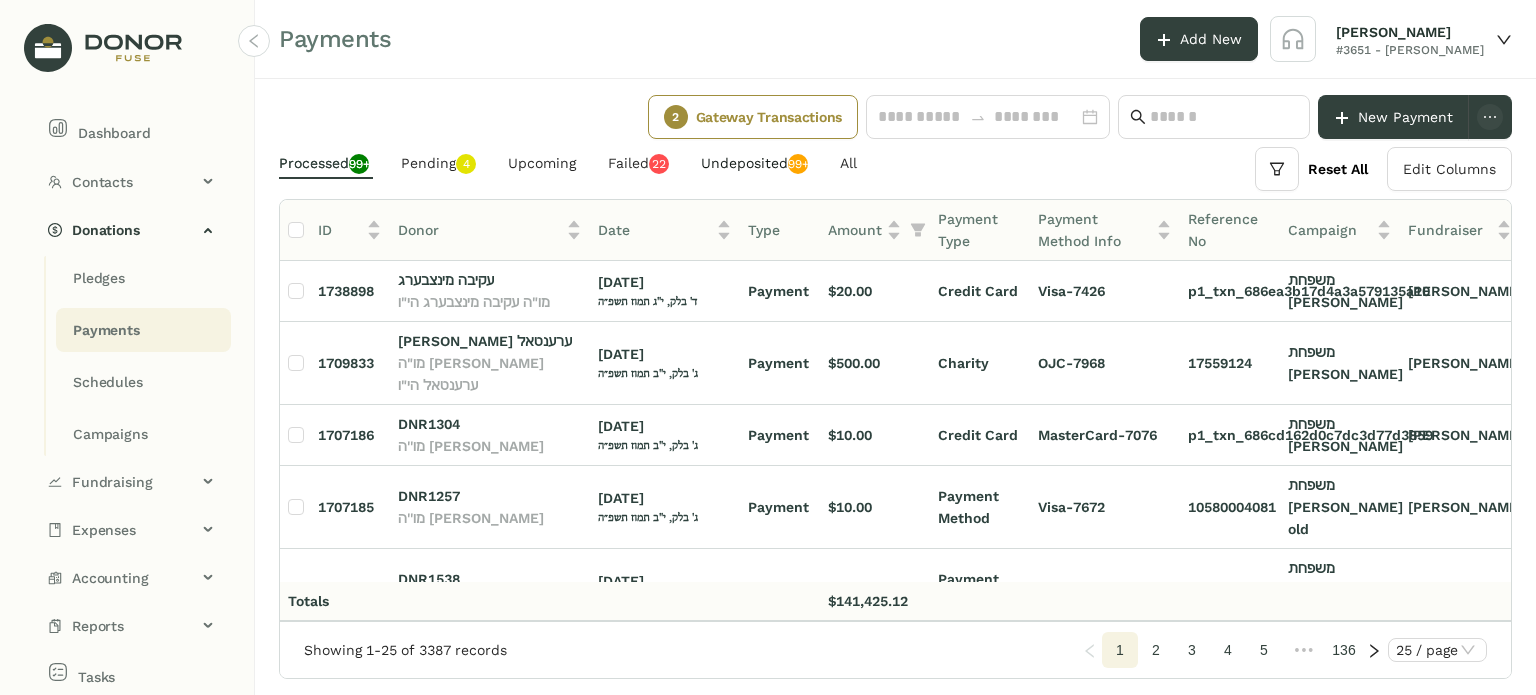 click on "Undeposited  99+" 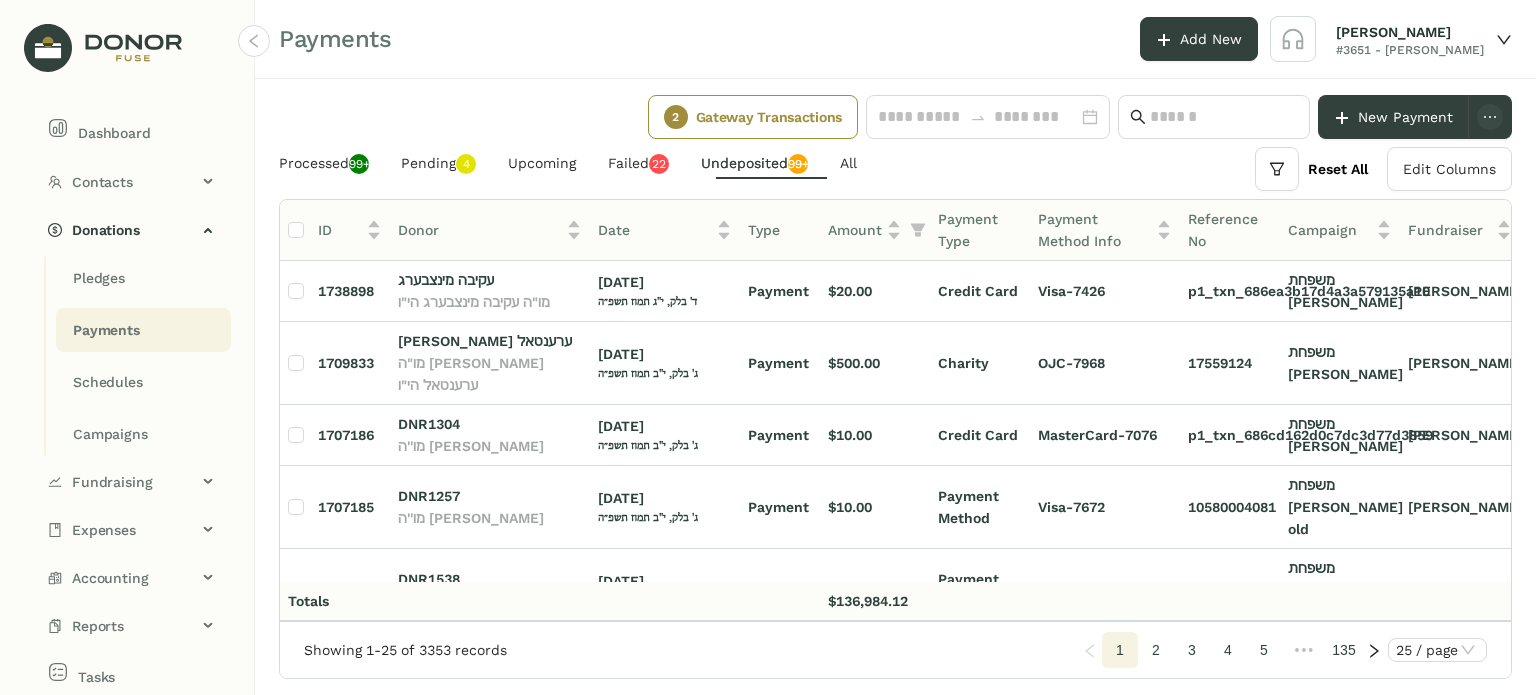 scroll, scrollTop: 0, scrollLeft: 4, axis: horizontal 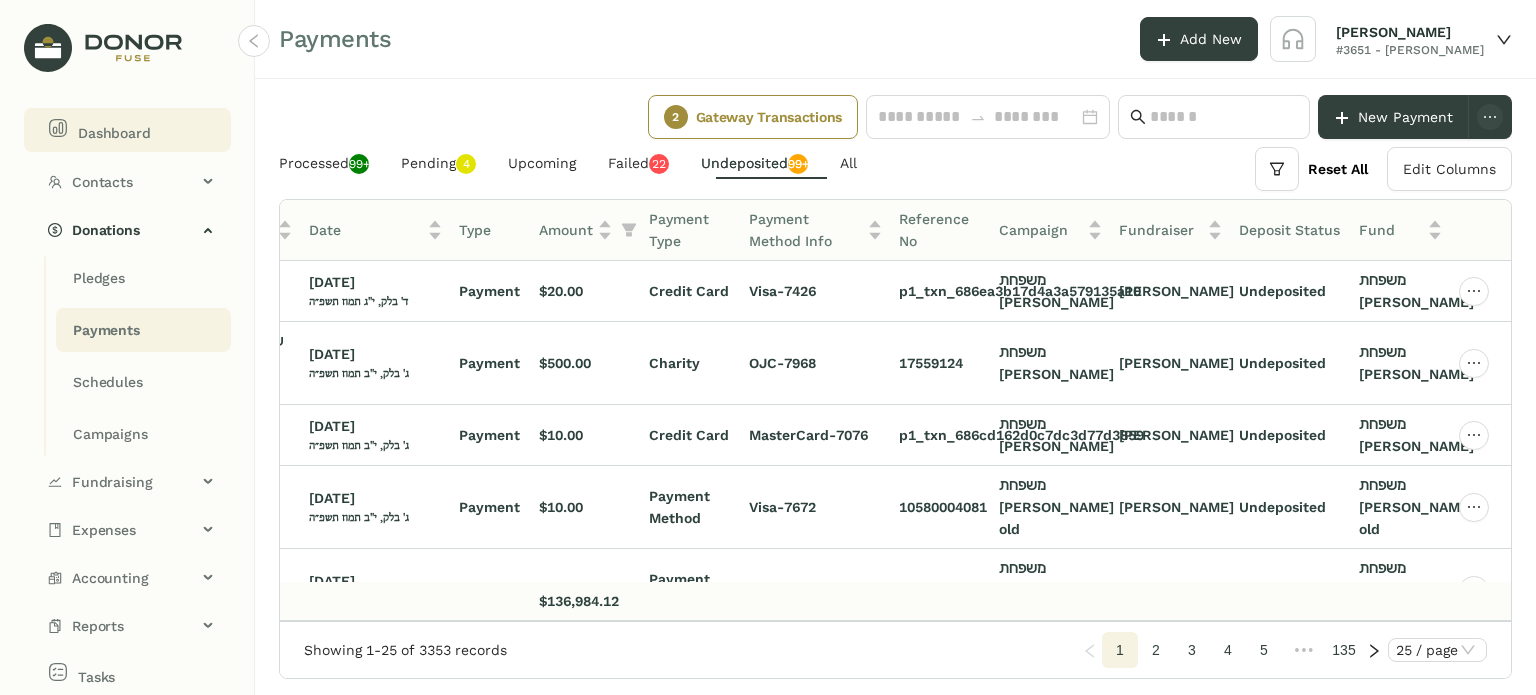 click on "Dashboard" 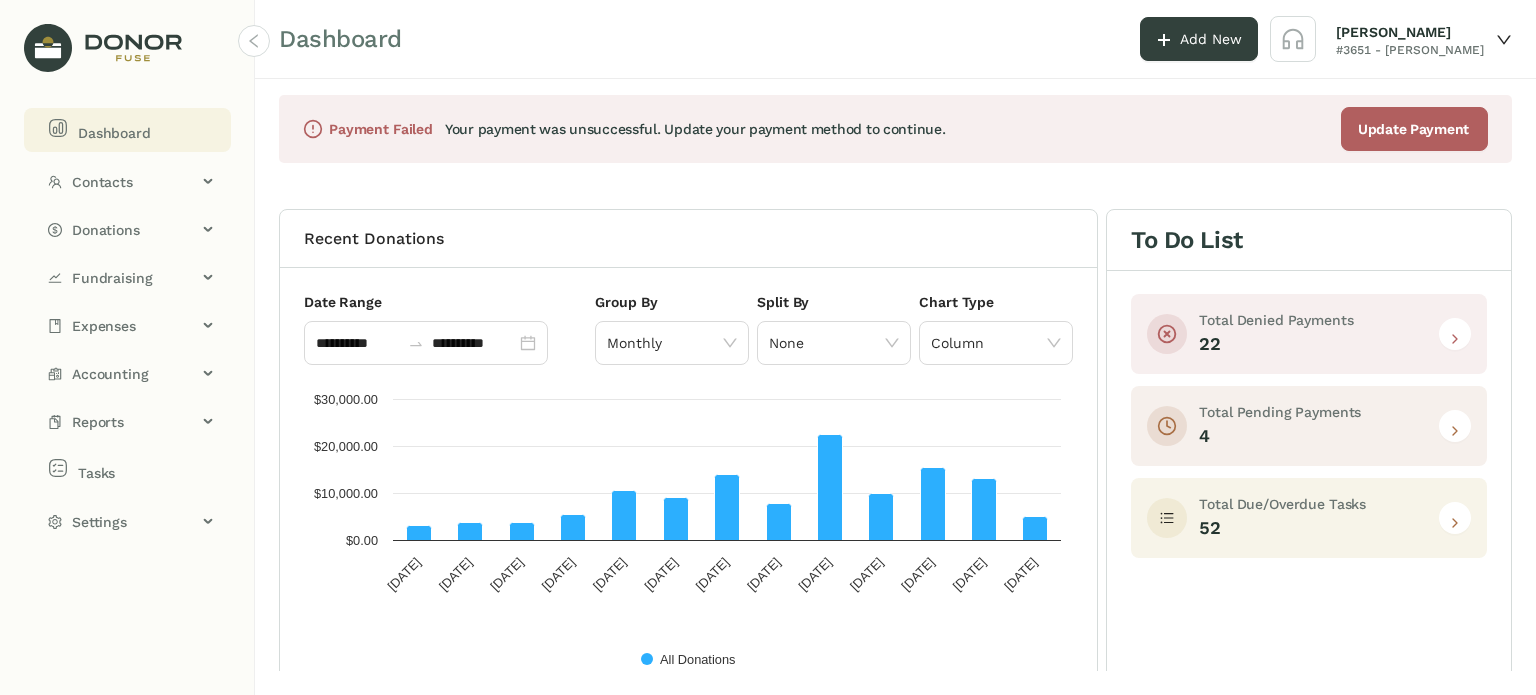 click 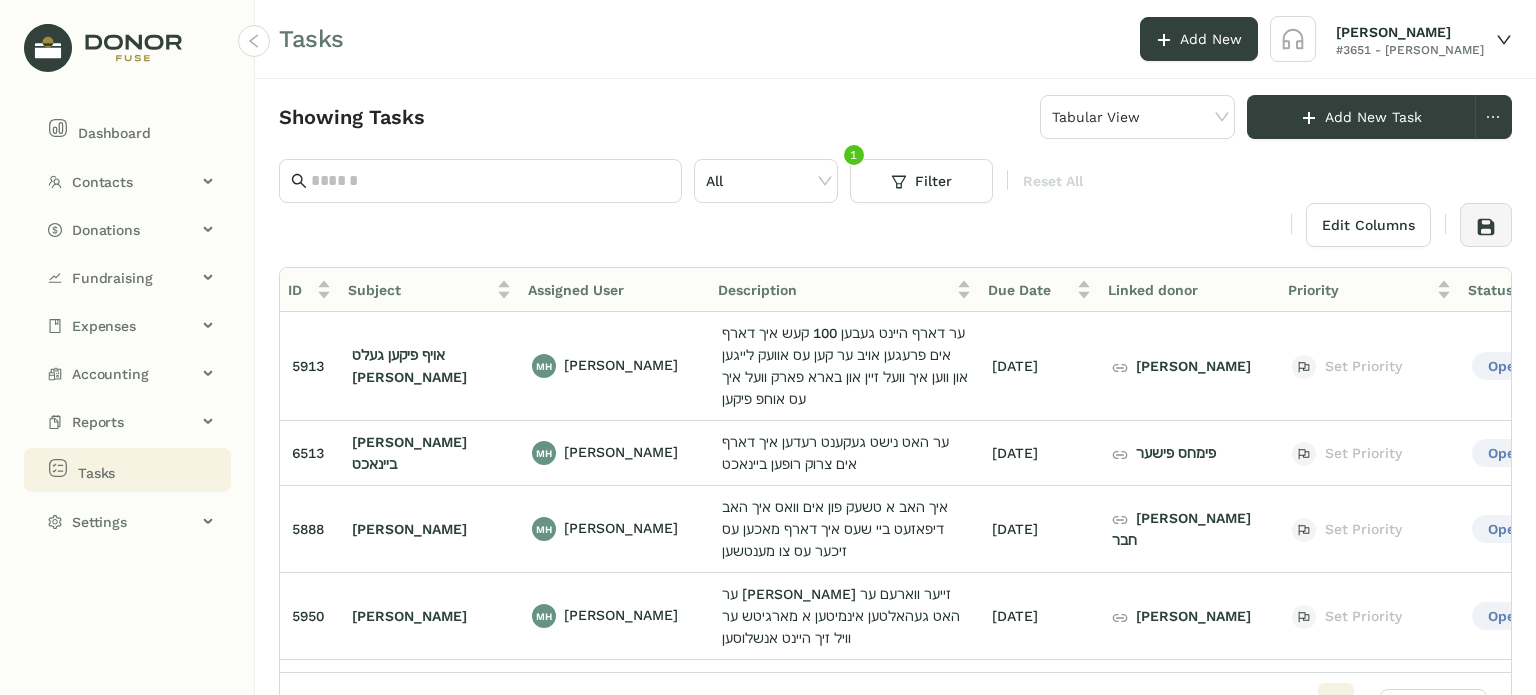 drag, startPoint x: 1512, startPoint y: 320, endPoint x: 1508, endPoint y: 334, distance: 14.56022 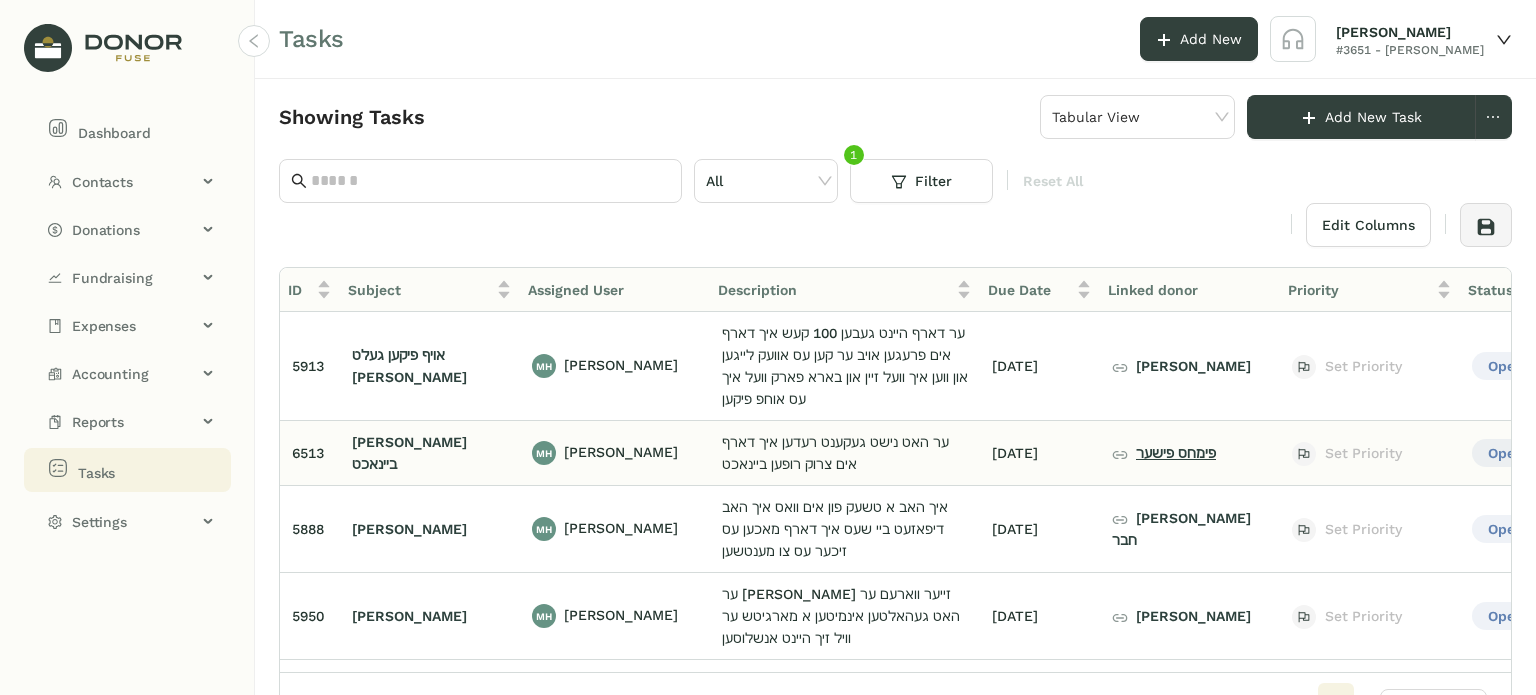 click on "פימחס פישער" 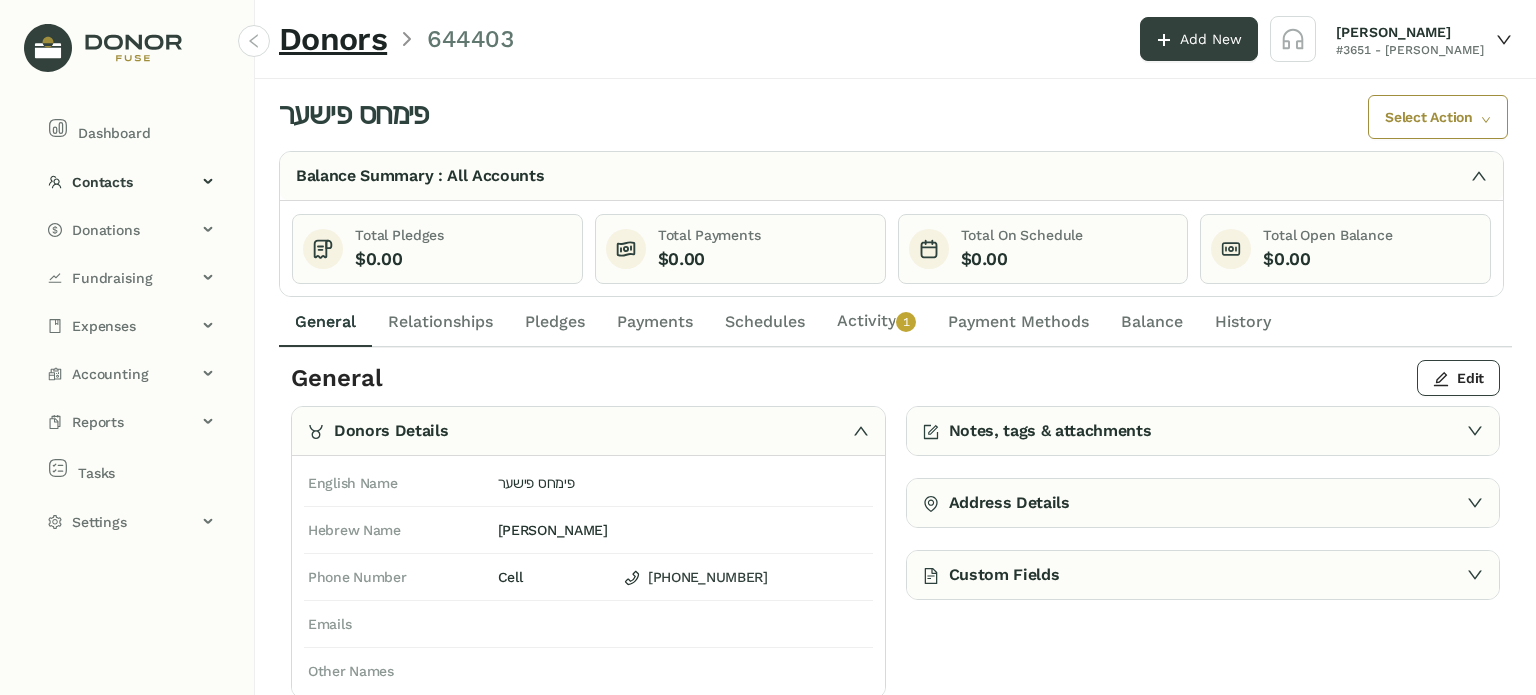 click on "Relationships" 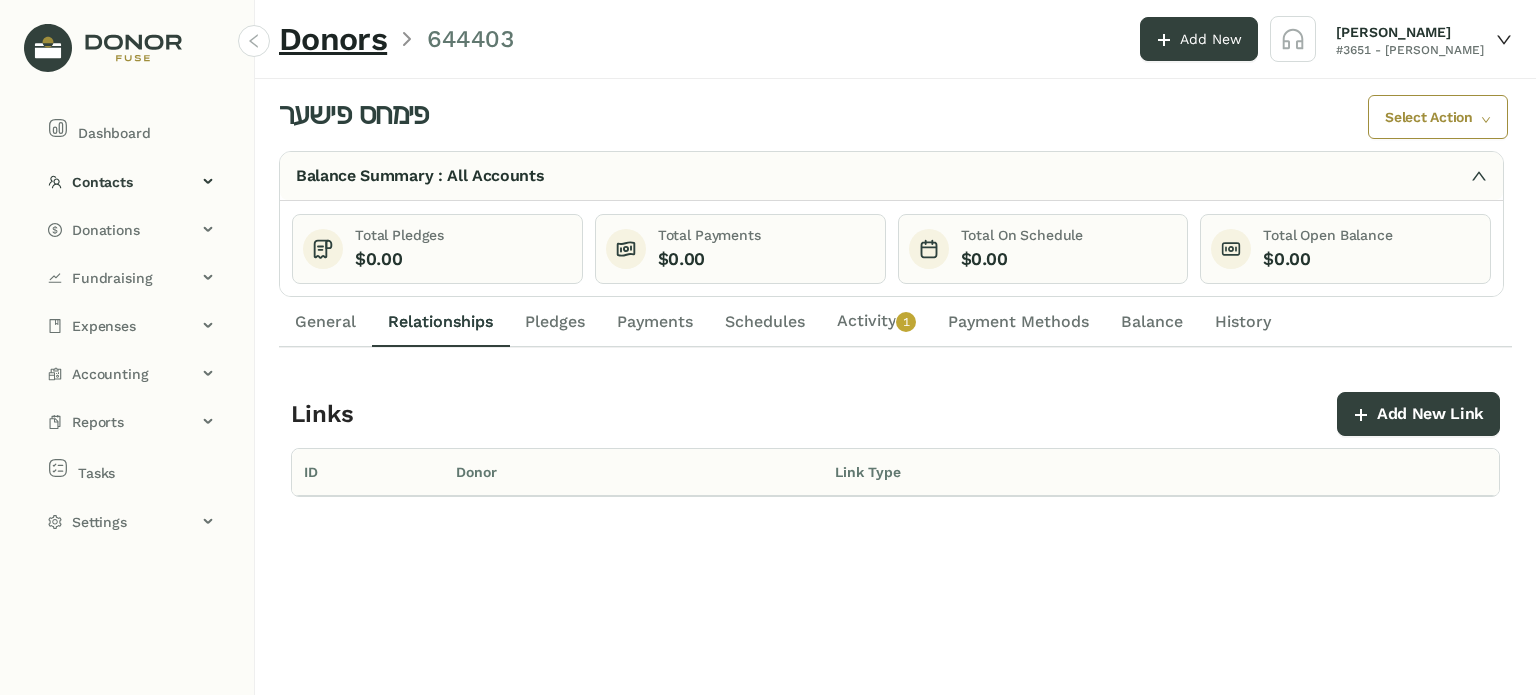 drag, startPoint x: 654, startPoint y: 316, endPoint x: 731, endPoint y: 312, distance: 77.10383 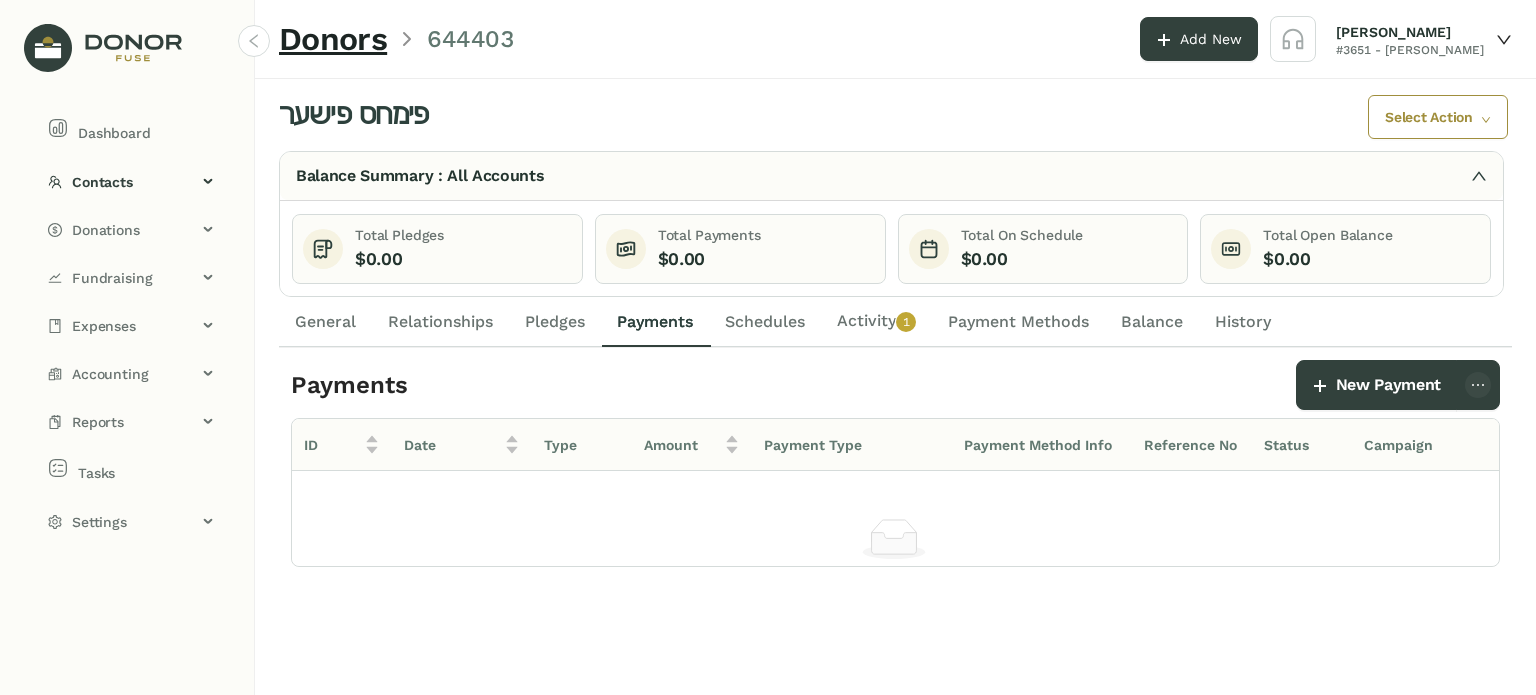click on "Schedules" 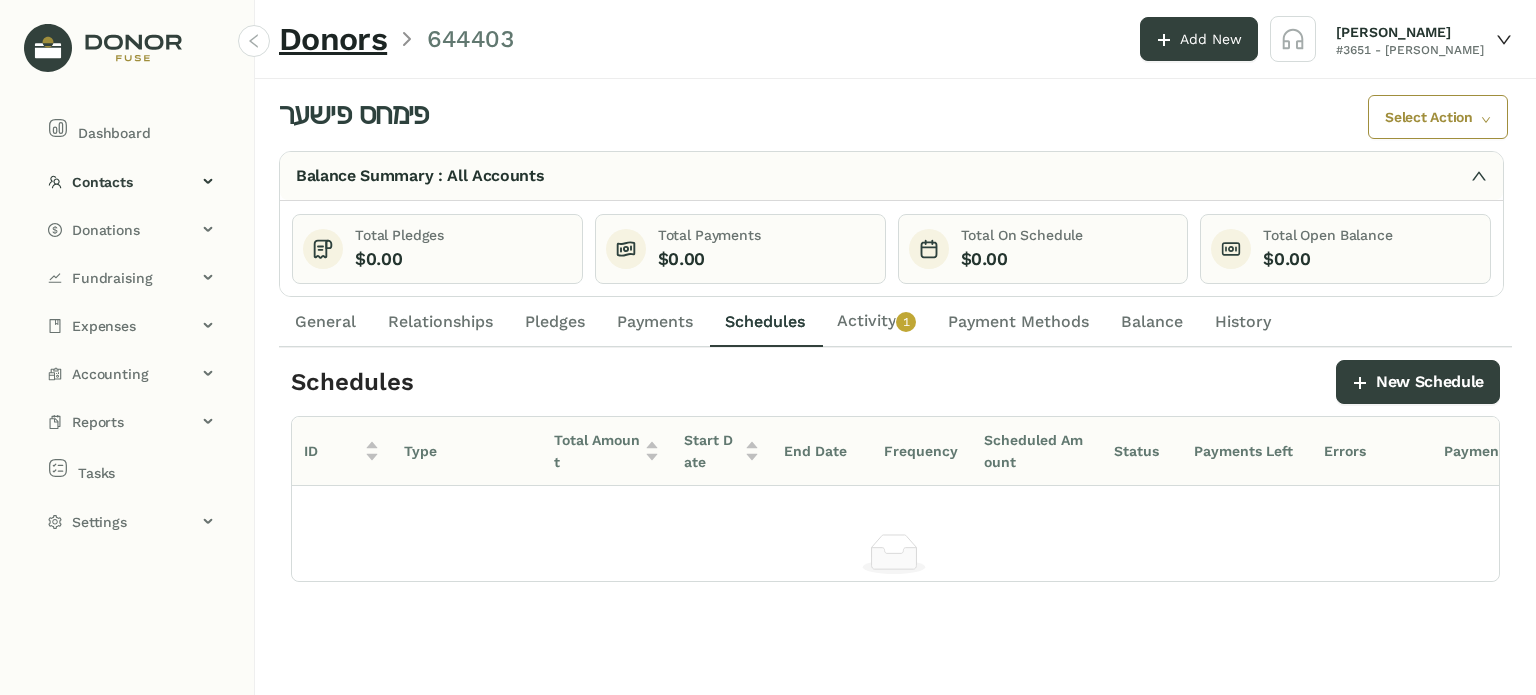 click on "General" 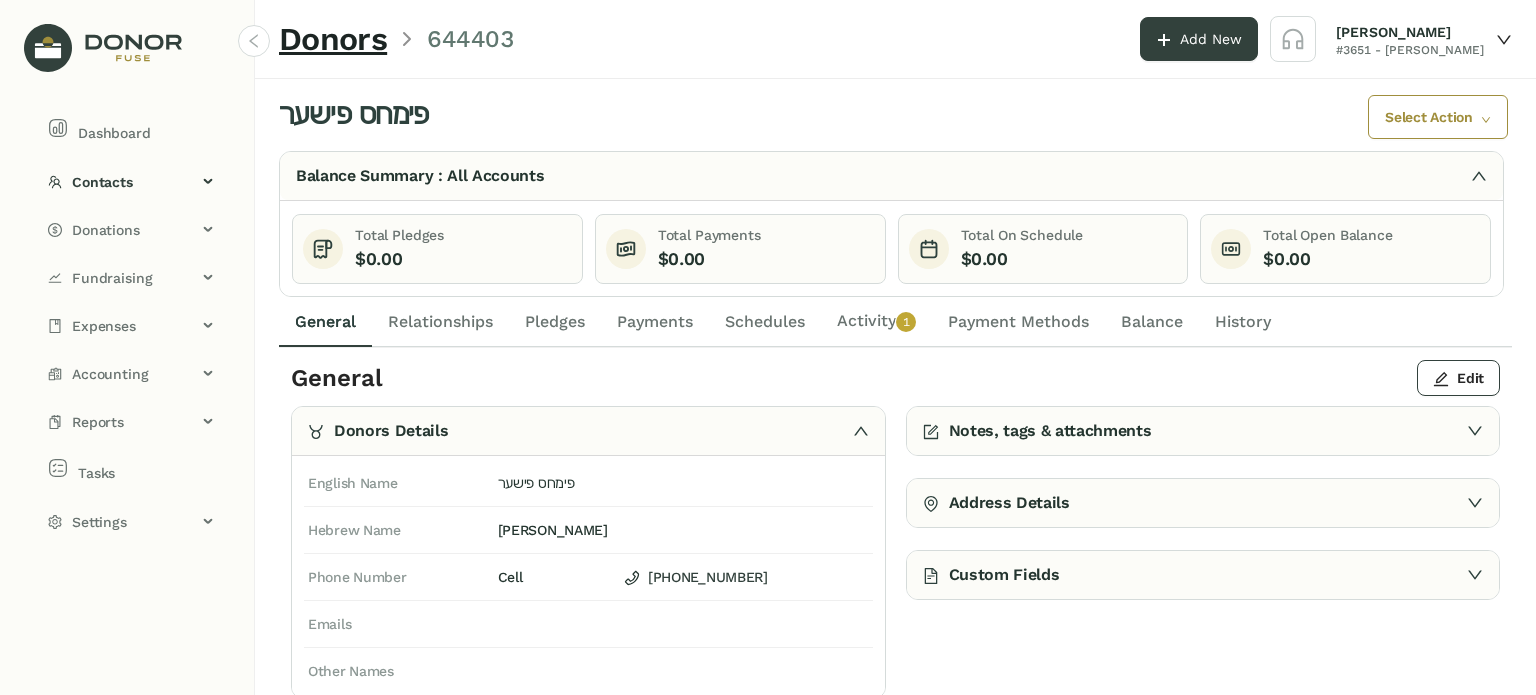 drag, startPoint x: 887, startPoint y: 308, endPoint x: 784, endPoint y: 310, distance: 103.01942 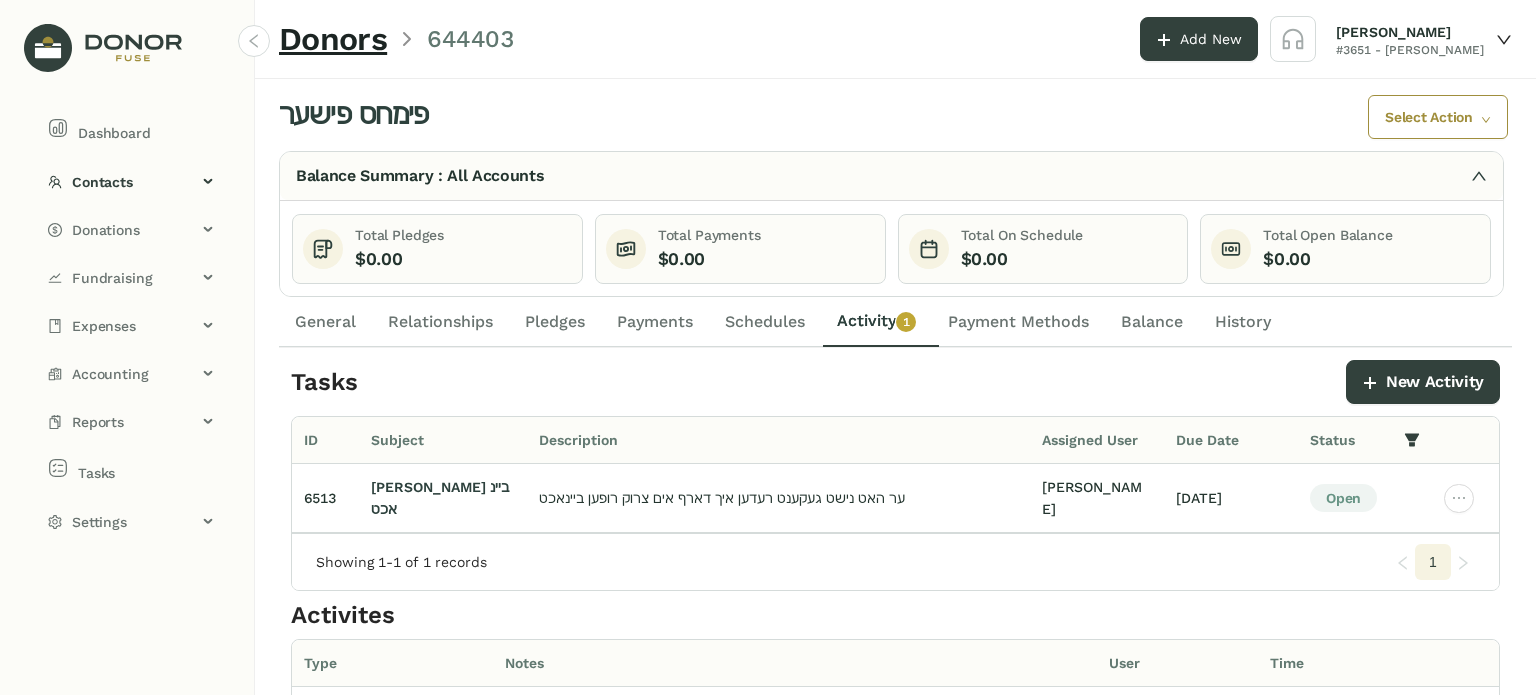 click on "General" 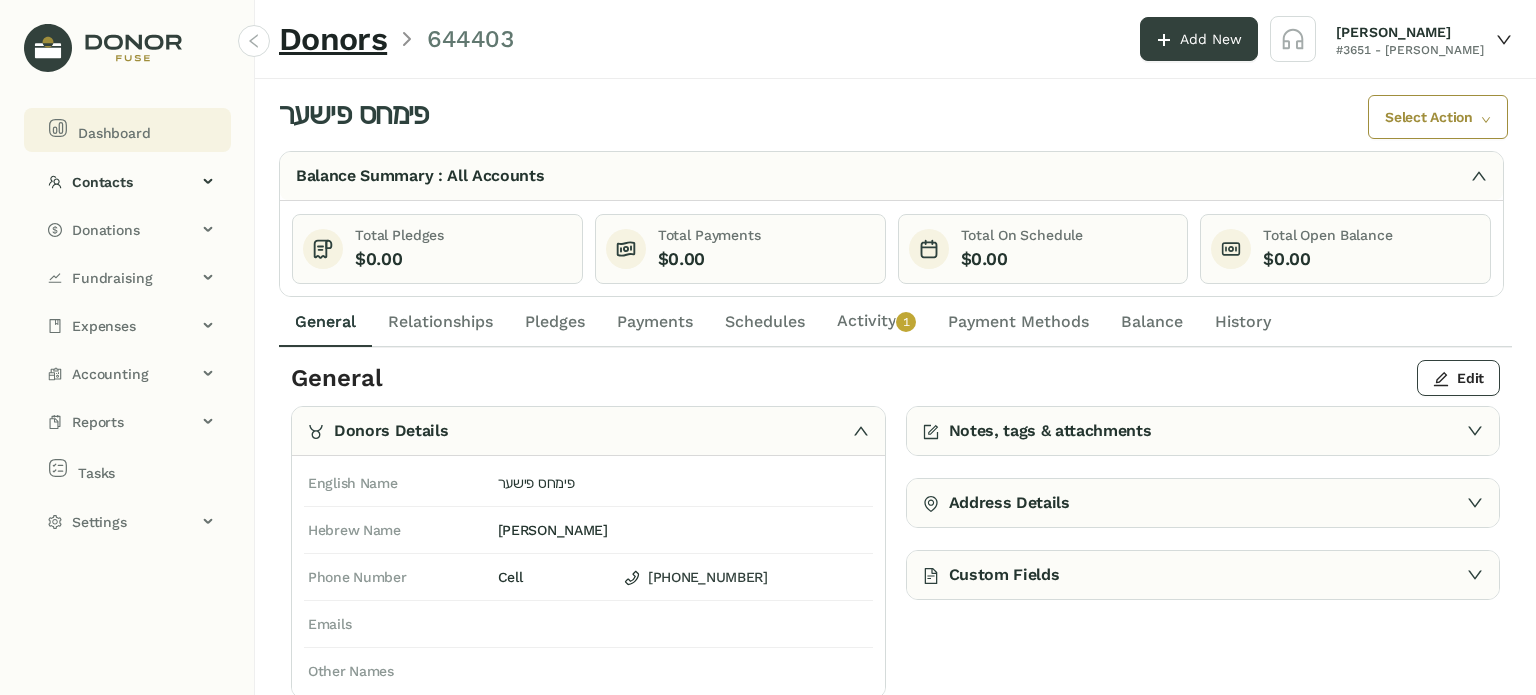 click on "Dashboard" 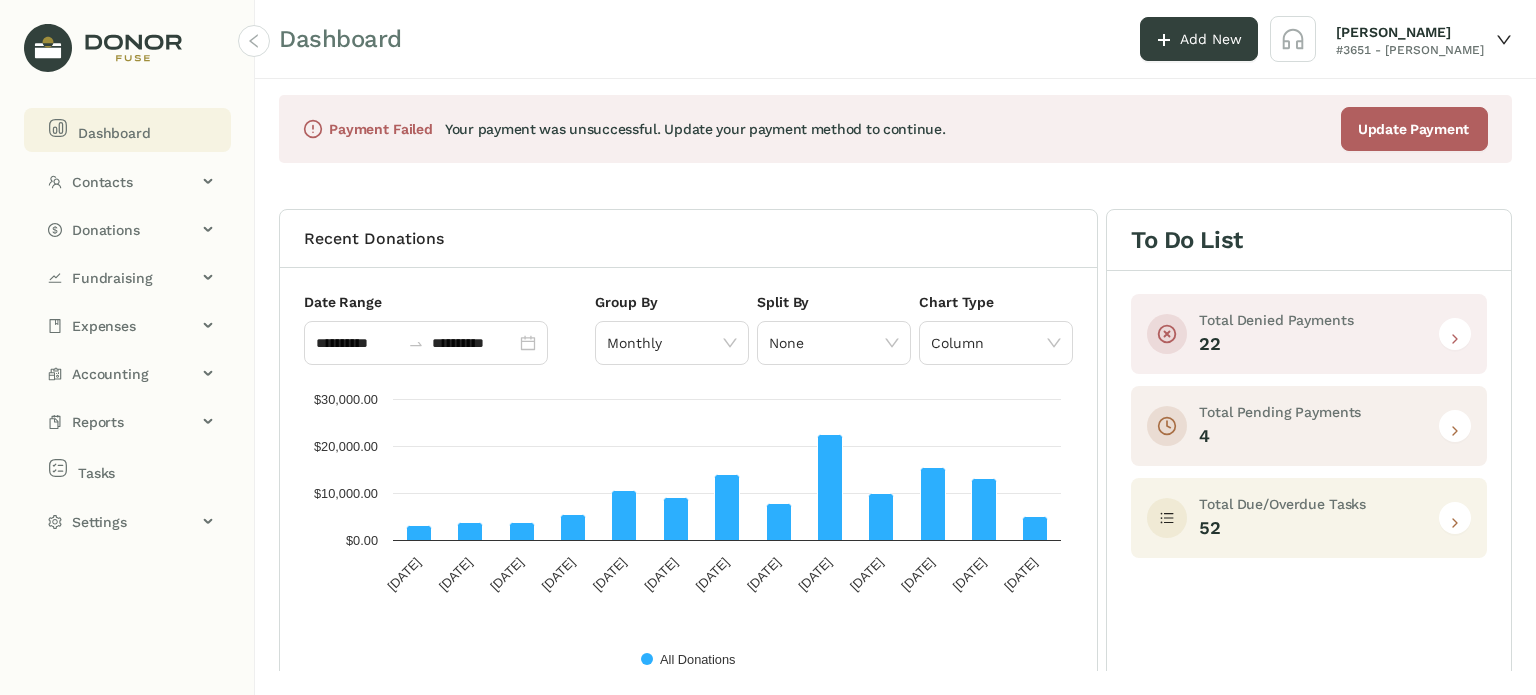 click 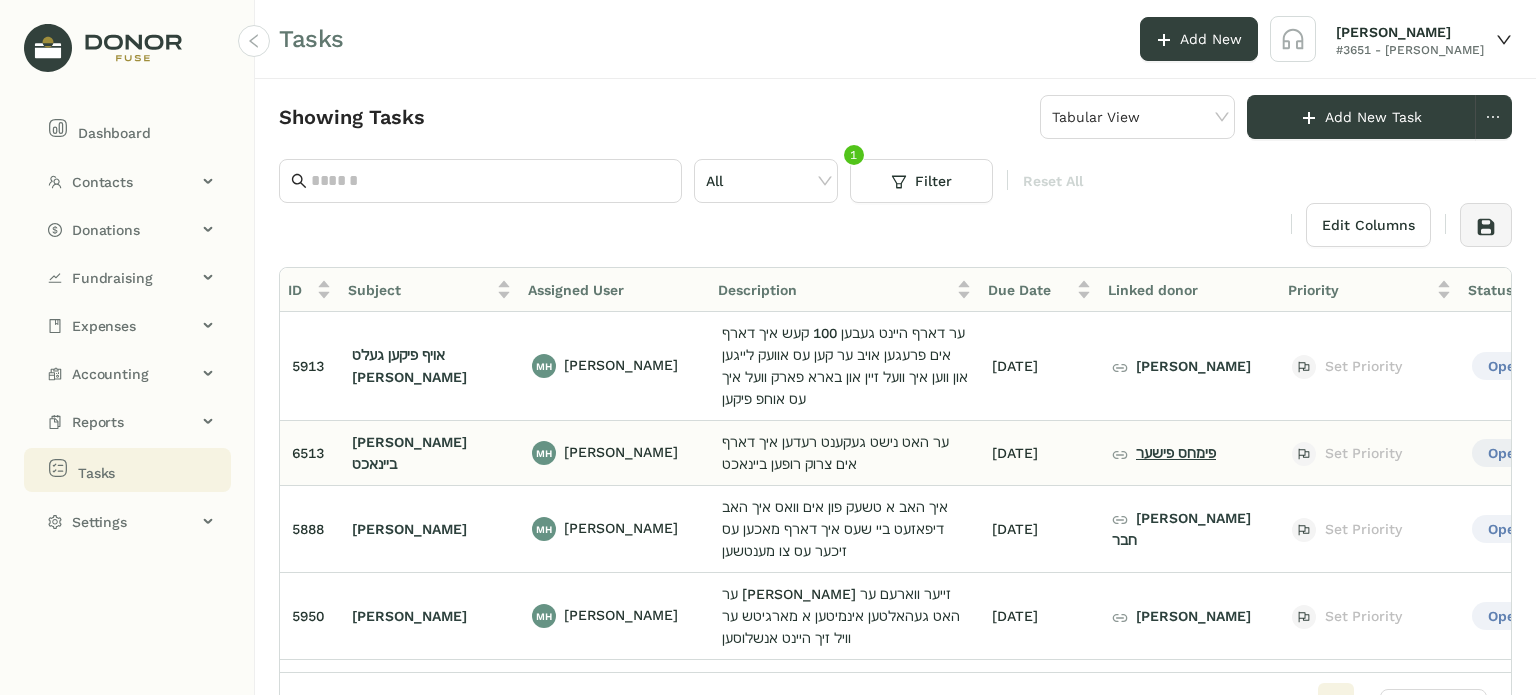 click on "פימחס פישער" 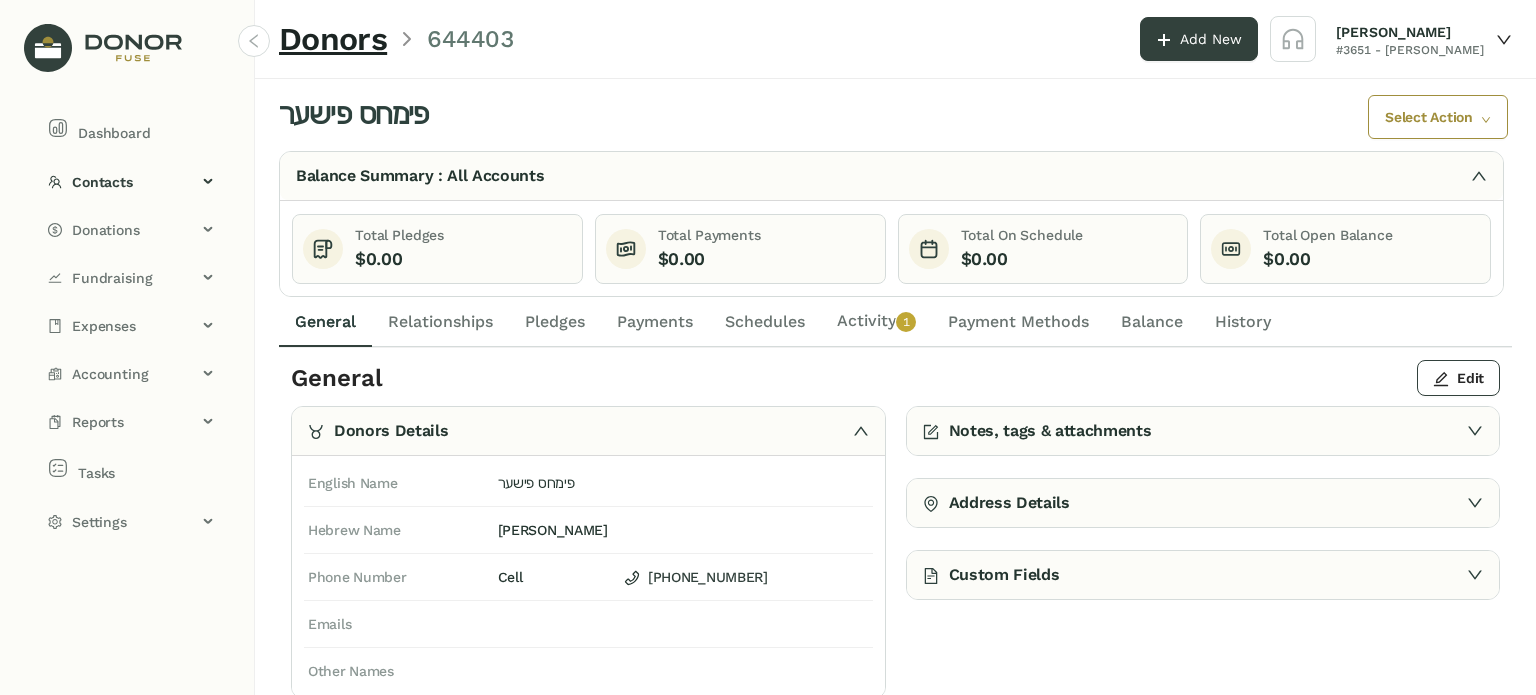click on "Activity   0   1   2   3   4   5   6   7   8   9" 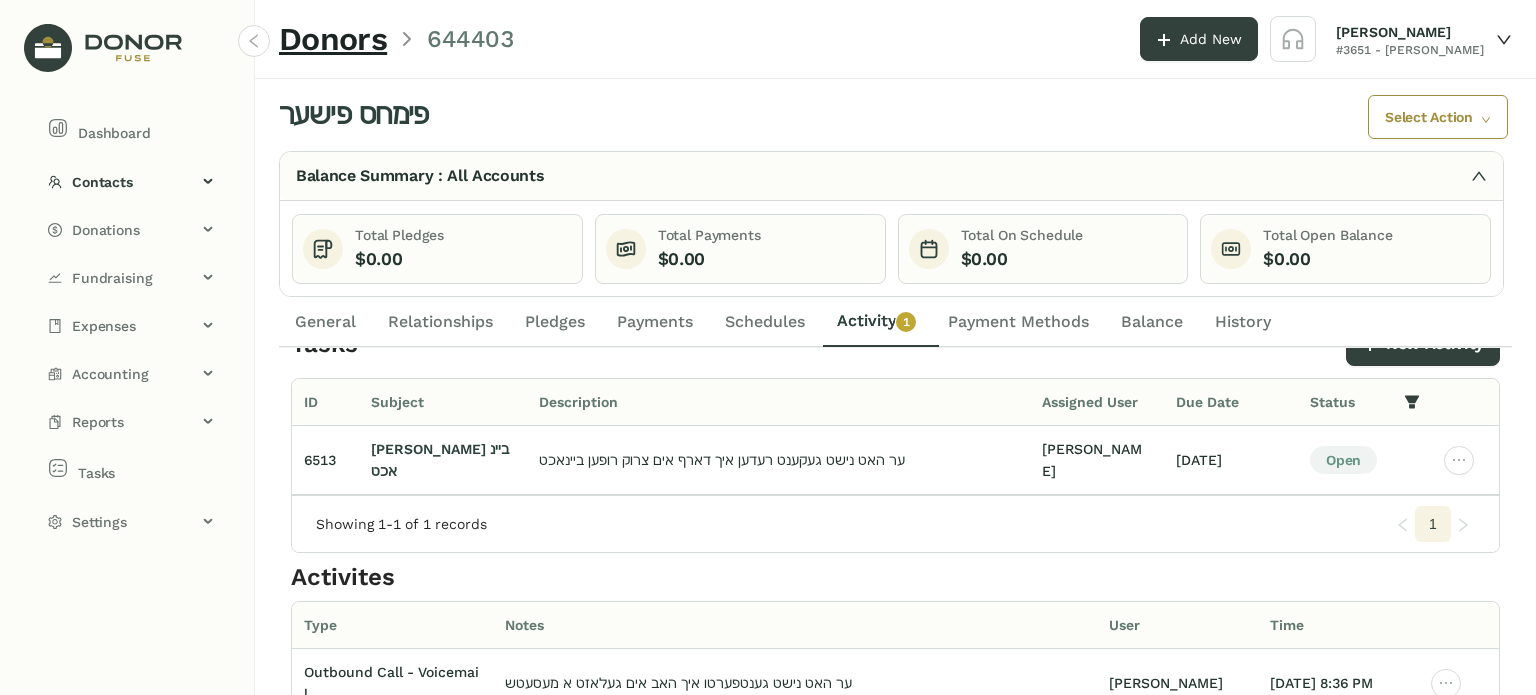 scroll, scrollTop: 0, scrollLeft: 0, axis: both 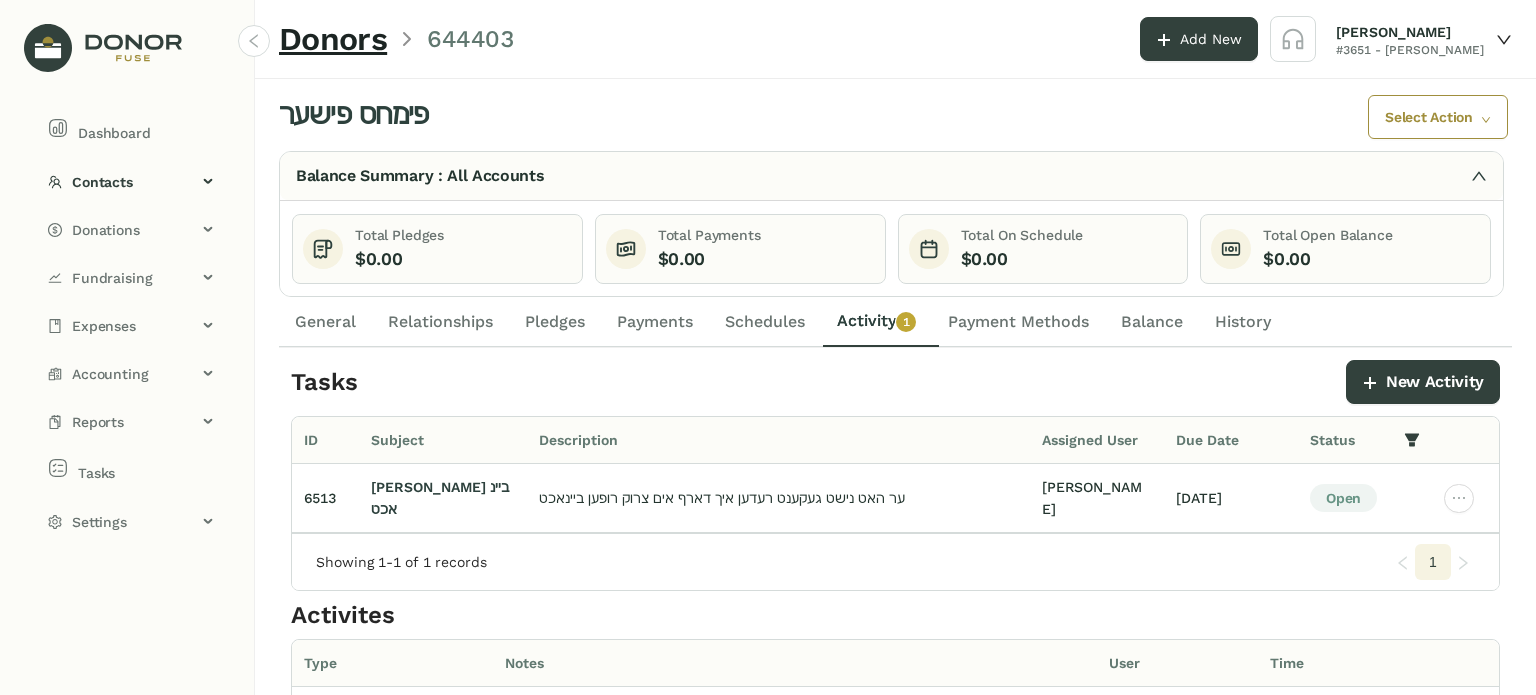 click on "General" 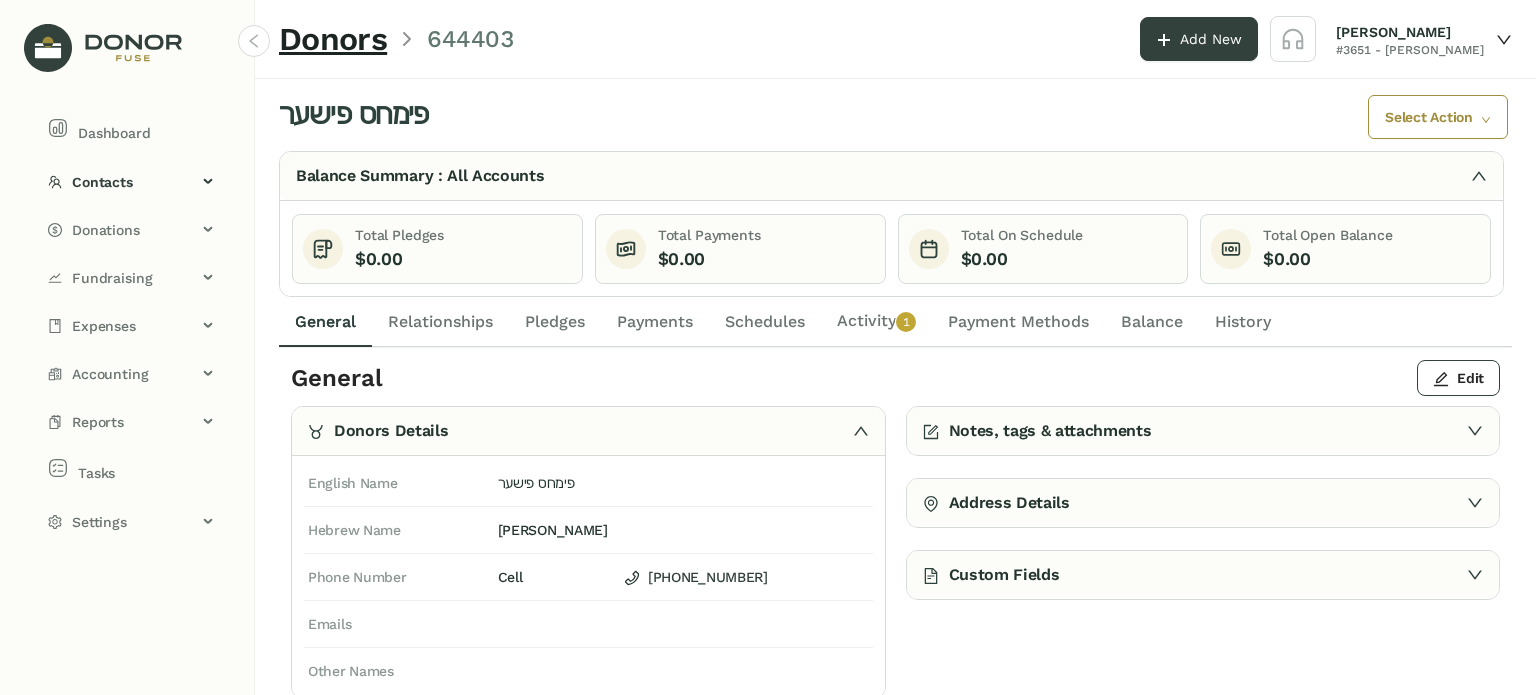 click on "Activity   0   1   2   3   4   5   6   7   8   9" 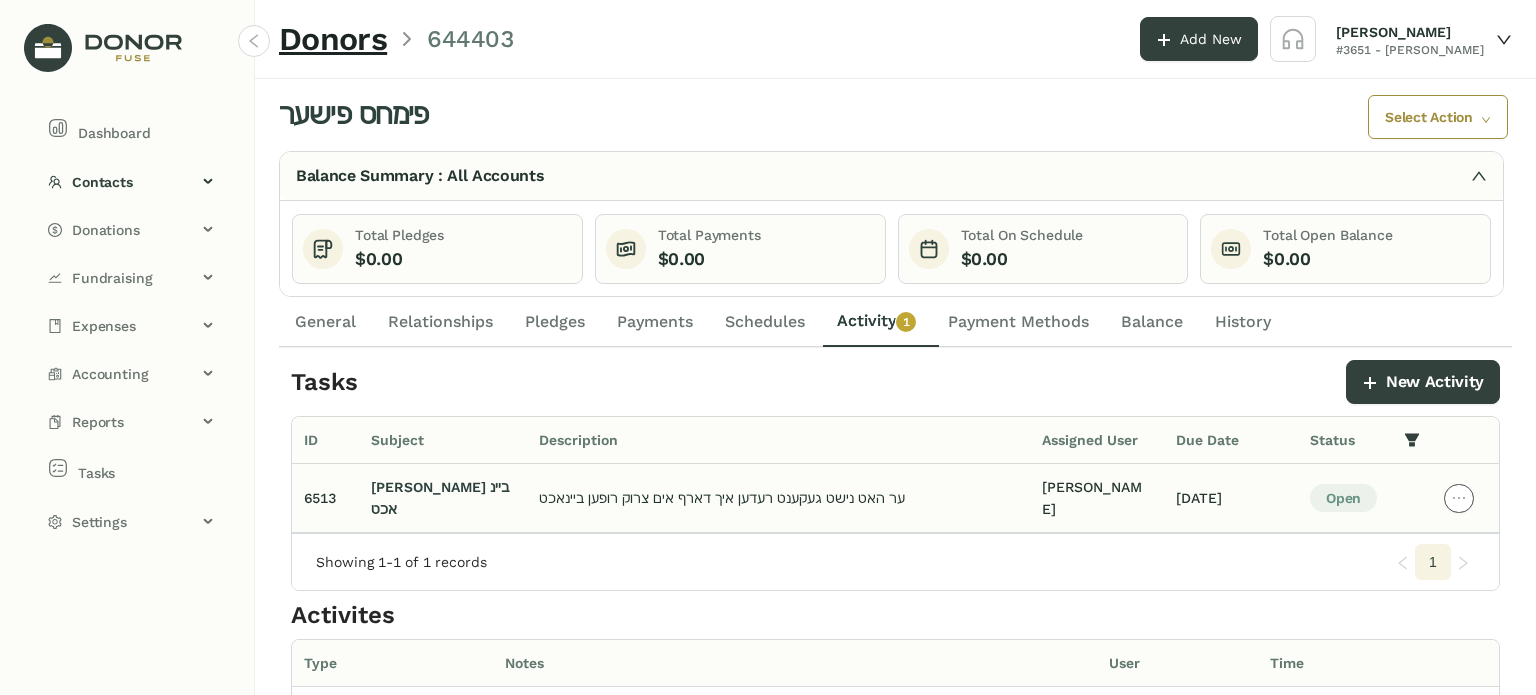 click 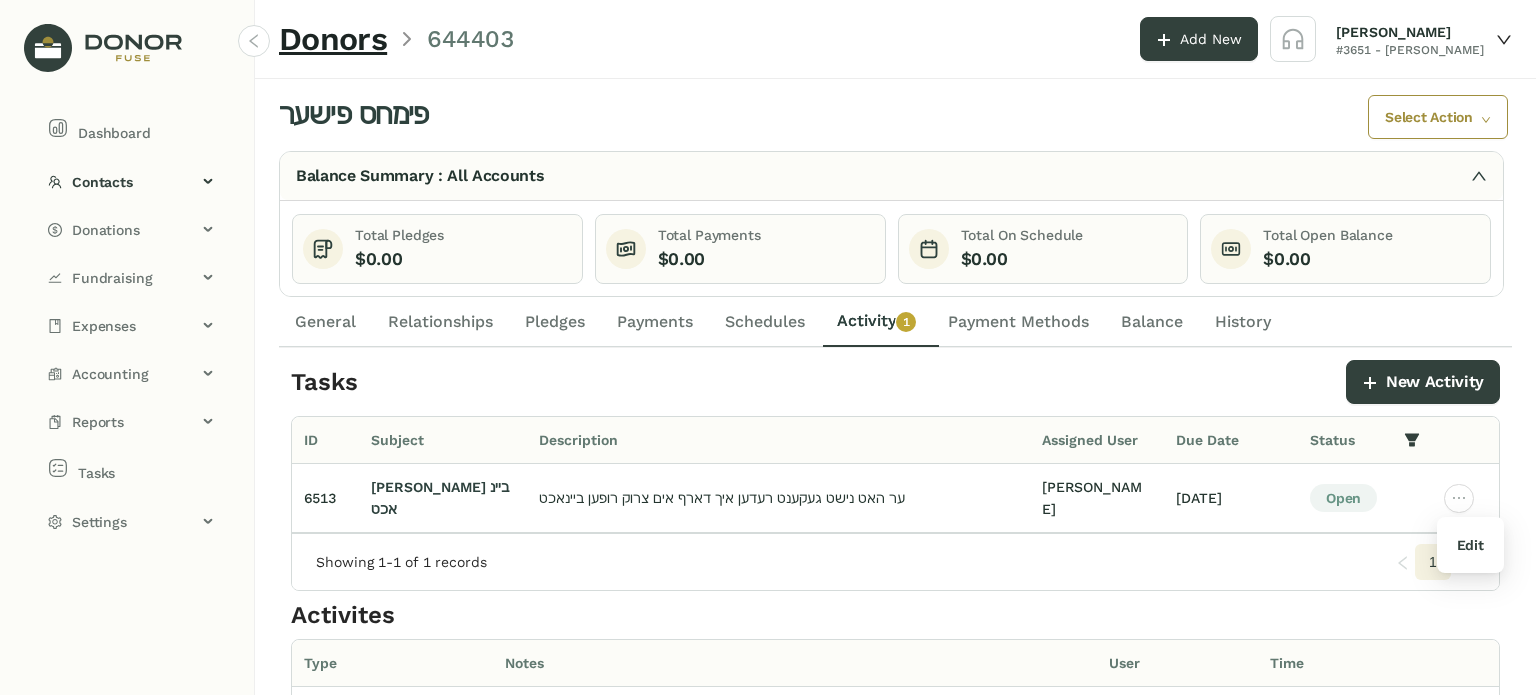 click on "Edit" at bounding box center (1470, 545) 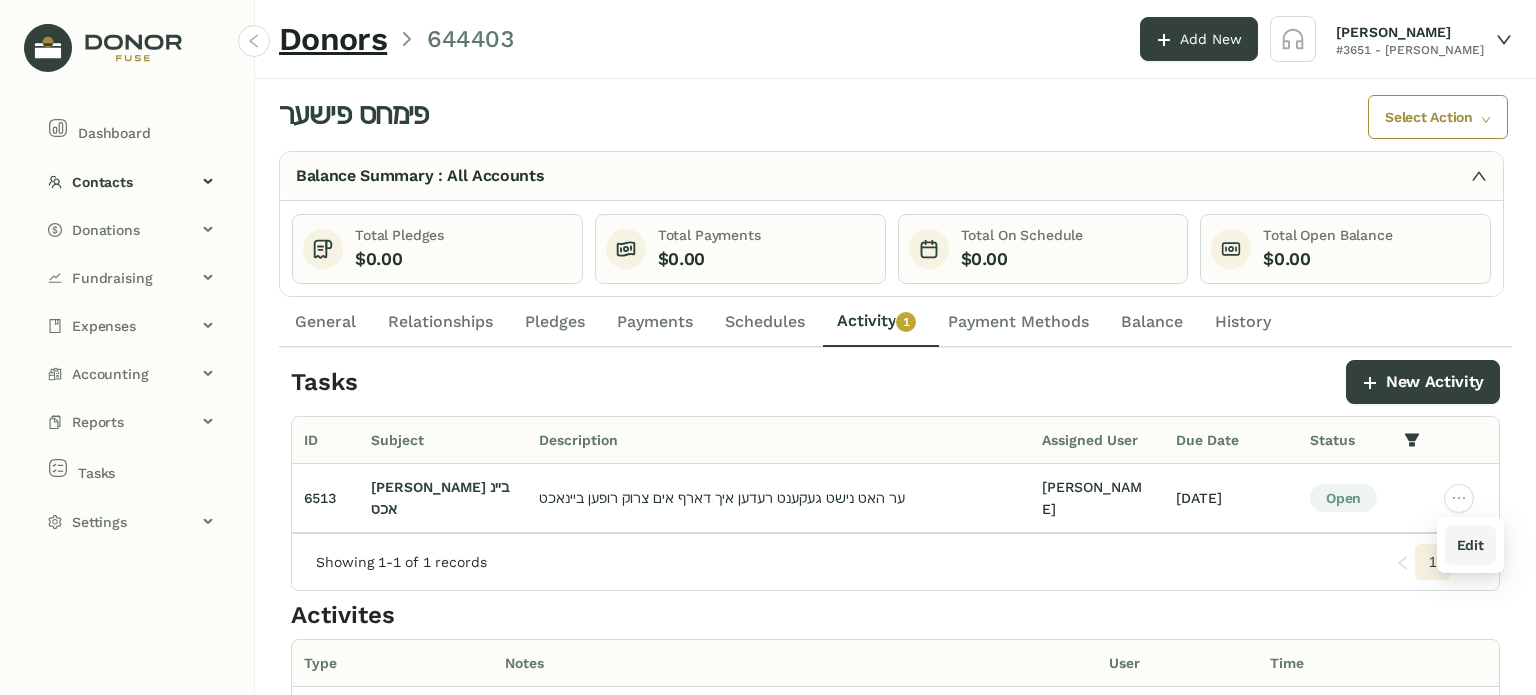 click on "Edit" at bounding box center (1470, 545) 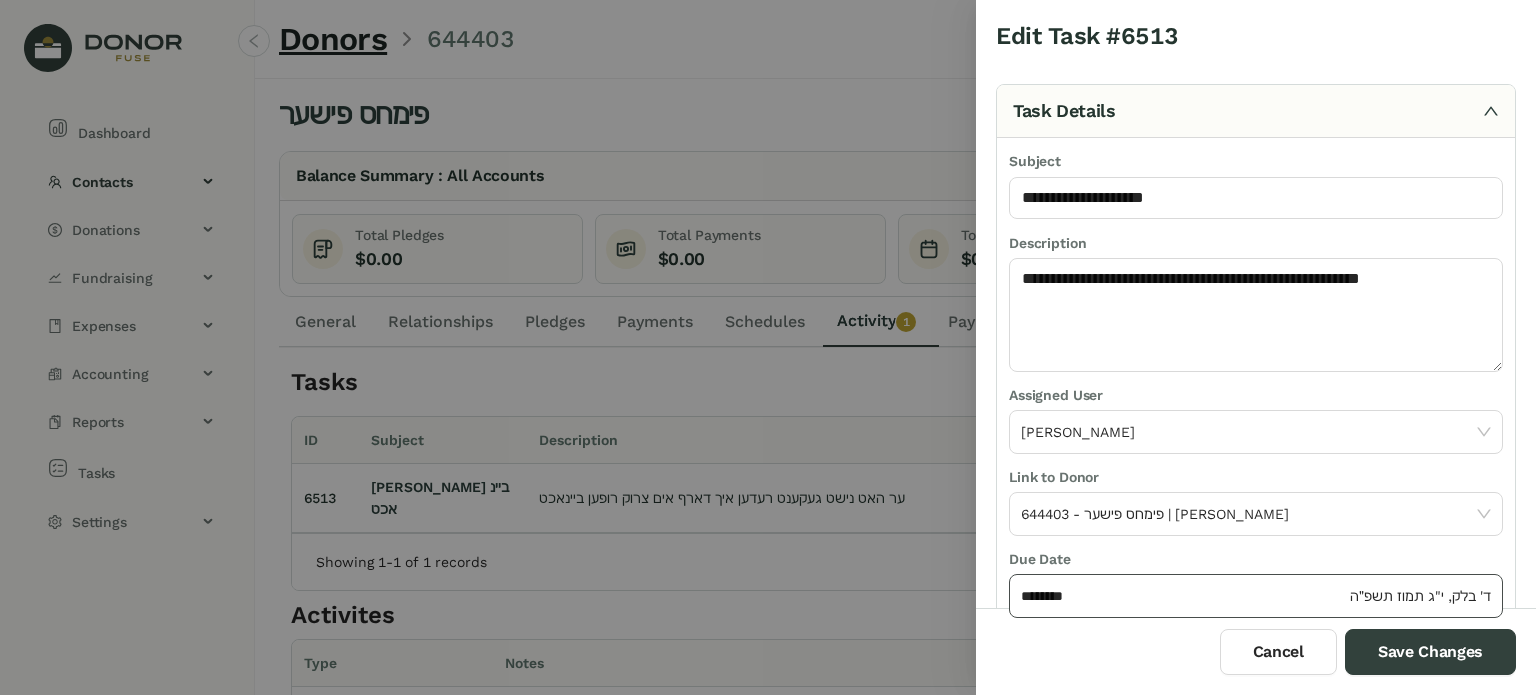 click on "********" 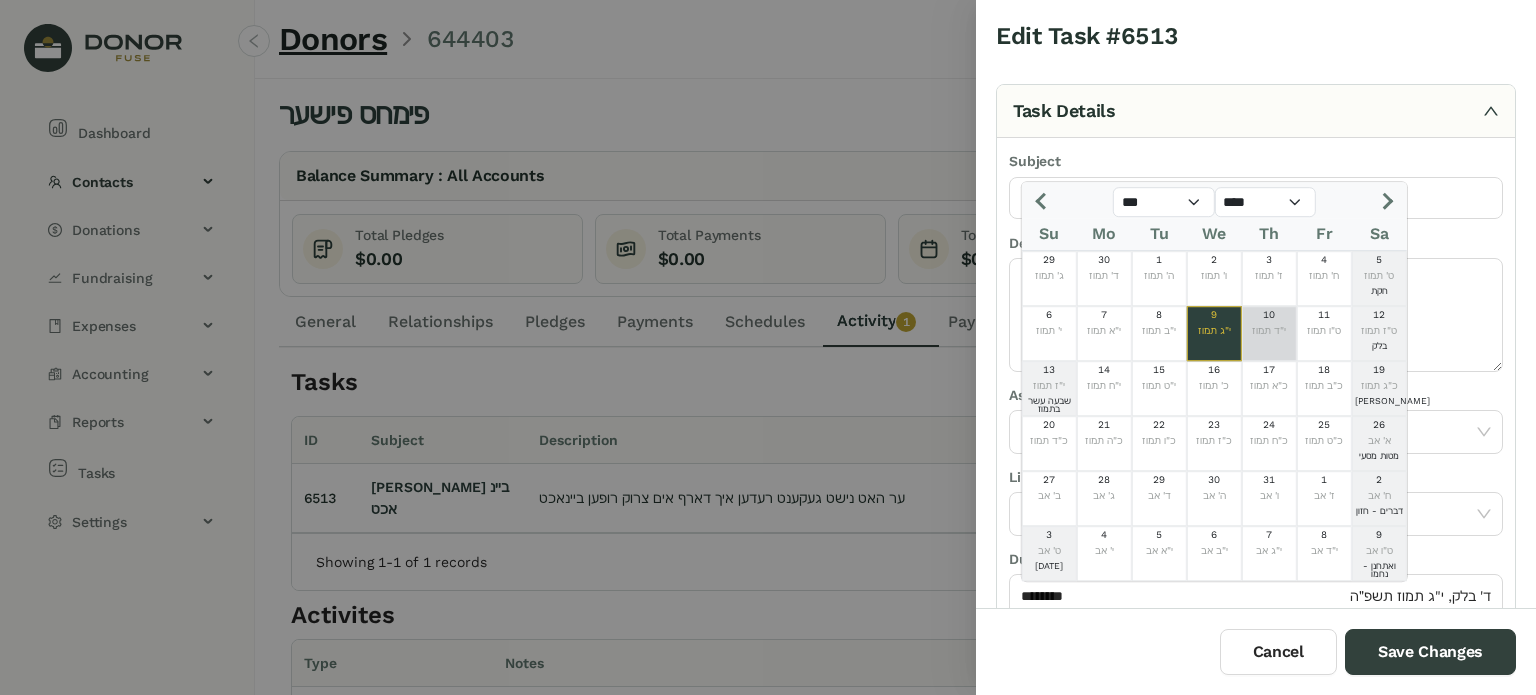click on "י"ד תמוז" 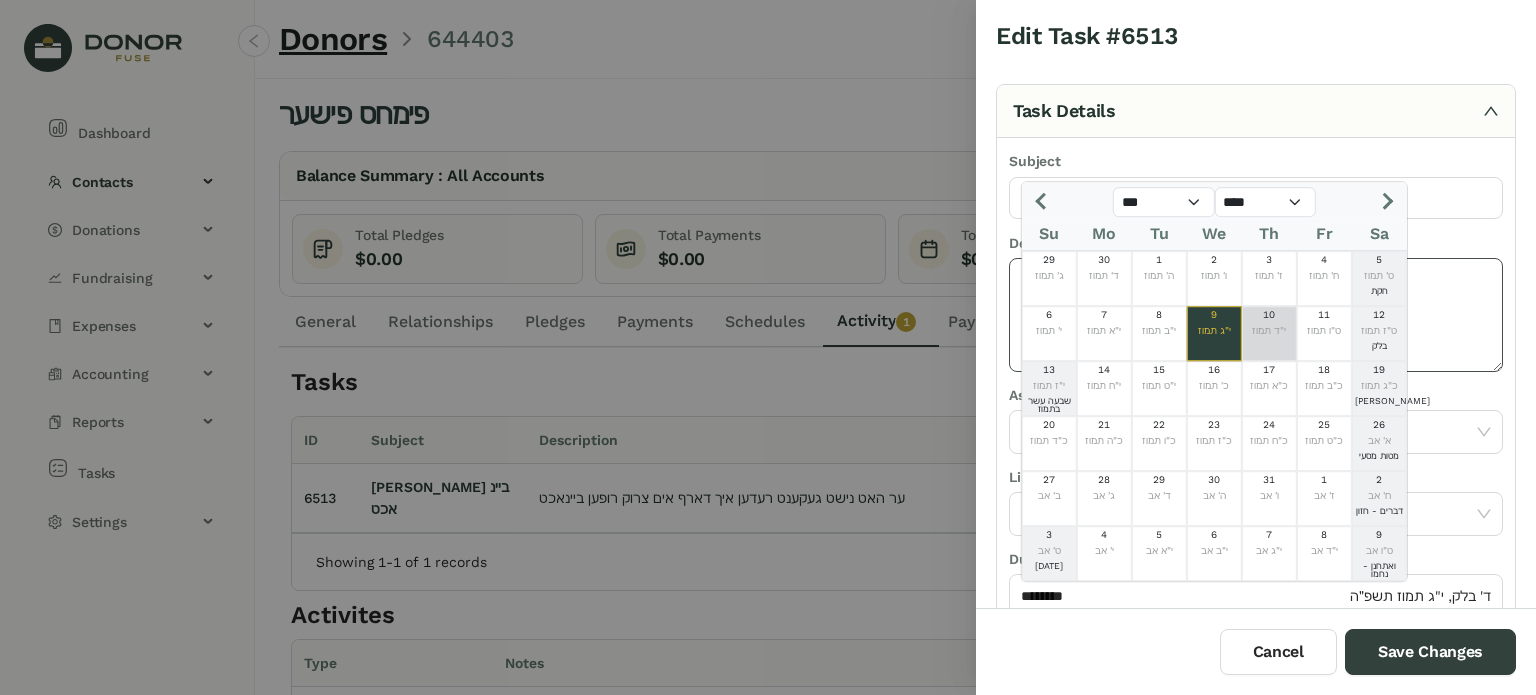 type on "*********" 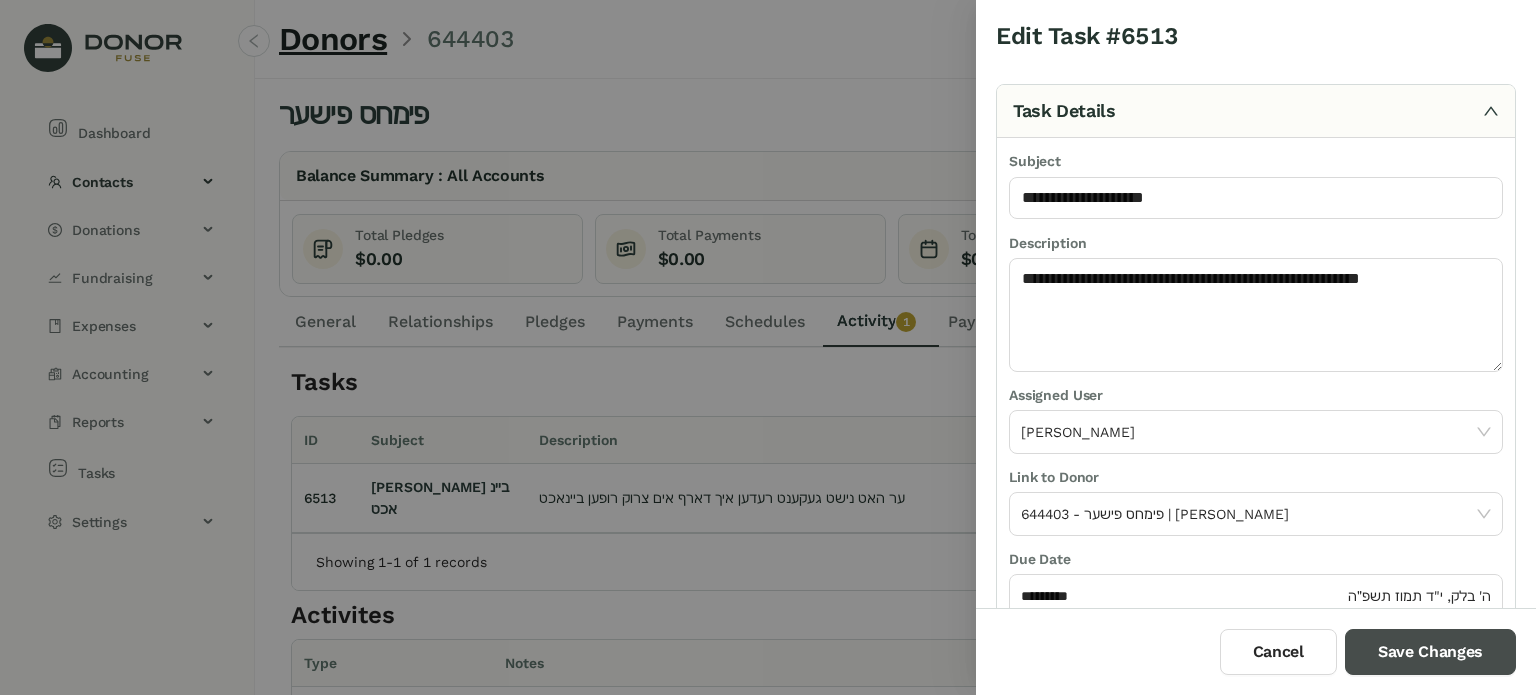 click on "Save Changes" at bounding box center [1430, 652] 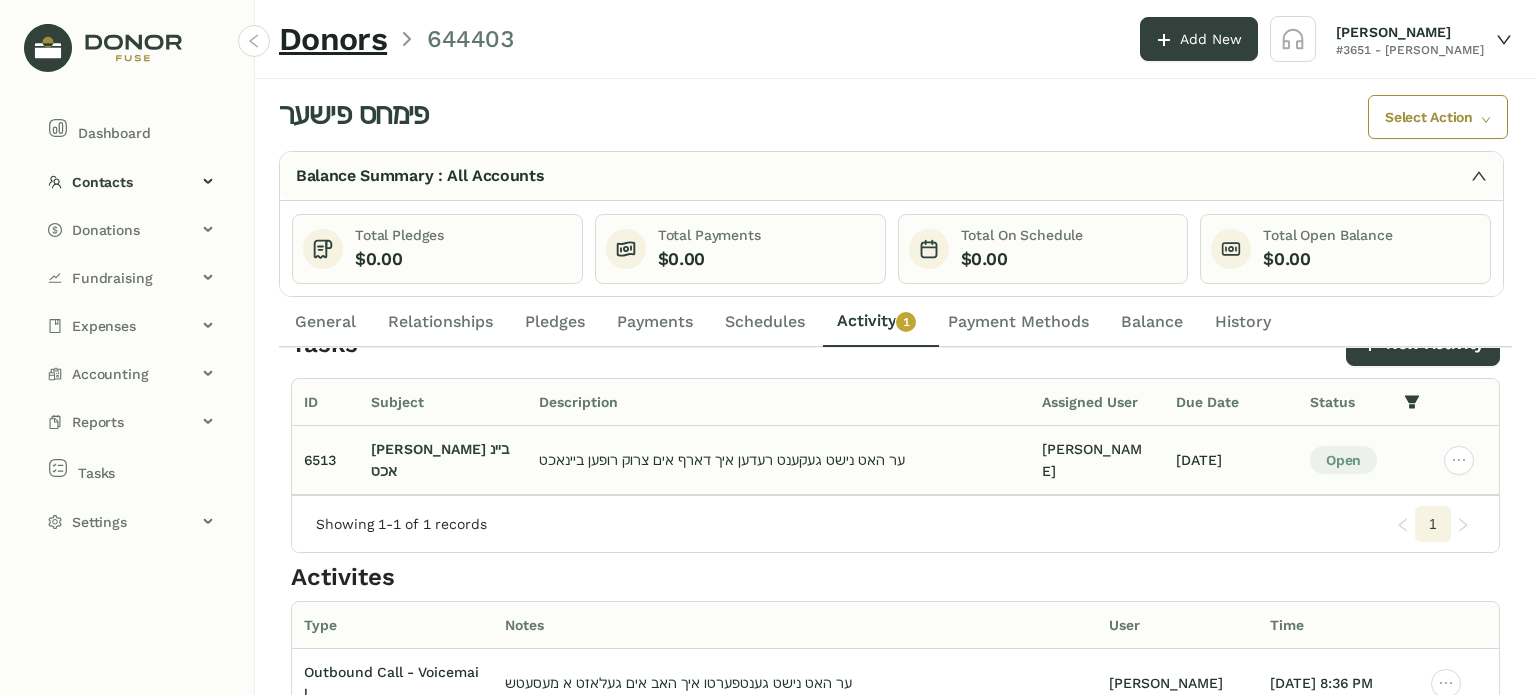 scroll, scrollTop: 0, scrollLeft: 0, axis: both 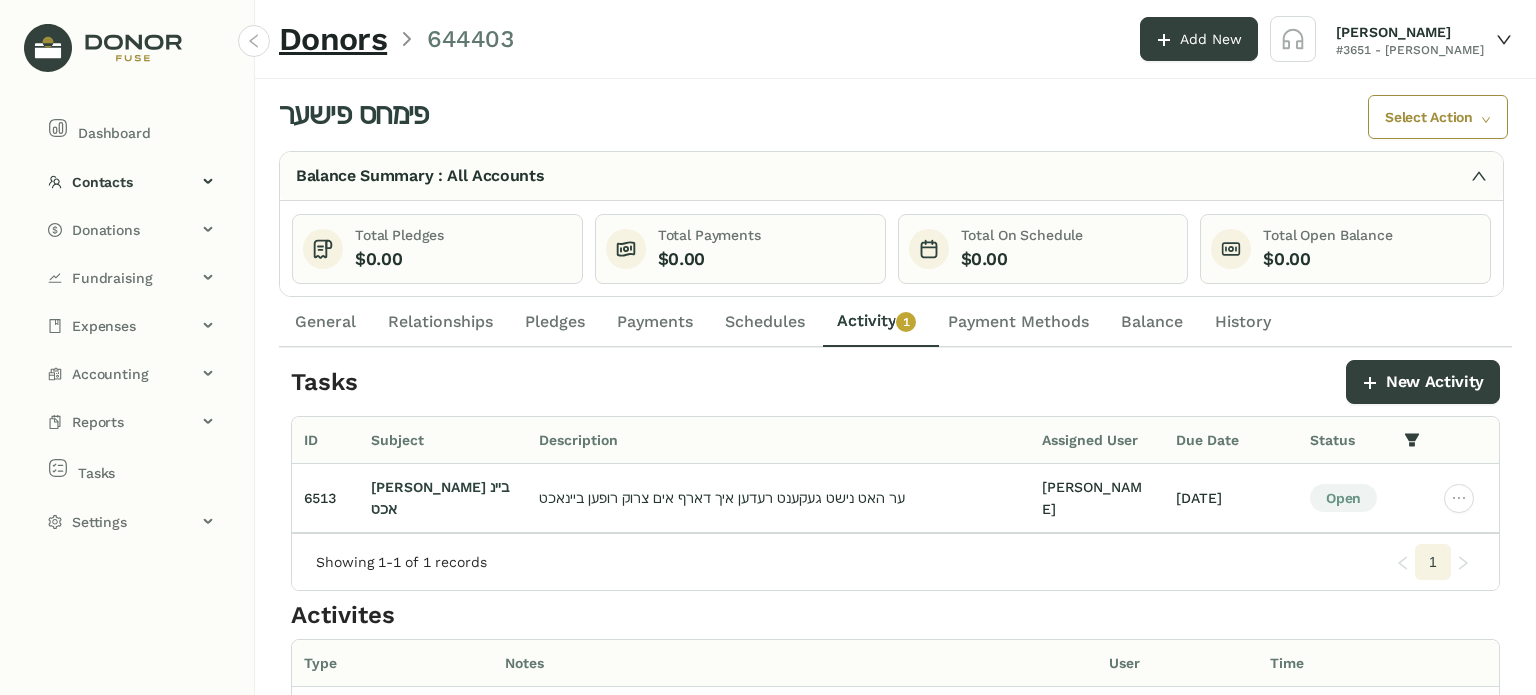 click on "Activity   0   1   2   3   4   5   6   7   8   9" 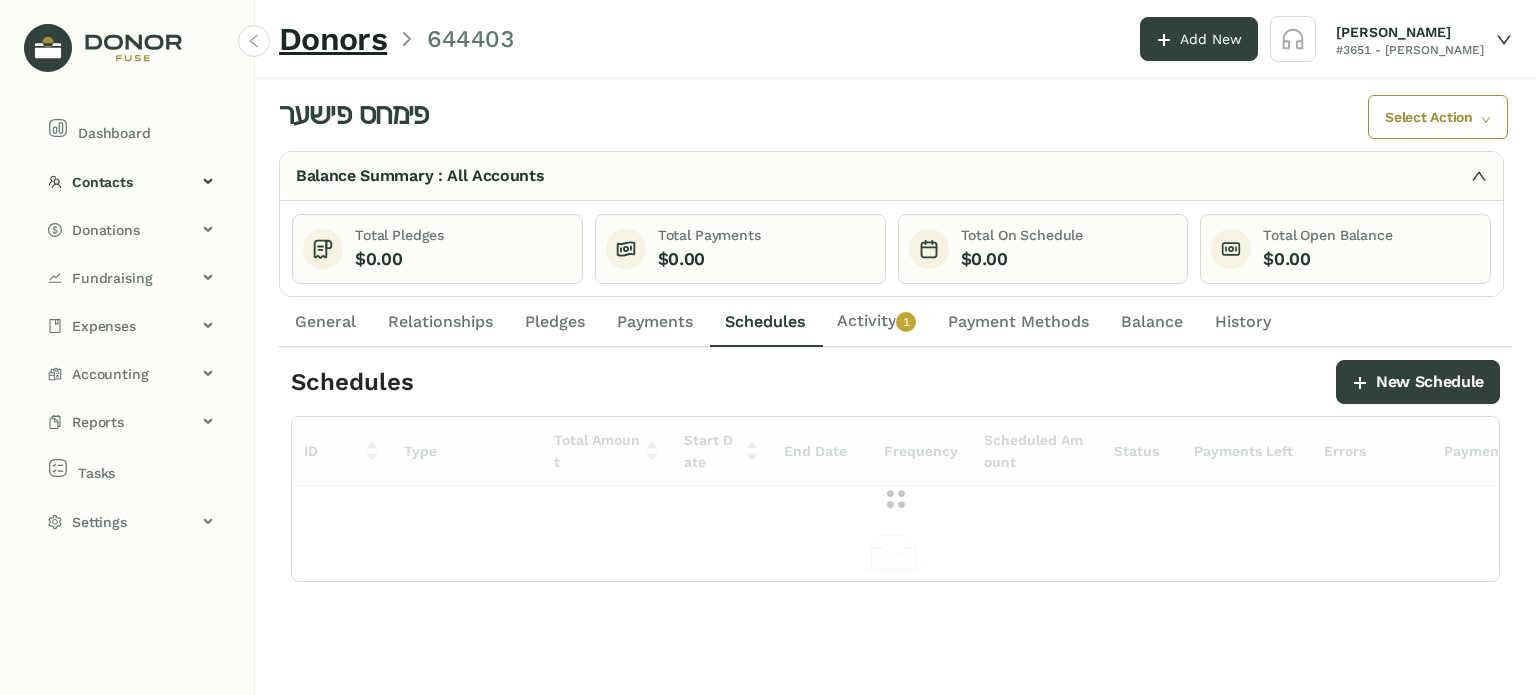 click on "Activity   0   1   2   3   4   5   6   7   8   9" 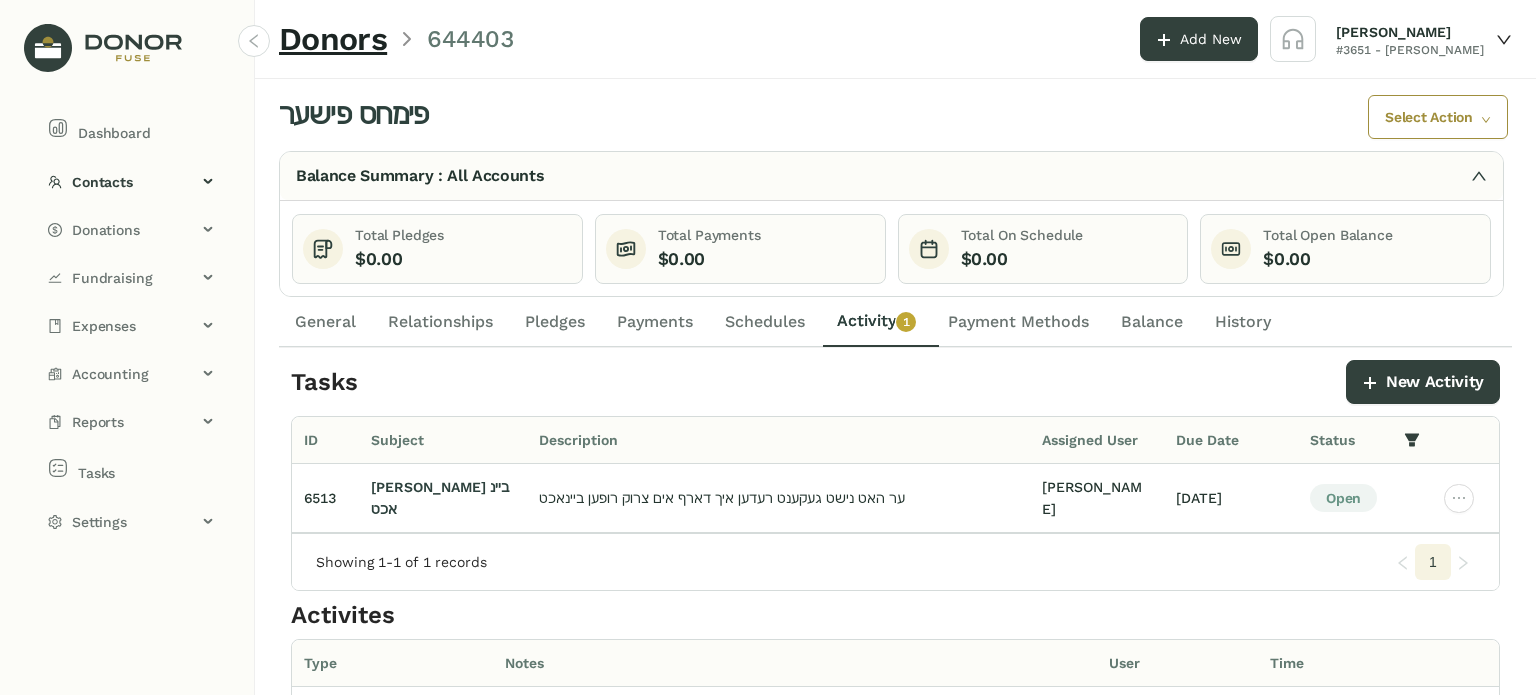 click on "General" 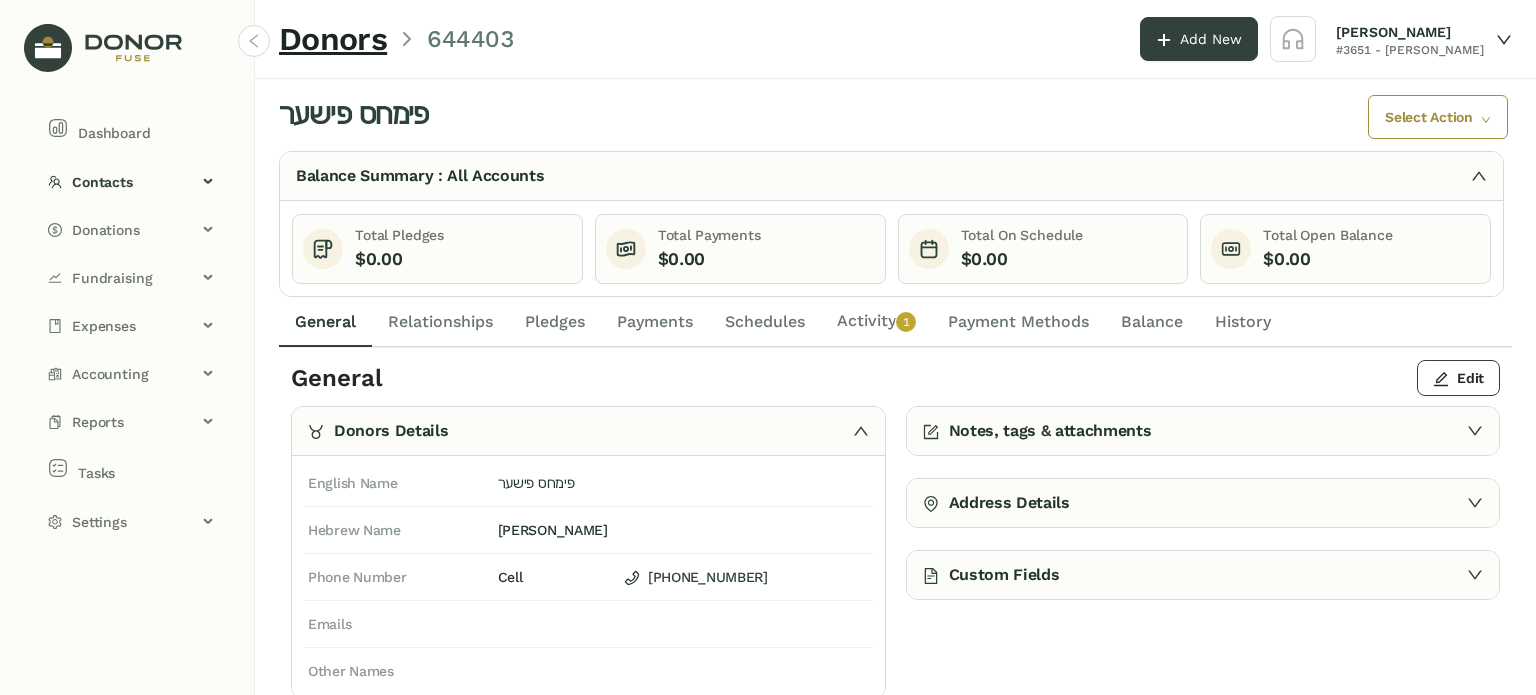 drag, startPoint x: 567, startPoint y: 326, endPoint x: 581, endPoint y: 319, distance: 15.652476 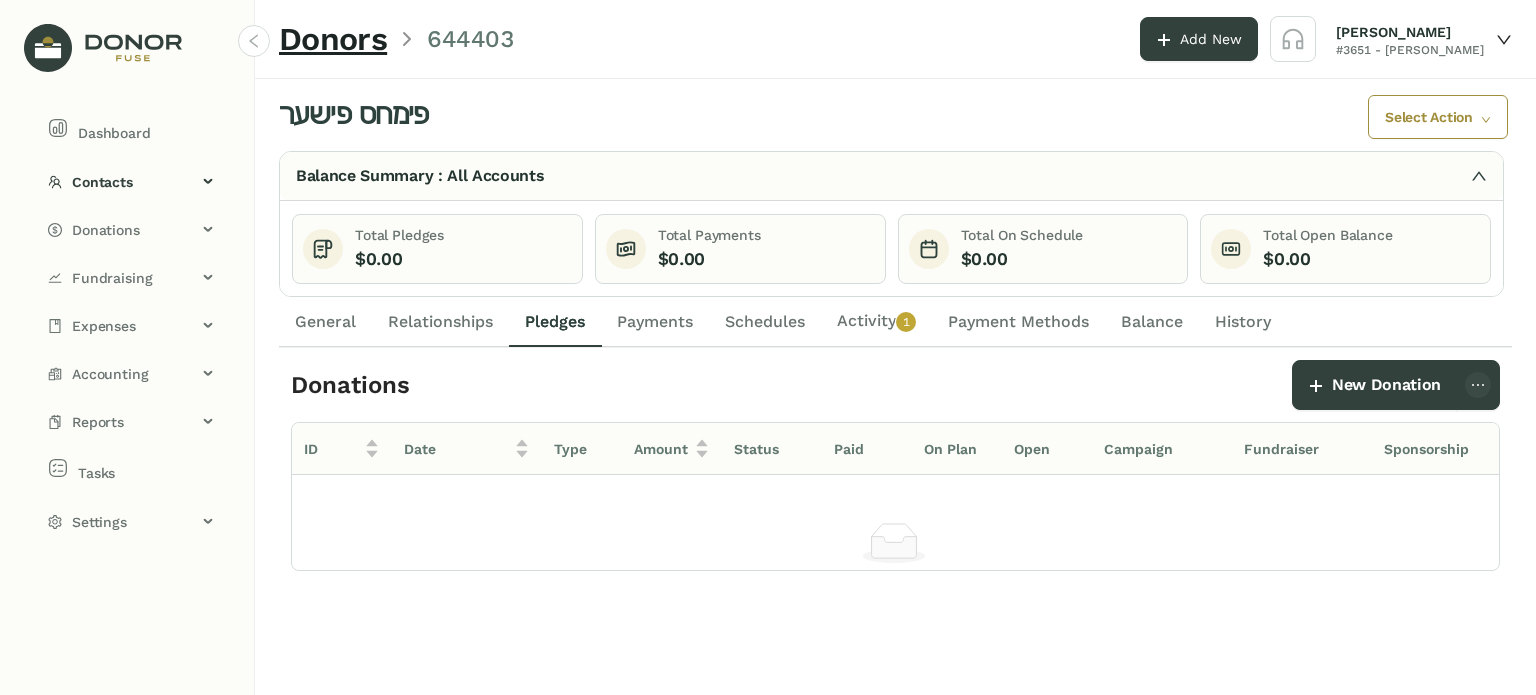 click on "Payments" 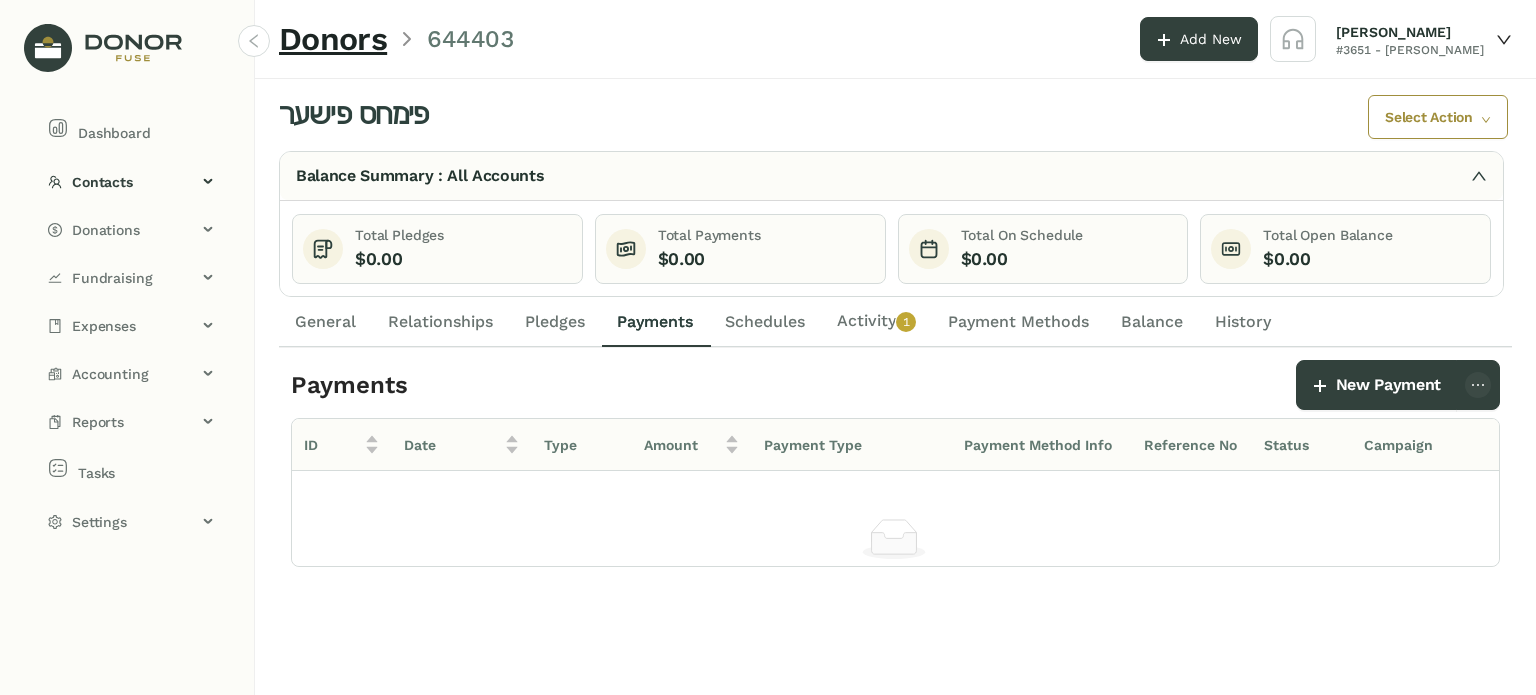 click on "Activity   0   1   2   3   4   5   6   7   8   9" 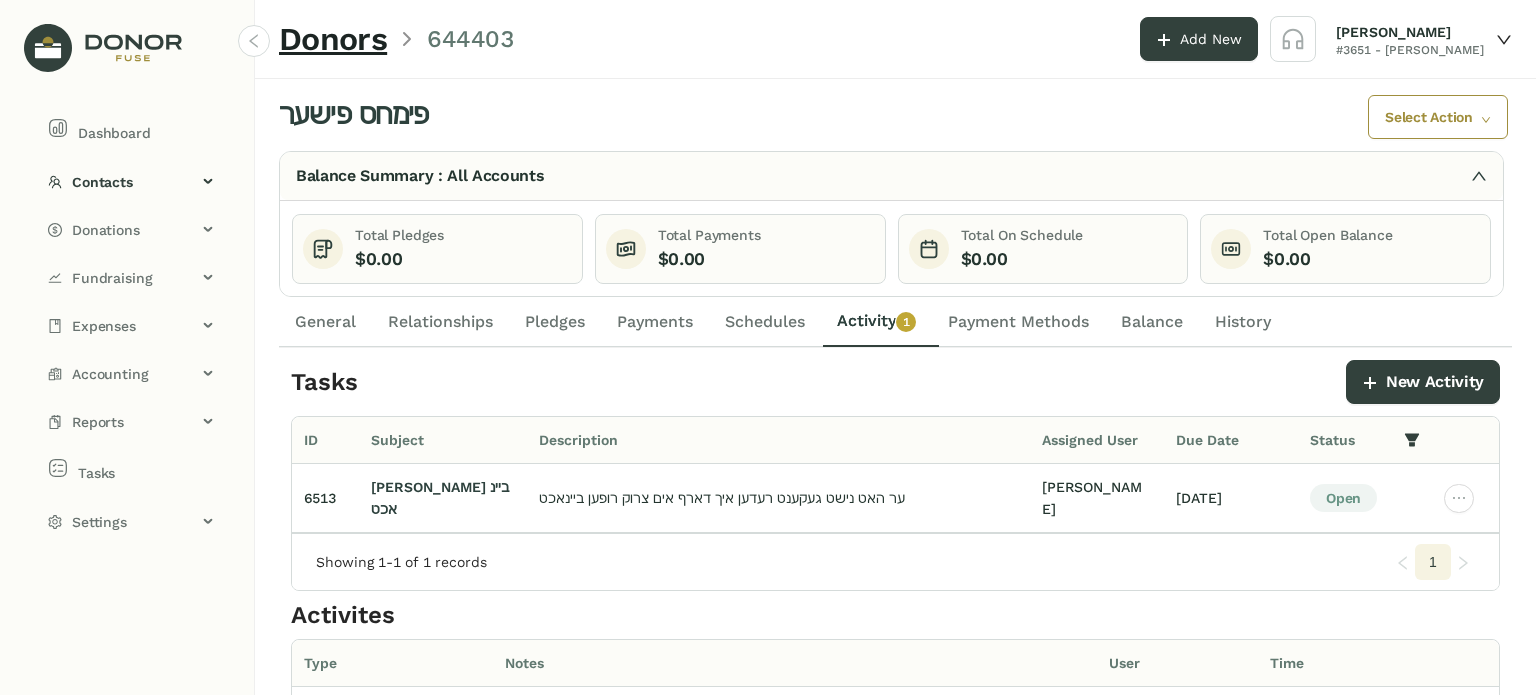 click on "General" 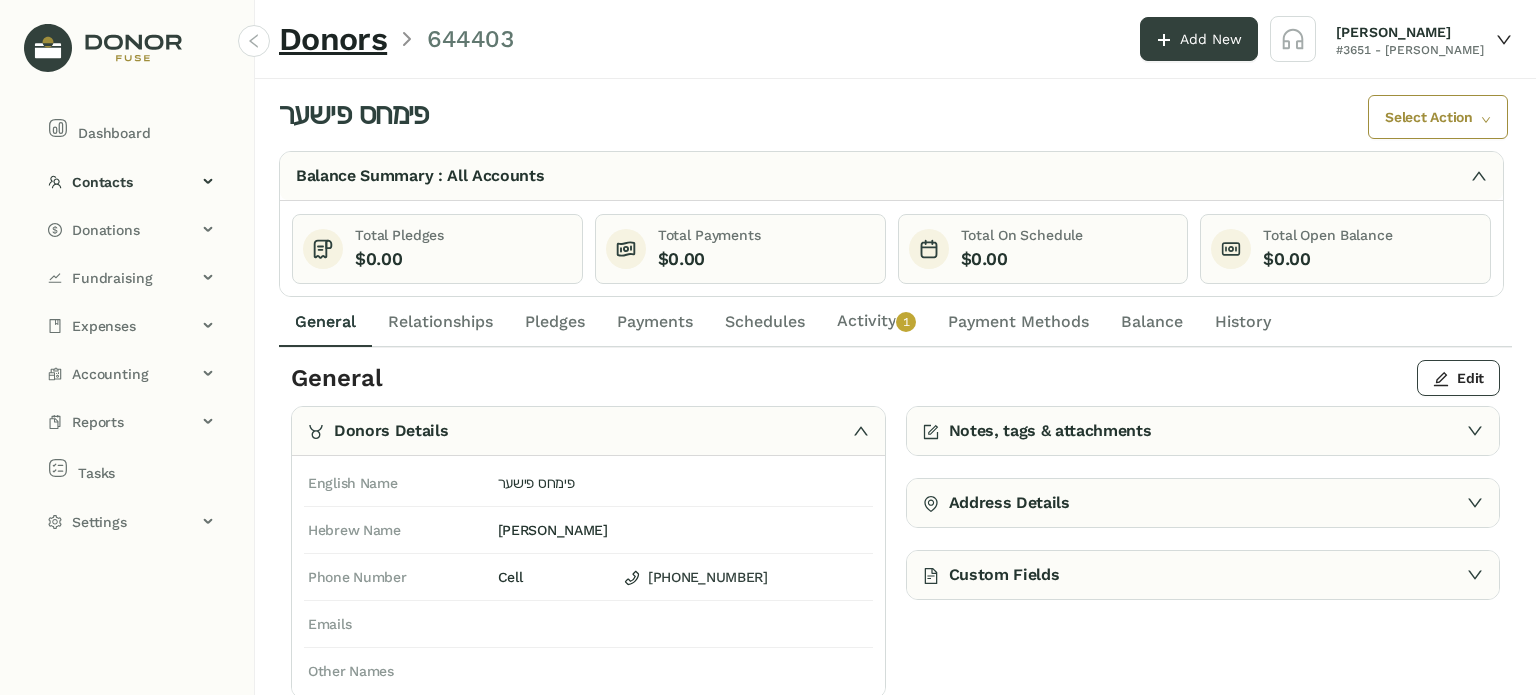 click on "Activity   0   1   2   3   4   5   6   7   8   9" 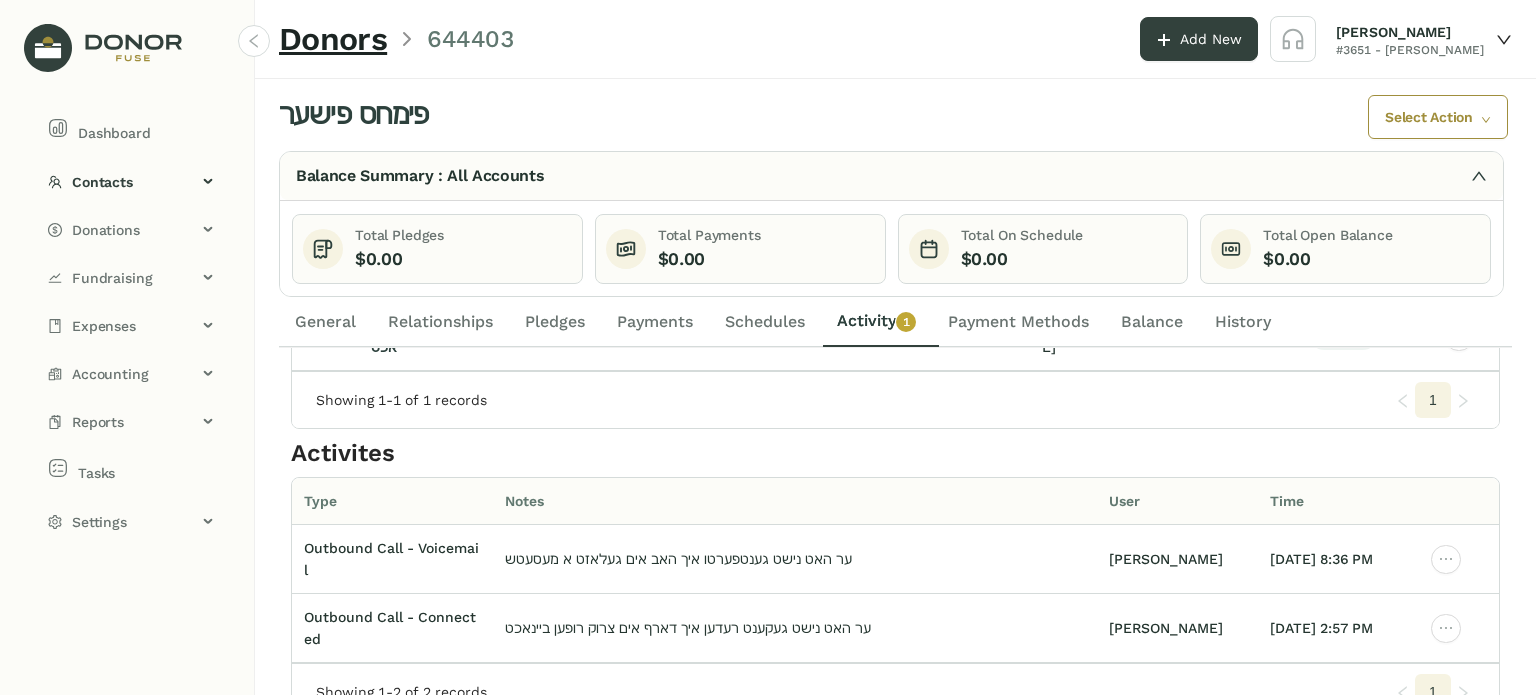 scroll, scrollTop: 0, scrollLeft: 0, axis: both 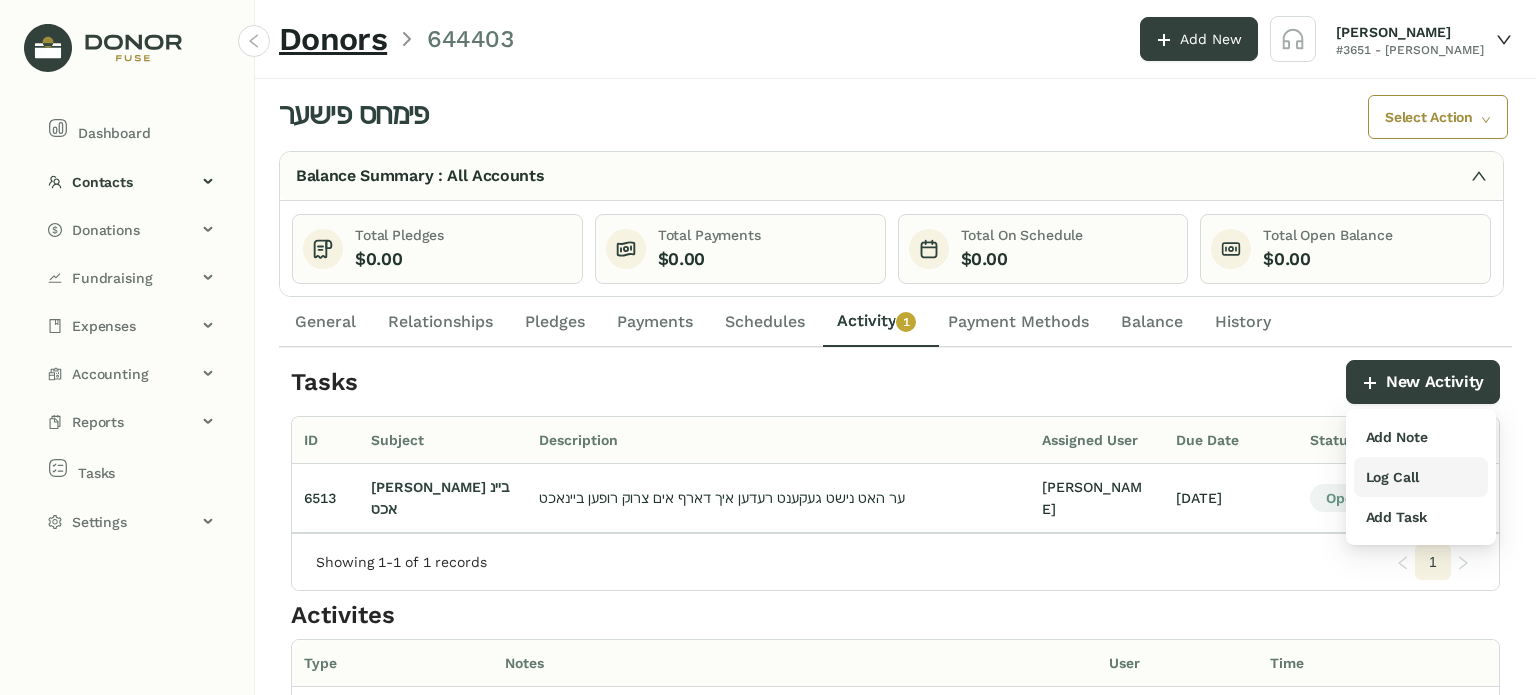 click on "Log Call" at bounding box center (1392, 477) 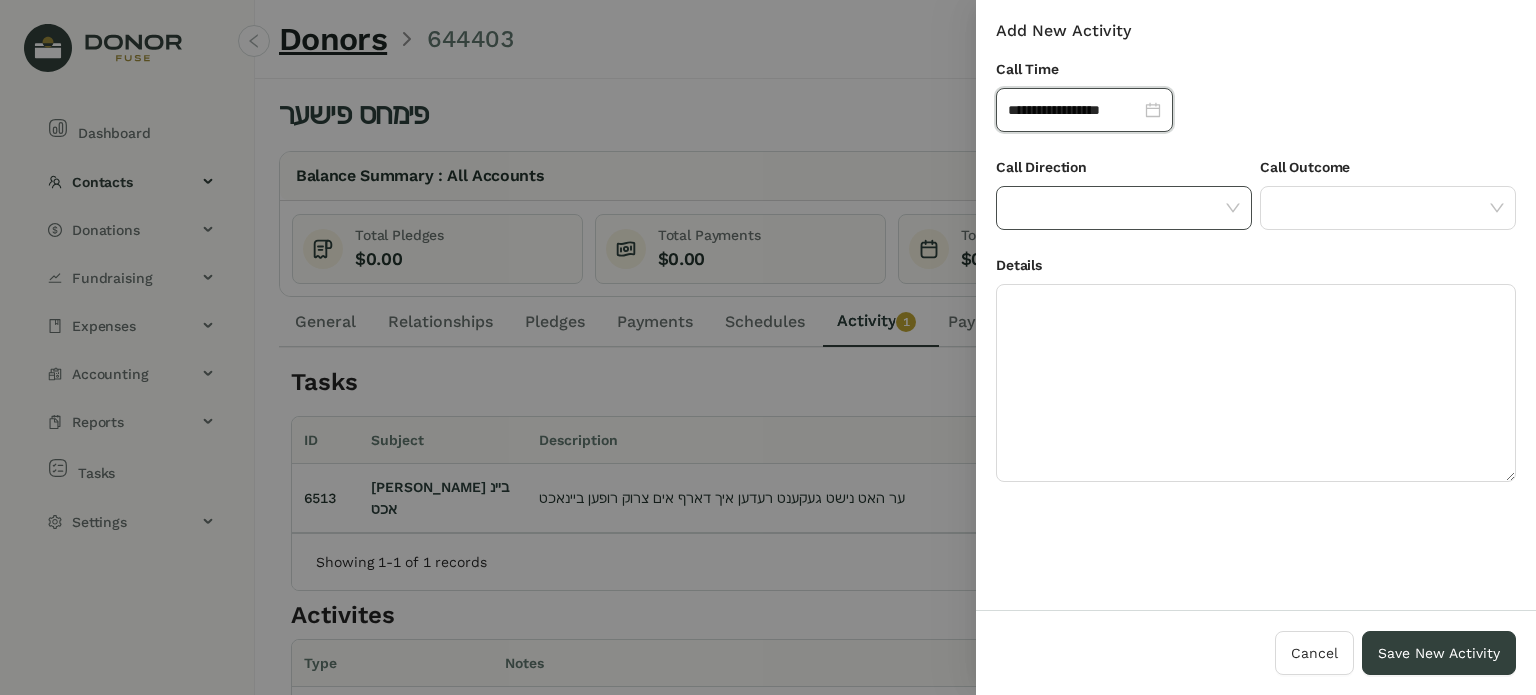 click 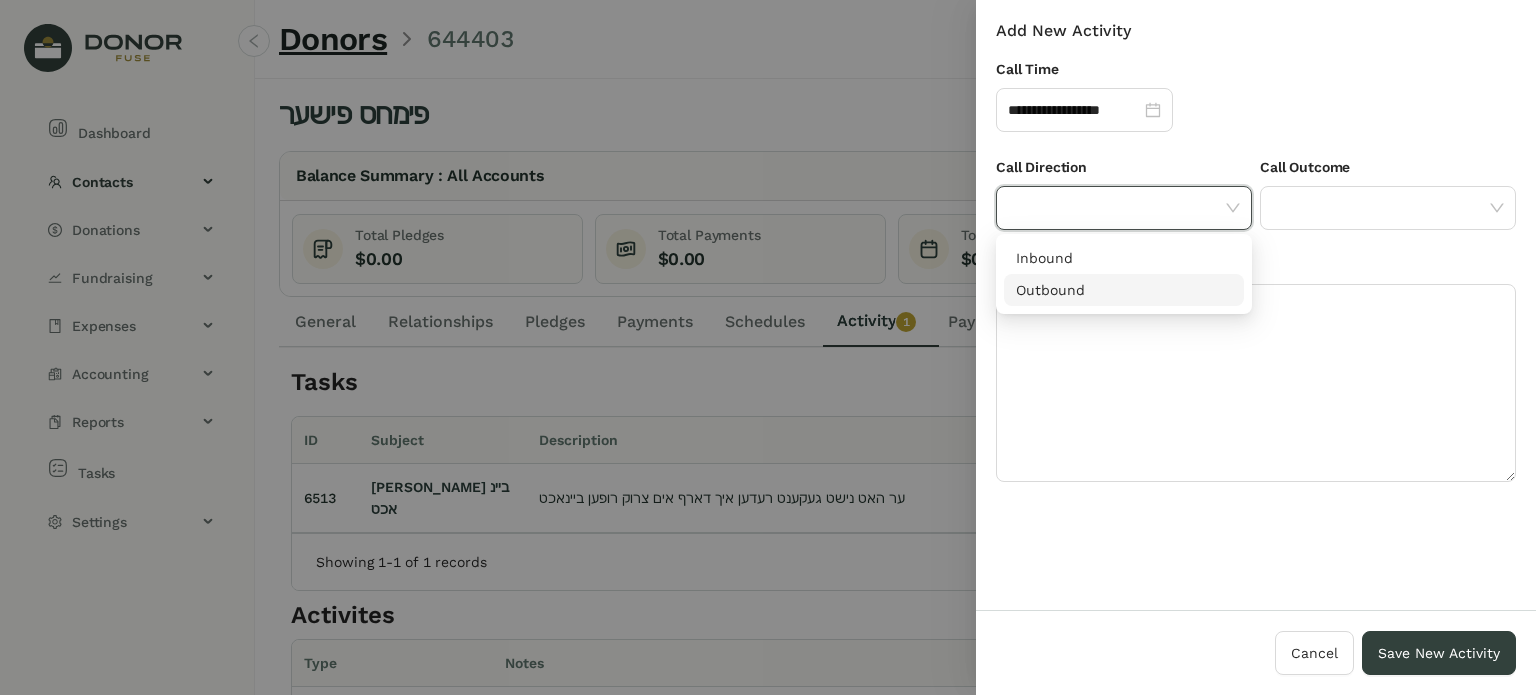 click on "Outbound" at bounding box center (1124, 290) 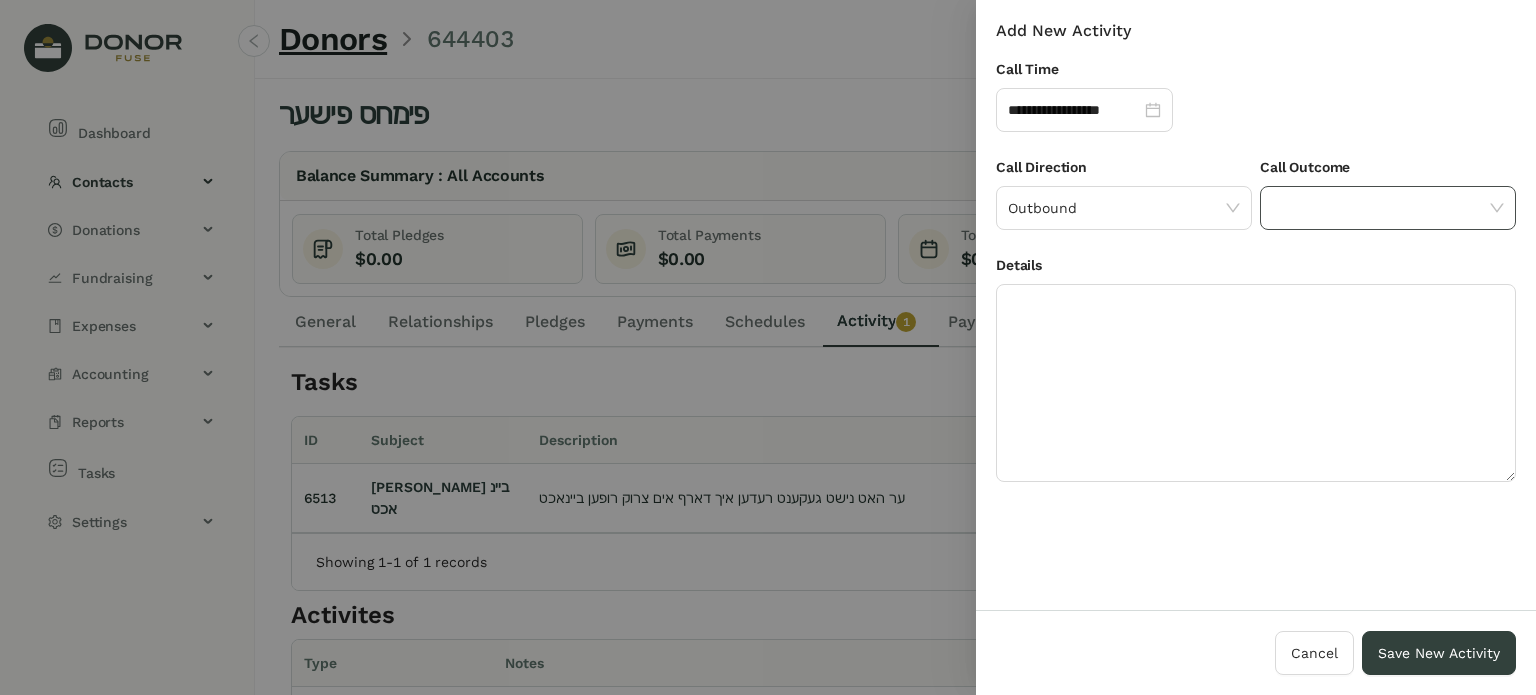 click 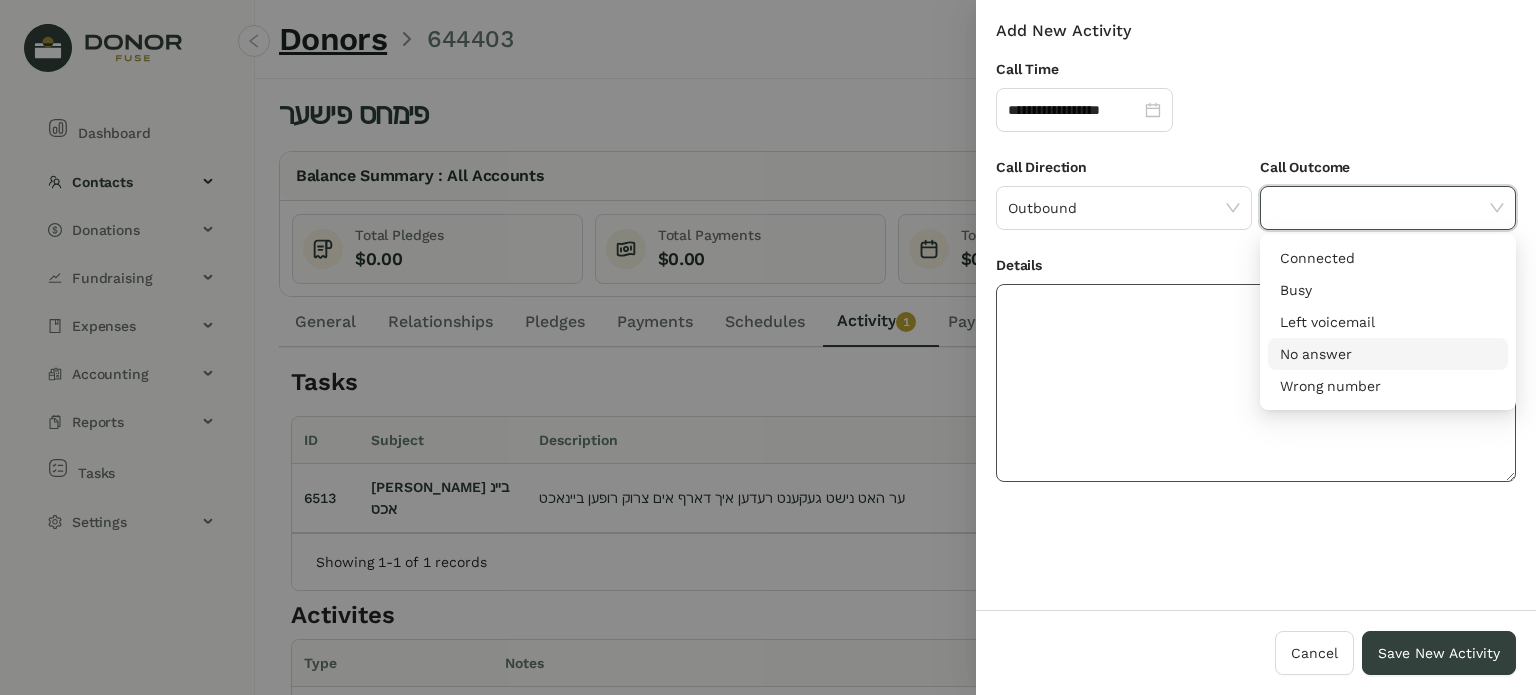 click on "No answer" at bounding box center (1388, 354) 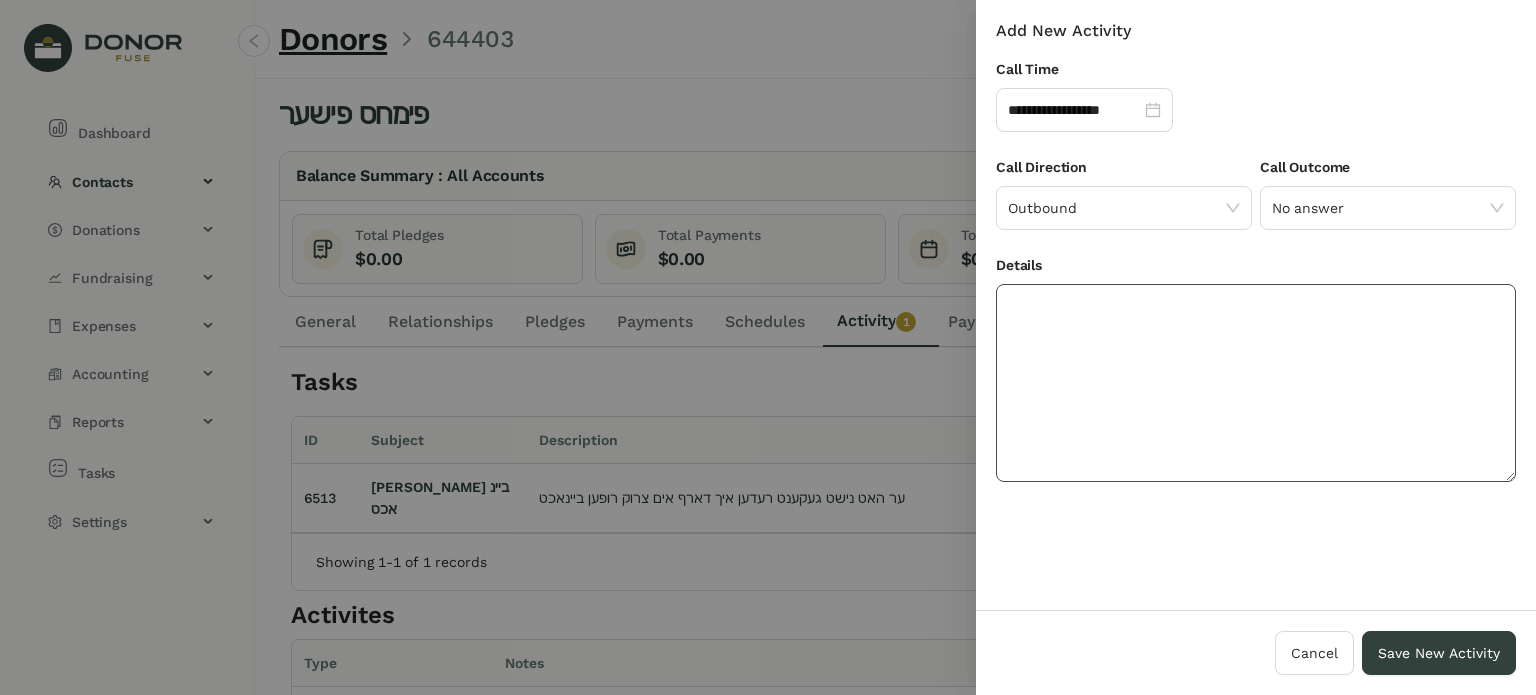 click 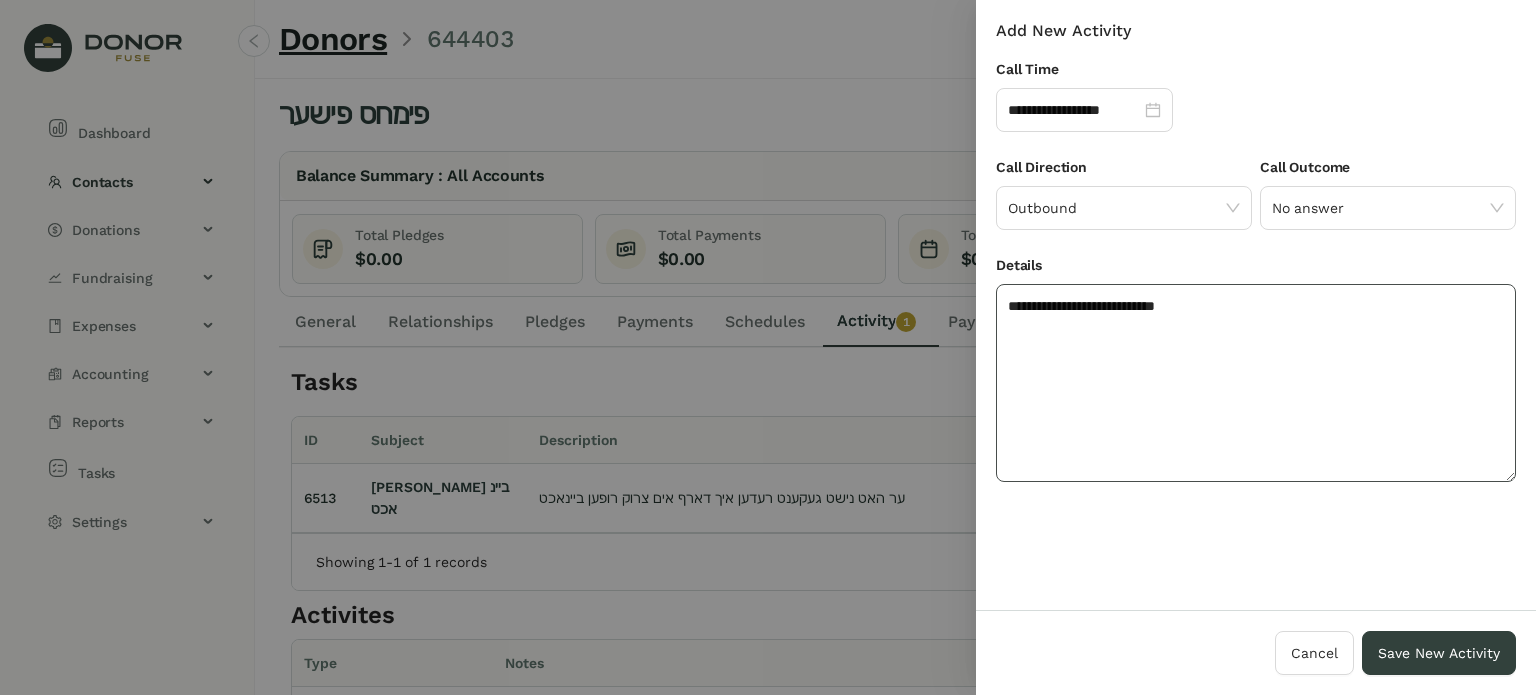 type on "**********" 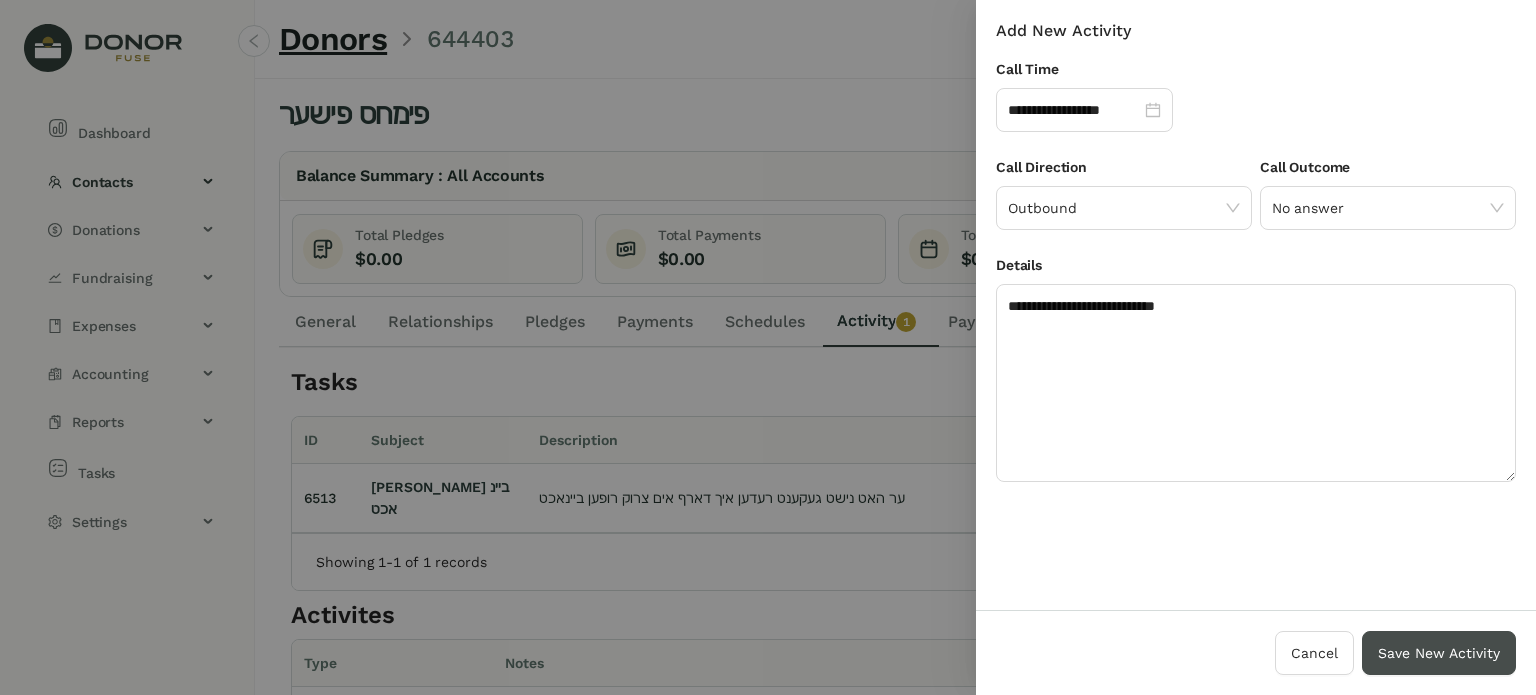 click on "Save New Activity" at bounding box center (1439, 653) 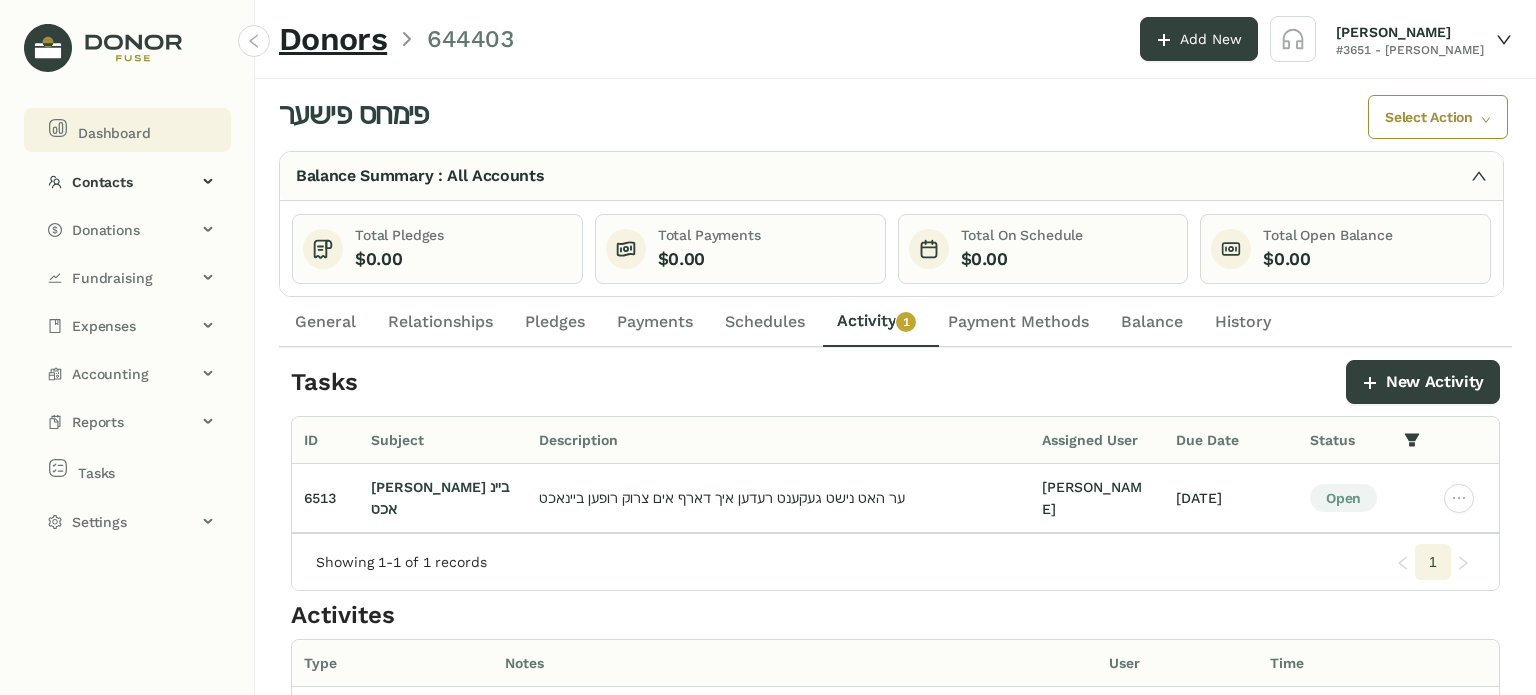 drag, startPoint x: 105, startPoint y: 130, endPoint x: 166, endPoint y: 142, distance: 62.169125 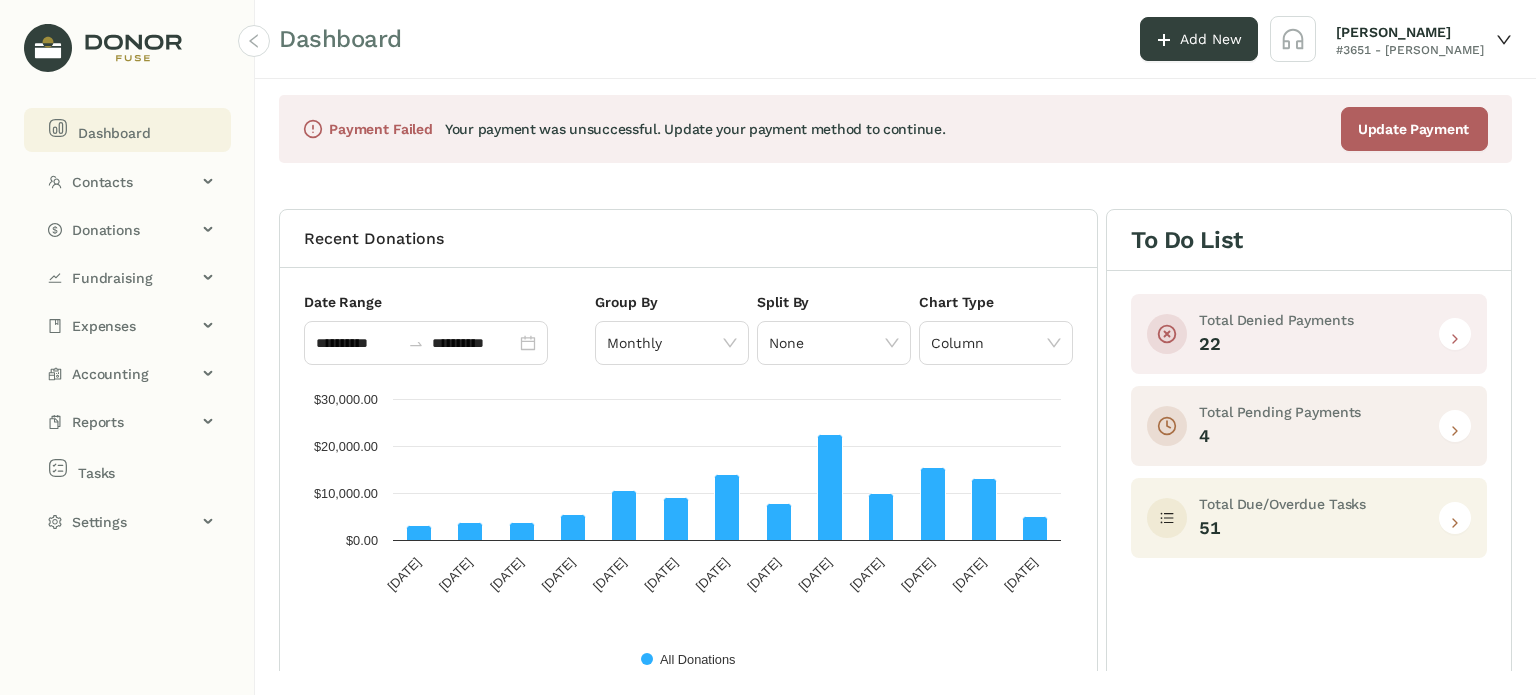 drag, startPoint x: 1453, startPoint y: 516, endPoint x: 1442, endPoint y: 511, distance: 12.083046 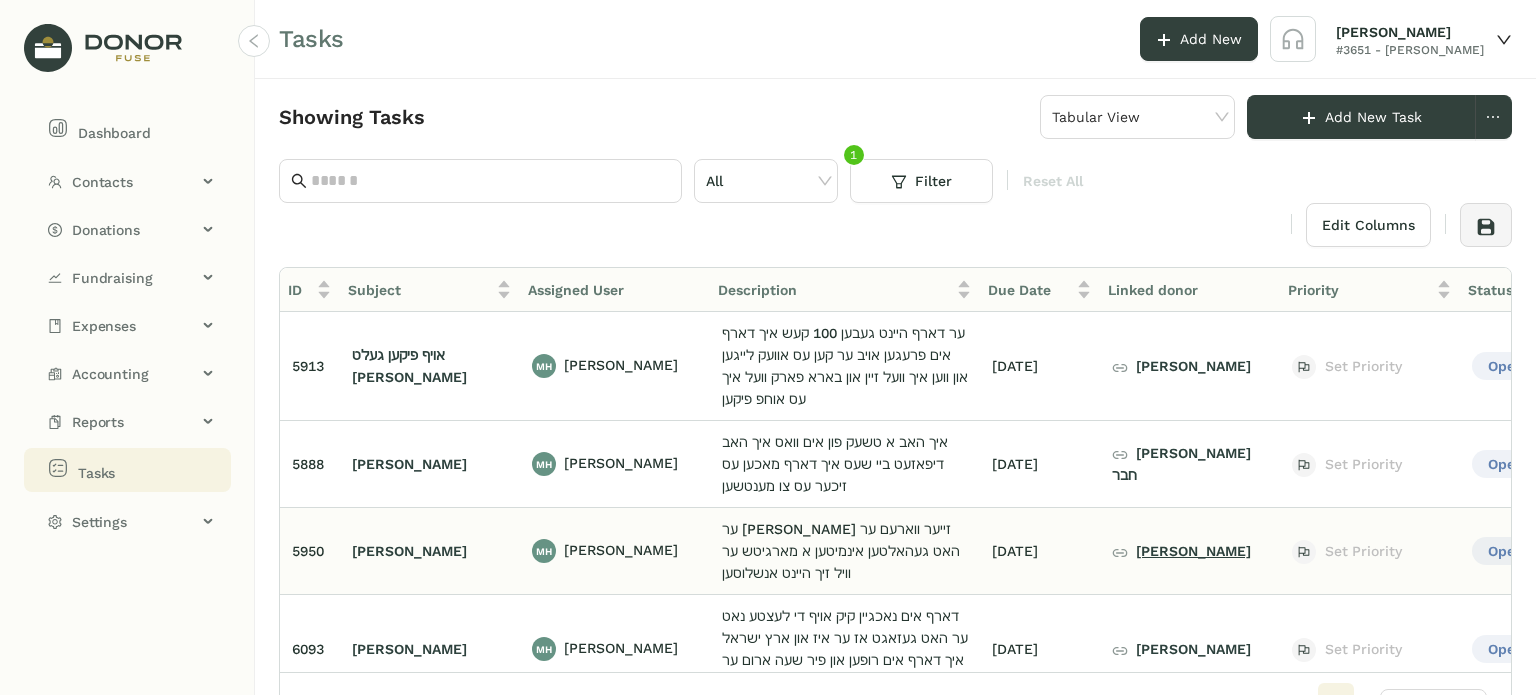 click on "מיכל מיללער" 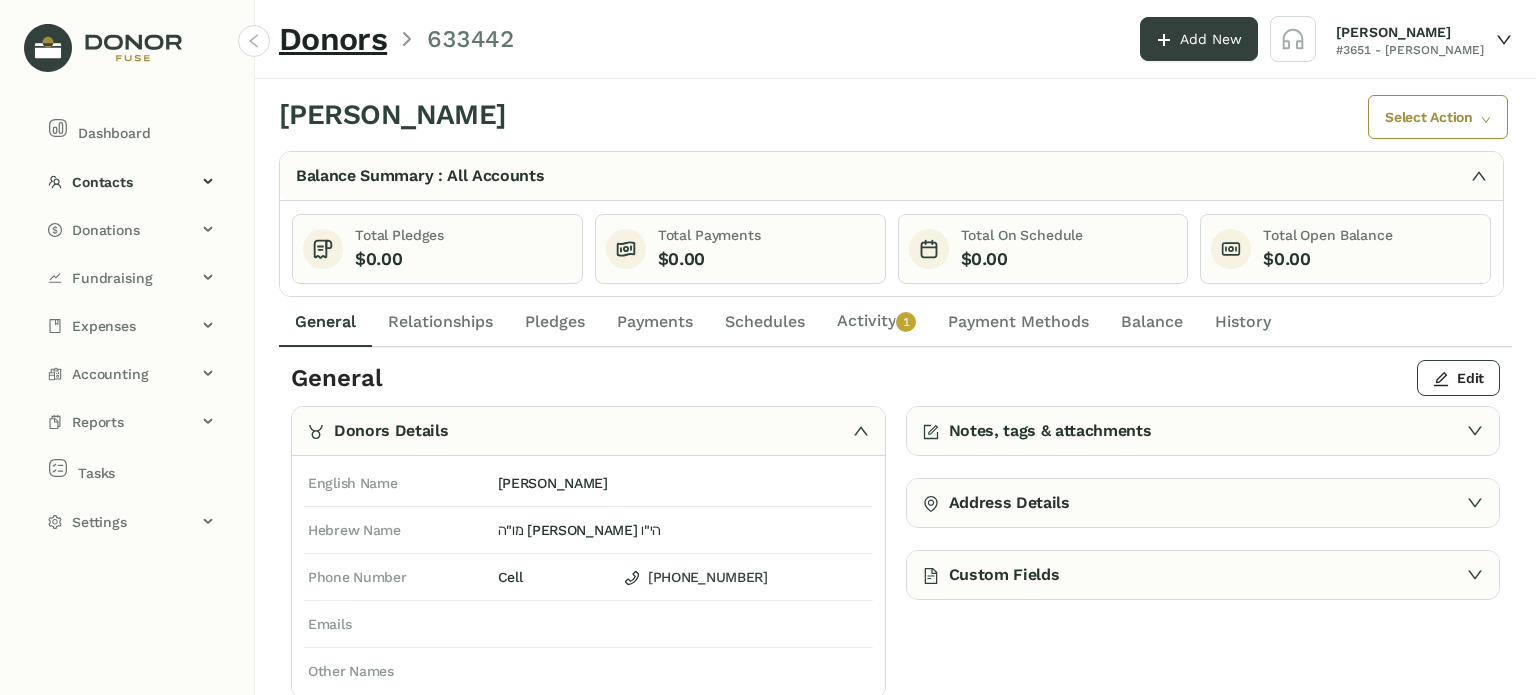 click on "Payments" 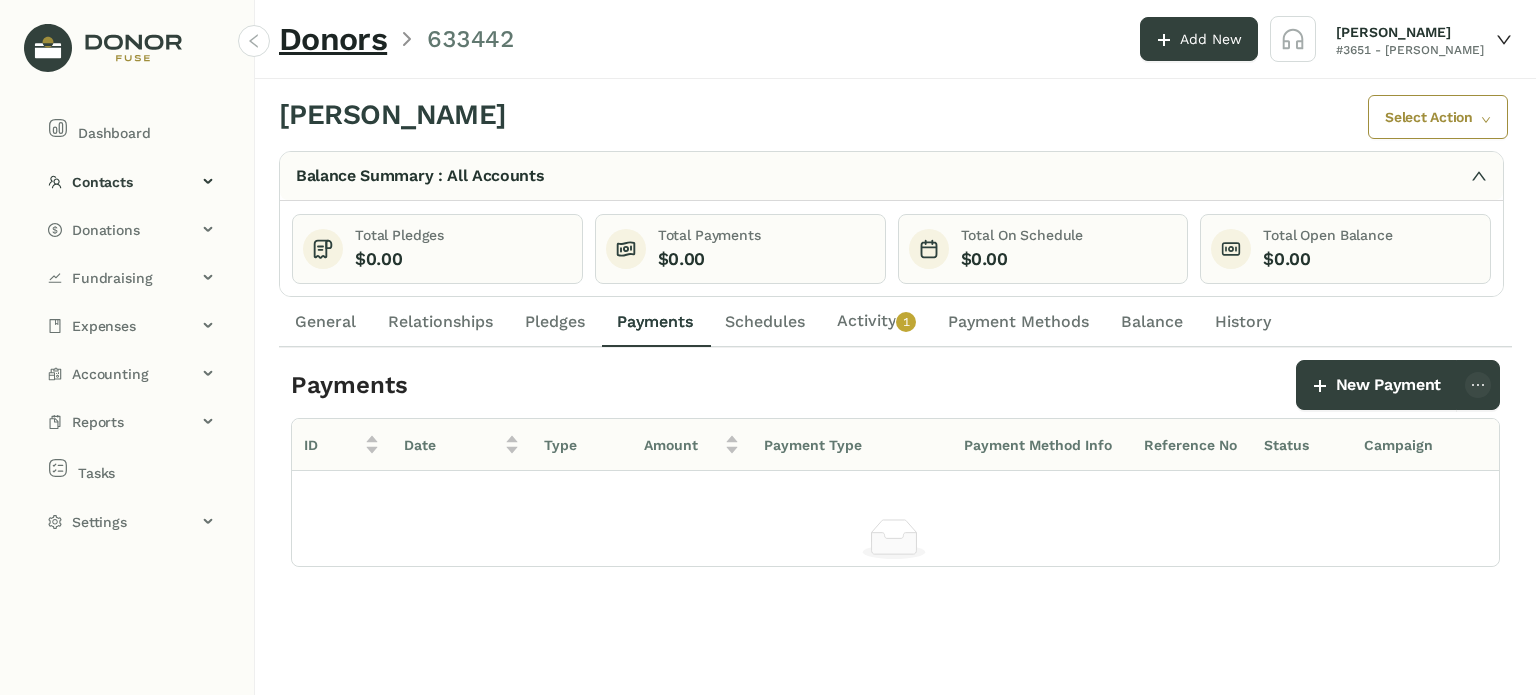 click on "Pledges" 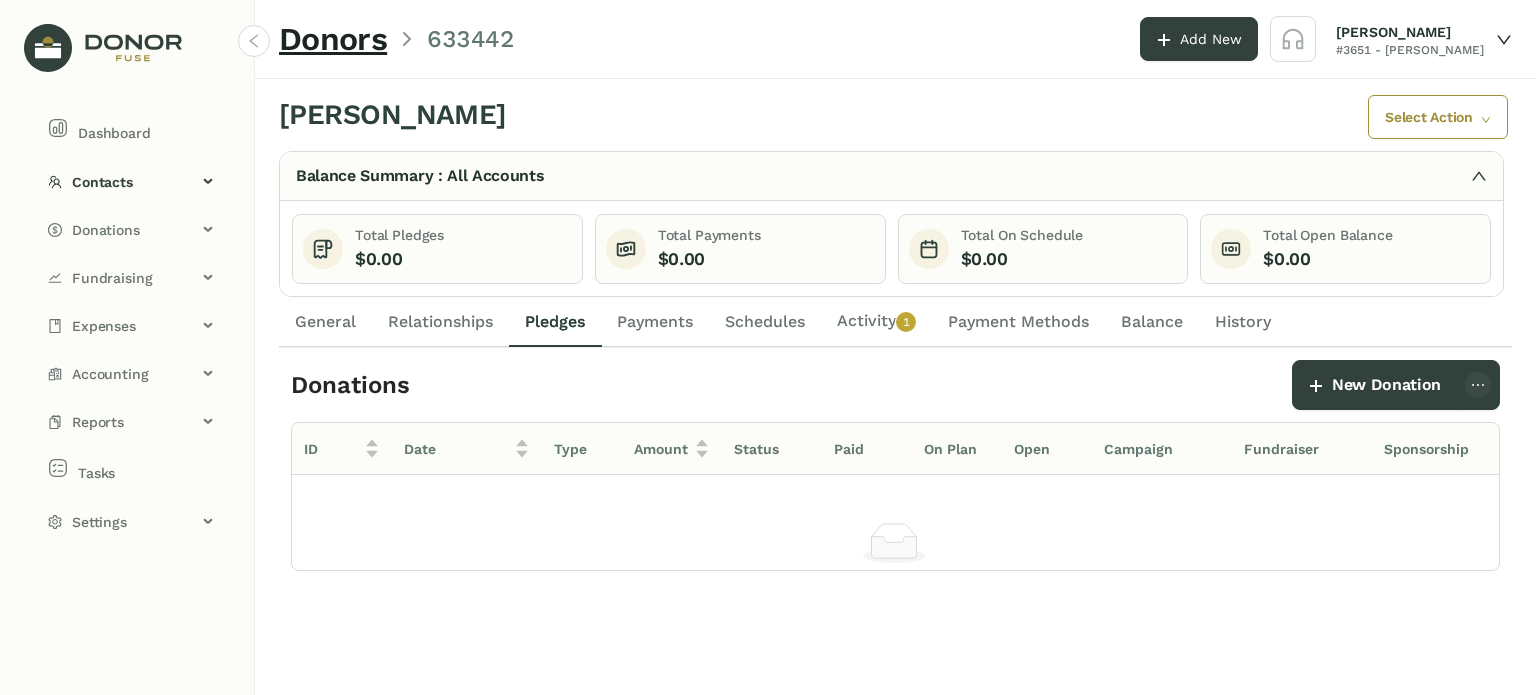 click on "General" 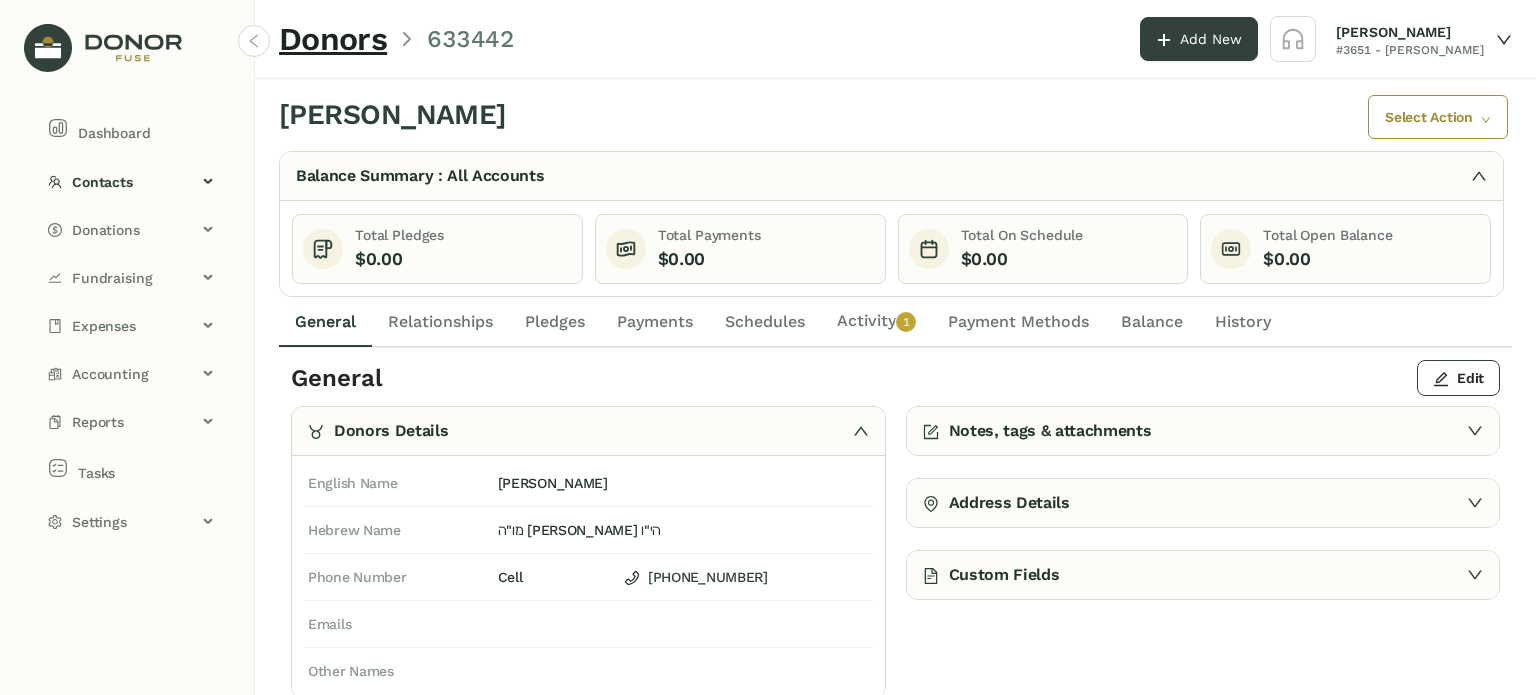 click on "Relationships" 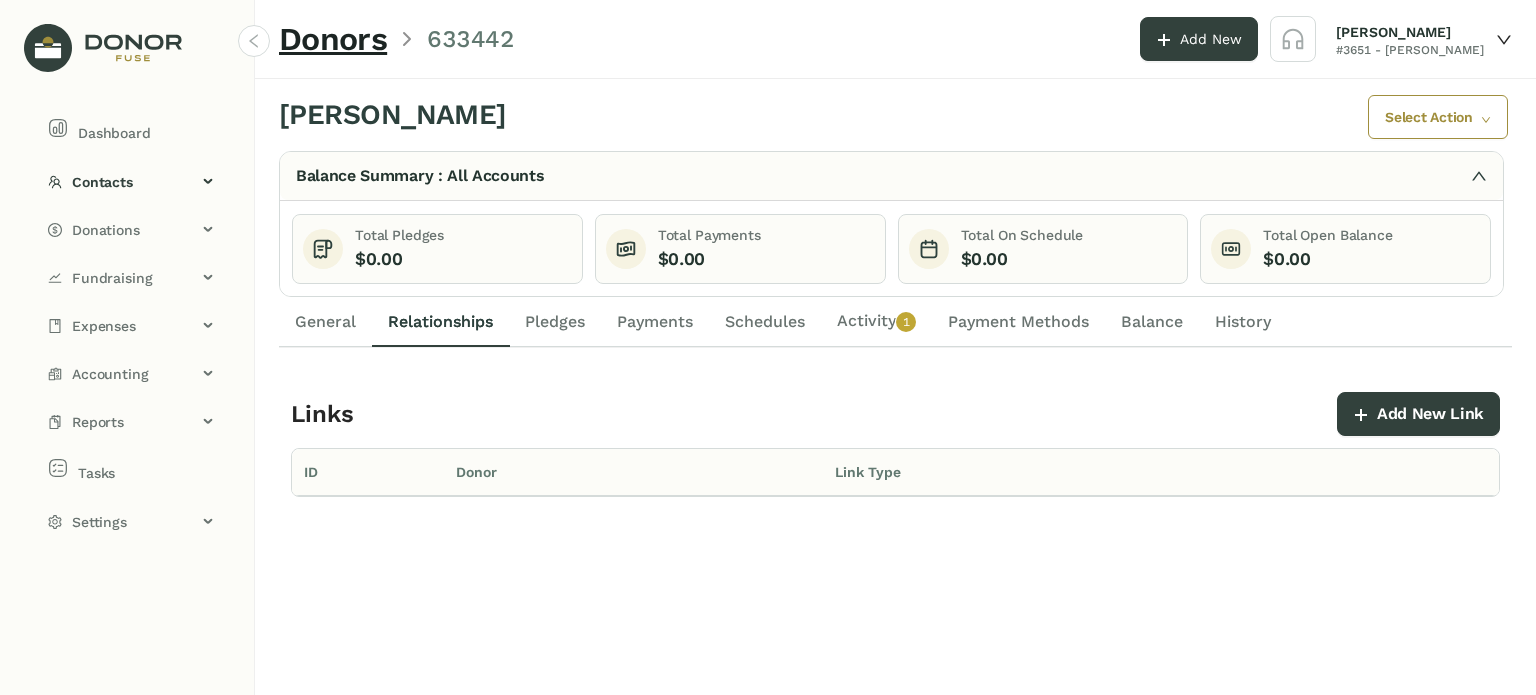 click on "Pledges" 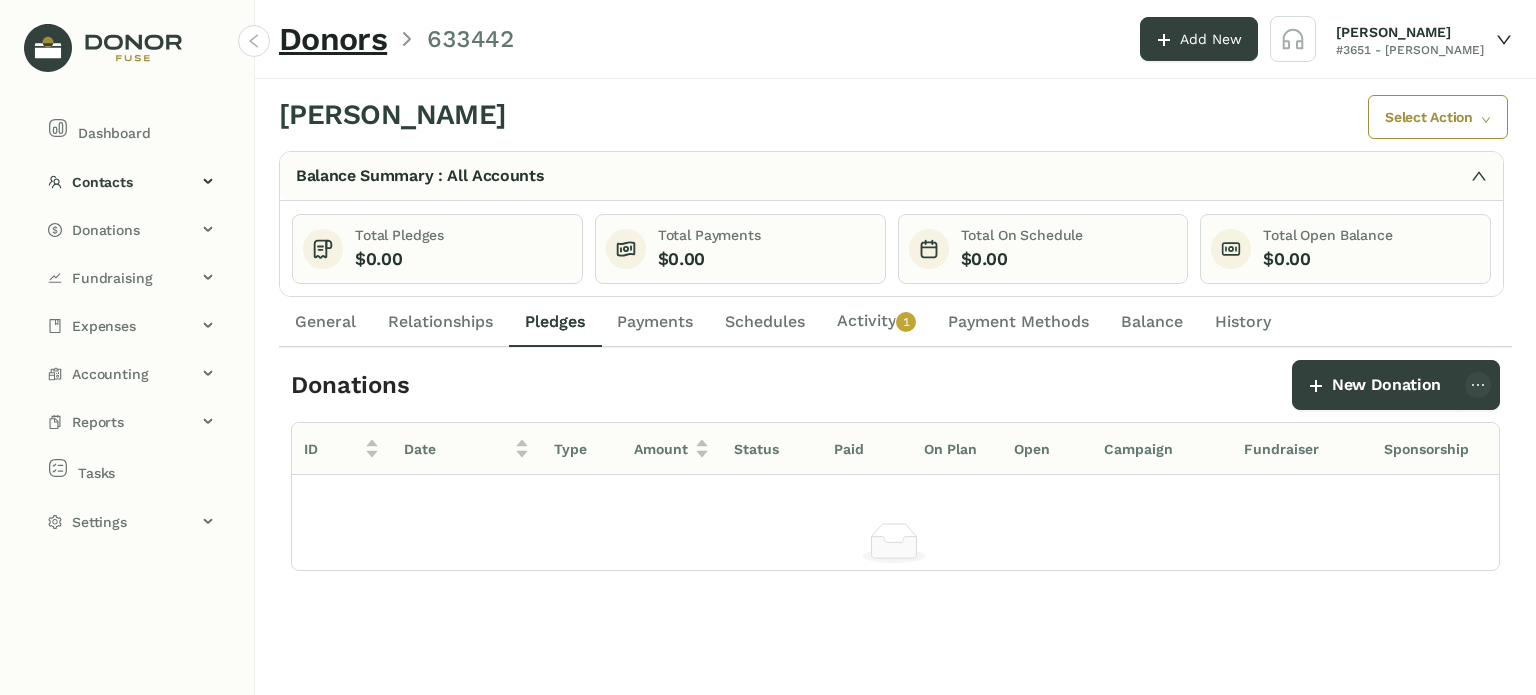 click on "General" 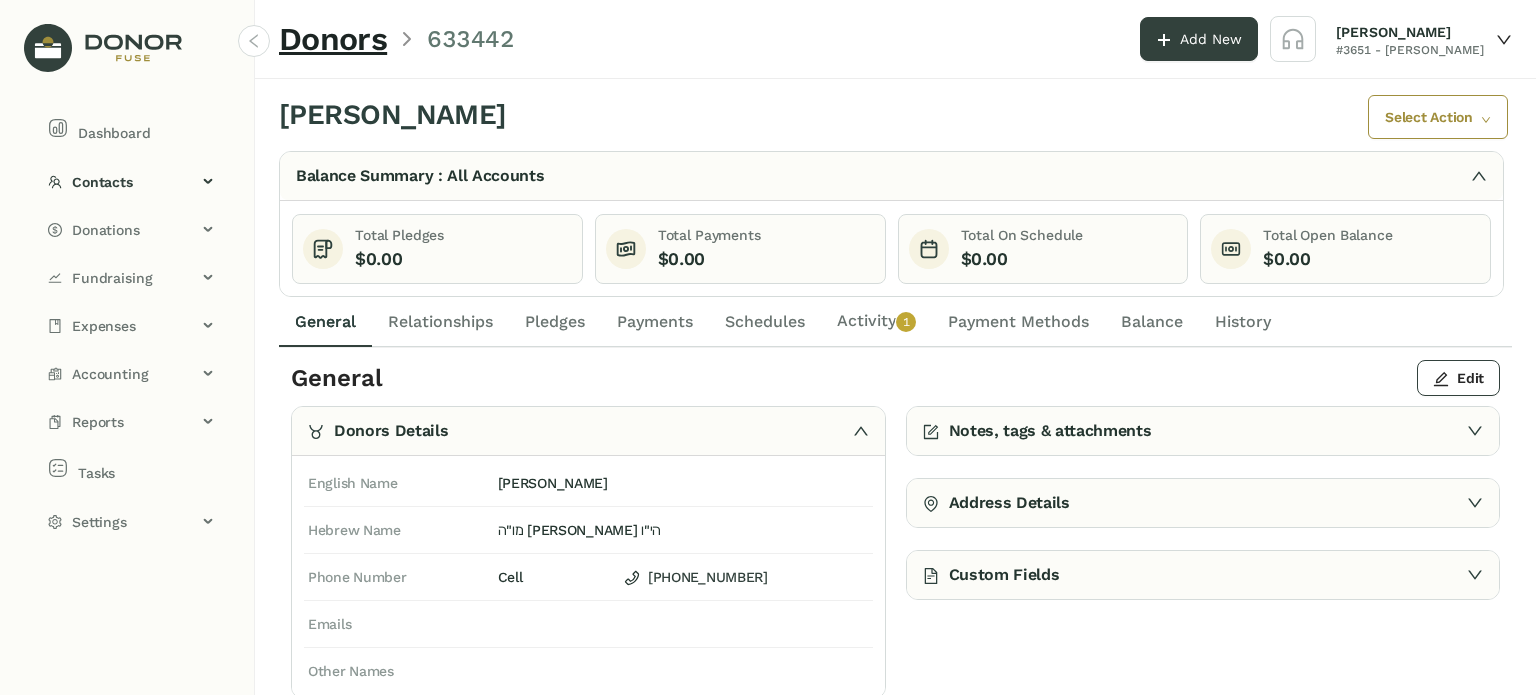 click on "Activity   0   1   2   3   4   5   6   7   8   9" 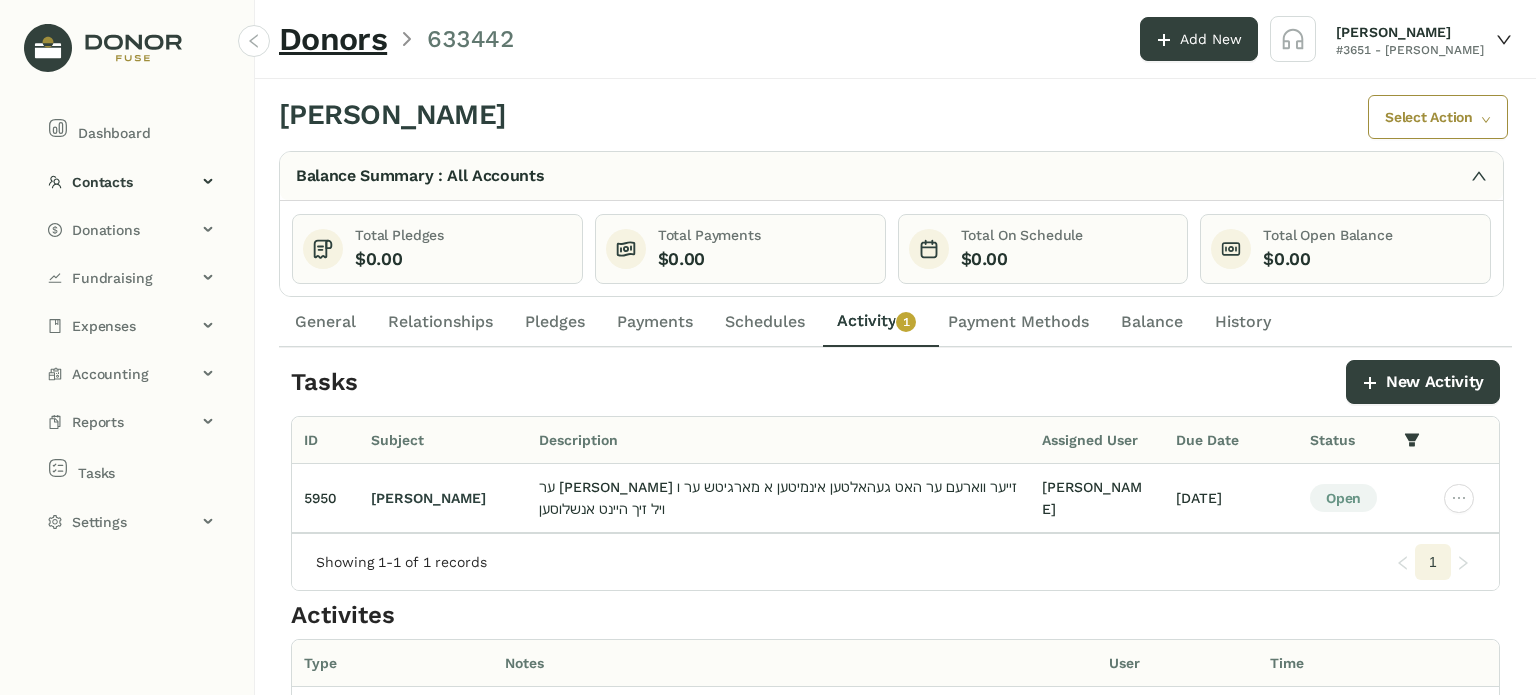 click on "General" 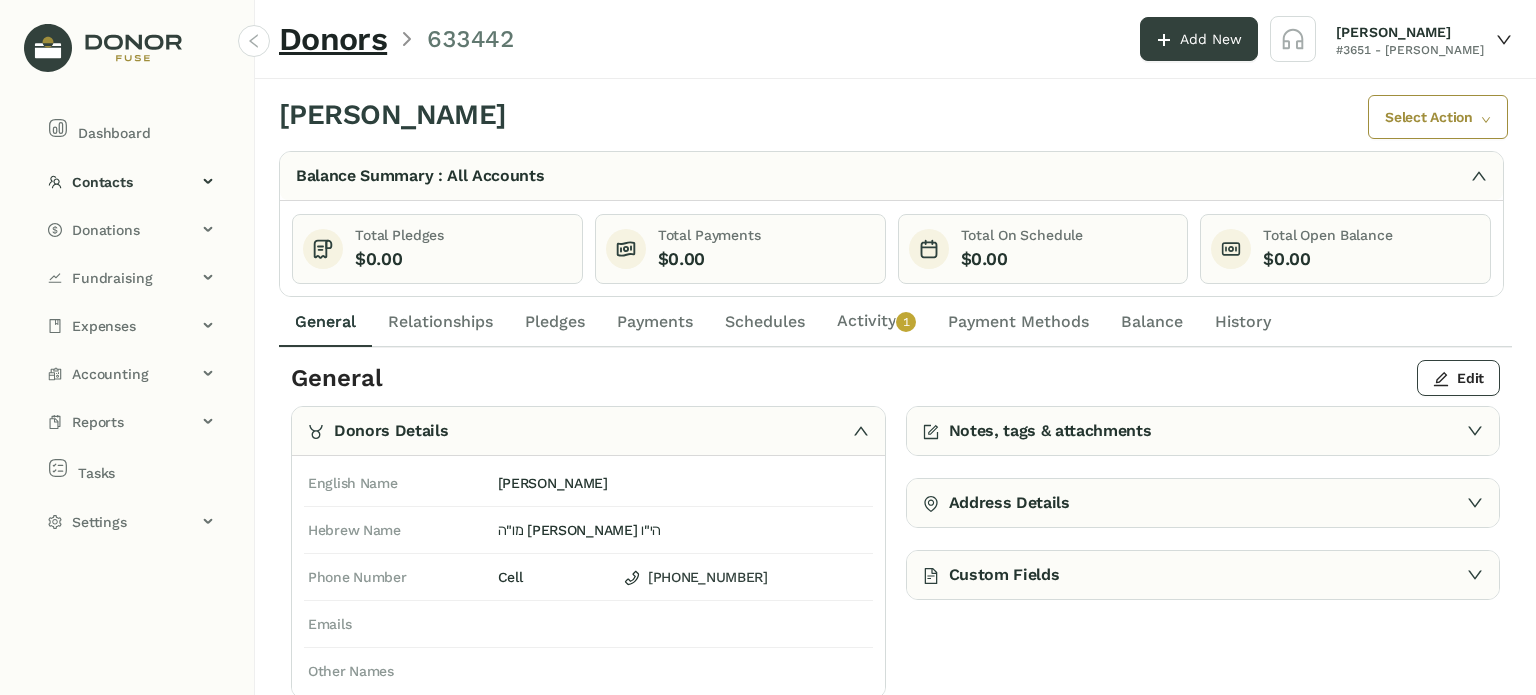 click on "Pledges" 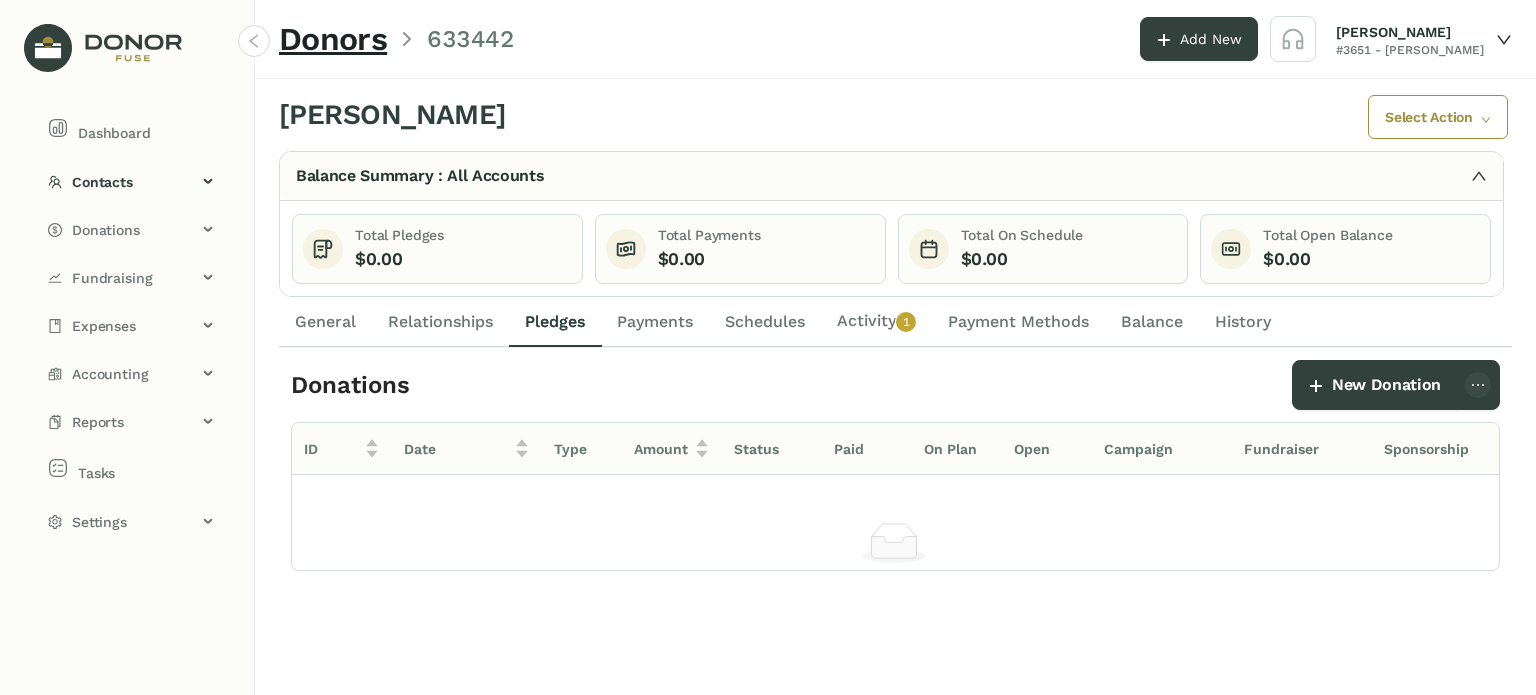 click on "Activity   0   1   2   3   4   5   6   7   8   9" 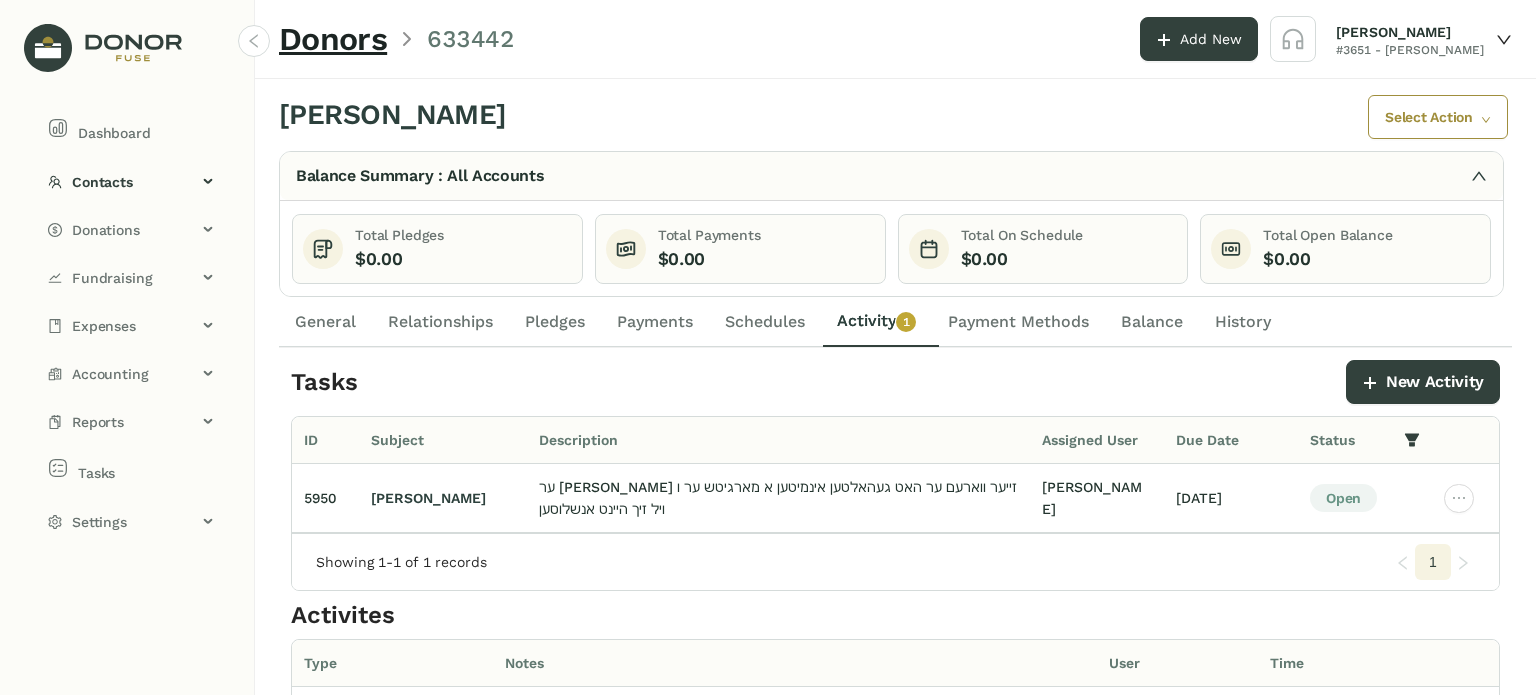 click on "General" 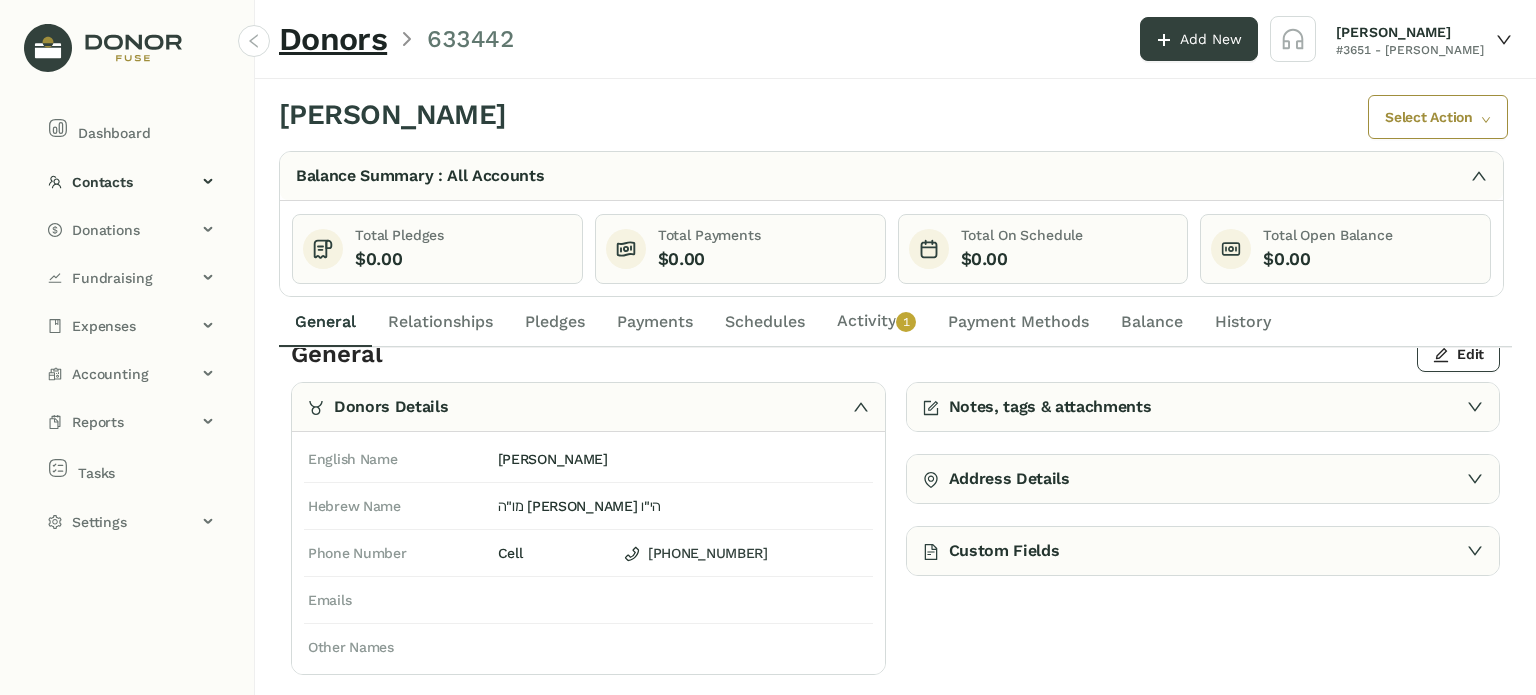 scroll, scrollTop: 0, scrollLeft: 0, axis: both 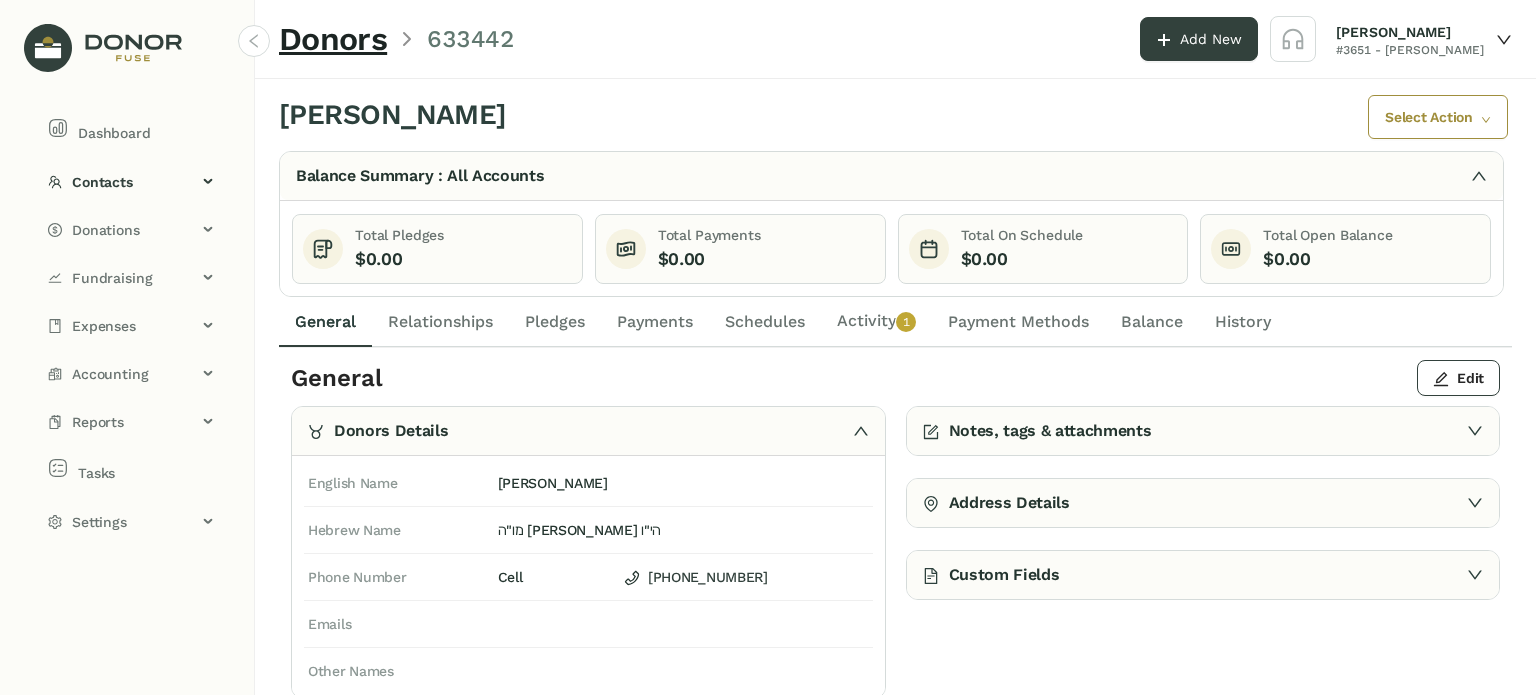 click on "Activity   0   1   2   3   4   5   6   7   8   9" 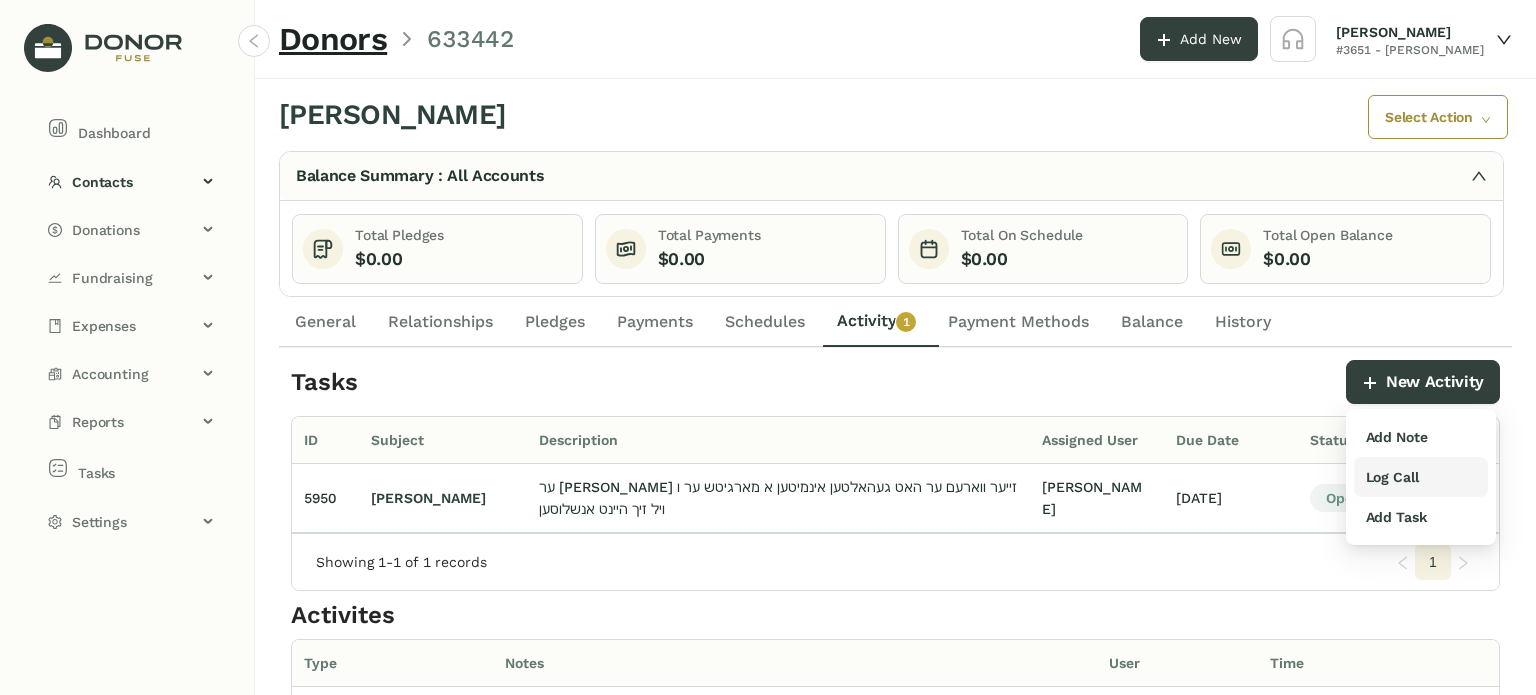 drag, startPoint x: 1412, startPoint y: 478, endPoint x: 1396, endPoint y: 465, distance: 20.615528 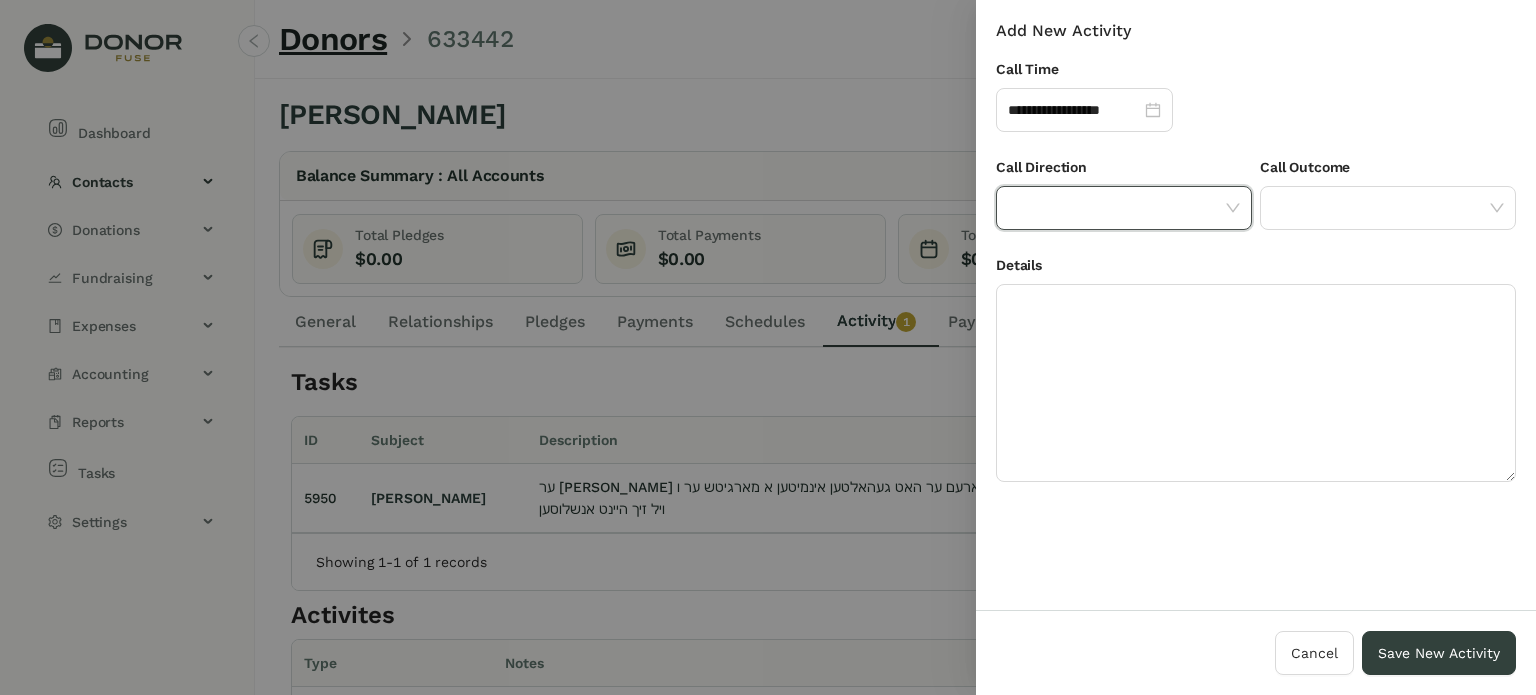 click 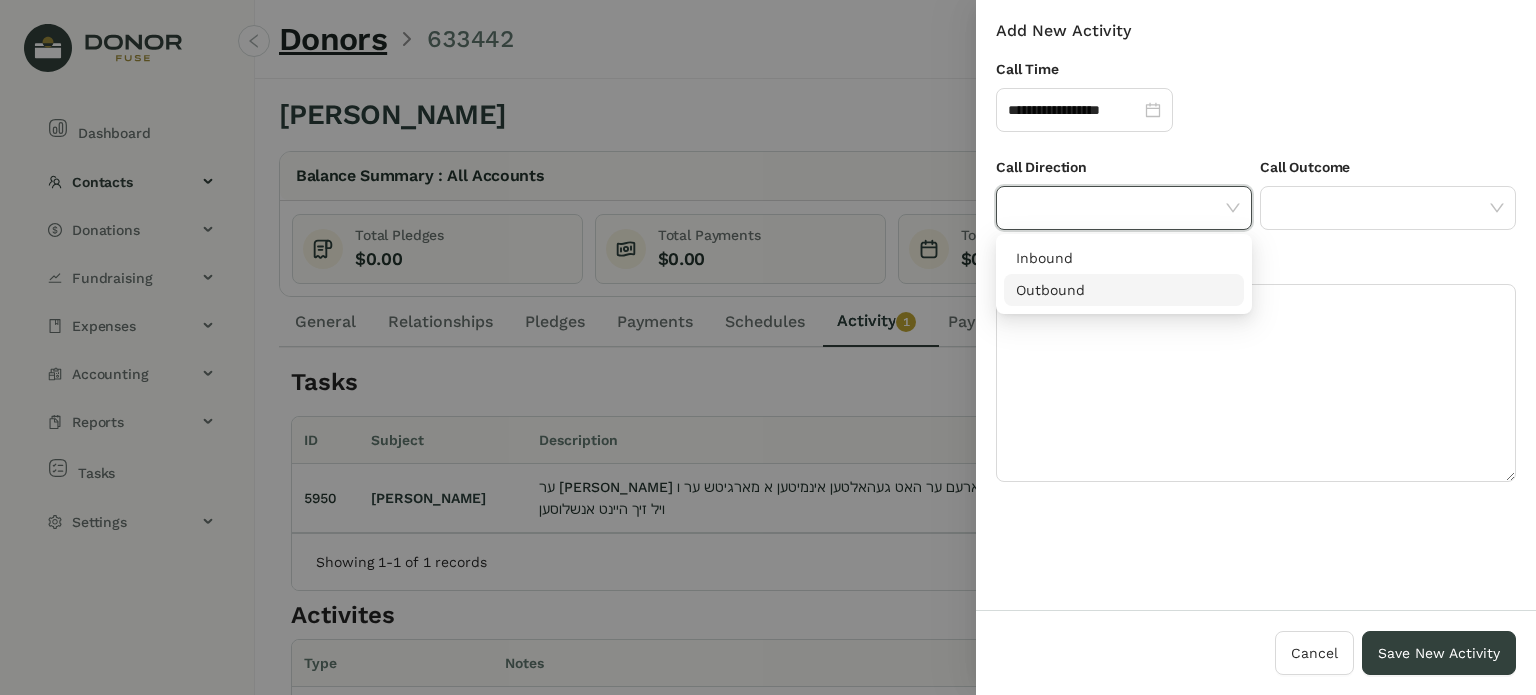 click on "Outbound" at bounding box center [1124, 290] 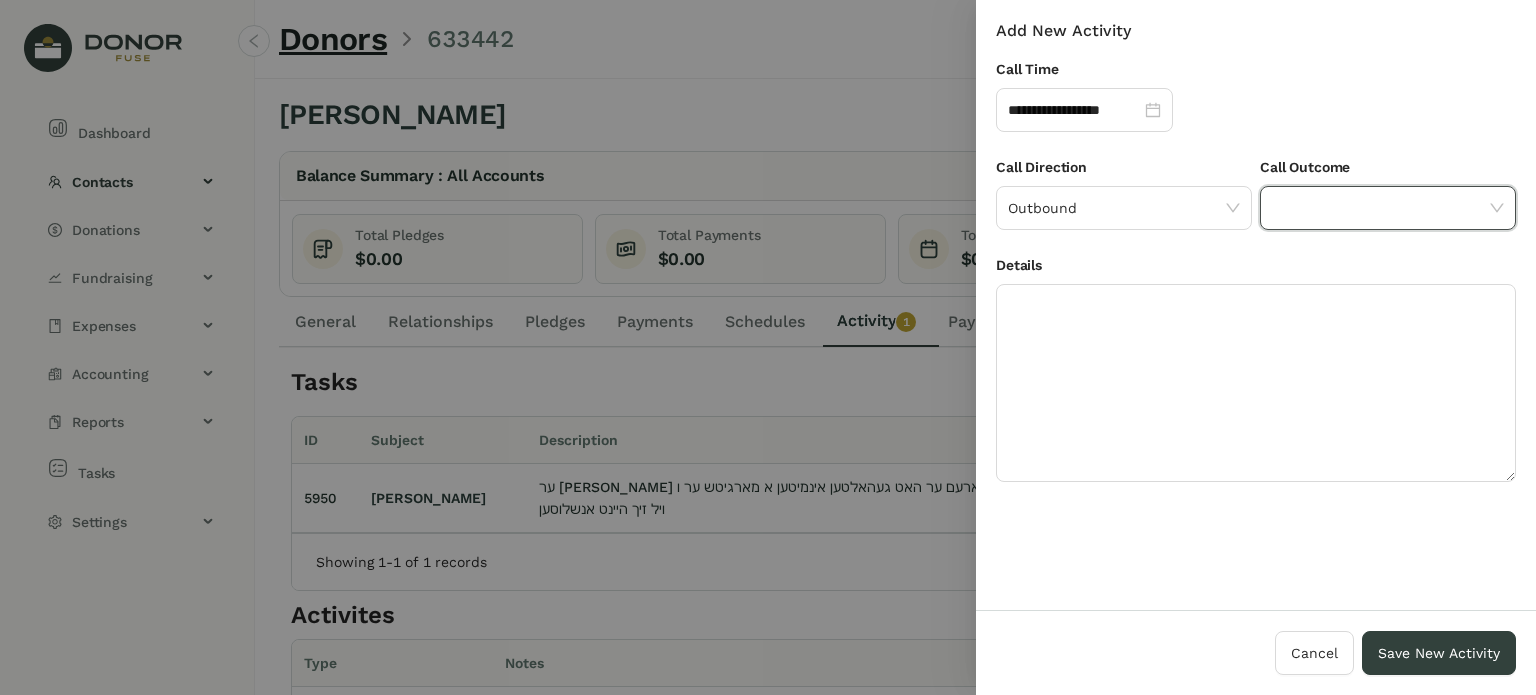 click 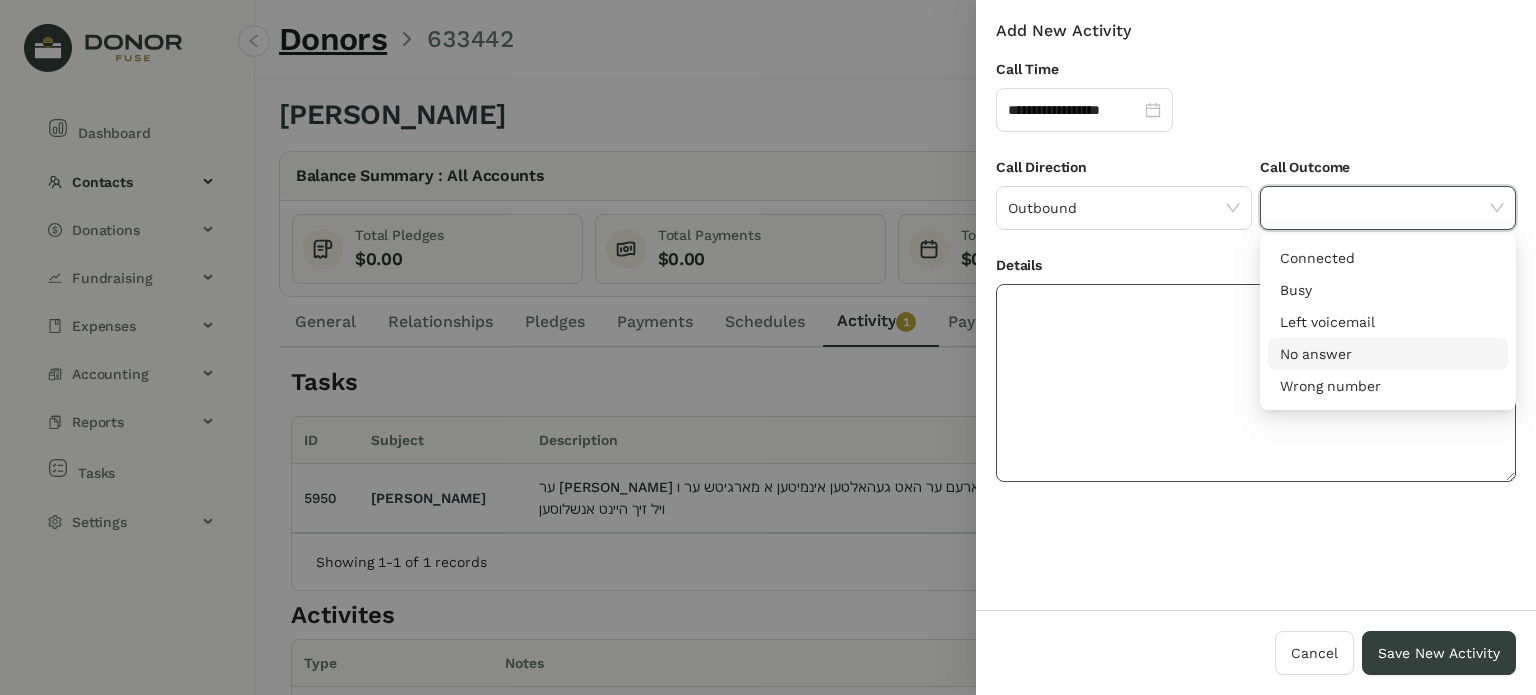 drag, startPoint x: 1327, startPoint y: 358, endPoint x: 1221, endPoint y: 363, distance: 106.11786 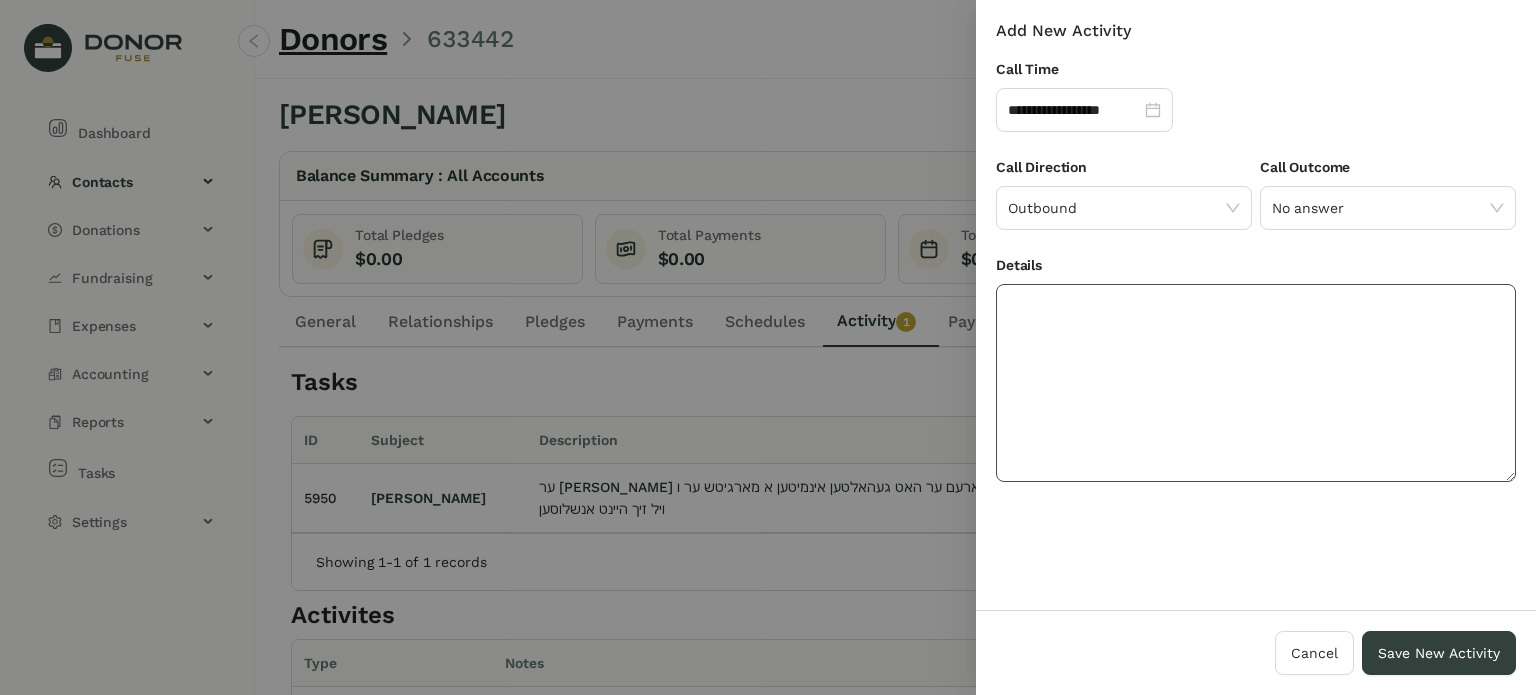 click 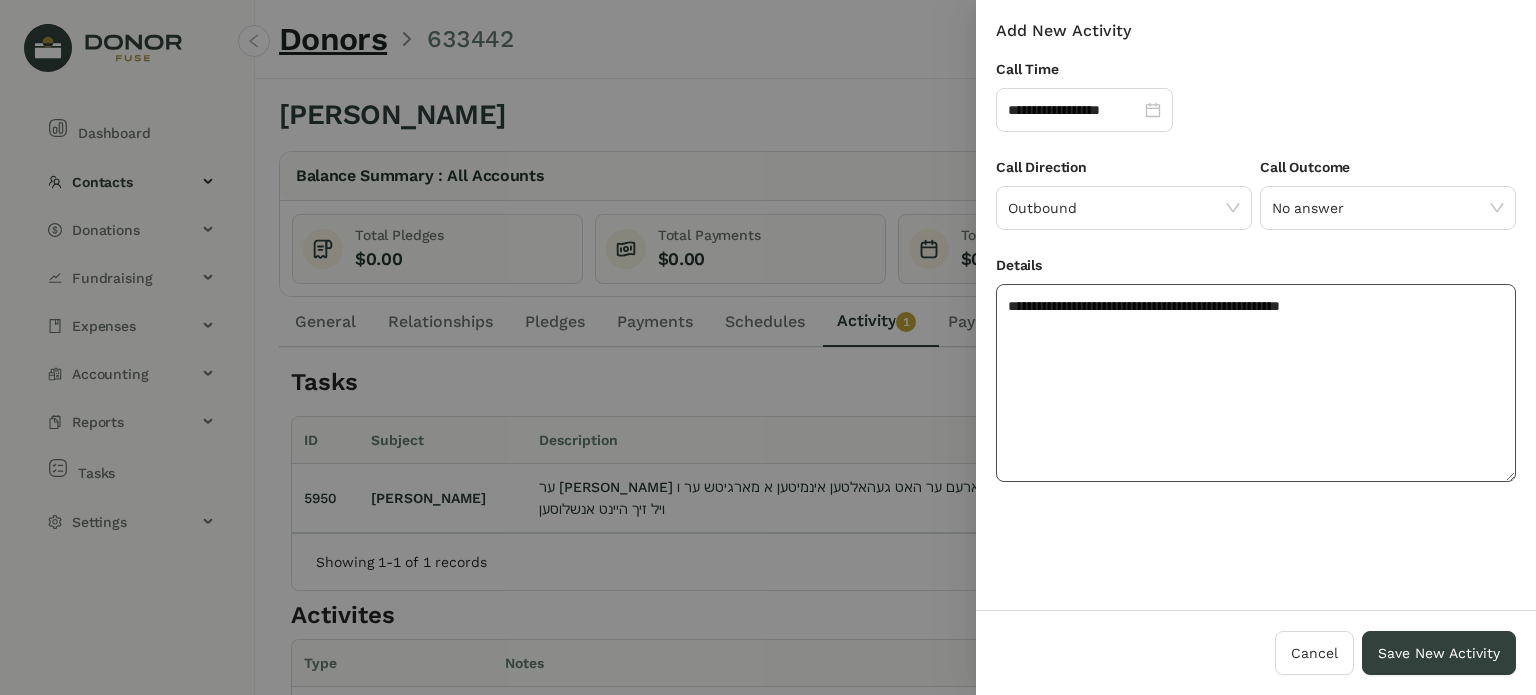 click on "**********" 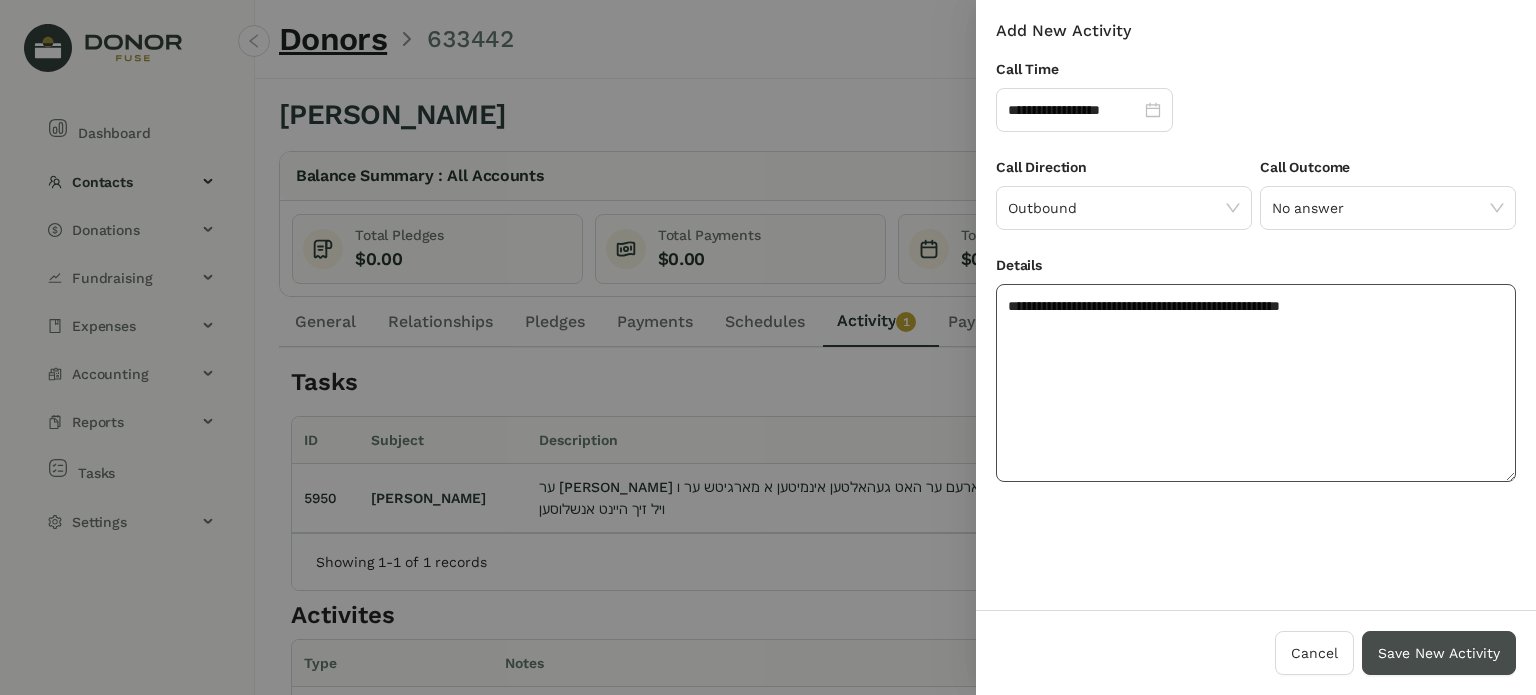 type on "**********" 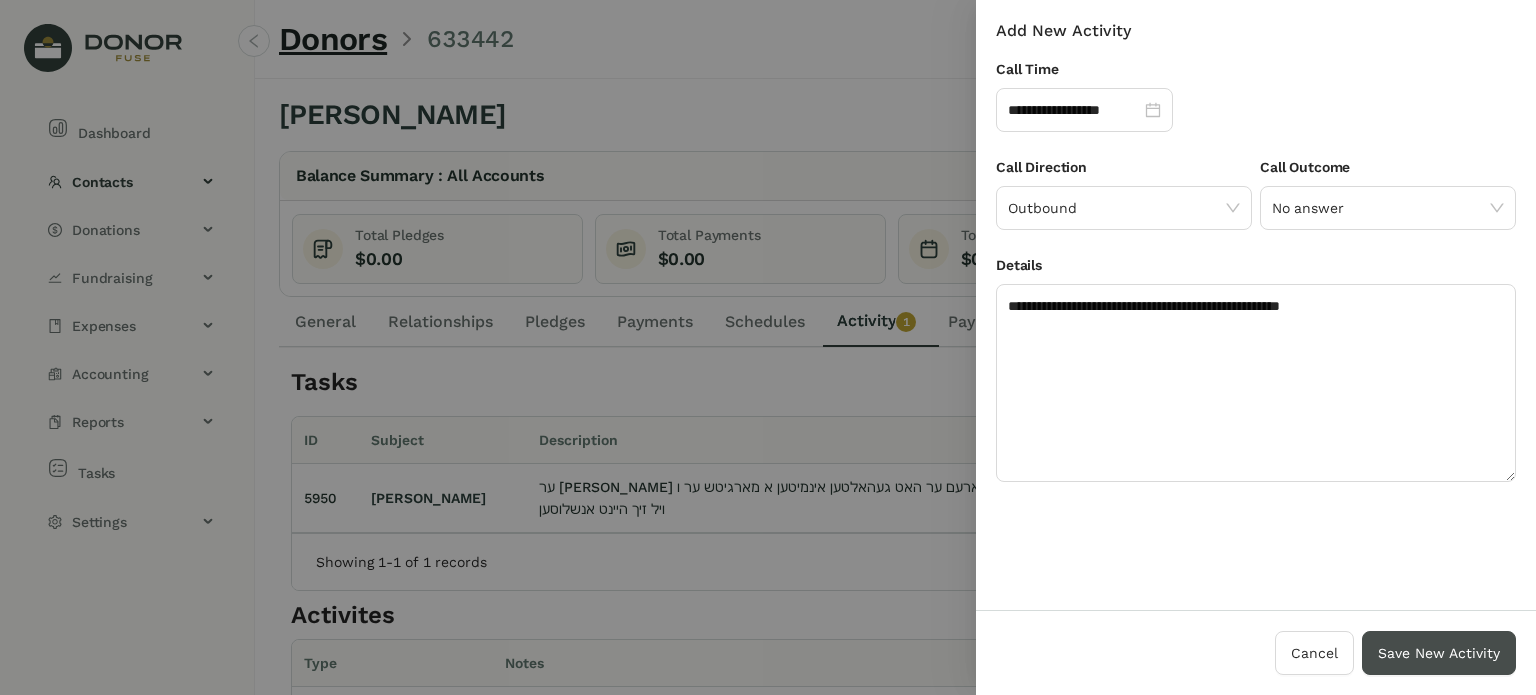 click on "Save New Activity" at bounding box center [1439, 653] 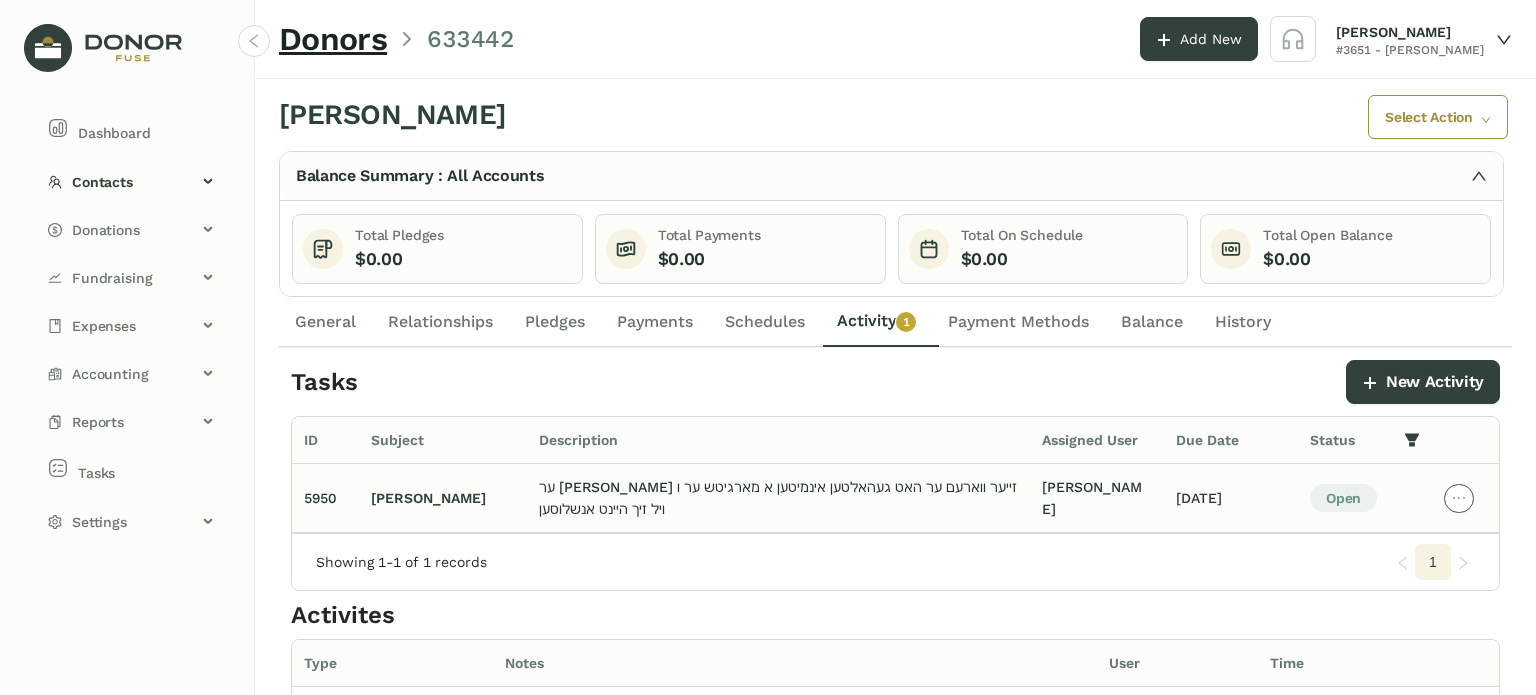 click 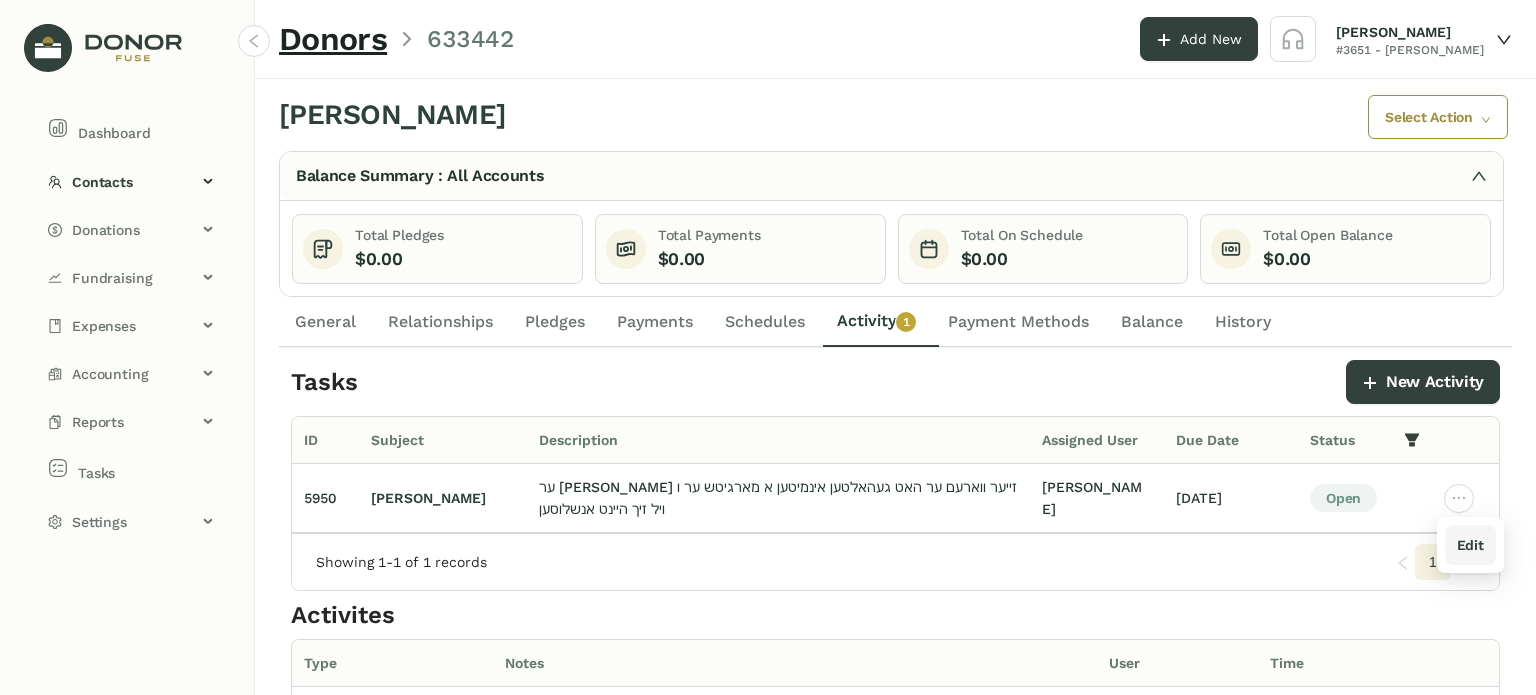 click on "Edit" at bounding box center [1470, 545] 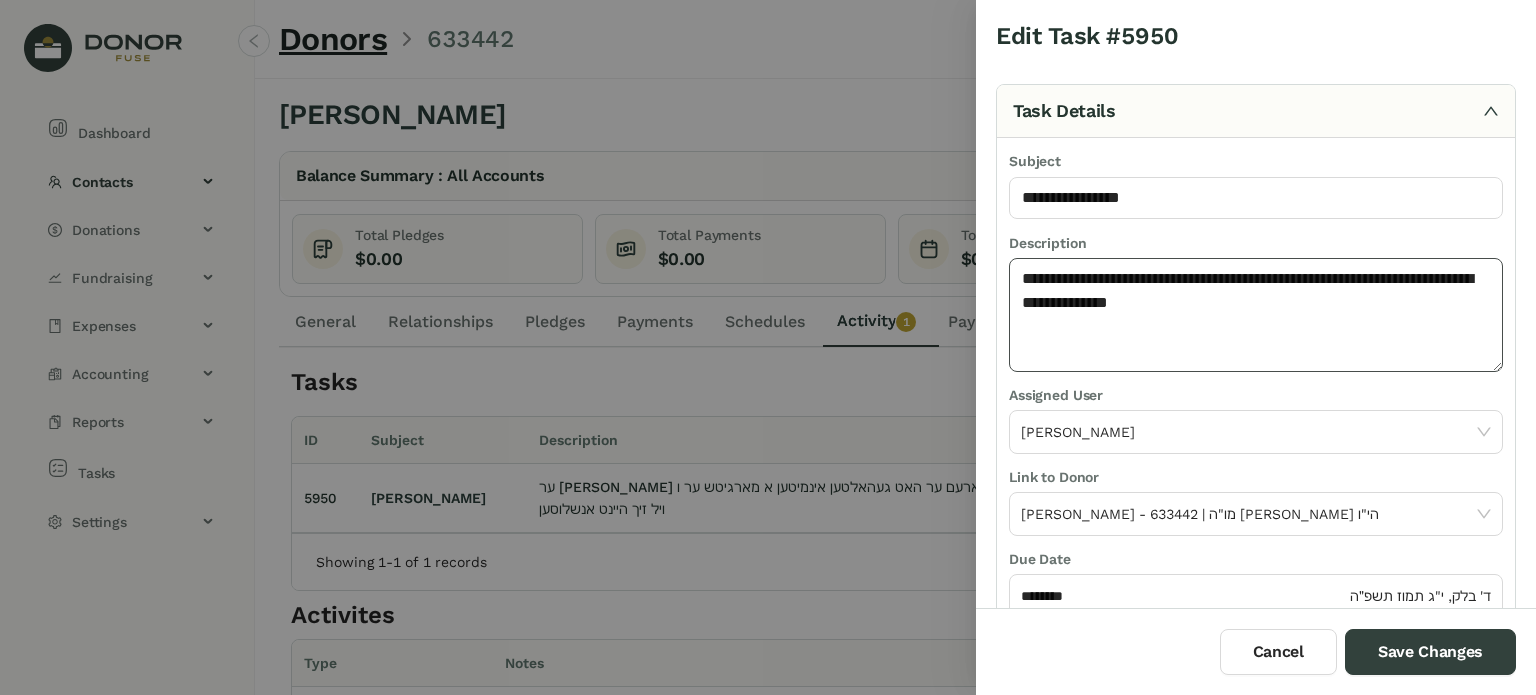 click on "**********" 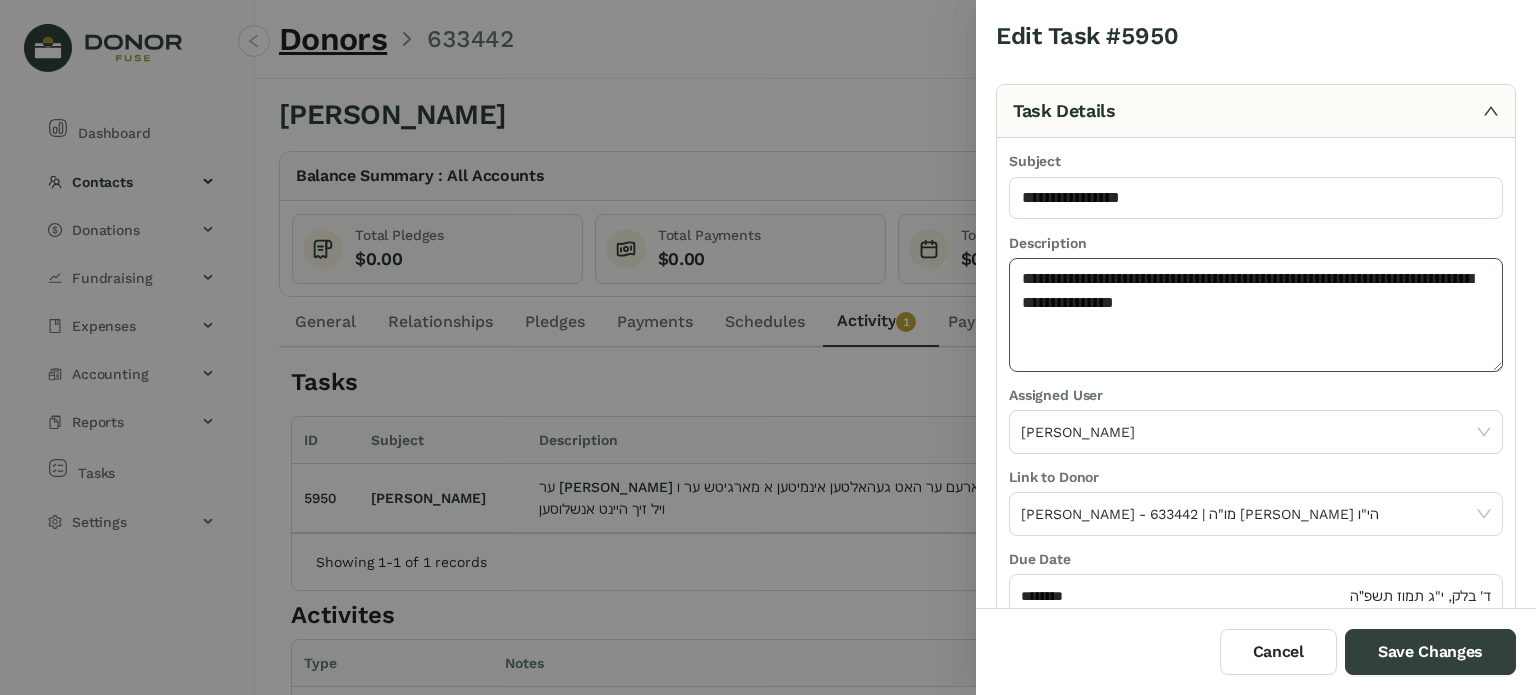 paste on "**********" 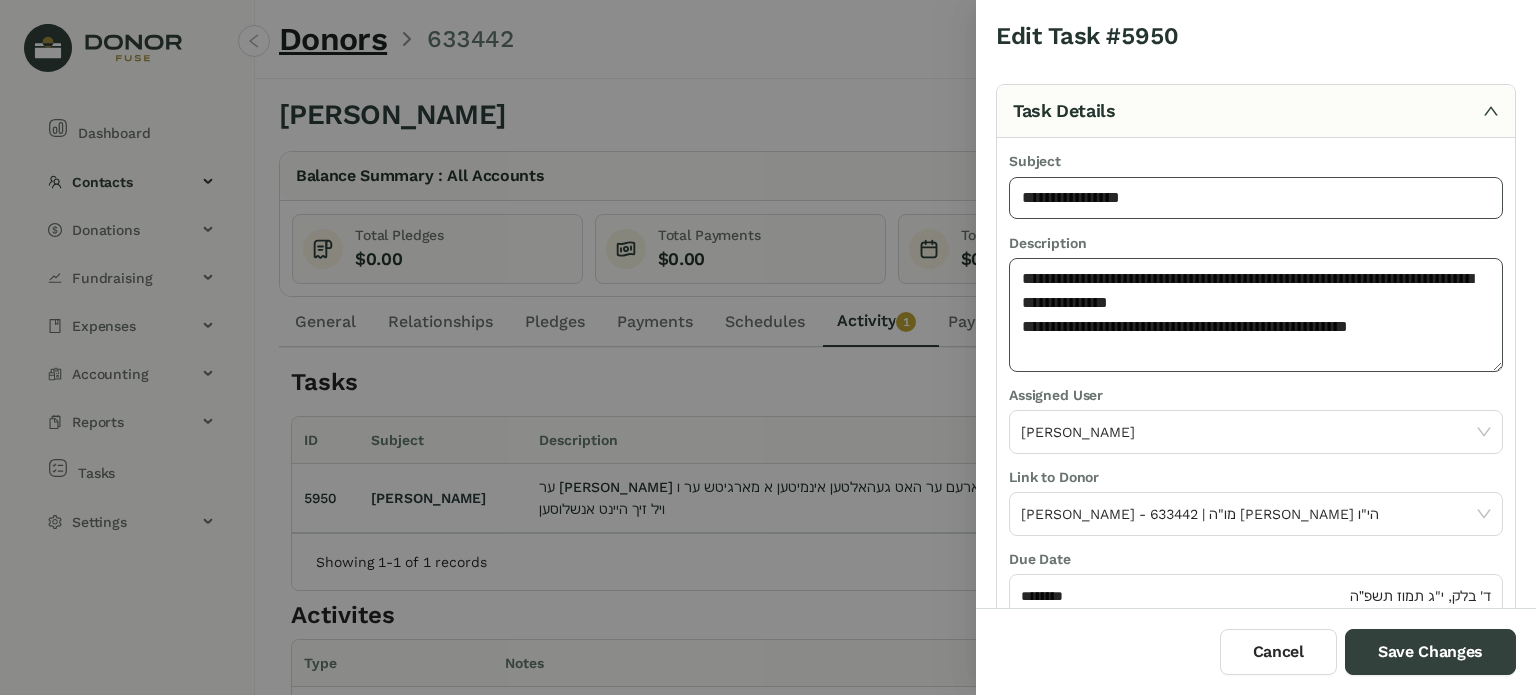type on "**********" 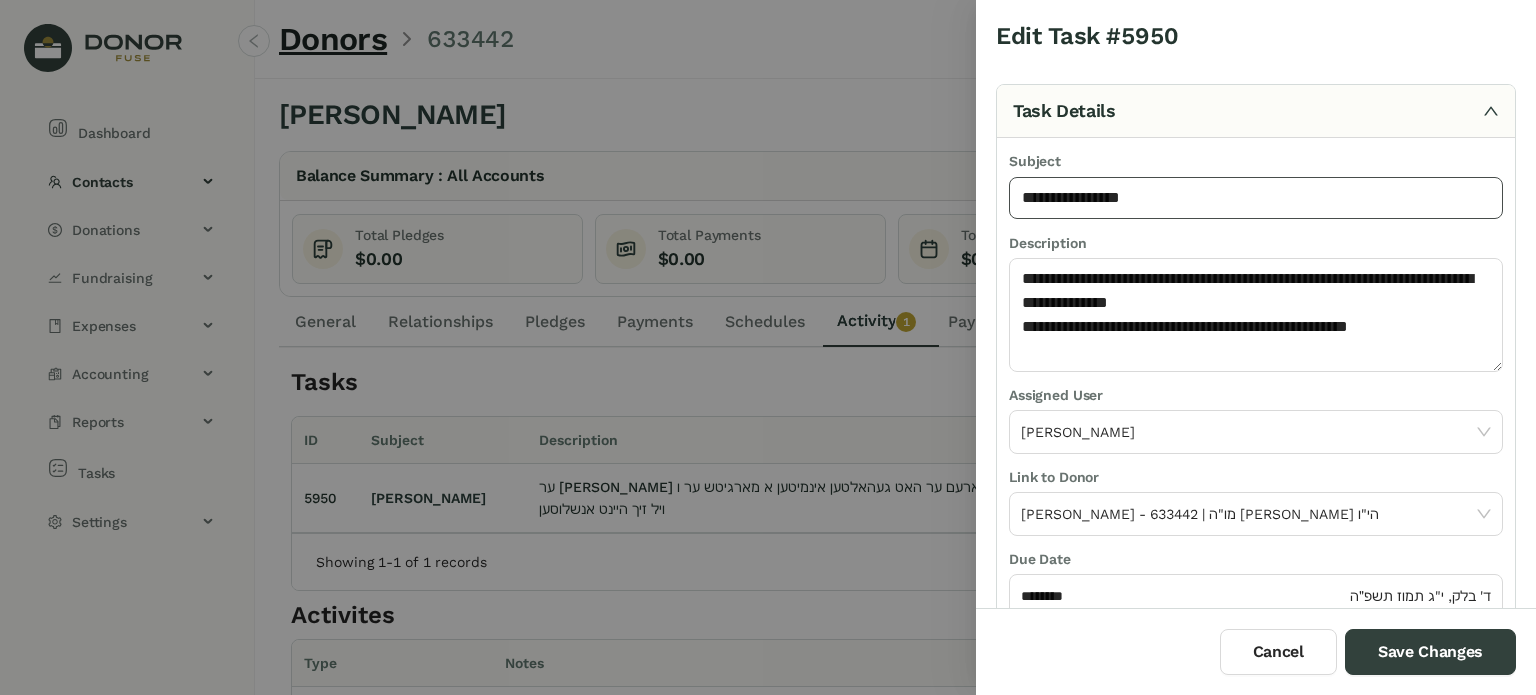 click on "**********" 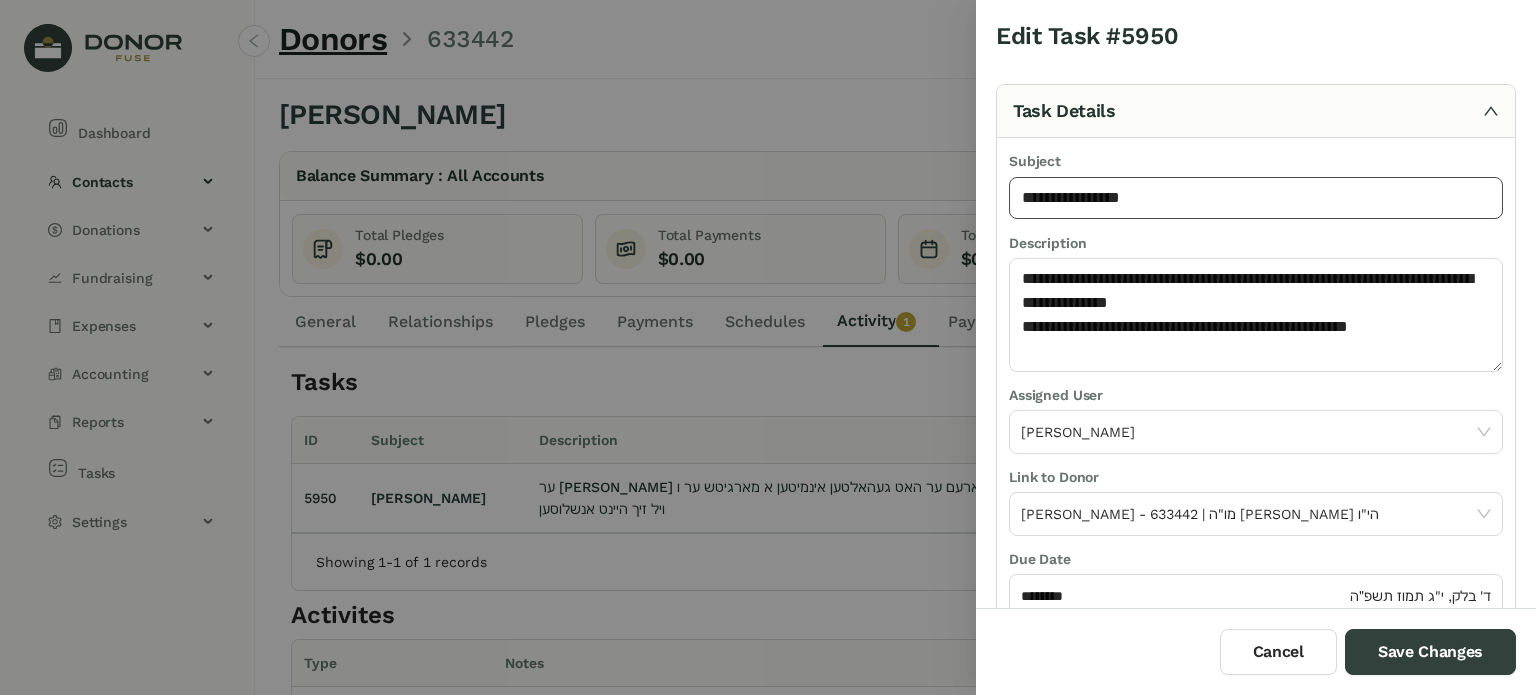 type on "**********" 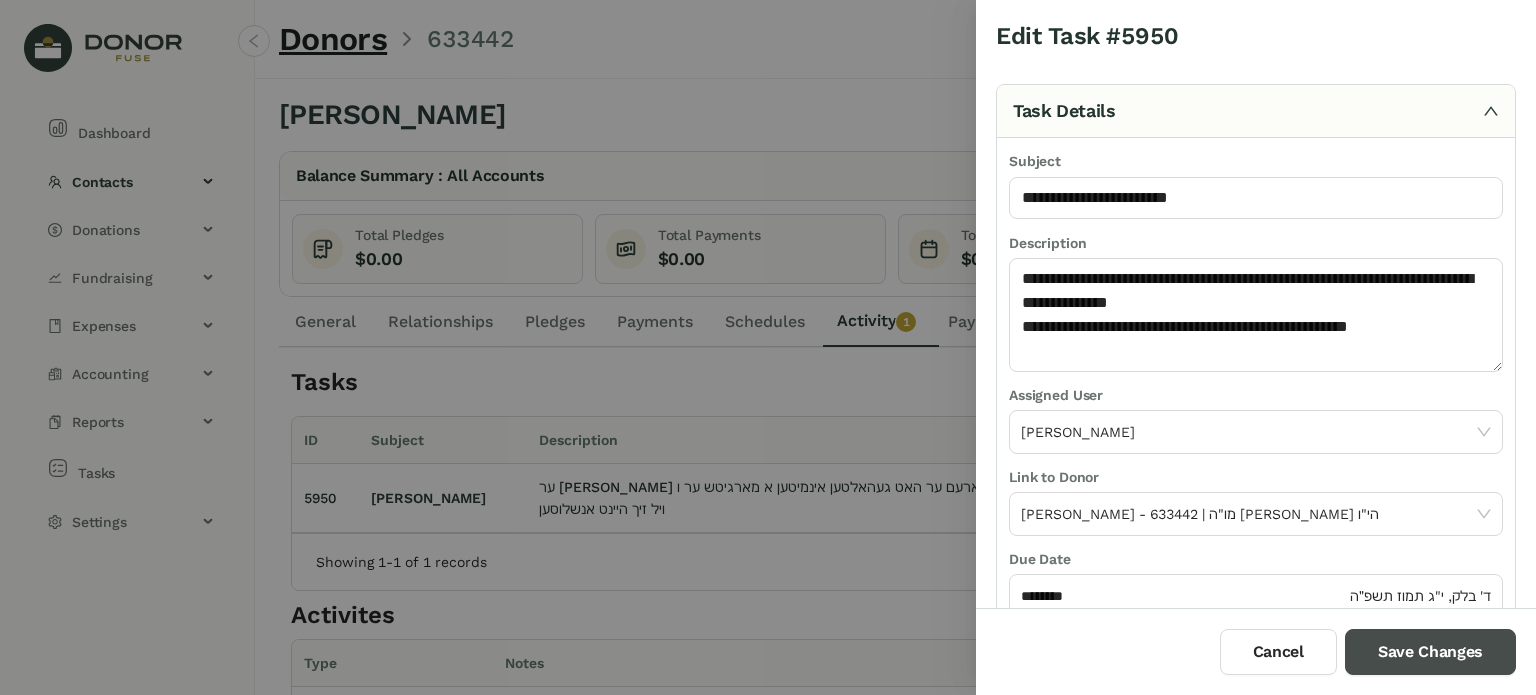 click on "Save Changes" at bounding box center [1430, 652] 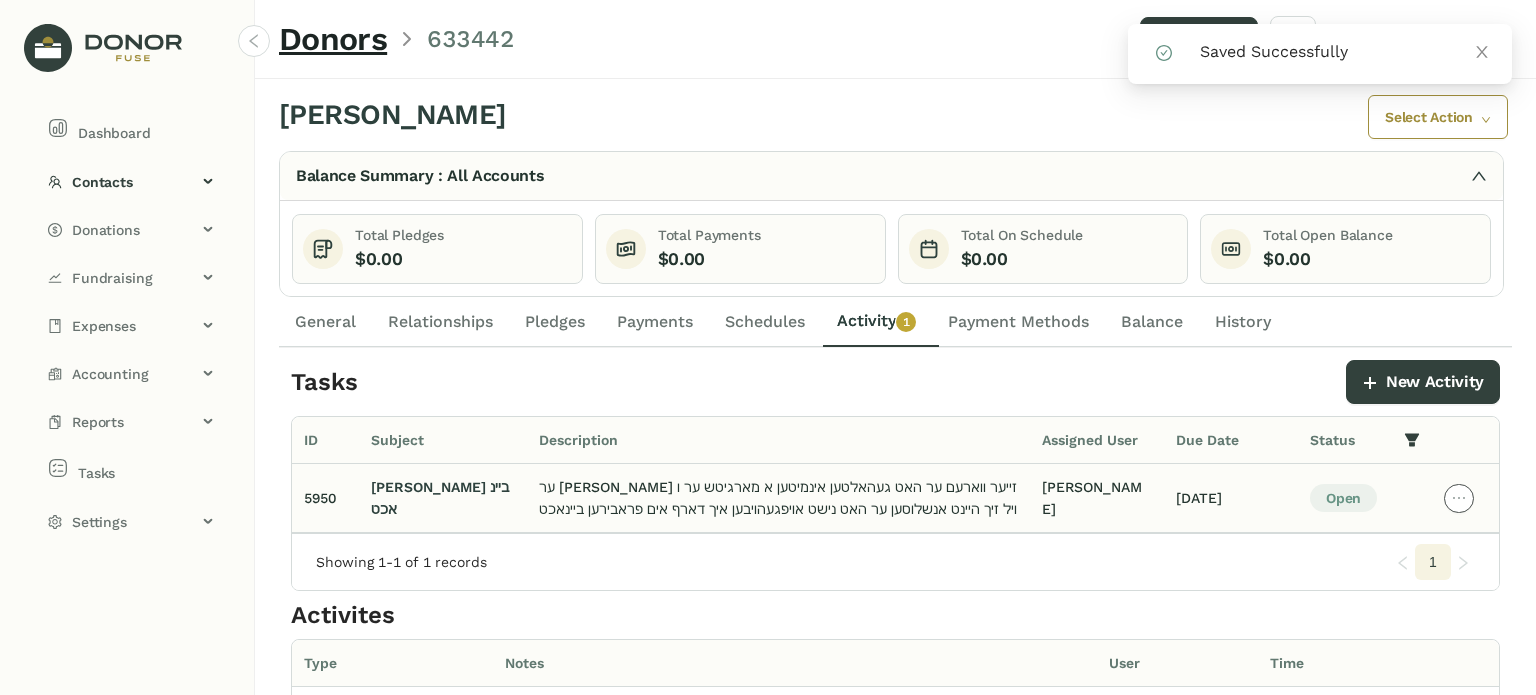 click 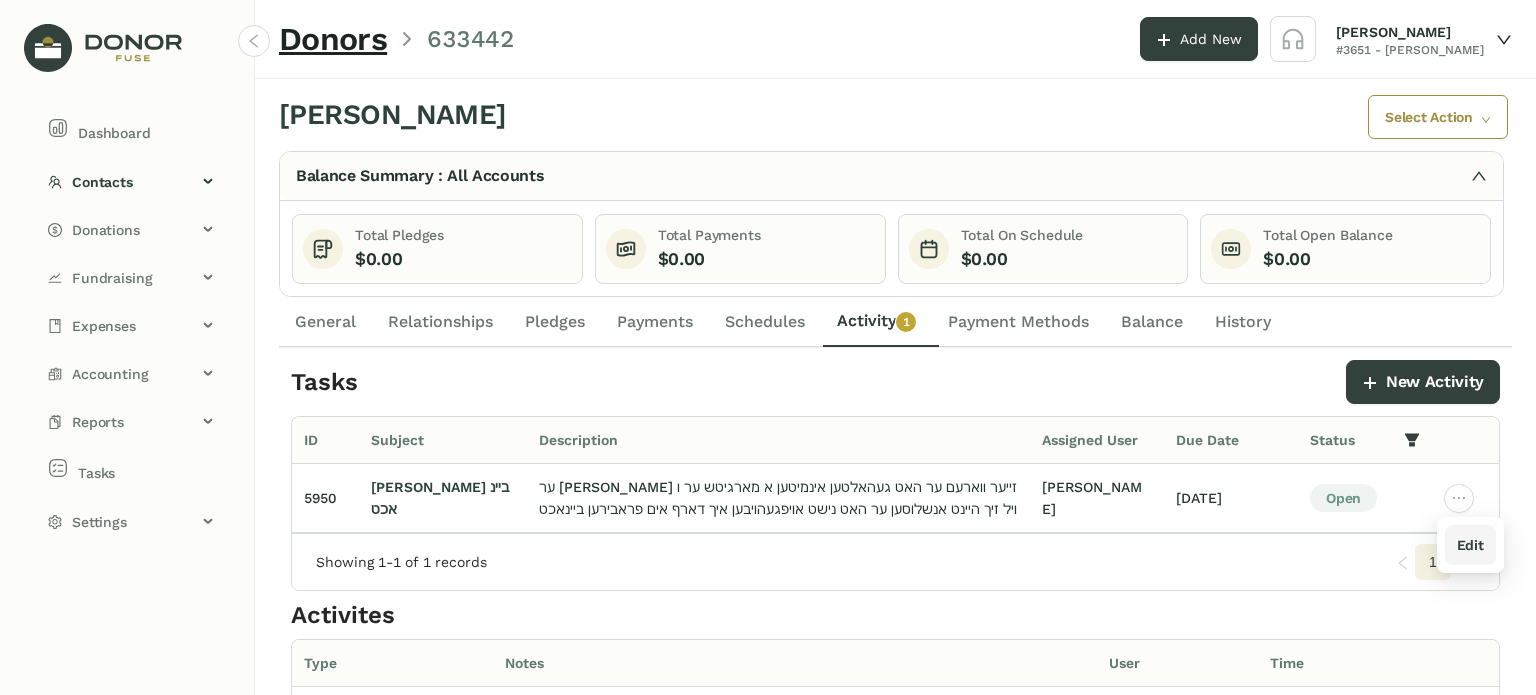 click on "Edit" at bounding box center (1470, 545) 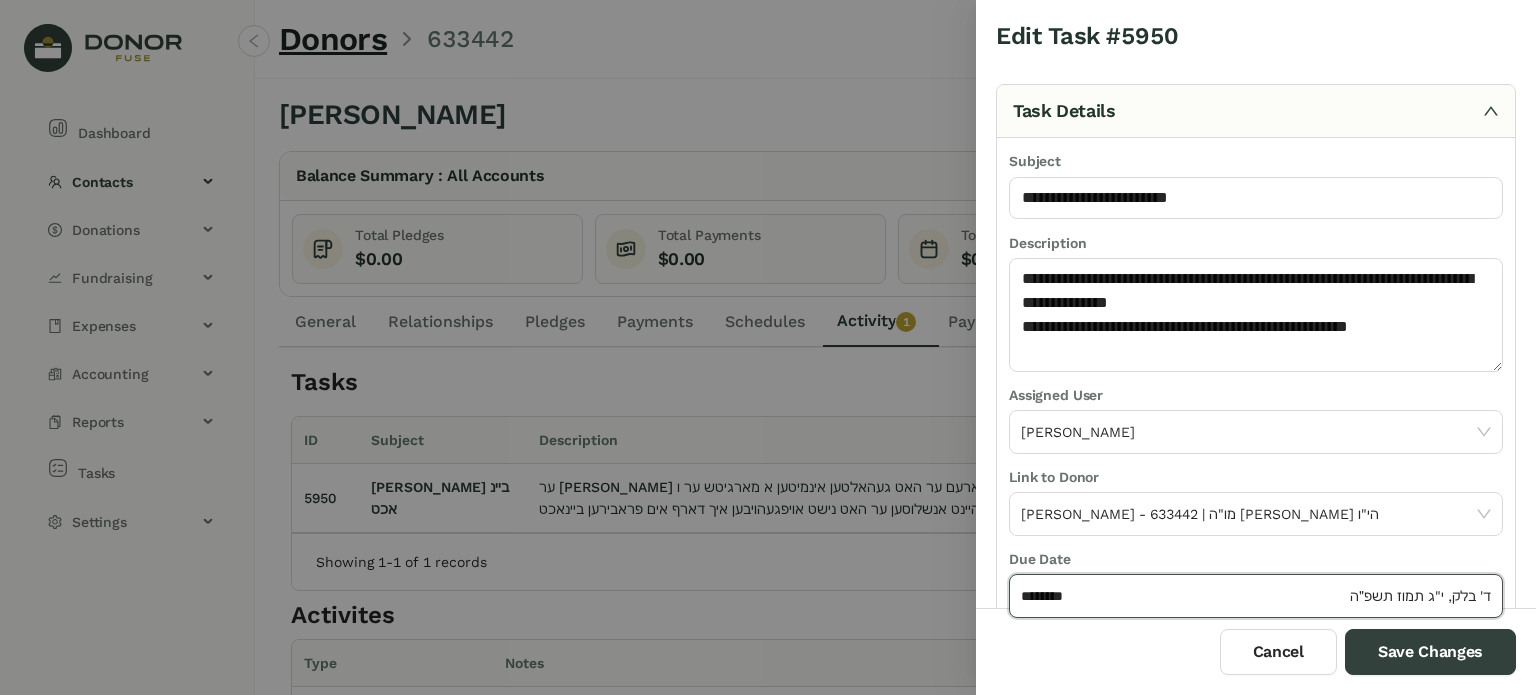 click on "********" 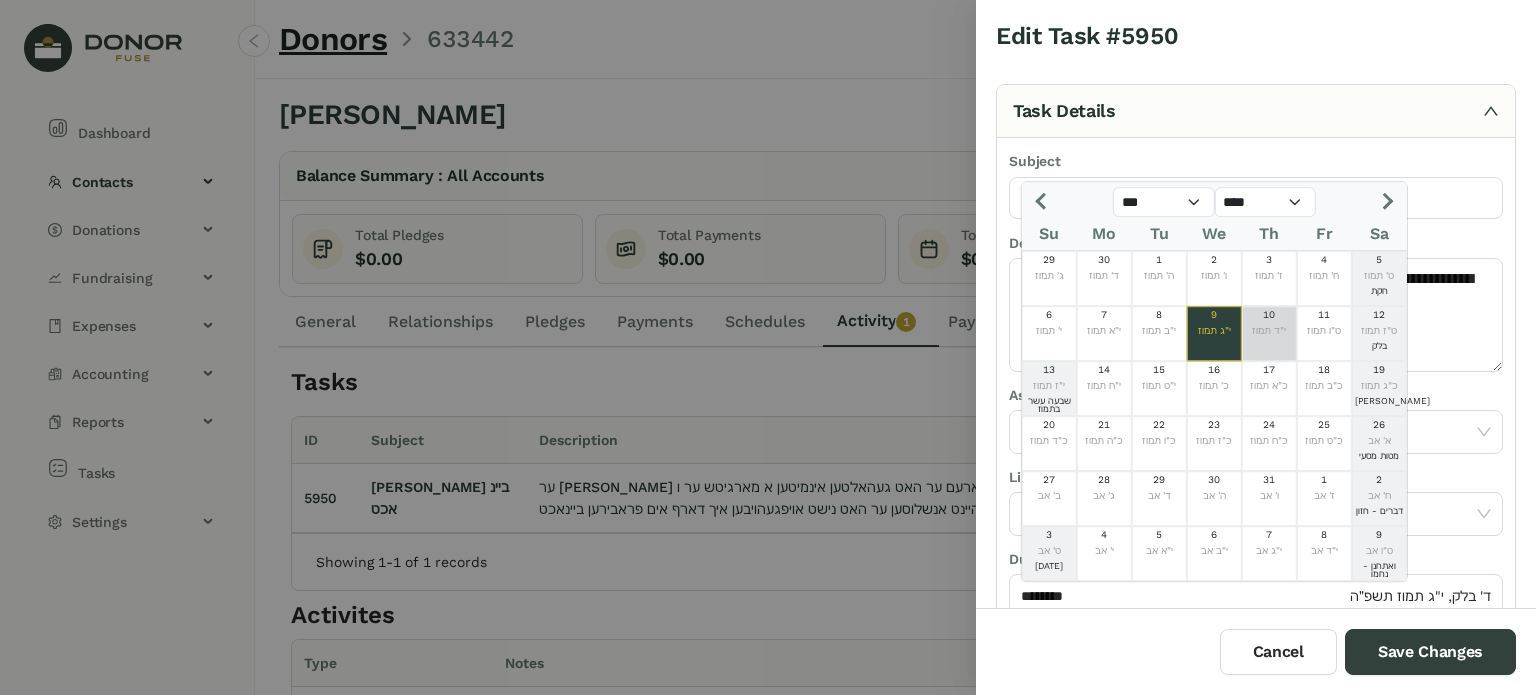 click on "10" 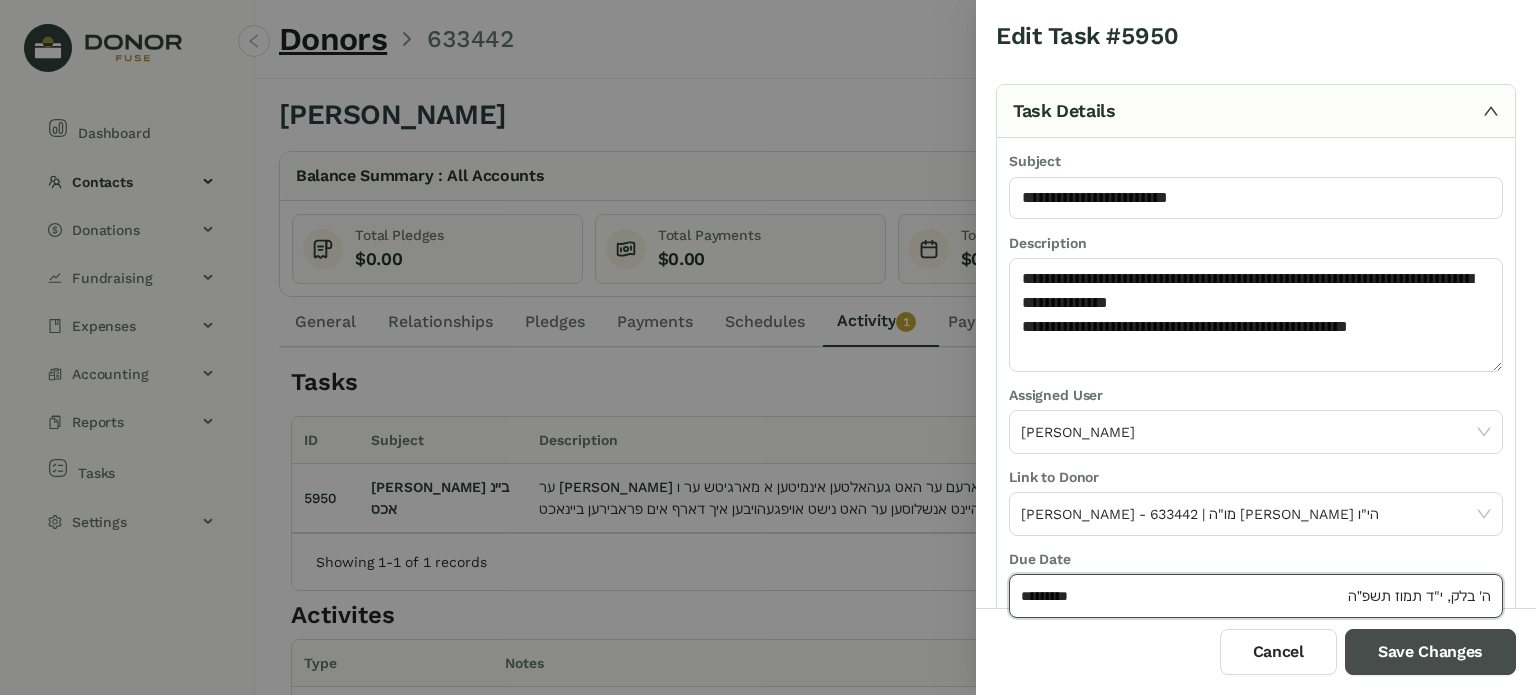click on "Save Changes" at bounding box center (1430, 652) 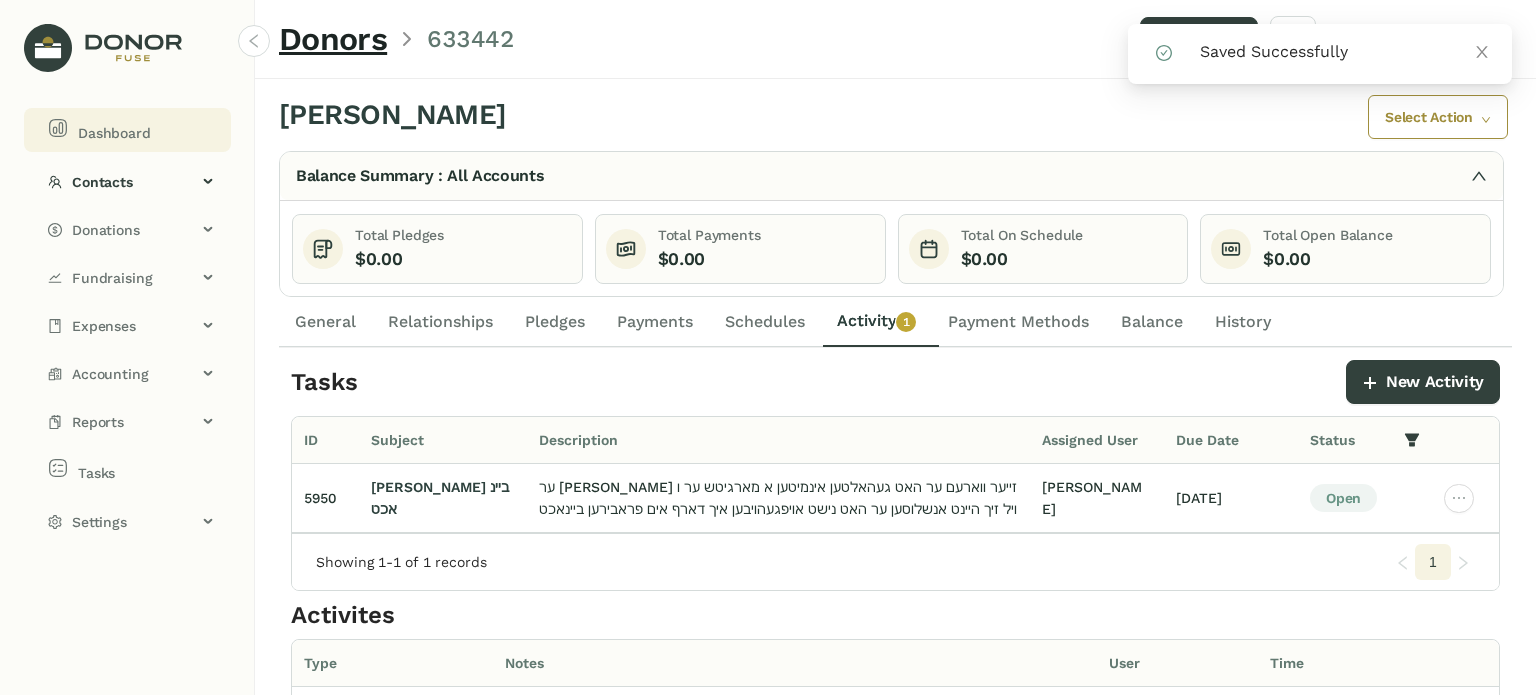 click on "Dashboard" 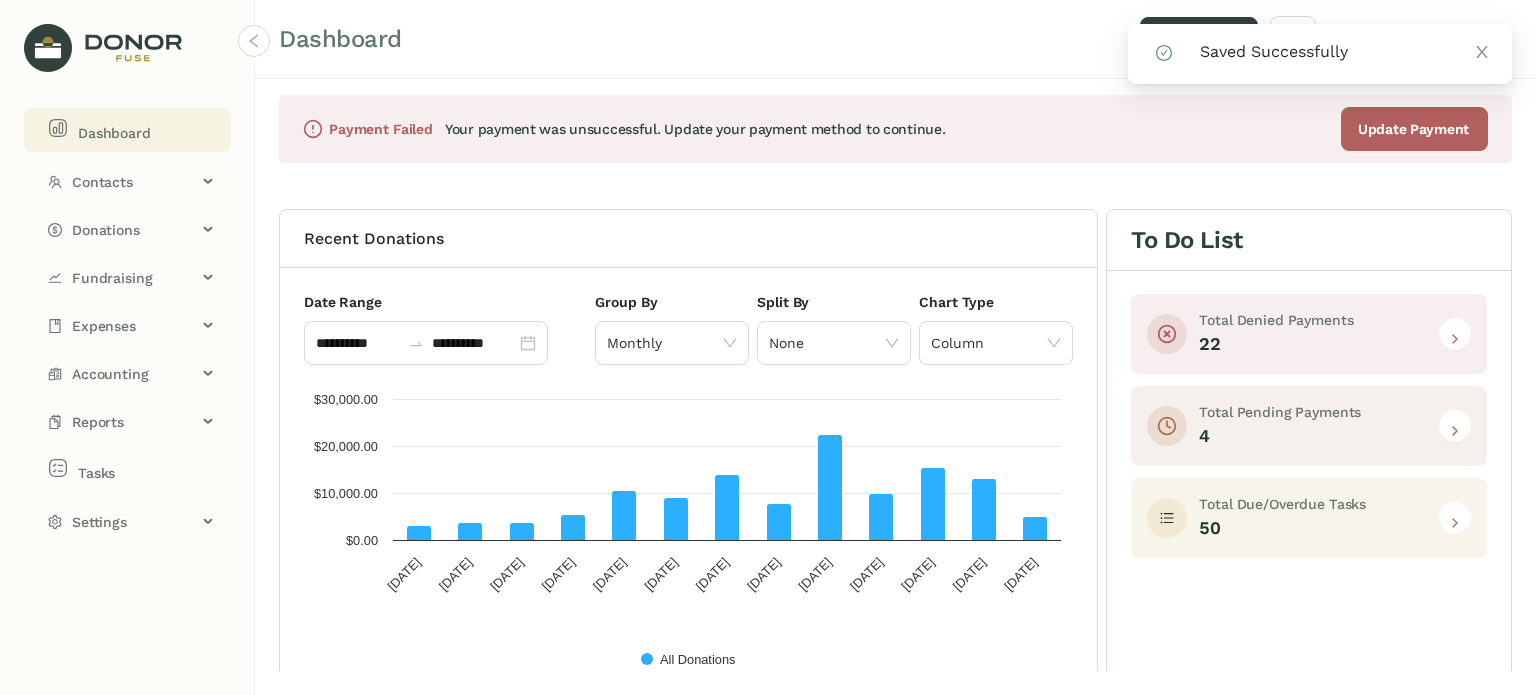 click 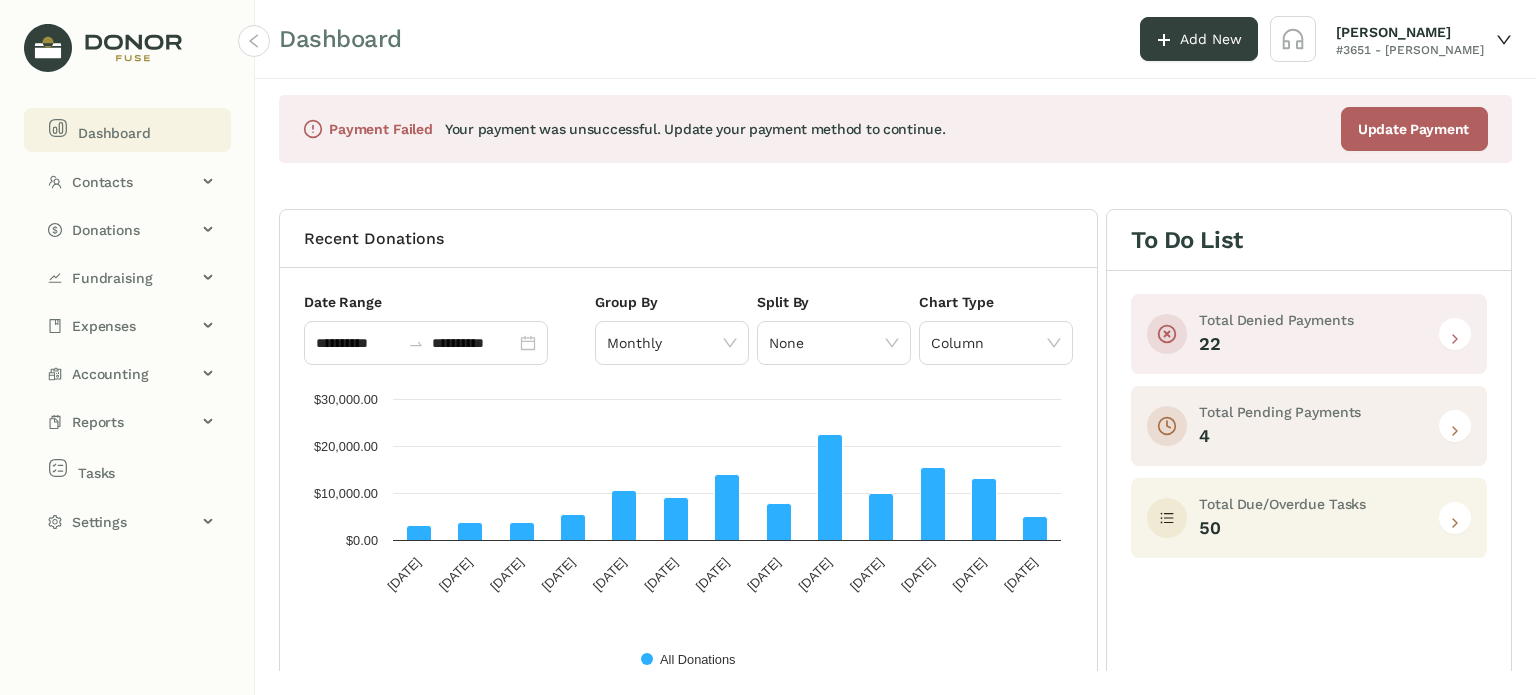 click 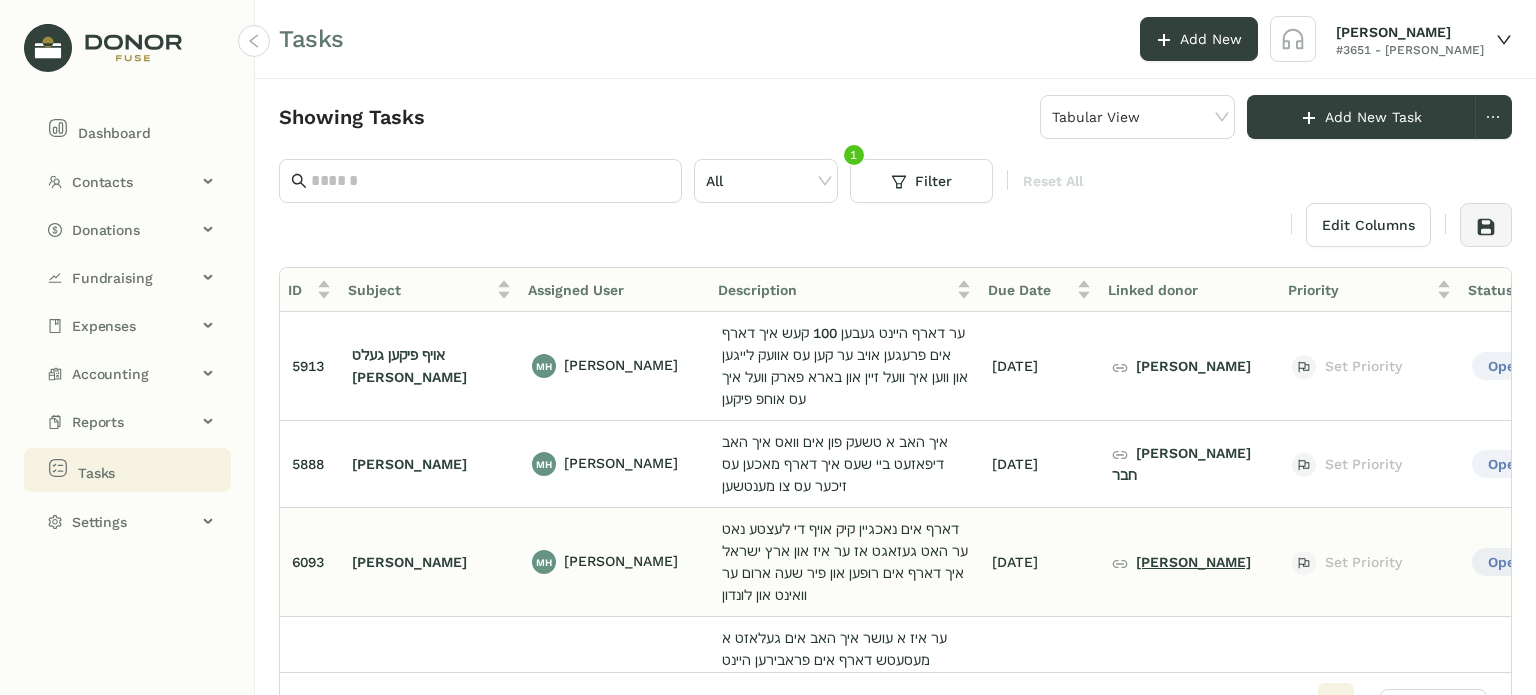 click on "שלום בערקאוויטש" 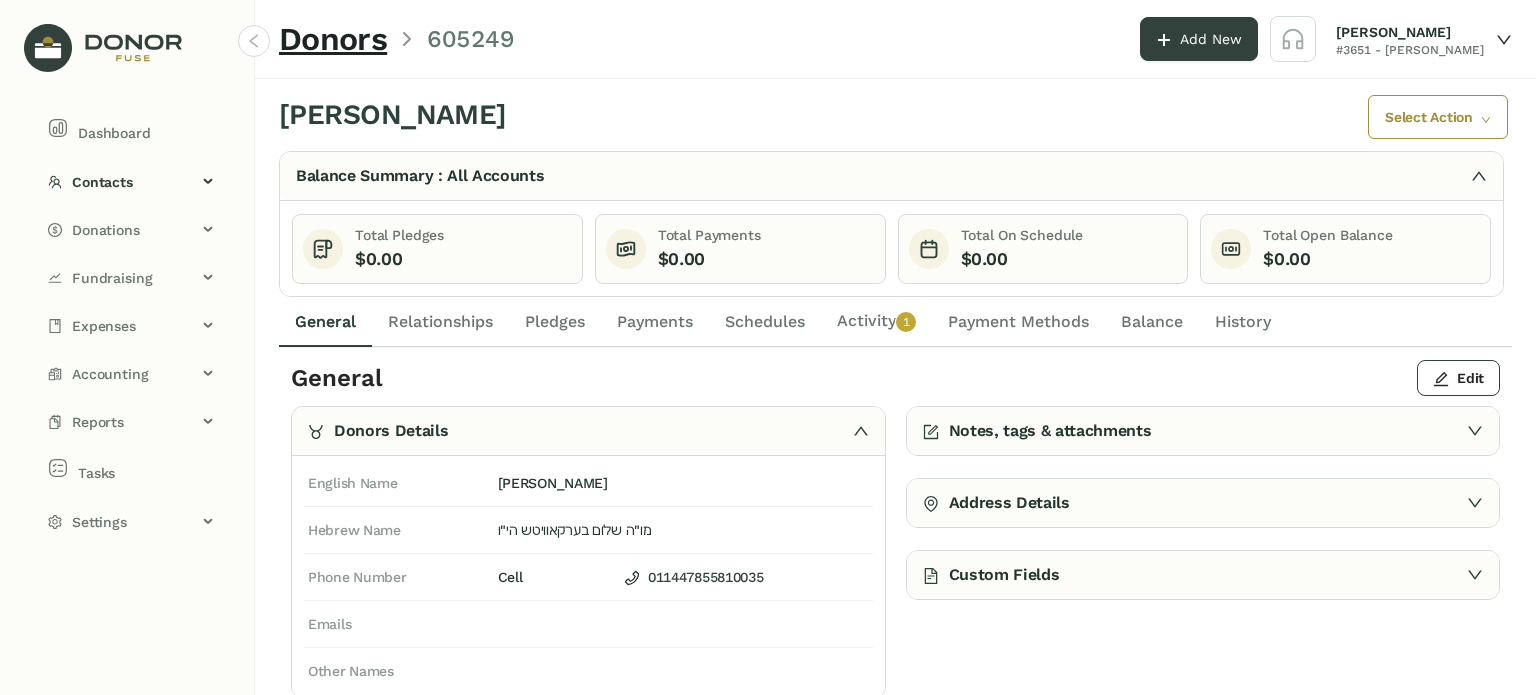 click on "Activity   0   1   2   3   4   5   6   7   8   9" 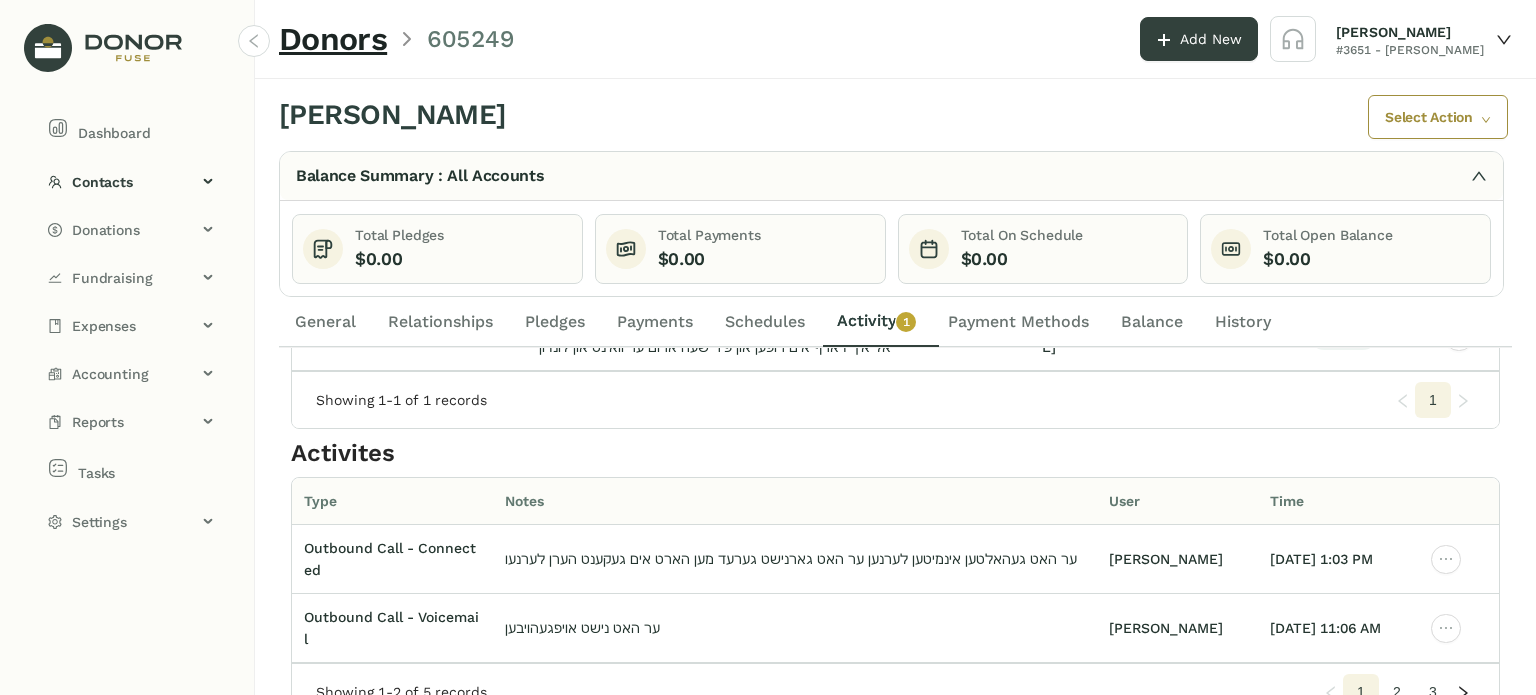 scroll, scrollTop: 0, scrollLeft: 0, axis: both 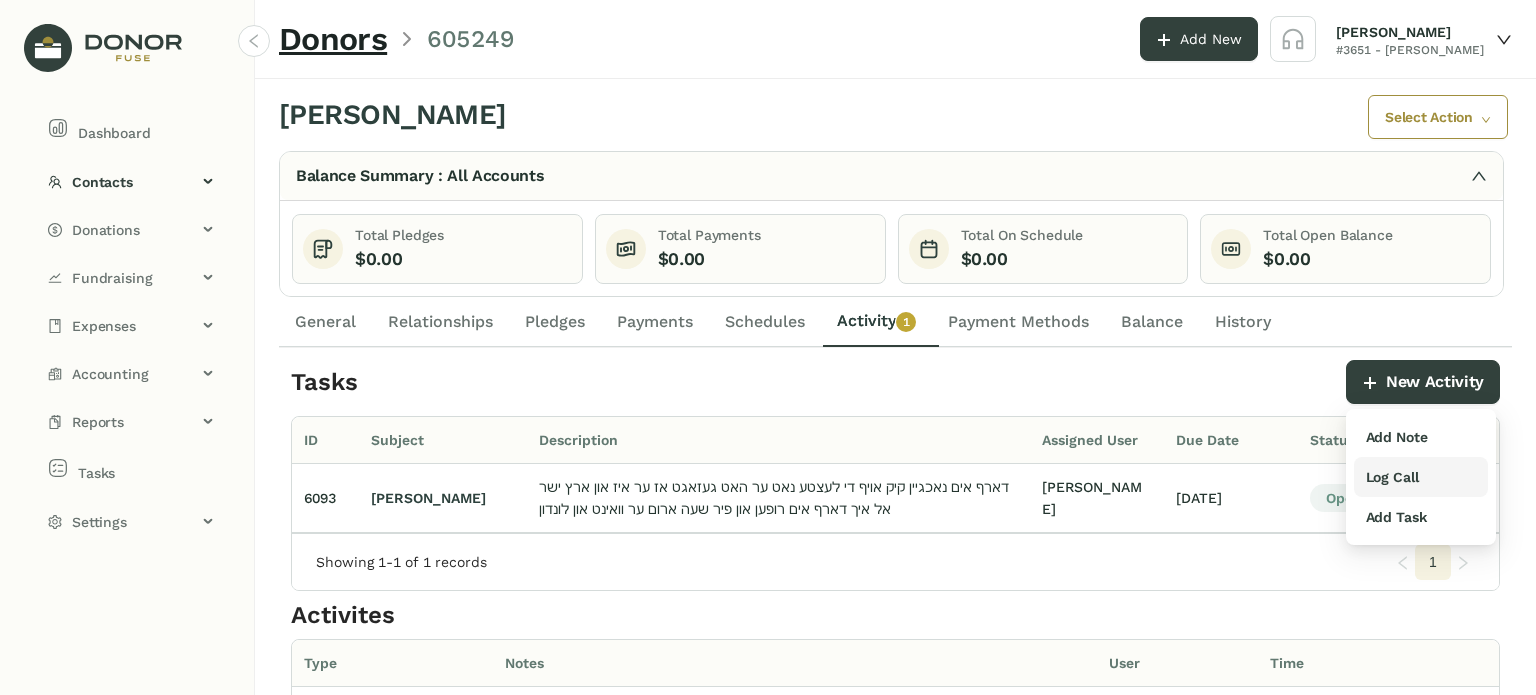 click on "Log Call" at bounding box center [1392, 477] 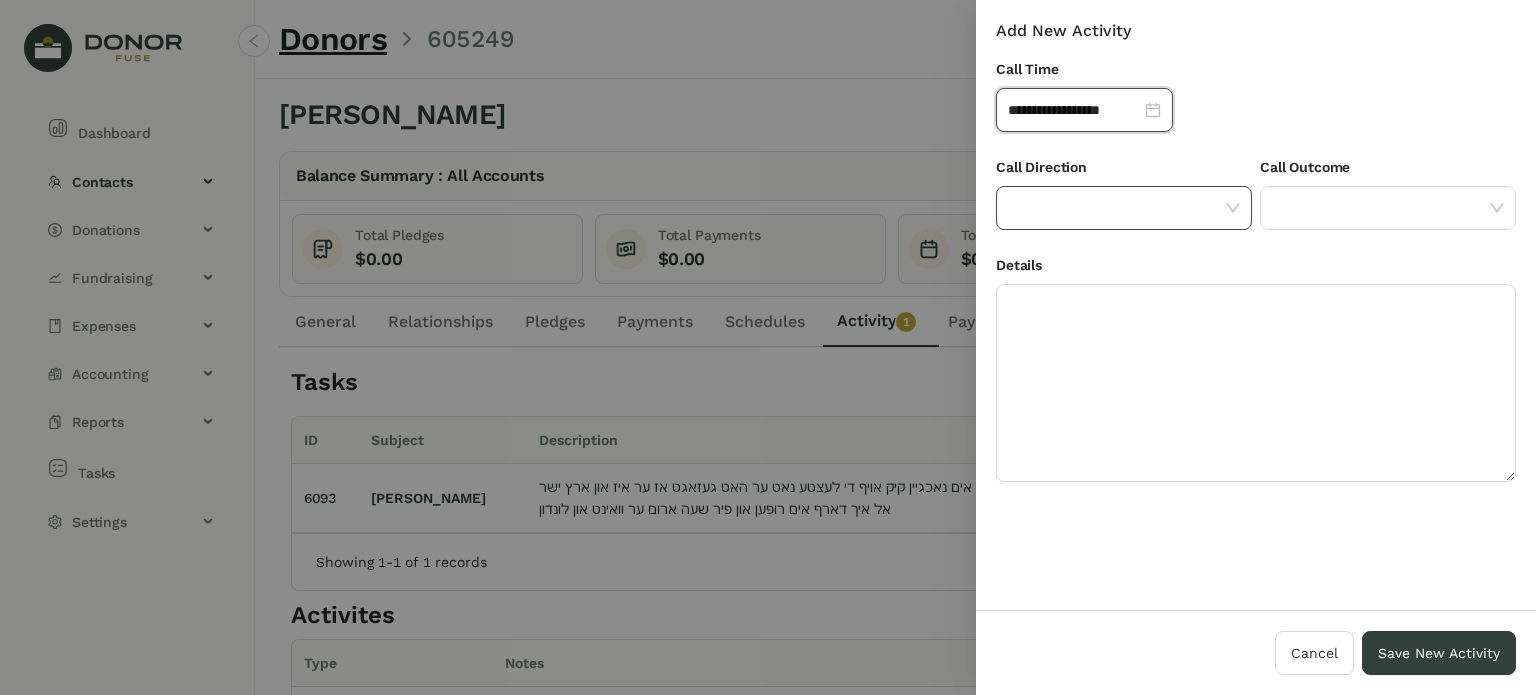 click 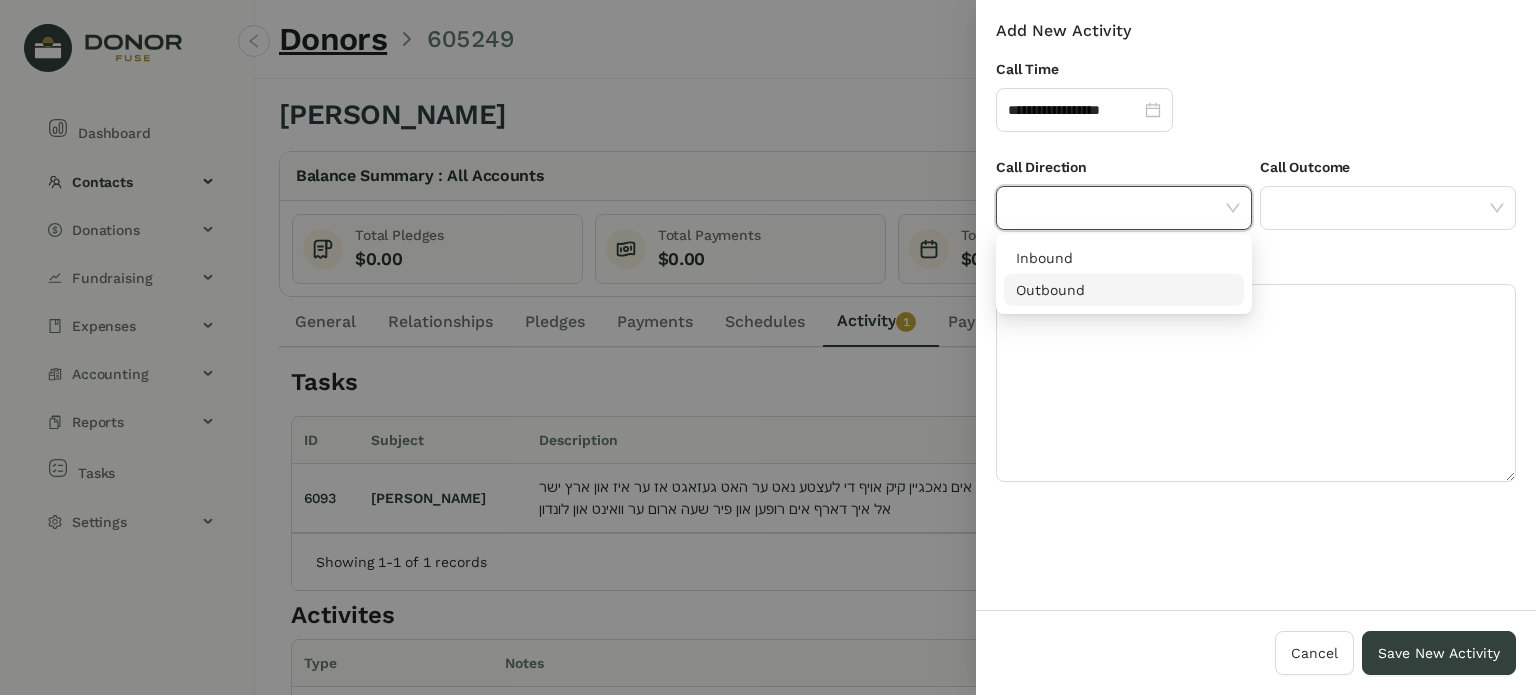 click on "Outbound" at bounding box center (1124, 290) 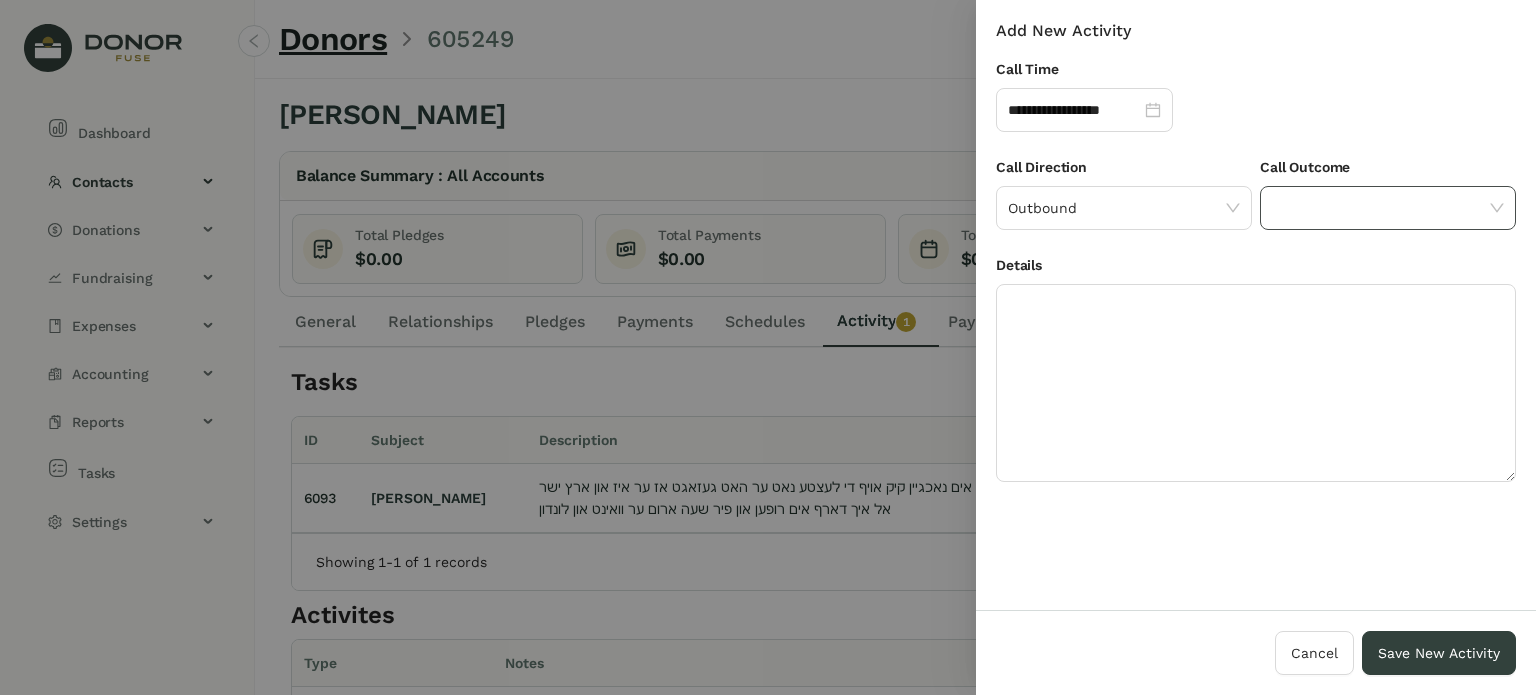 click 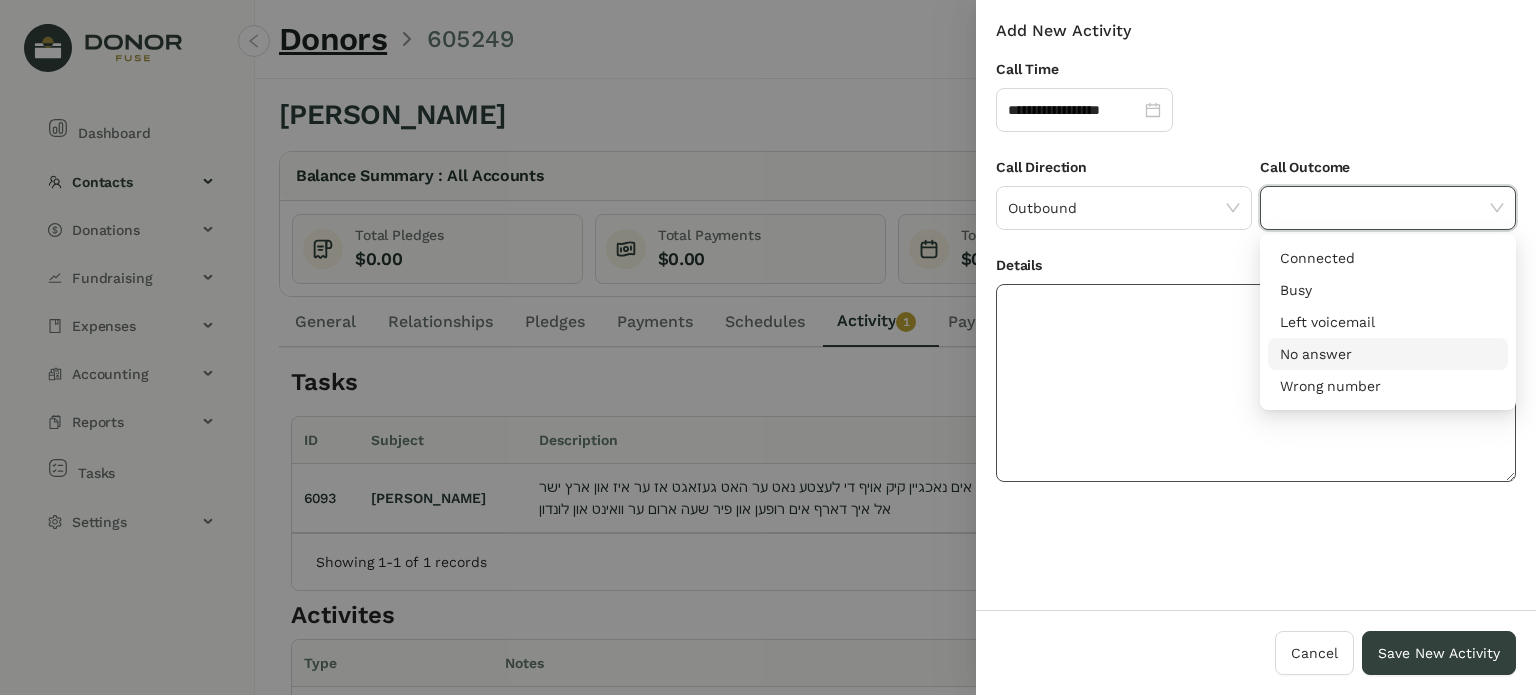 drag, startPoint x: 1310, startPoint y: 348, endPoint x: 1192, endPoint y: 361, distance: 118.71394 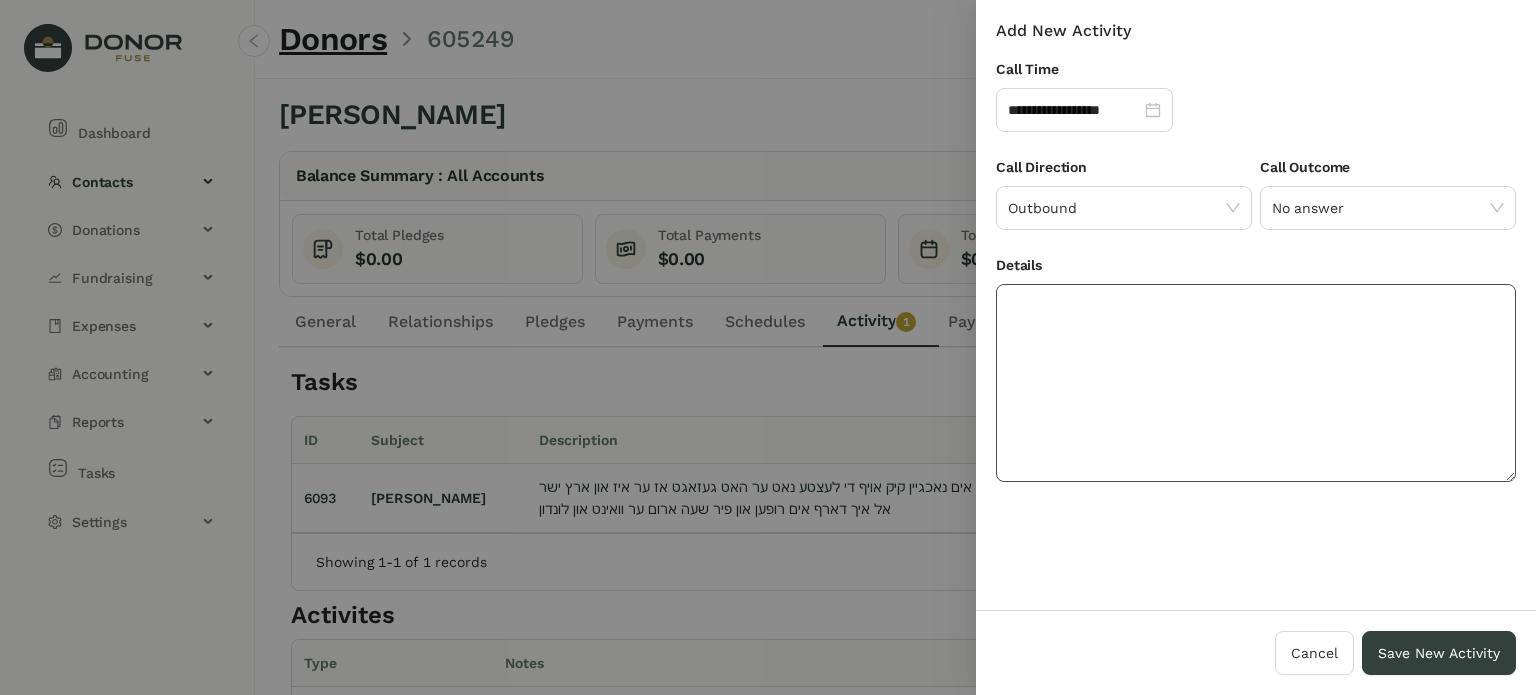 click 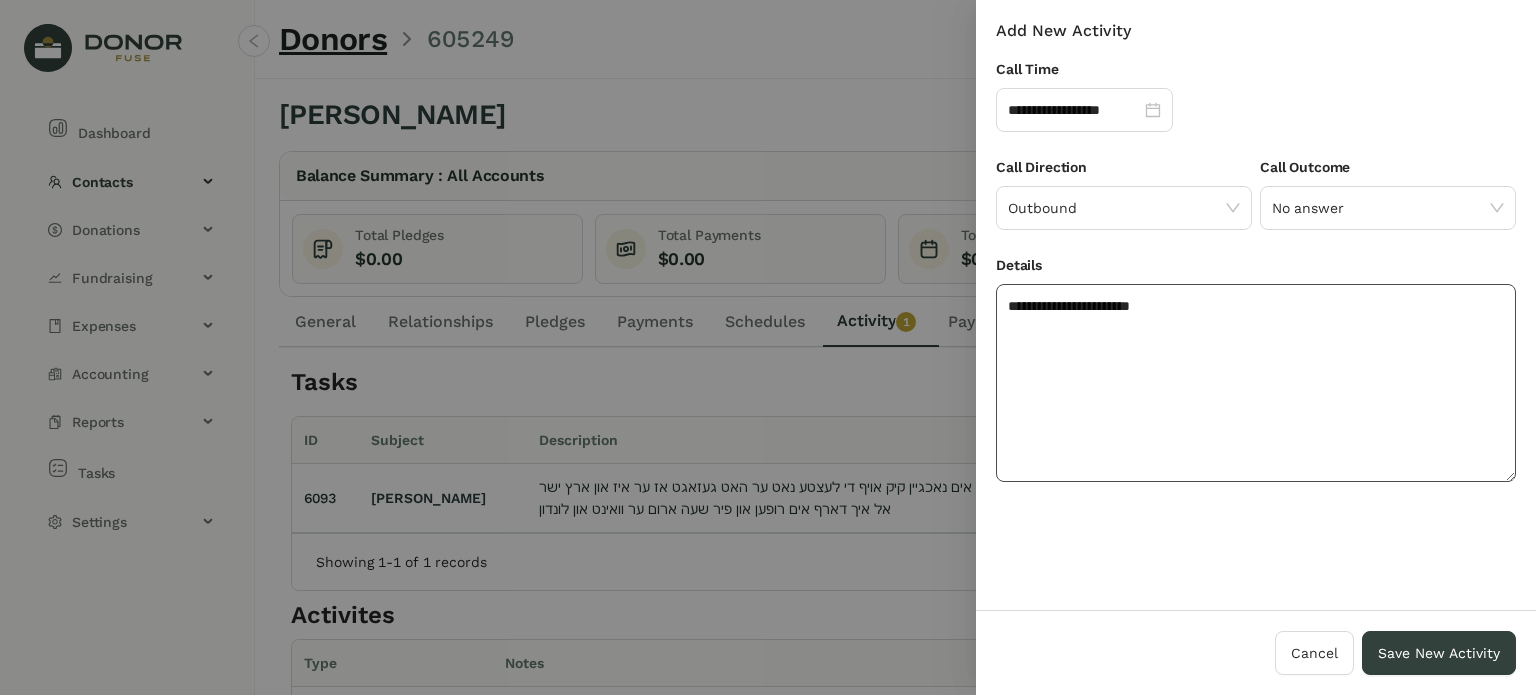 click on "**********" 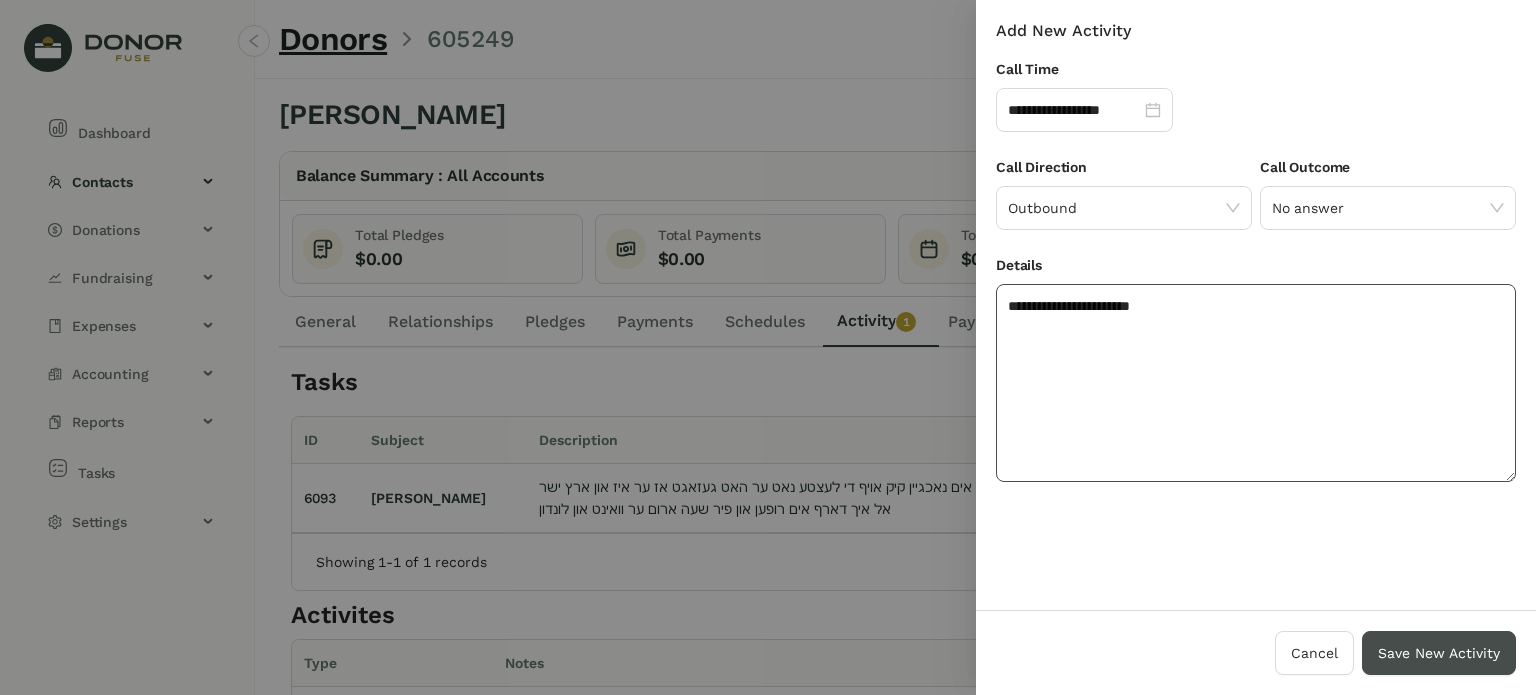 type on "**********" 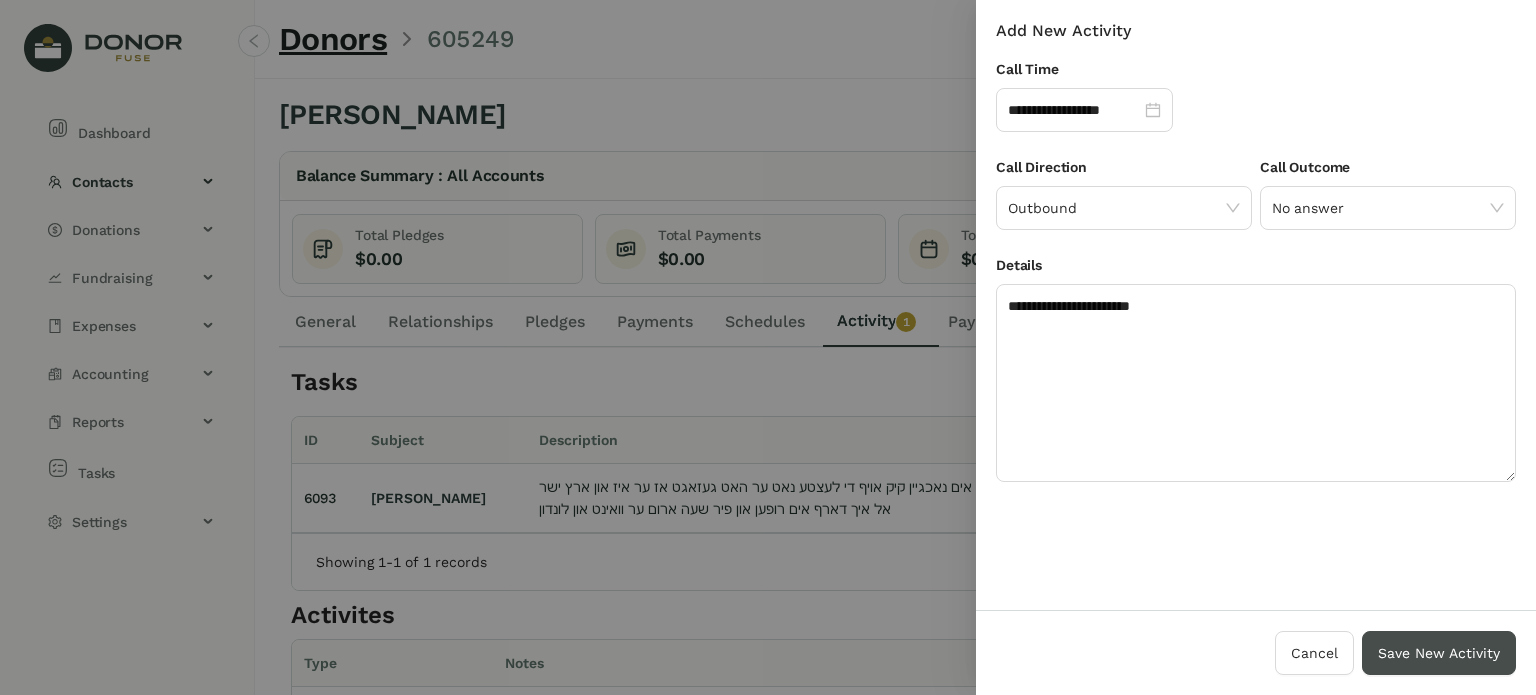 click on "Save New Activity" at bounding box center [1439, 653] 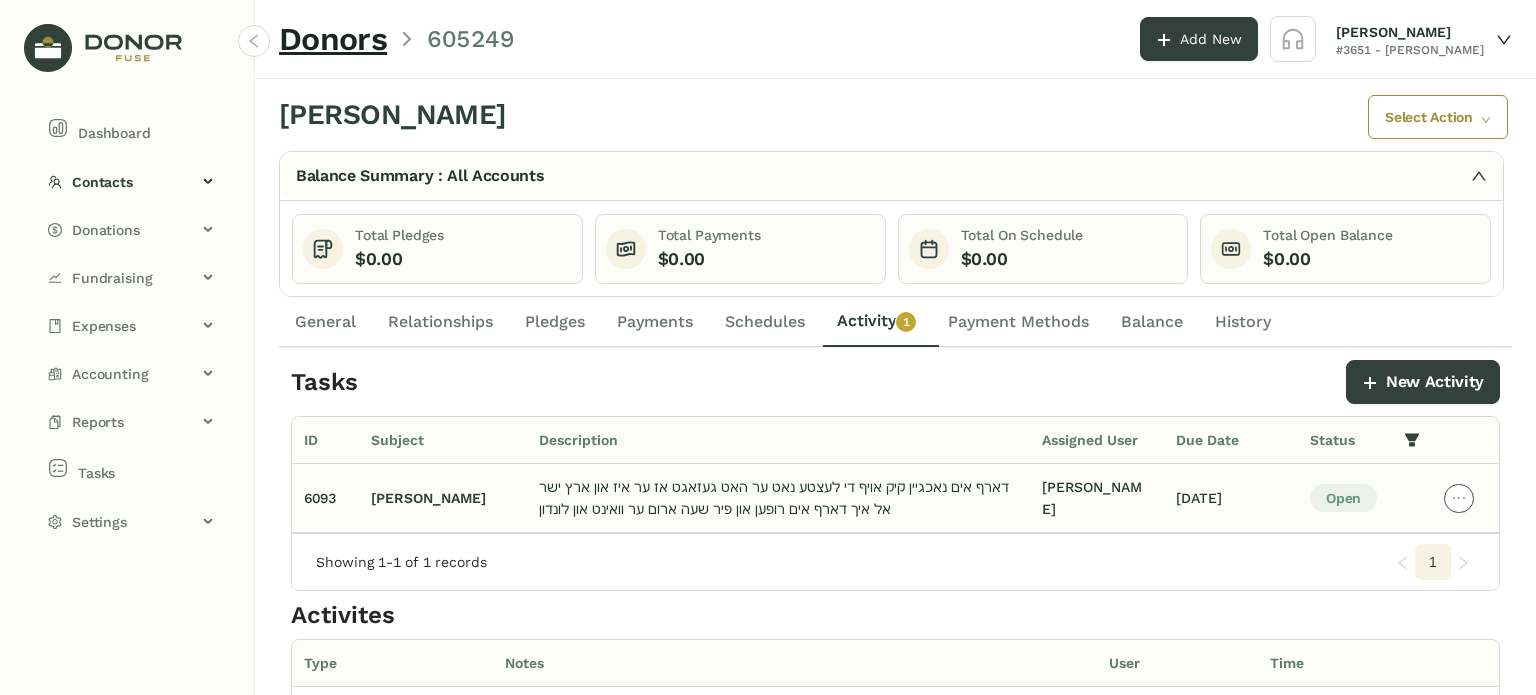 click 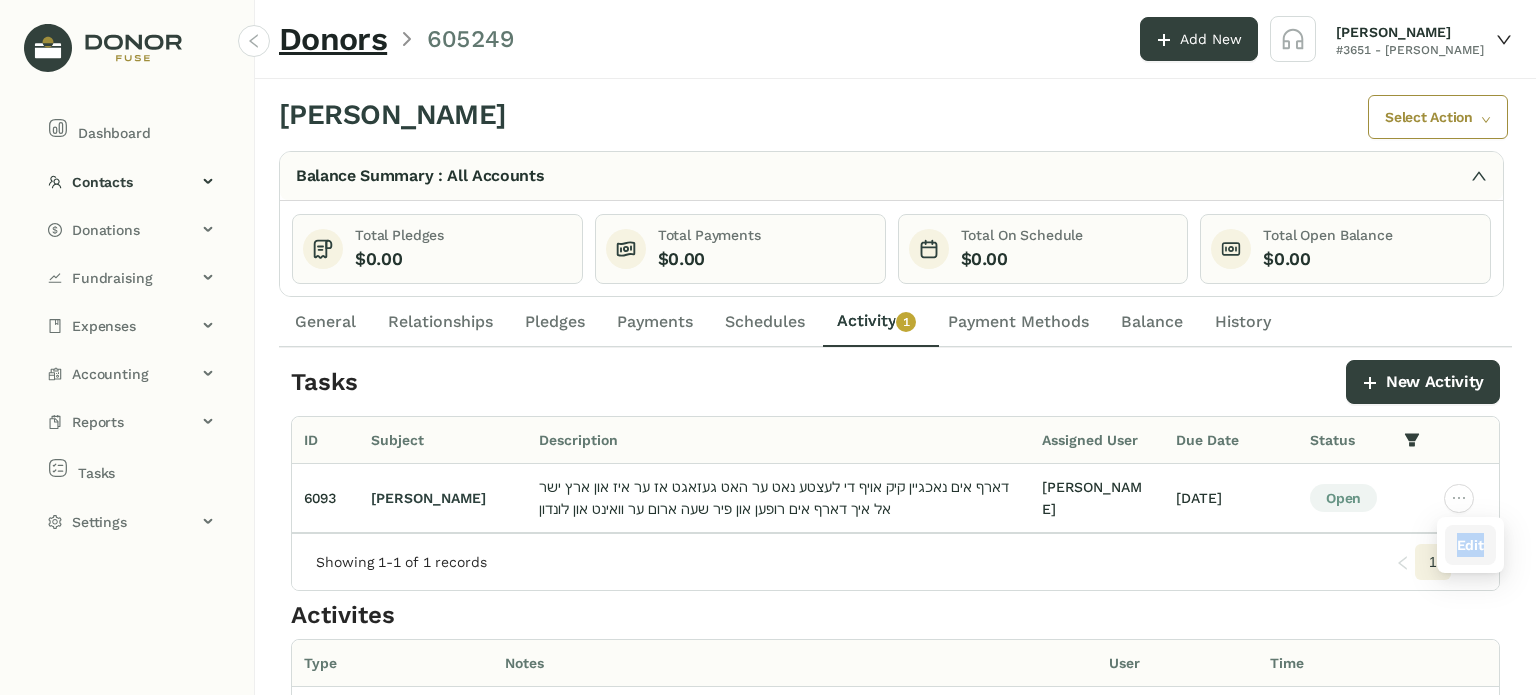 click on "Edit" at bounding box center [1470, 545] 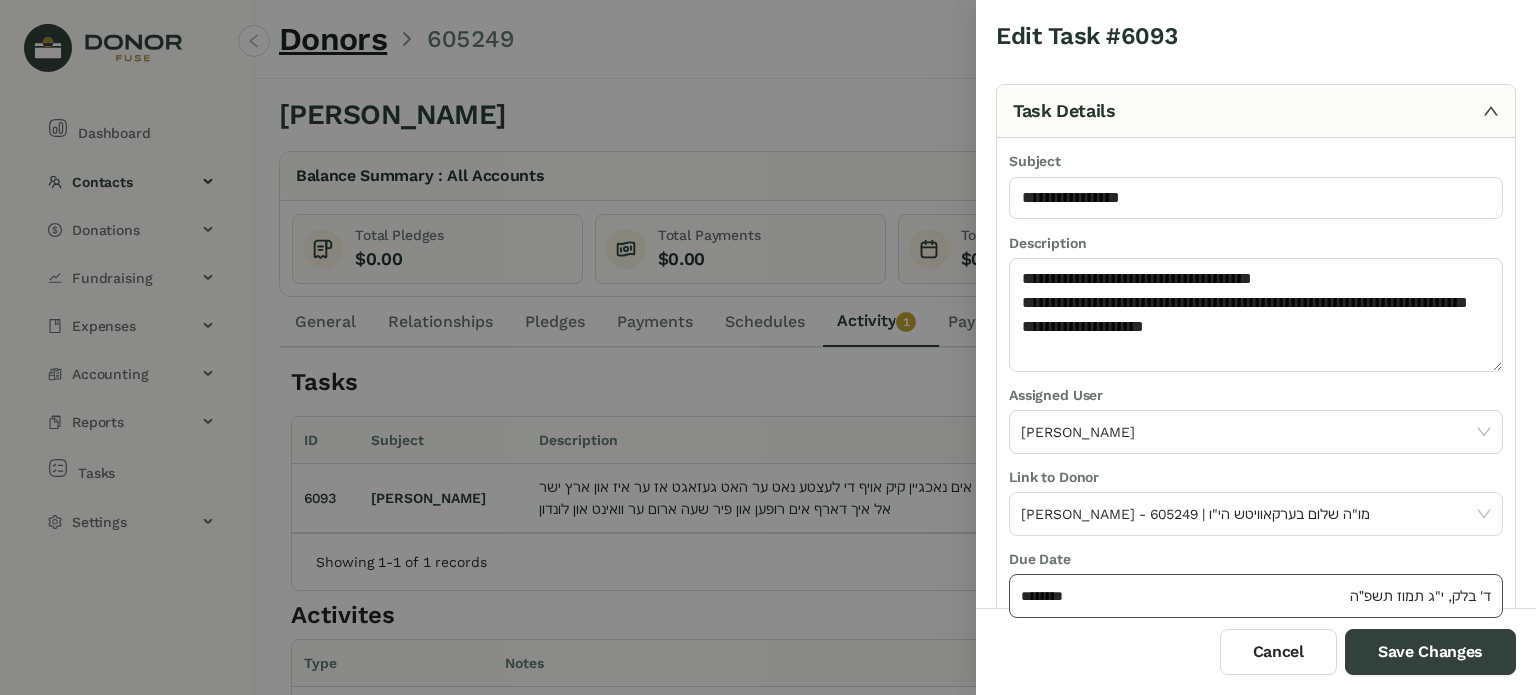 click on "********" 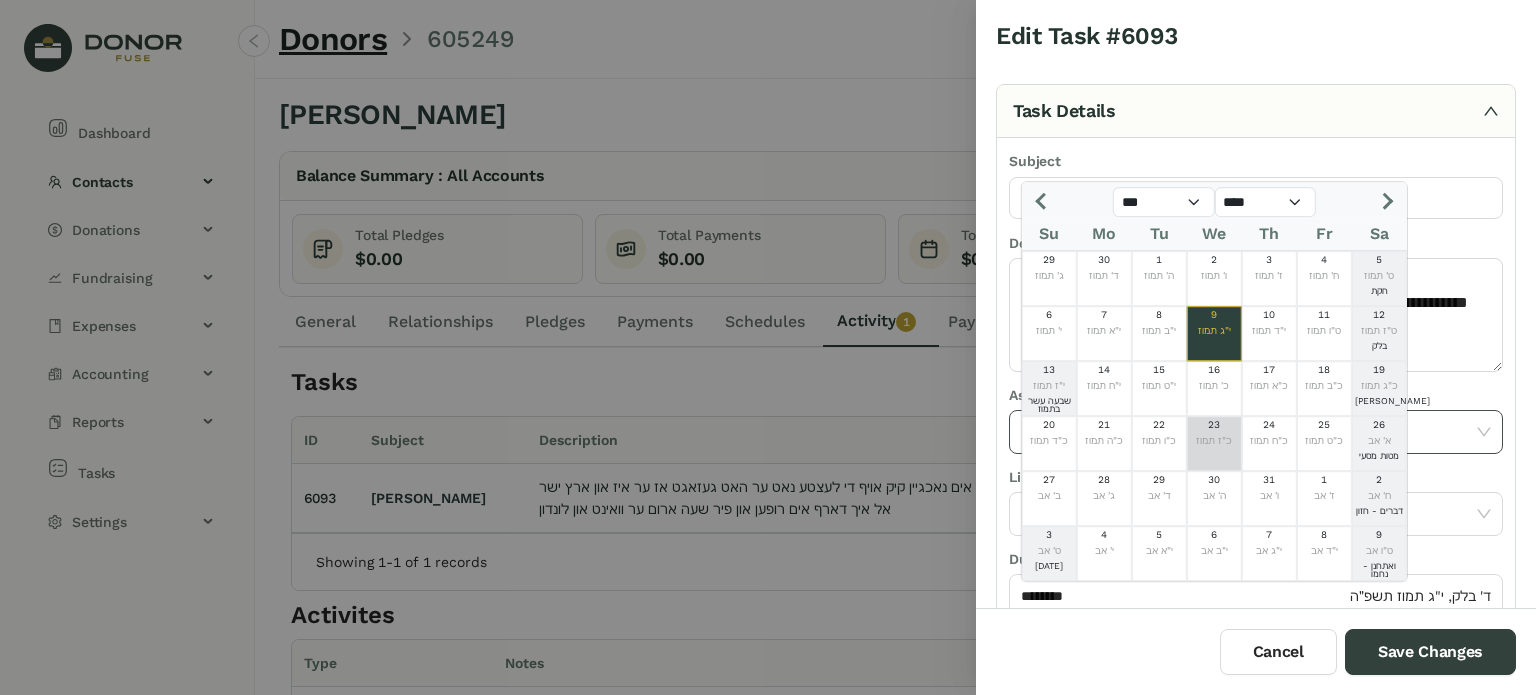click on "כ"ז תמוז" 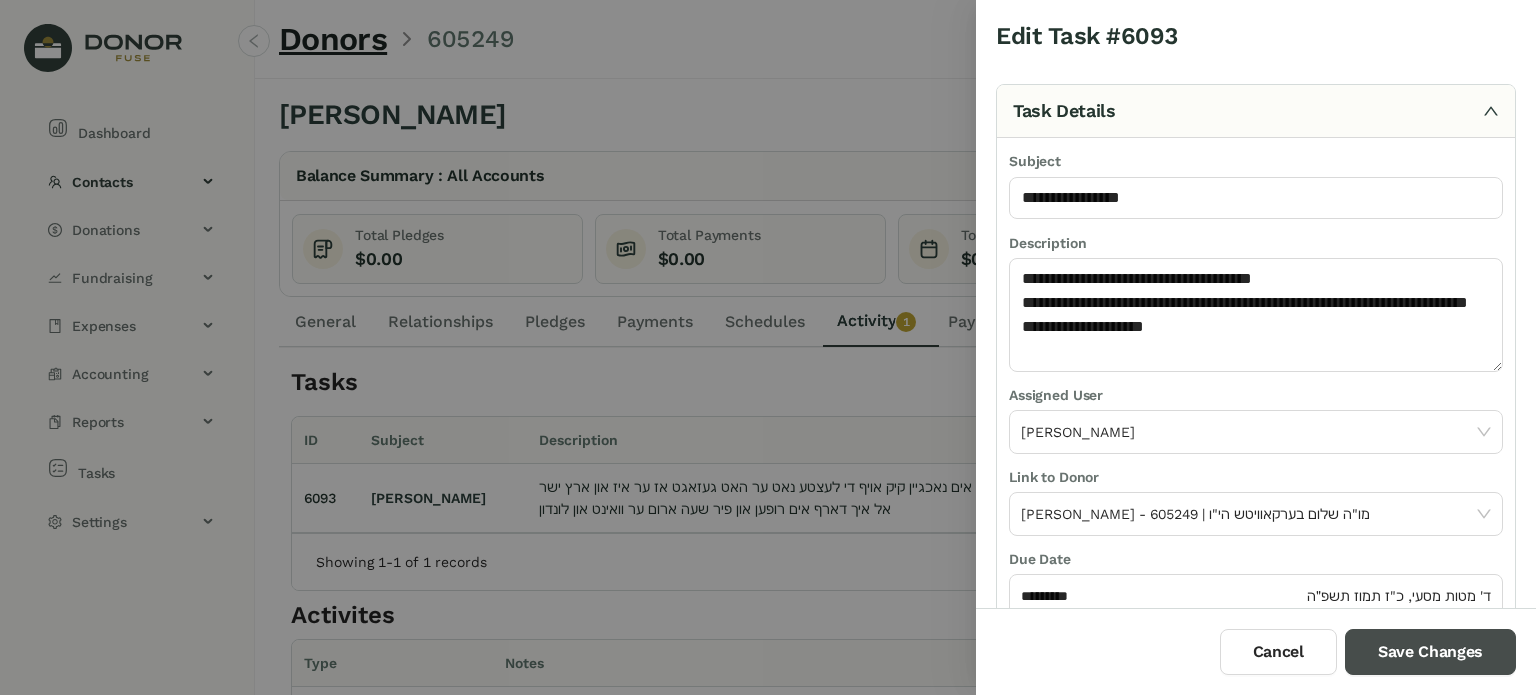 click on "Save Changes" at bounding box center [1430, 652] 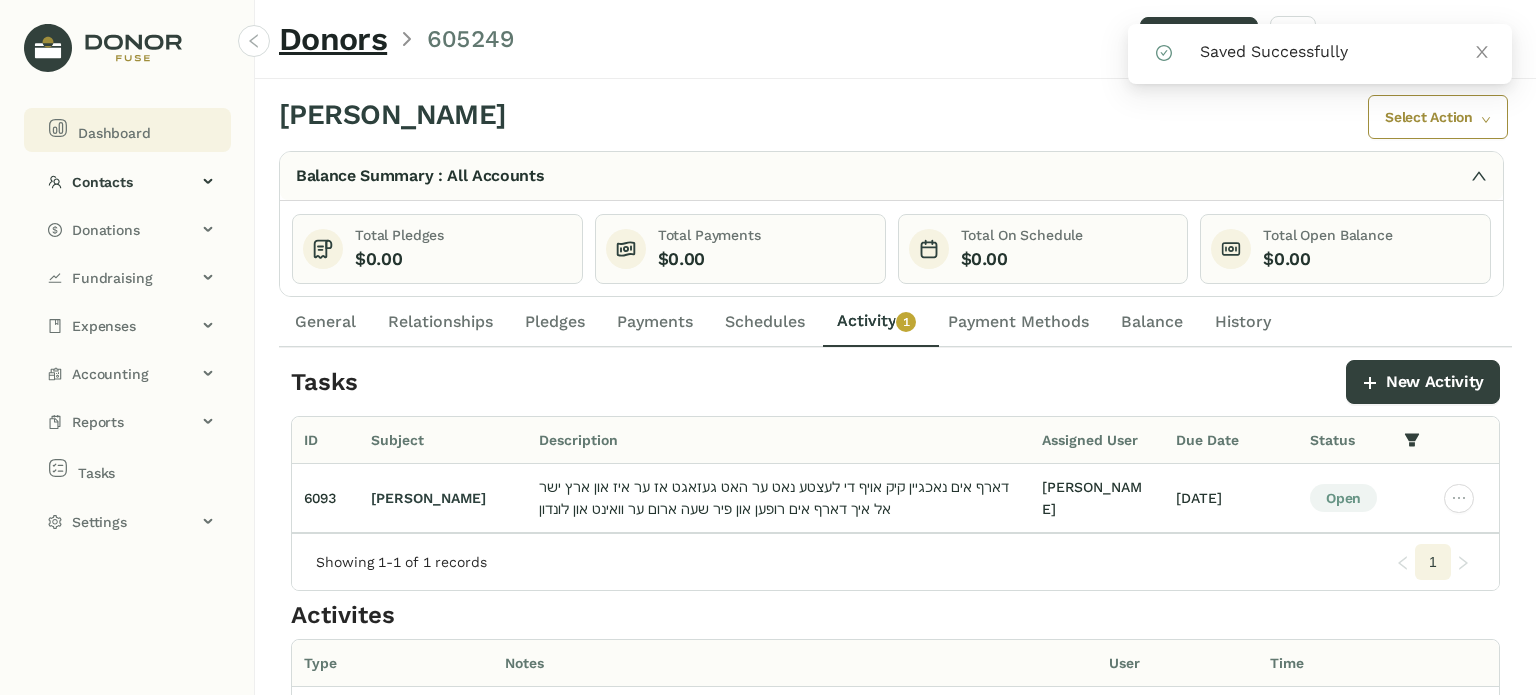 click on "Dashboard" 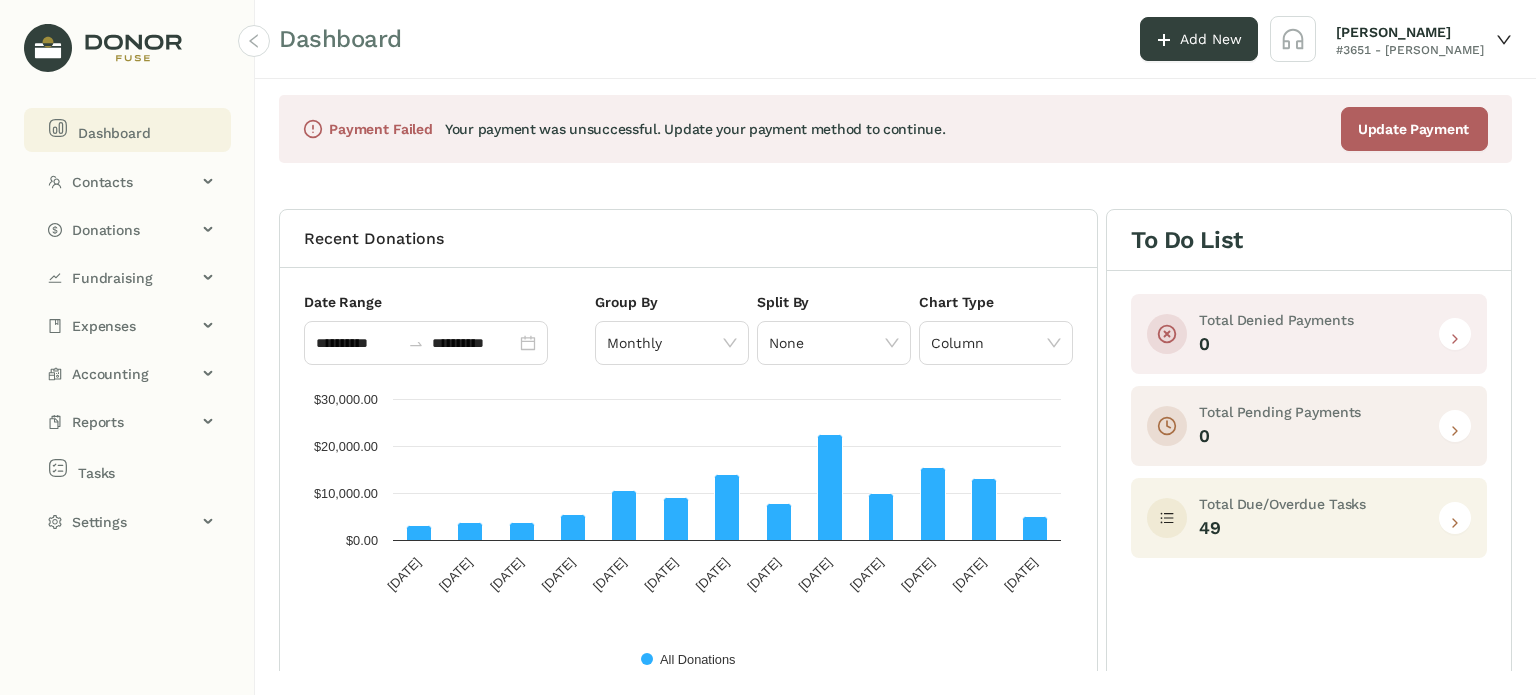 drag, startPoint x: 1452, startPoint y: 515, endPoint x: 1434, endPoint y: 511, distance: 18.439089 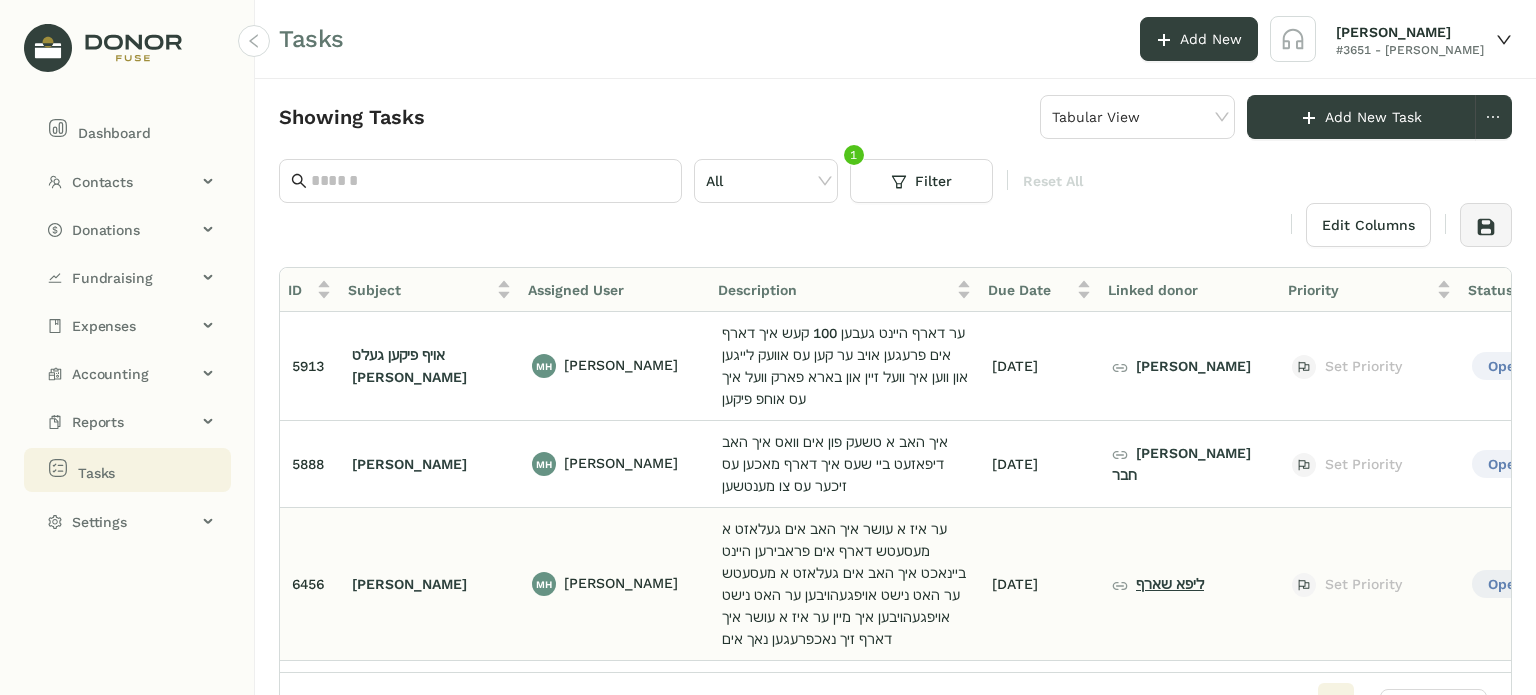click on "ליפא שארף" 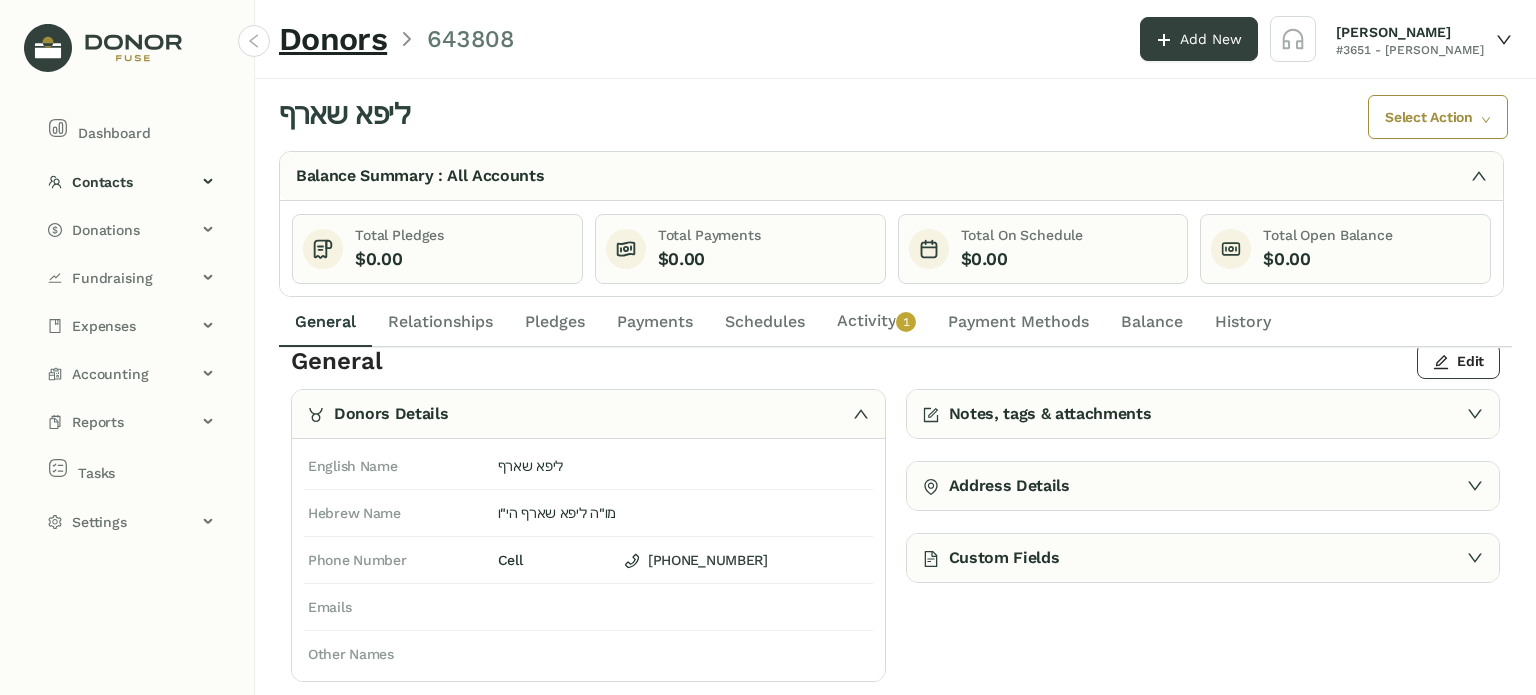 scroll, scrollTop: 0, scrollLeft: 0, axis: both 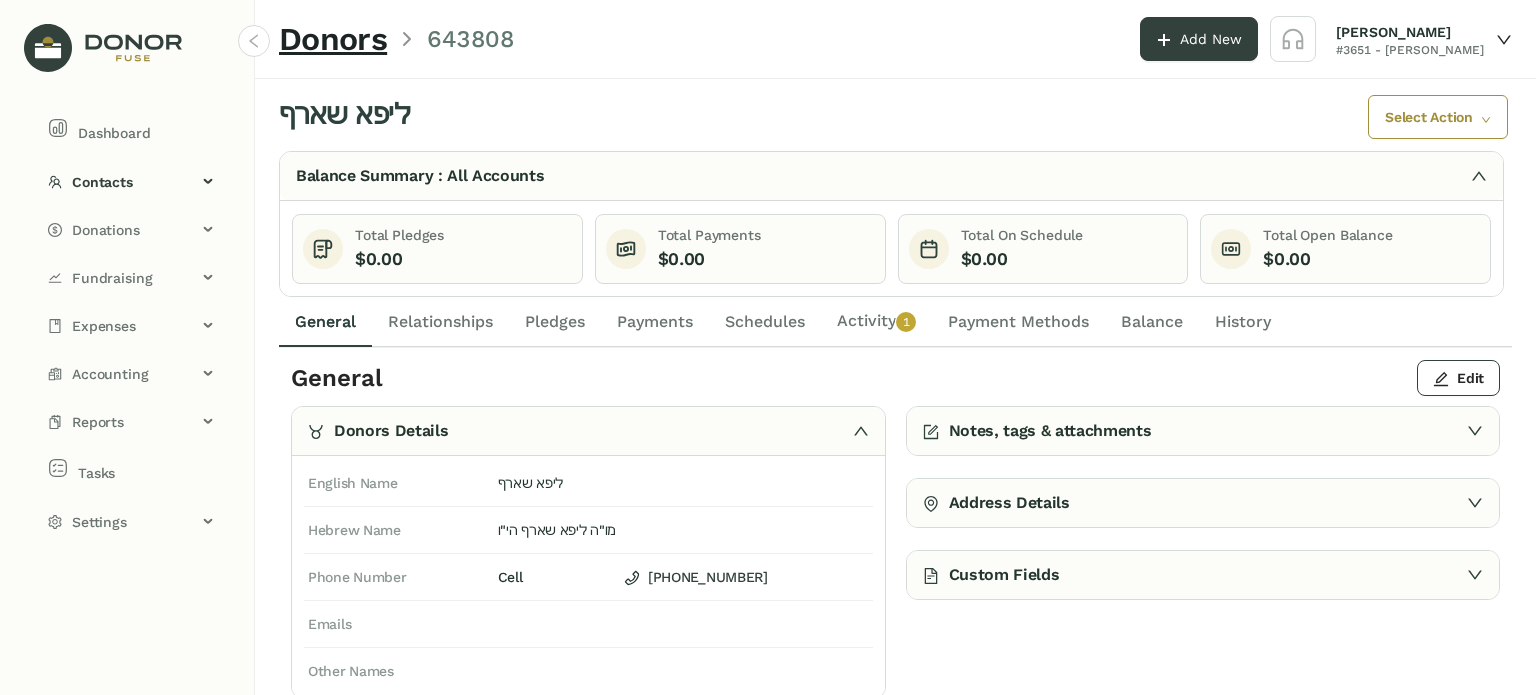 click on "Activity   0   1   2   3   4   5   6   7   8   9" 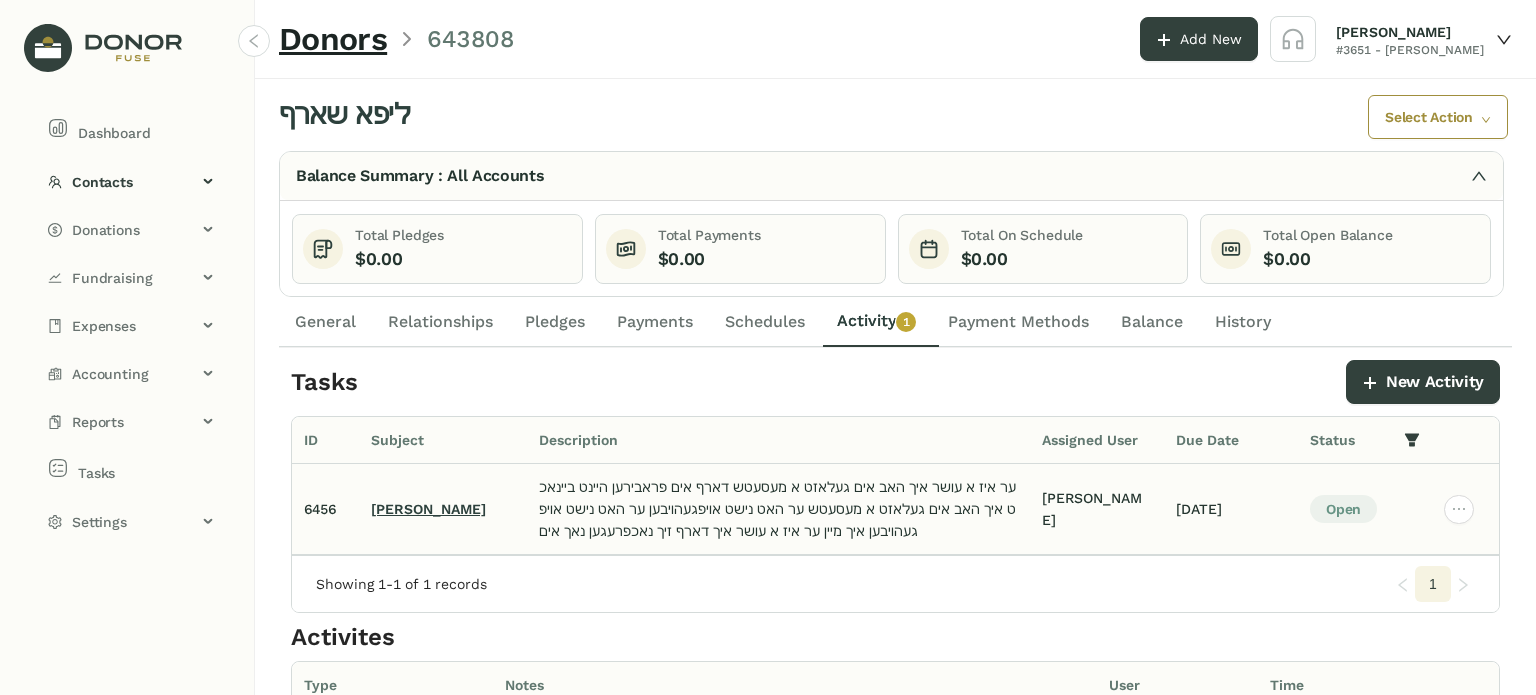 click on "מרדכי רובענשטיין" 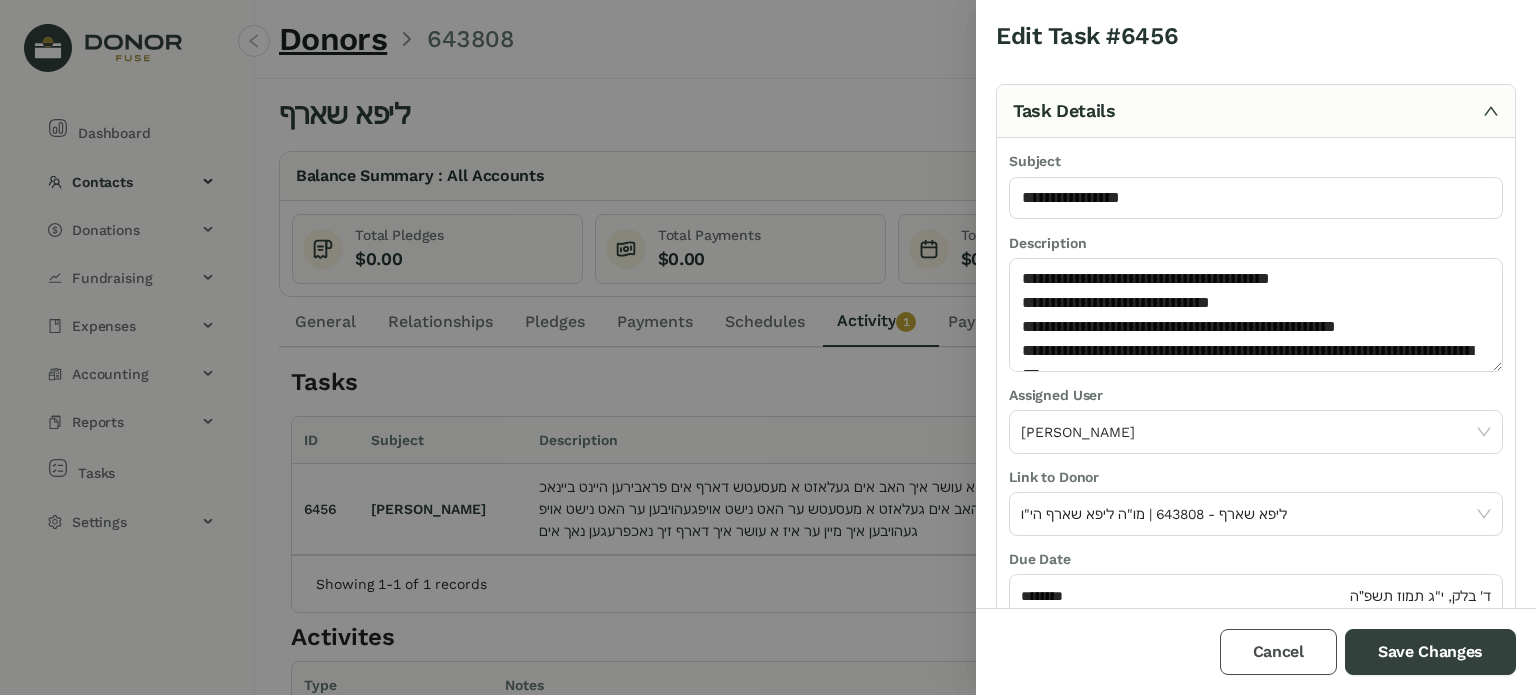 click on "Cancel" at bounding box center (1278, 652) 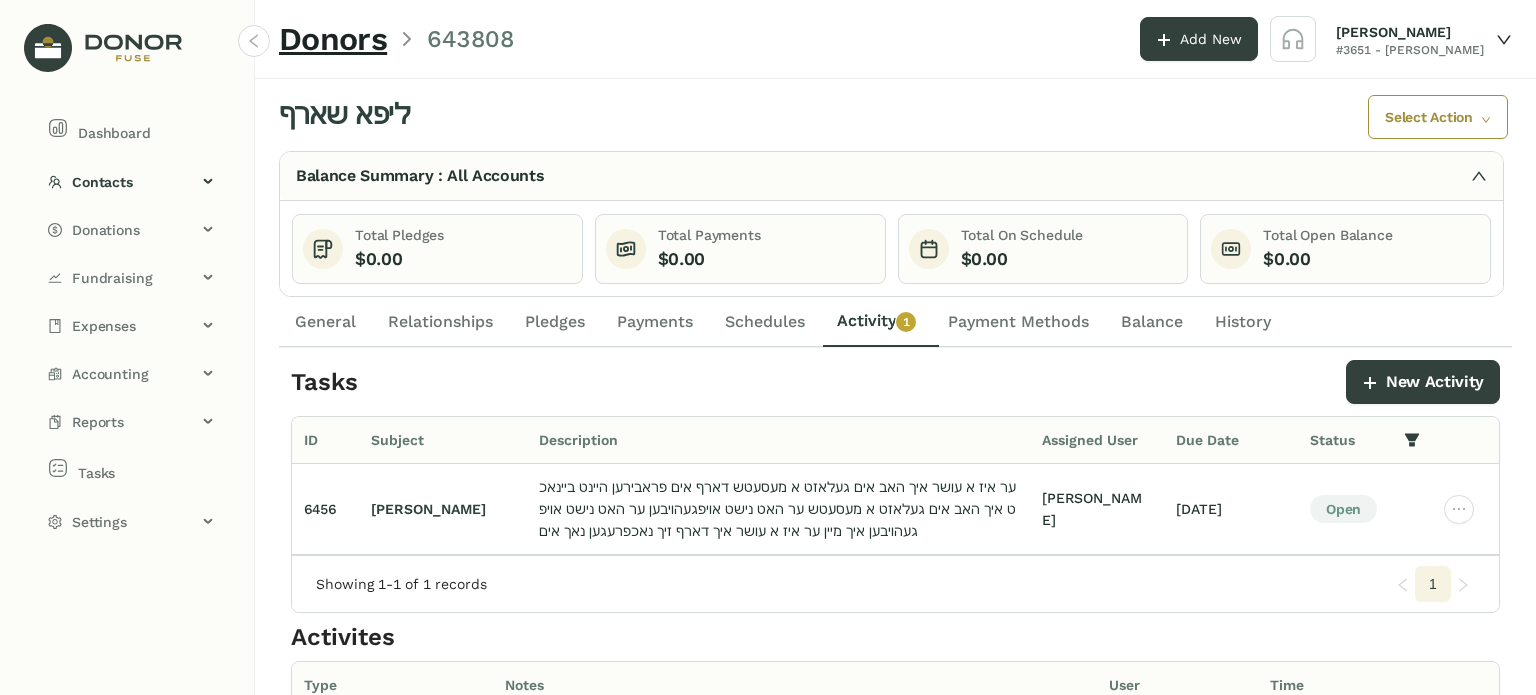 click on "General" 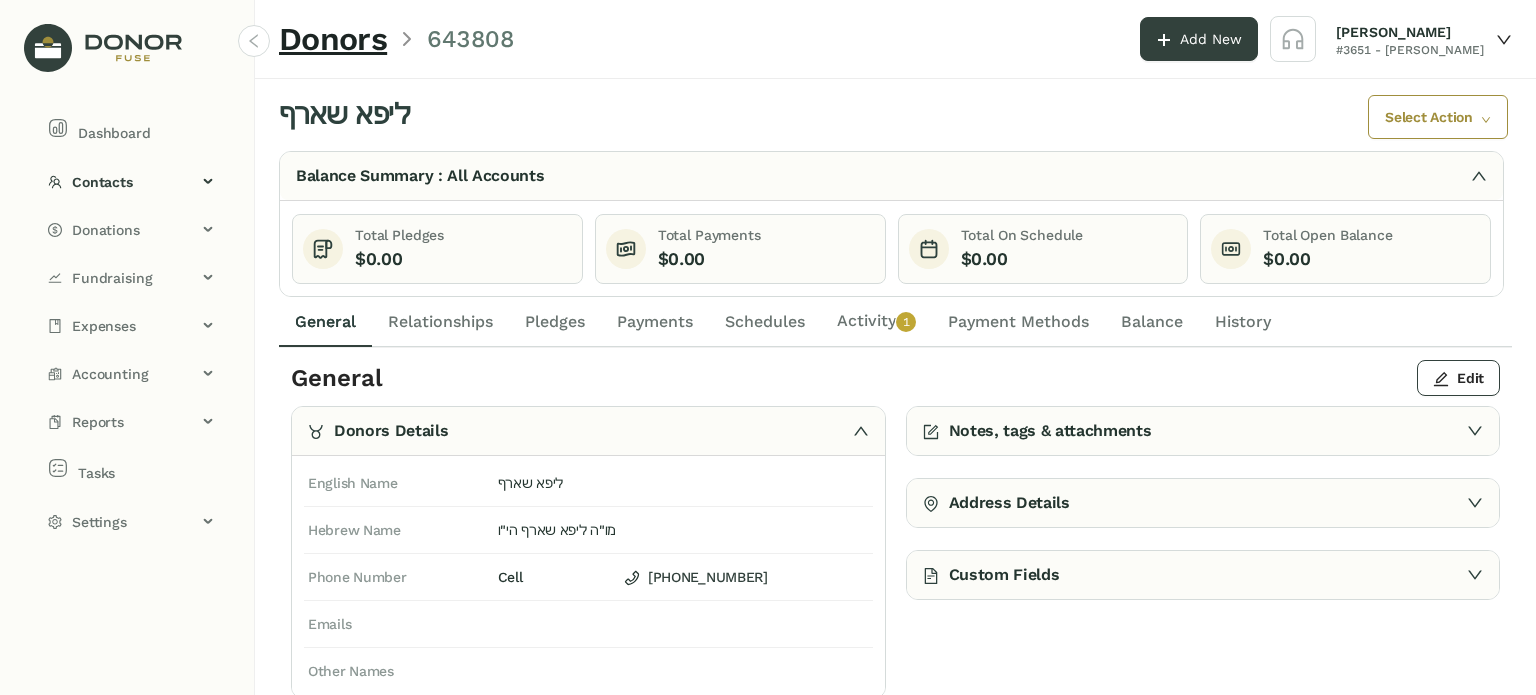 click on "Activity   0   1   2   3   4   5   6   7   8   9" 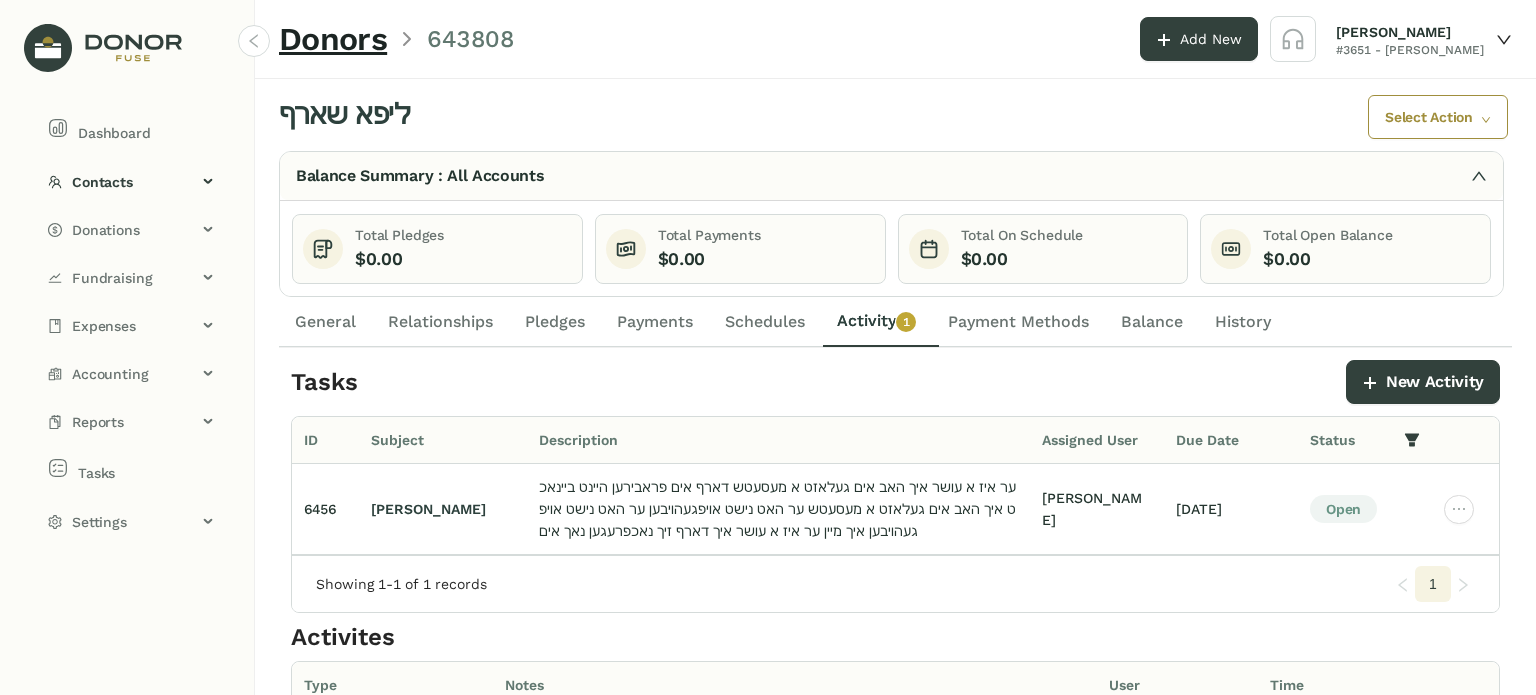click on "General" 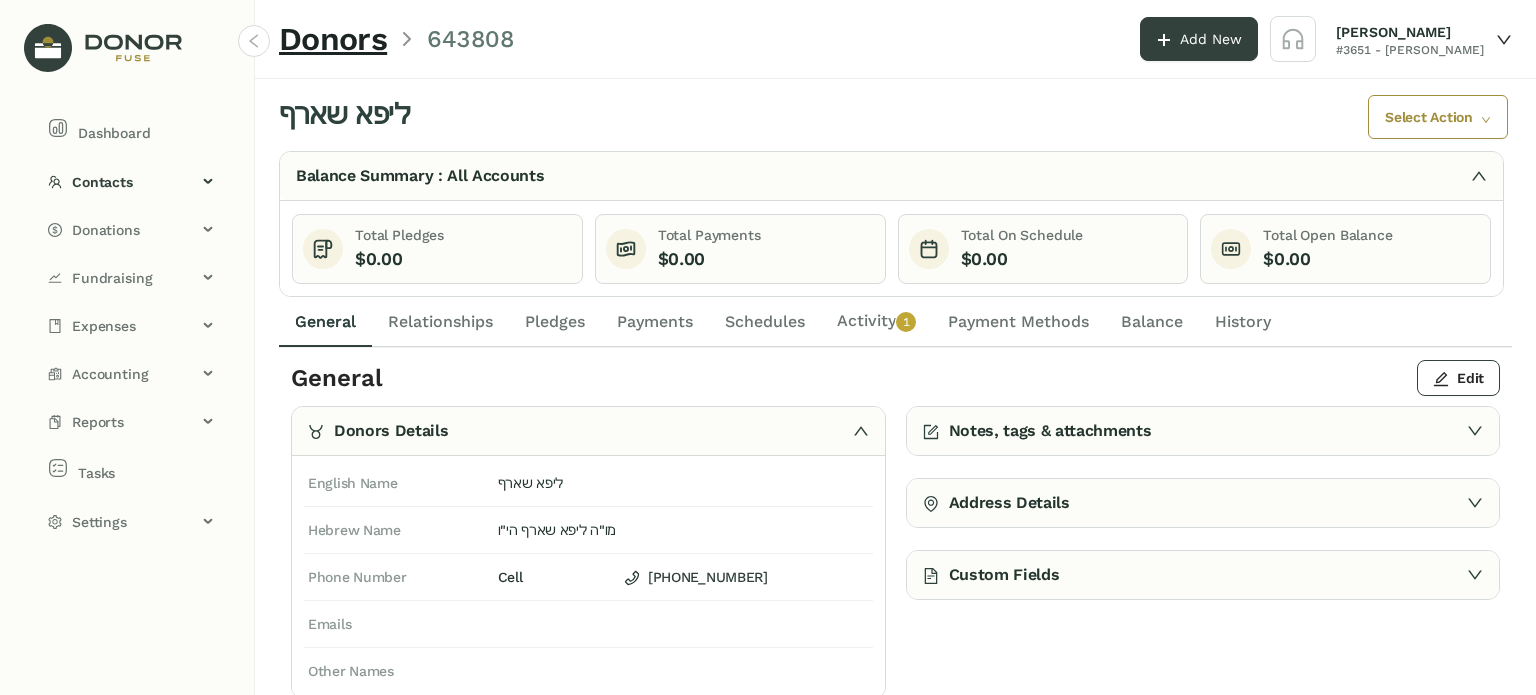 click on "Activity   0   1   2   3   4   5   6   7   8   9" 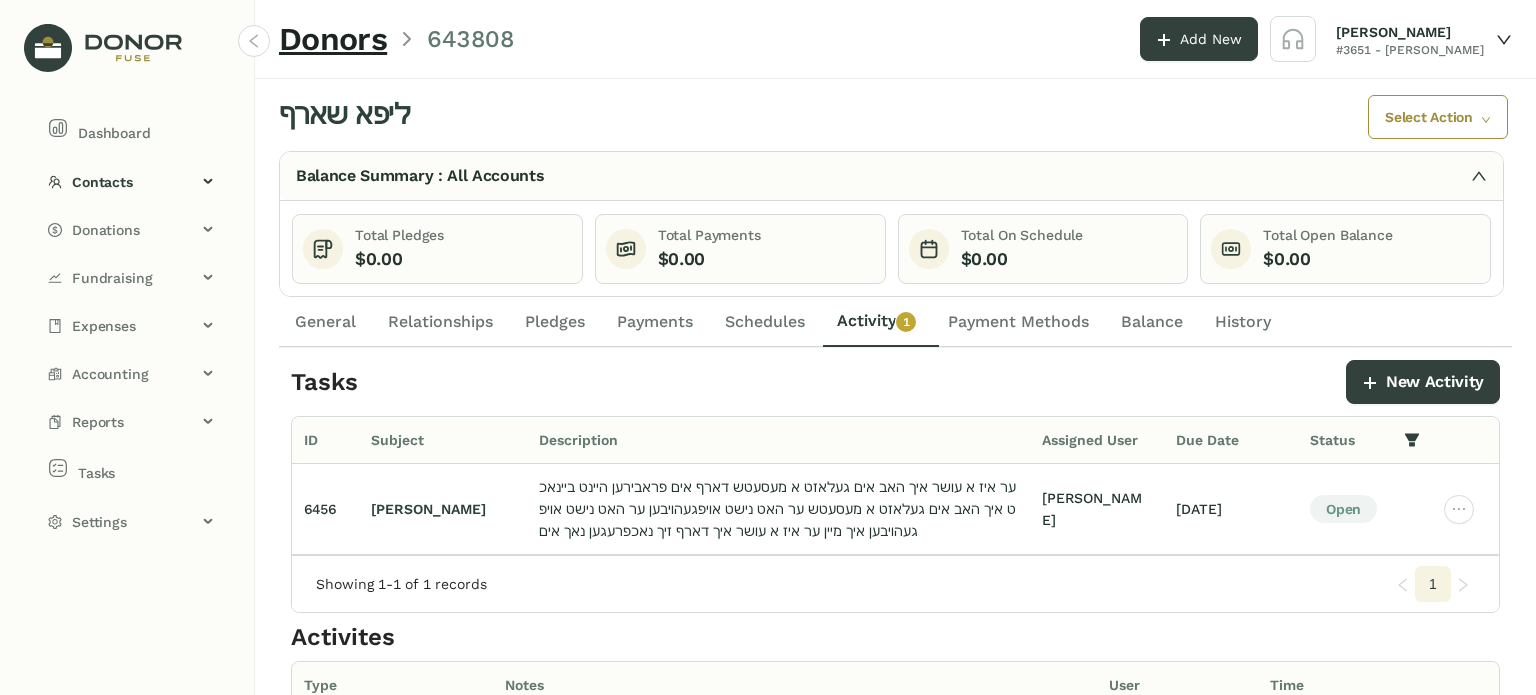 click on "General" 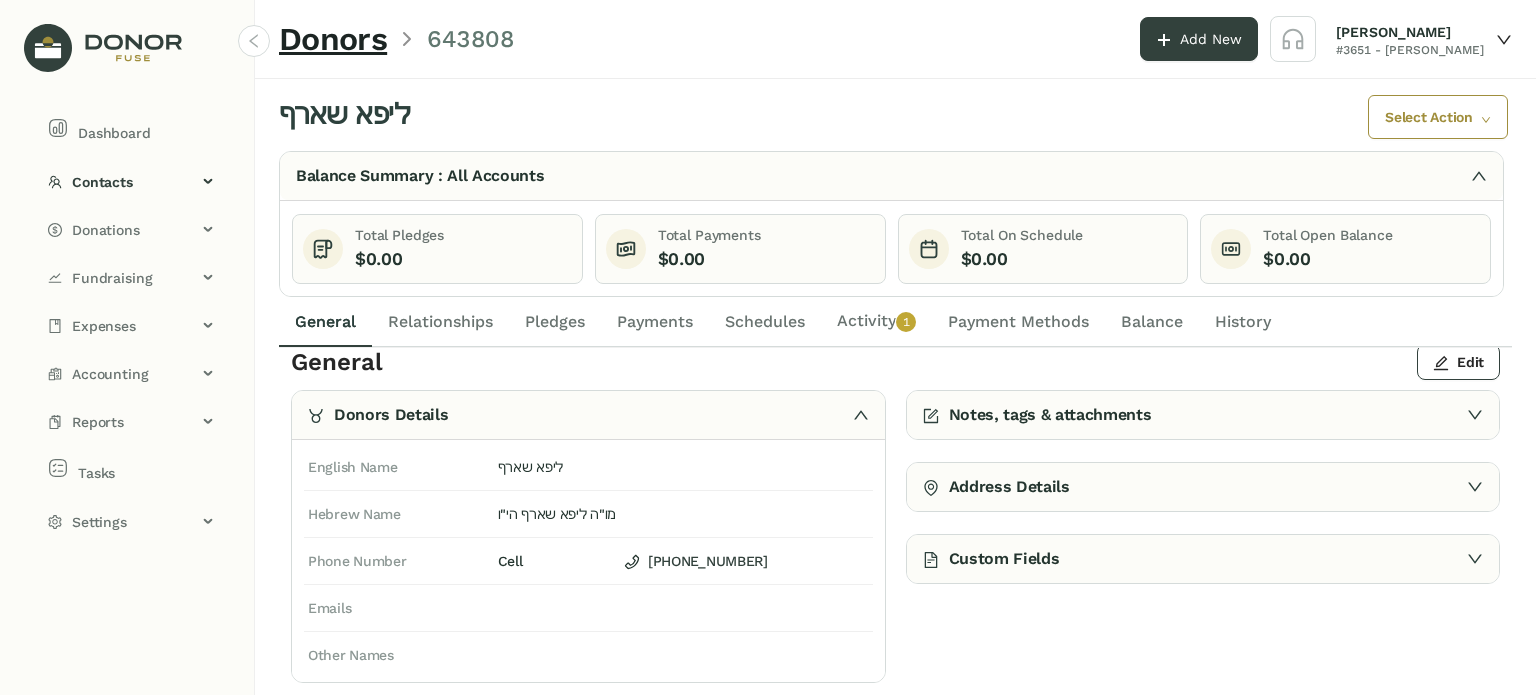 scroll, scrollTop: 0, scrollLeft: 0, axis: both 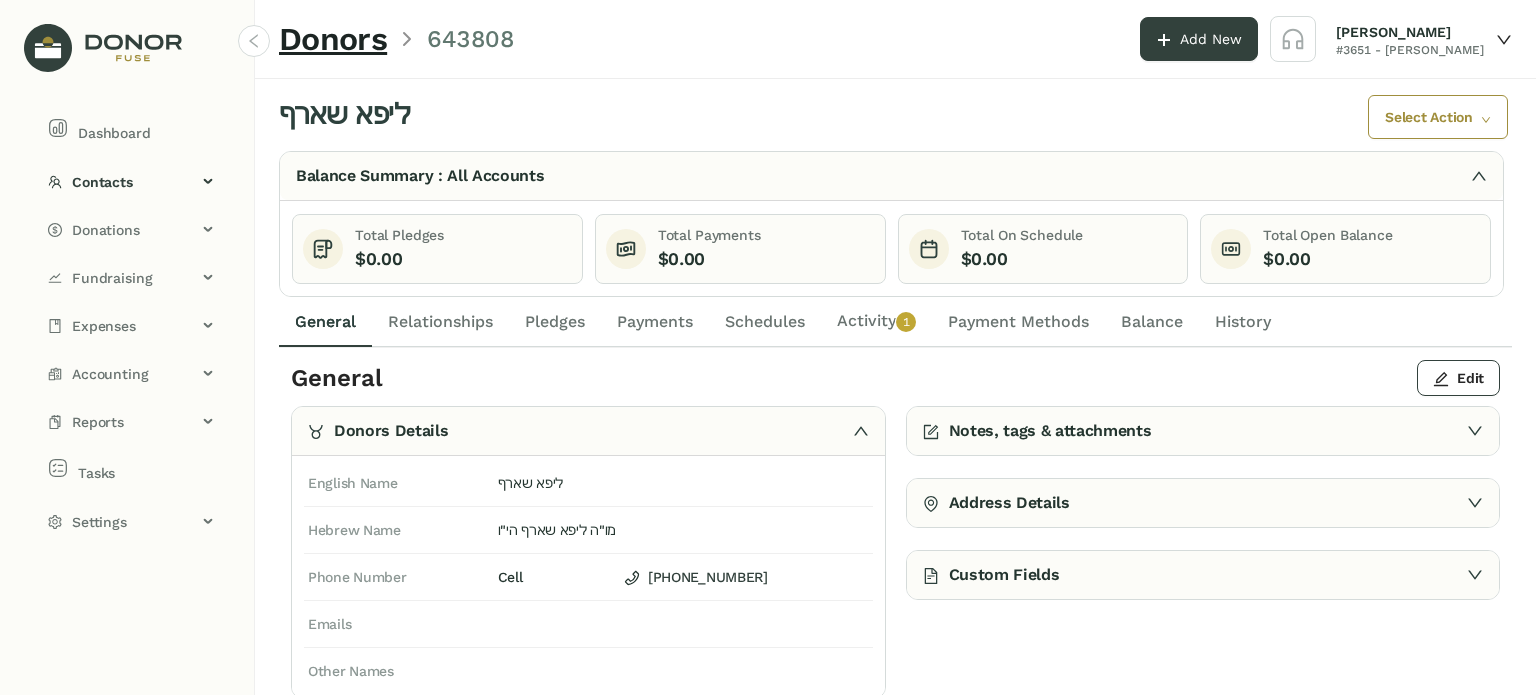 click on "Notes, tags & attachments" 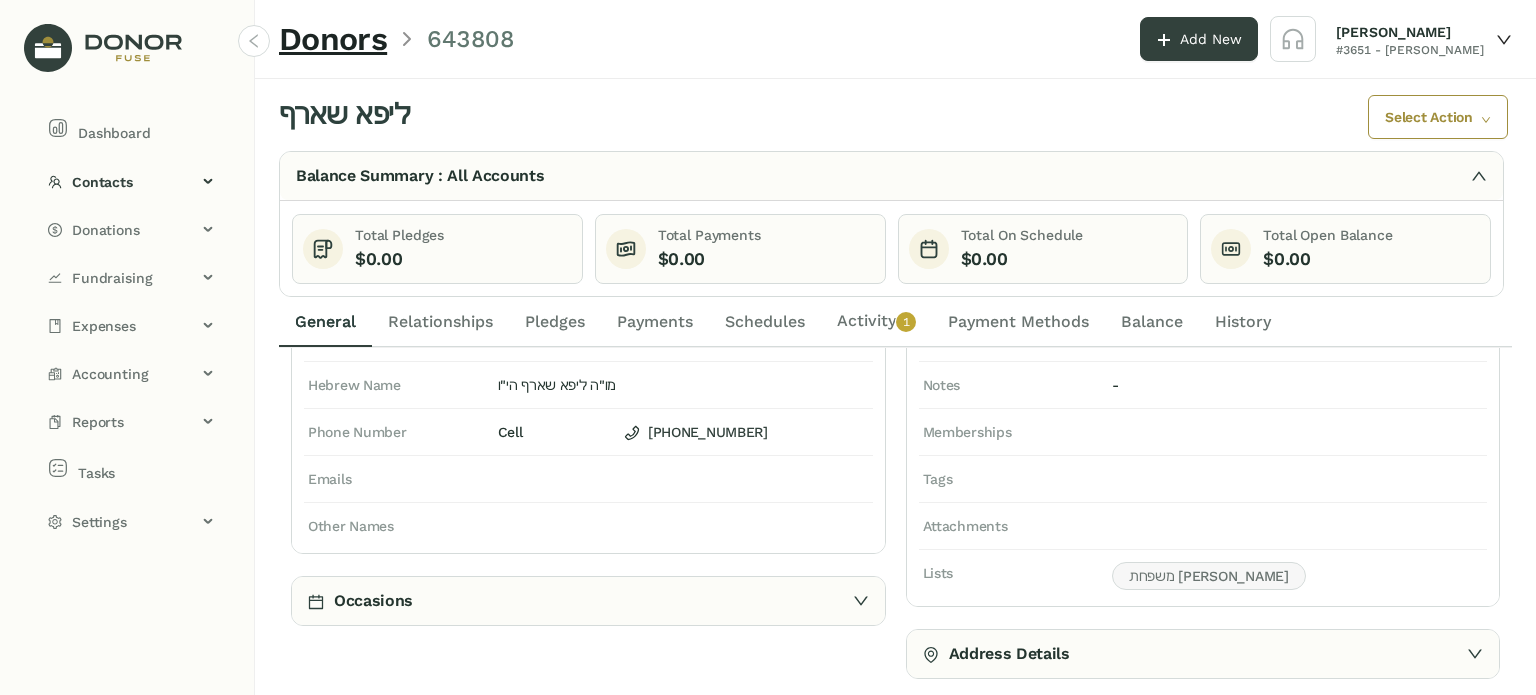 scroll, scrollTop: 174, scrollLeft: 0, axis: vertical 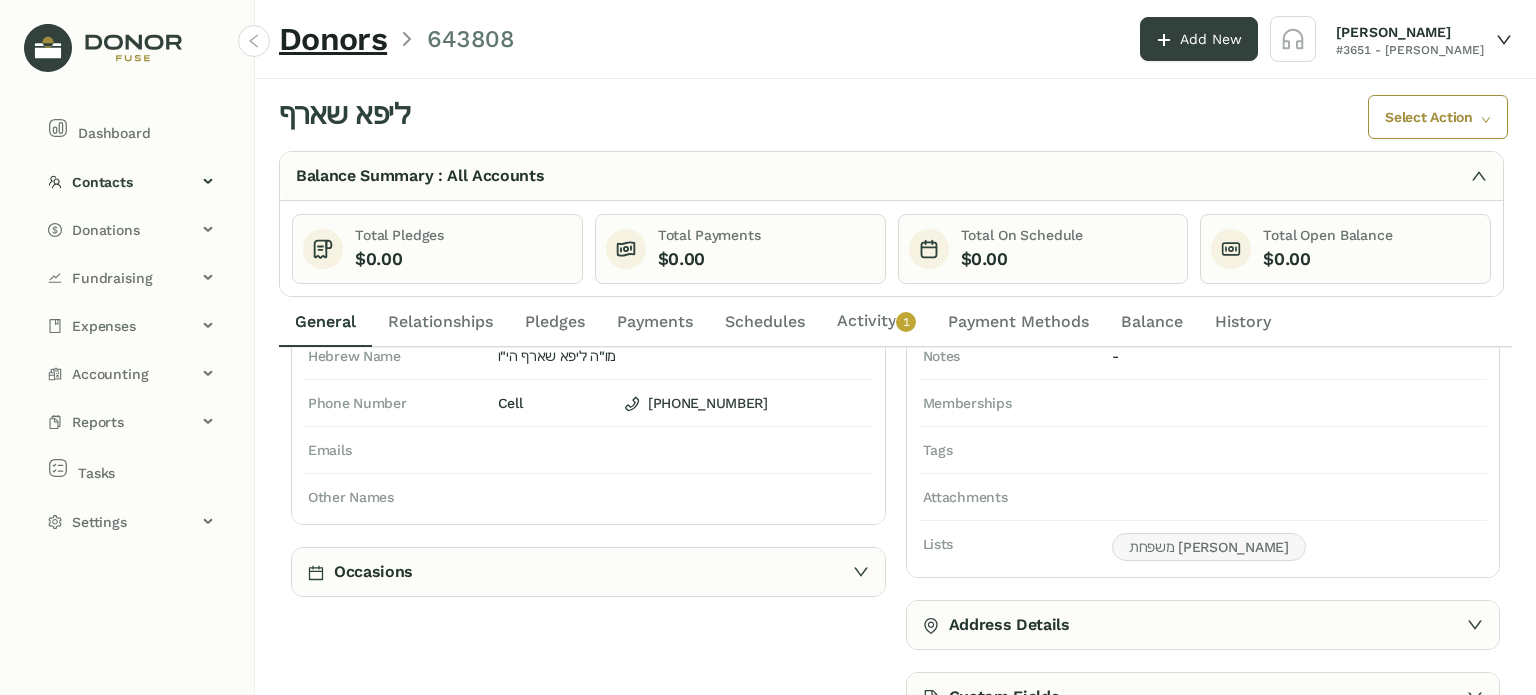 click on "Activity   0   1   2   3   4   5   6   7   8   9" 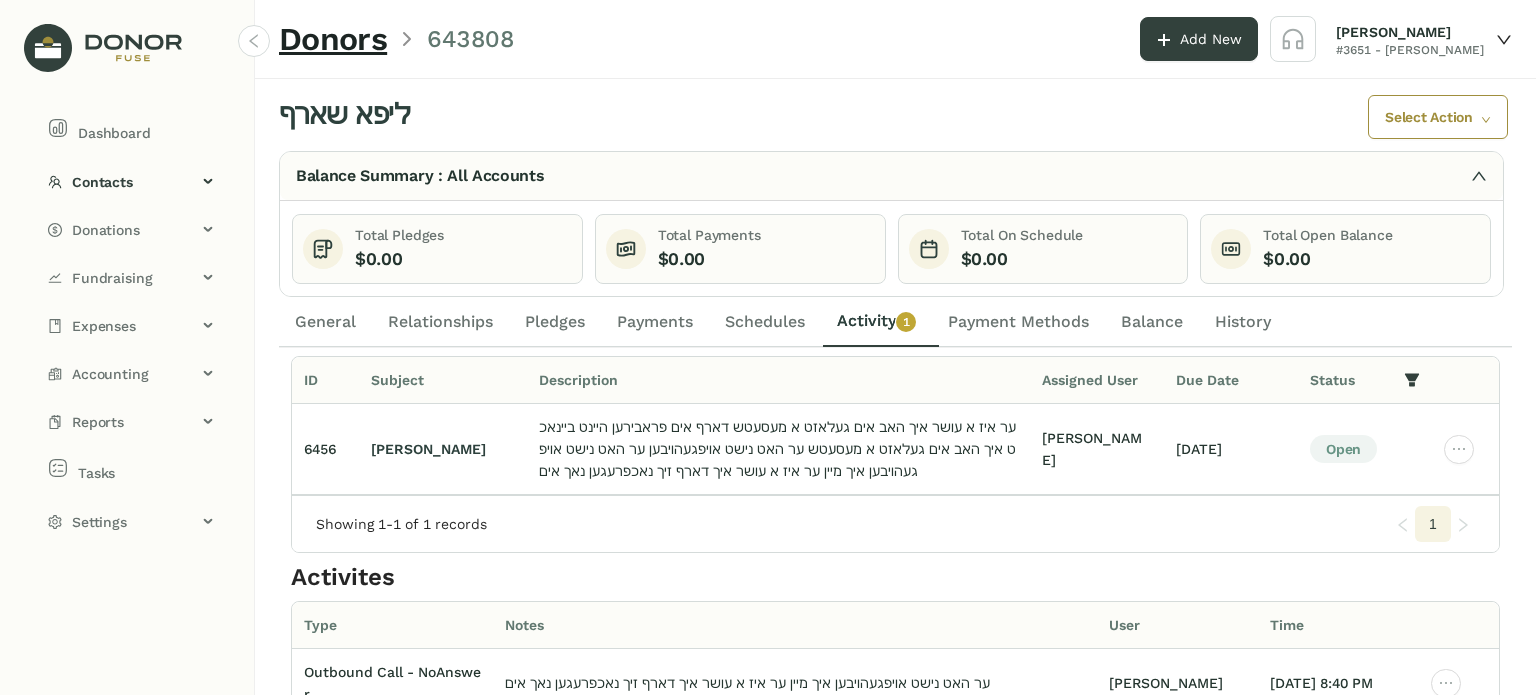 scroll, scrollTop: 0, scrollLeft: 0, axis: both 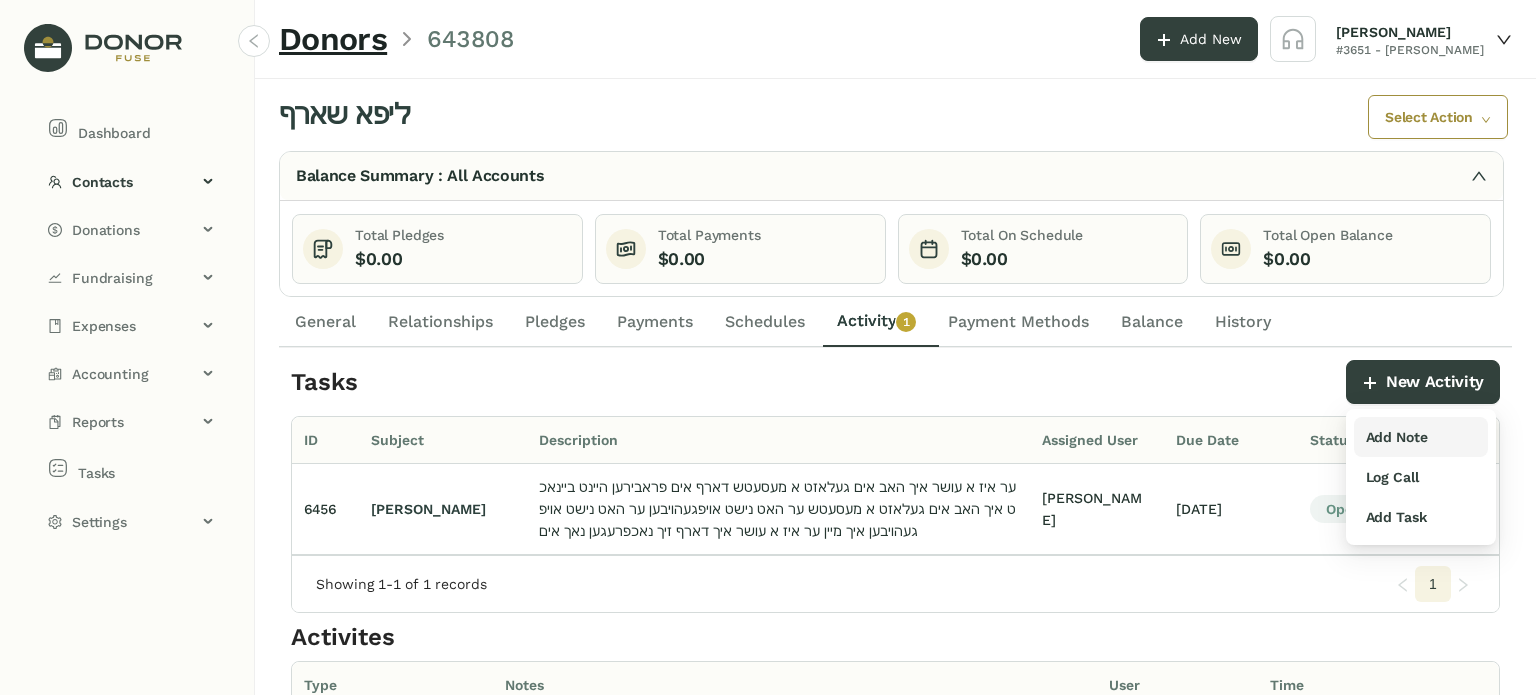 click on "Add Note" at bounding box center (1397, 437) 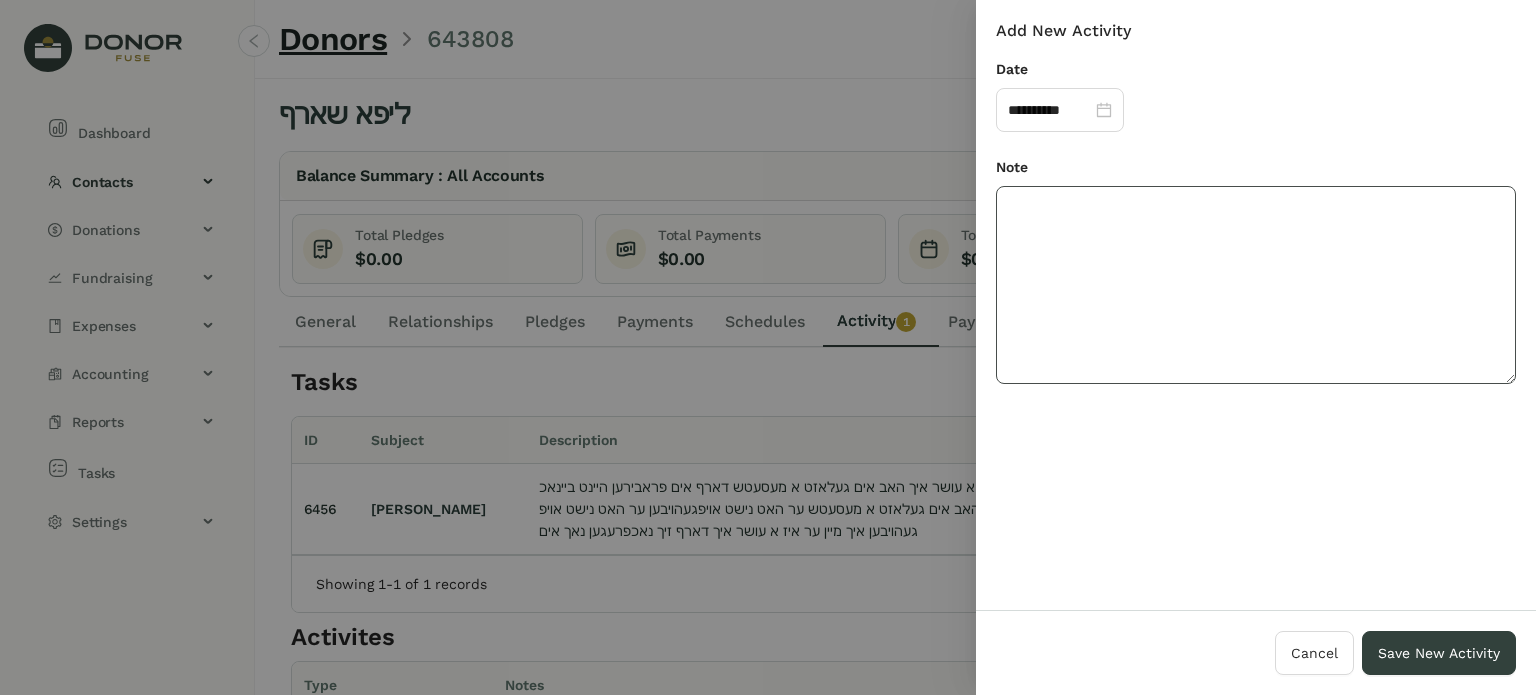 drag, startPoint x: 1279, startPoint y: 311, endPoint x: 1240, endPoint y: 316, distance: 39.319206 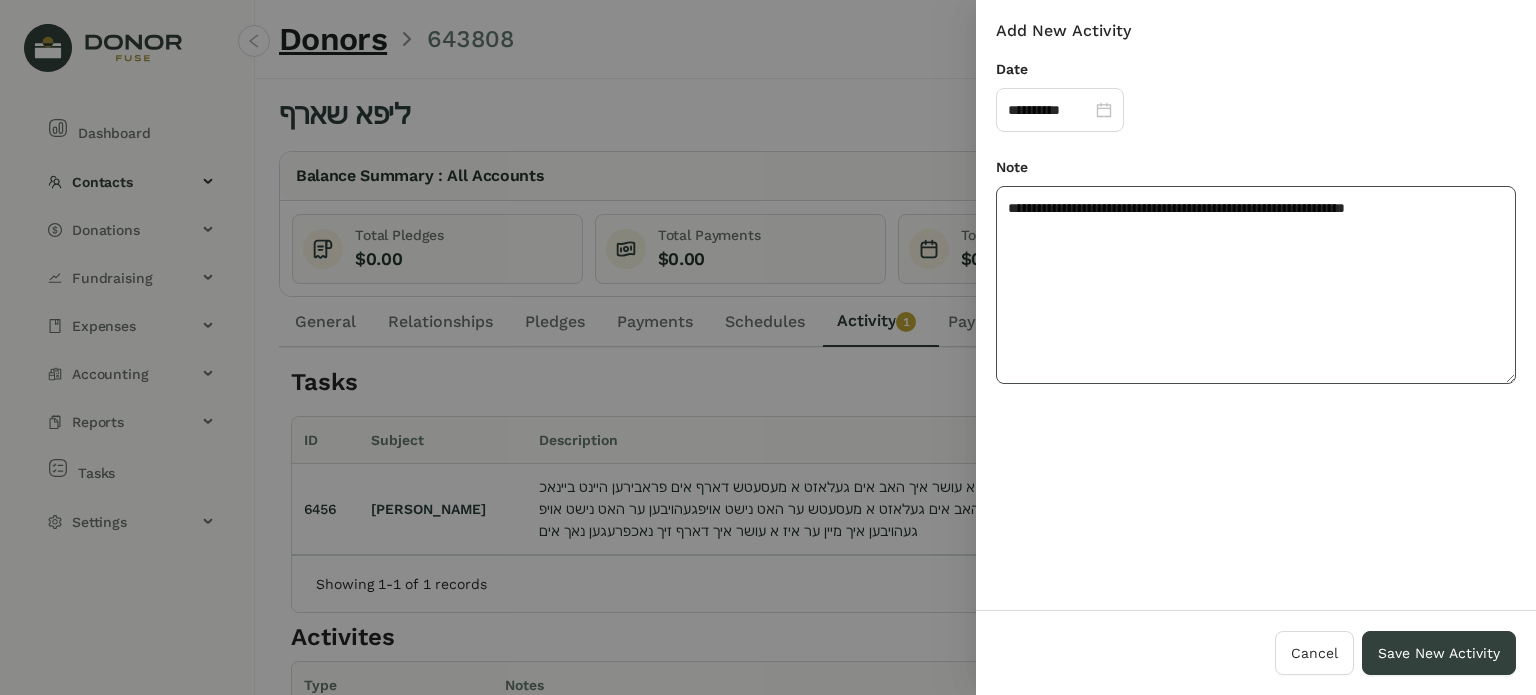 click on "**********" 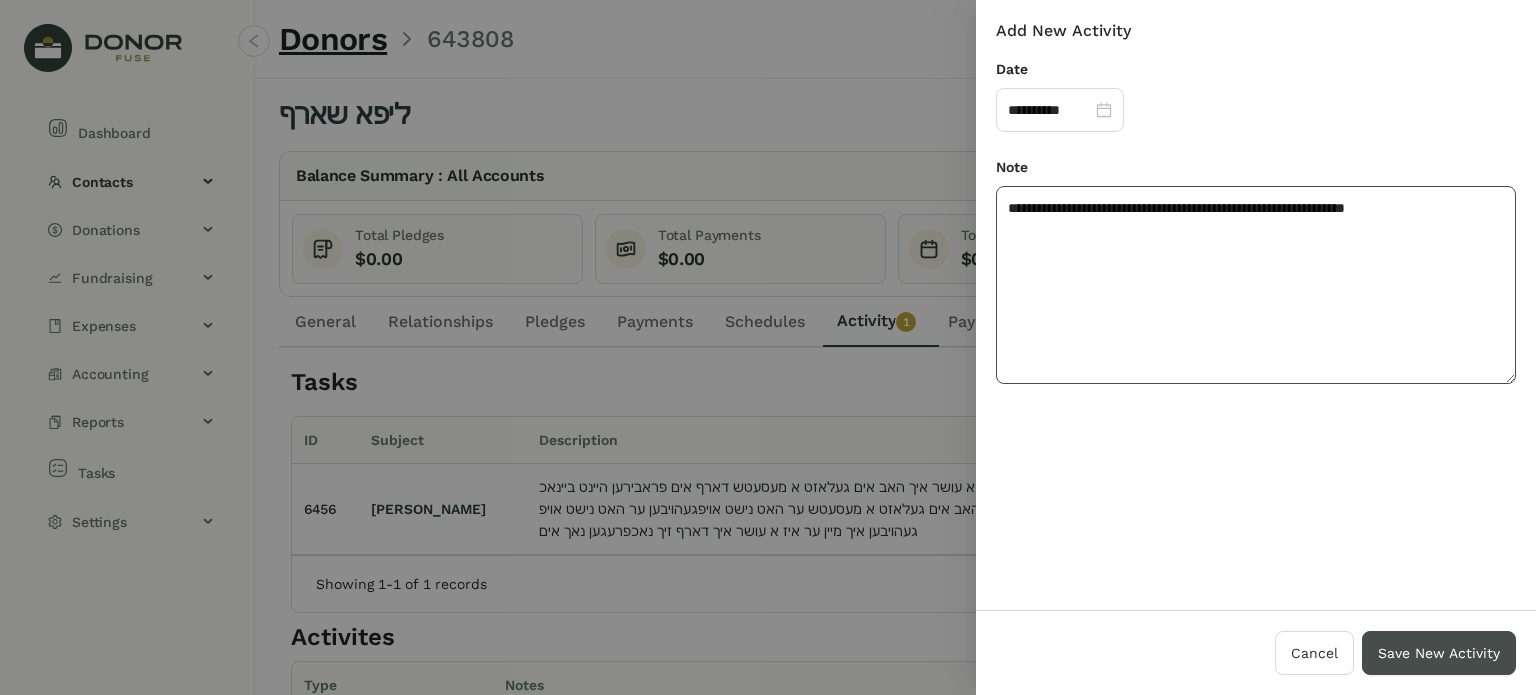type on "**********" 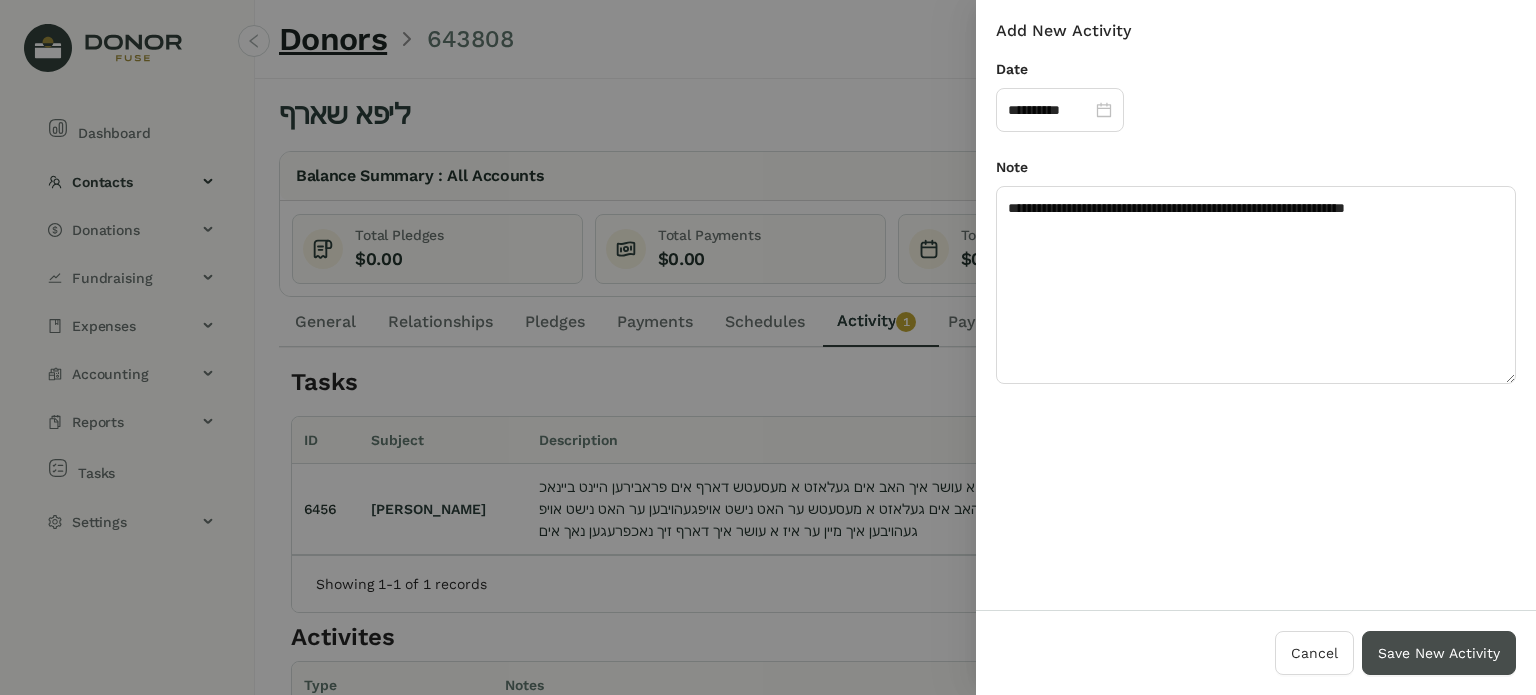 click on "Save New Activity" at bounding box center (1439, 653) 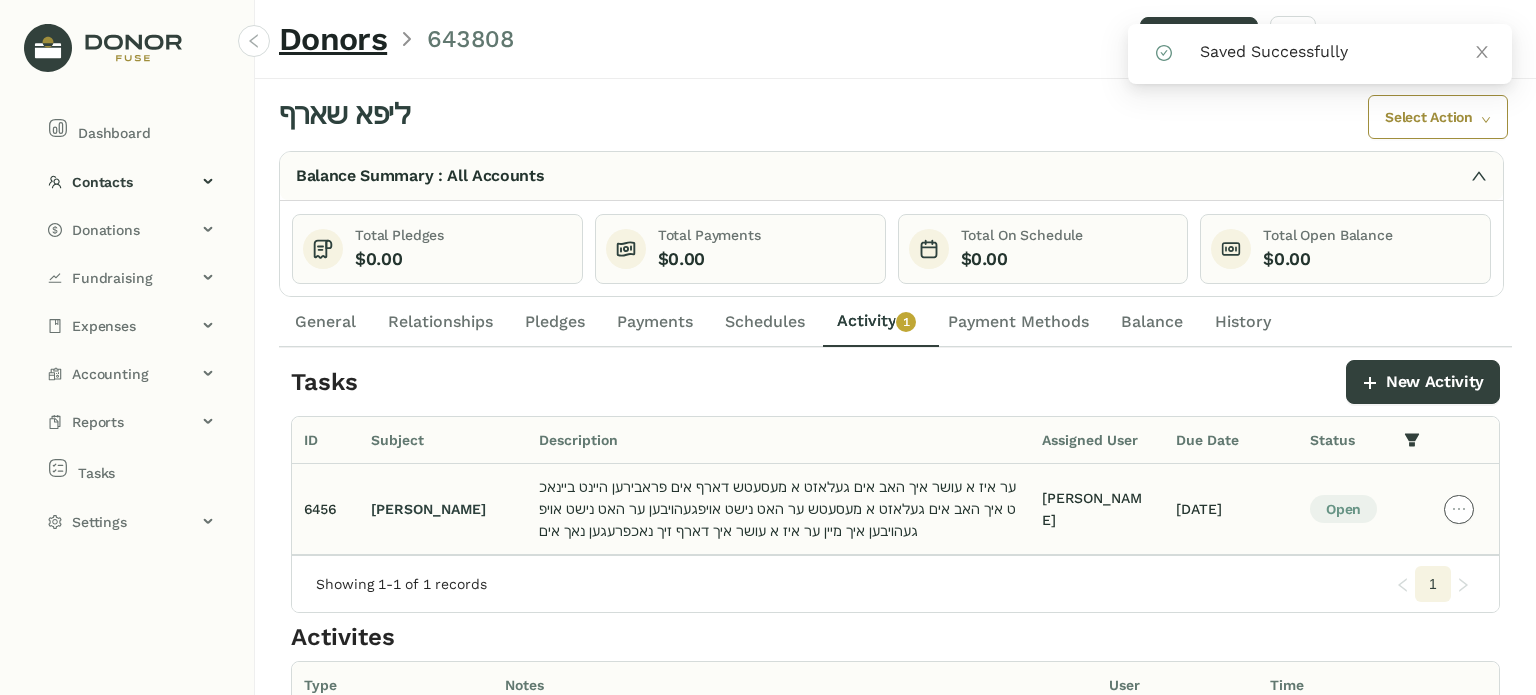 click 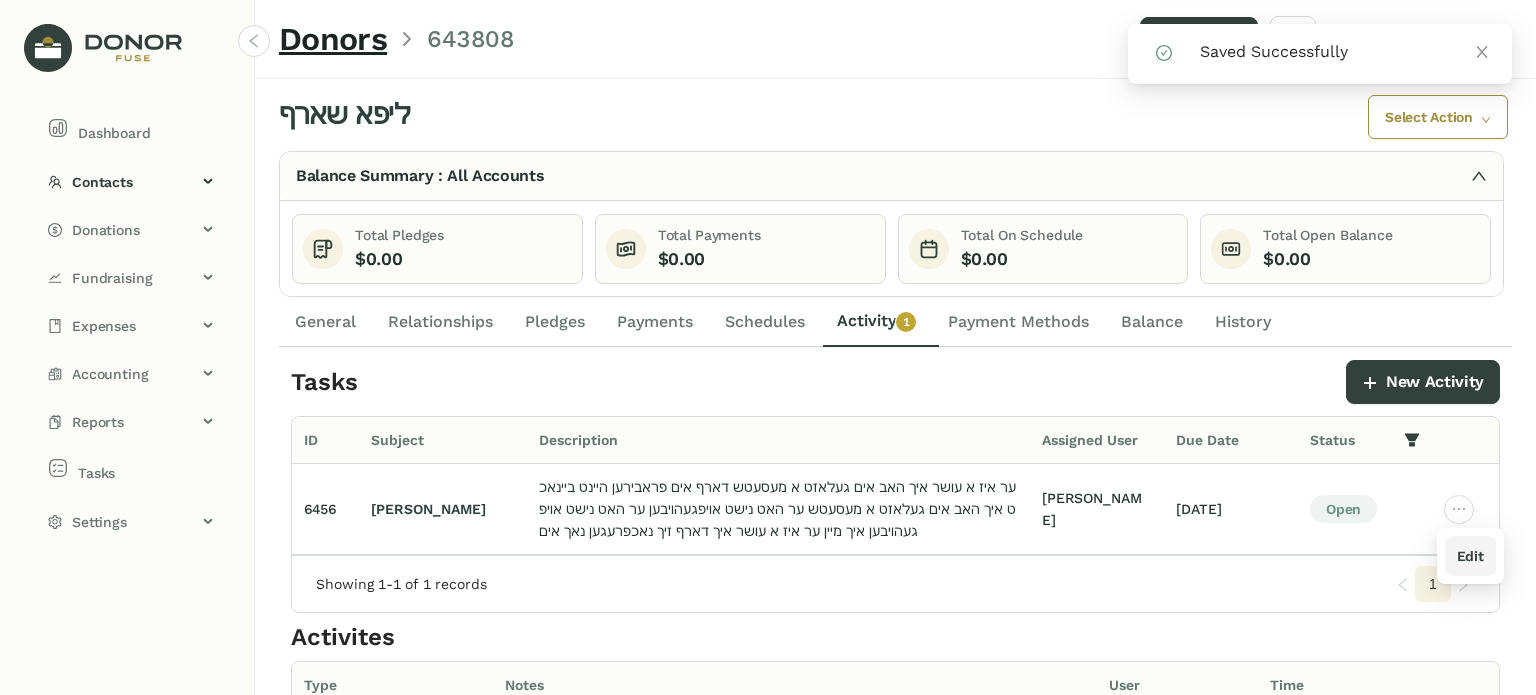 click on "Edit" at bounding box center (1470, 556) 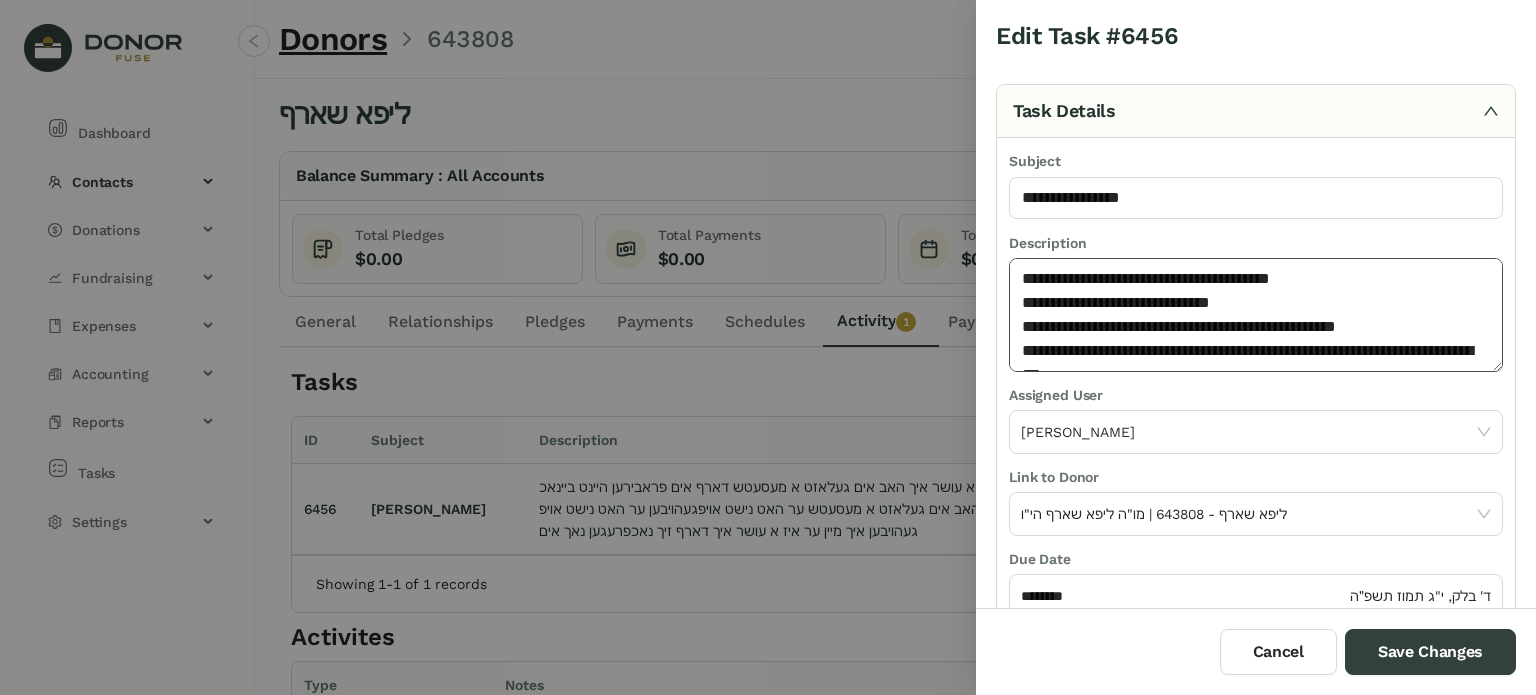 click on "**********" 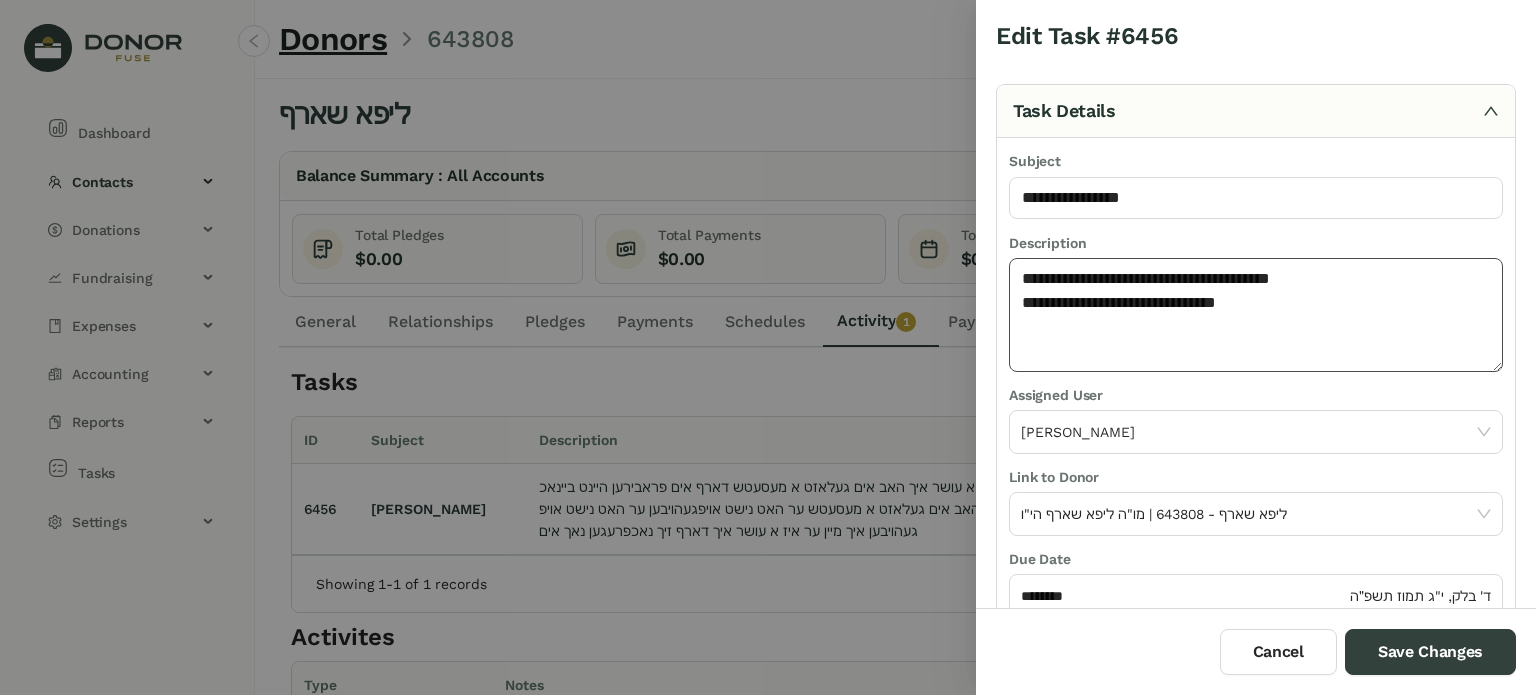 paste on "**********" 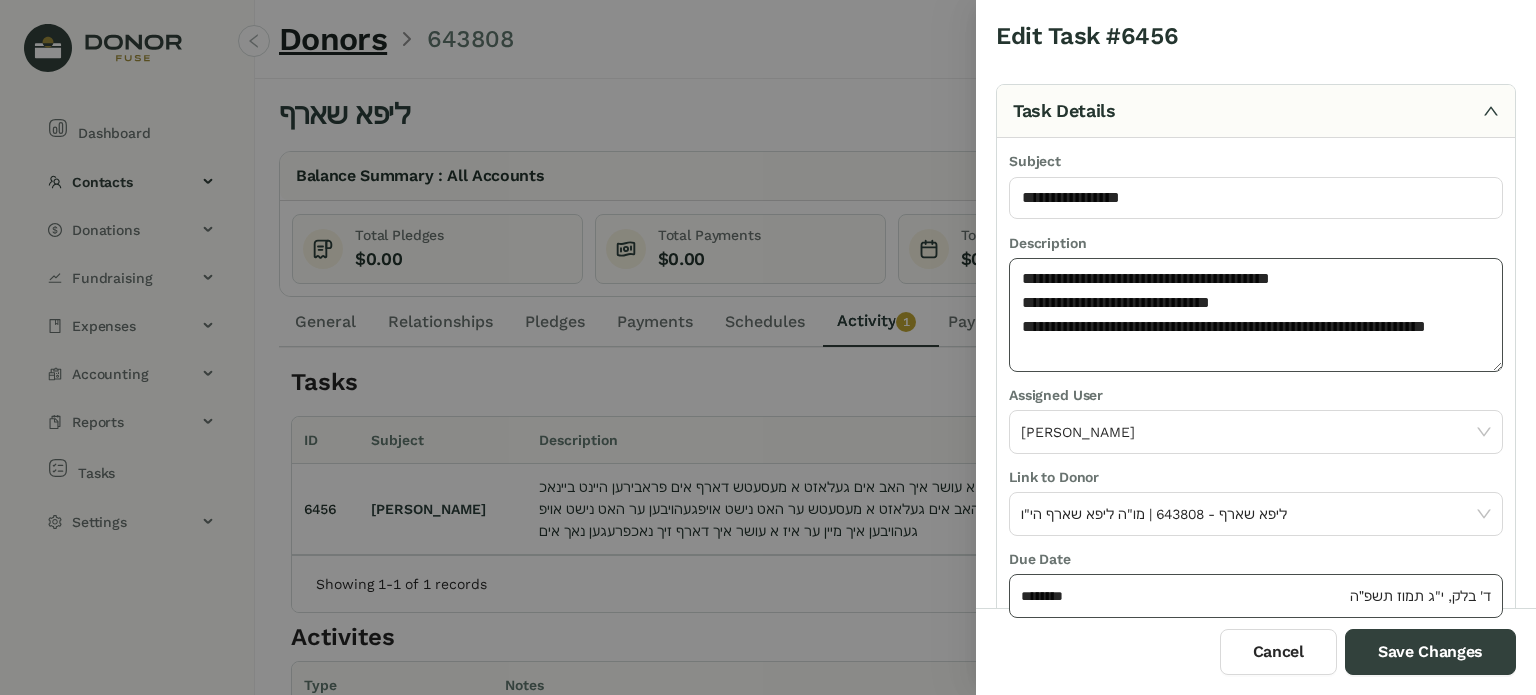 type on "**********" 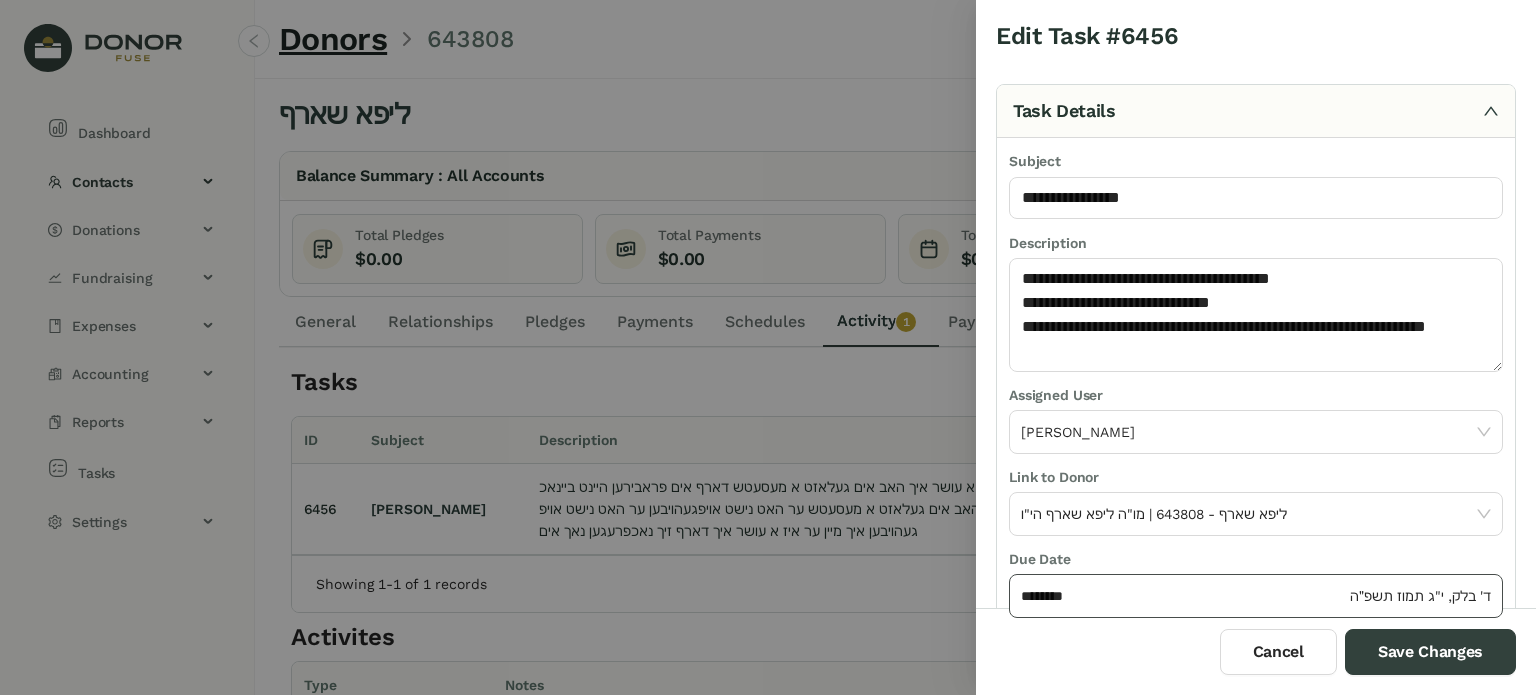 click on "********" 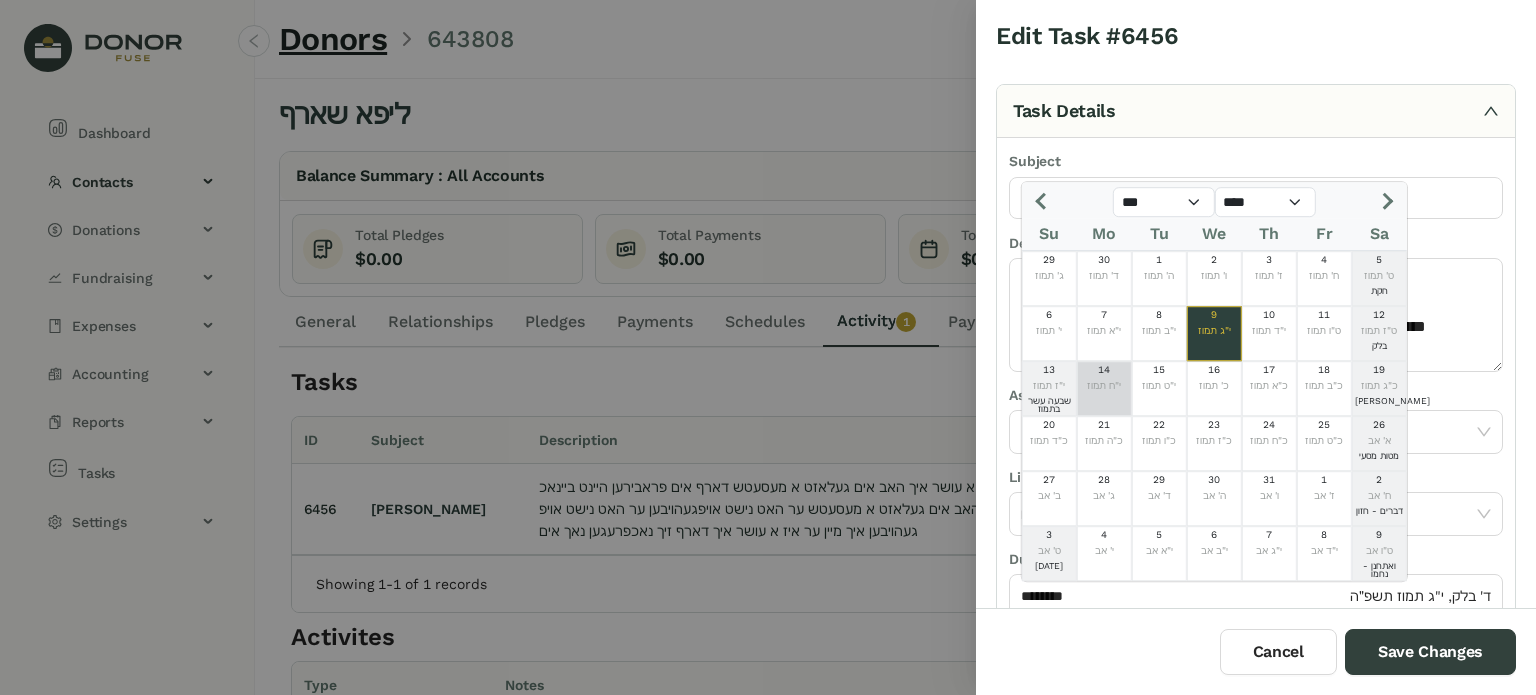 click on "י"ח תמוז" 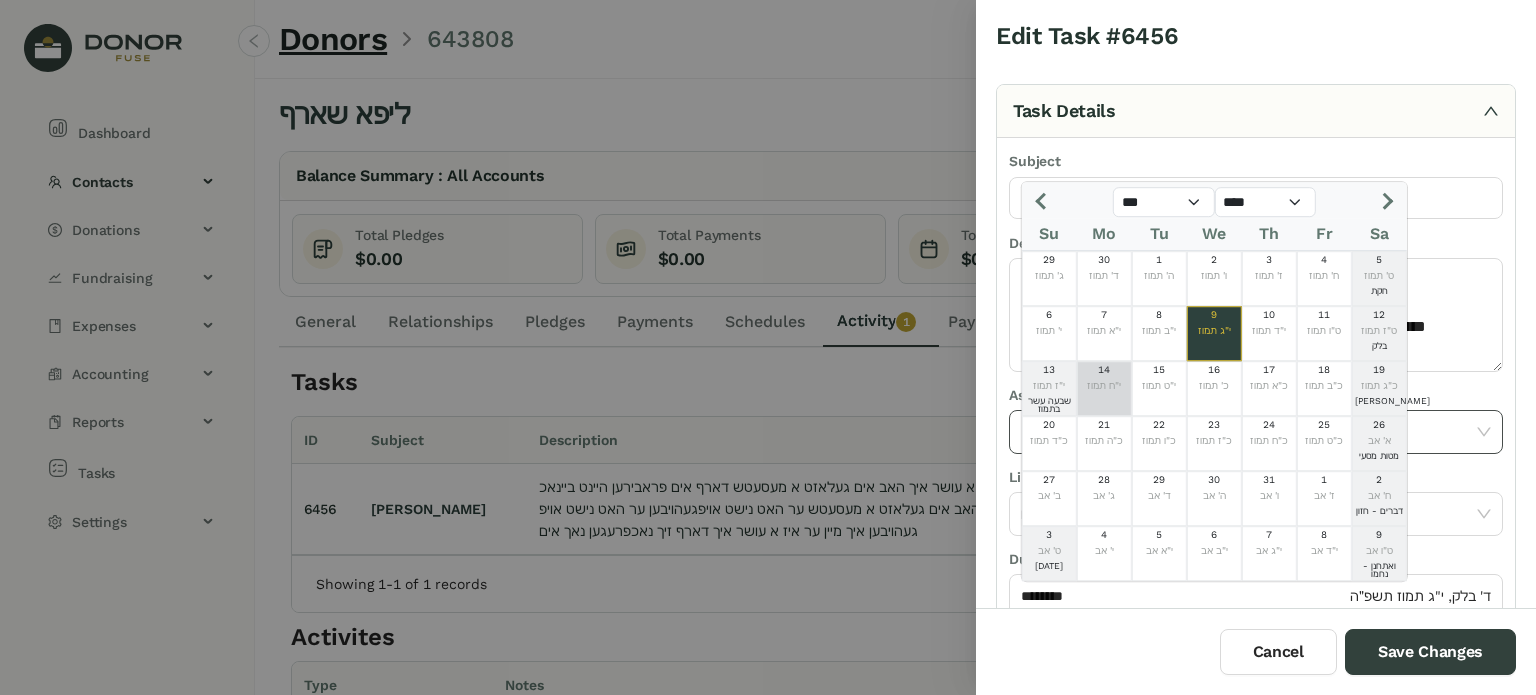 type on "*********" 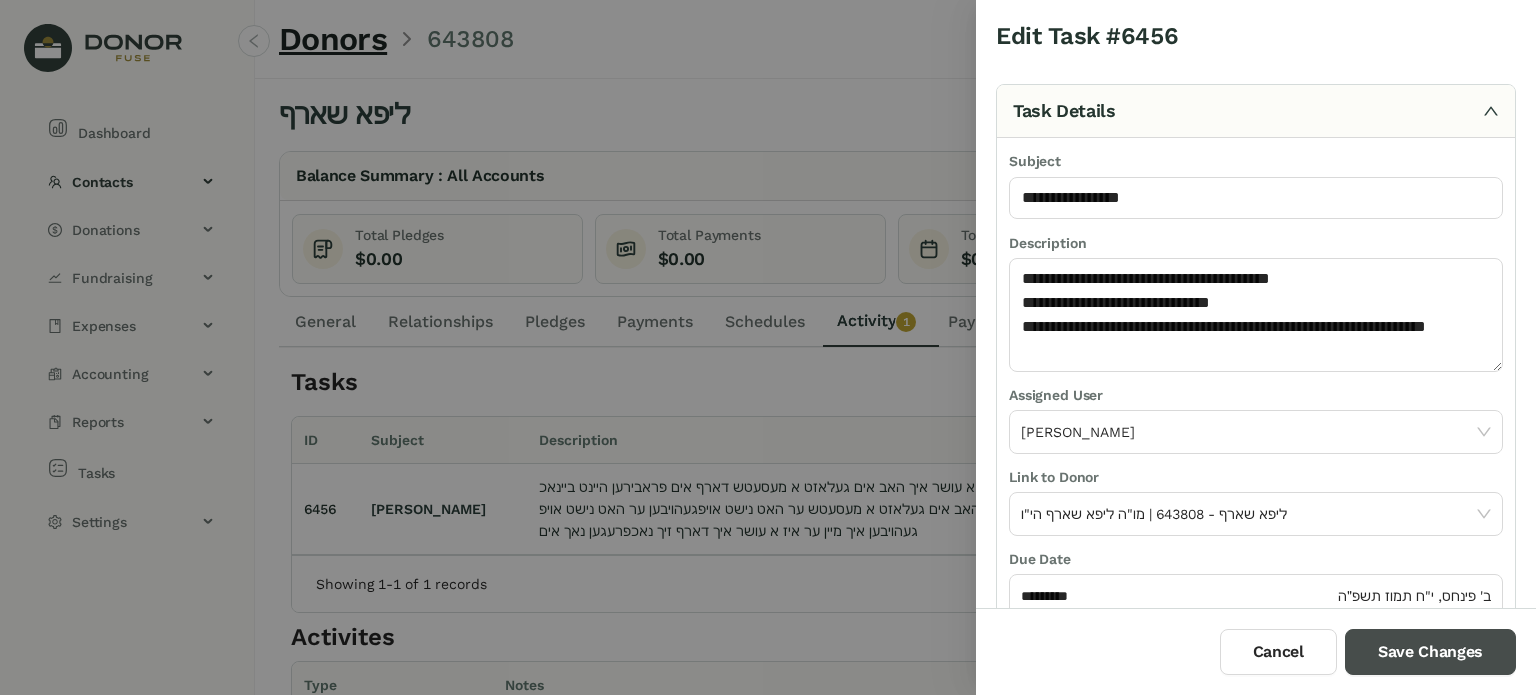 click on "Save Changes" at bounding box center [1430, 652] 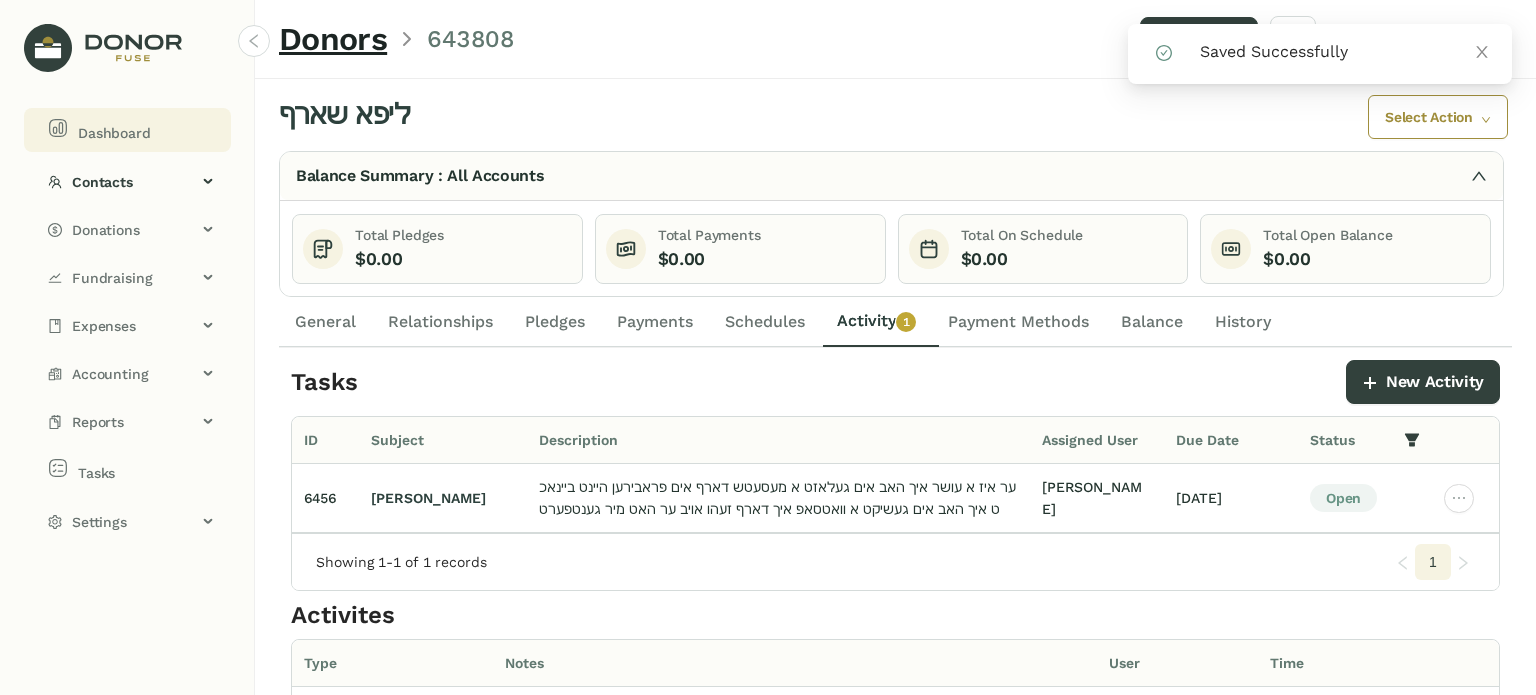 drag, startPoint x: 141, startPoint y: 123, endPoint x: 152, endPoint y: 114, distance: 14.21267 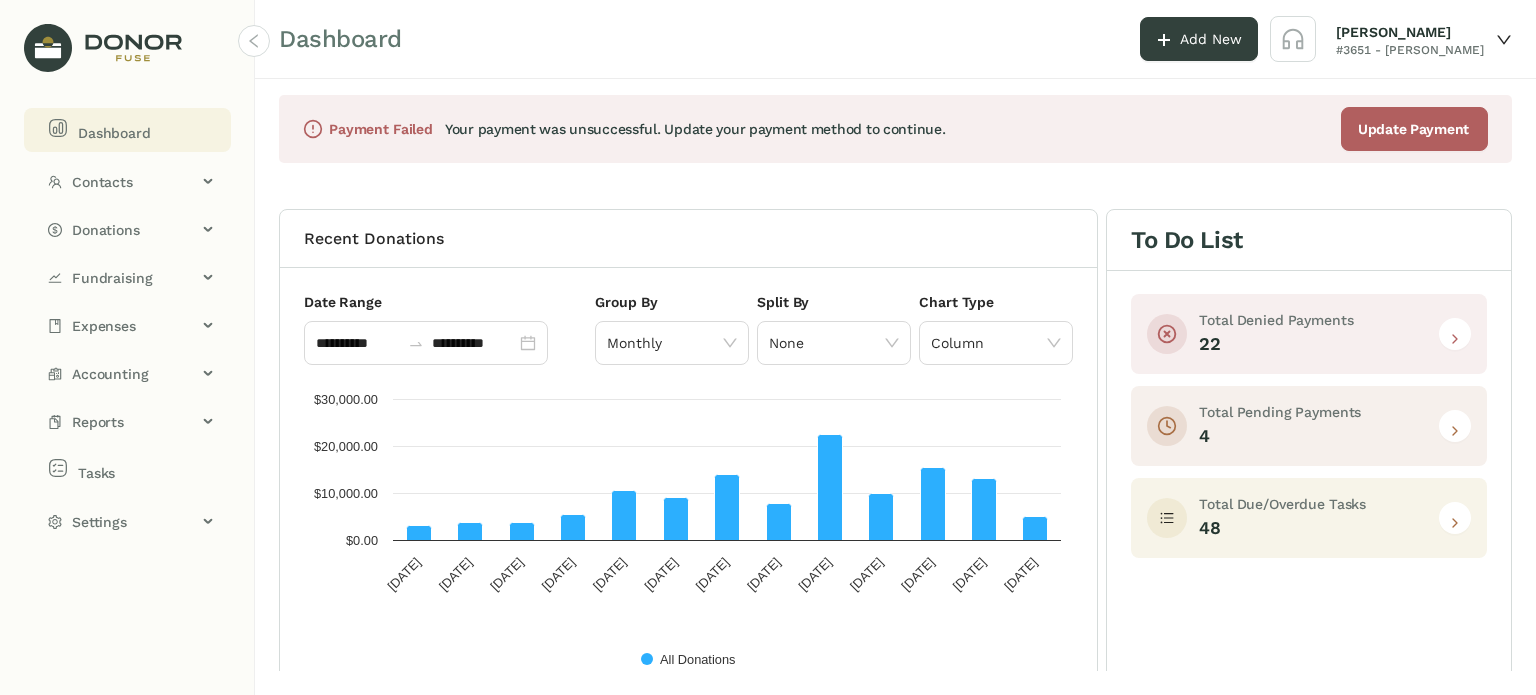 click 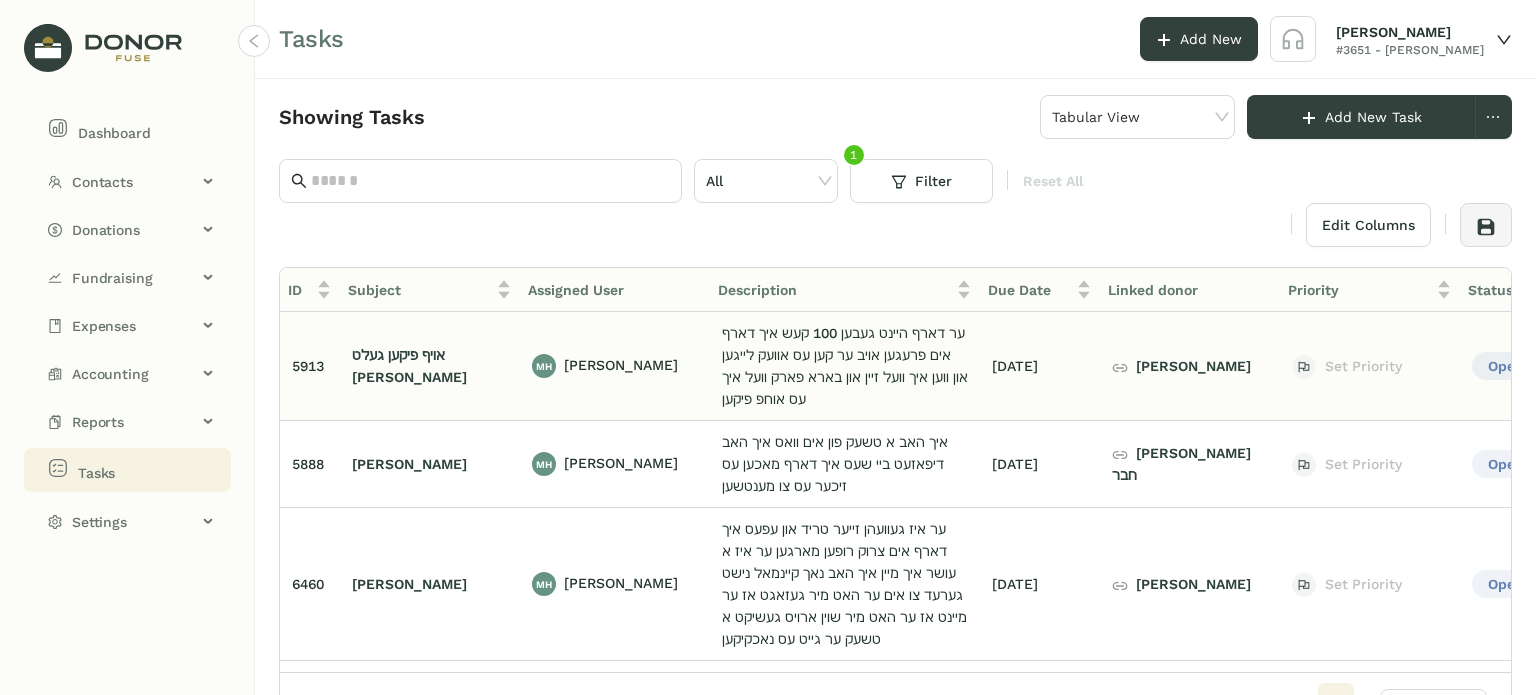 scroll, scrollTop: 0, scrollLeft: 124, axis: horizontal 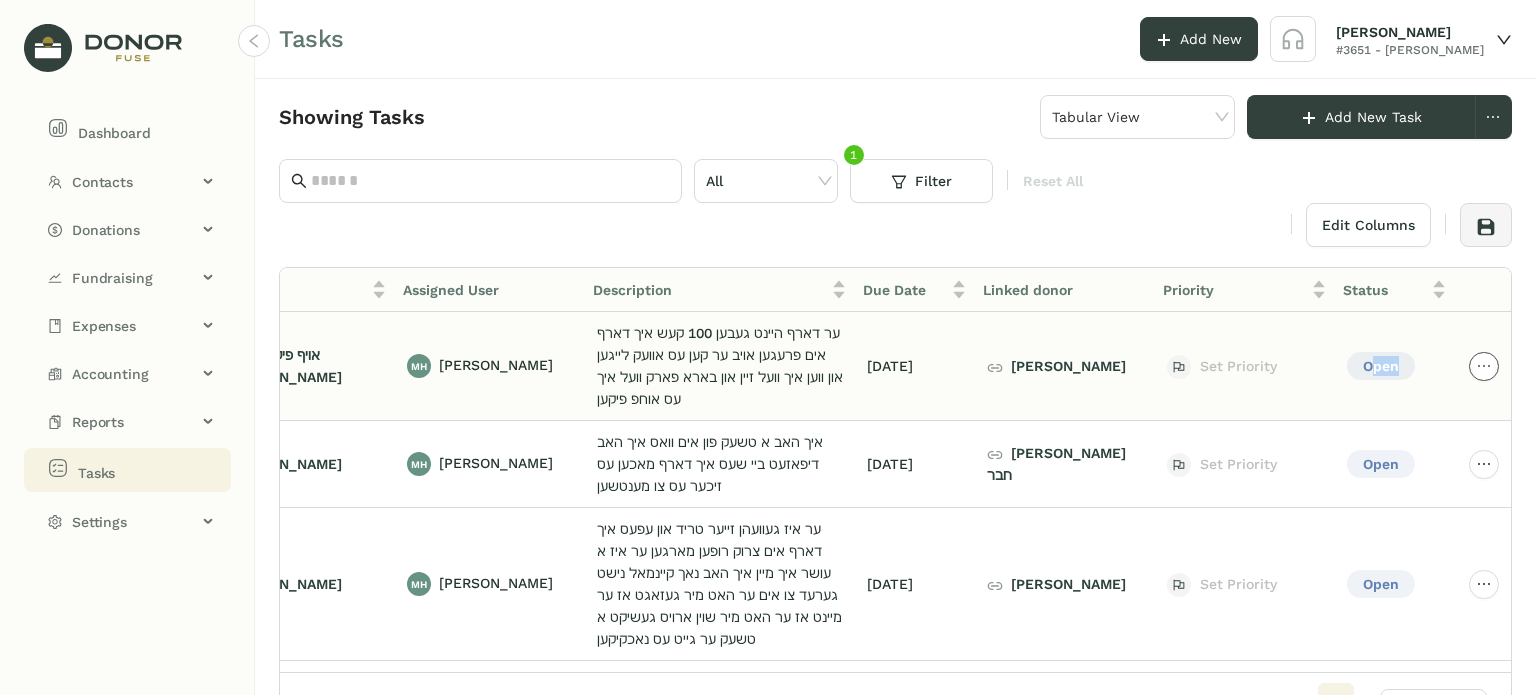 drag, startPoint x: 1511, startPoint y: 329, endPoint x: 1473, endPoint y: 352, distance: 44.418465 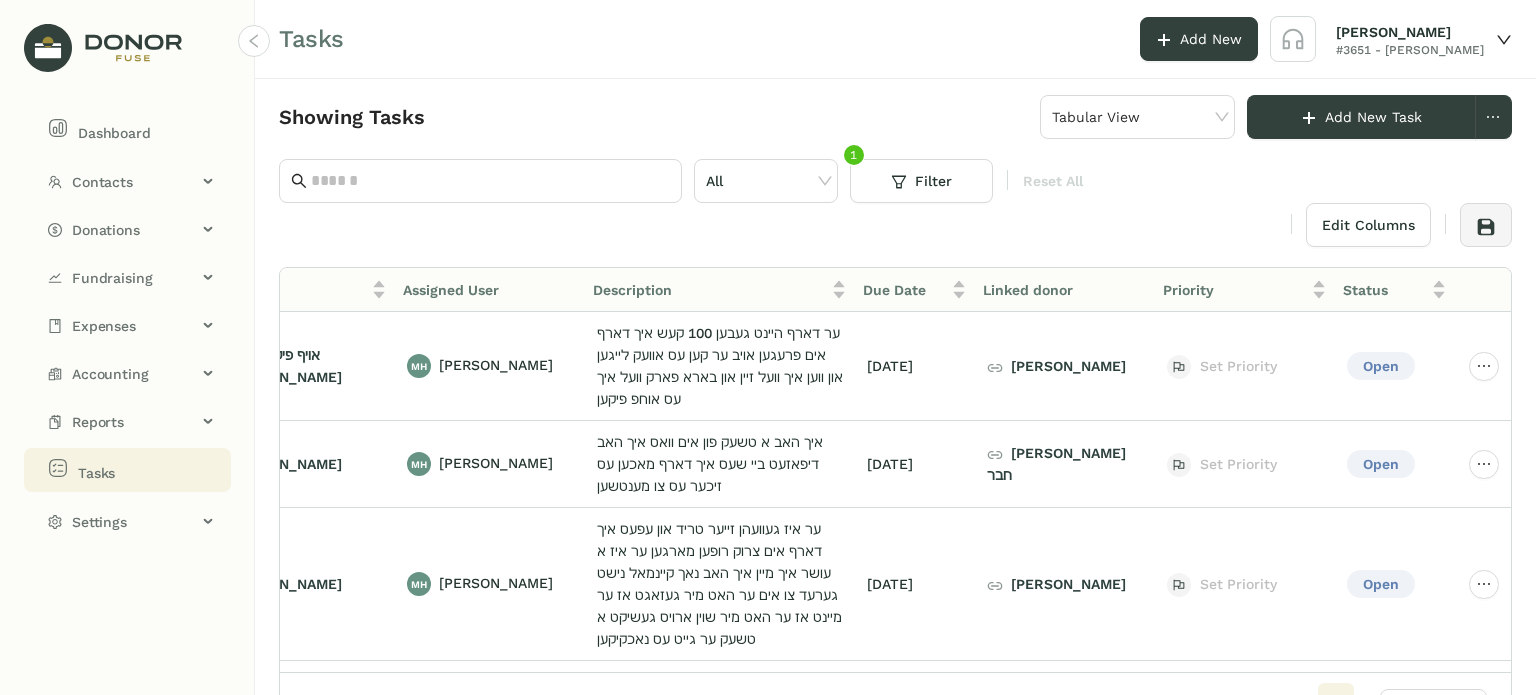 drag, startPoint x: 1242, startPoint y: 667, endPoint x: 1182, endPoint y: 667, distance: 60 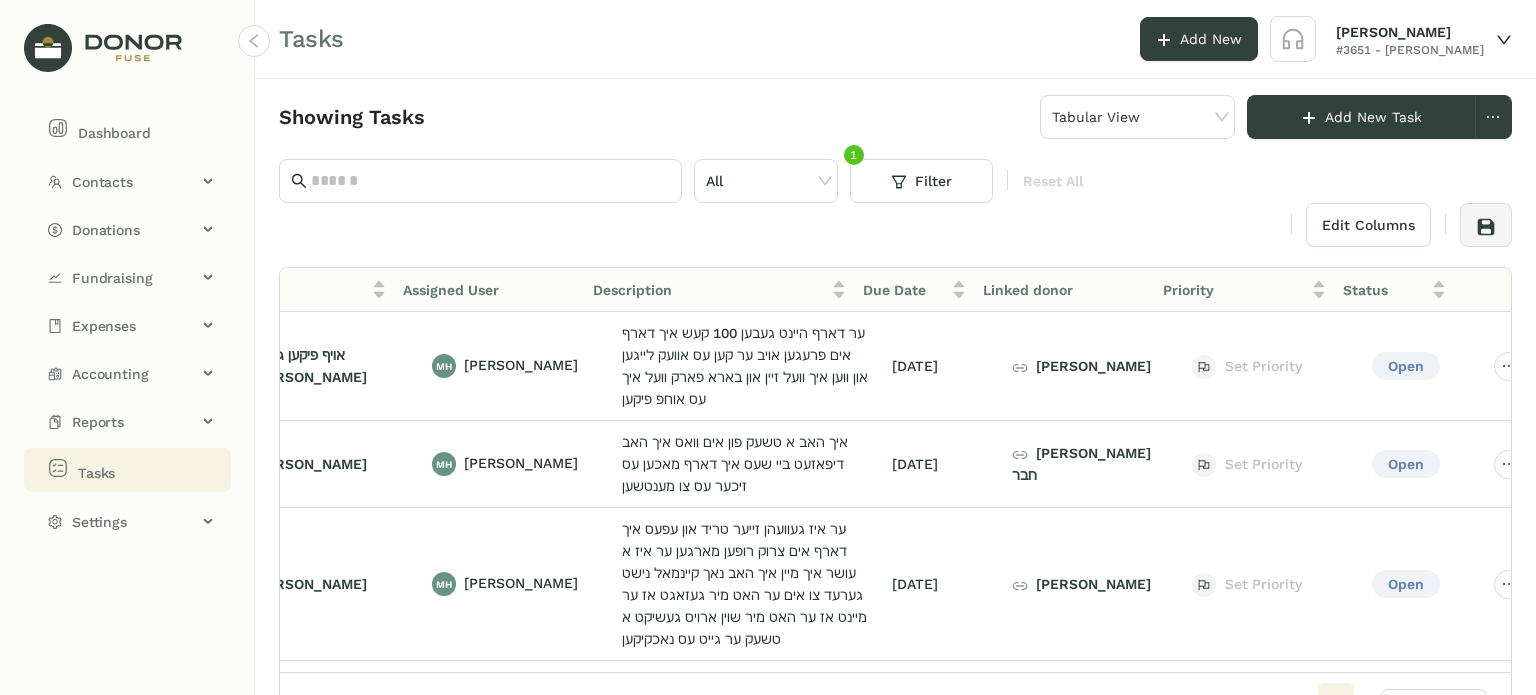 scroll, scrollTop: 0, scrollLeft: 100, axis: horizontal 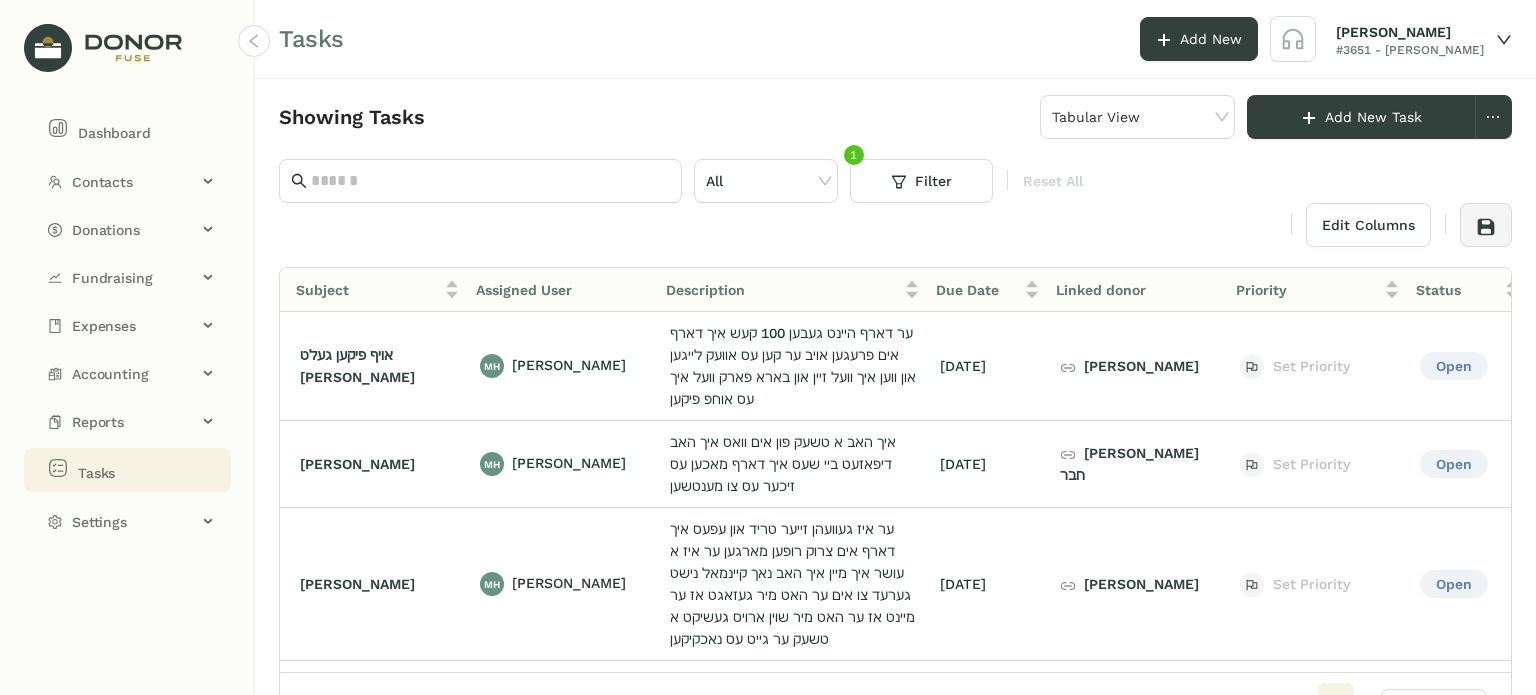 drag, startPoint x: 1511, startPoint y: 322, endPoint x: 1514, endPoint y: 335, distance: 13.341664 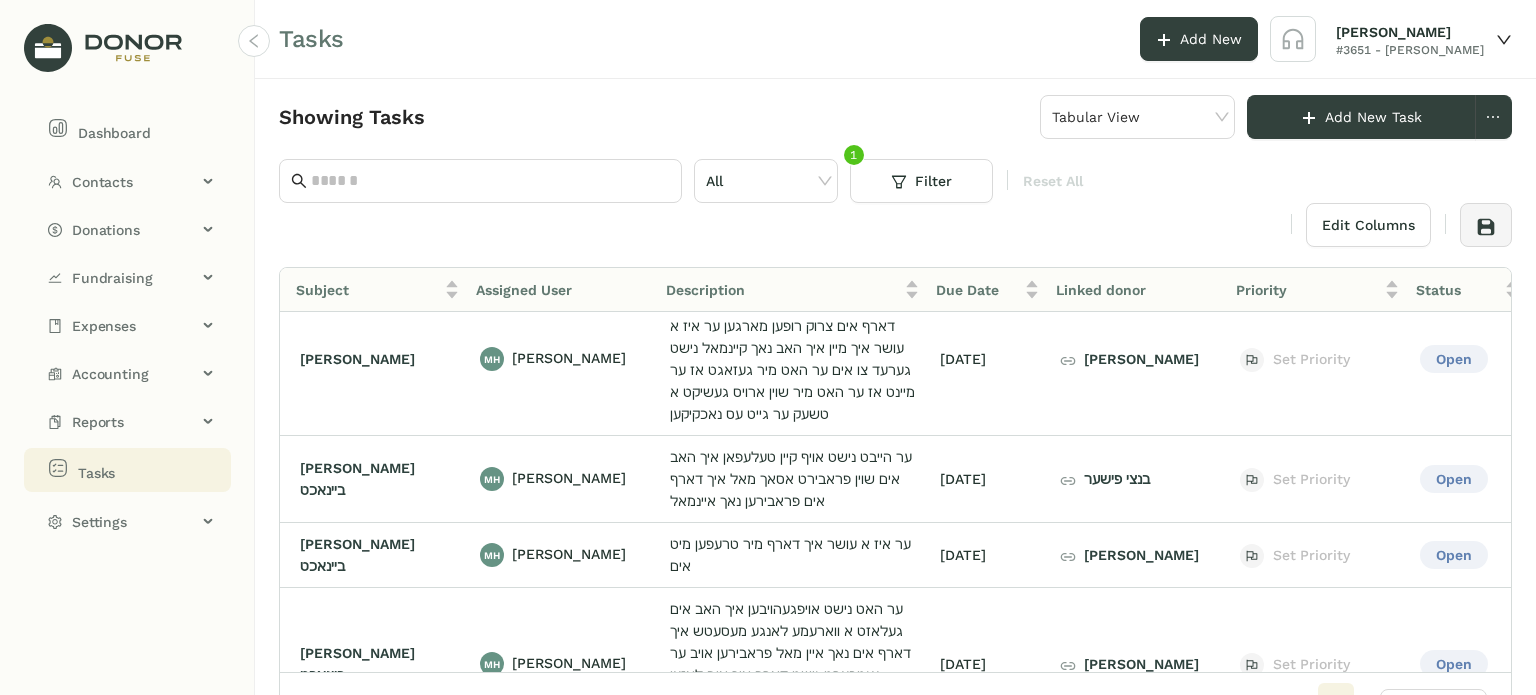 scroll, scrollTop: 184, scrollLeft: 52, axis: both 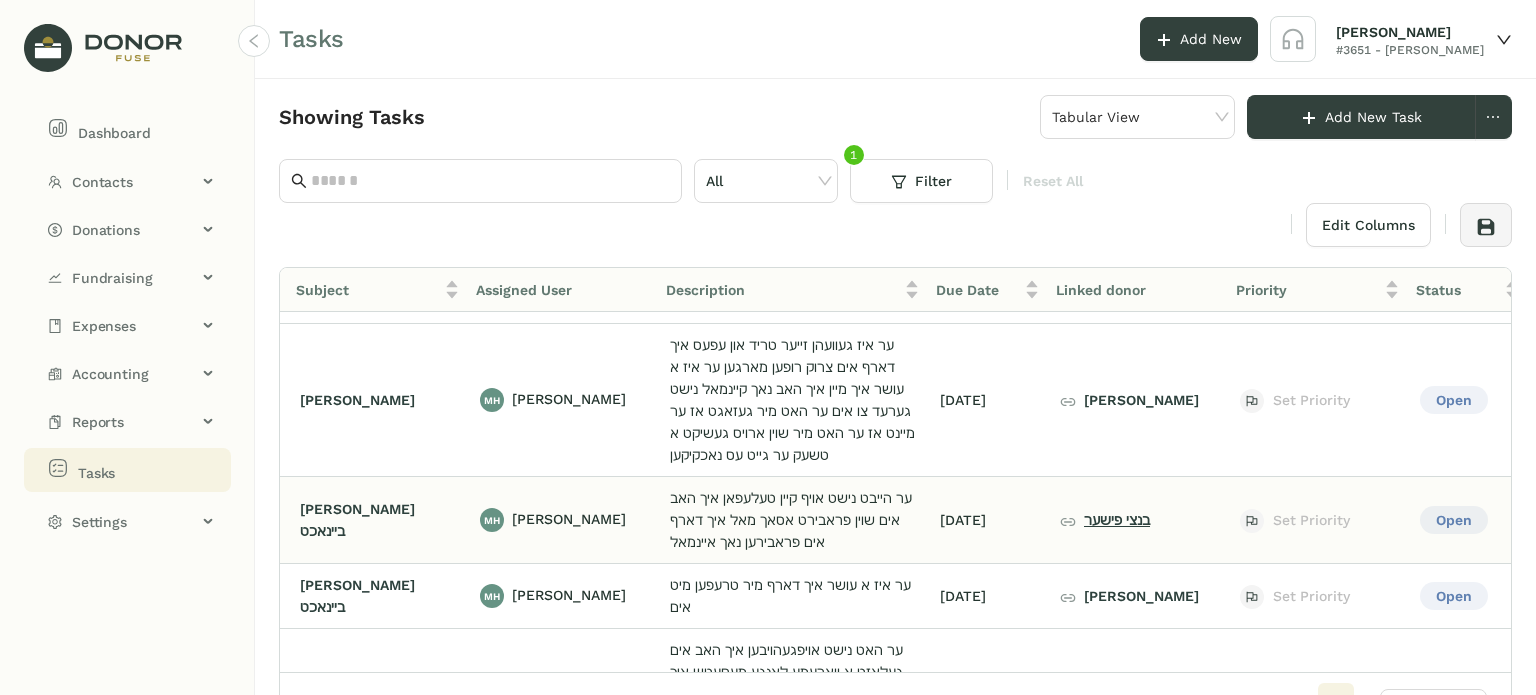 click on "בנצי פישער" 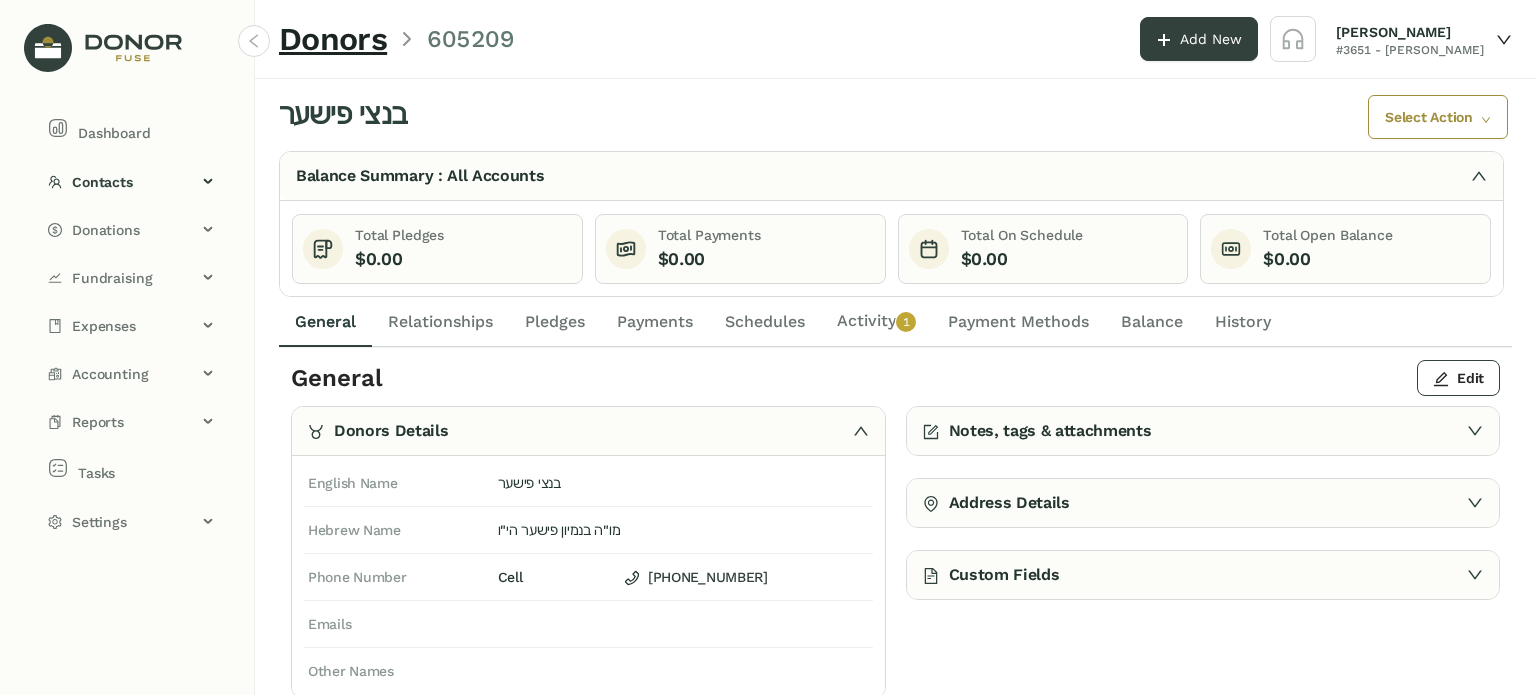 click on "Activity   0   1   2   3   4   5   6   7   8   9" 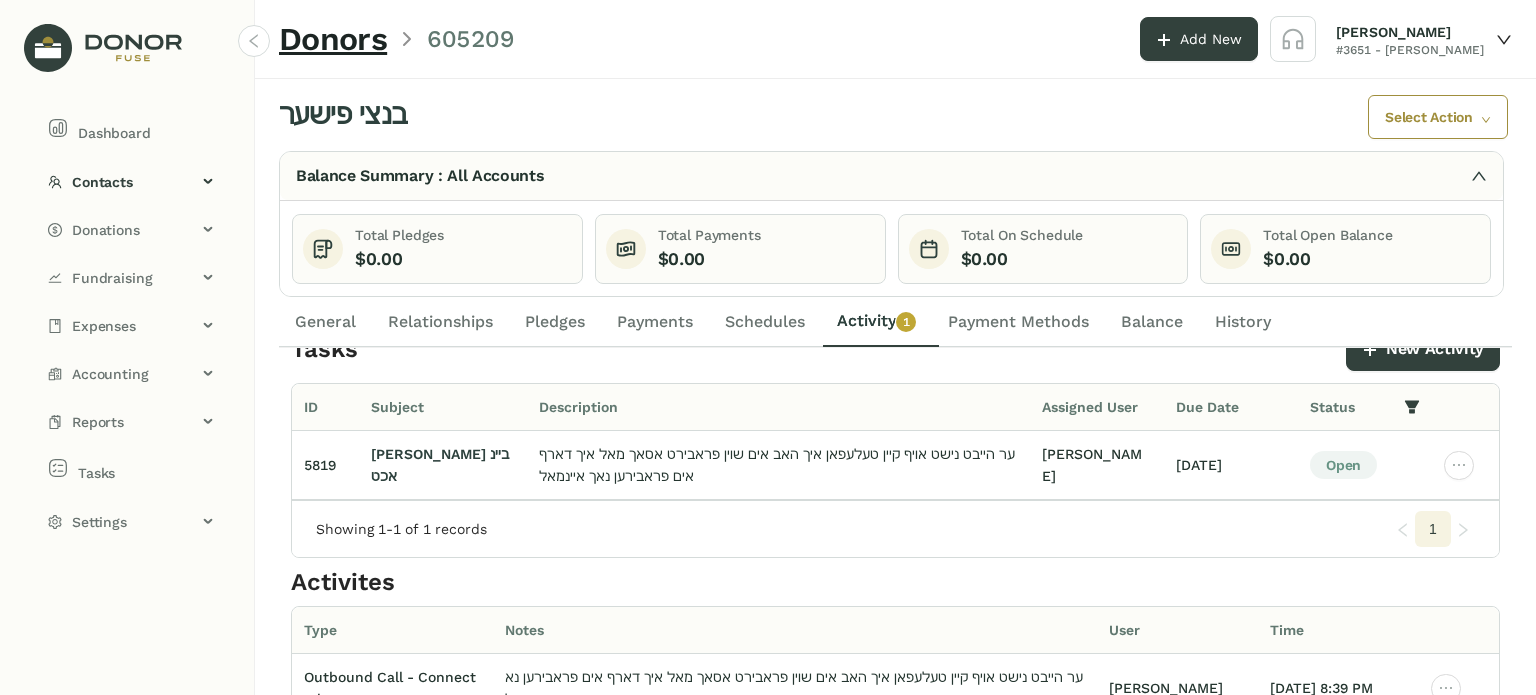 scroll, scrollTop: 0, scrollLeft: 0, axis: both 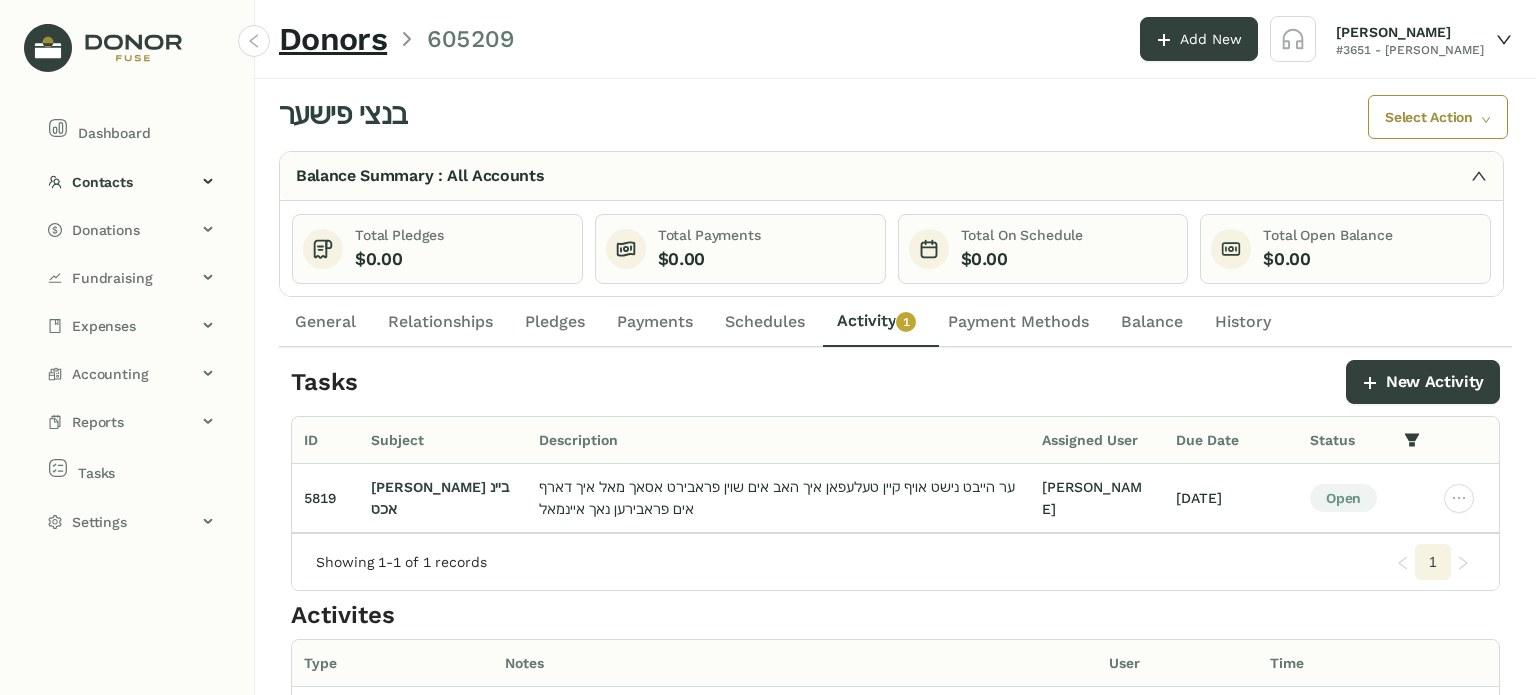 click on "General" 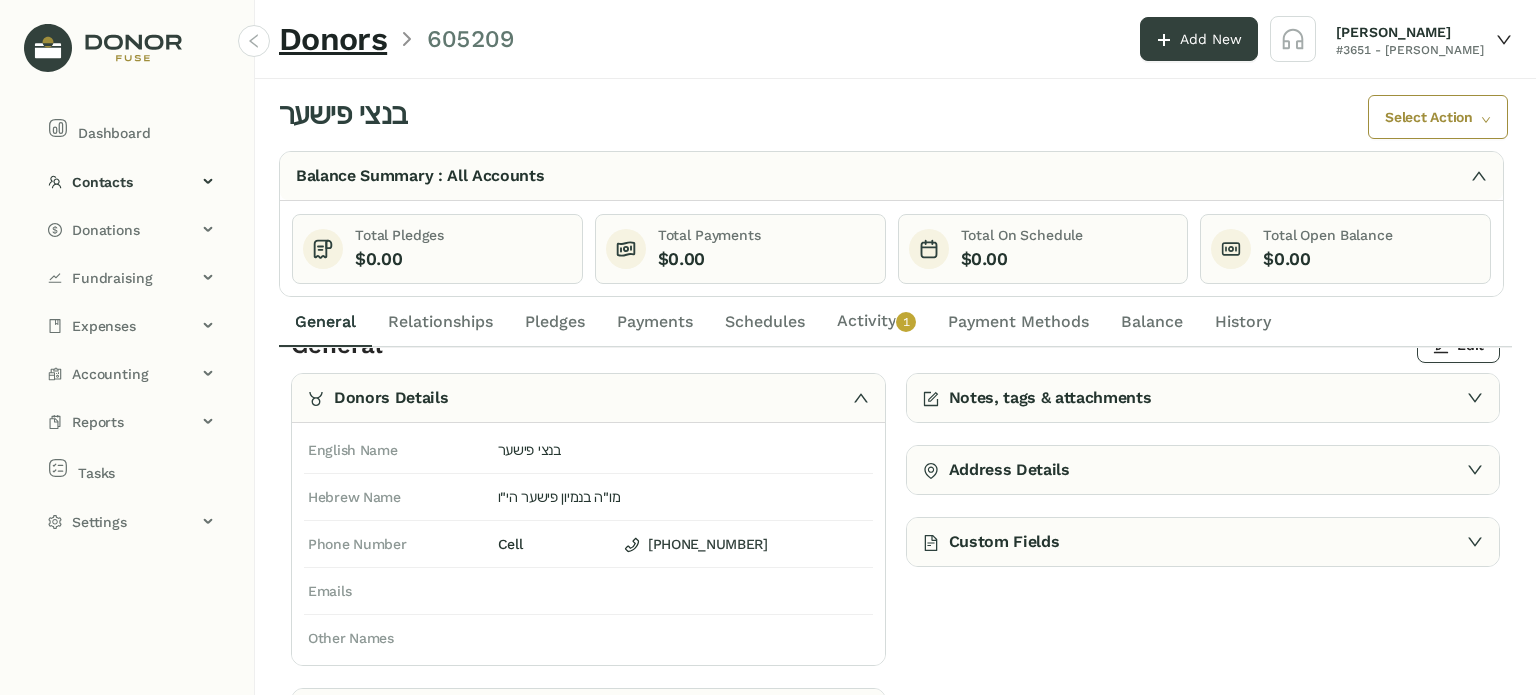 scroll, scrollTop: 50, scrollLeft: 0, axis: vertical 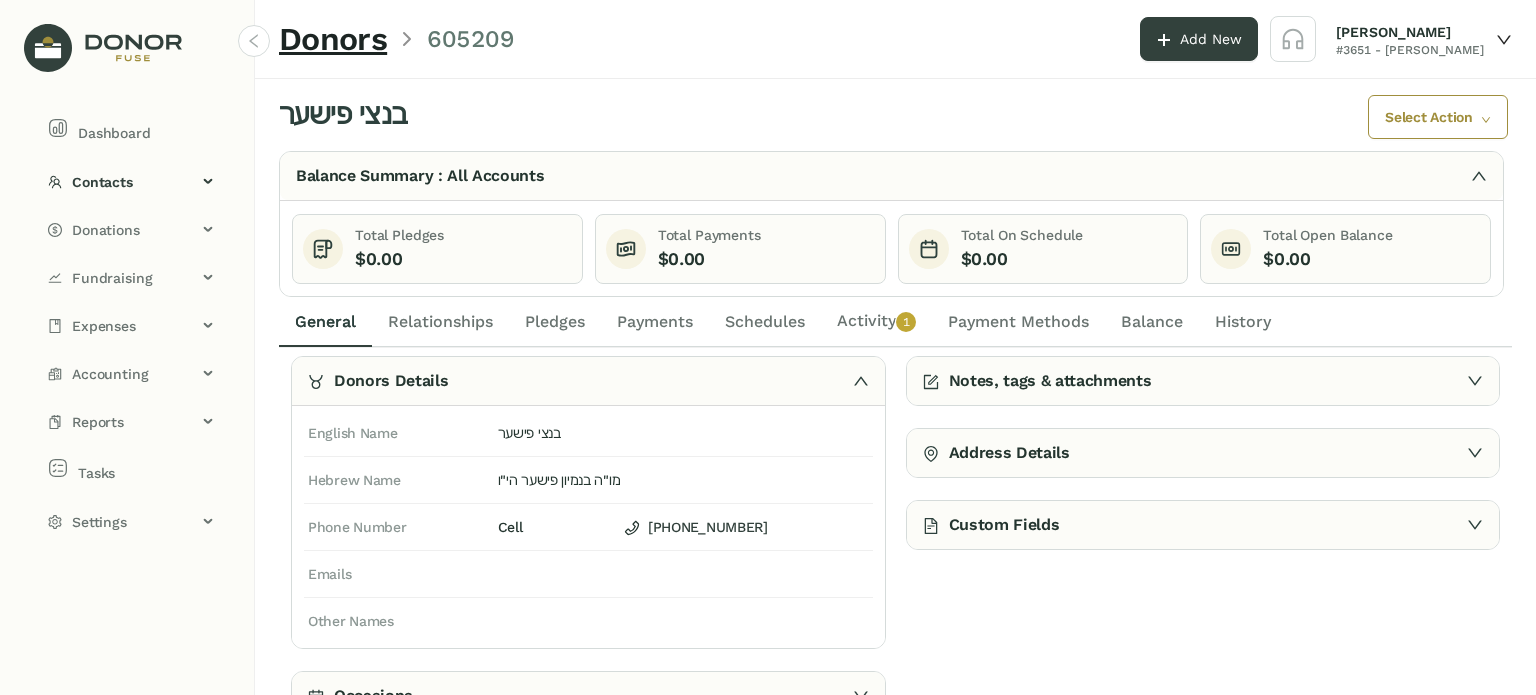 click on "Activity   0   1   2   3   4   5   6   7   8   9" 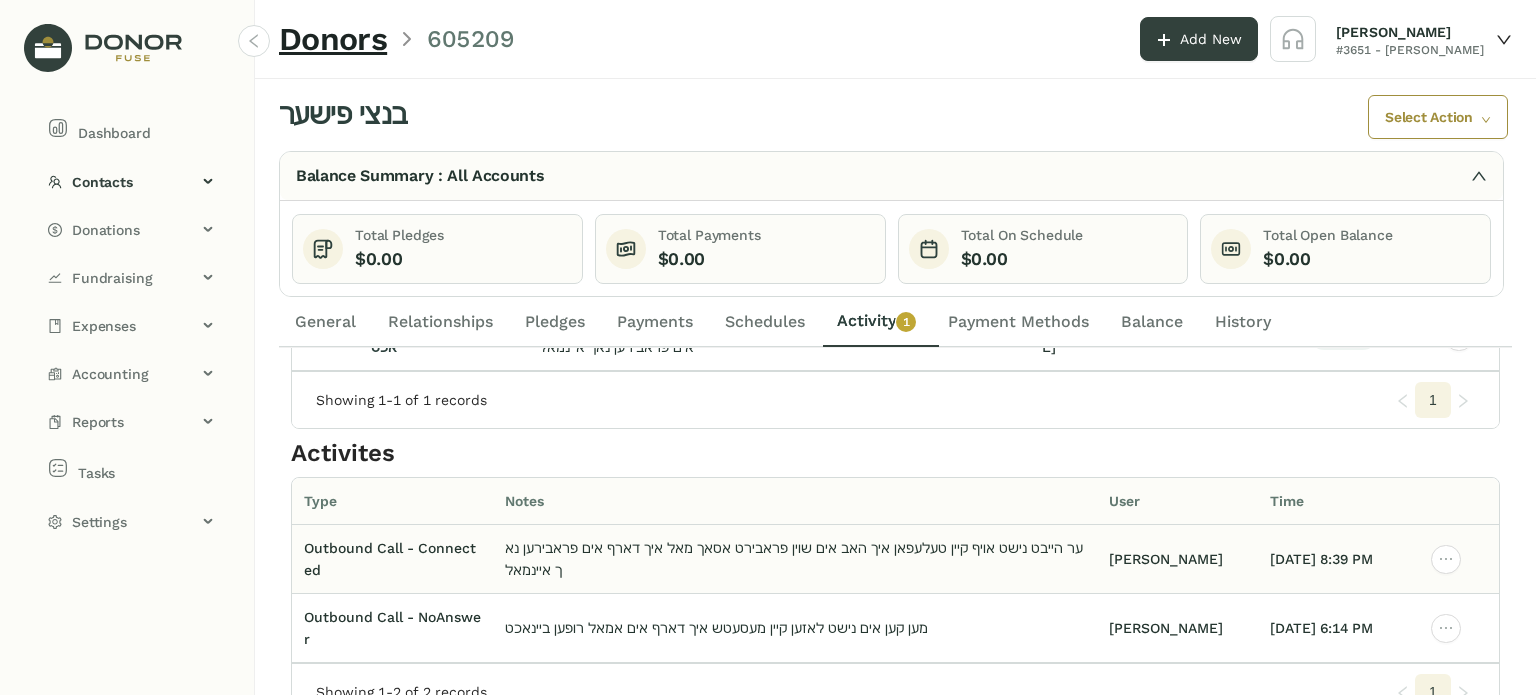 scroll, scrollTop: 0, scrollLeft: 0, axis: both 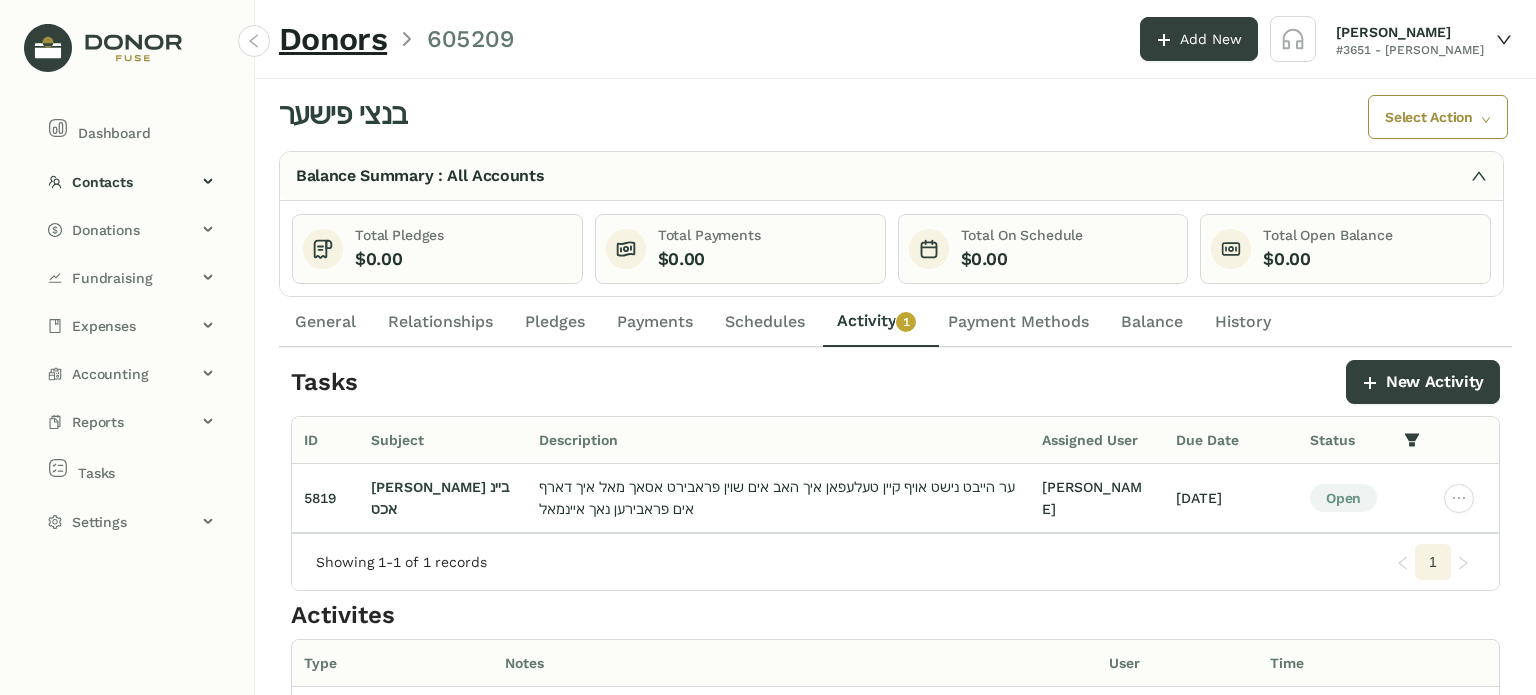 click on "General" 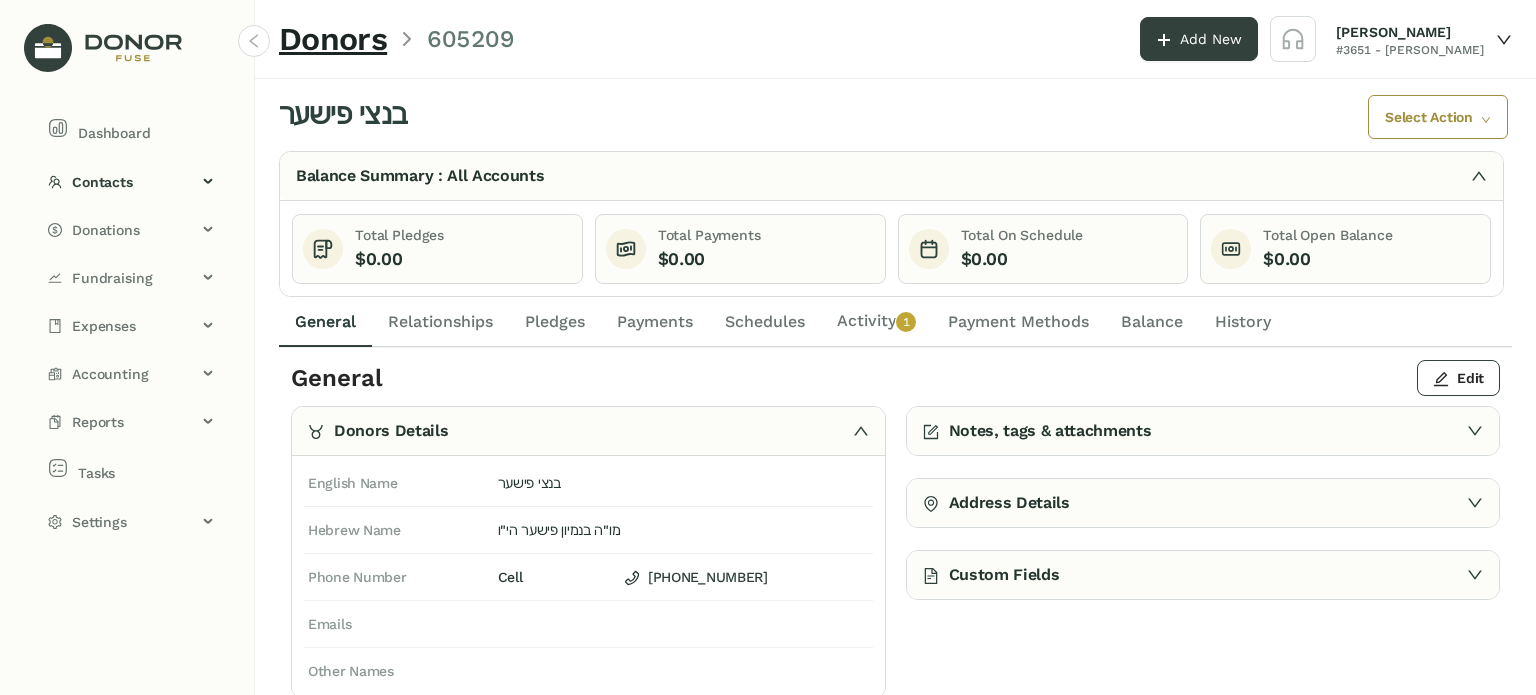 click on "Activity   0   1   2   3   4   5   6   7   8   9" 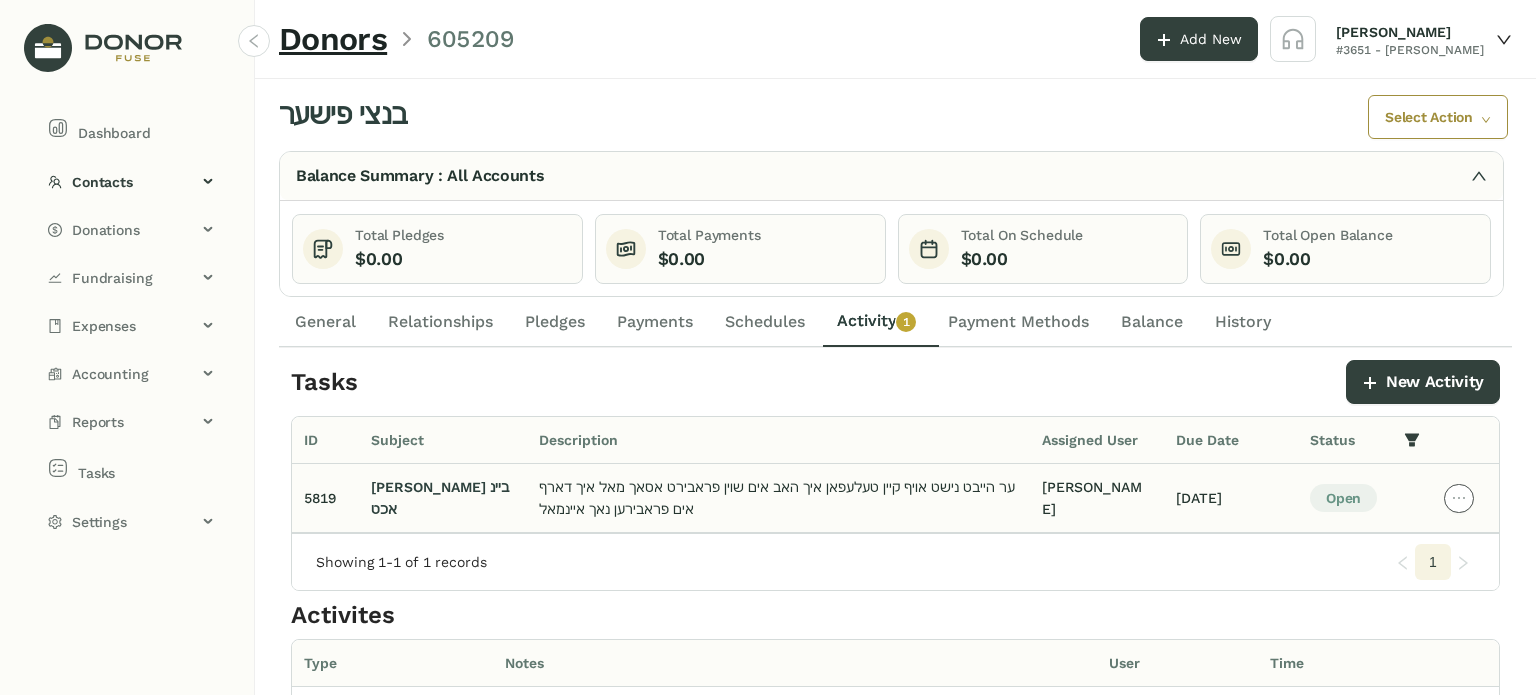 click 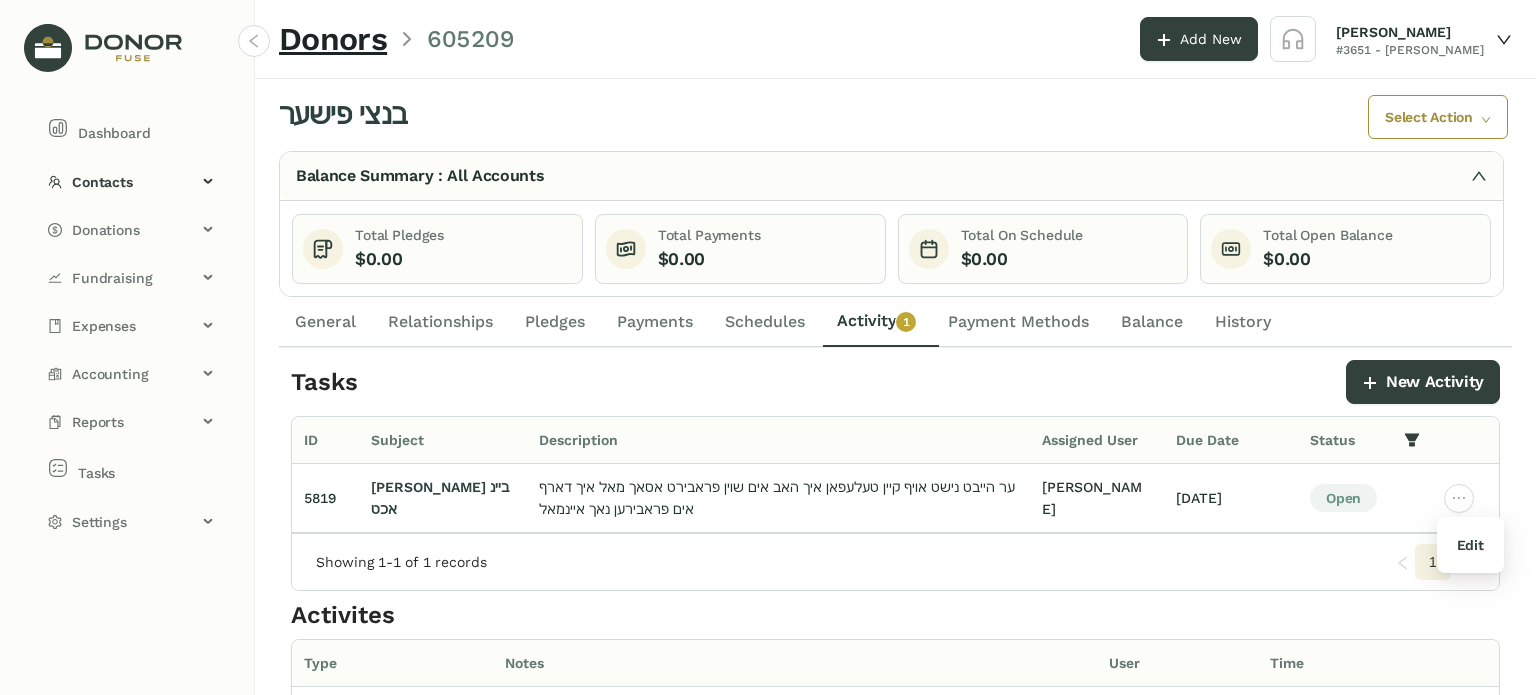 click on "Showing 1-1 of 1 records" 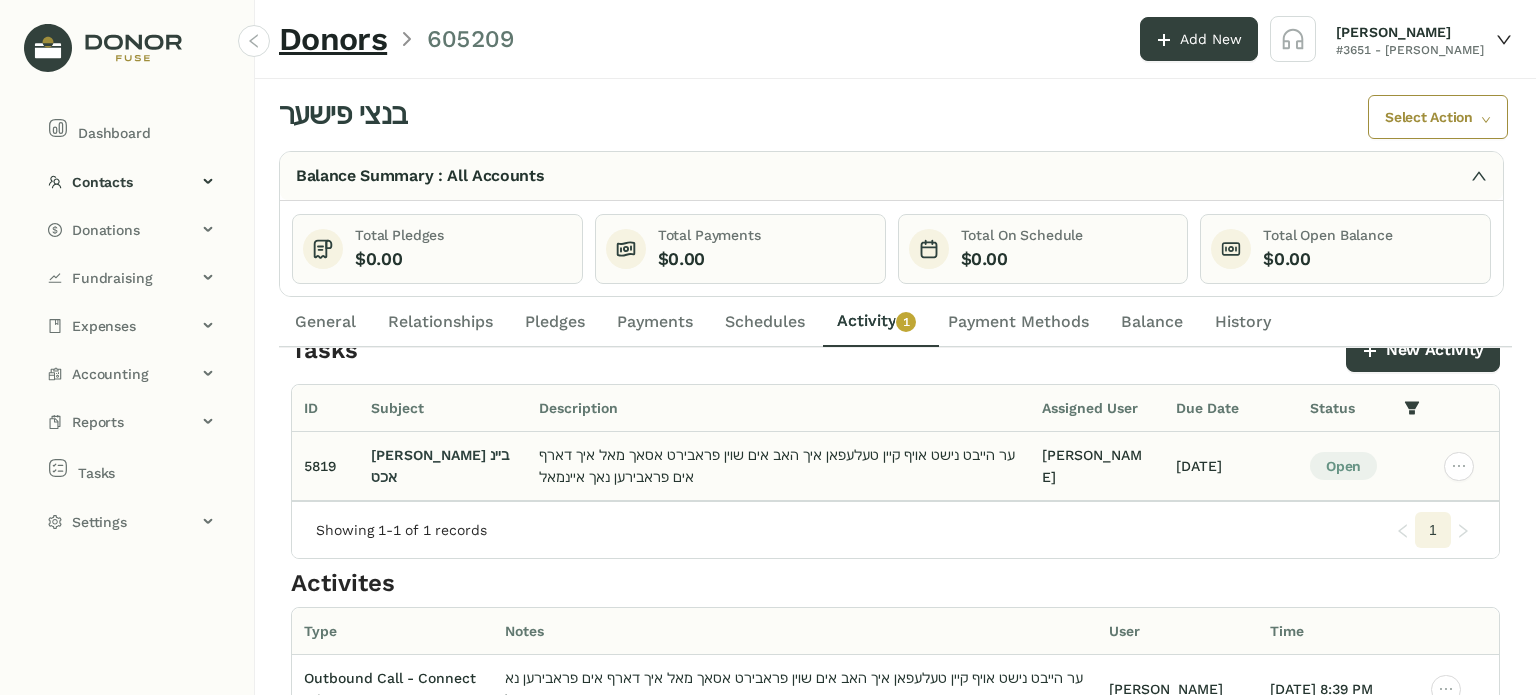 scroll, scrollTop: 0, scrollLeft: 0, axis: both 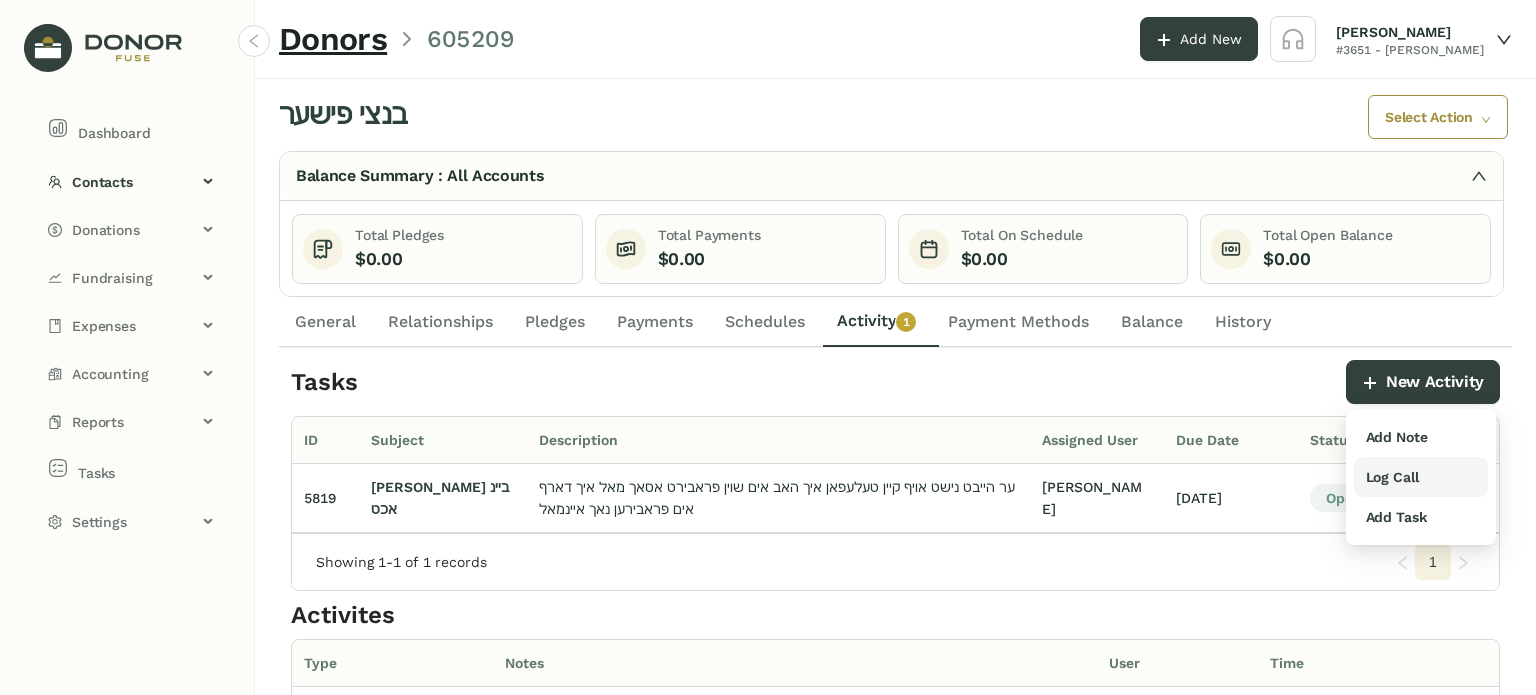 click on "Log Call" at bounding box center [1392, 477] 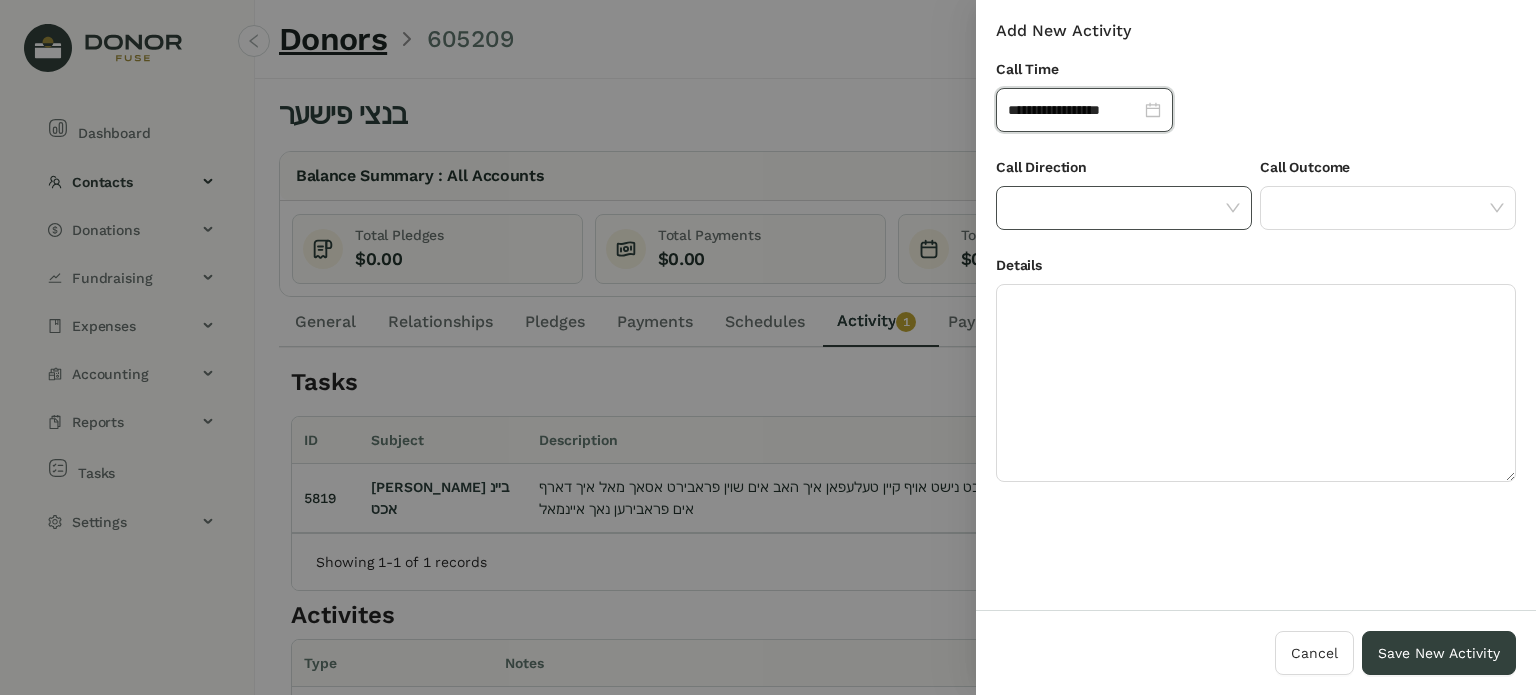 drag, startPoint x: 1200, startPoint y: 199, endPoint x: 1201, endPoint y: 219, distance: 20.024984 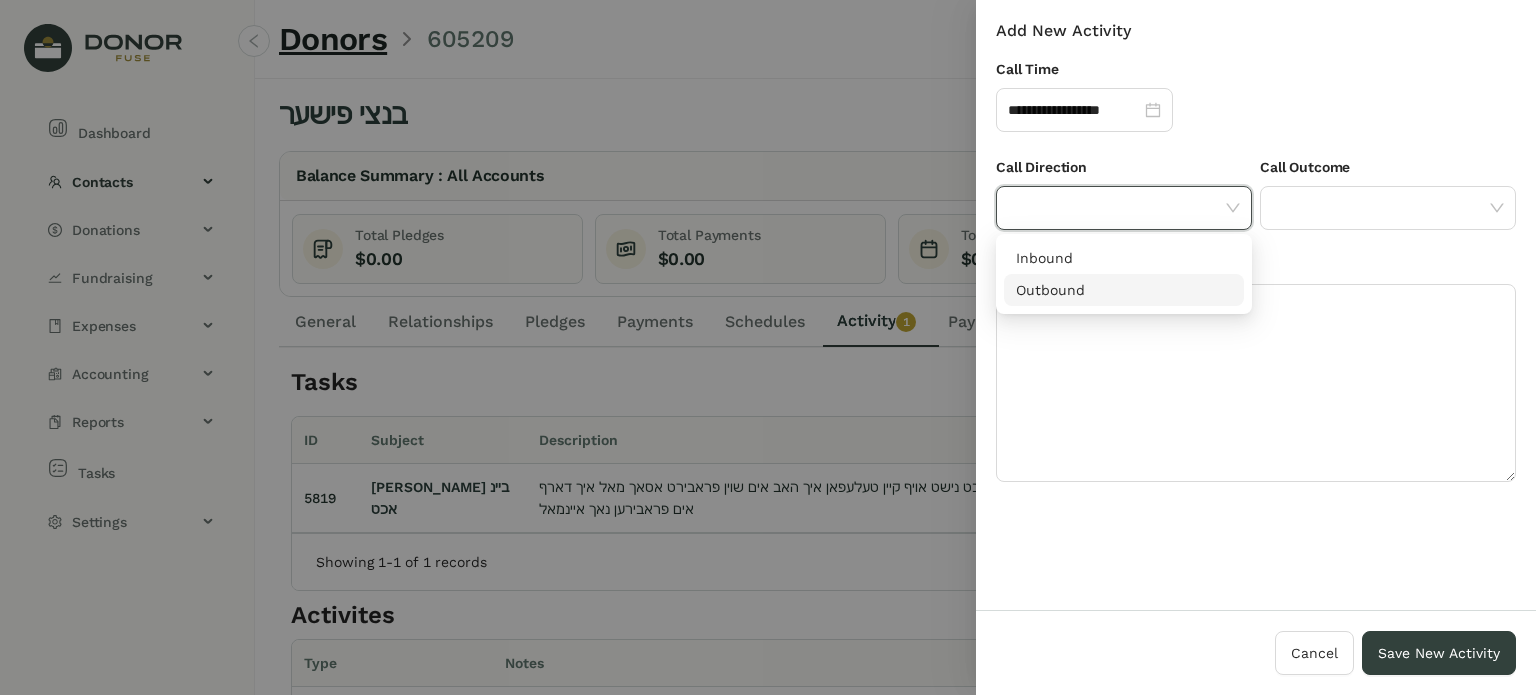 drag, startPoint x: 1178, startPoint y: 293, endPoint x: 1180, endPoint y: 283, distance: 10.198039 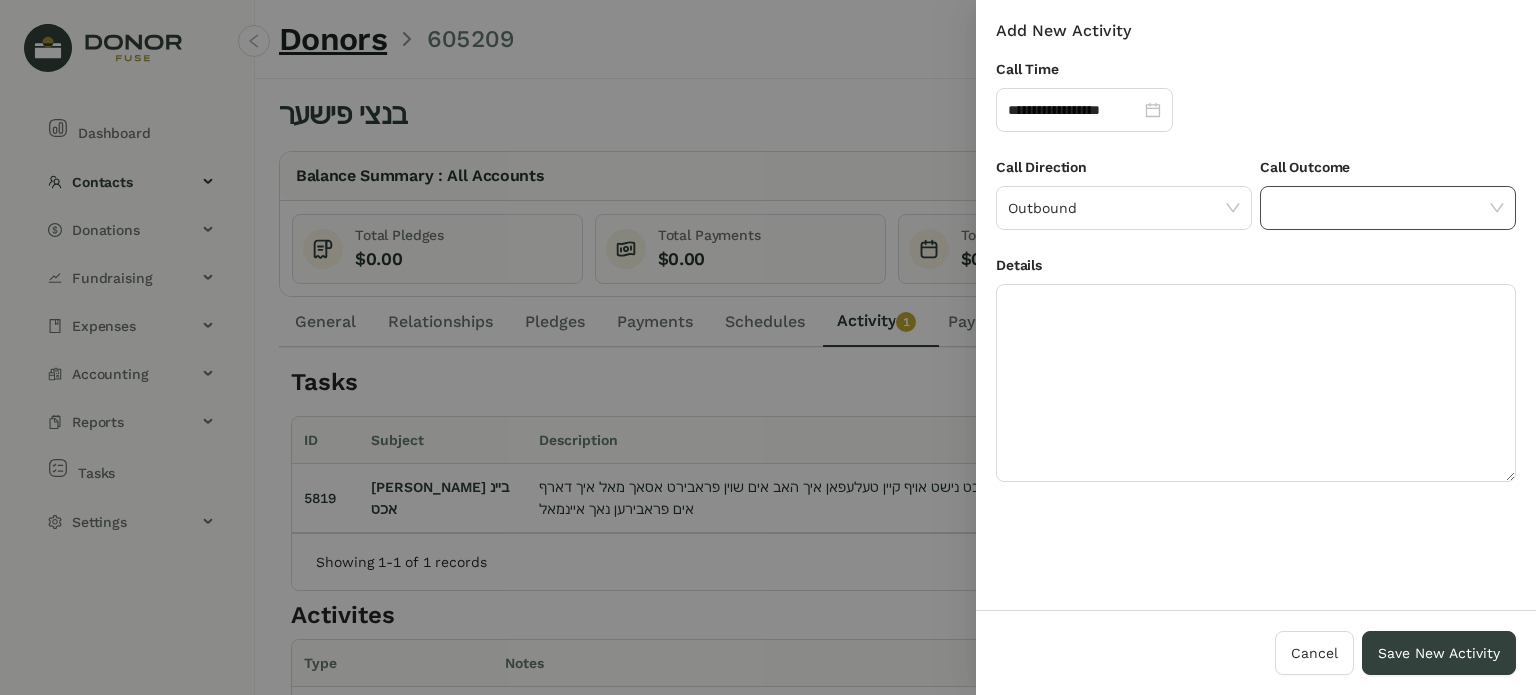 drag, startPoint x: 1262, startPoint y: 215, endPoint x: 1267, endPoint y: 227, distance: 13 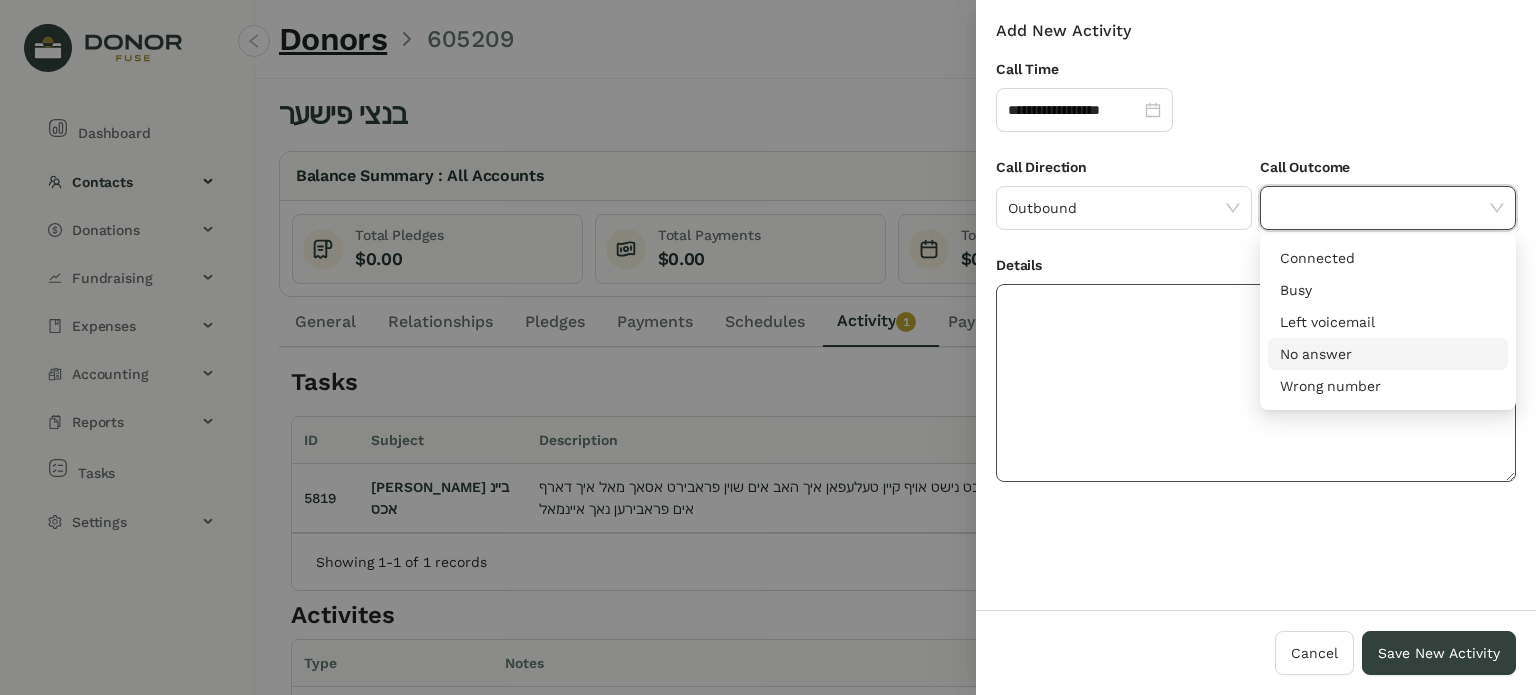 drag, startPoint x: 1300, startPoint y: 359, endPoint x: 1240, endPoint y: 345, distance: 61.611687 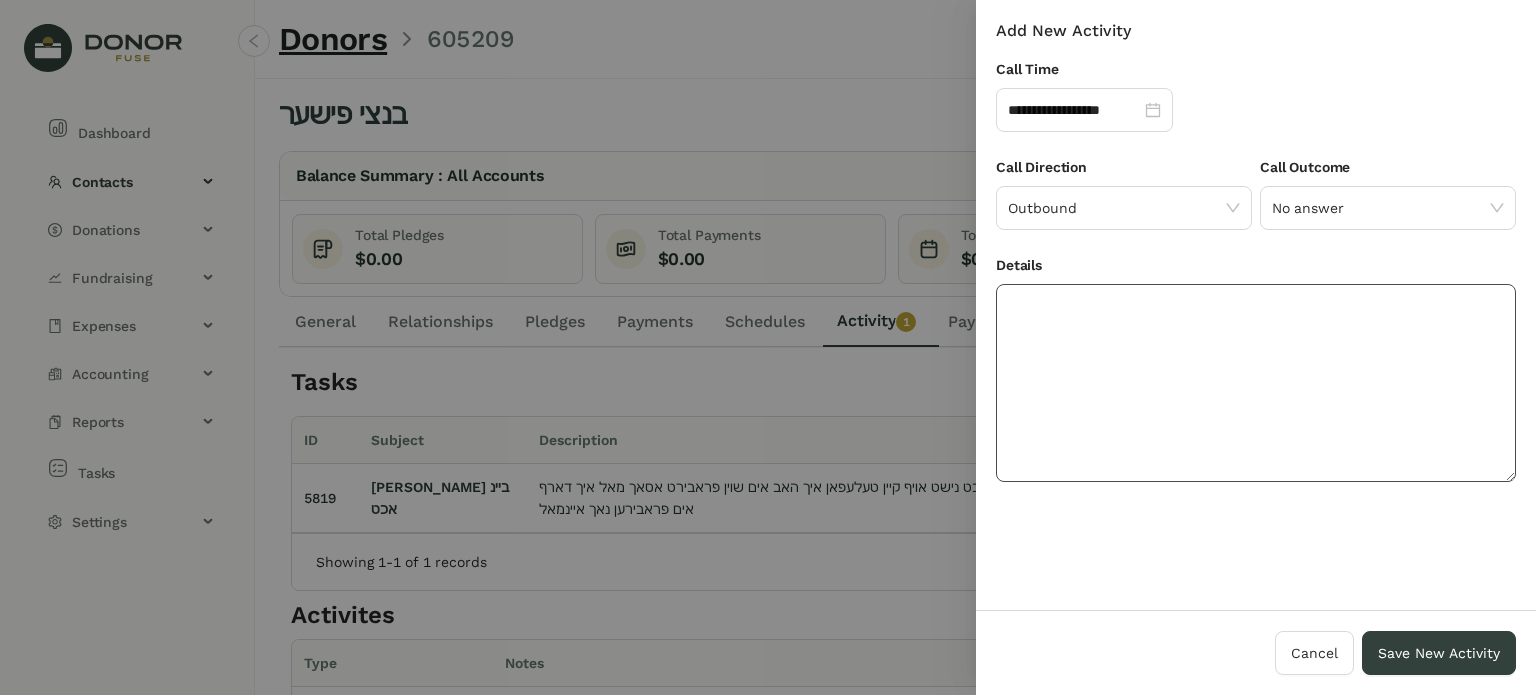 drag, startPoint x: 1204, startPoint y: 345, endPoint x: 1188, endPoint y: 335, distance: 18.867962 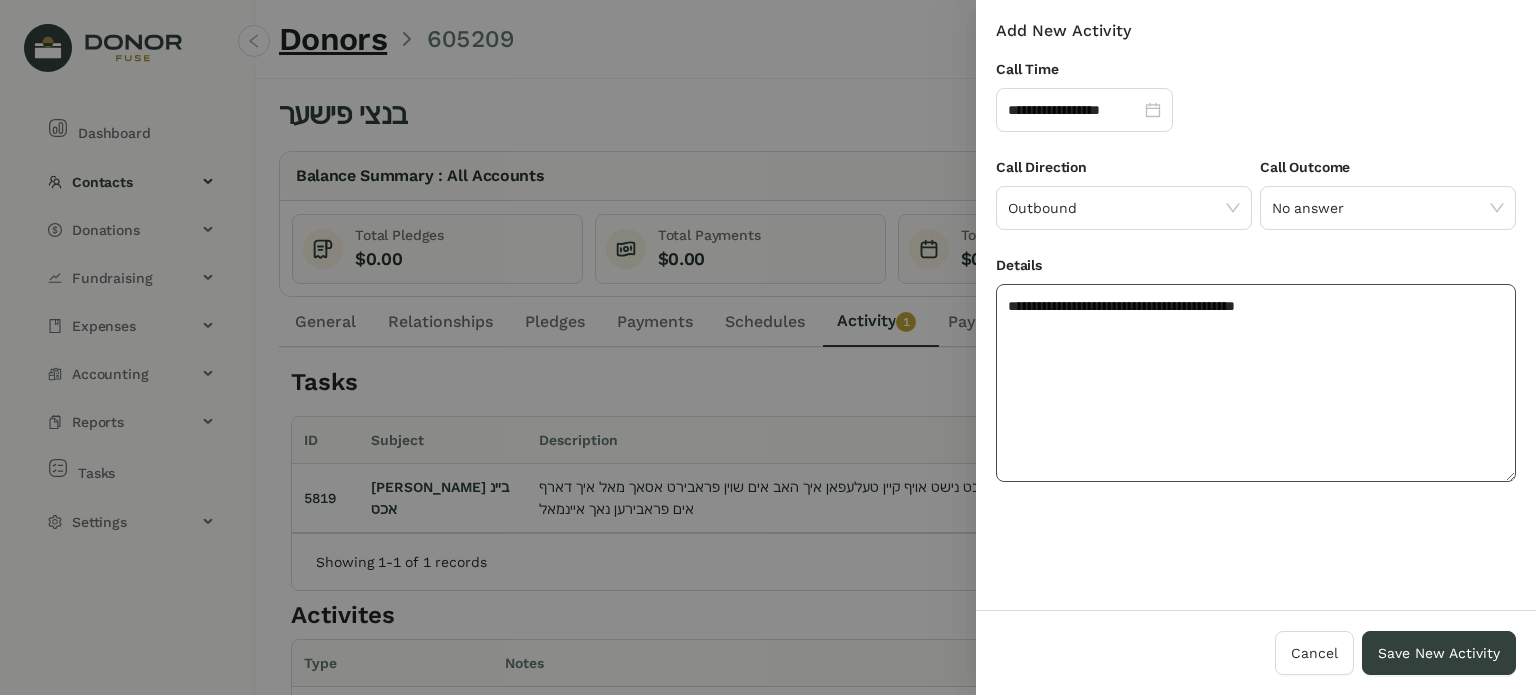 click on "**********" 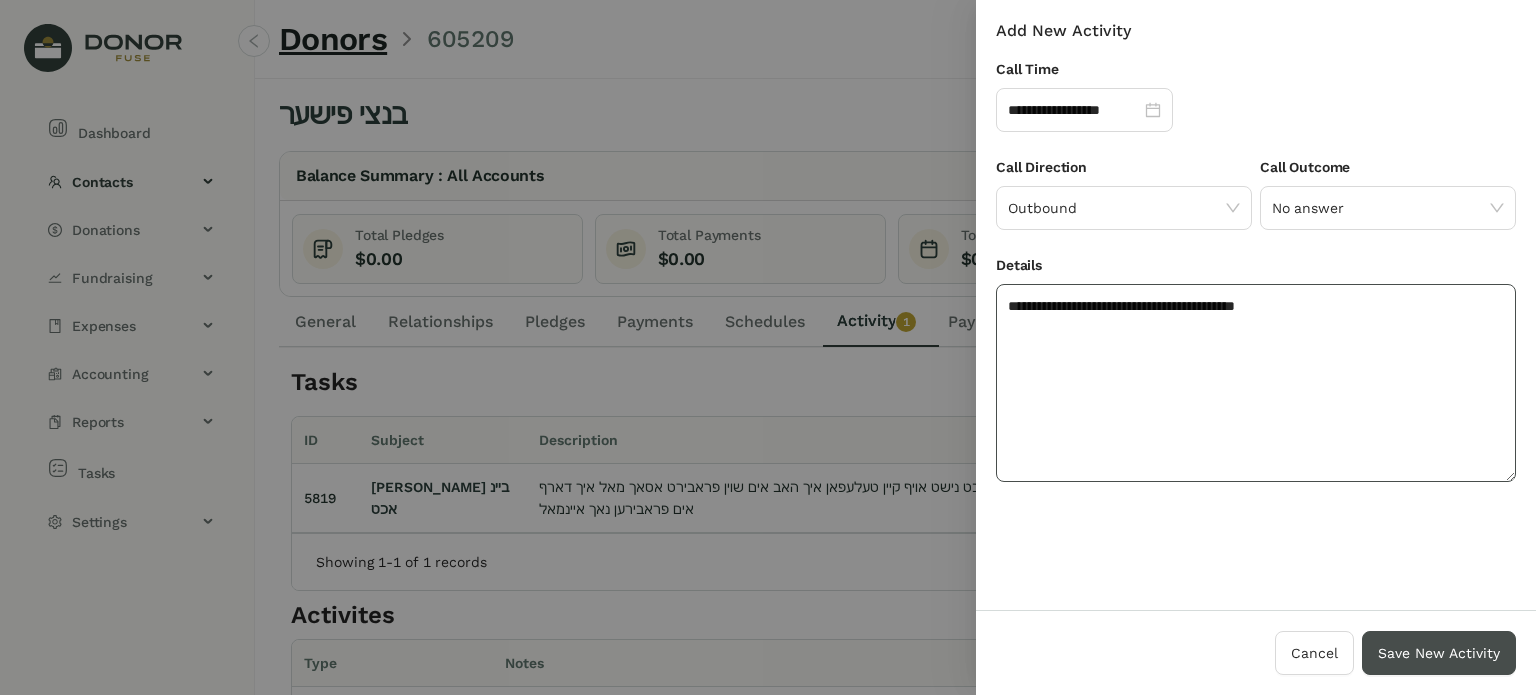 type on "**********" 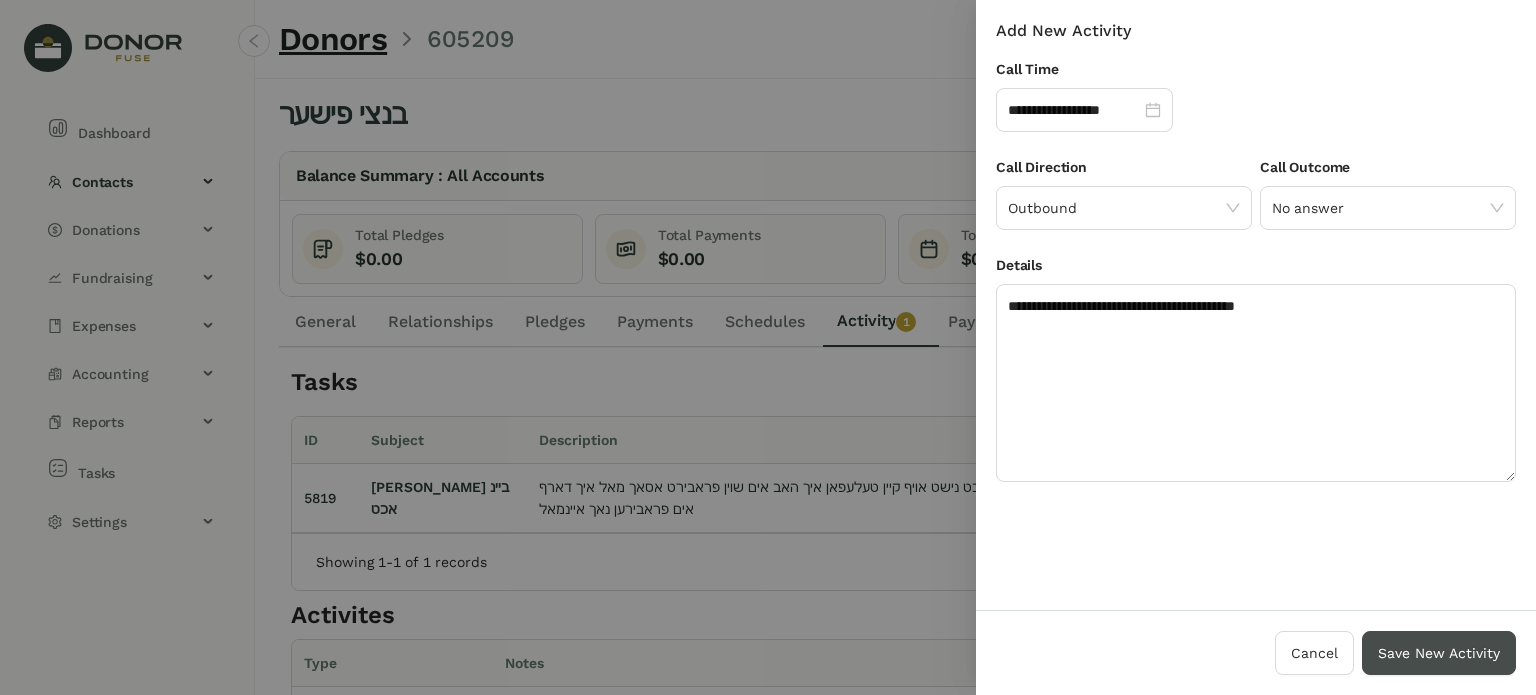 click on "Save New Activity" at bounding box center [1439, 653] 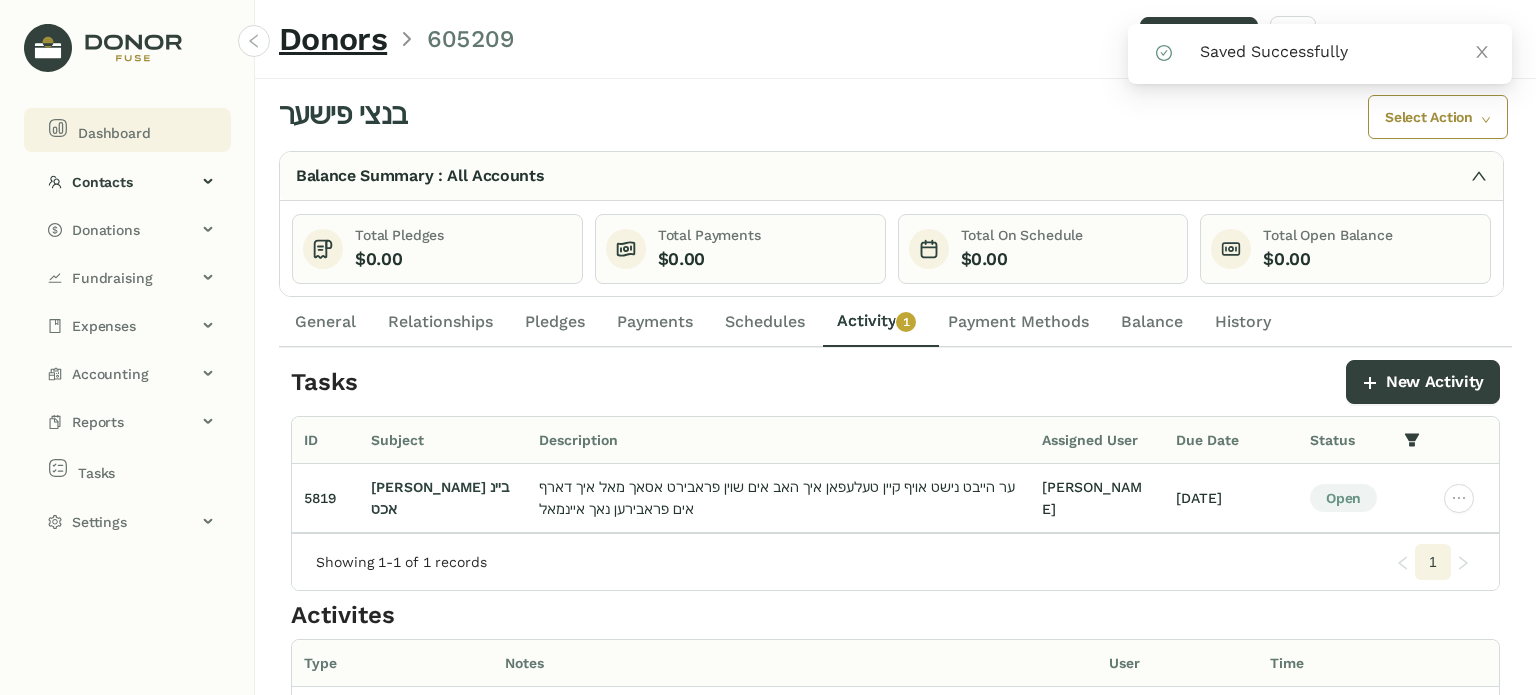 click on "Dashboard" 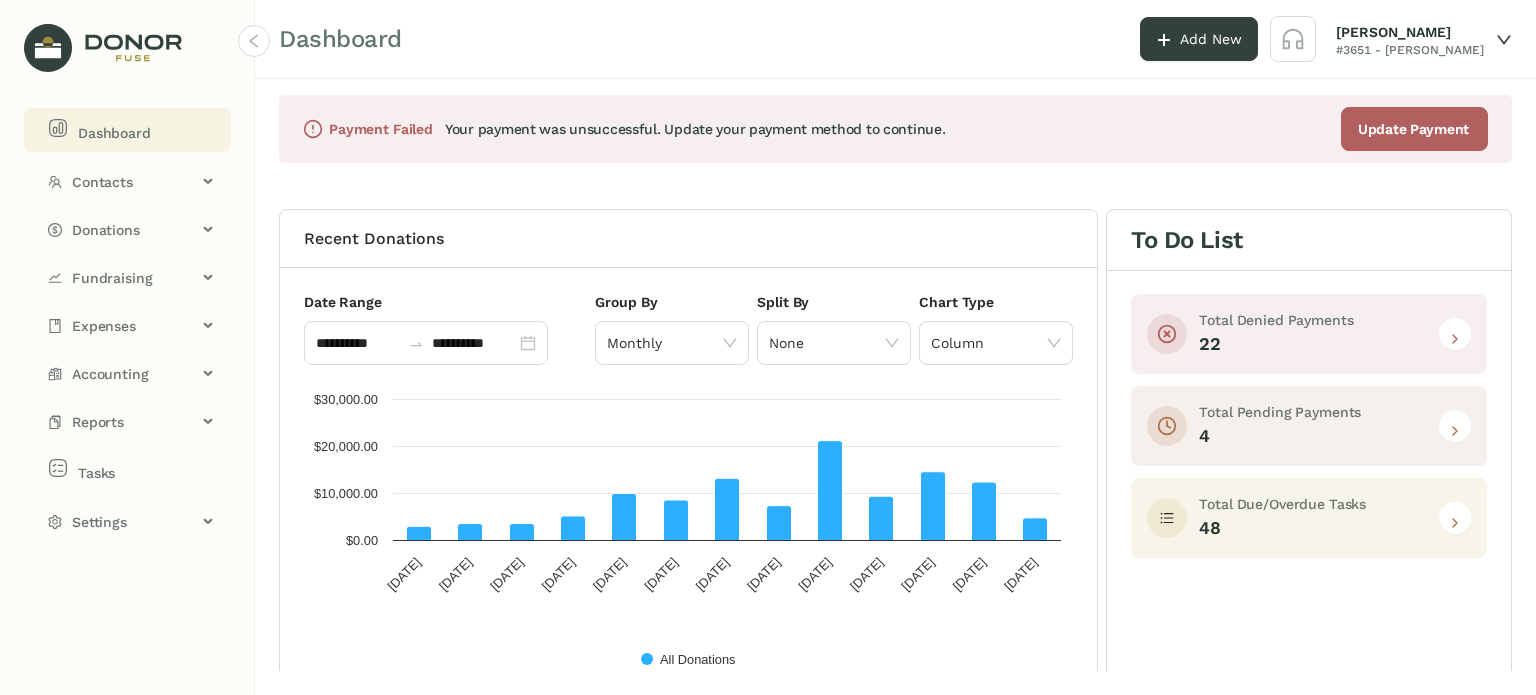 click 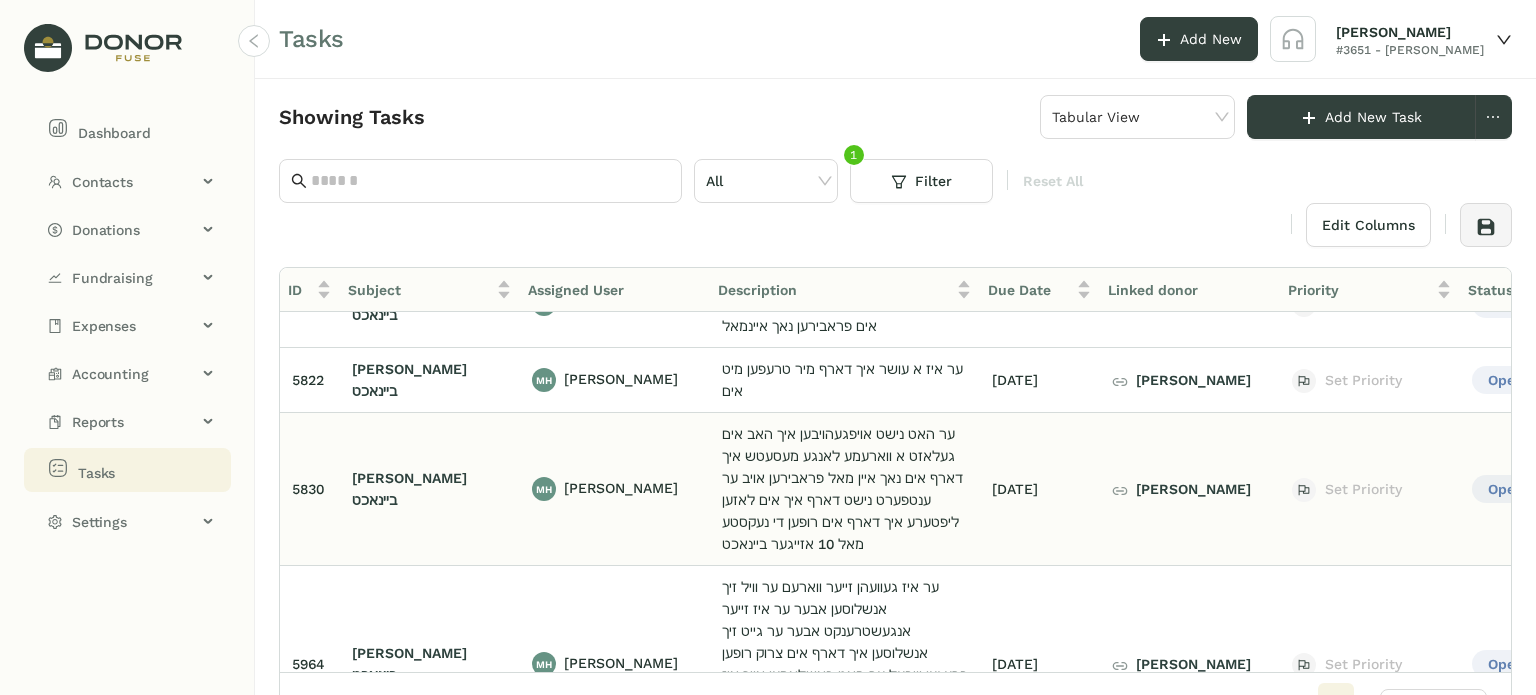 scroll, scrollTop: 0, scrollLeft: 0, axis: both 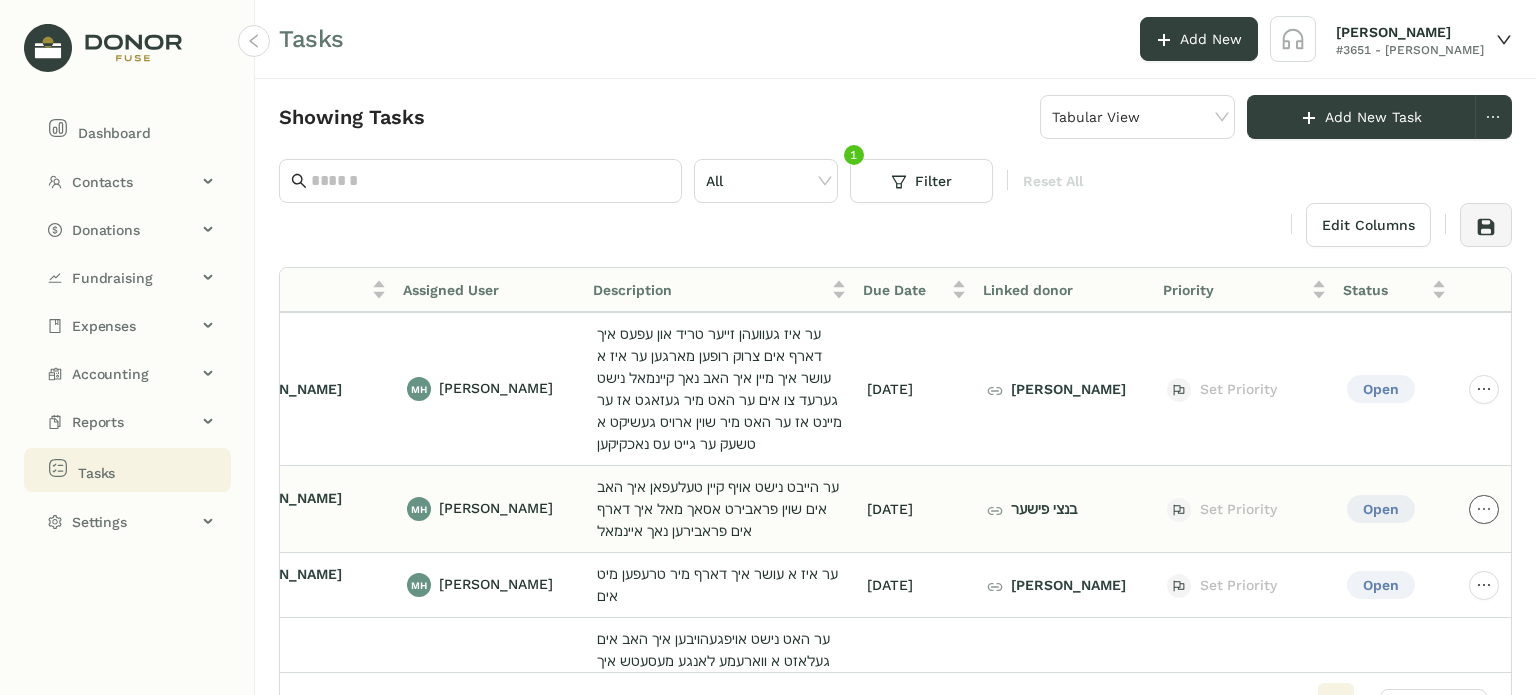 click 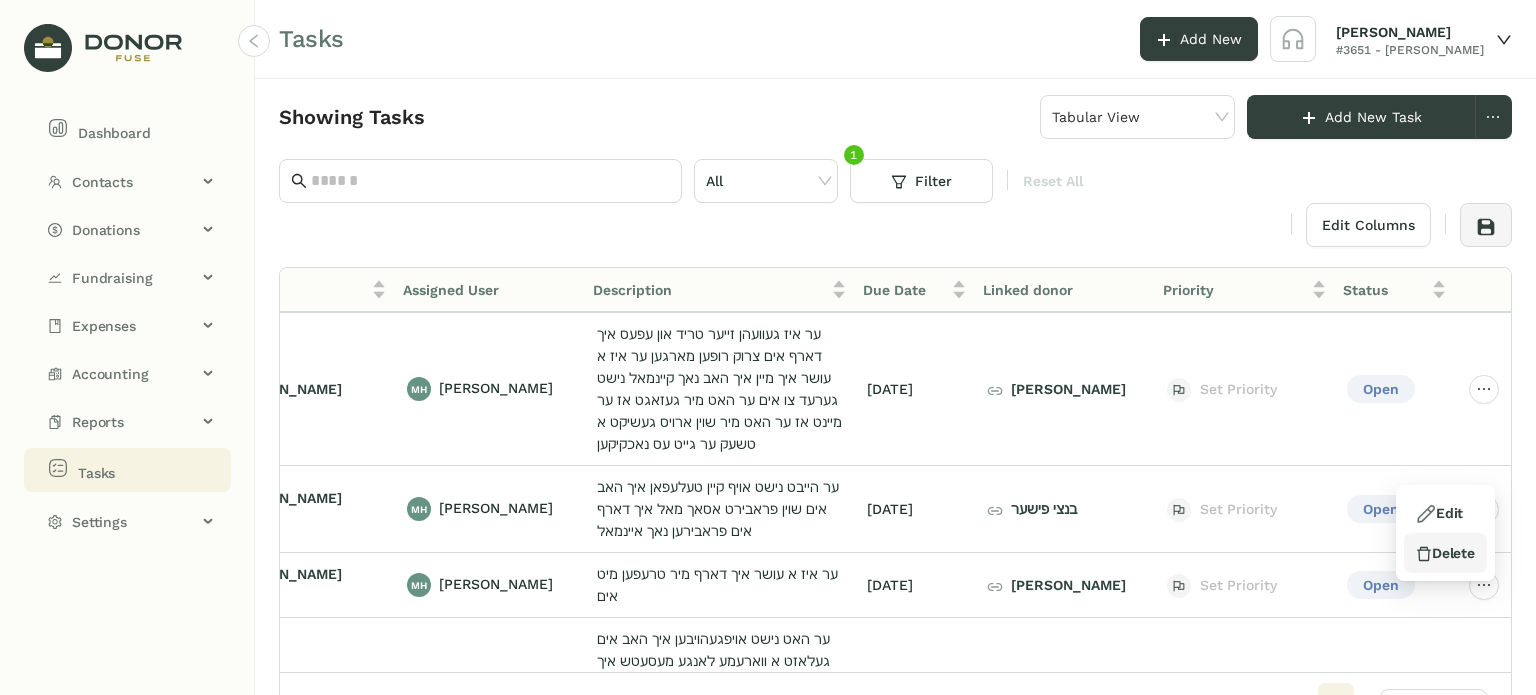 click on "Delete" at bounding box center [1445, 553] 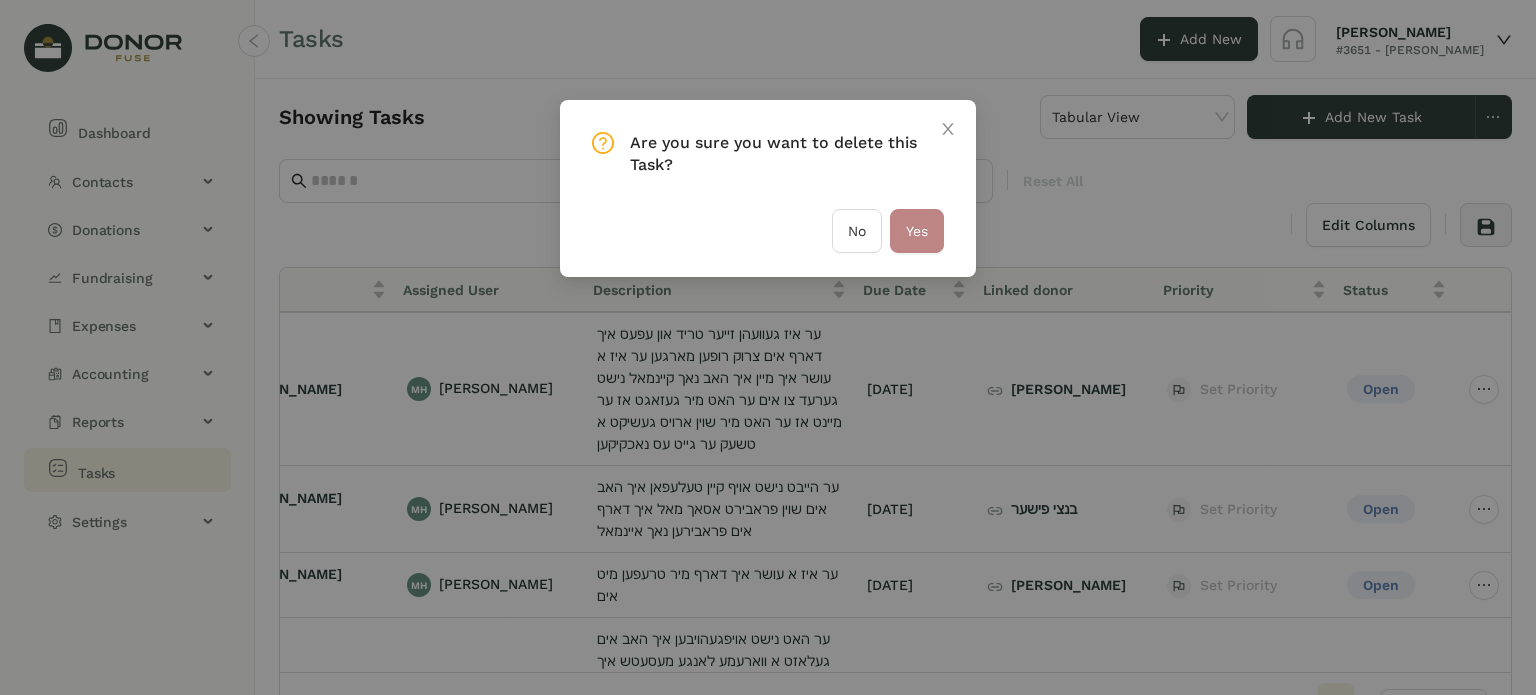 click on "Yes" at bounding box center (917, 231) 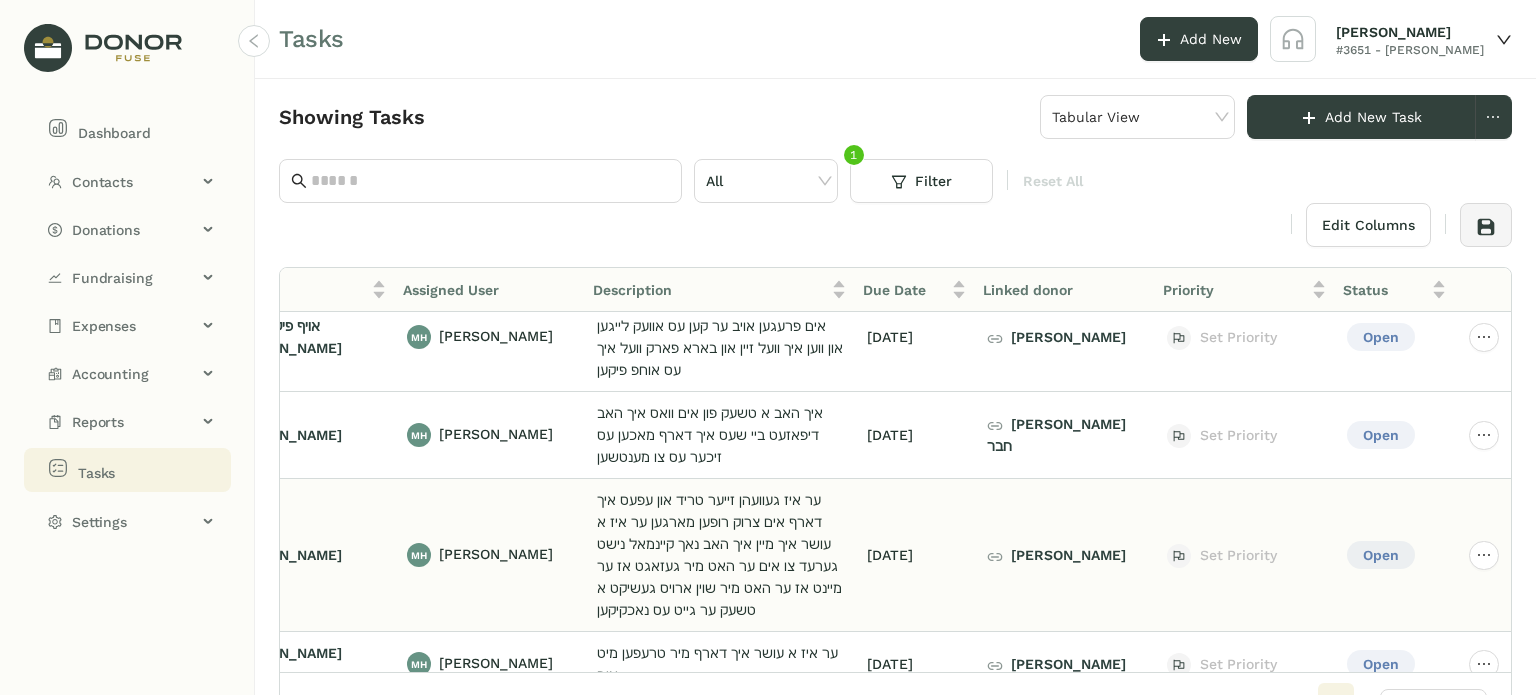 scroll, scrollTop: 0, scrollLeft: 128, axis: horizontal 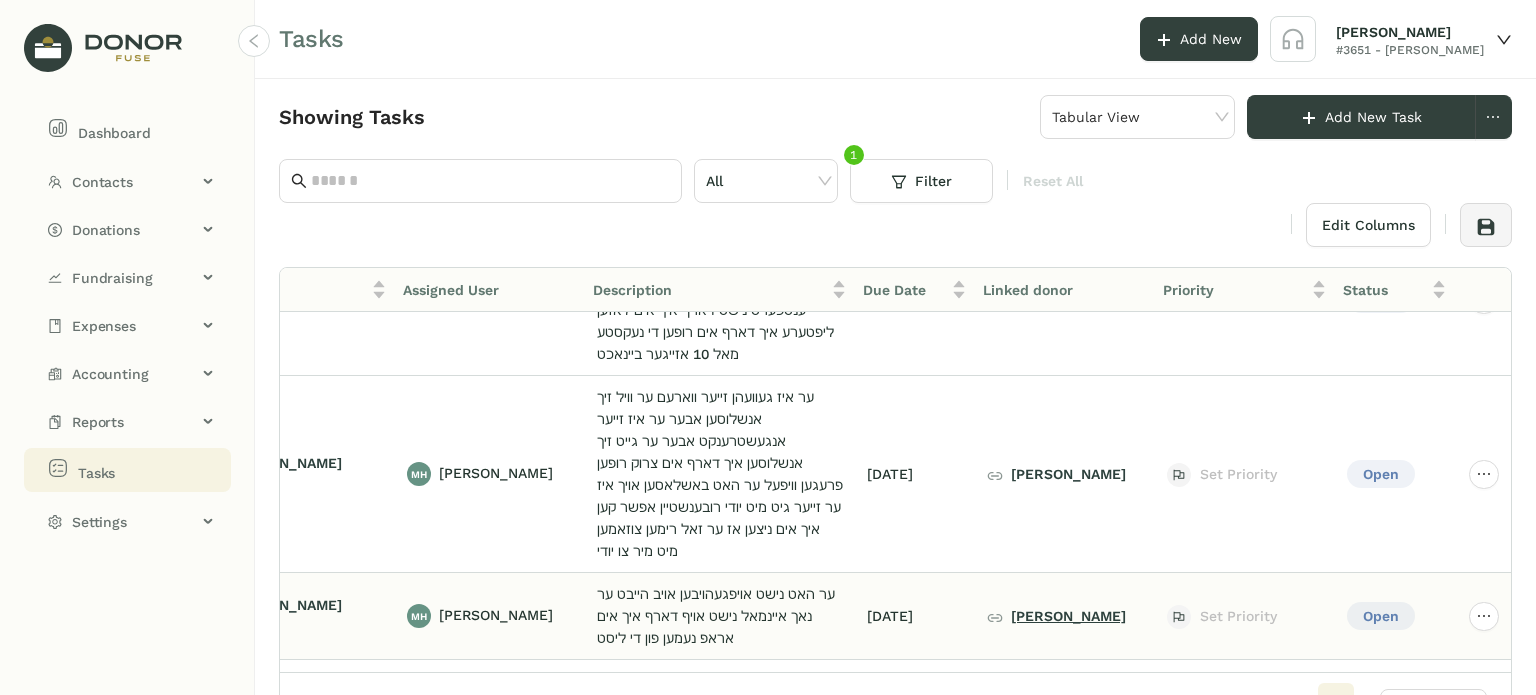 click on "אריה אבראמעוויטש" 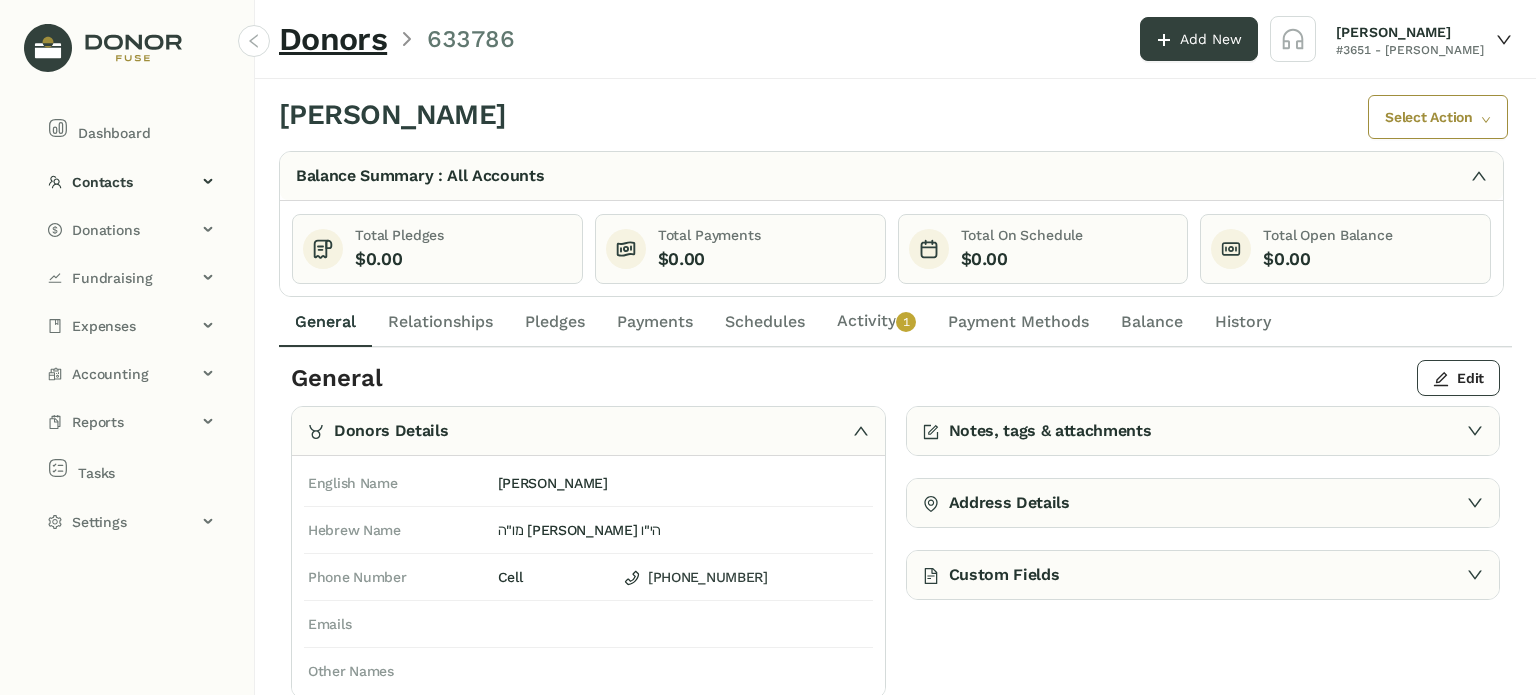 click on "Activity   0   1   2   3   4   5   6   7   8   9" 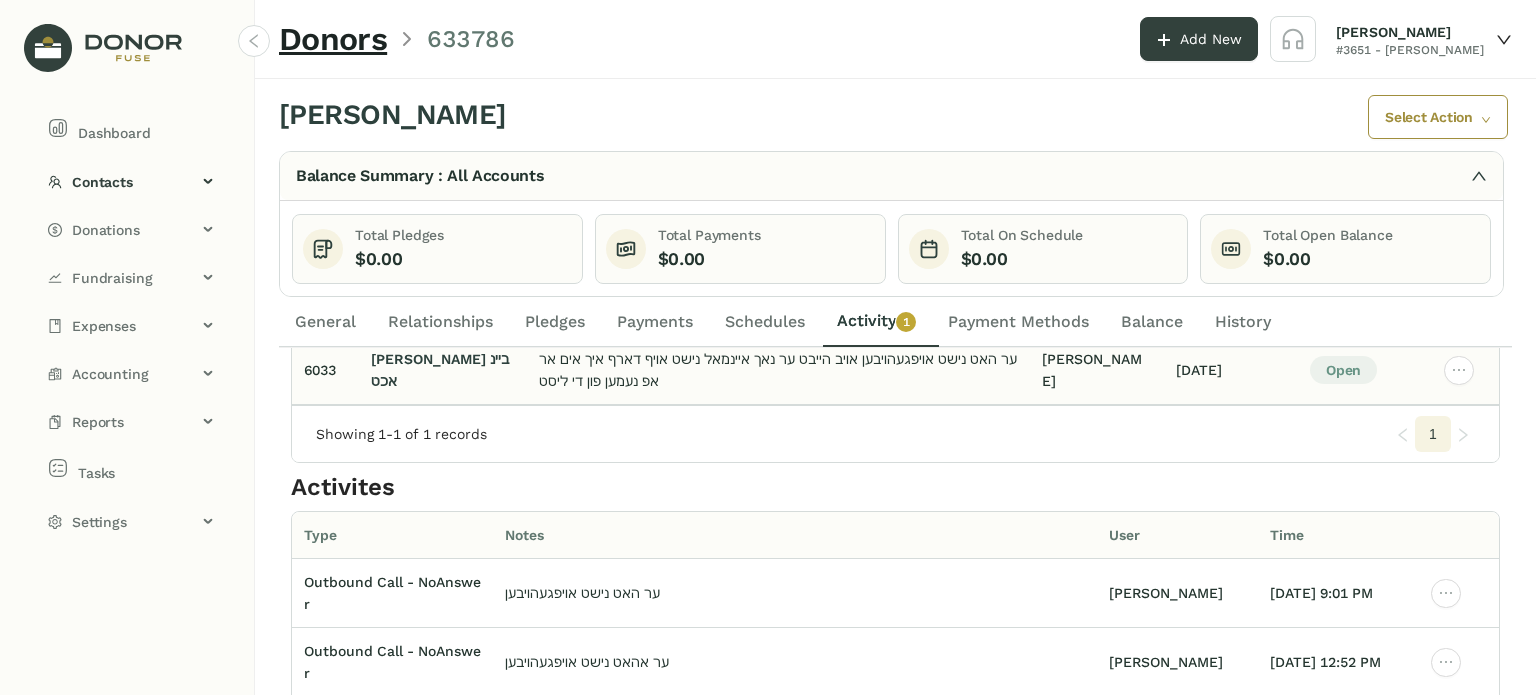 scroll, scrollTop: 162, scrollLeft: 0, axis: vertical 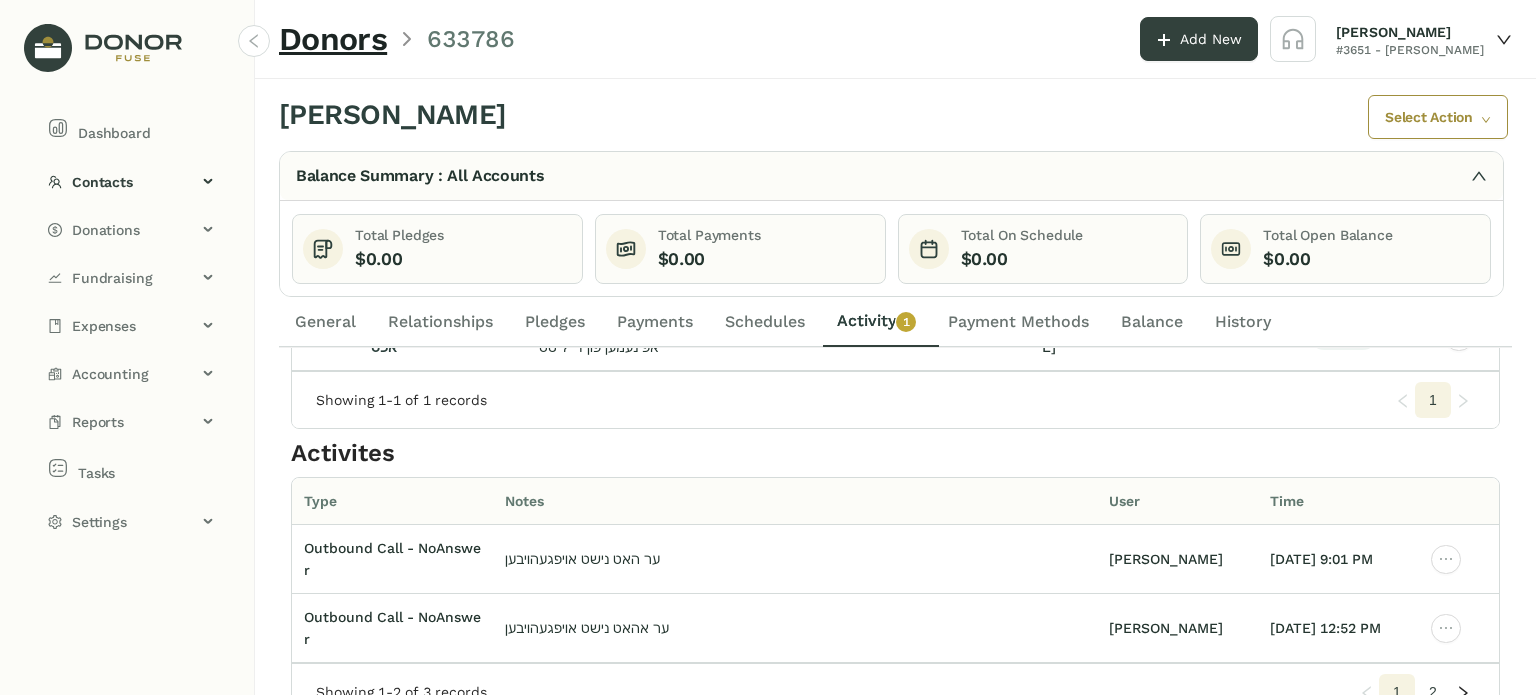 click on "2" 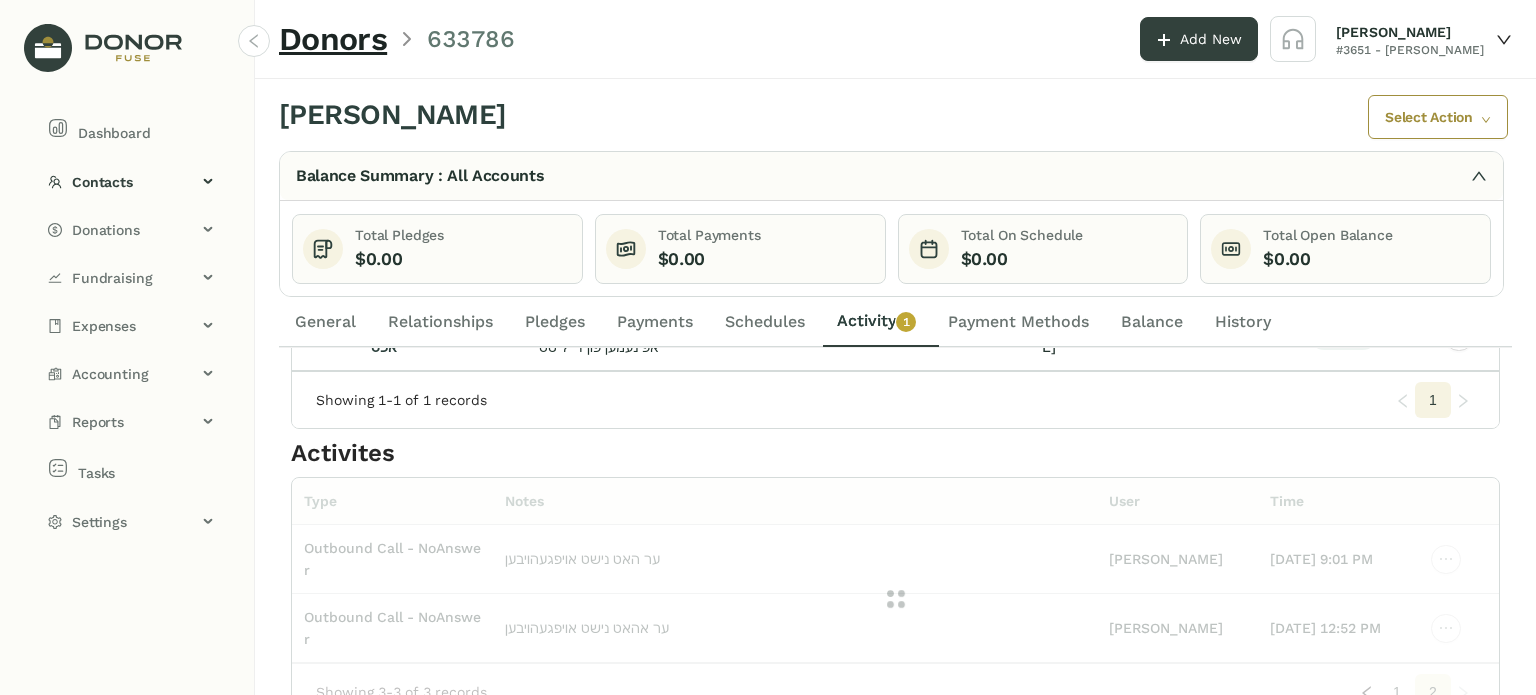 scroll, scrollTop: 93, scrollLeft: 0, axis: vertical 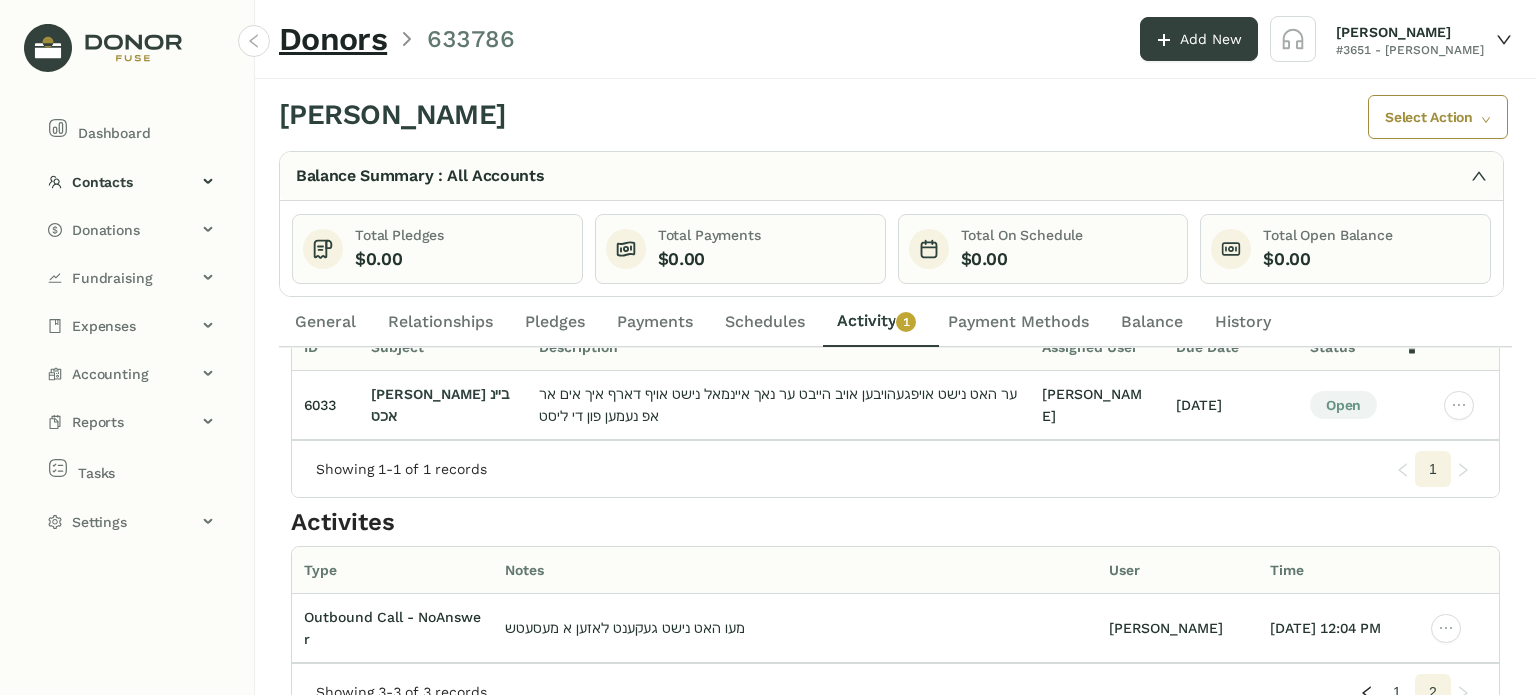 click on "General" 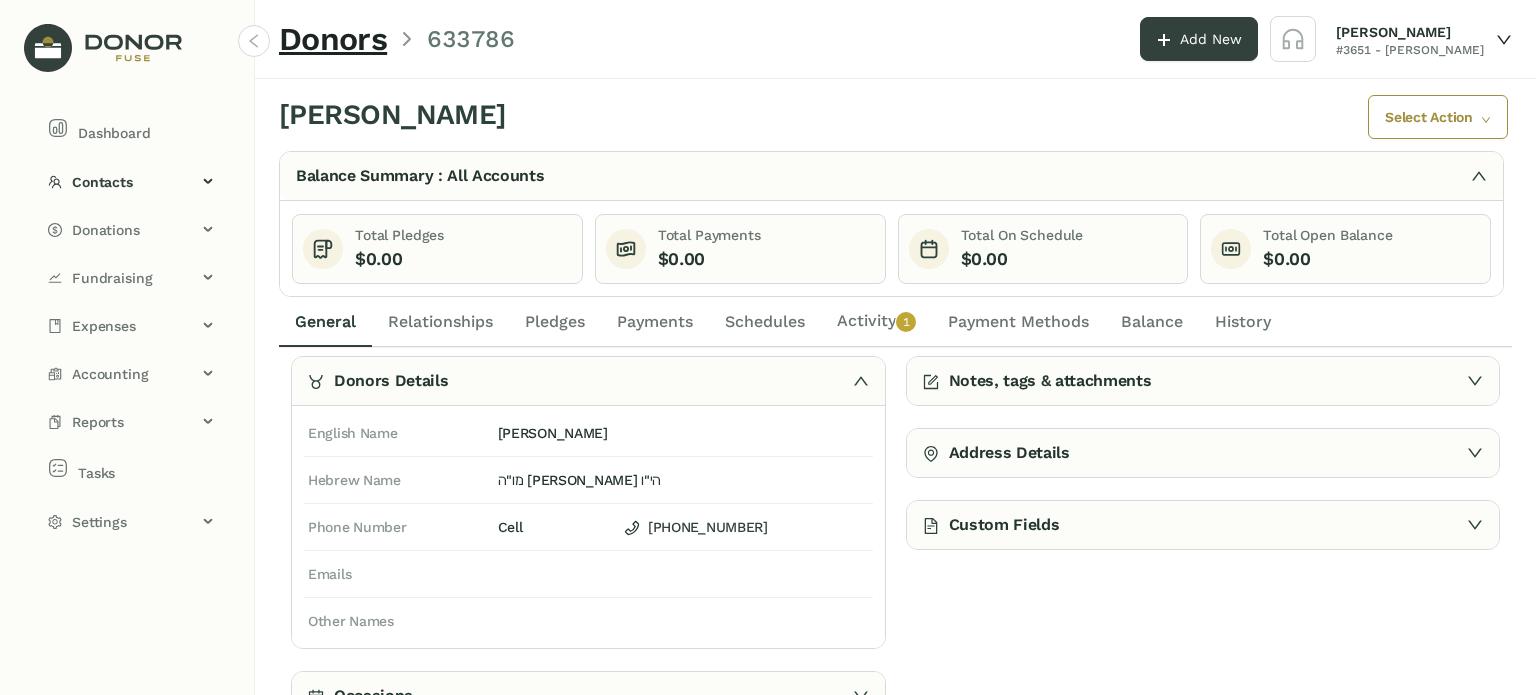 click on "Activity   0   1   2   3   4   5   6   7   8   9" 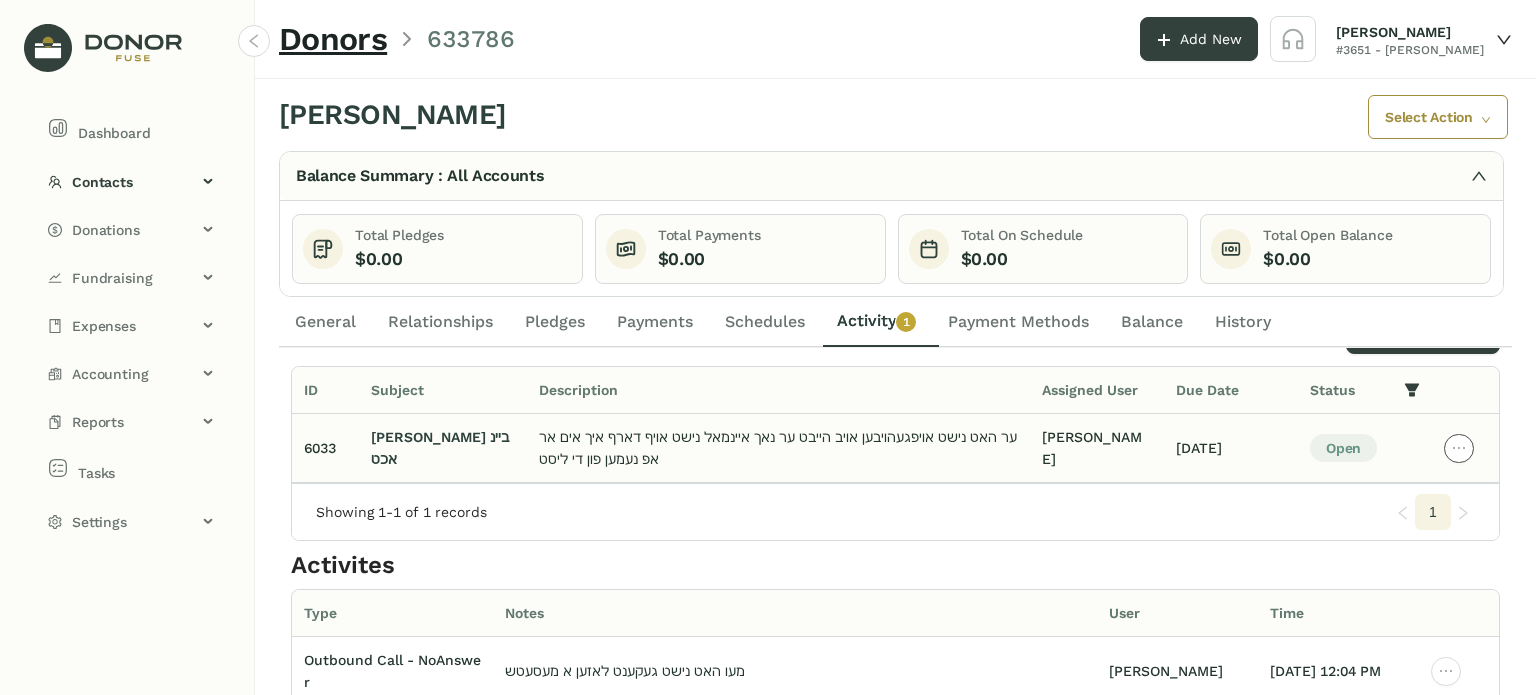 click 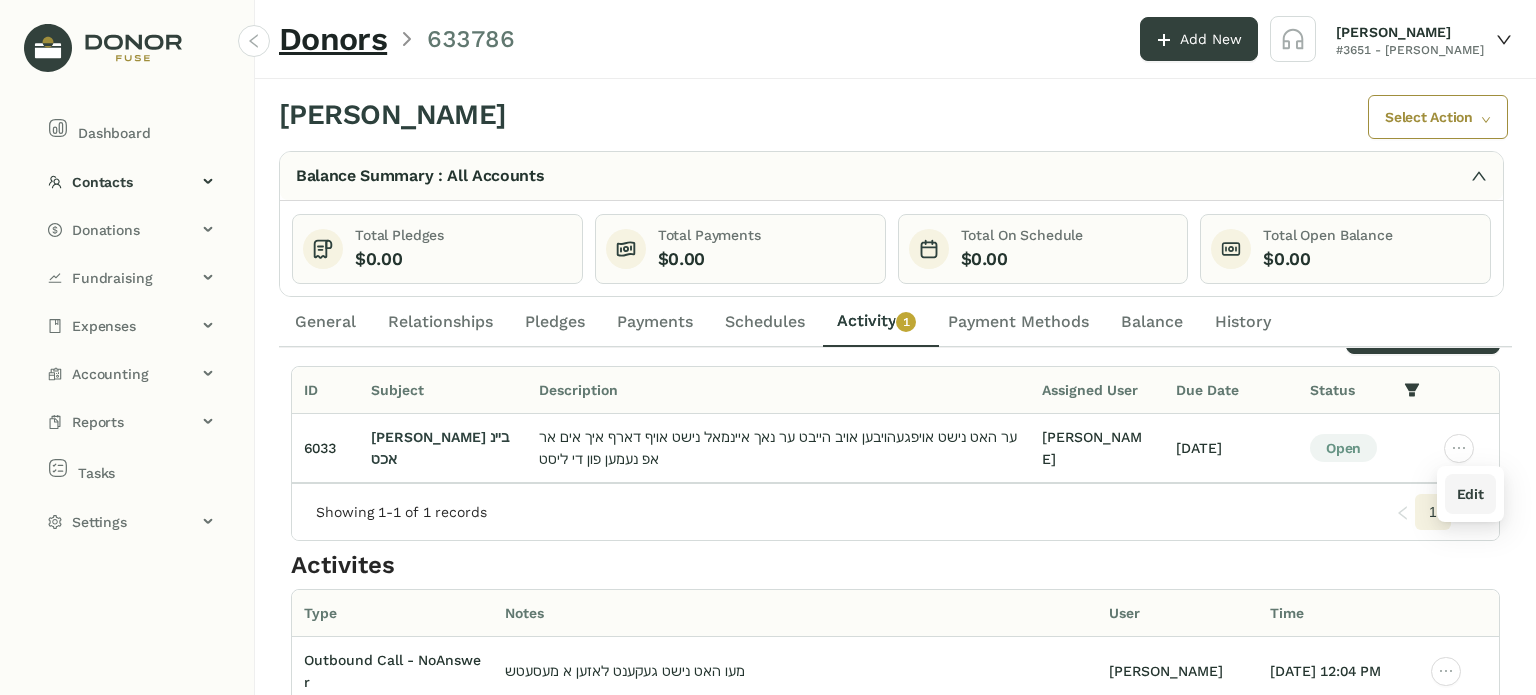 click on "Edit" at bounding box center (1470, 494) 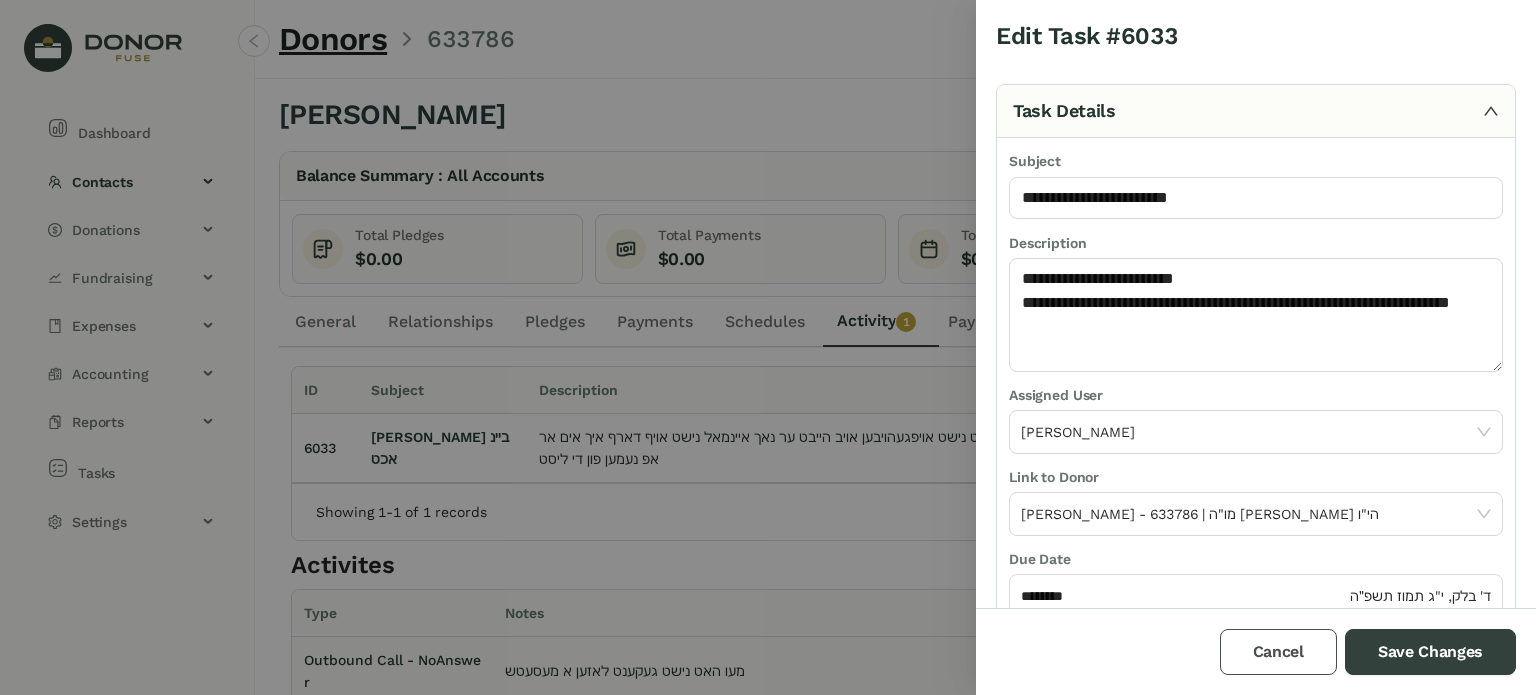 drag, startPoint x: 1284, startPoint y: 651, endPoint x: 1272, endPoint y: 634, distance: 20.808653 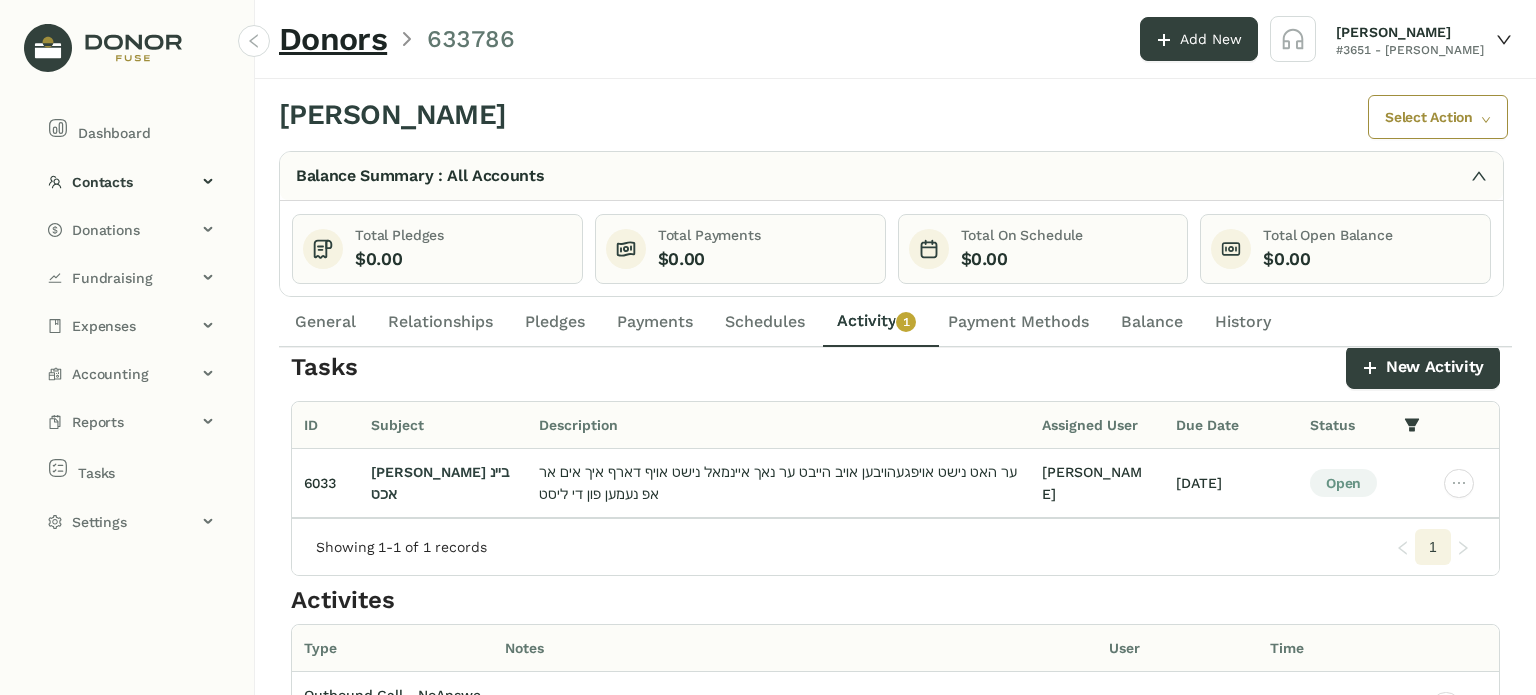 scroll, scrollTop: 0, scrollLeft: 0, axis: both 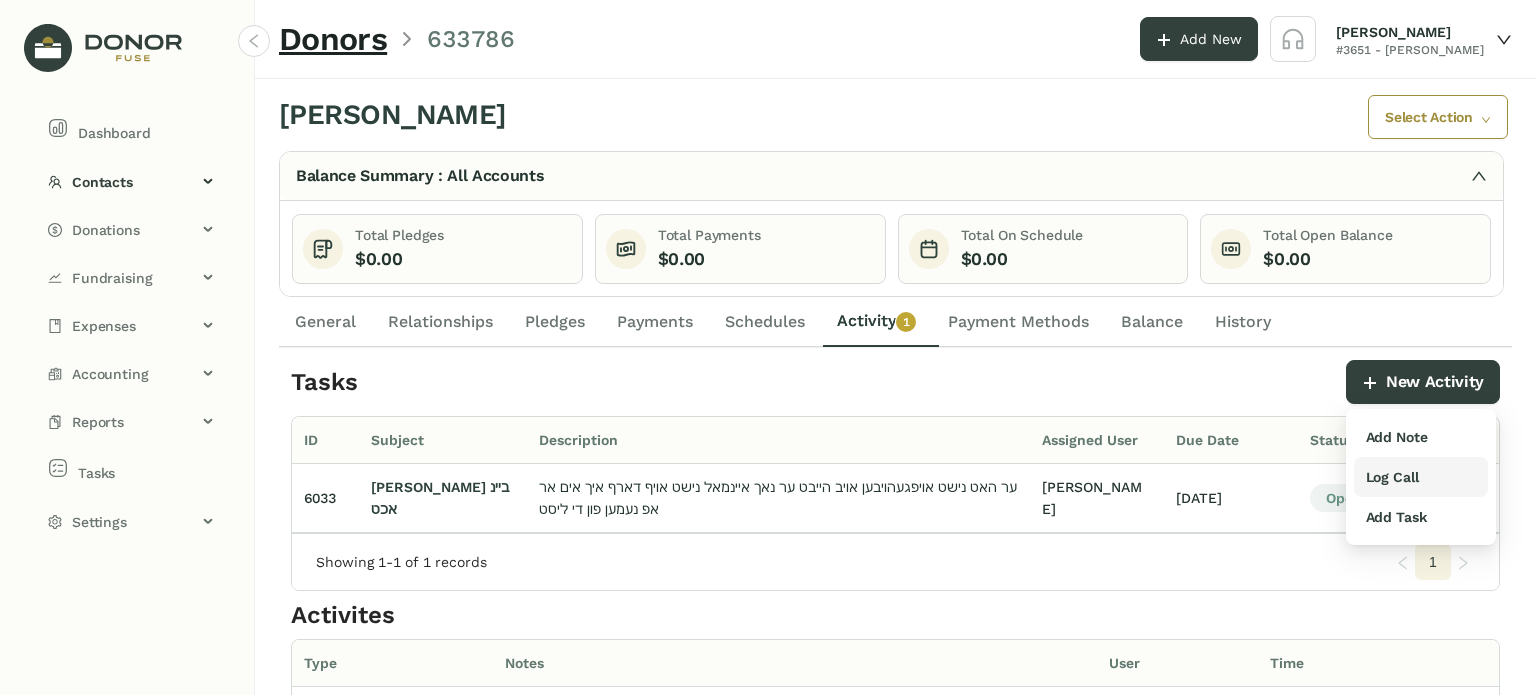 click on "Log Call" at bounding box center (1392, 477) 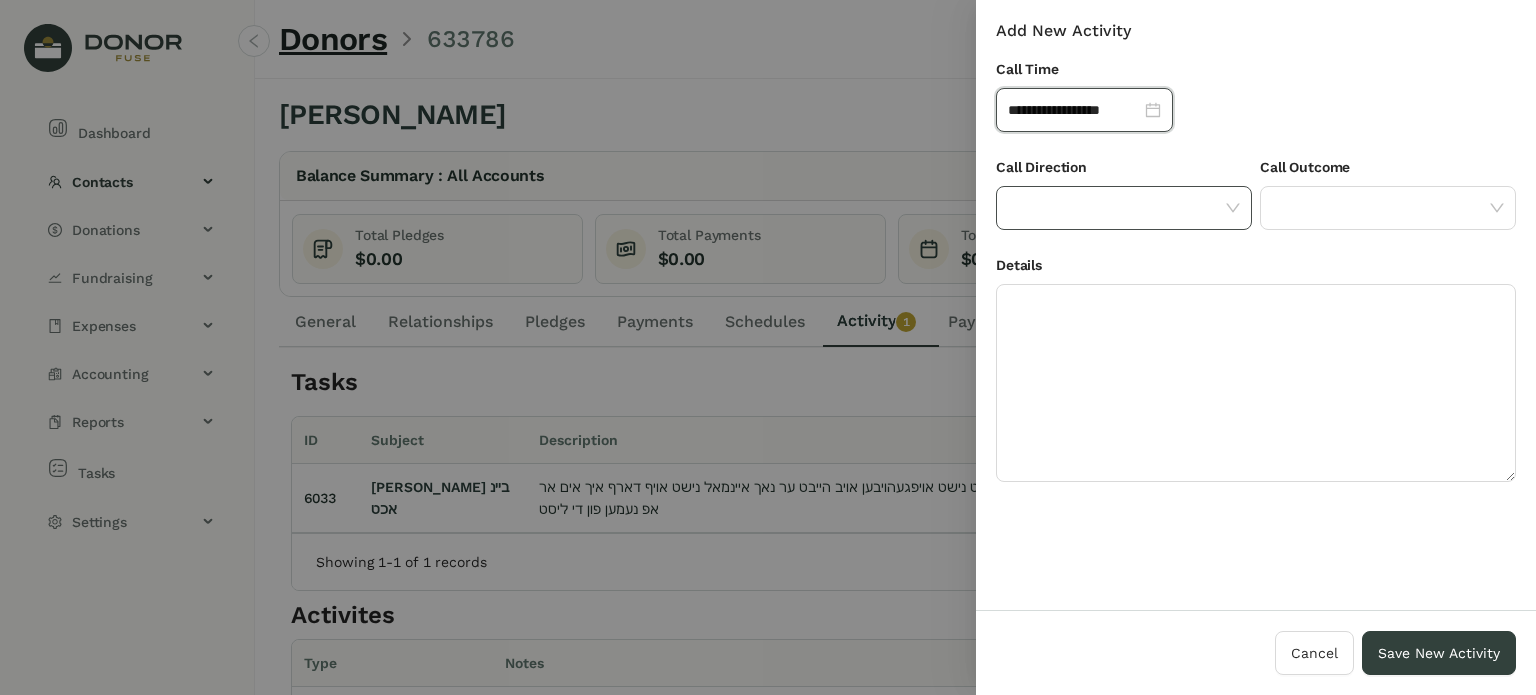 click 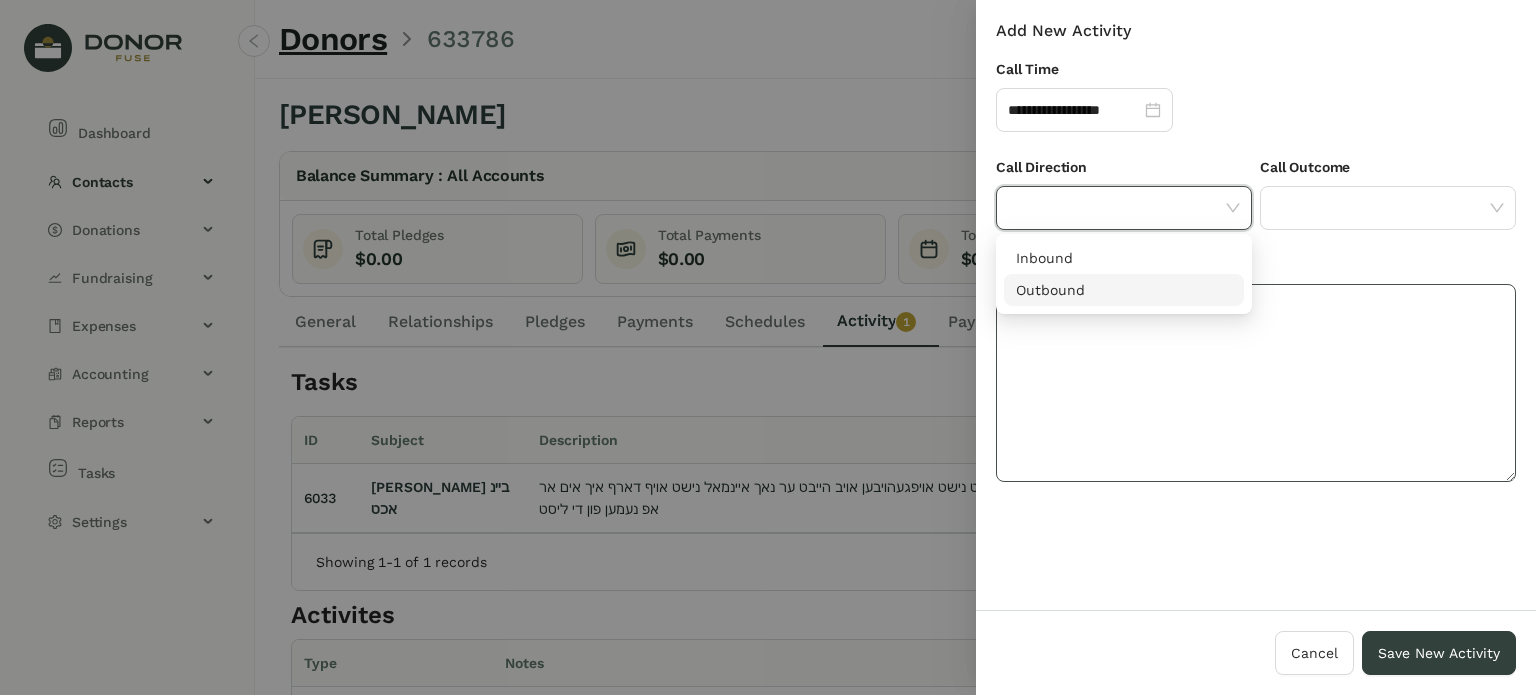 drag, startPoint x: 1150, startPoint y: 289, endPoint x: 1168, endPoint y: 283, distance: 18.973665 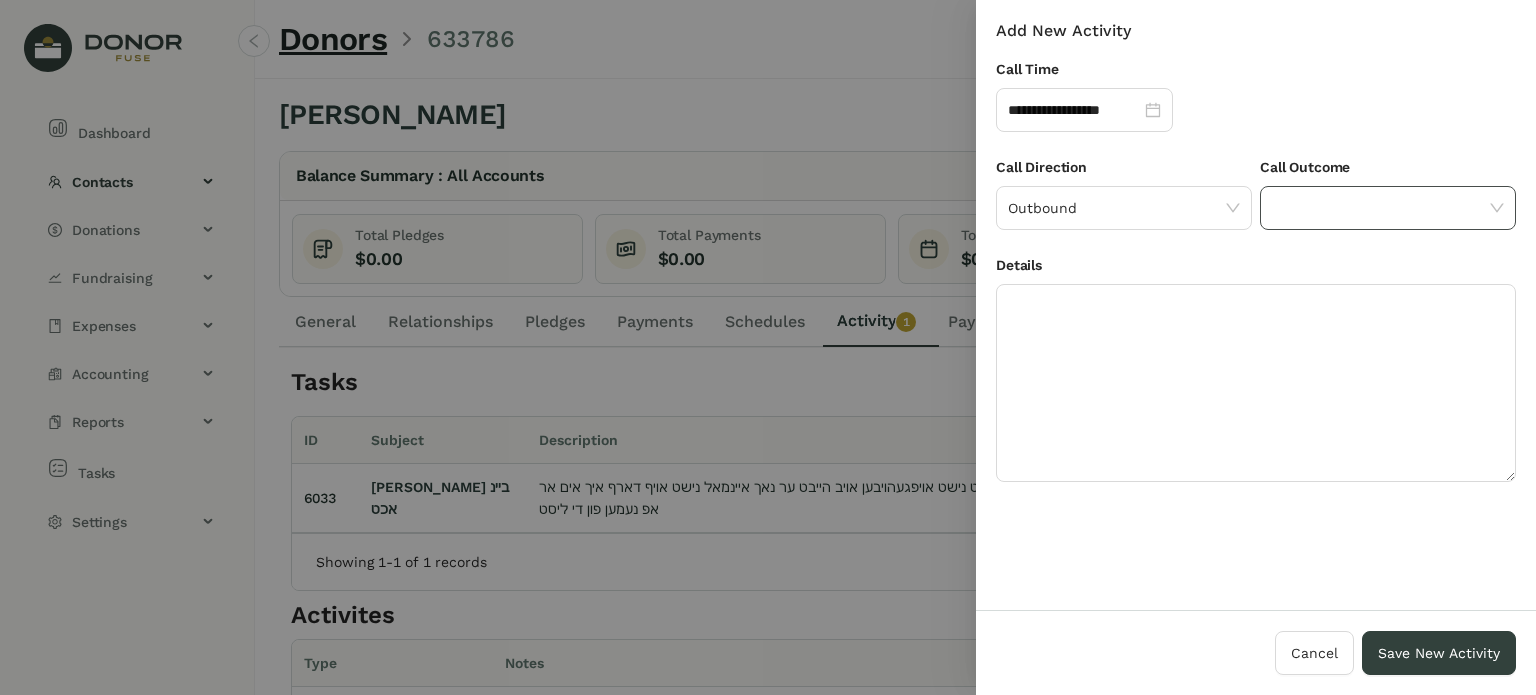 drag, startPoint x: 1326, startPoint y: 189, endPoint x: 1320, endPoint y: 210, distance: 21.84033 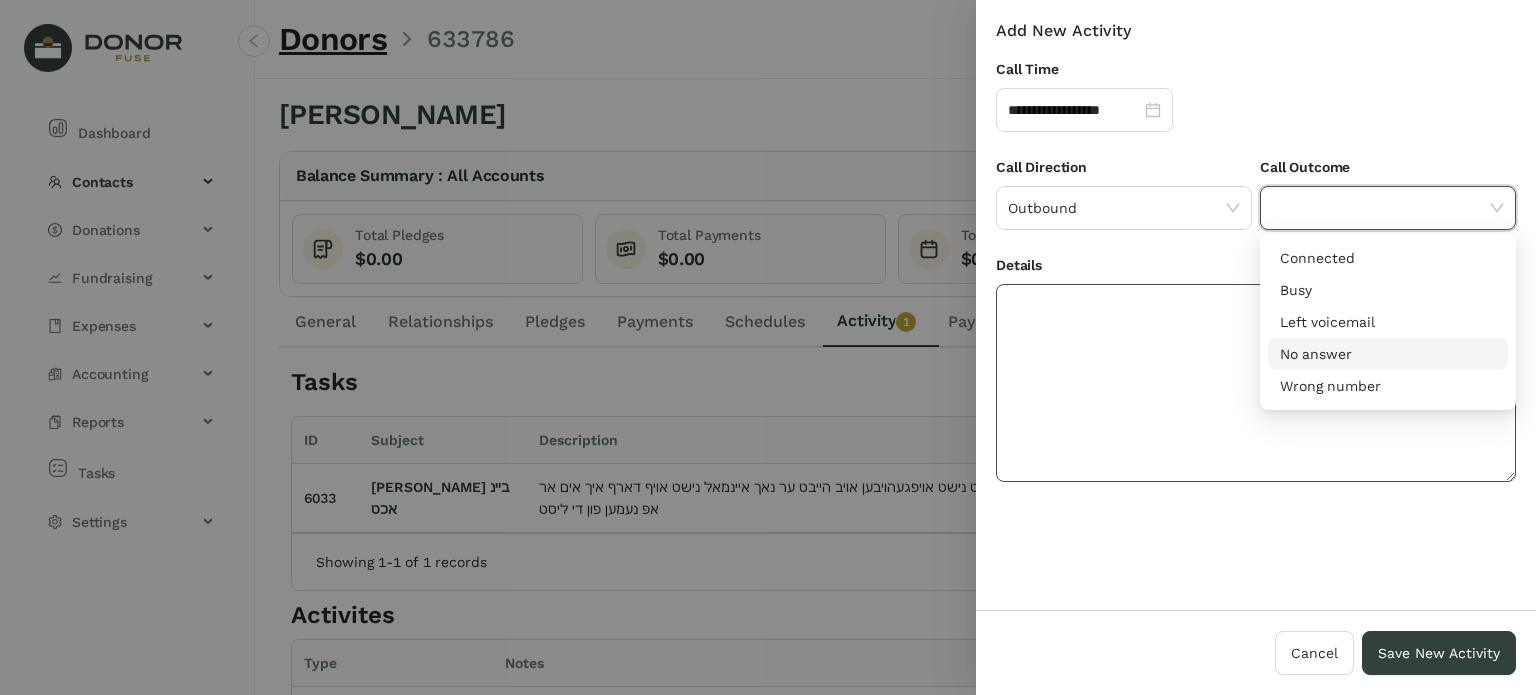 click on "No answer" at bounding box center (1388, 354) 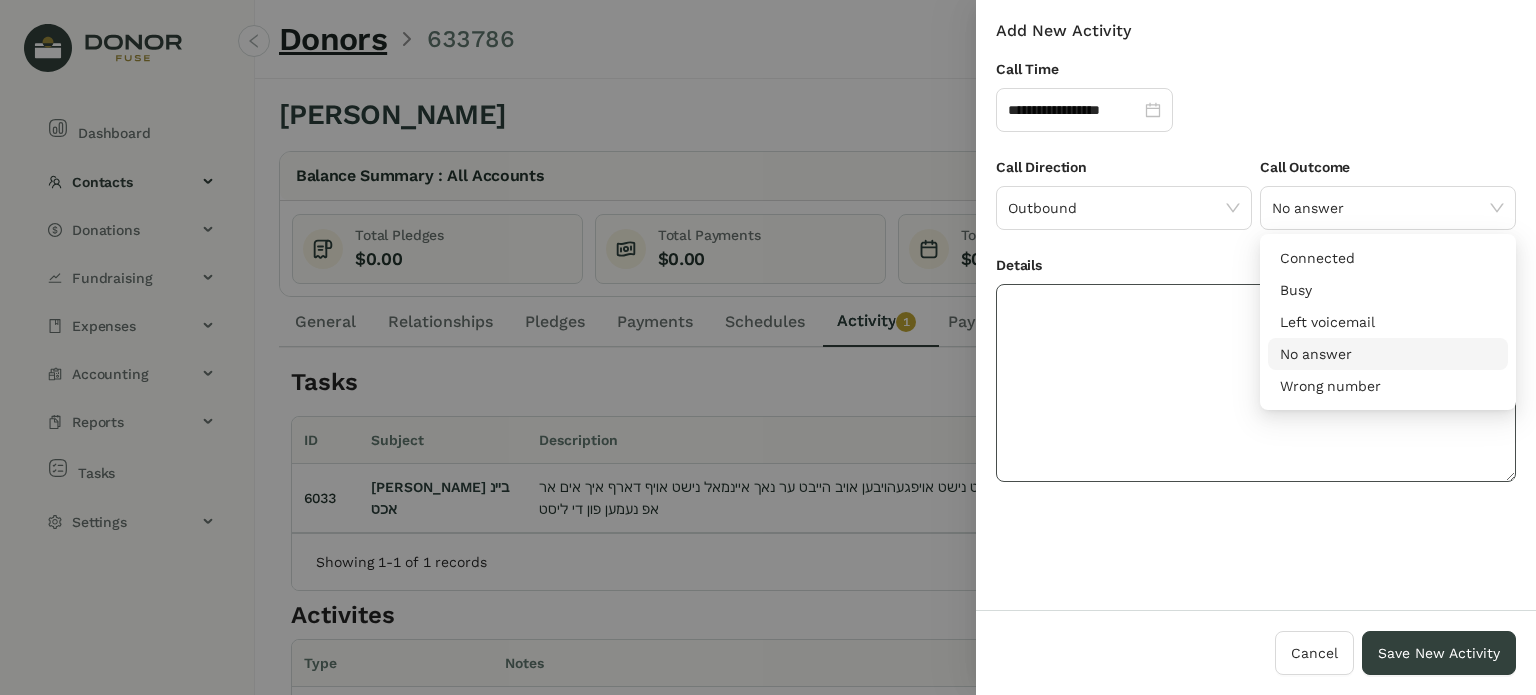 click 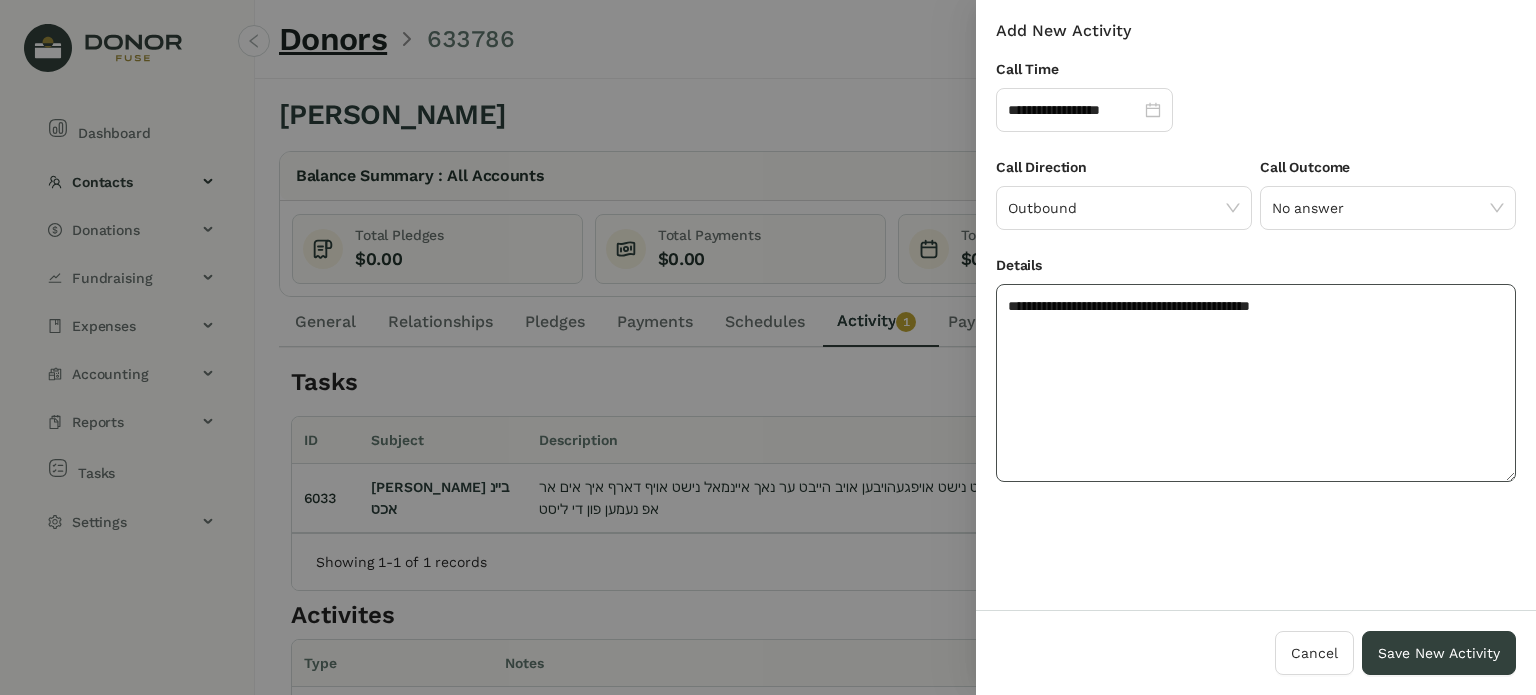 click on "**********" 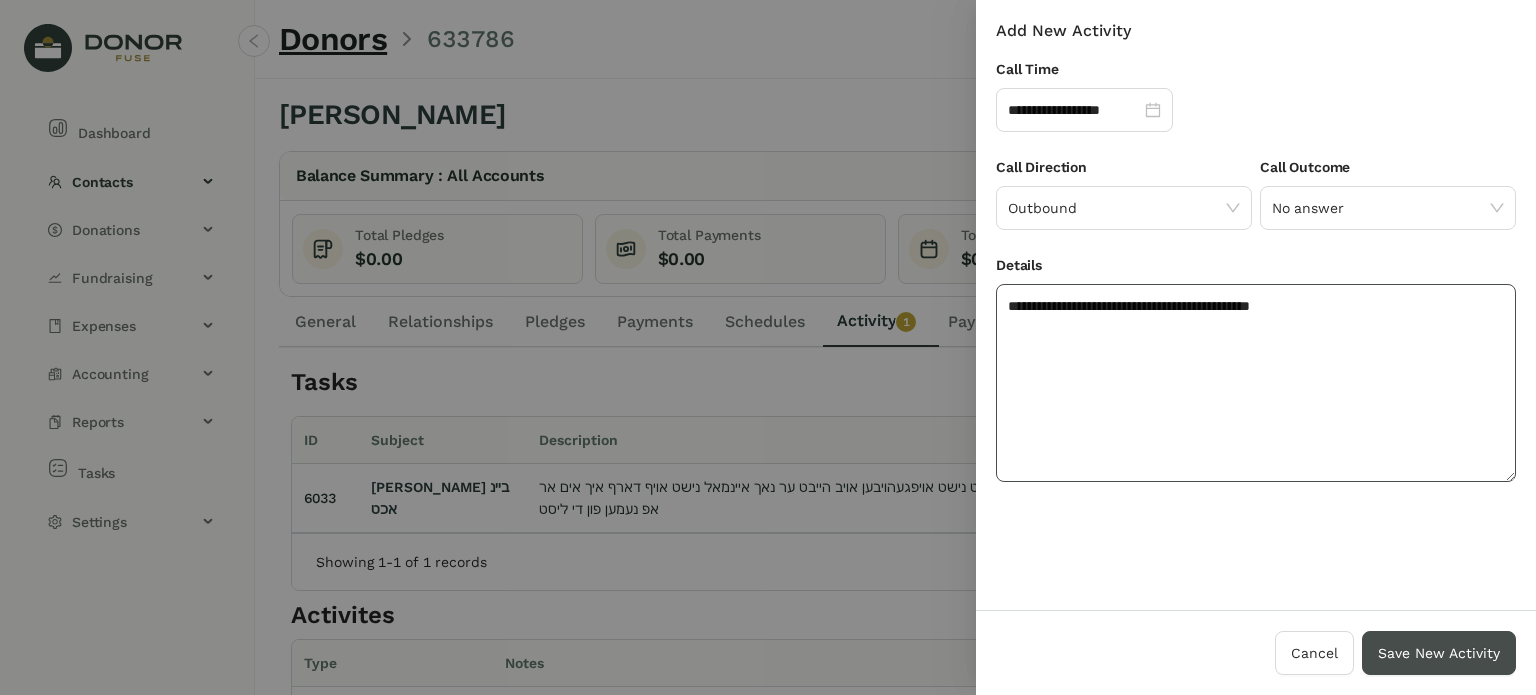 type on "**********" 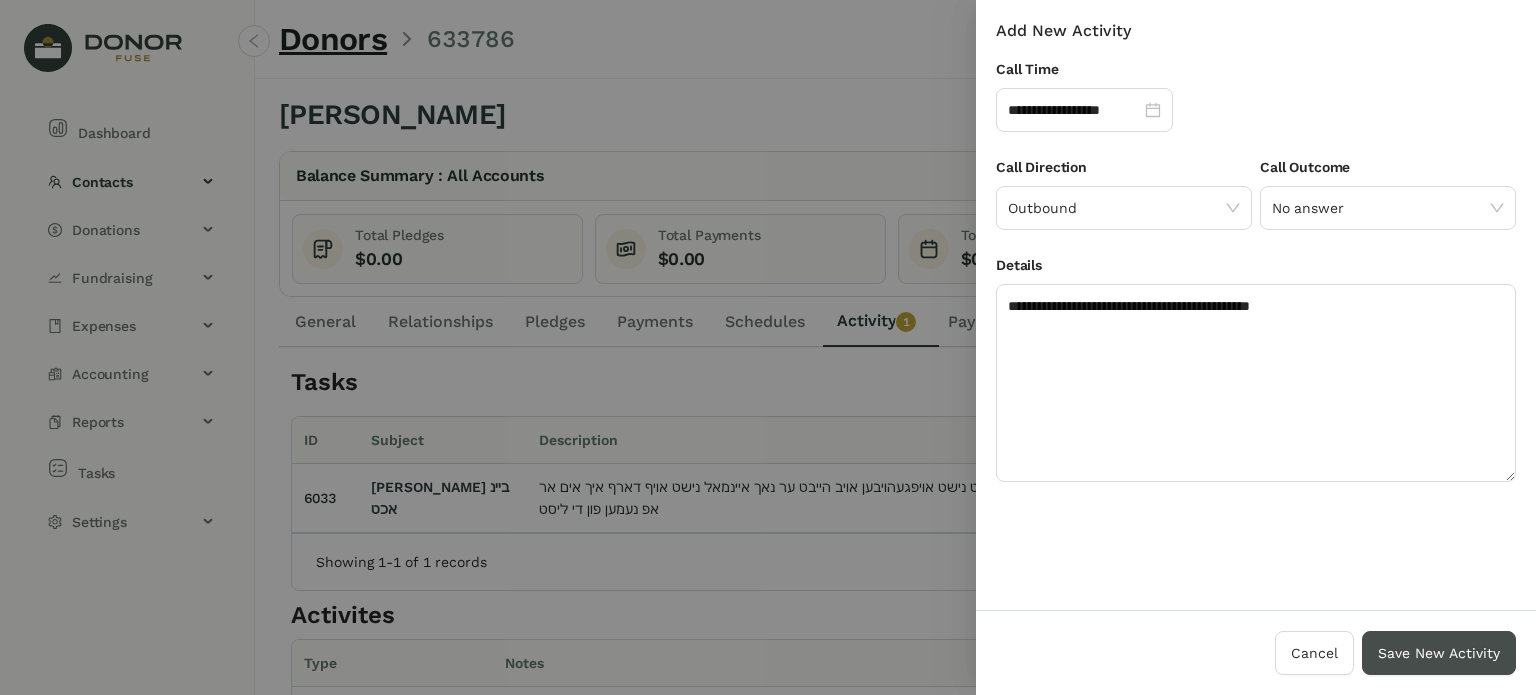 click on "Save New Activity" at bounding box center (1439, 653) 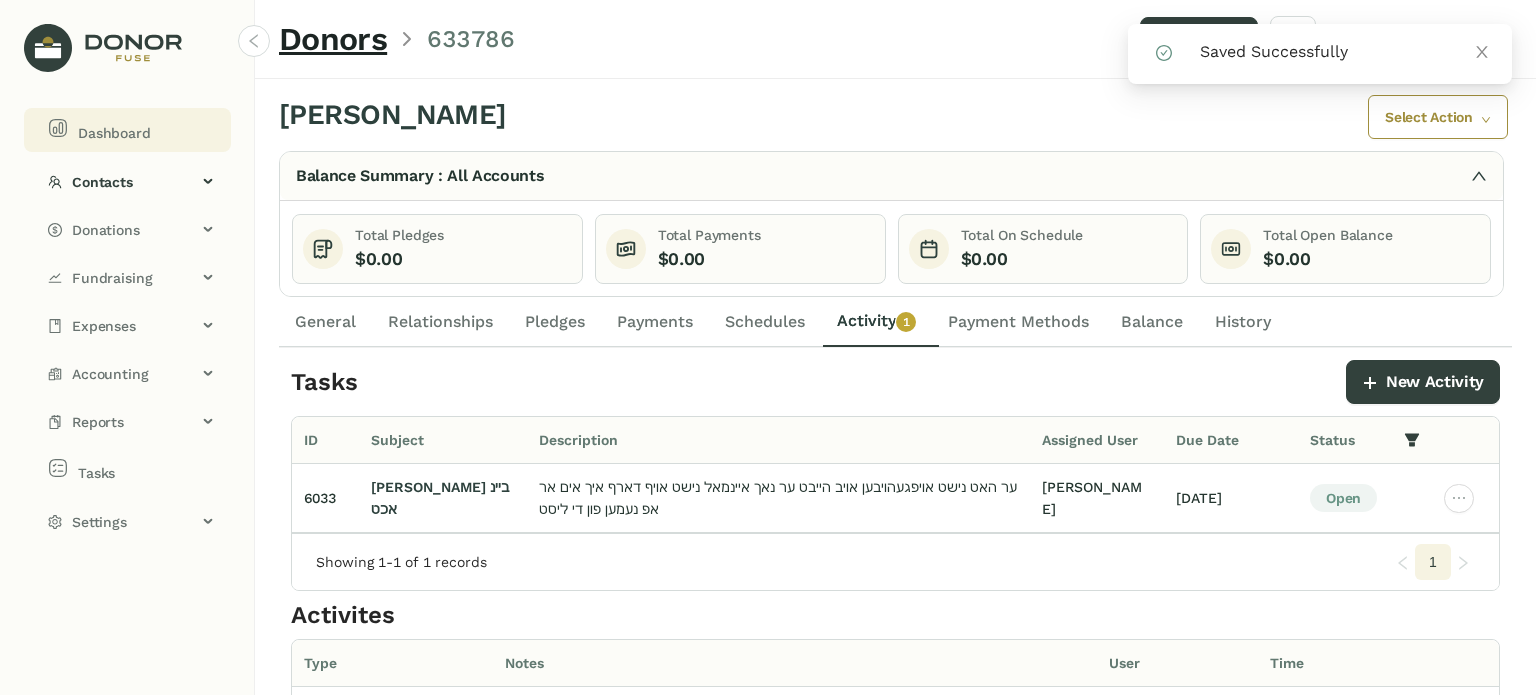drag, startPoint x: 156, startPoint y: 132, endPoint x: 176, endPoint y: 146, distance: 24.41311 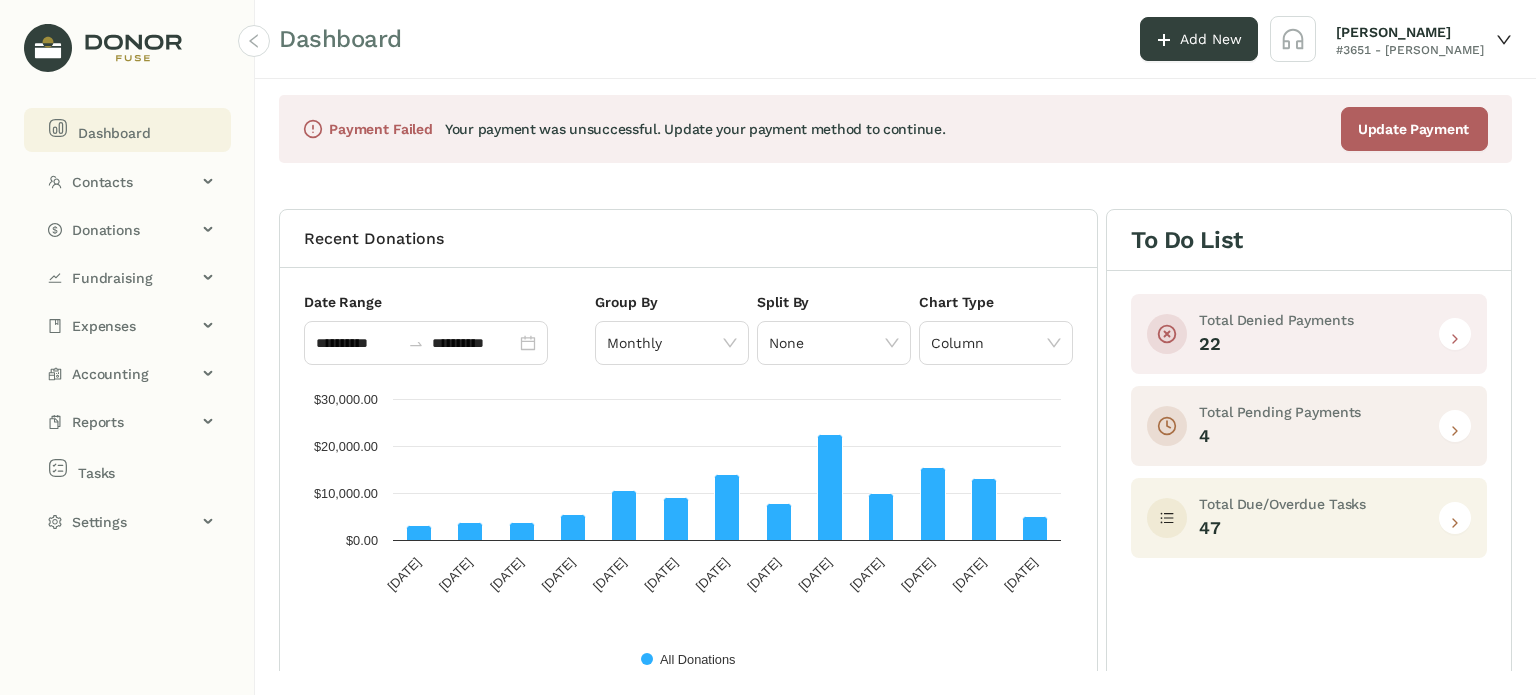 drag, startPoint x: 1440, startPoint y: 527, endPoint x: 1403, endPoint y: 525, distance: 37.054016 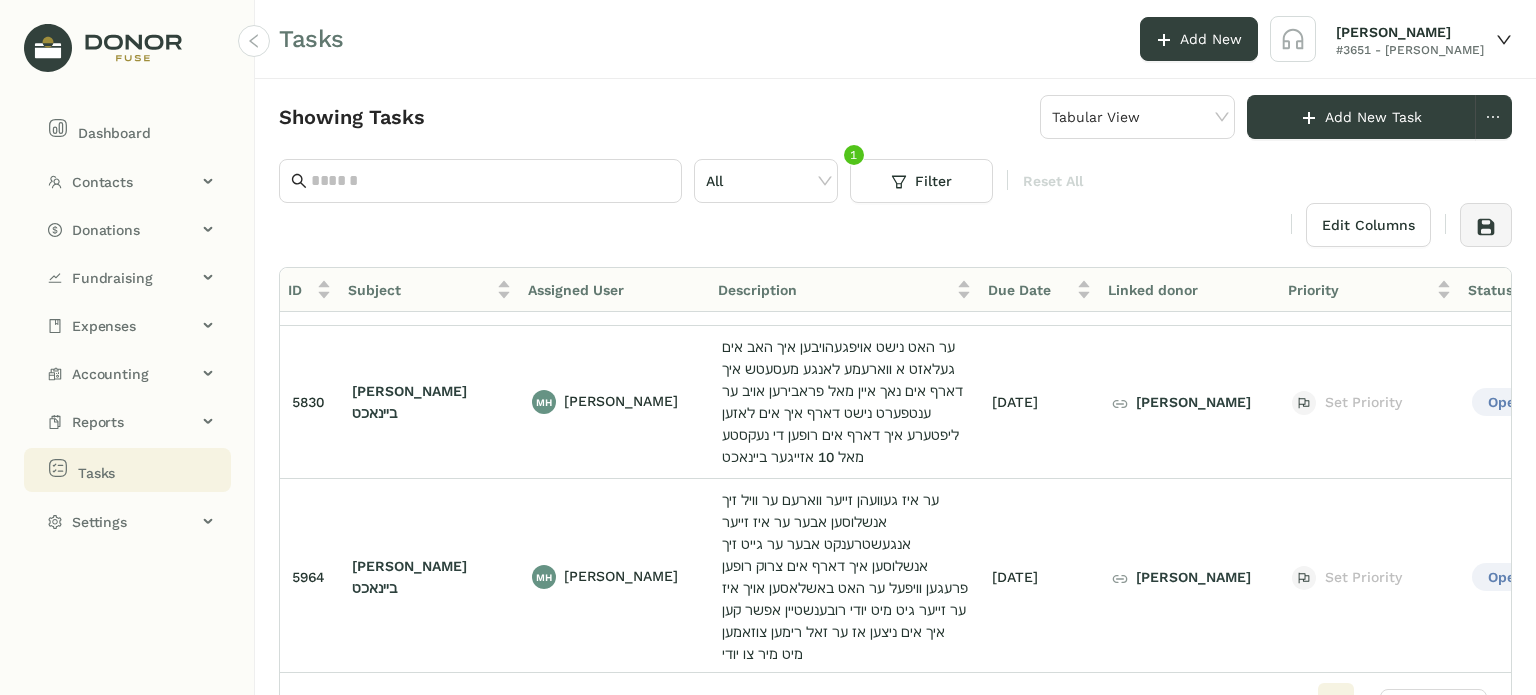 scroll, scrollTop: 400, scrollLeft: 43, axis: both 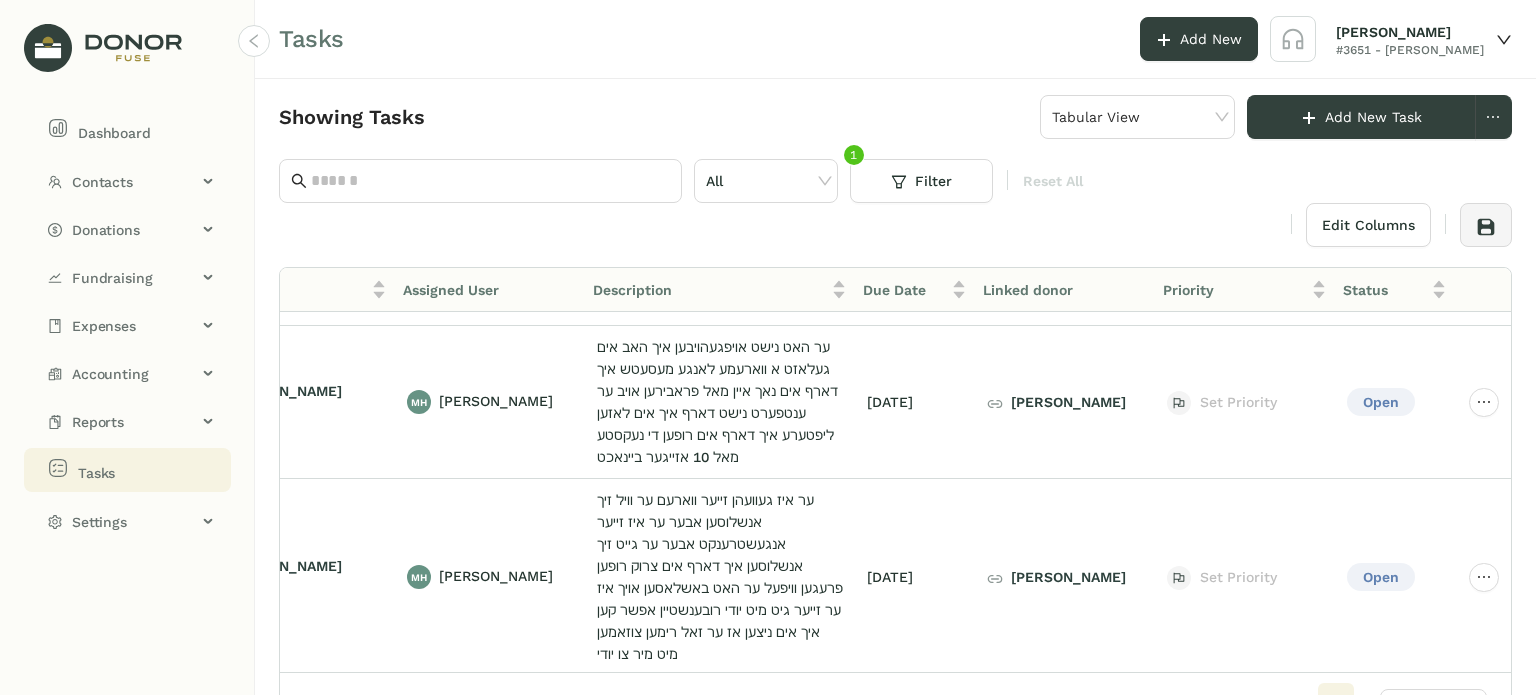 click 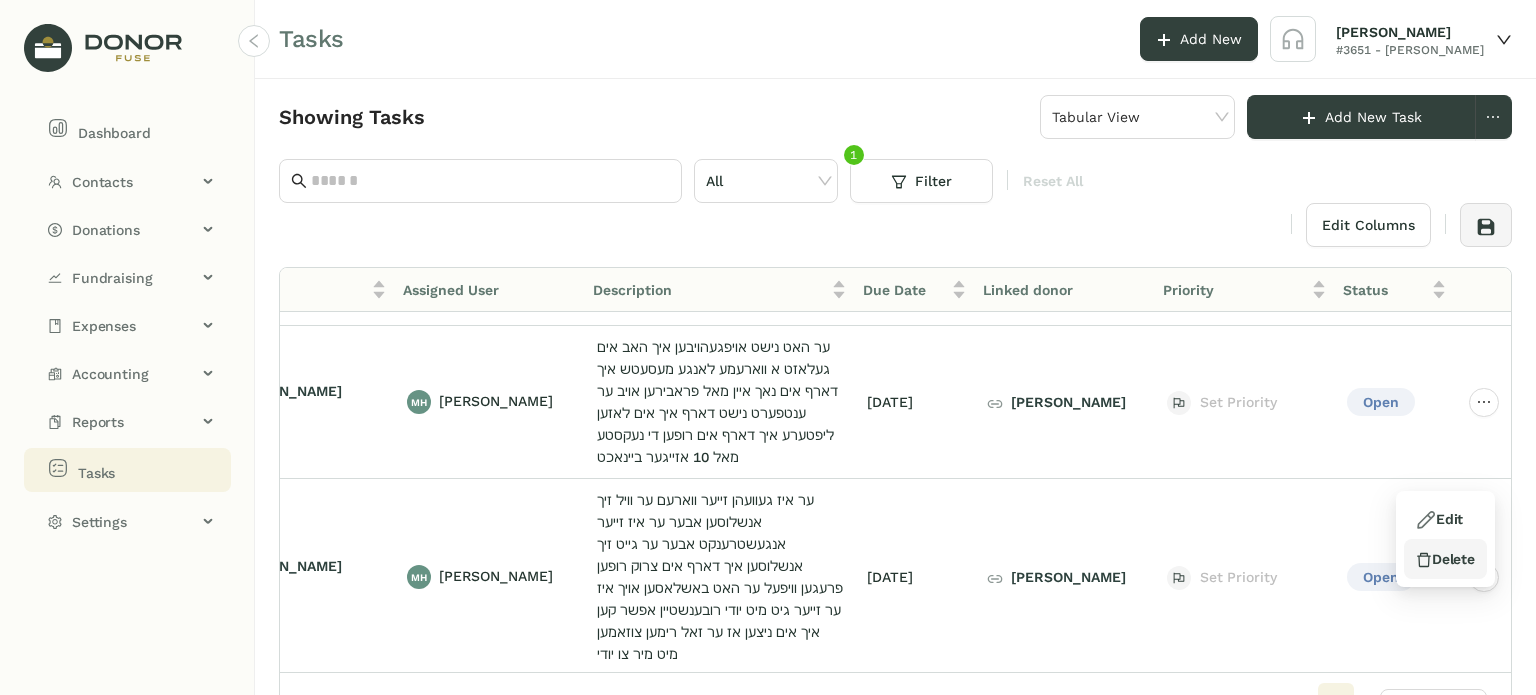 click on "Delete" at bounding box center [1445, 559] 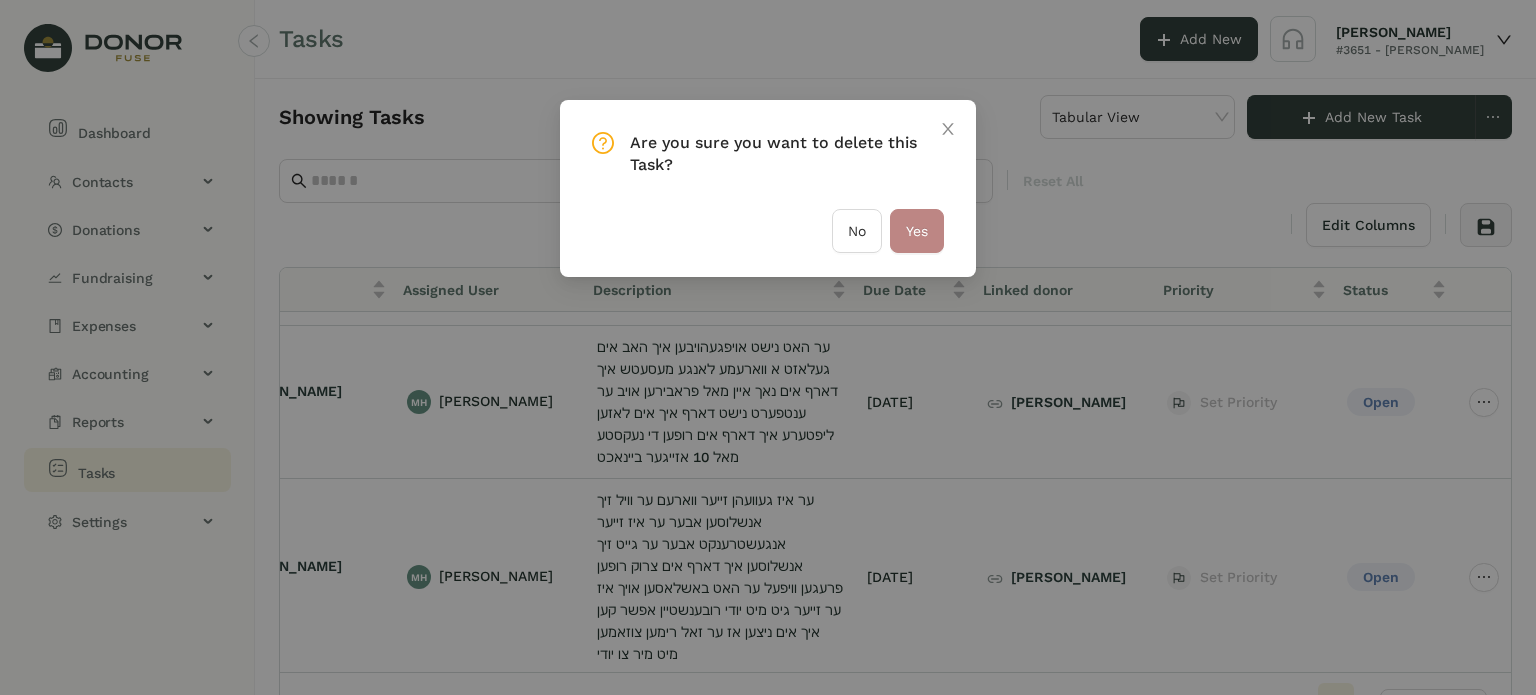 click on "Yes" at bounding box center (917, 231) 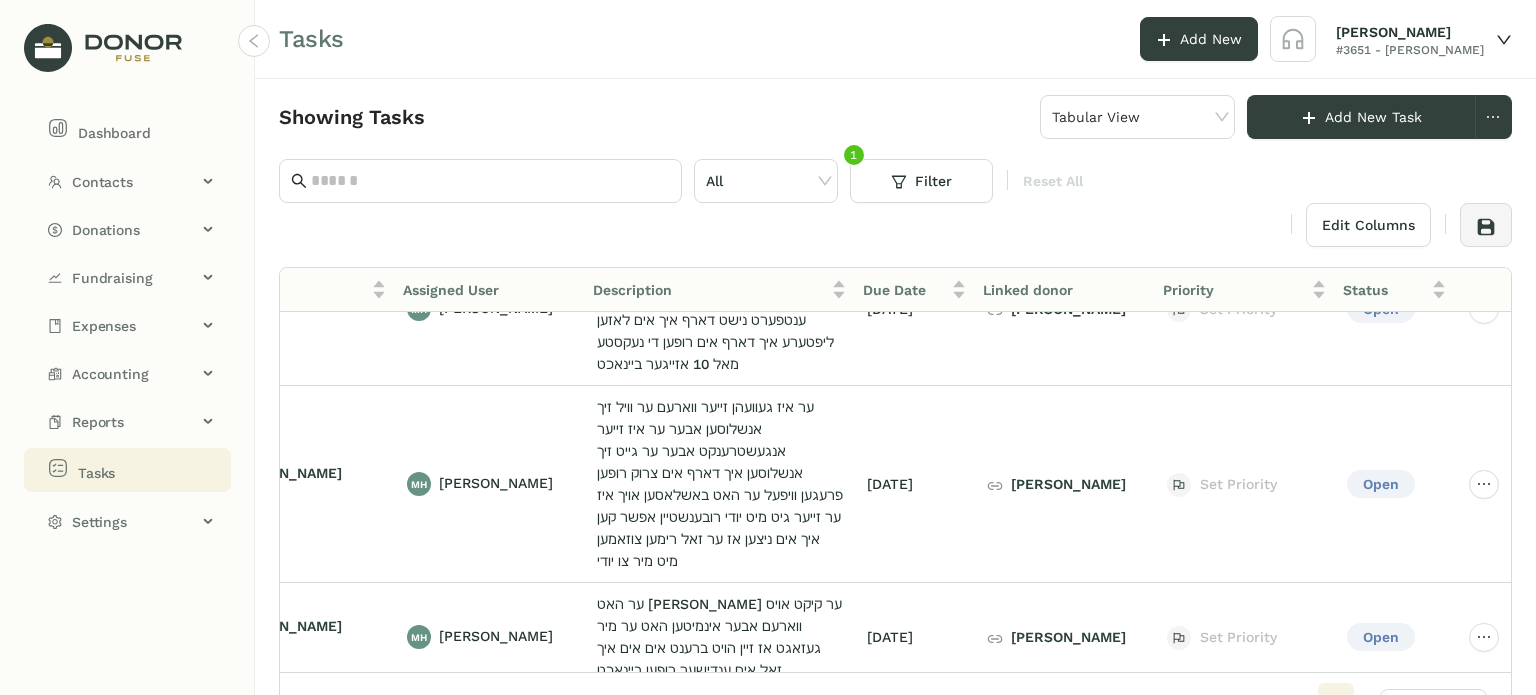 scroll, scrollTop: 533, scrollLeft: 128, axis: both 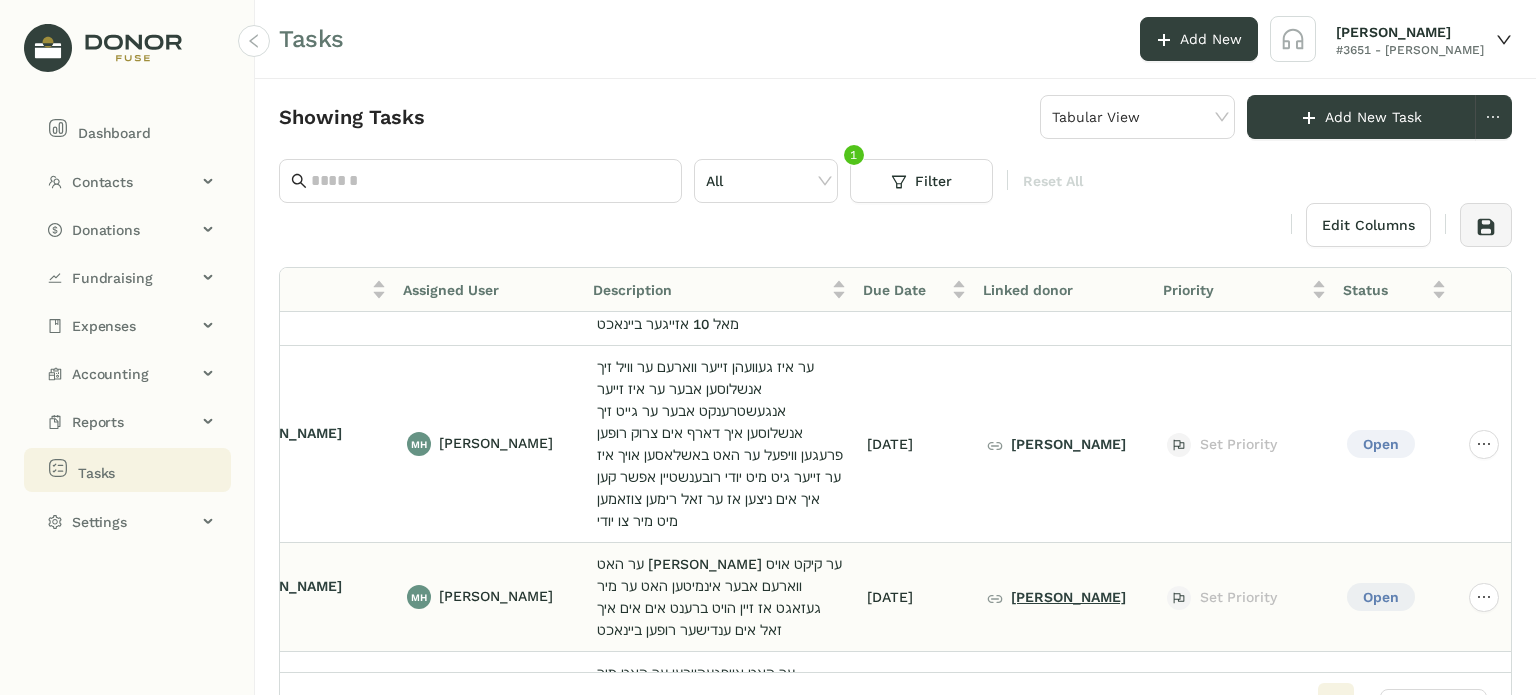 click on "דוד פאשקעס" 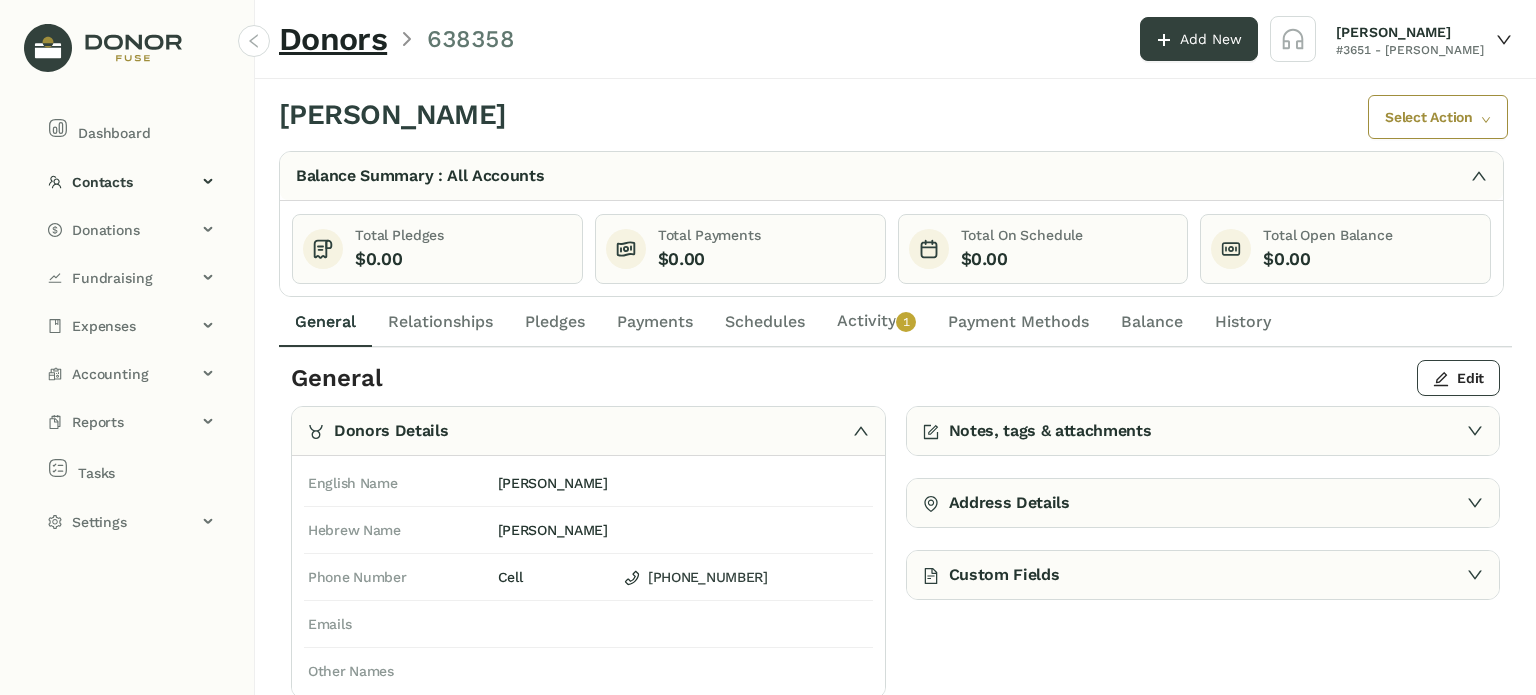 click on "General" 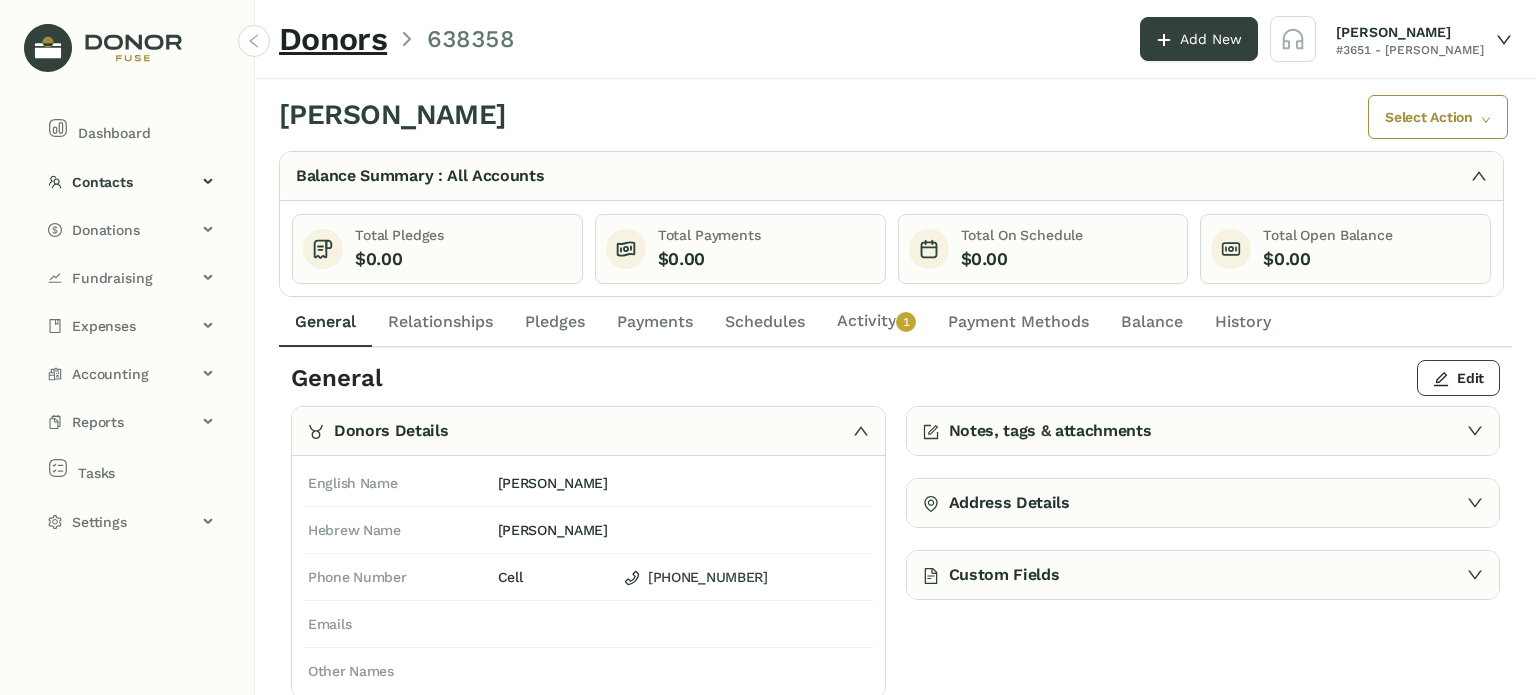click on "Pledges" 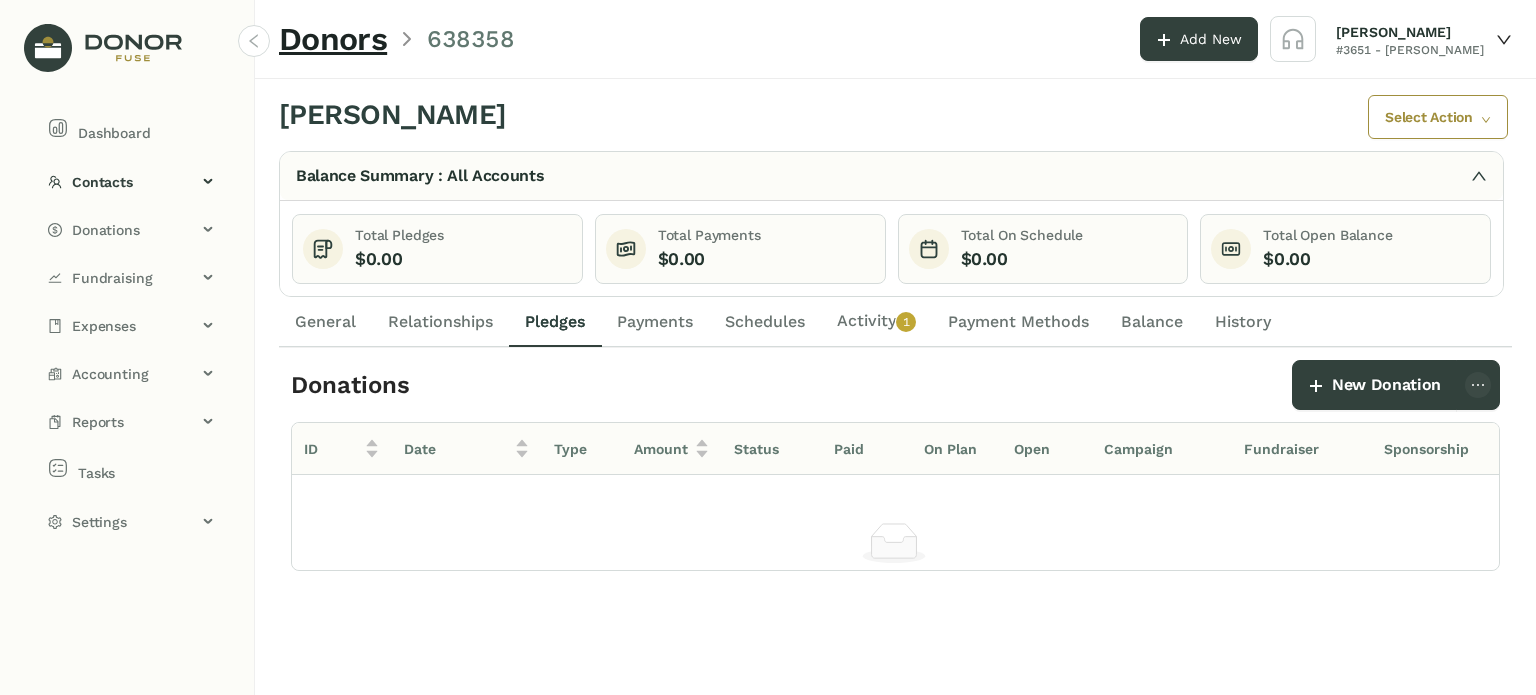click on "Payments" 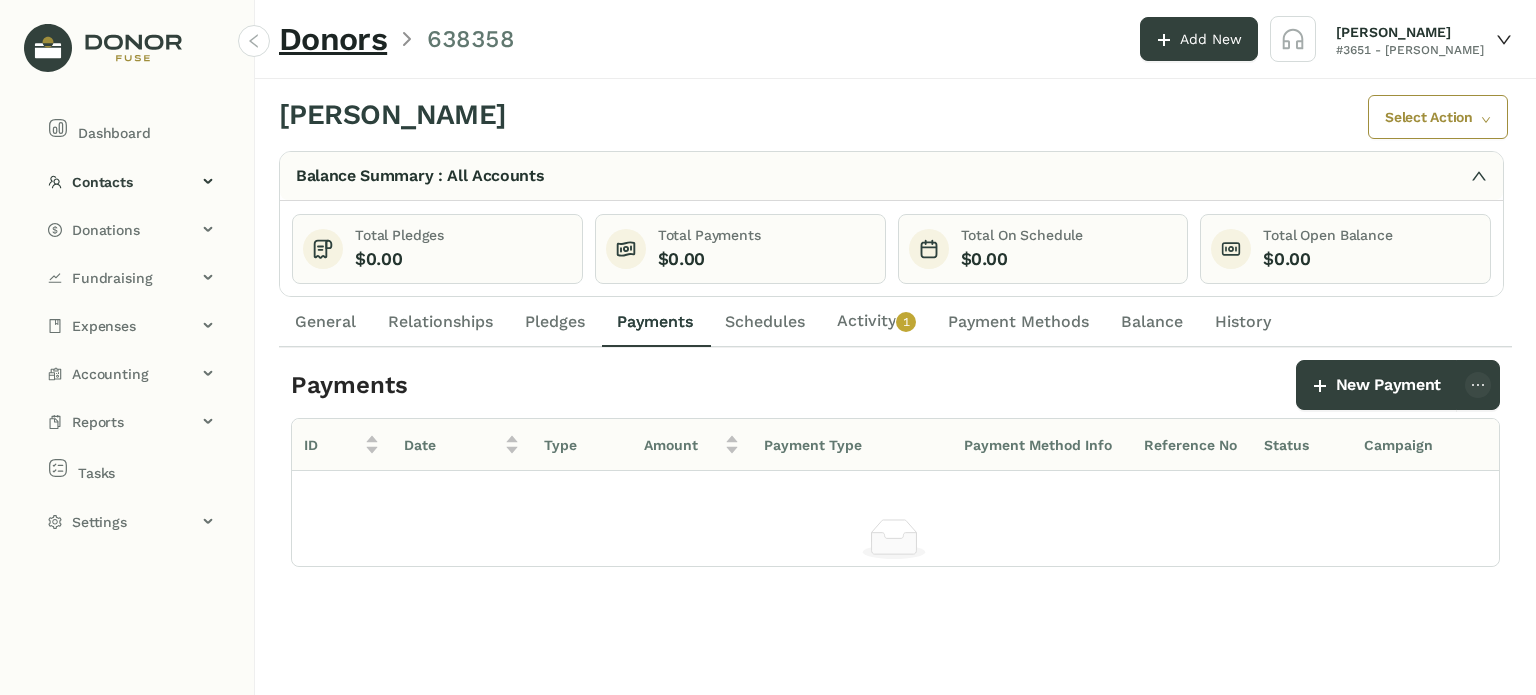 click on "General" 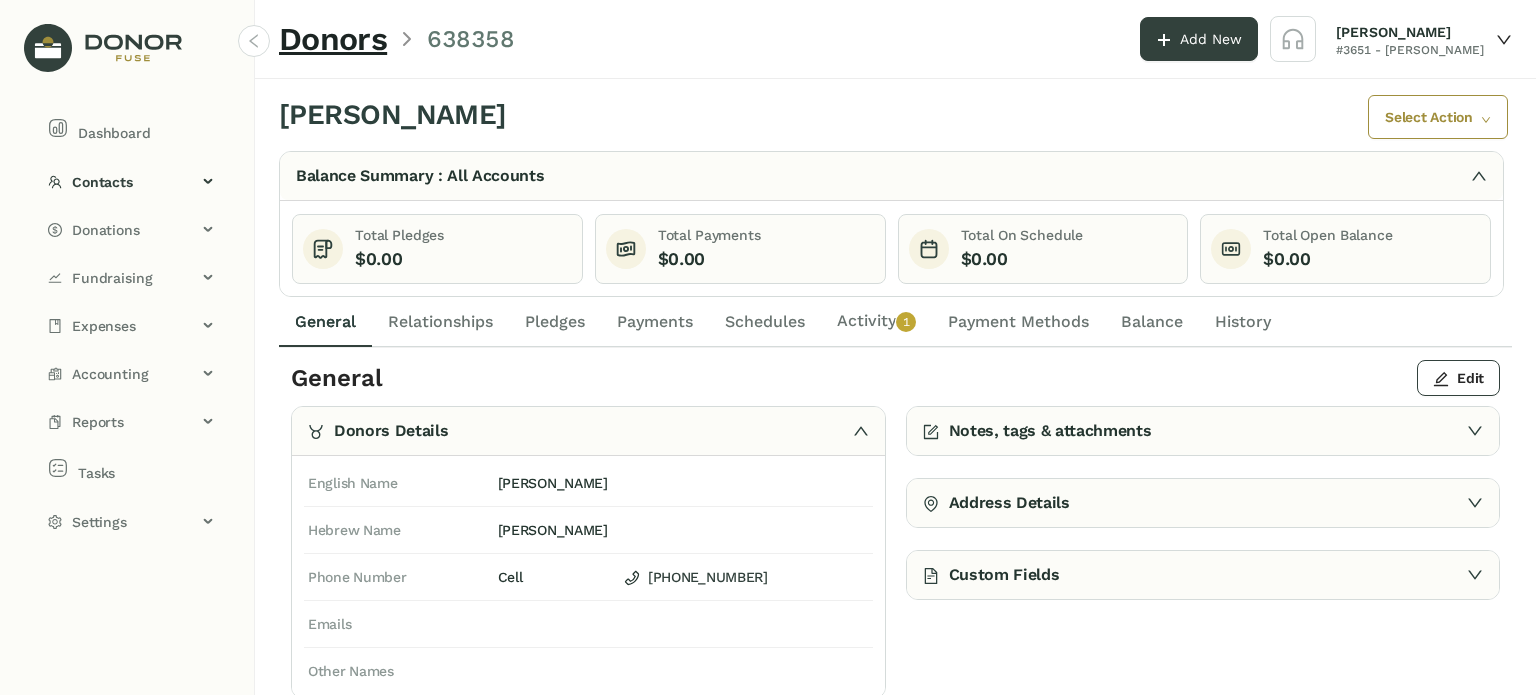 drag, startPoint x: 440, startPoint y: 321, endPoint x: 464, endPoint y: 321, distance: 24 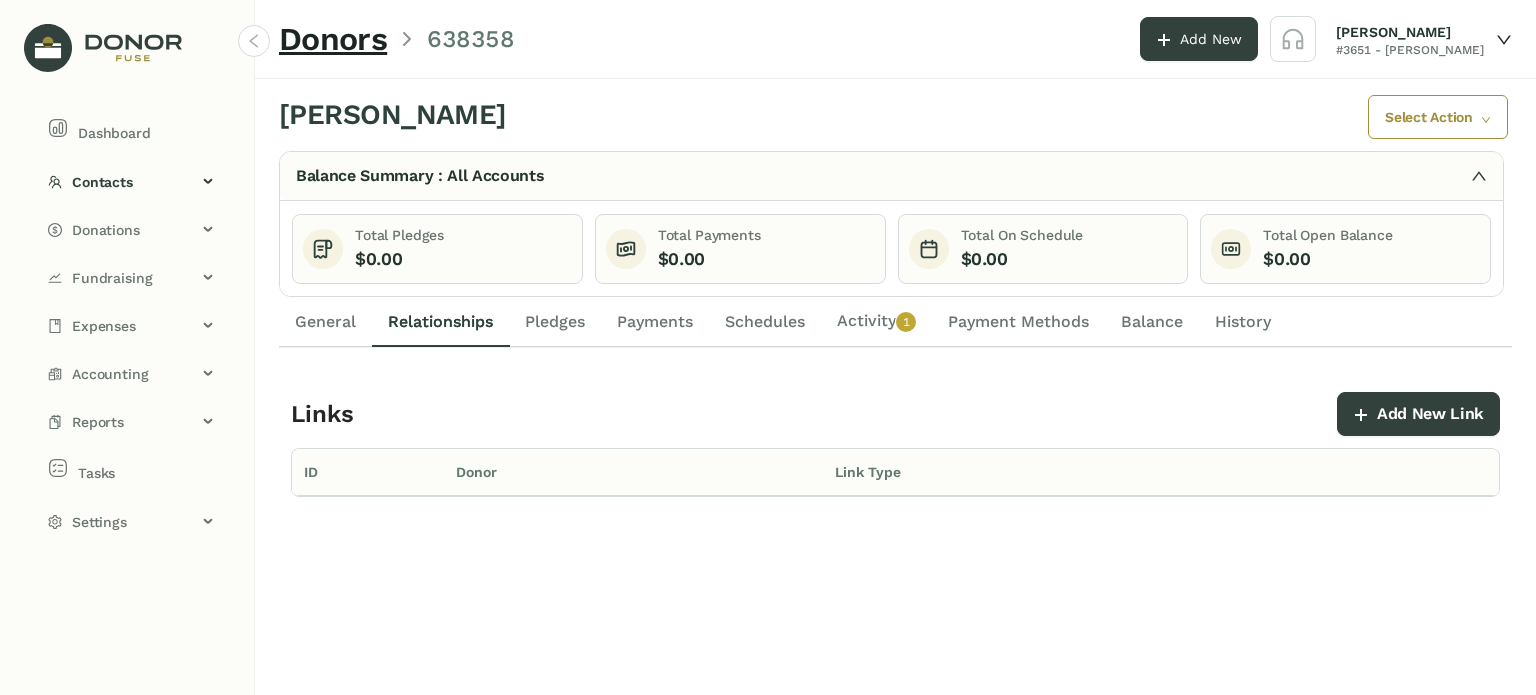 click on "Pledges" 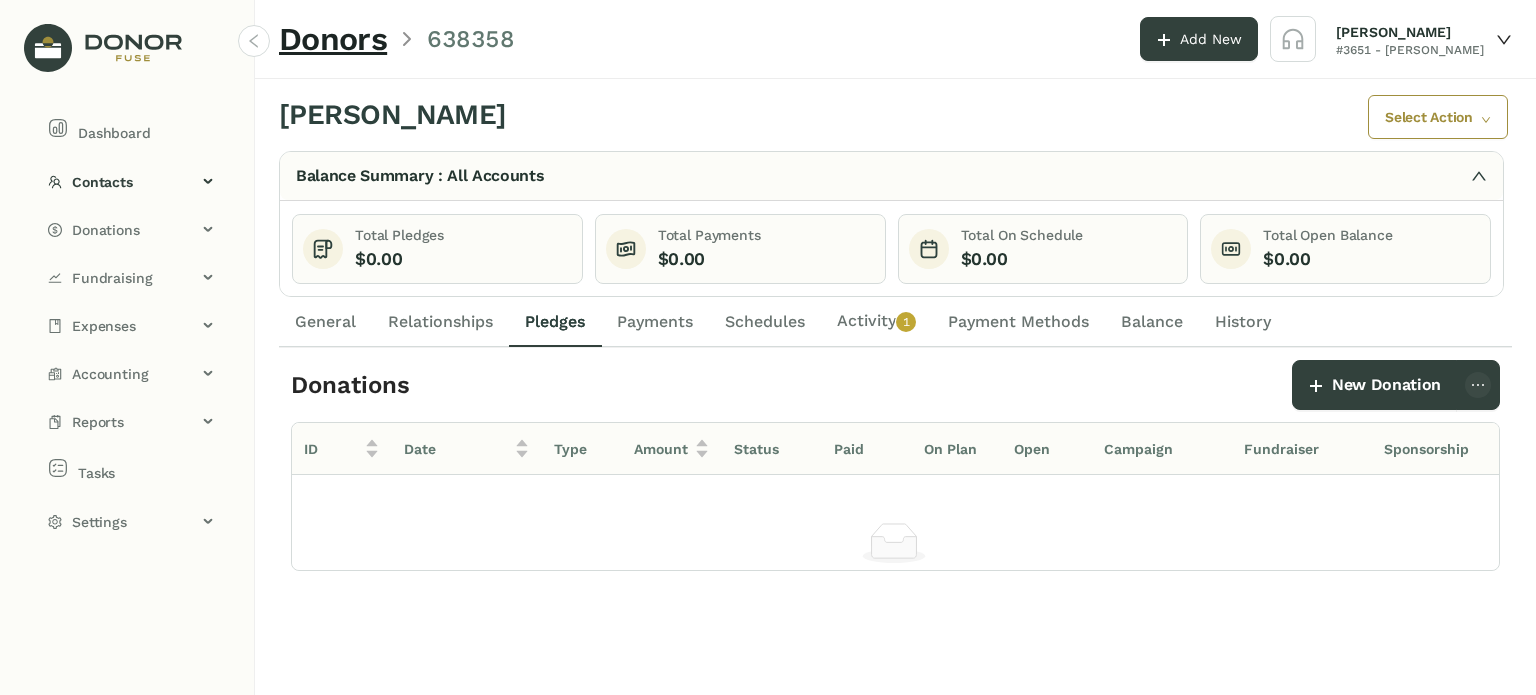 click on "Payments" 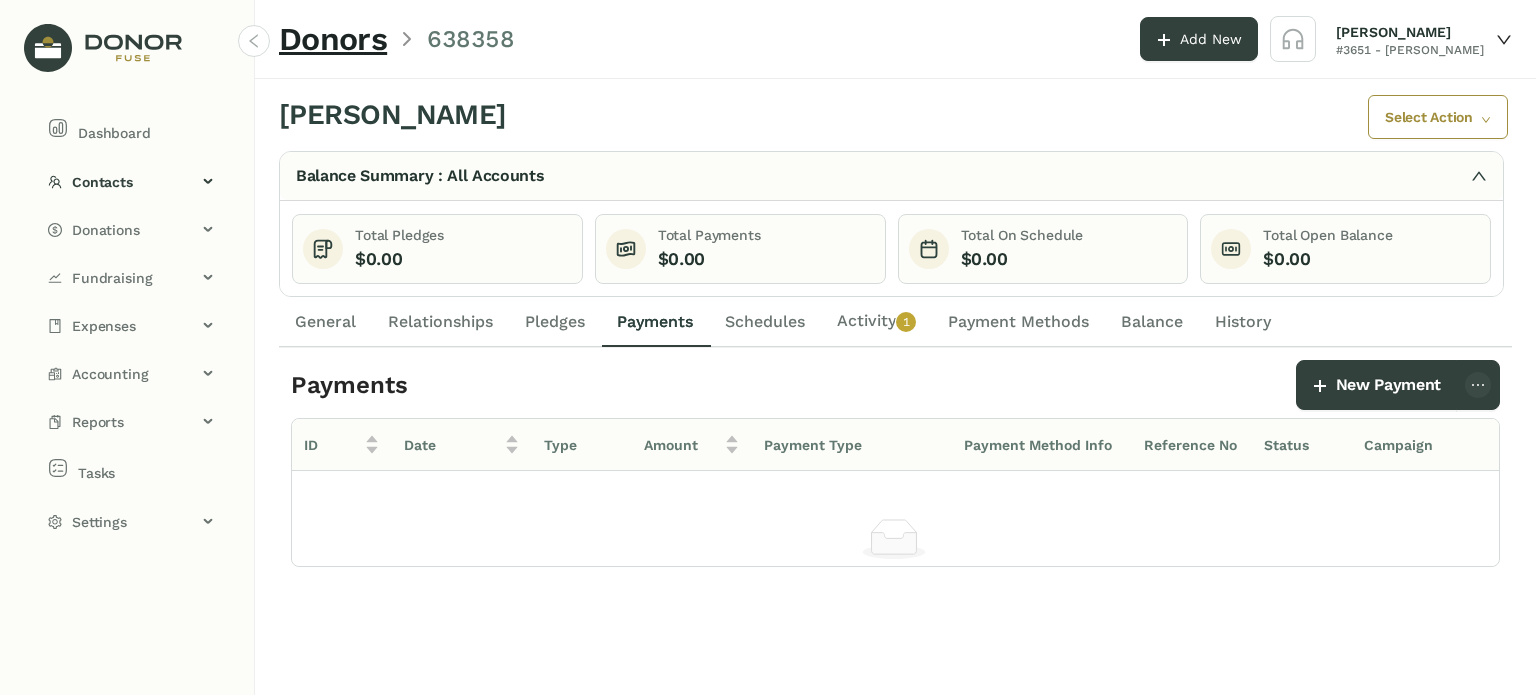 drag, startPoint x: 753, startPoint y: 316, endPoint x: 769, endPoint y: 316, distance: 16 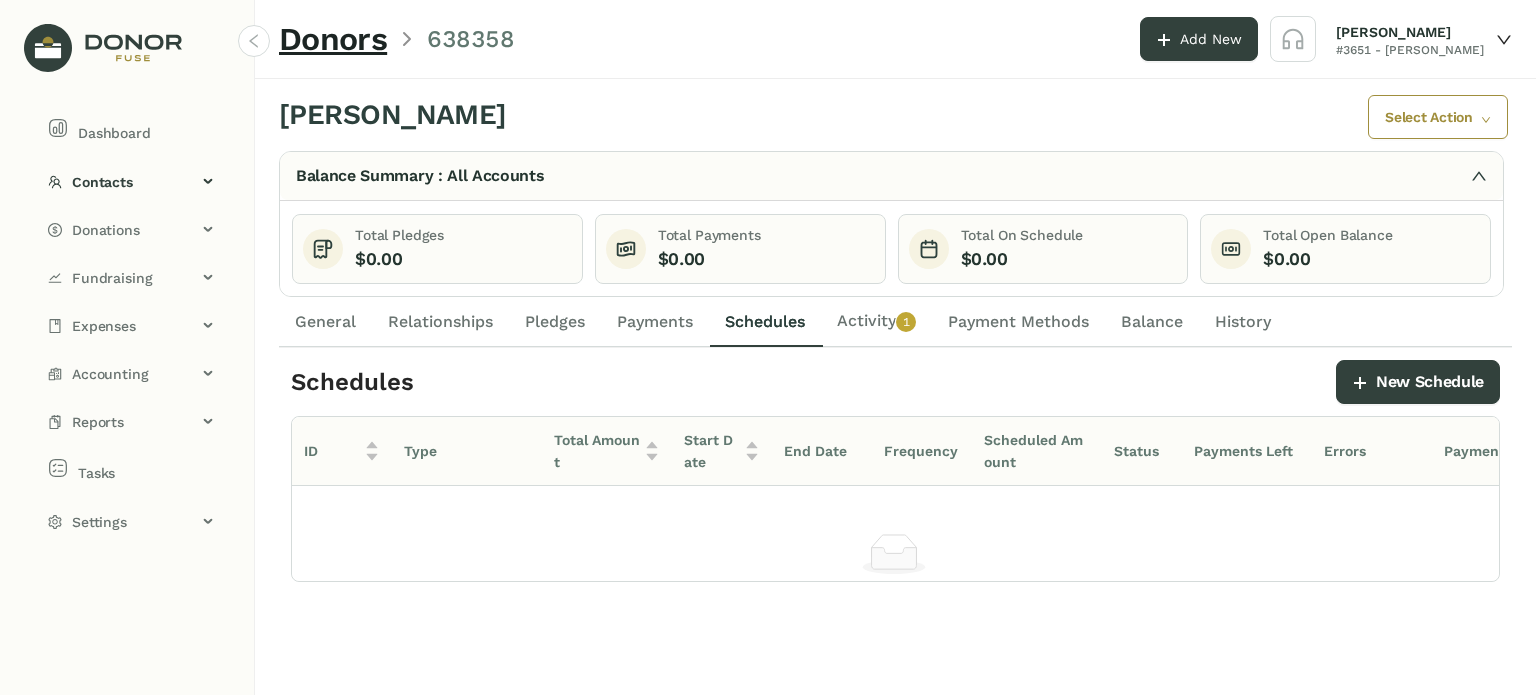 click on "Activity   0   1   2   3   4   5   6   7   8   9" 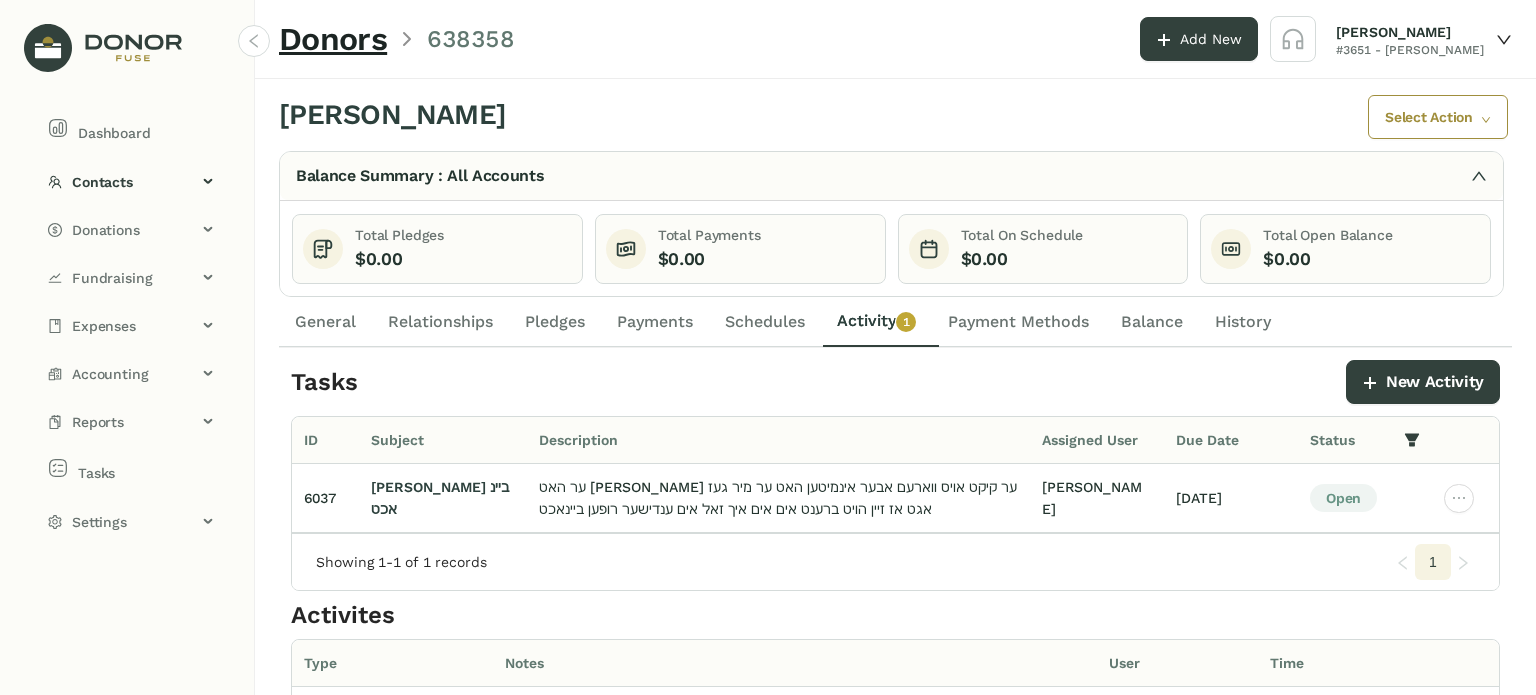 drag, startPoint x: 331, startPoint y: 319, endPoint x: 349, endPoint y: 319, distance: 18 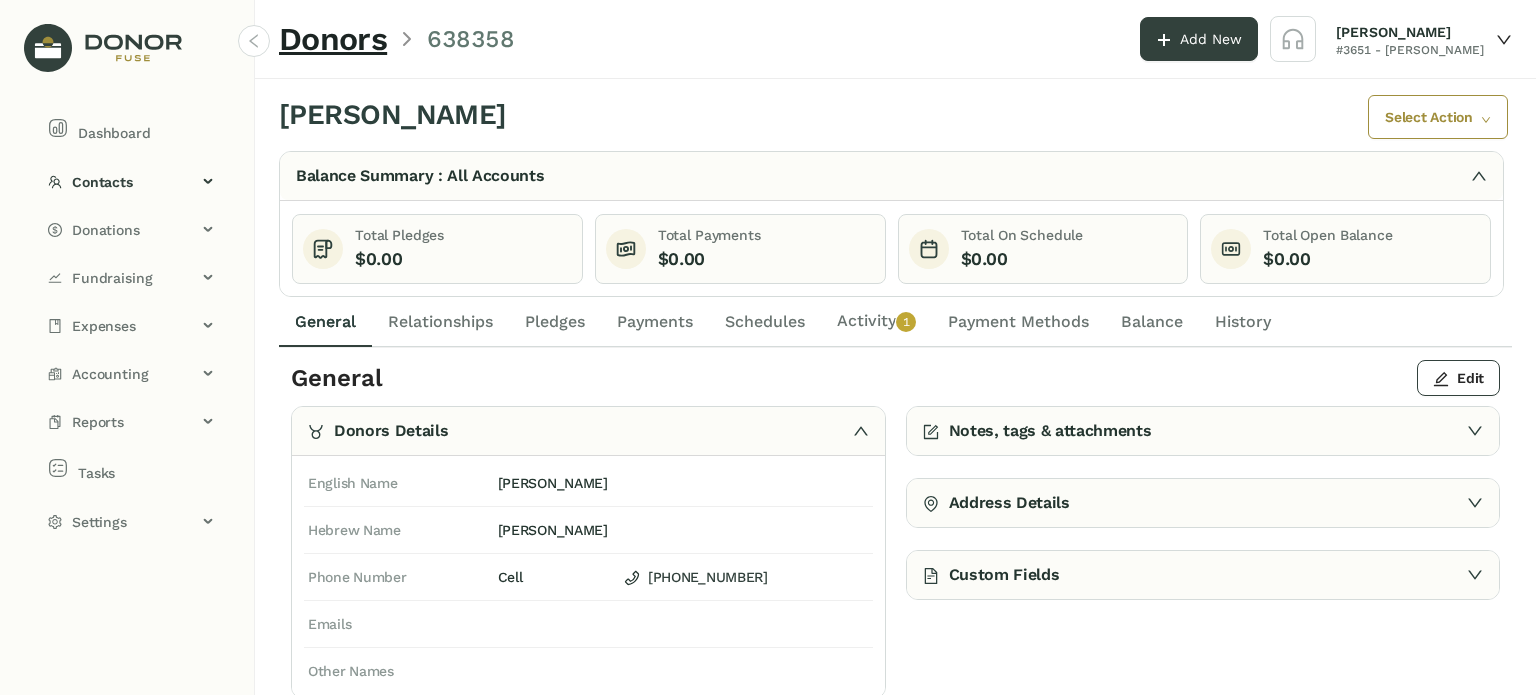 click on "Payments" 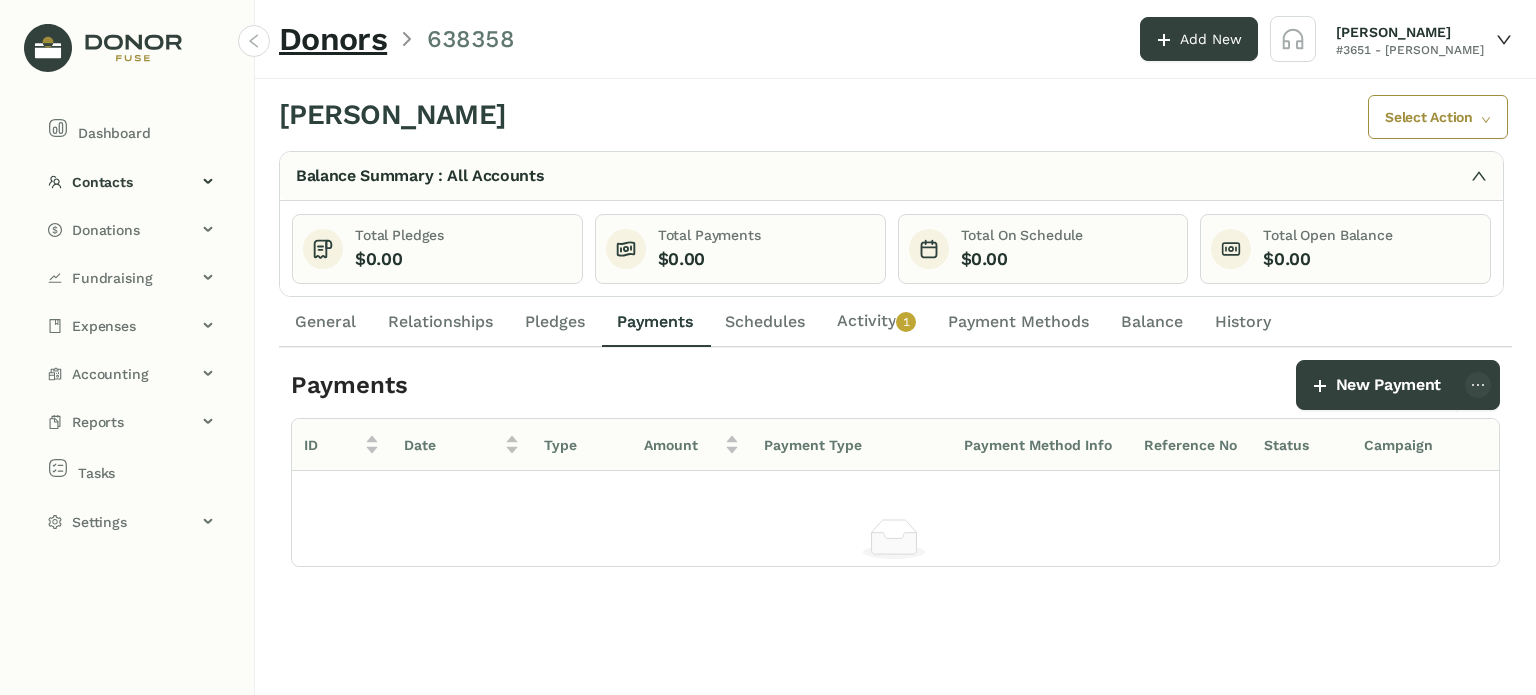 click on "Activity   0   1   2   3   4   5   6   7   8   9" 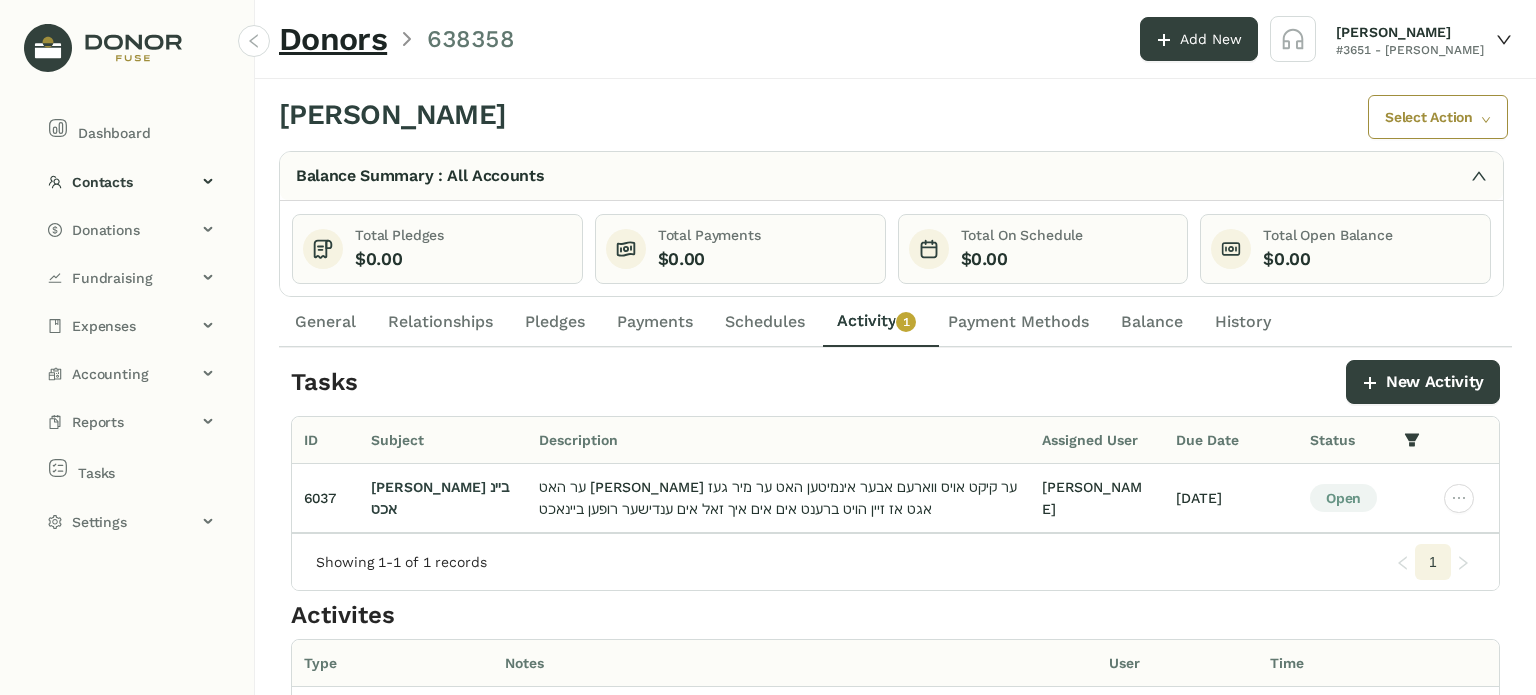 click on "General" 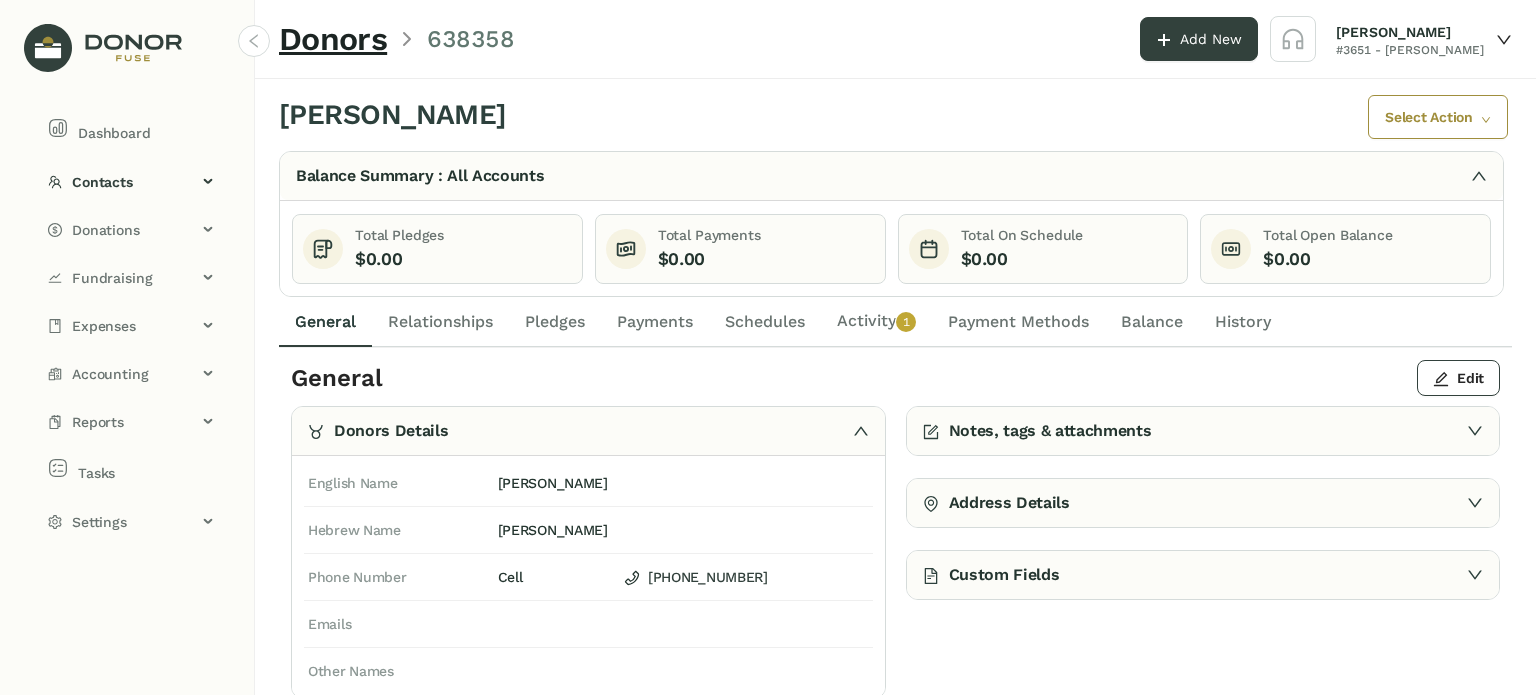 drag, startPoint x: 551, startPoint y: 317, endPoint x: 665, endPoint y: 318, distance: 114.00439 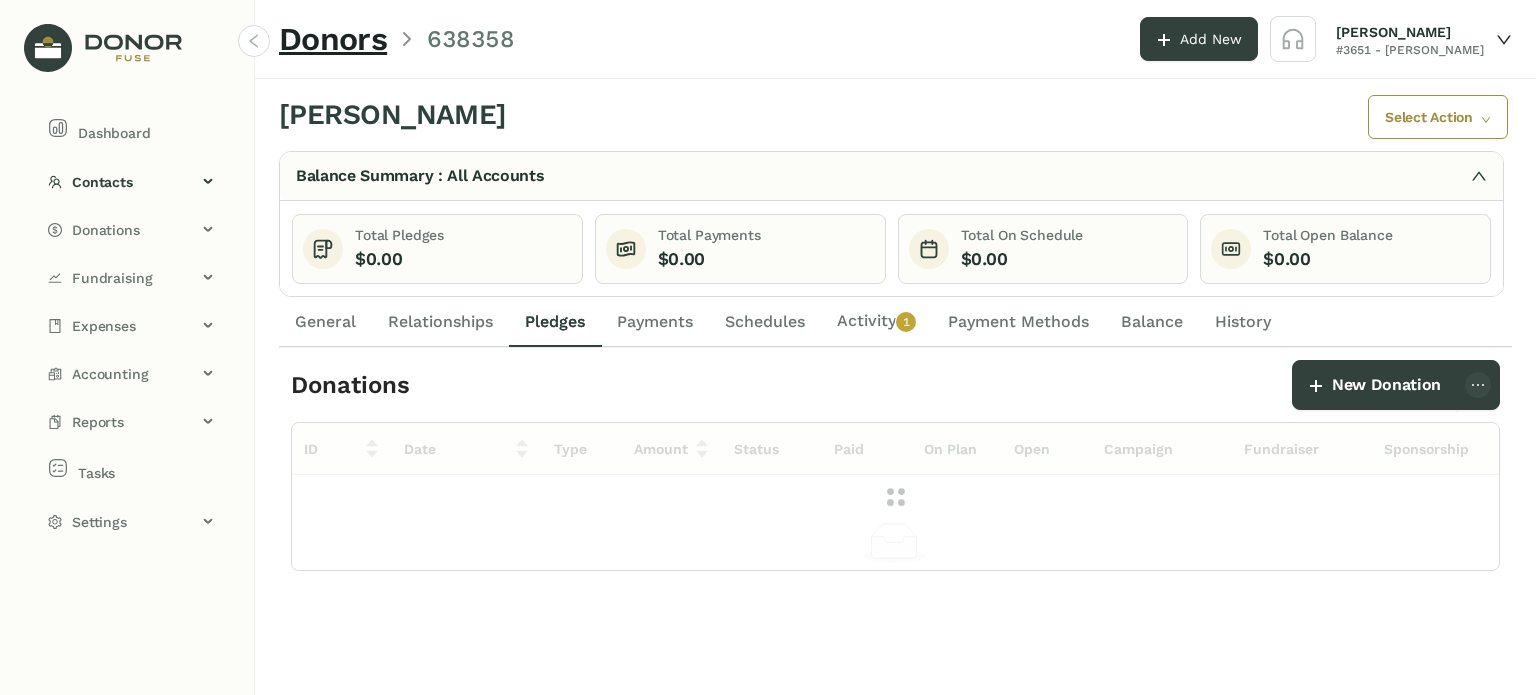 click on "Payments" 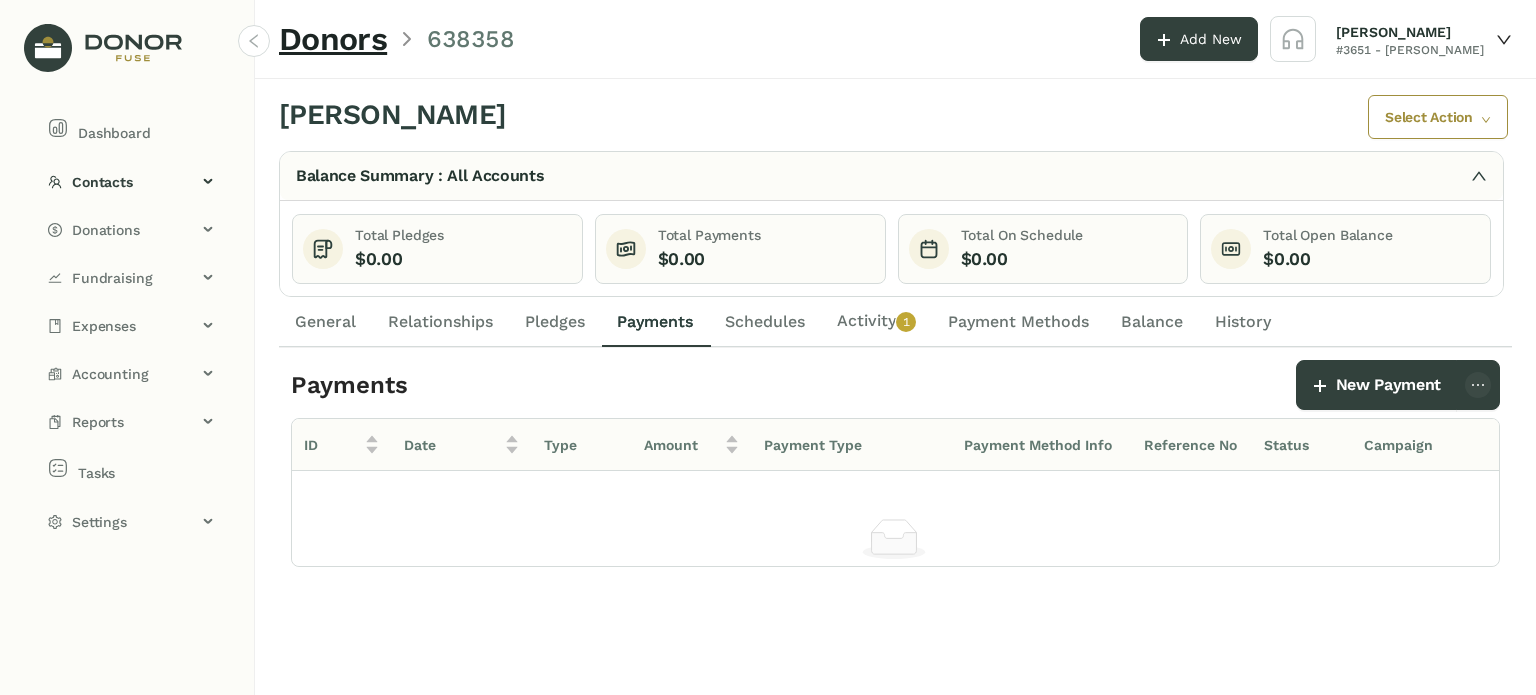 click on "General" 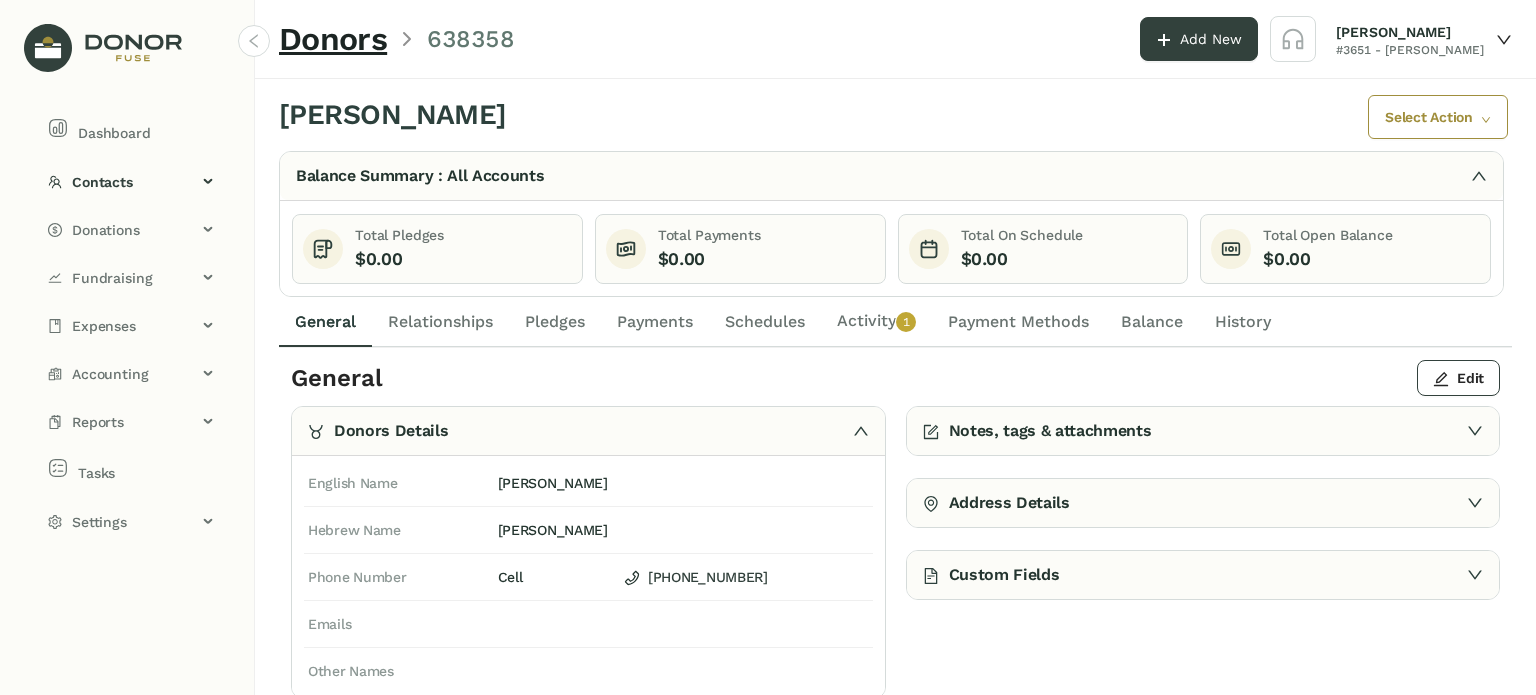 click on "Schedules" 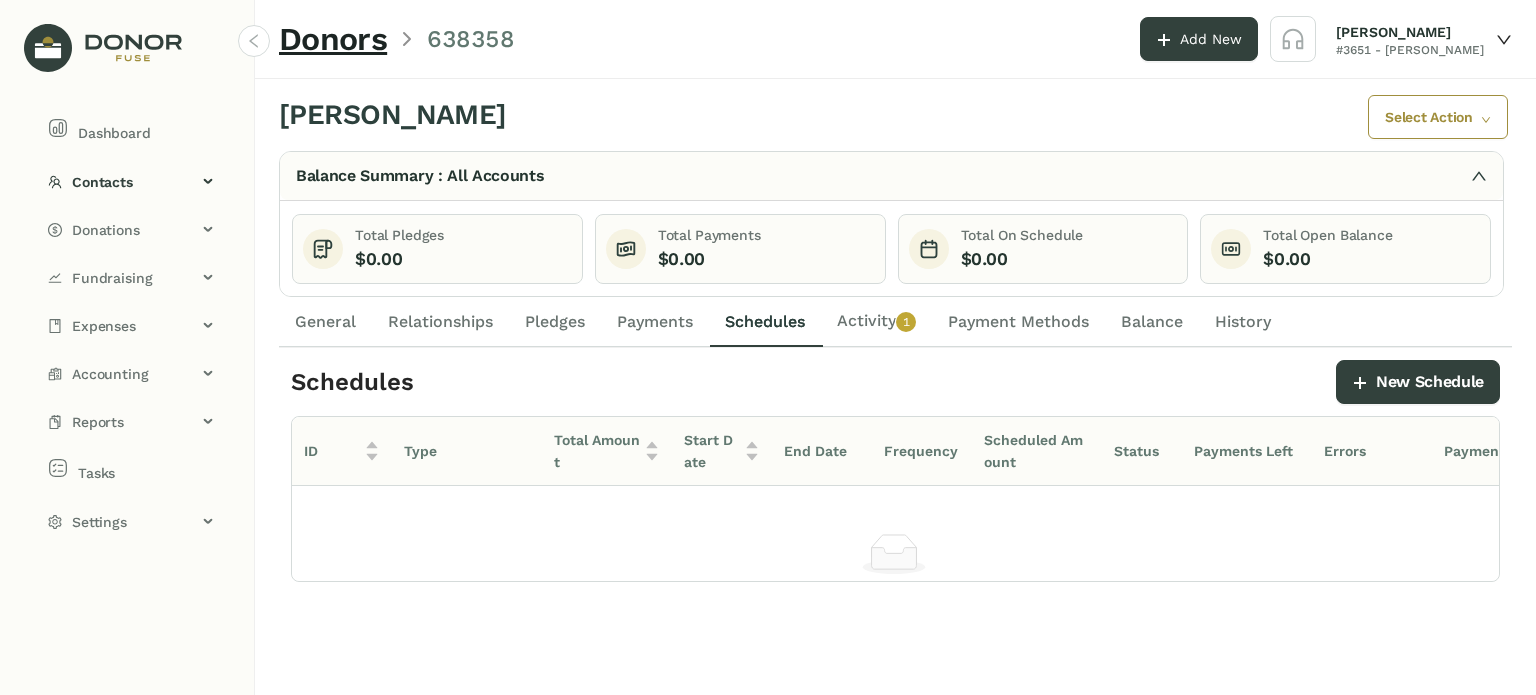 click on "Activity   0   1   2   3   4   5   6   7   8   9" 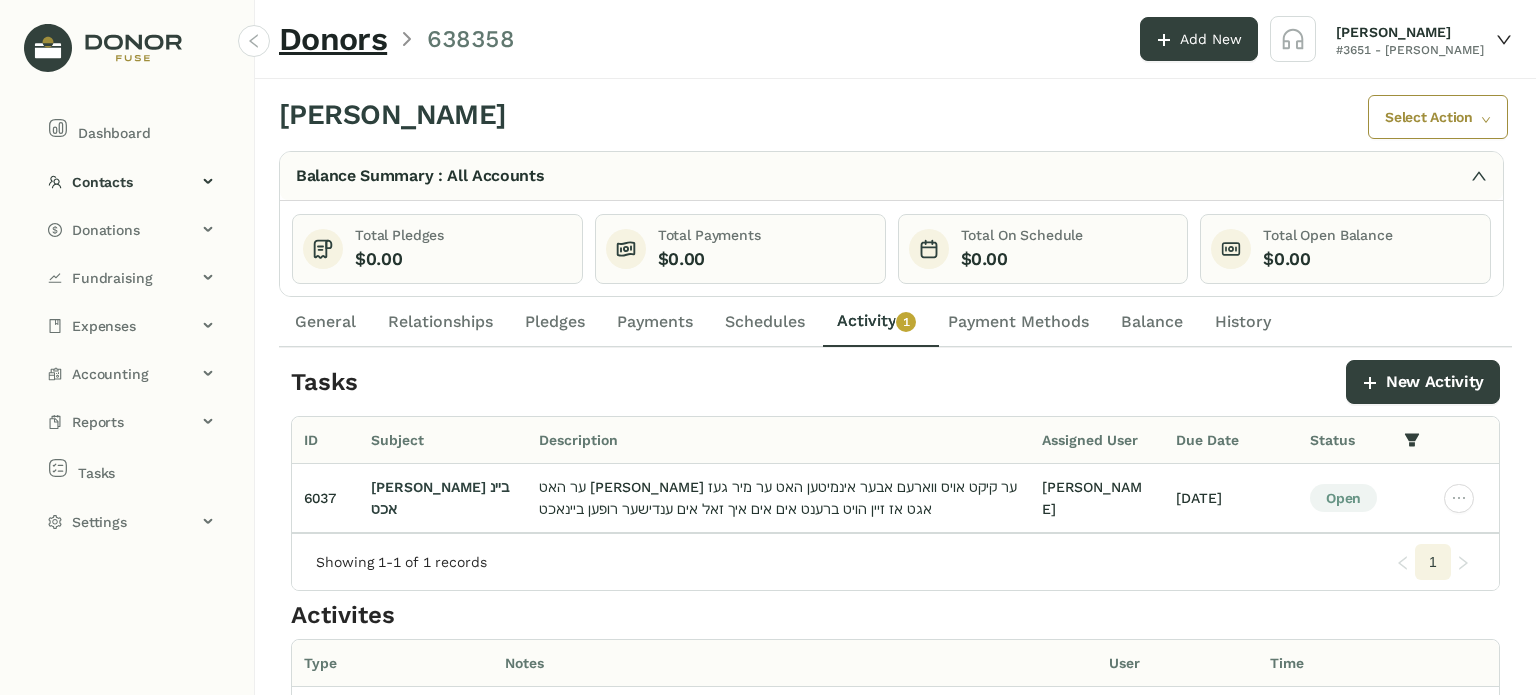 click on "Balance" 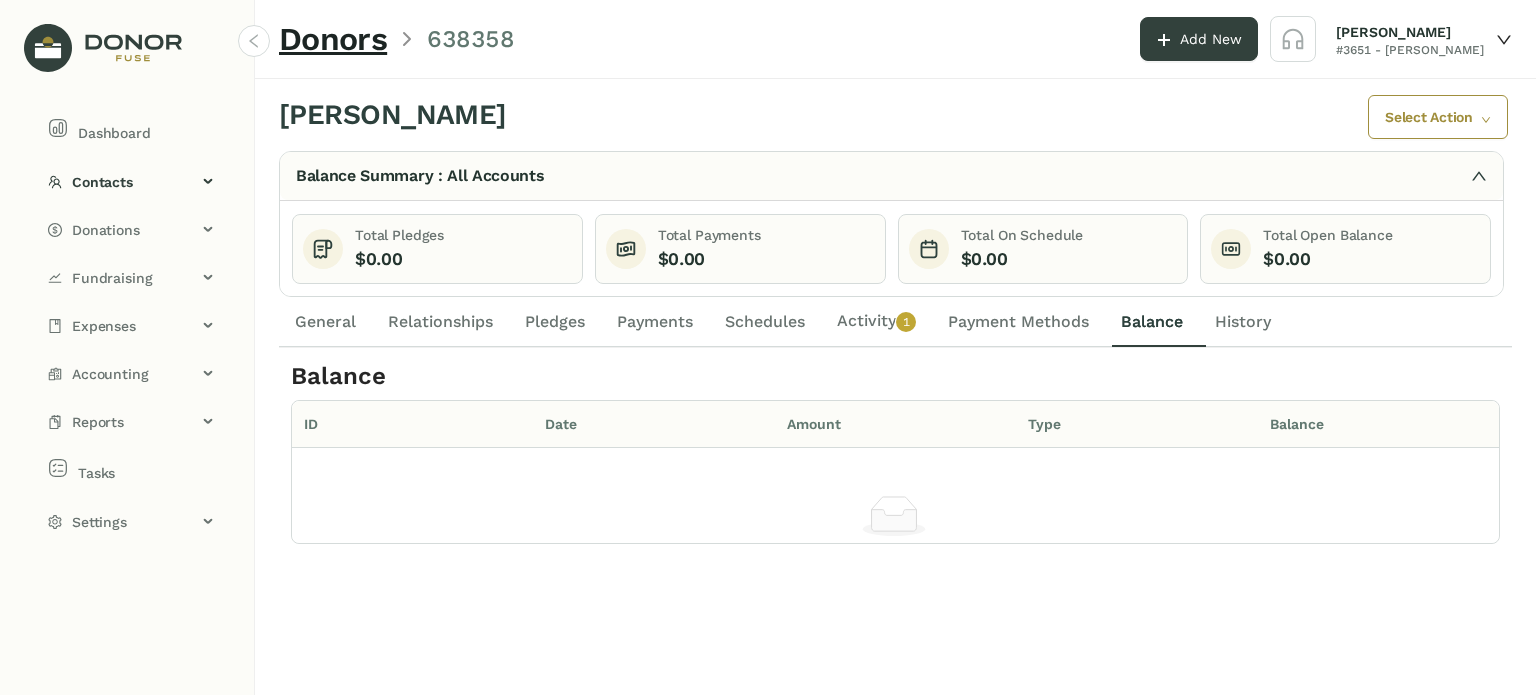 click on "History" 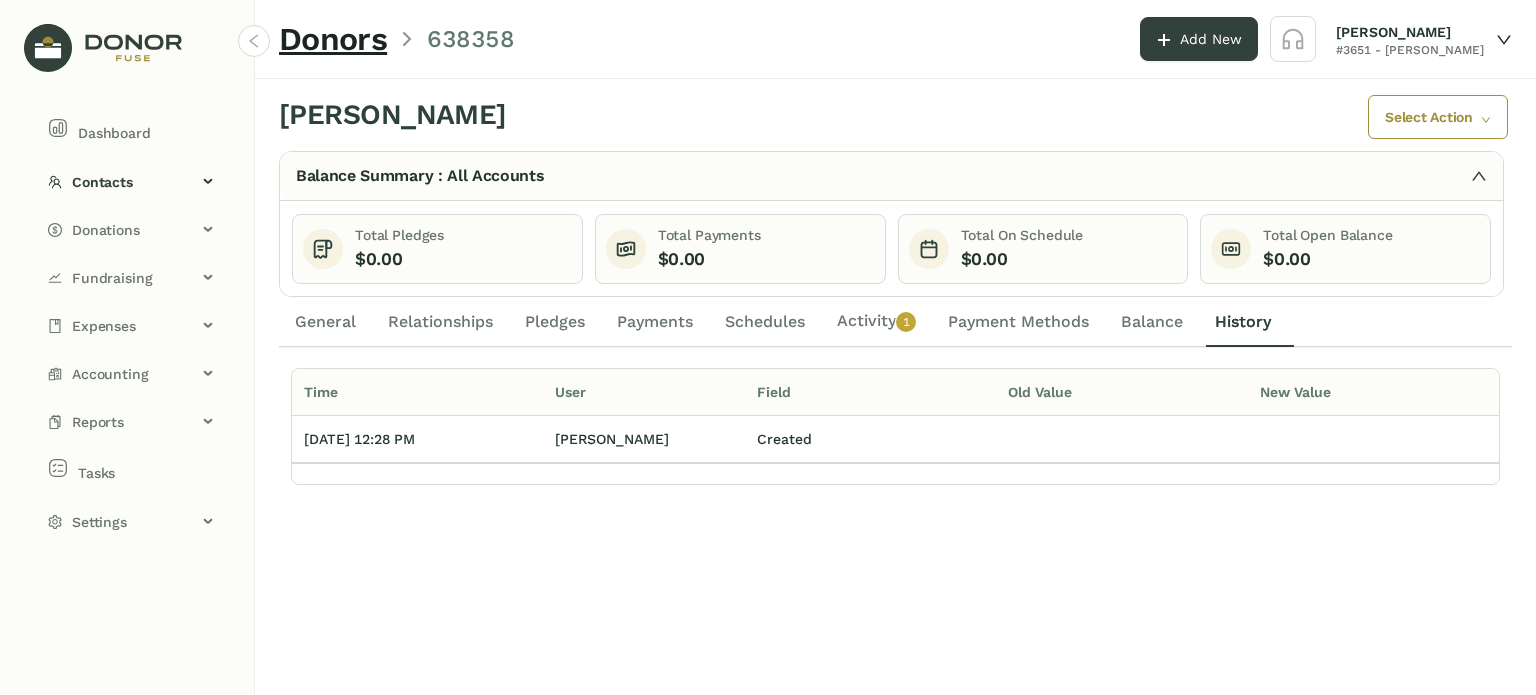click on "General" 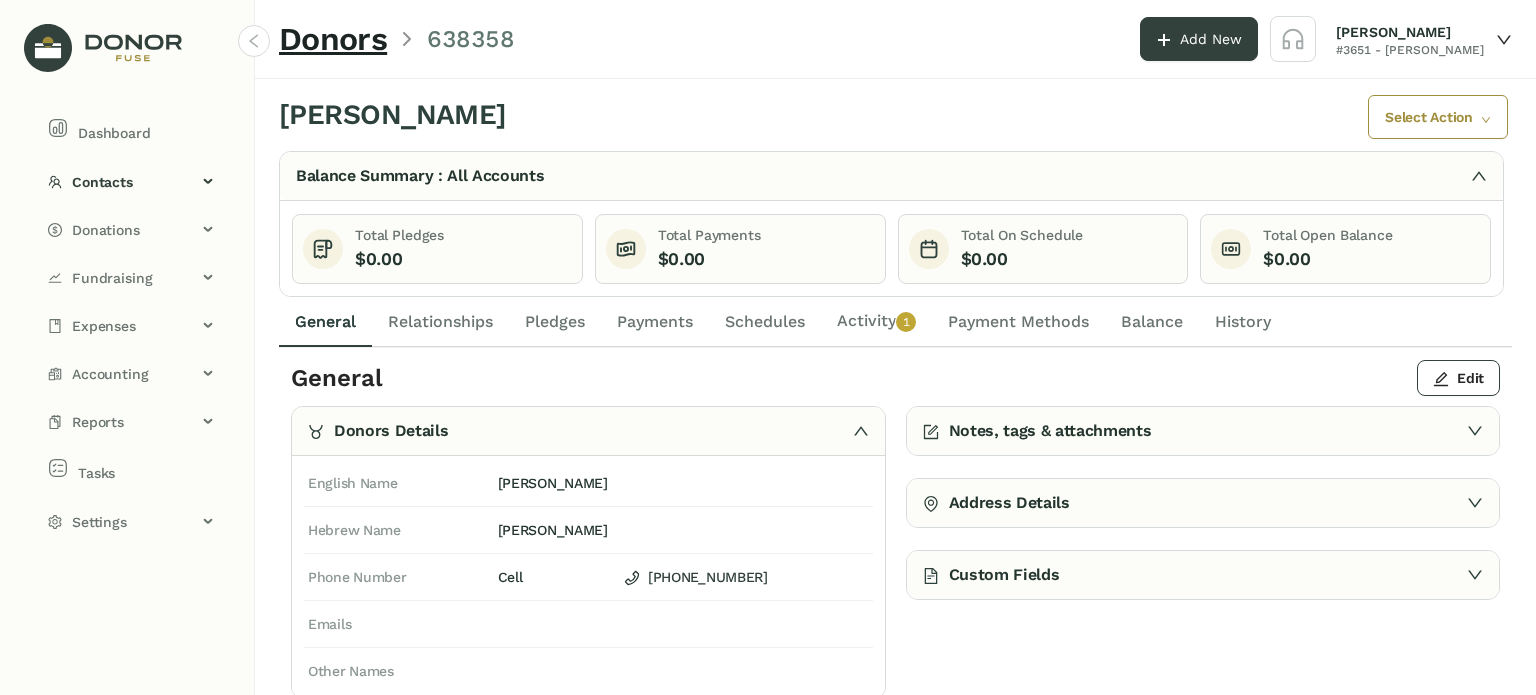 click on "Relationships" 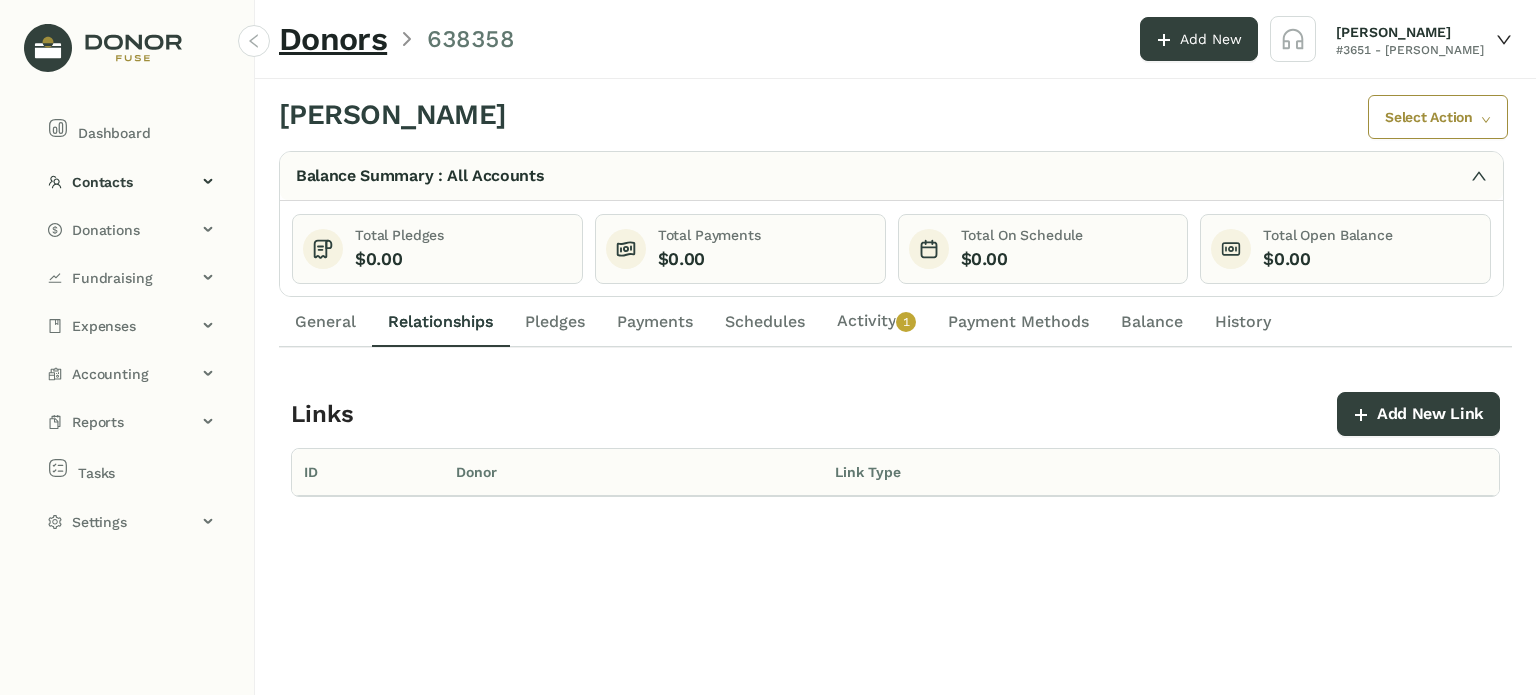 click on "Pledges" 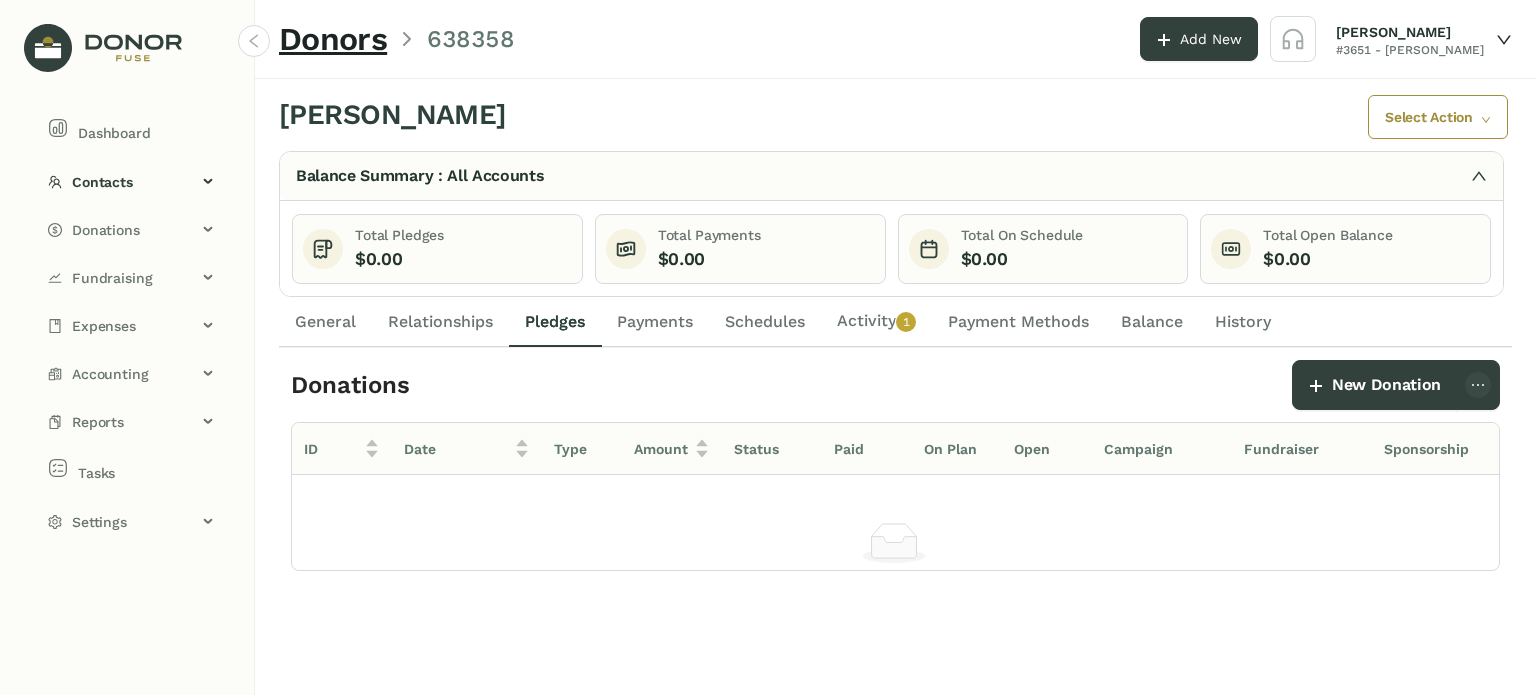 click on "Payments" 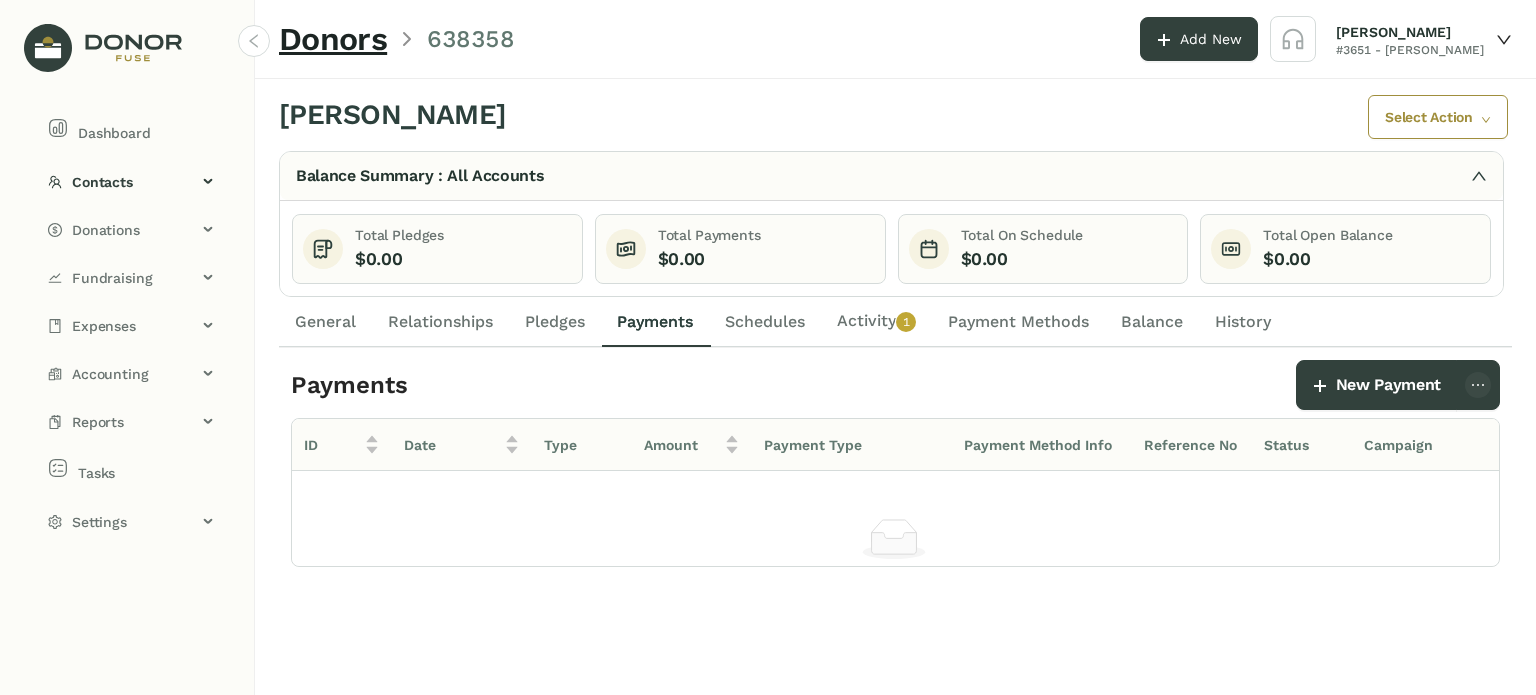 click on "Schedules" 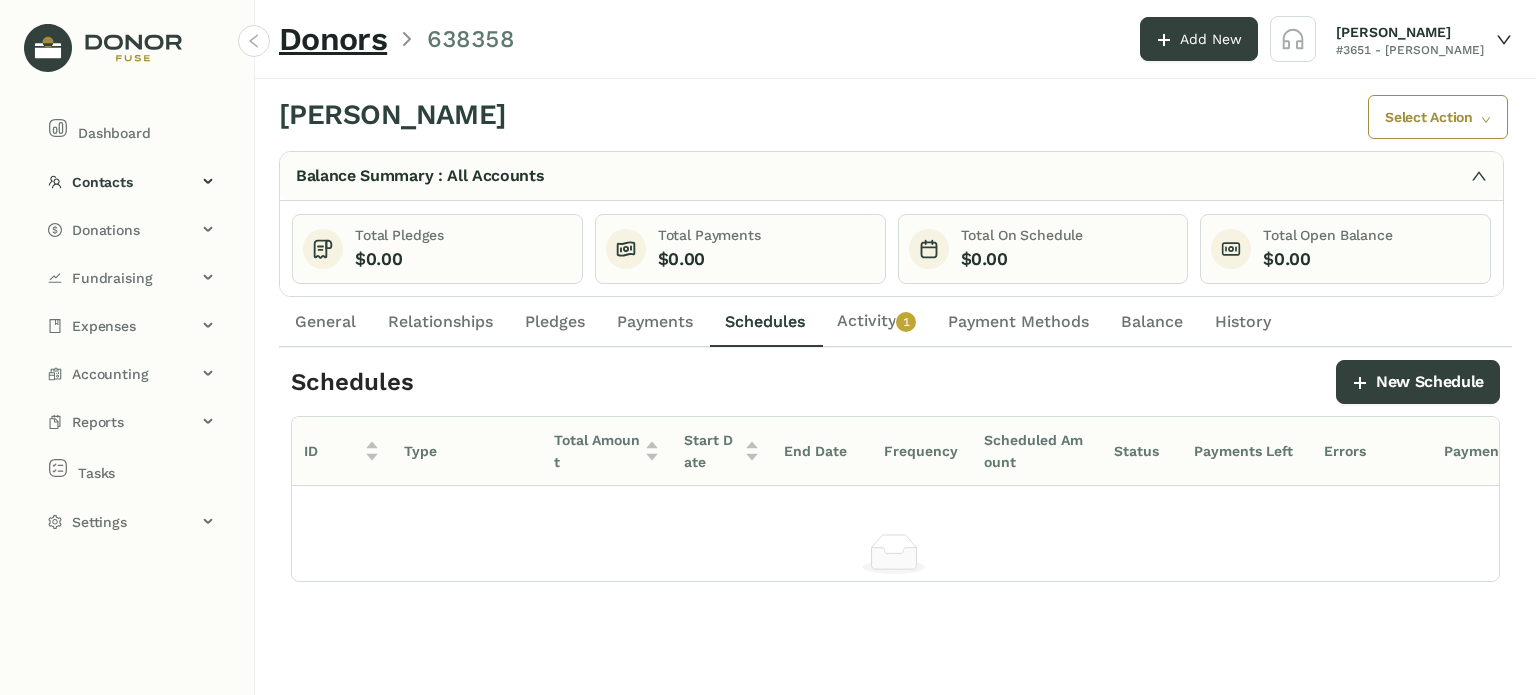 drag, startPoint x: 872, startPoint y: 305, endPoint x: 880, endPoint y: 314, distance: 12.0415945 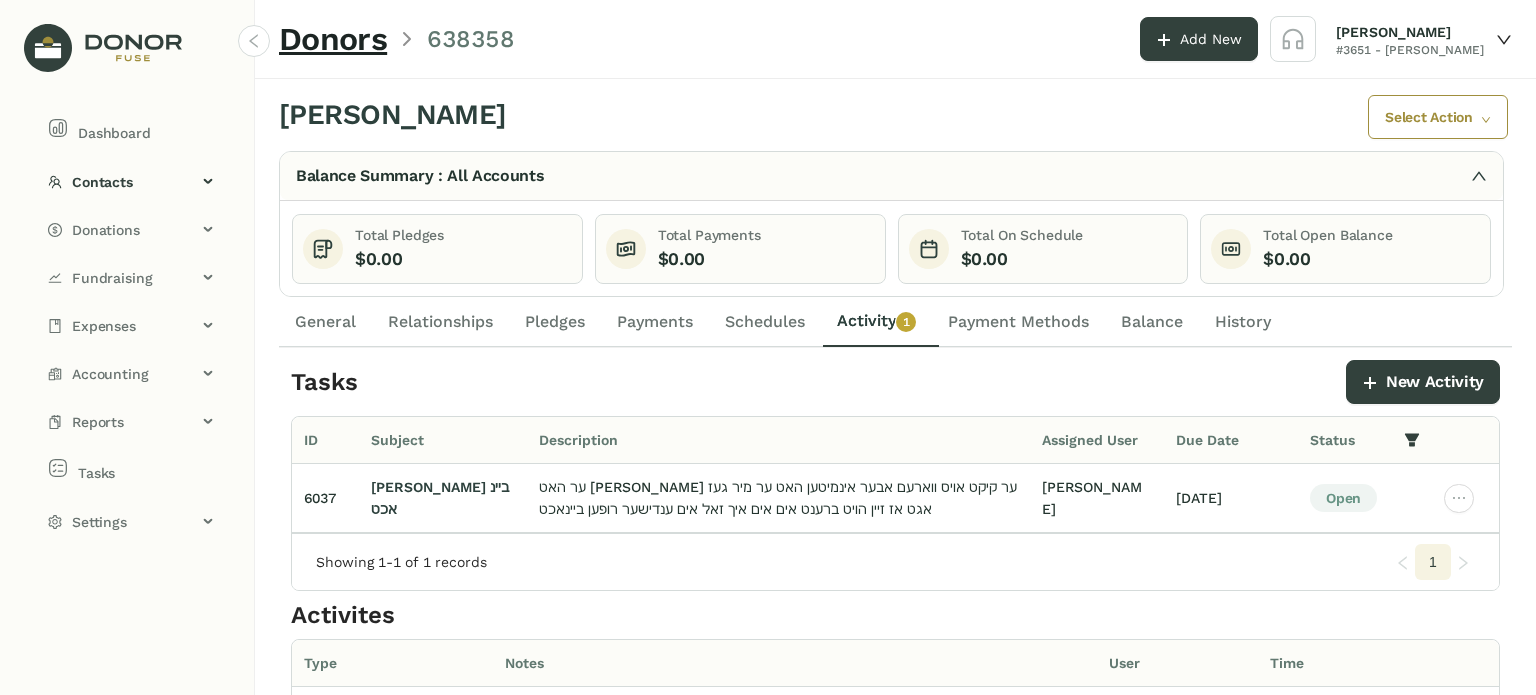 click on "Payment Methods" 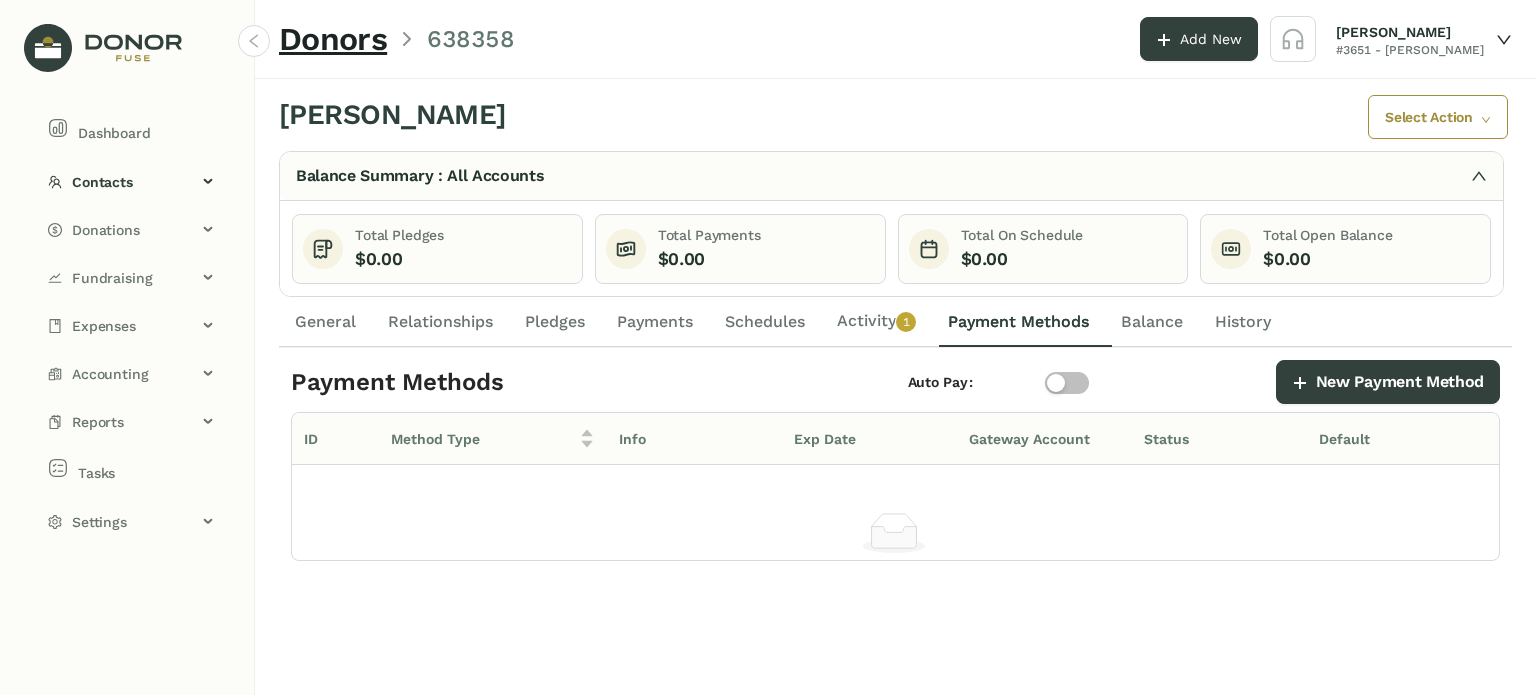 click on "Balance" 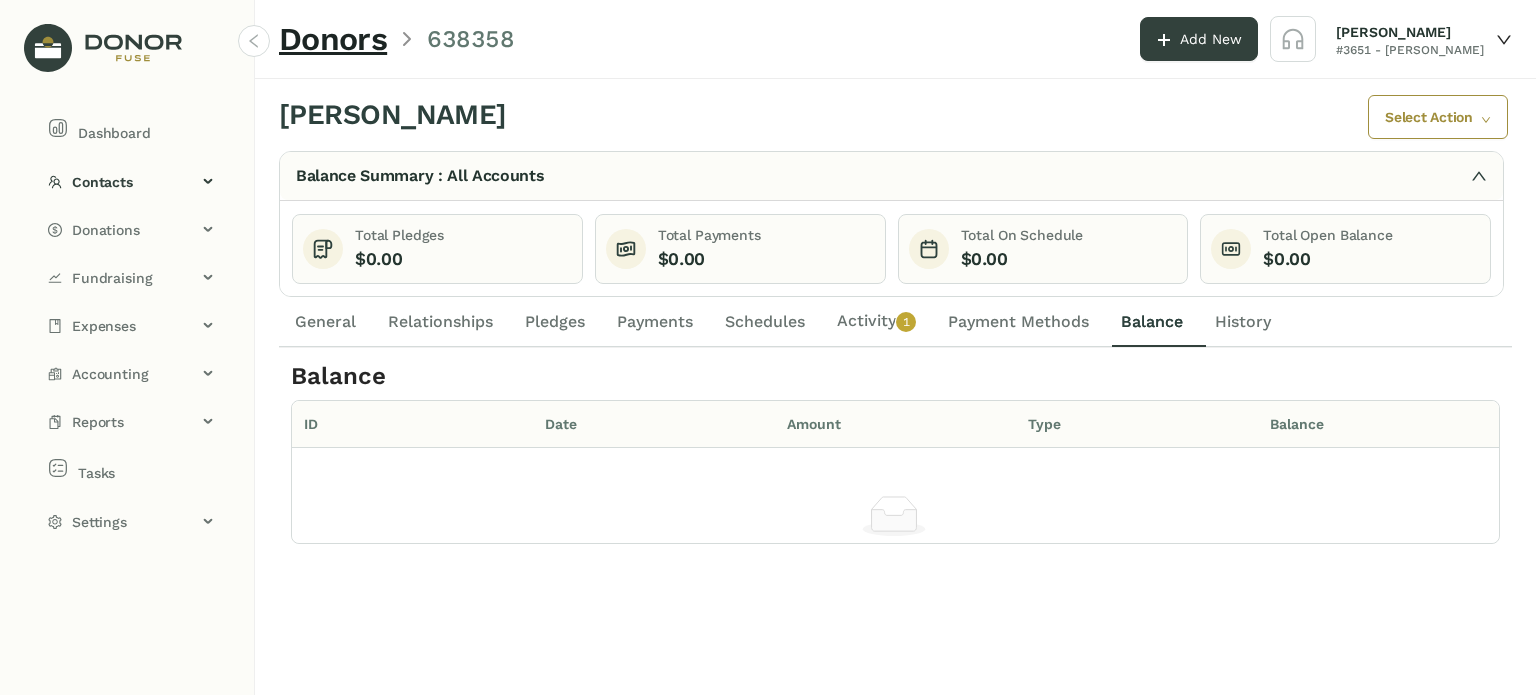 click on "History" 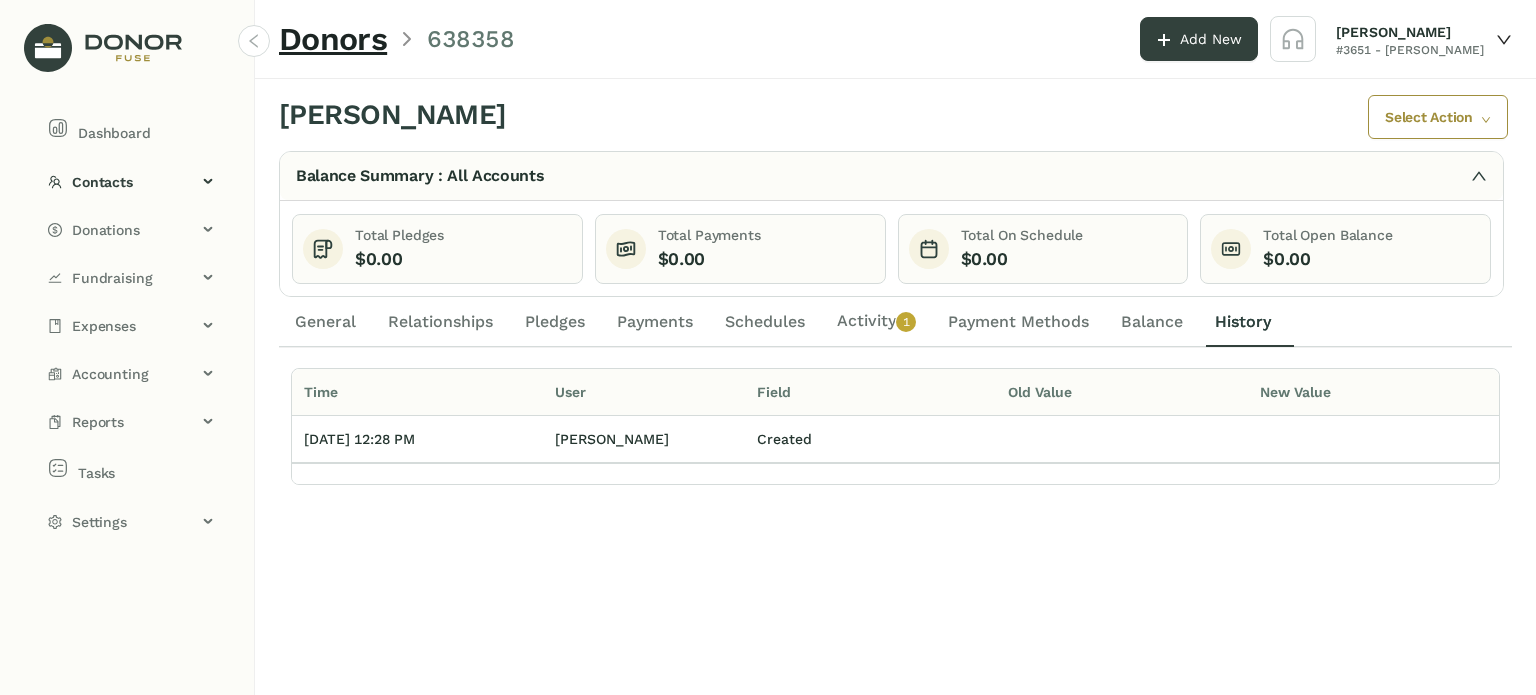 click on "General" 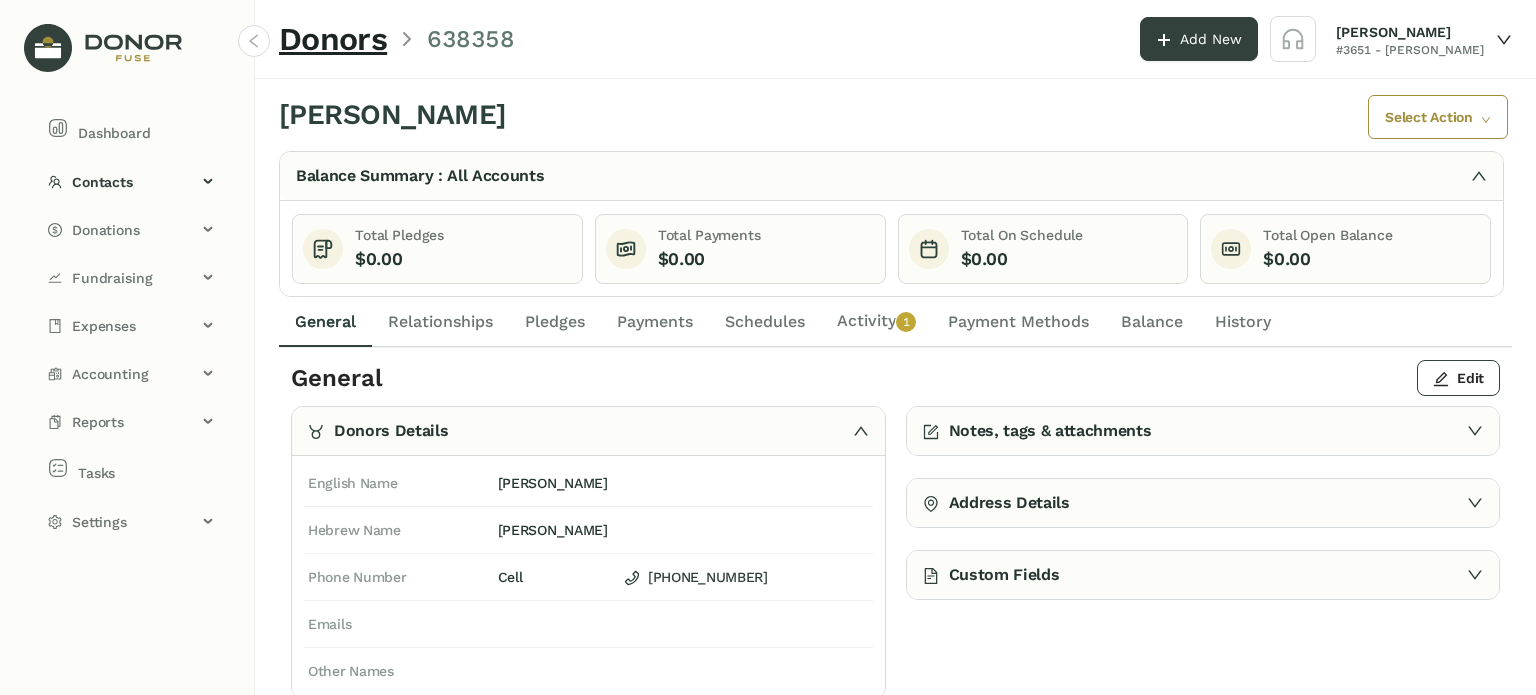 click on "Relationships" 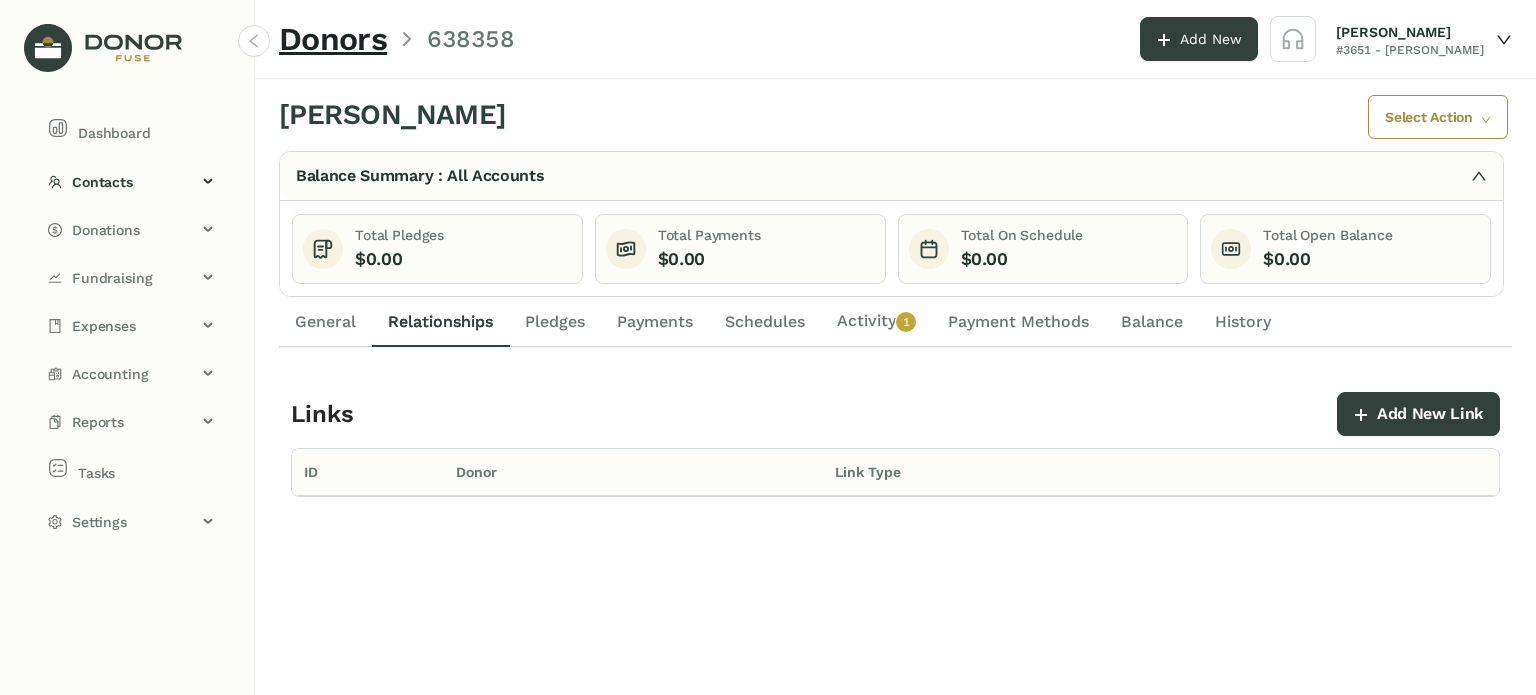 click on "Pledges" 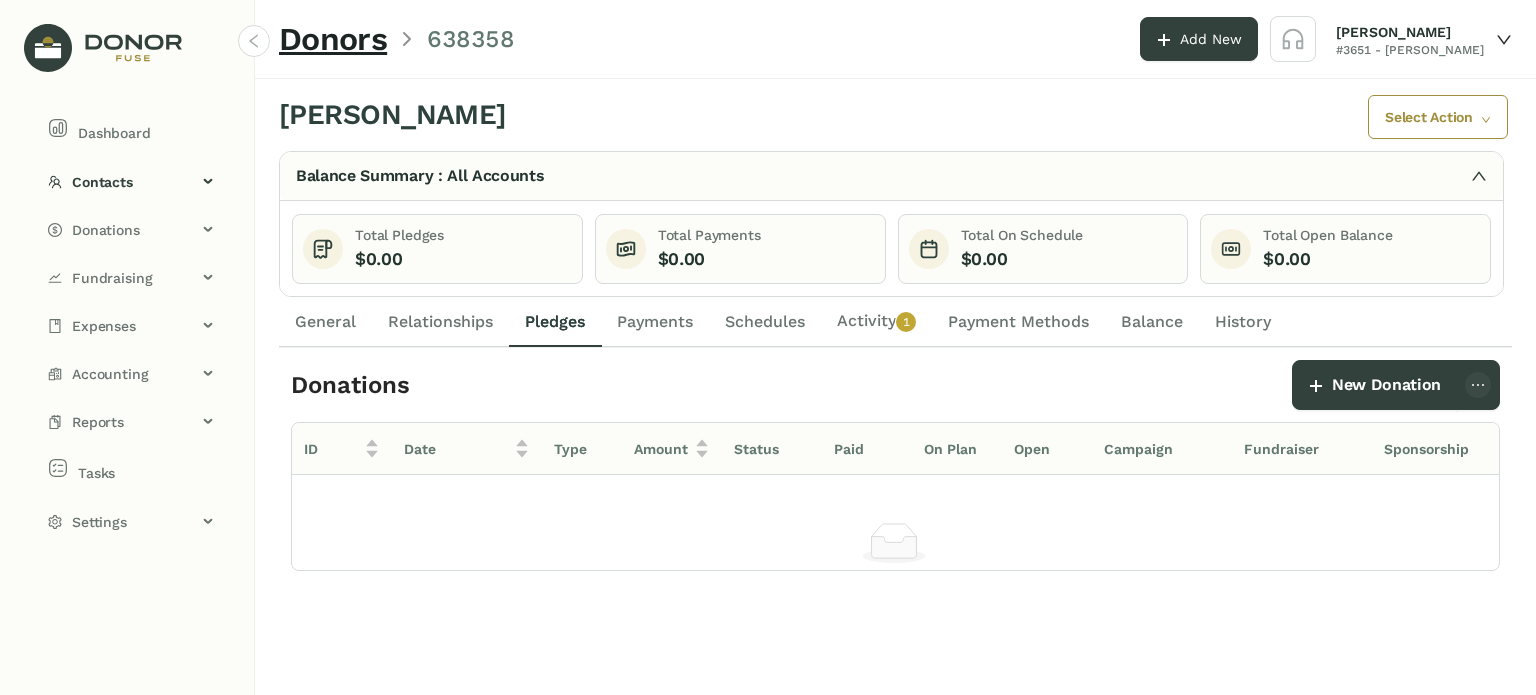 click on "Payments" 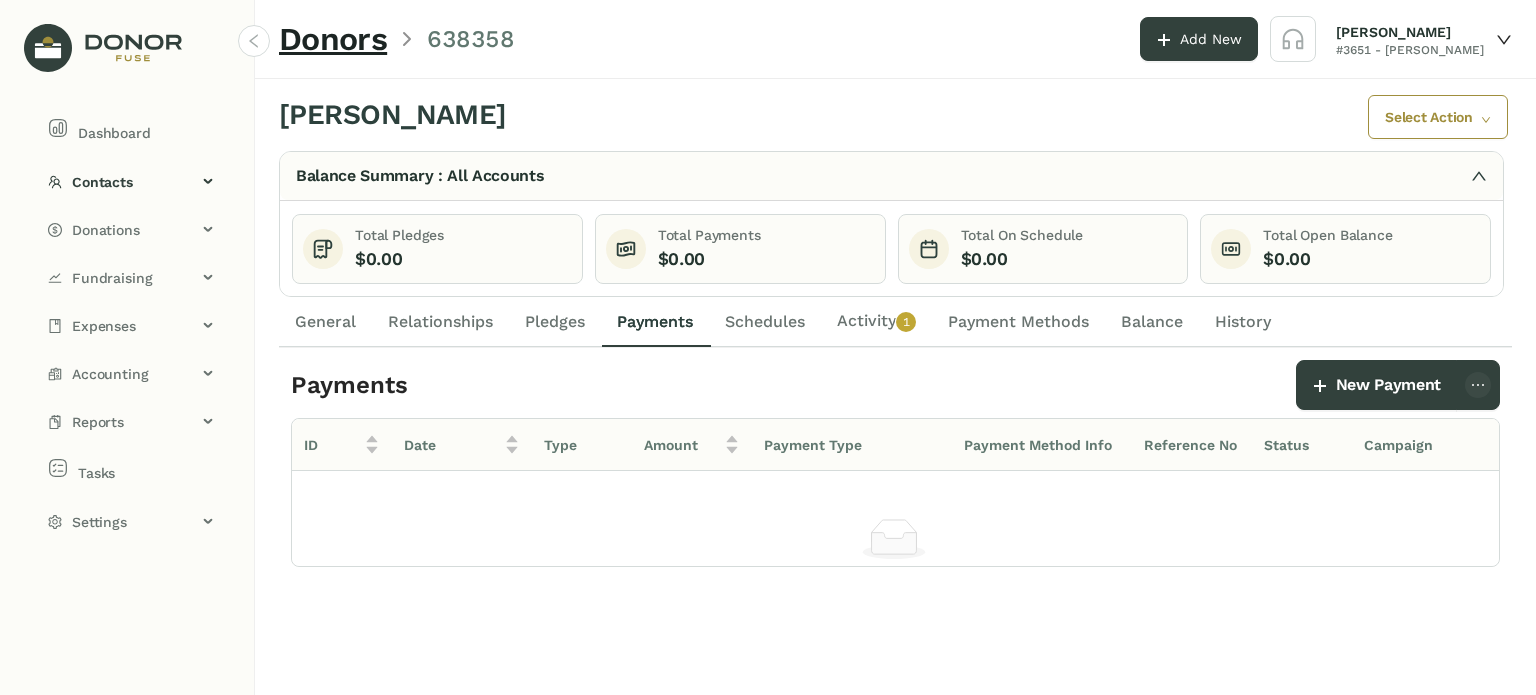 click on "General" 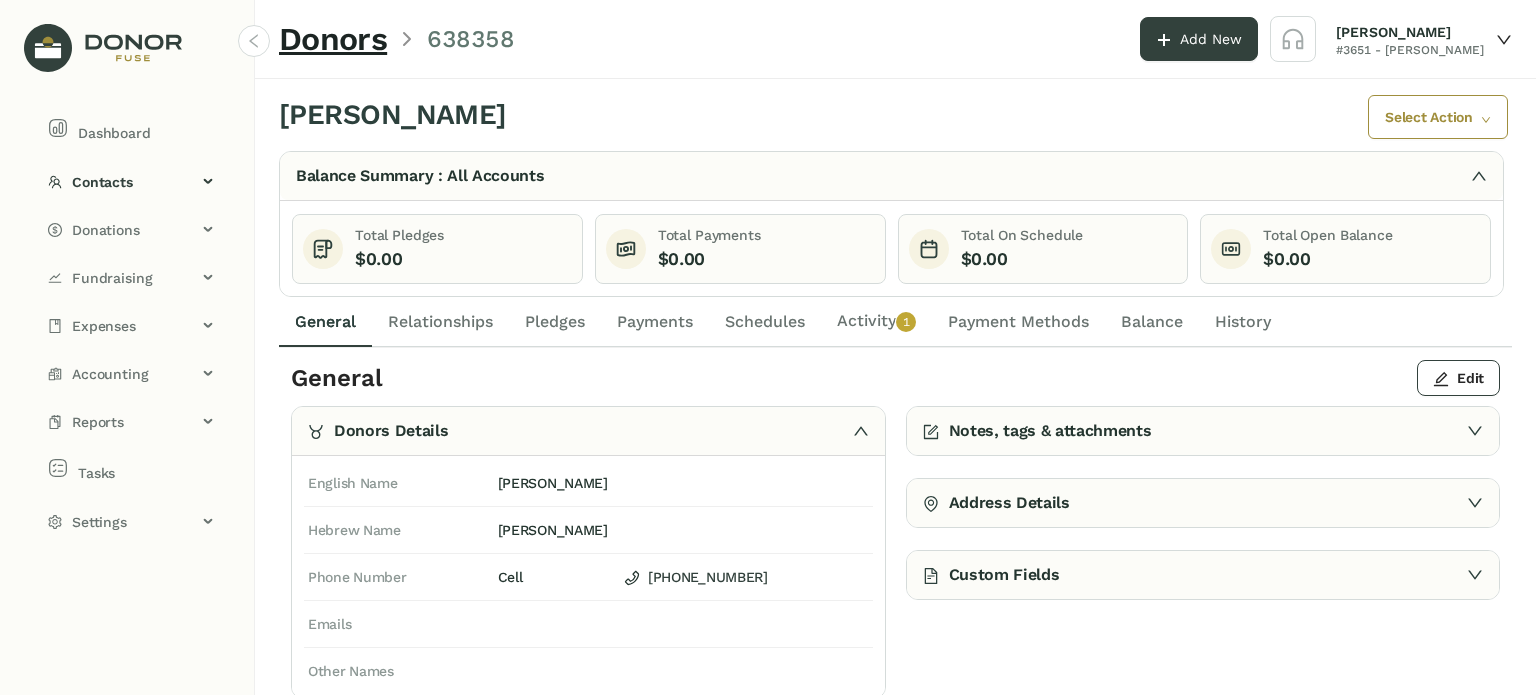 drag, startPoint x: 468, startPoint y: 328, endPoint x: 576, endPoint y: 297, distance: 112.36102 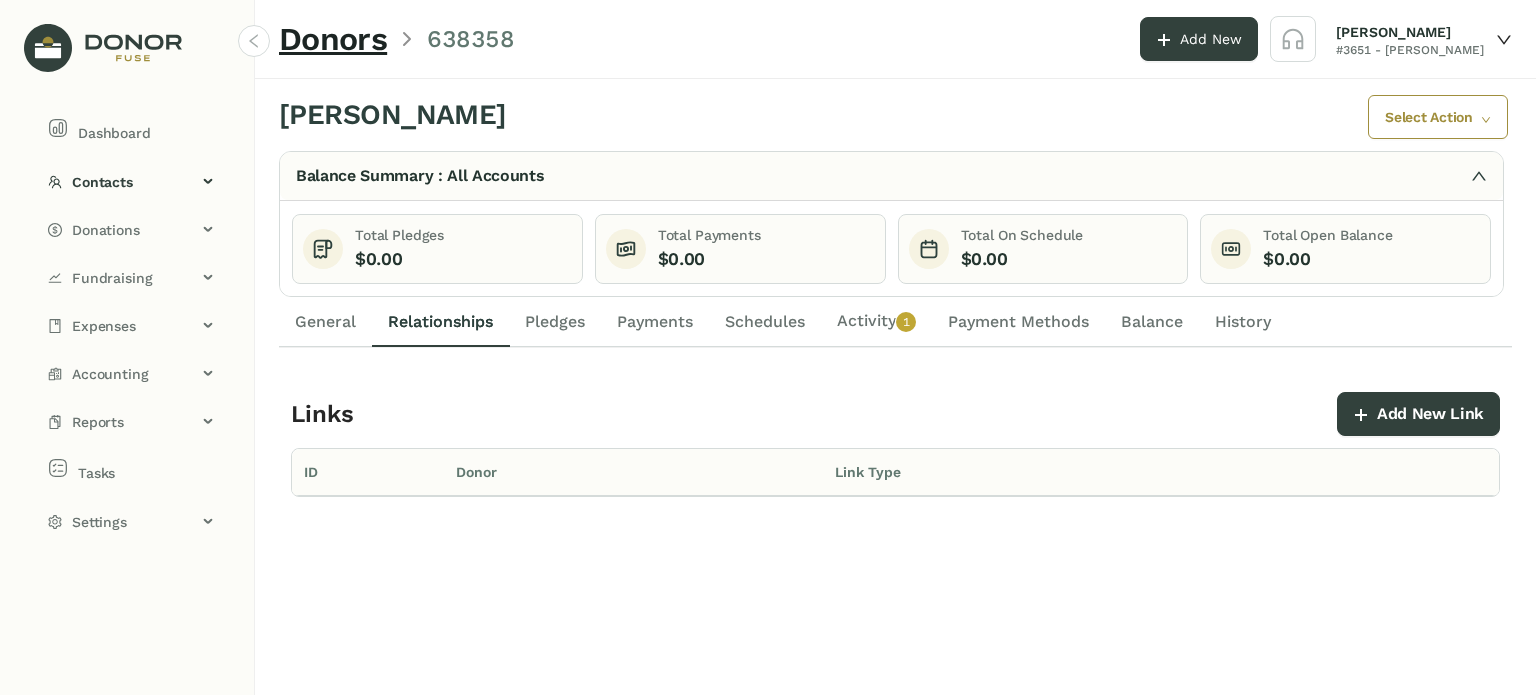 drag, startPoint x: 602, startPoint y: 299, endPoint x: 593, endPoint y: 305, distance: 10.816654 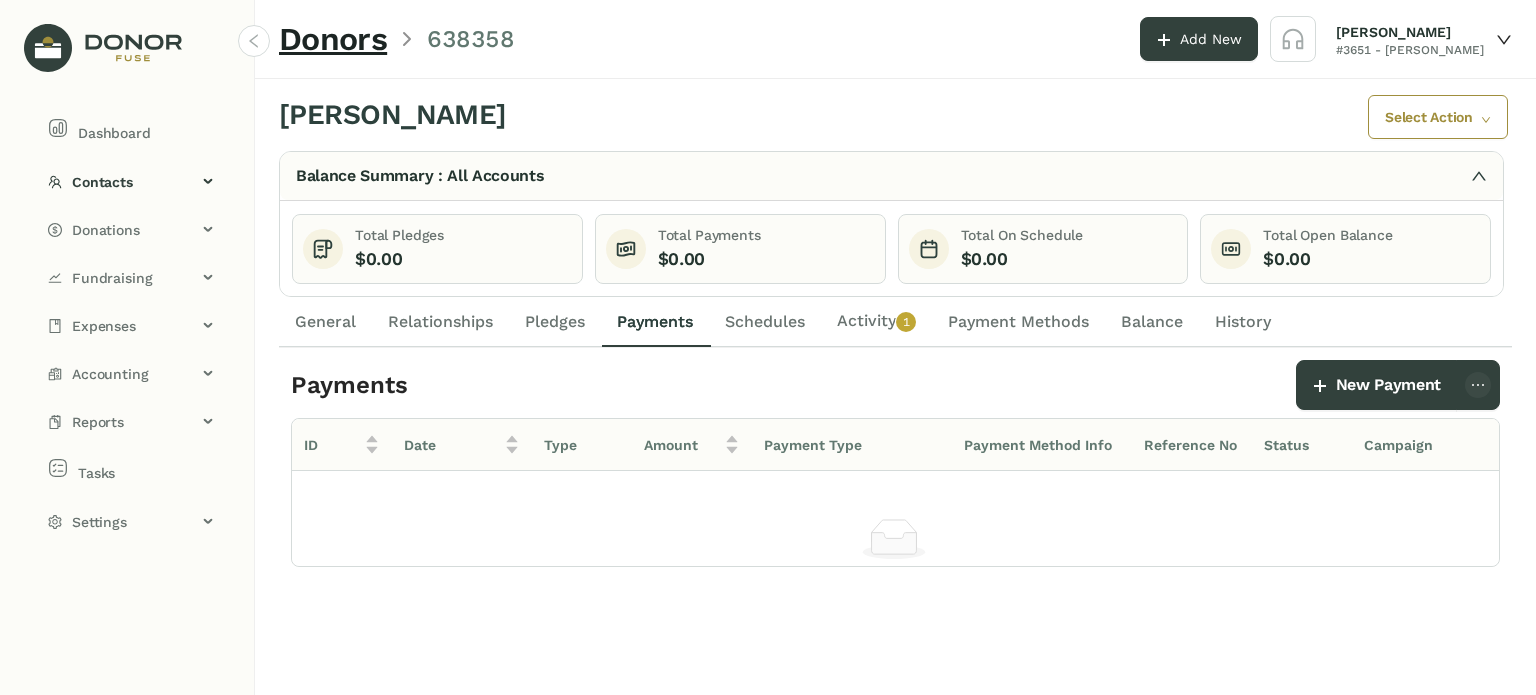 click on "General" 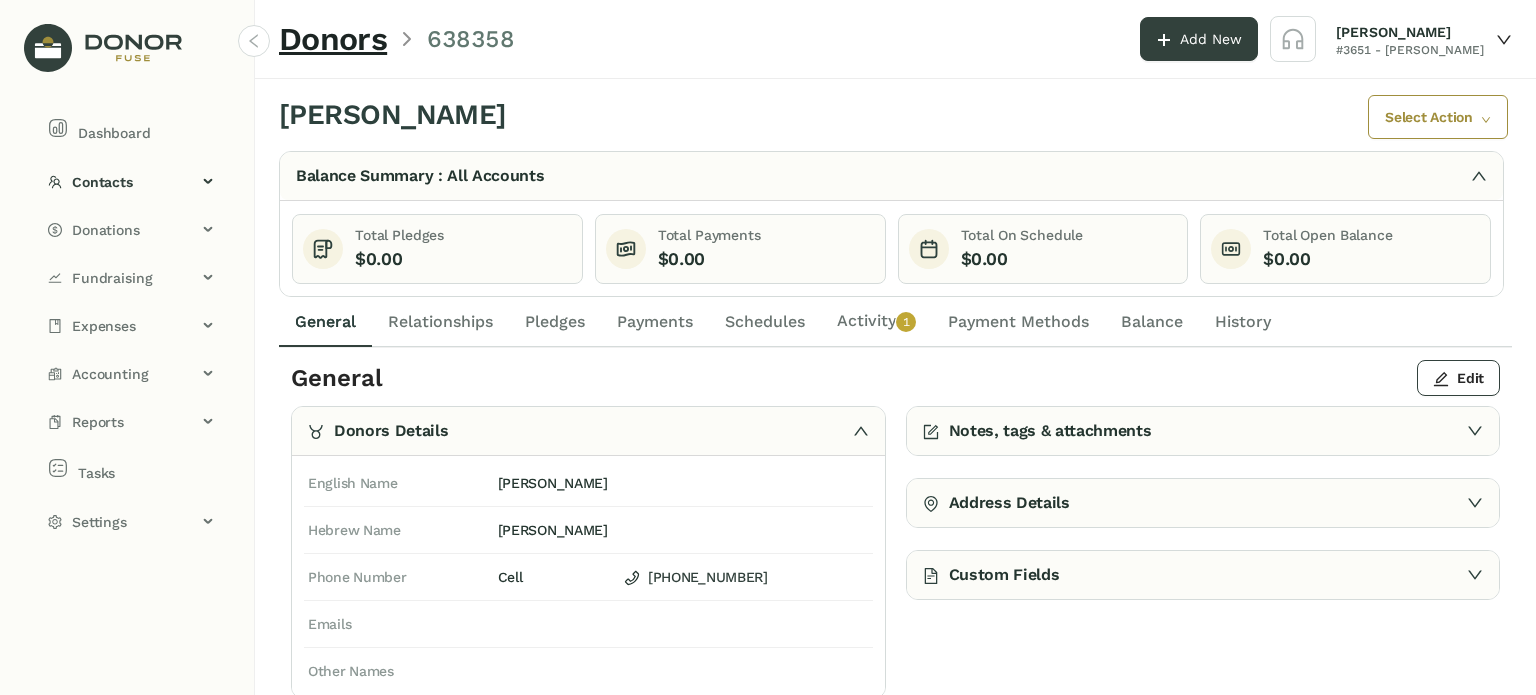 click on "Activity   0   1   2   3   4   5   6   7   8   9" 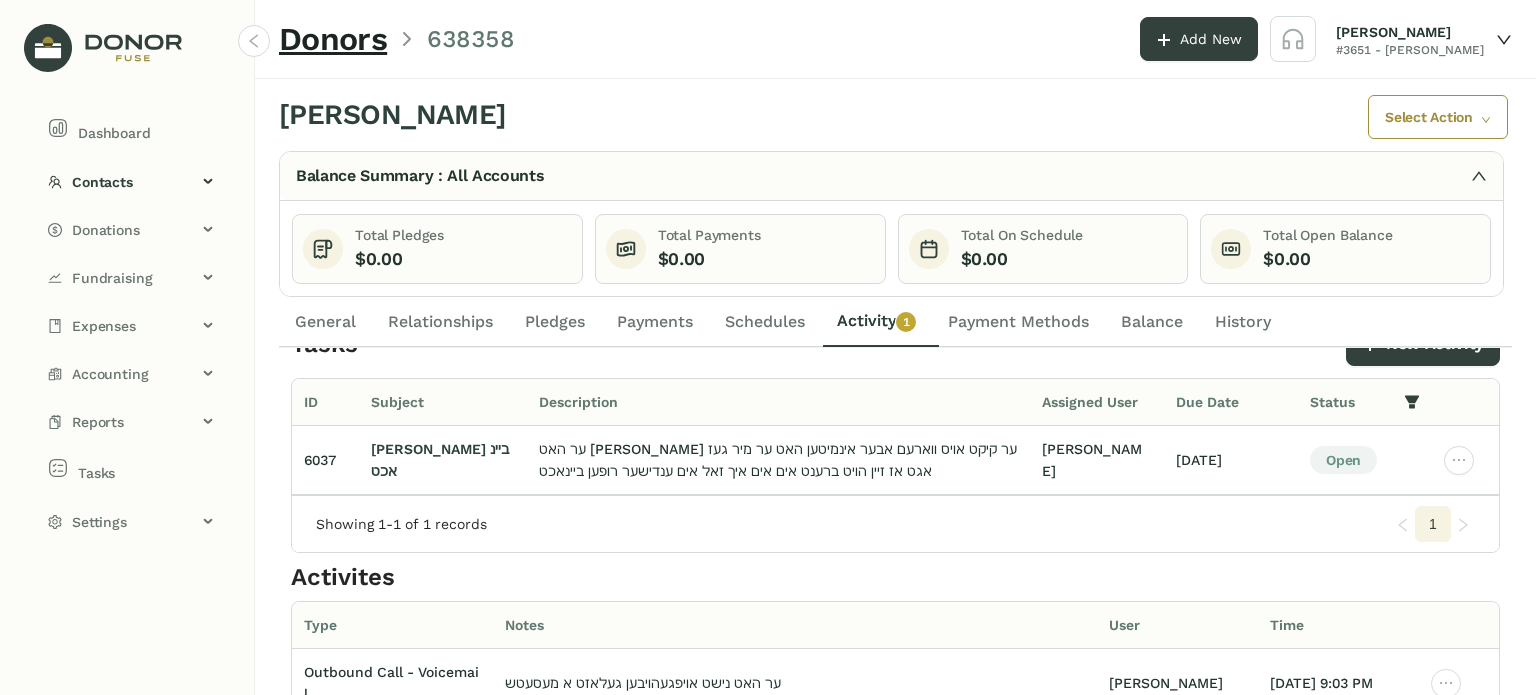 scroll, scrollTop: 0, scrollLeft: 0, axis: both 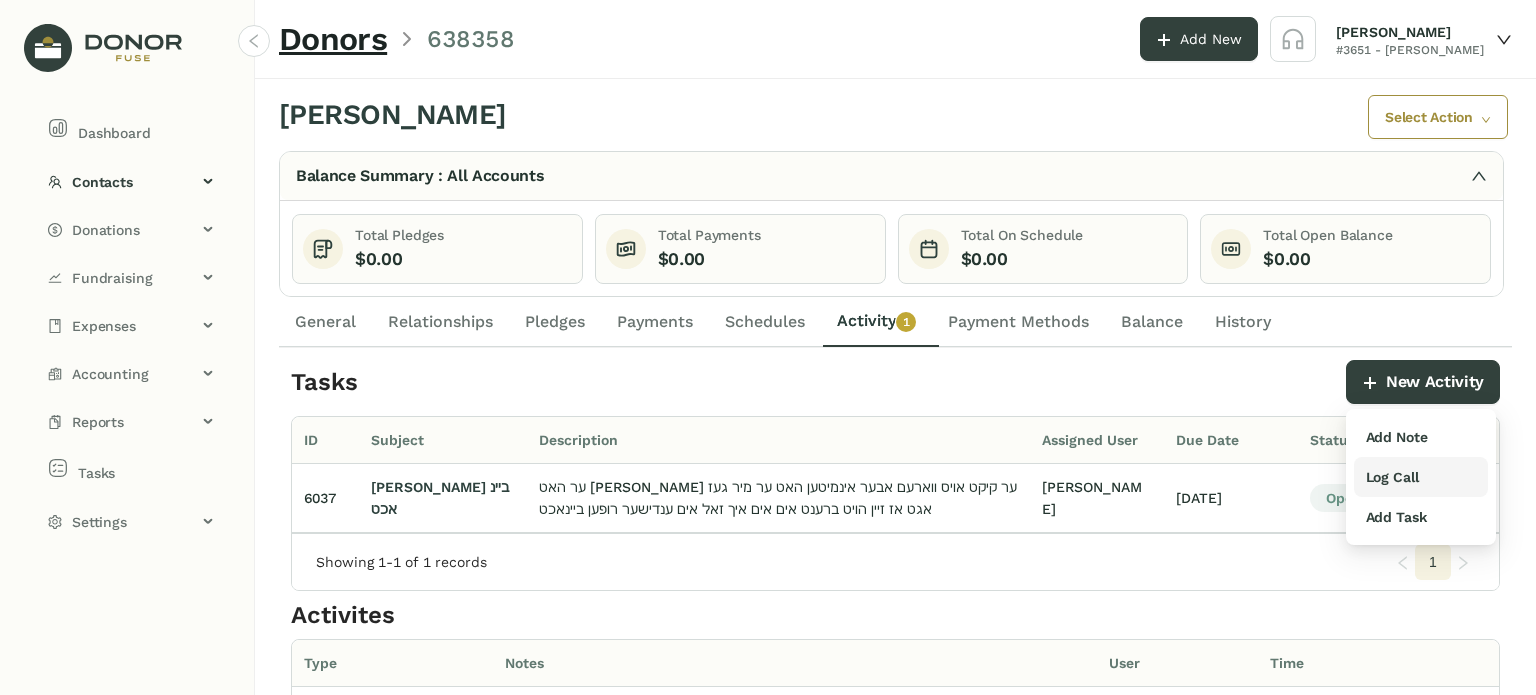 click on "Log Call" at bounding box center (1421, 477) 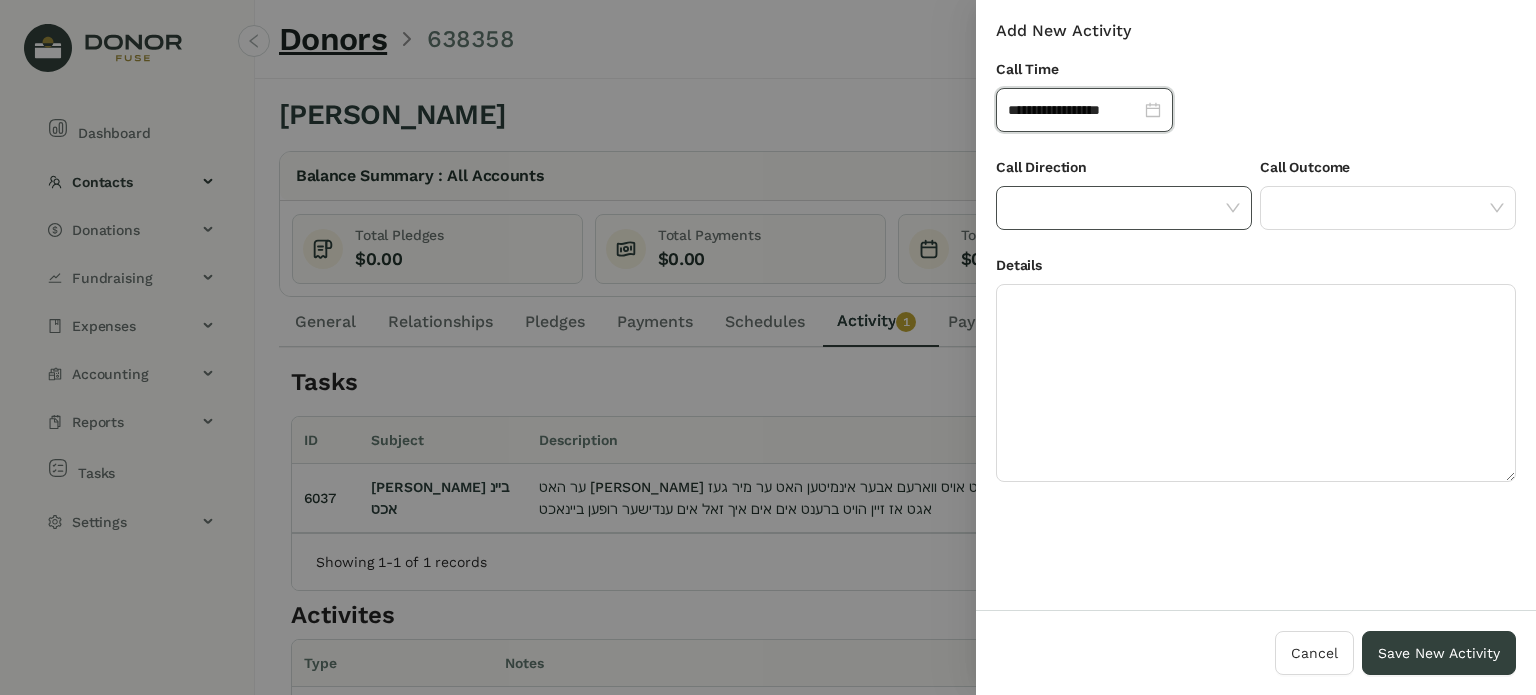 click 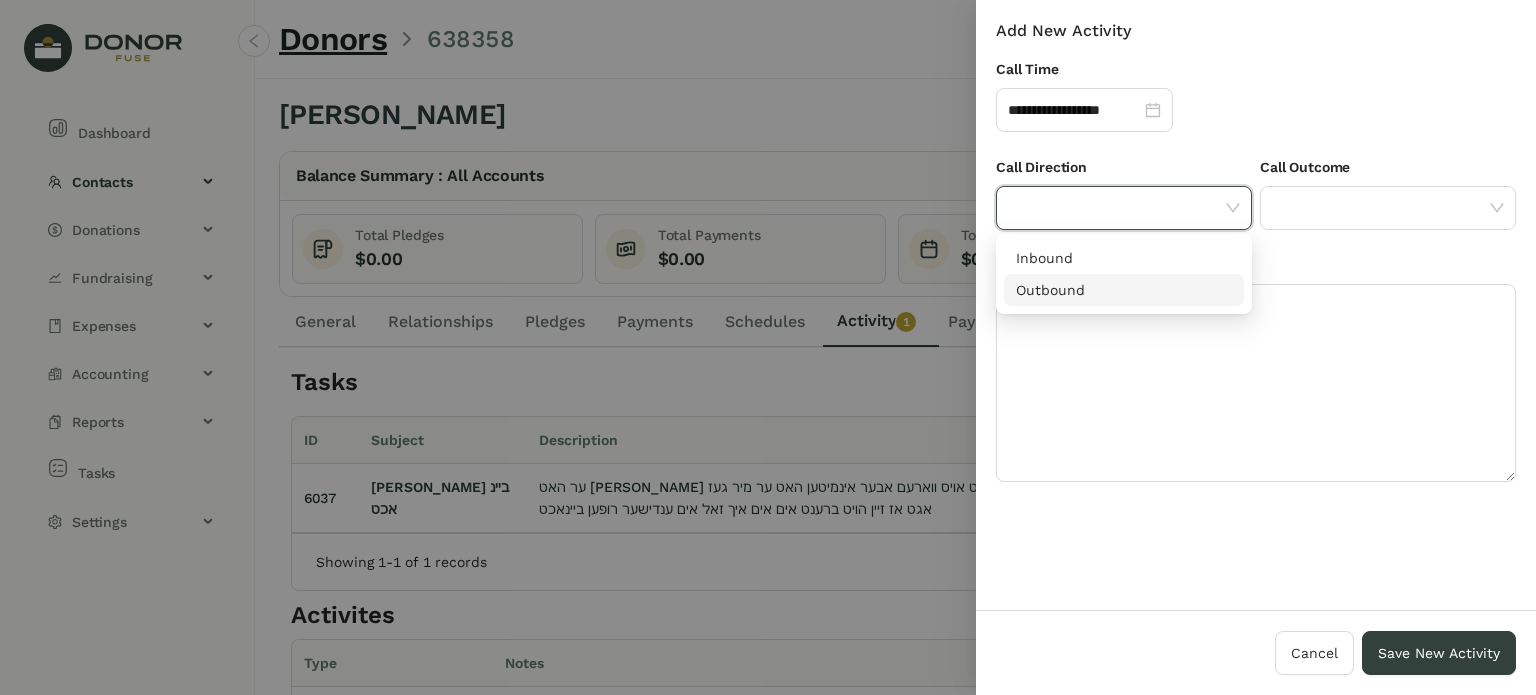 click on "Outbound" at bounding box center [1124, 290] 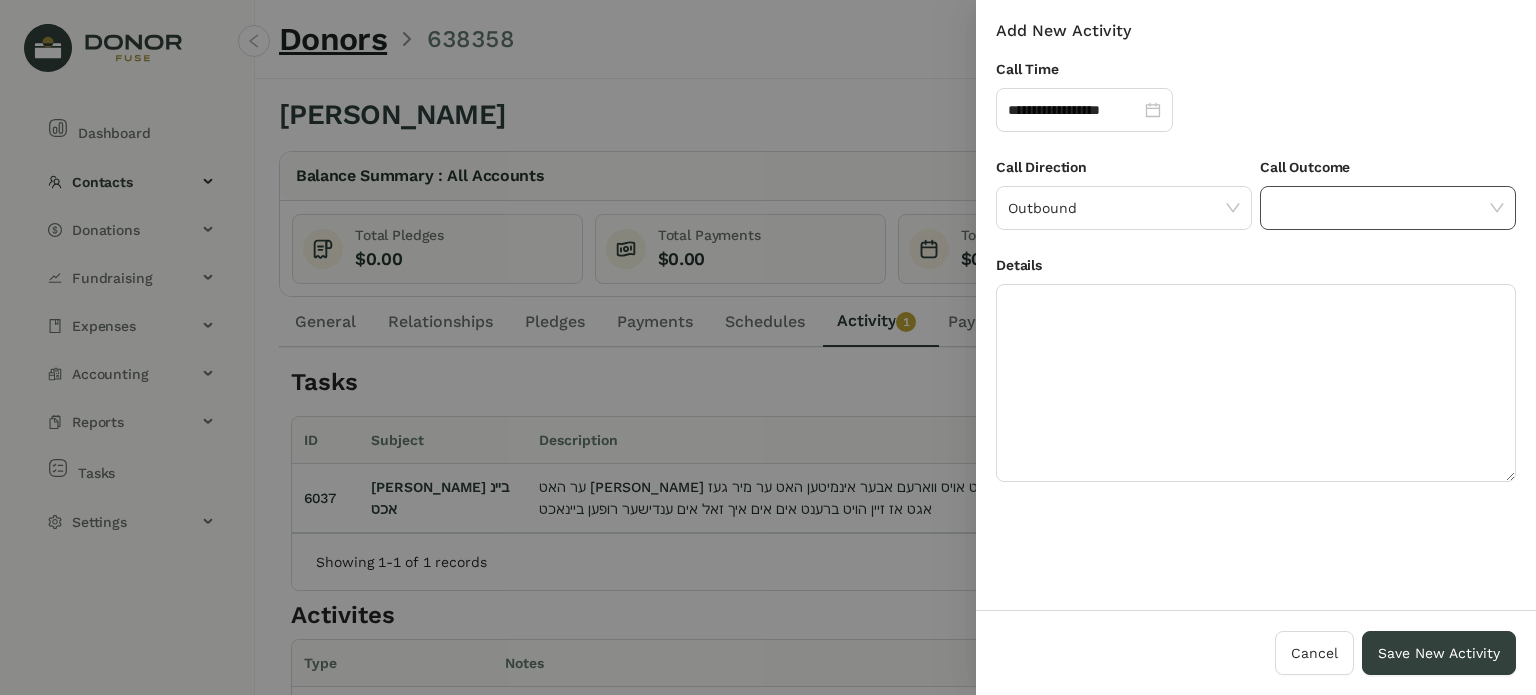 click 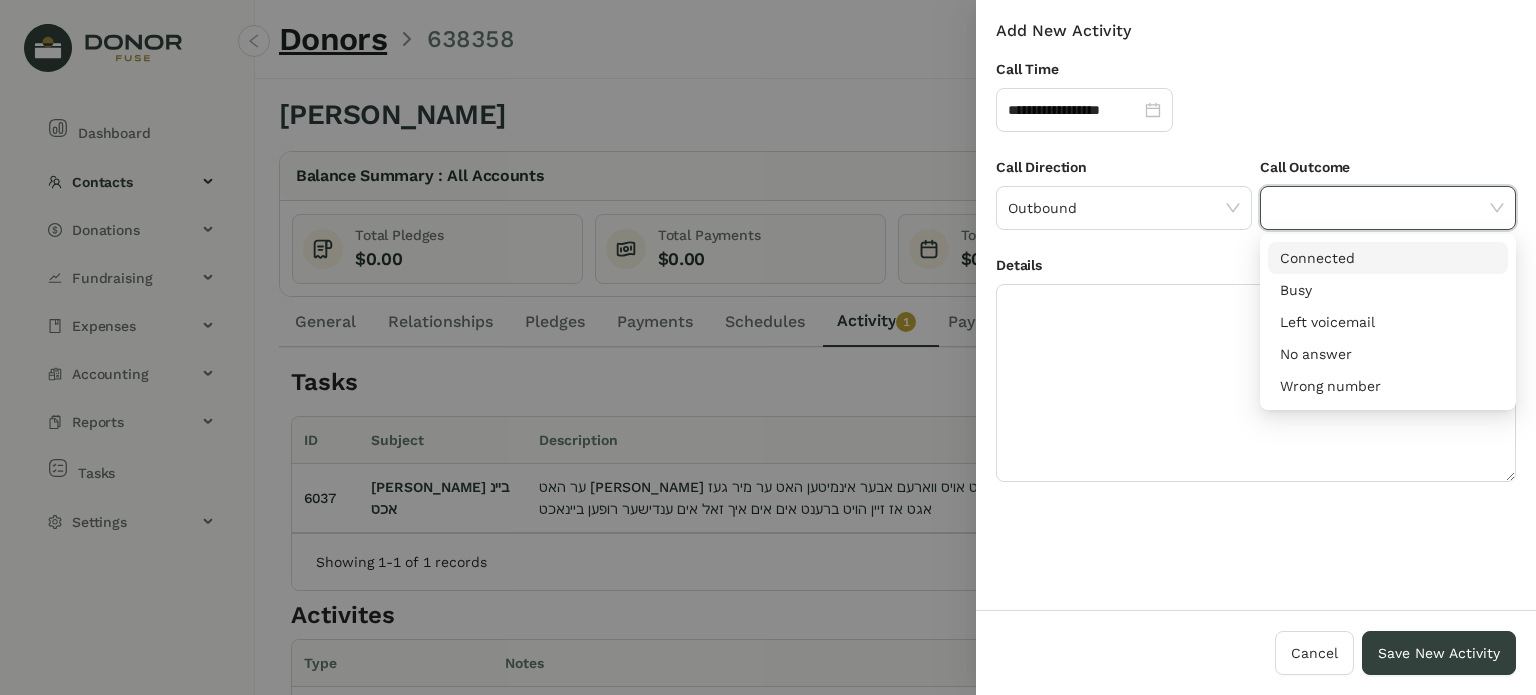 click on "Connected" at bounding box center (1388, 258) 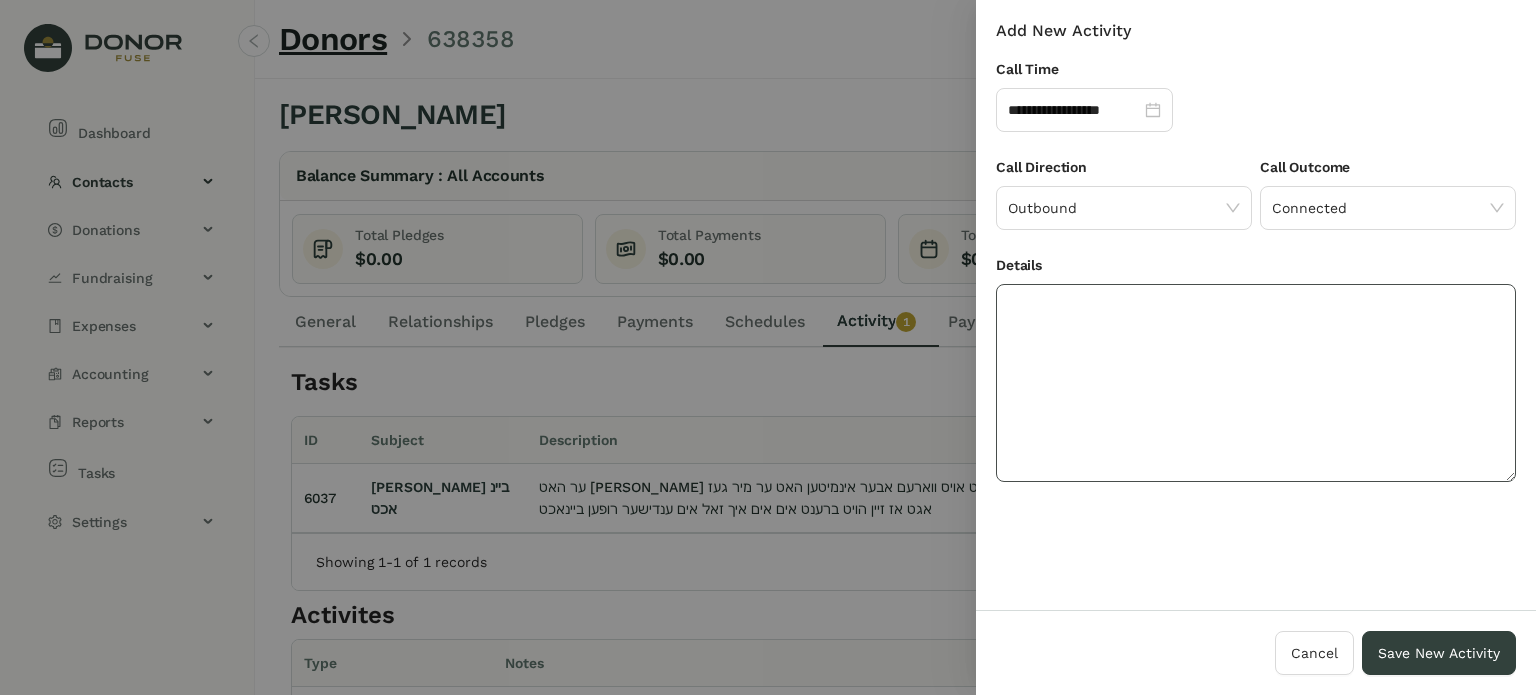 click 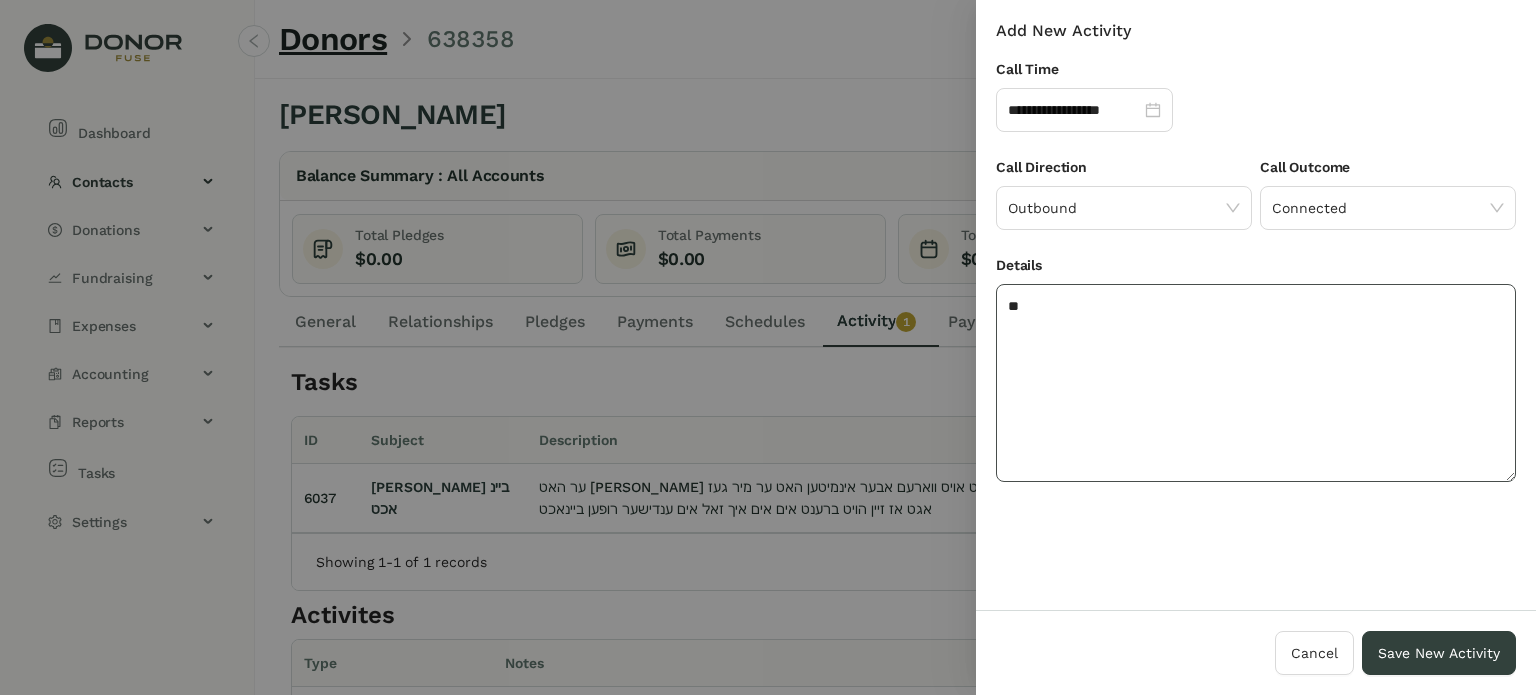 type on "*" 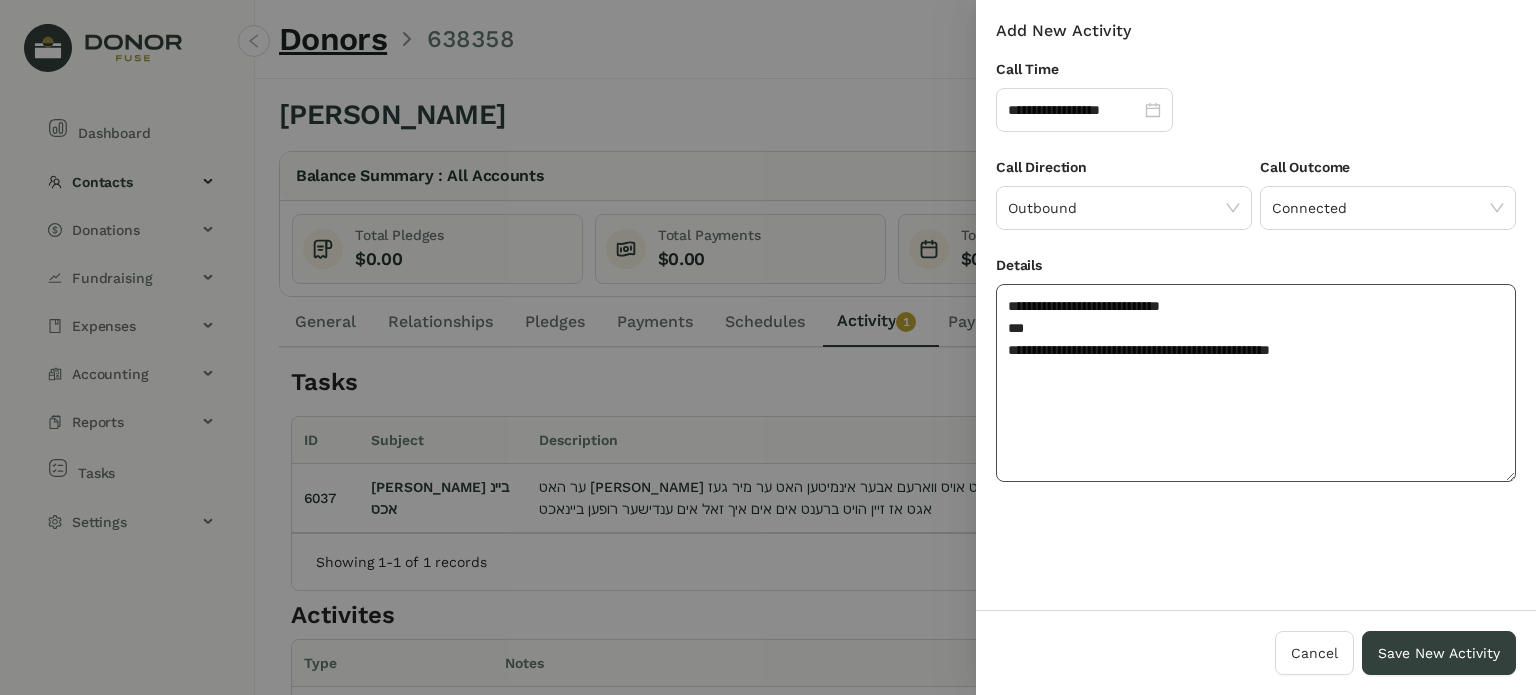 click on "**********" 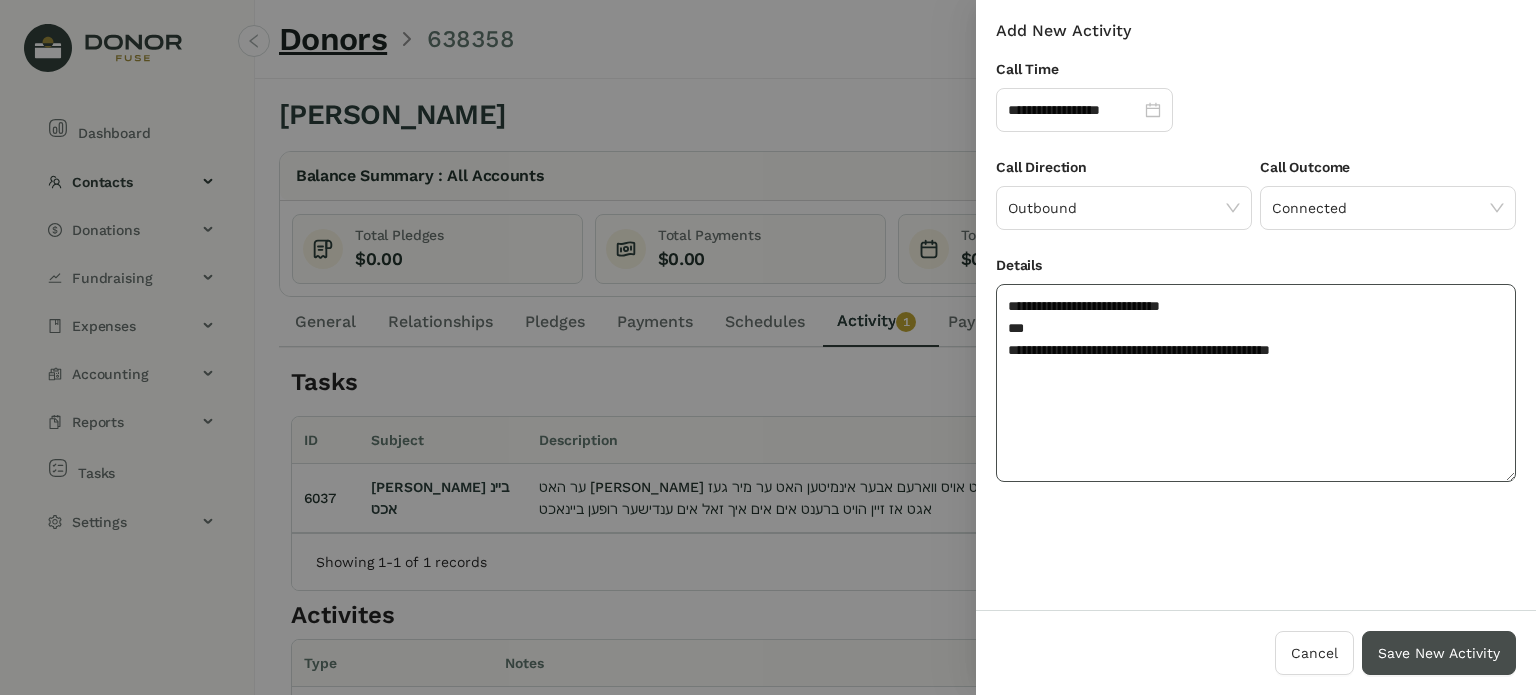 type on "**********" 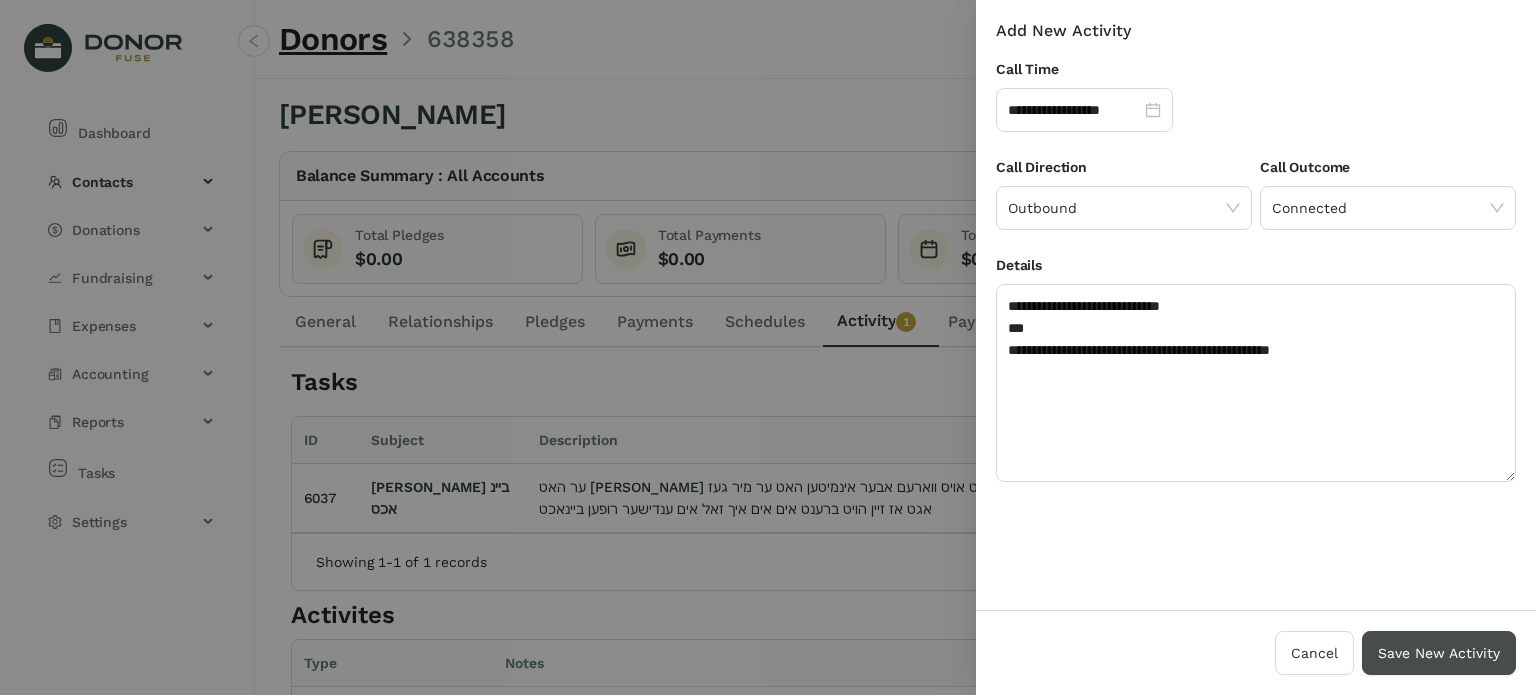 drag, startPoint x: 1432, startPoint y: 648, endPoint x: 1424, endPoint y: 634, distance: 16.124516 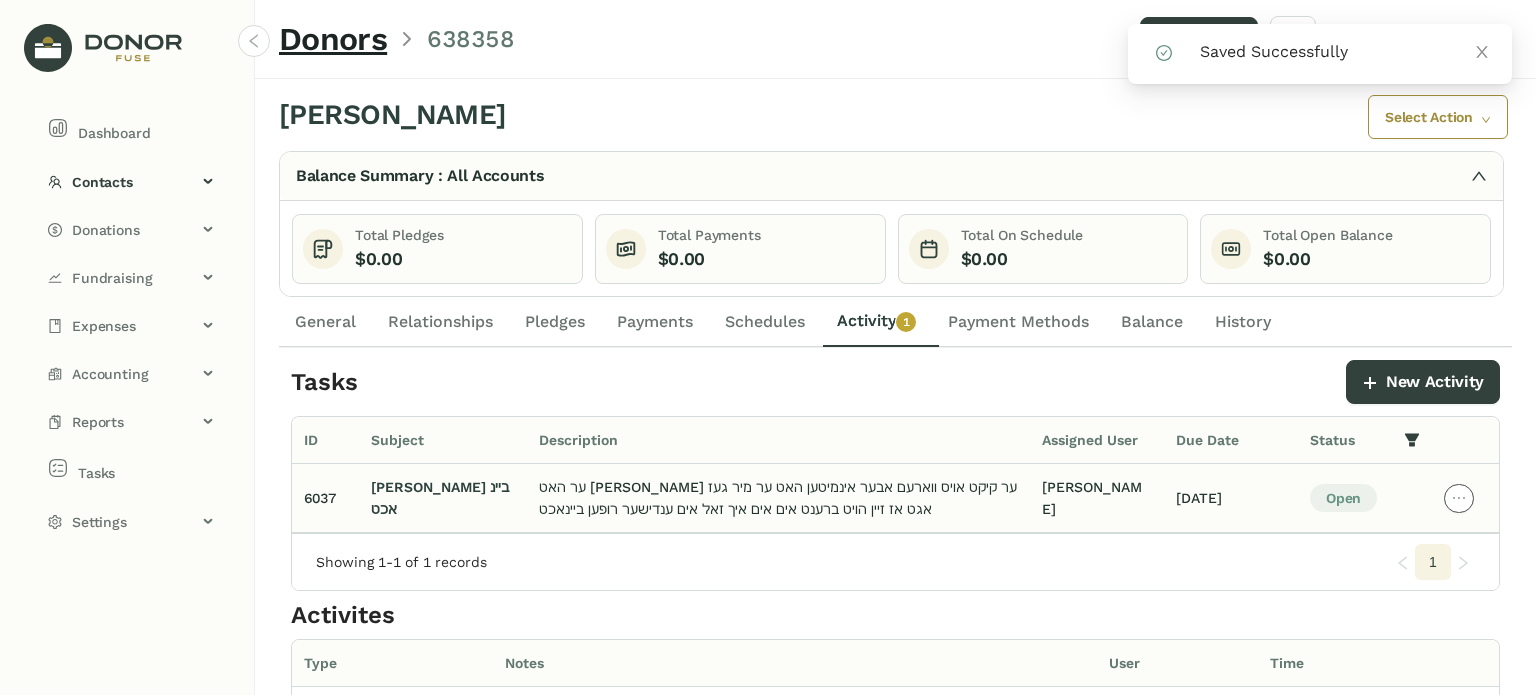 click 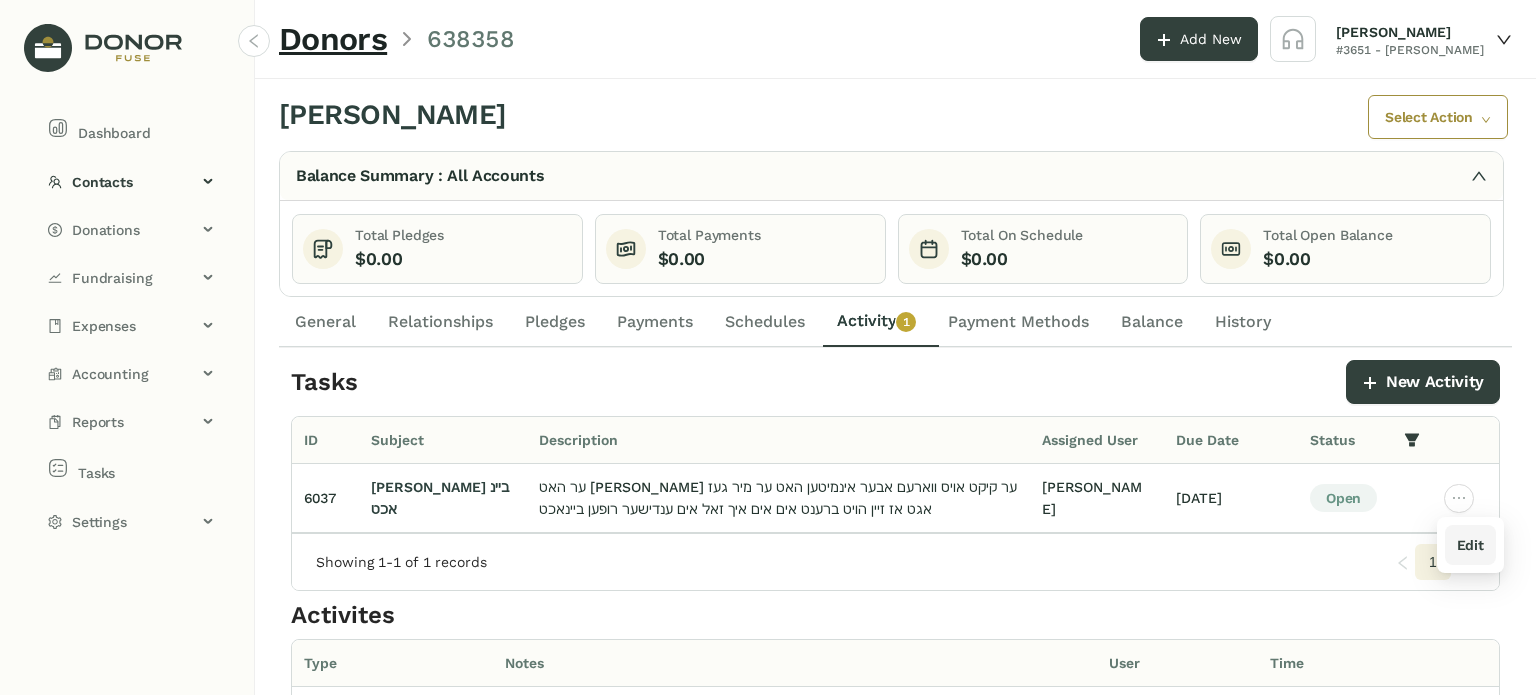 click on "Edit" at bounding box center [1470, 545] 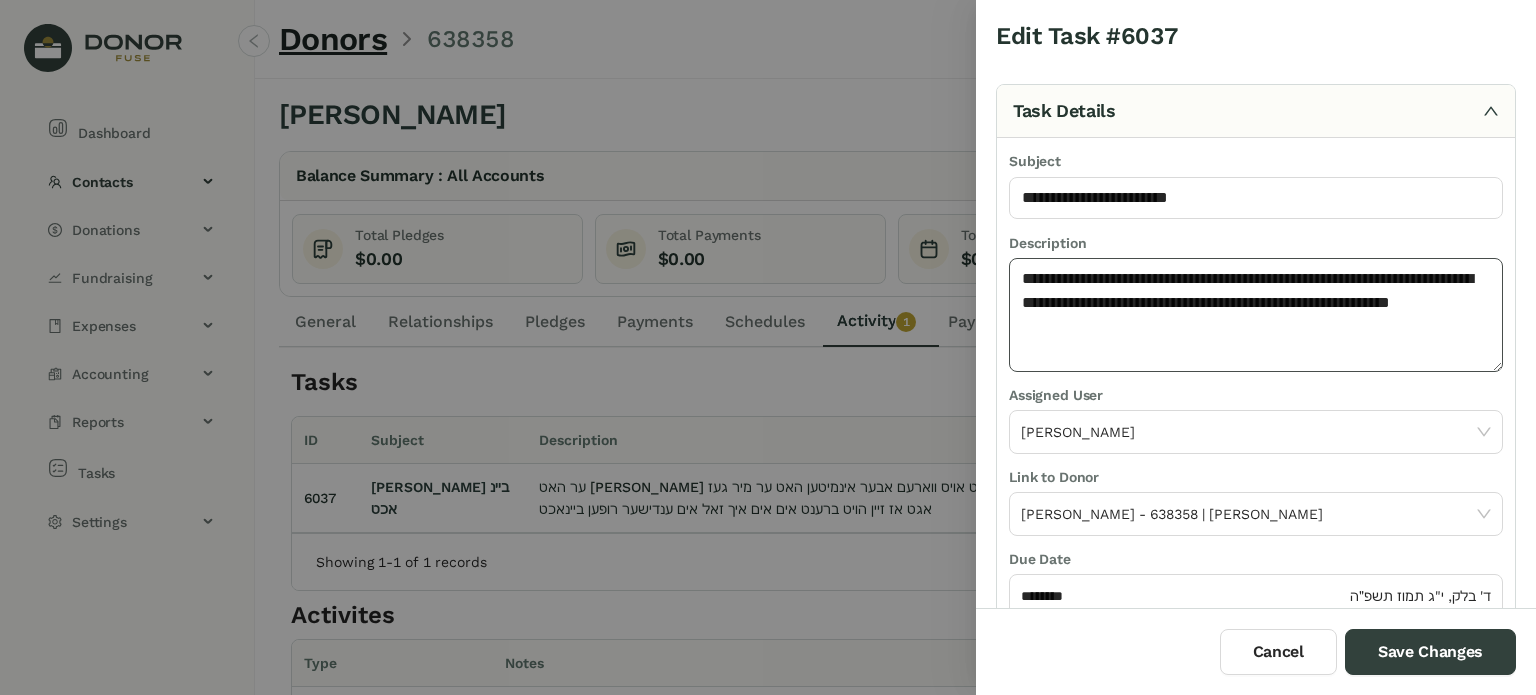 click on "**********" 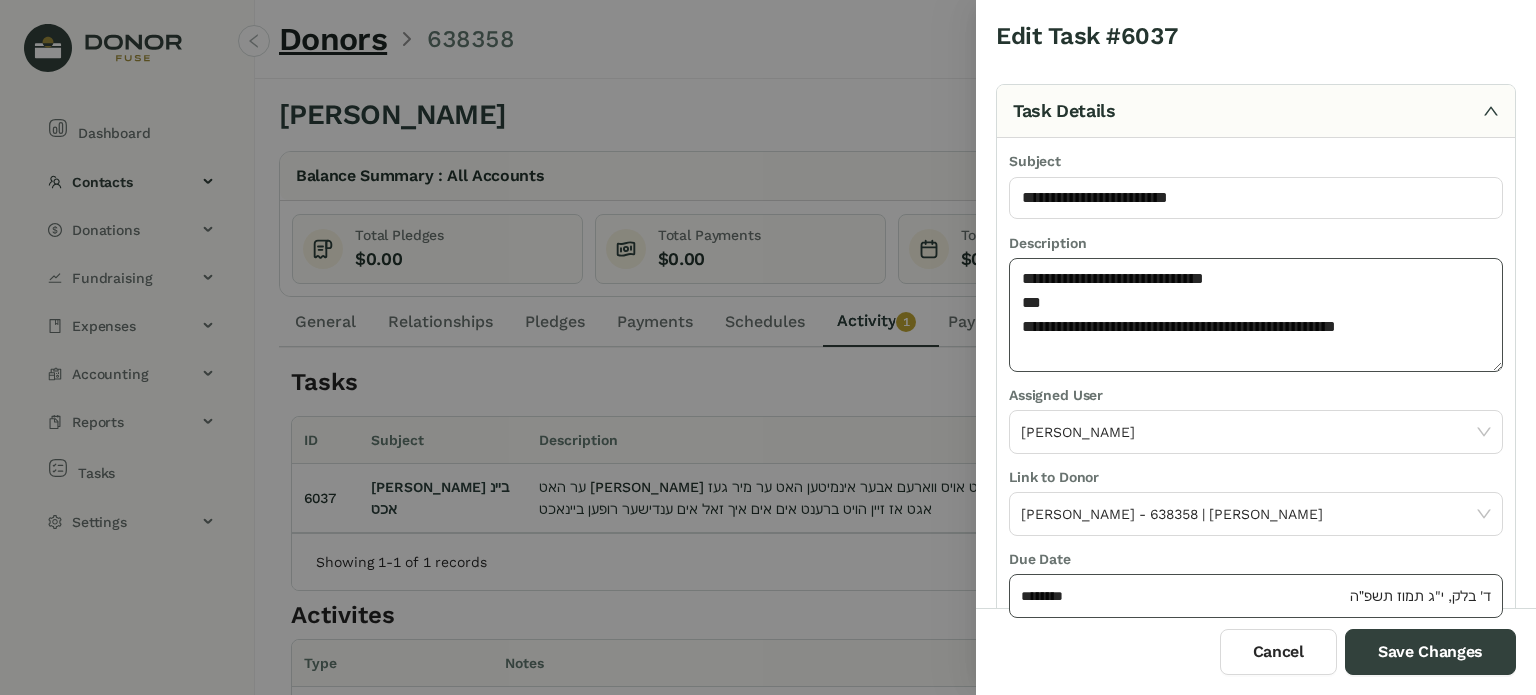 type on "**********" 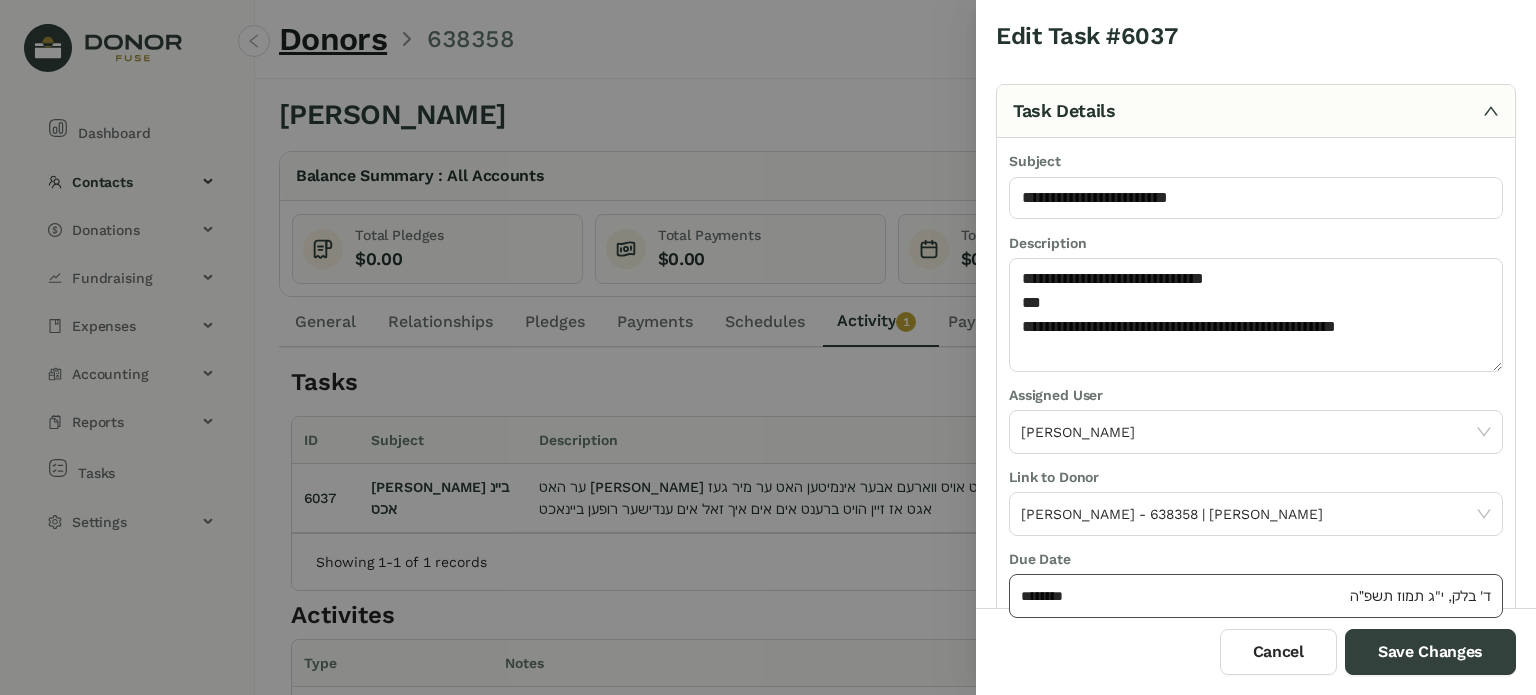 click on "********" 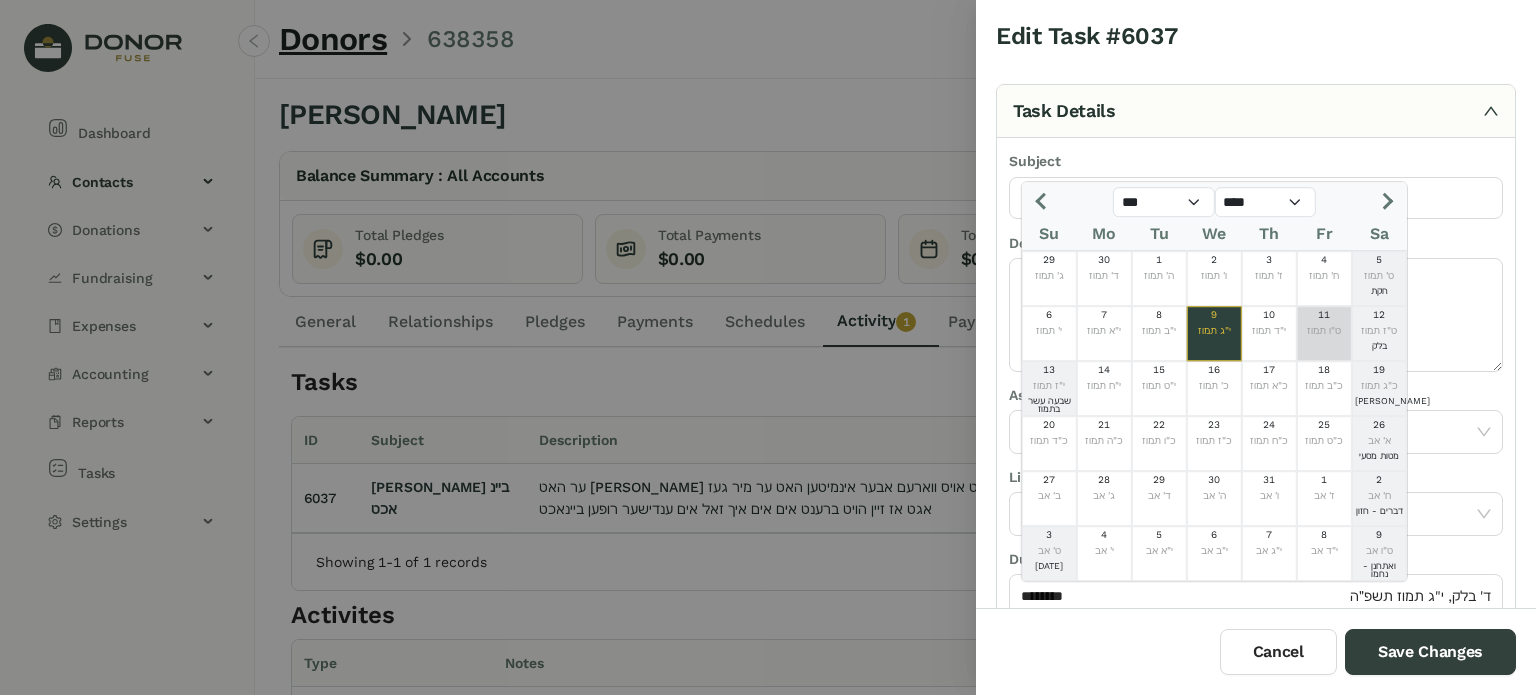click on "11" 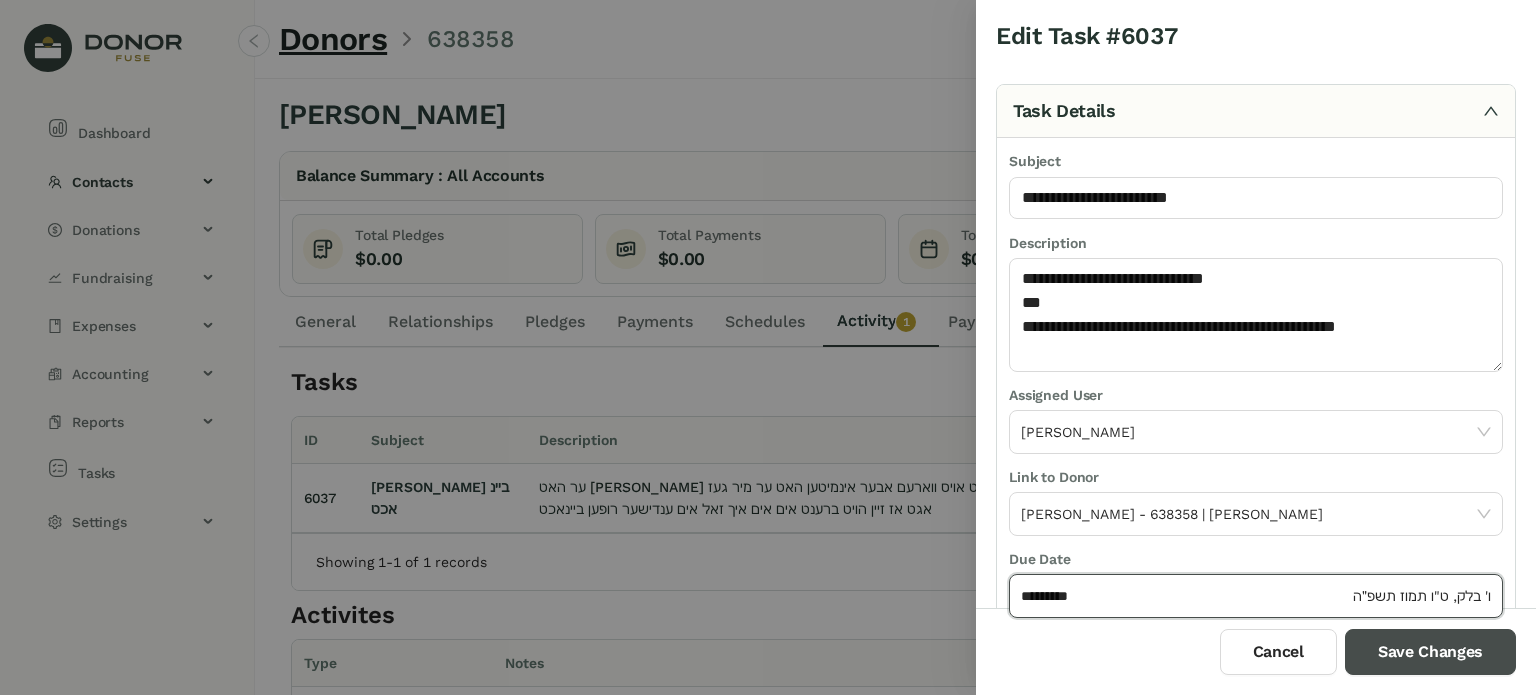 click on "Save Changes" at bounding box center (1430, 652) 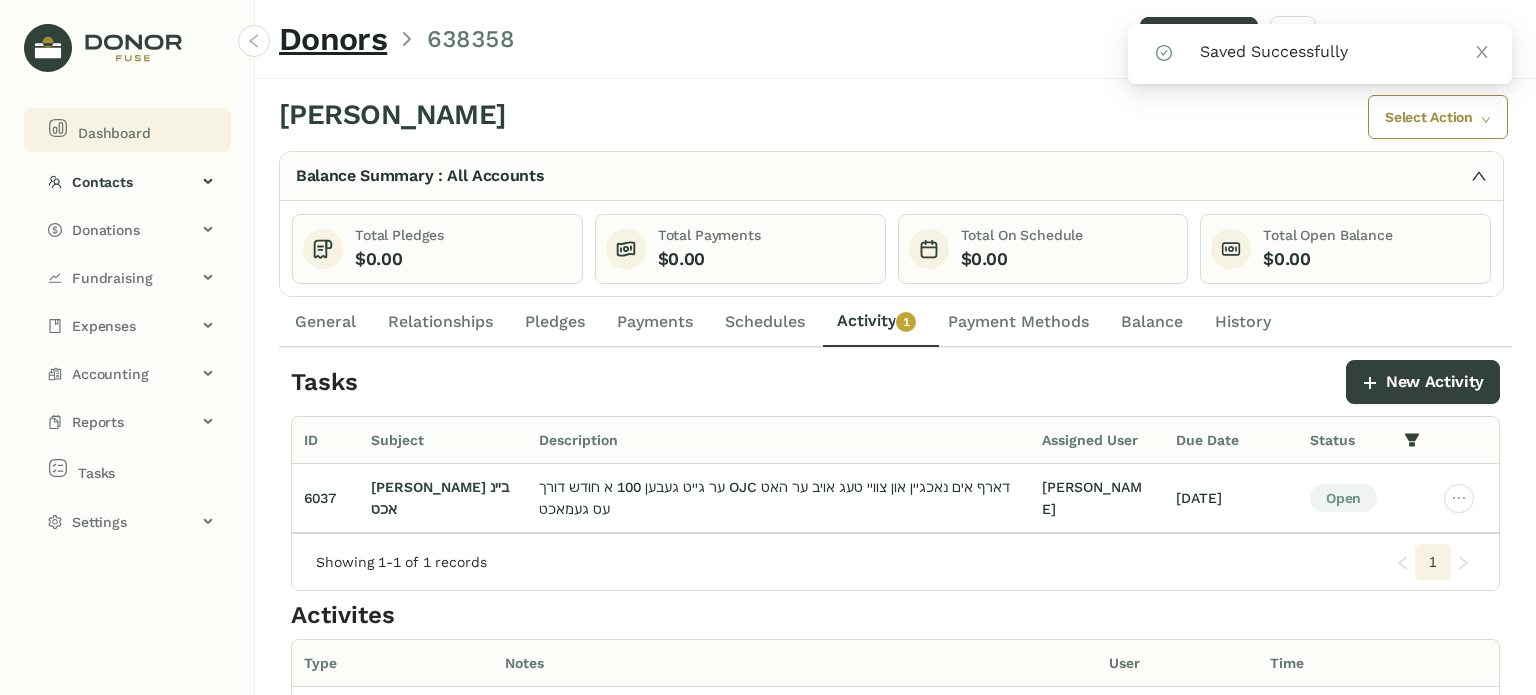 click on "Dashboard" 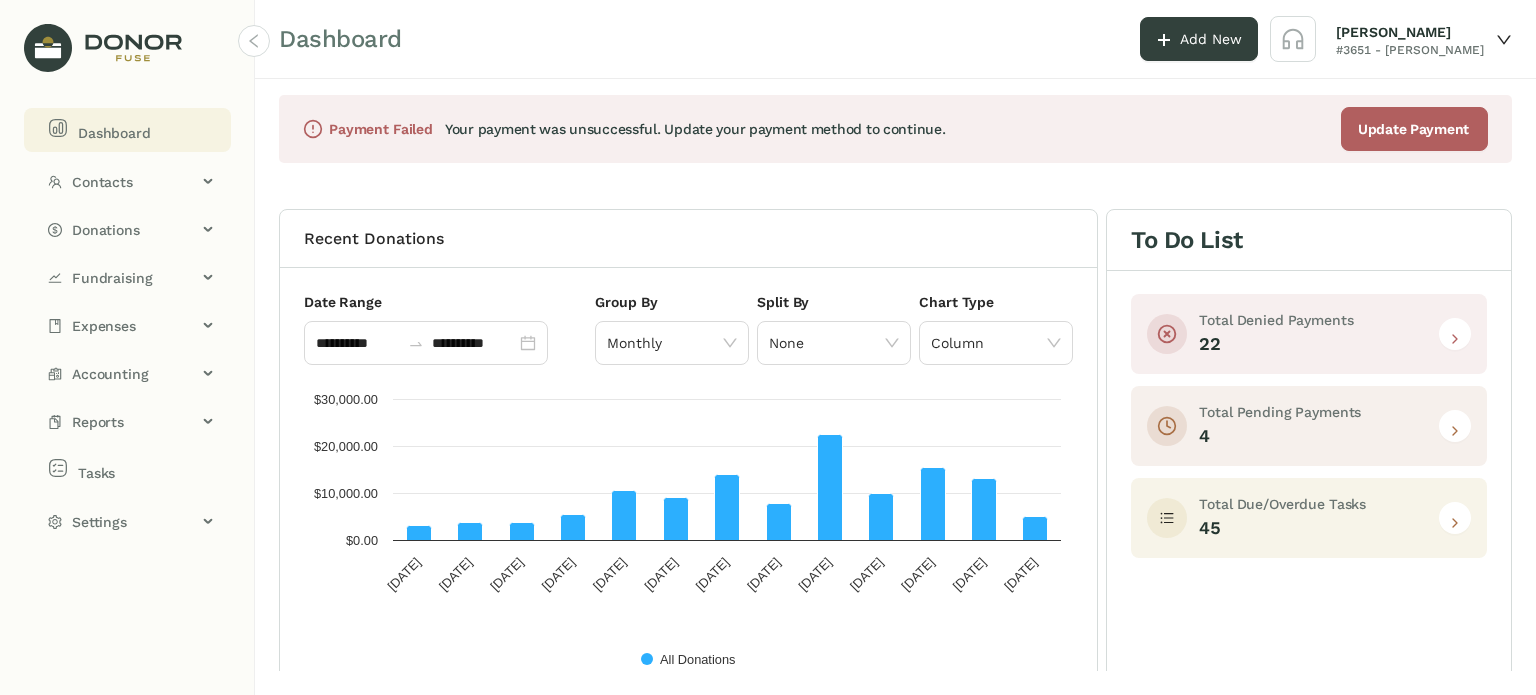 drag, startPoint x: 1180, startPoint y: 80, endPoint x: 1163, endPoint y: 82, distance: 17.117243 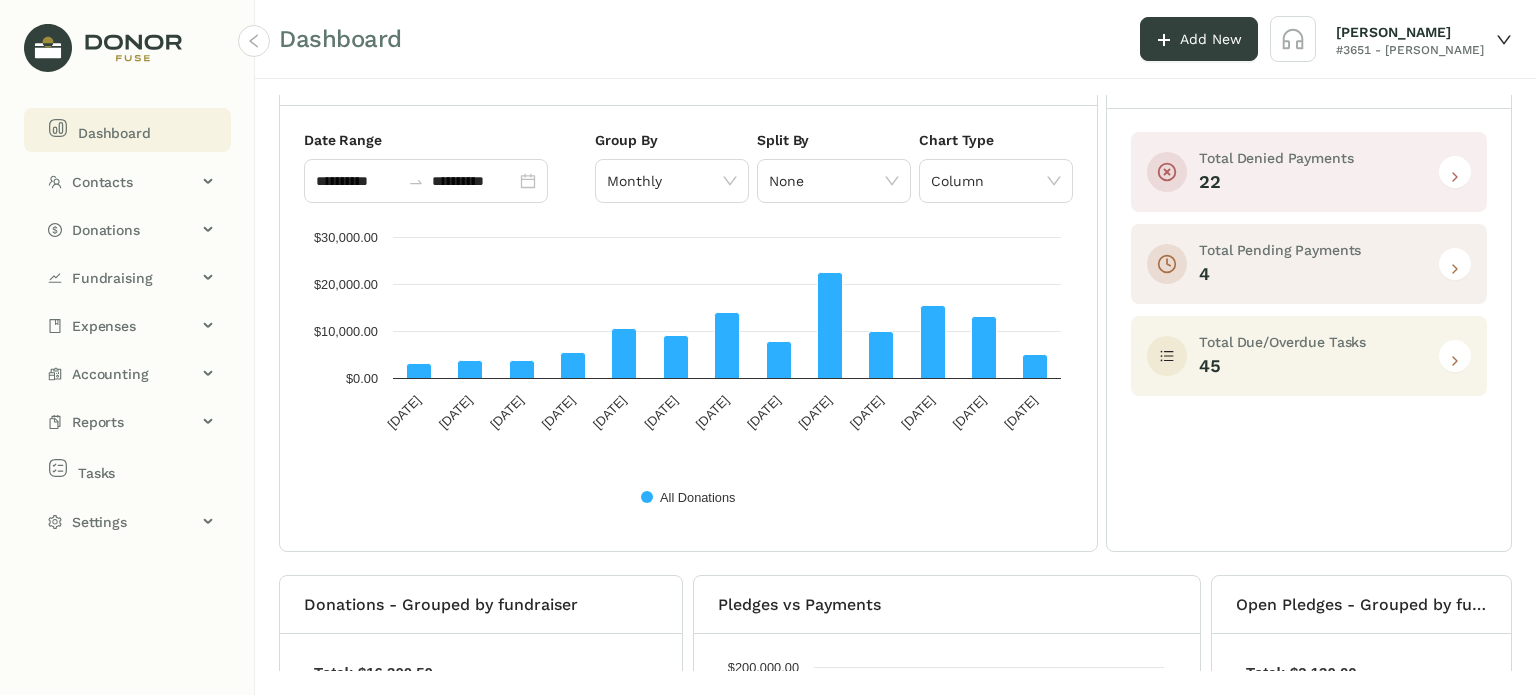 scroll, scrollTop: 0, scrollLeft: 0, axis: both 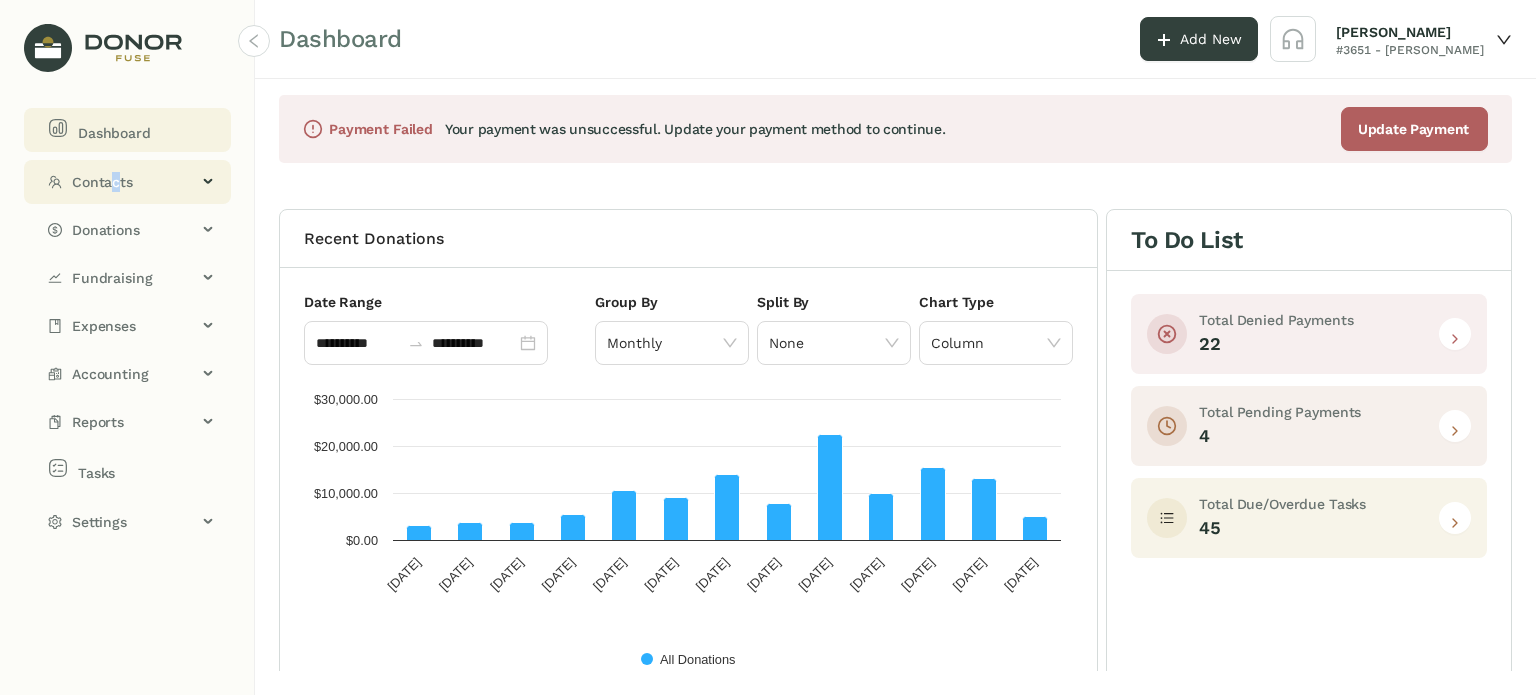 click on "Contacts" 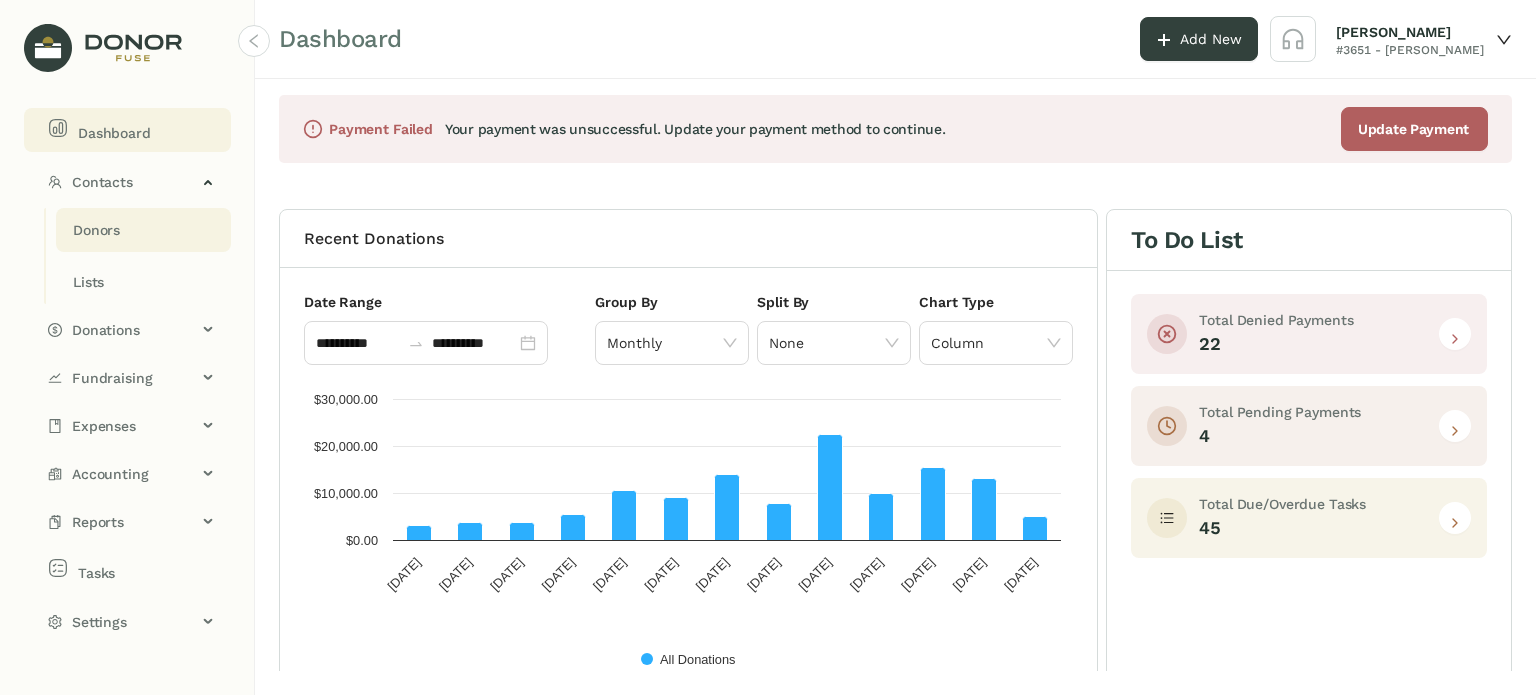 click on "Donors" 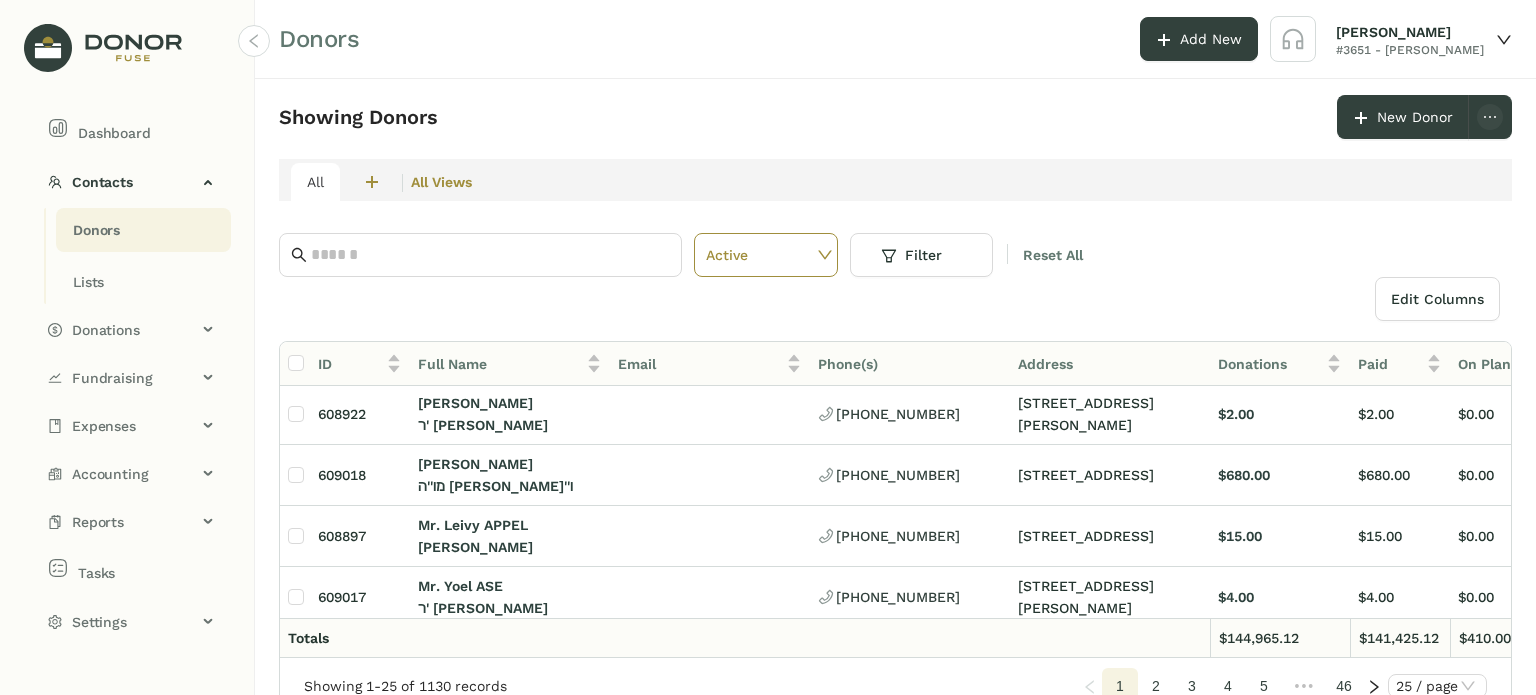scroll, scrollTop: 0, scrollLeft: 0, axis: both 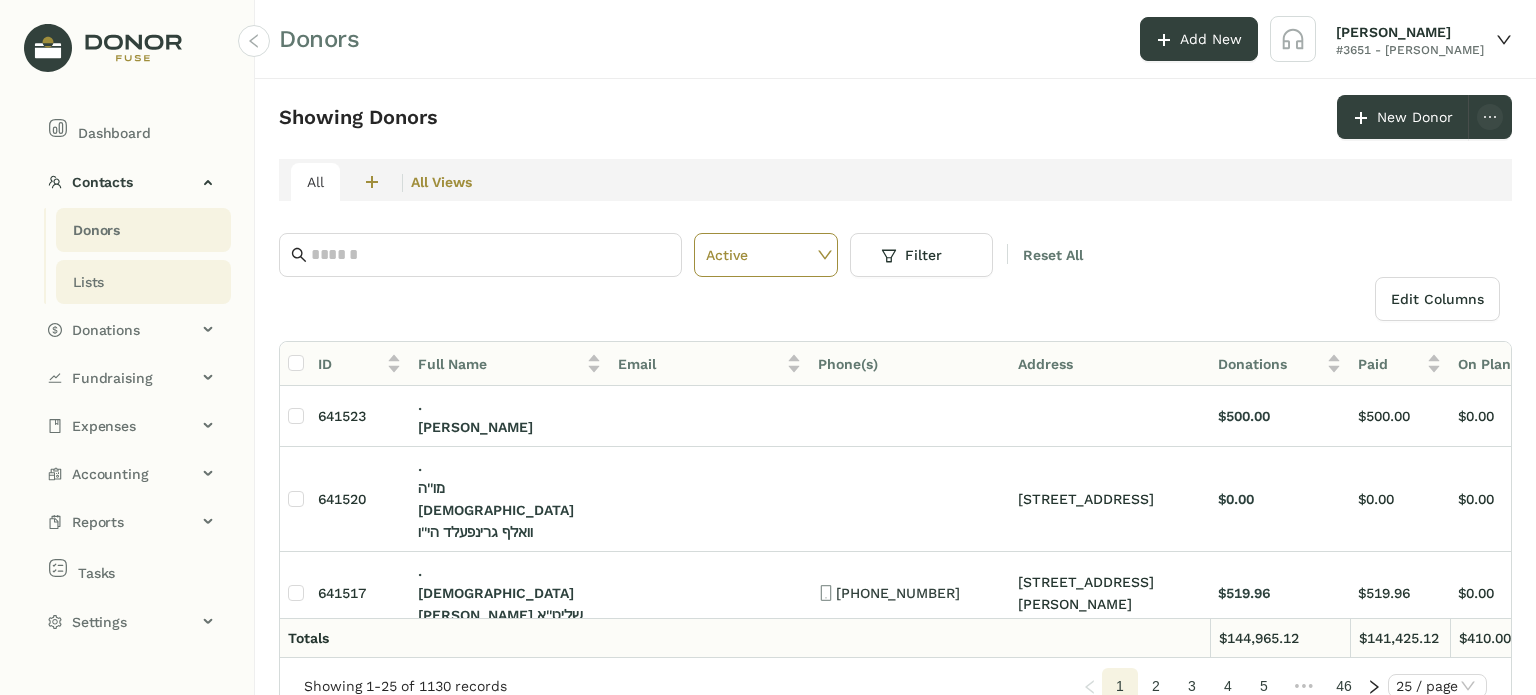 click on "Lists" 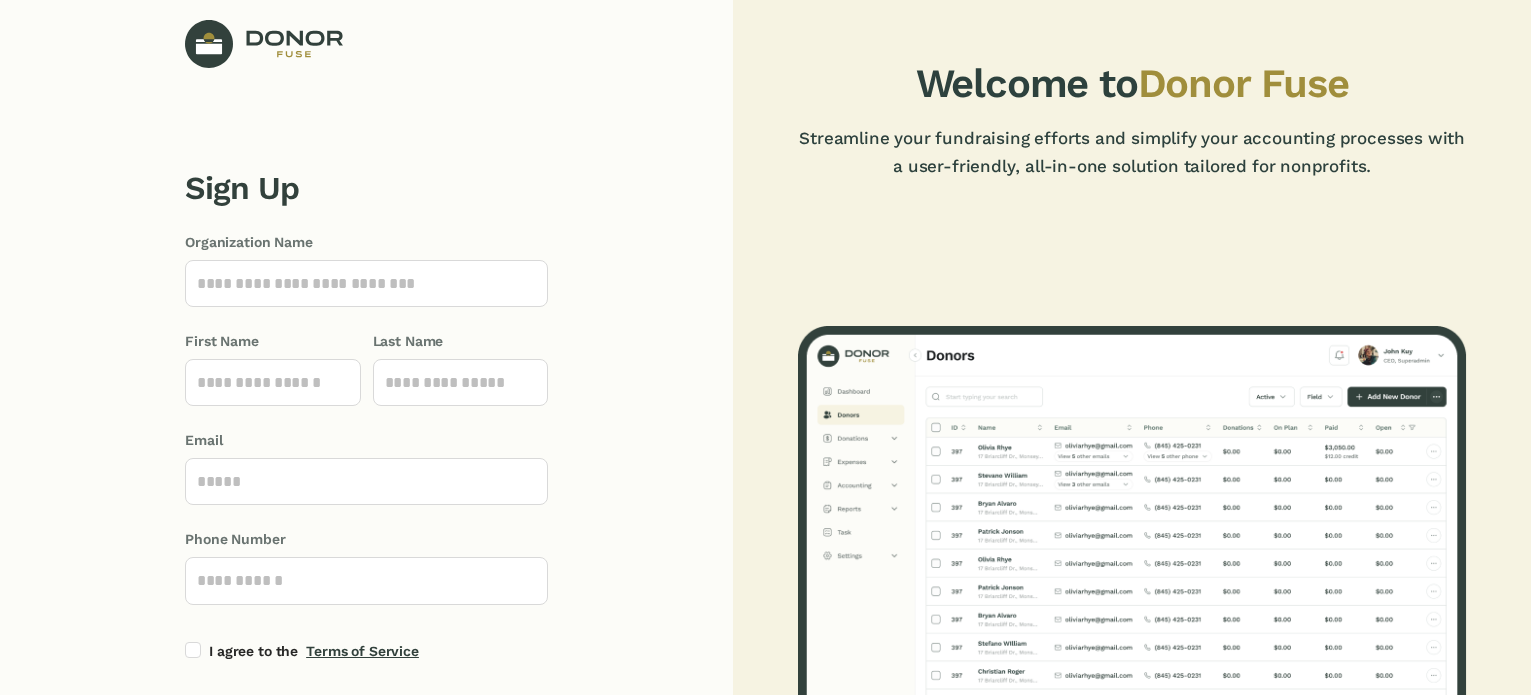 scroll, scrollTop: 0, scrollLeft: 0, axis: both 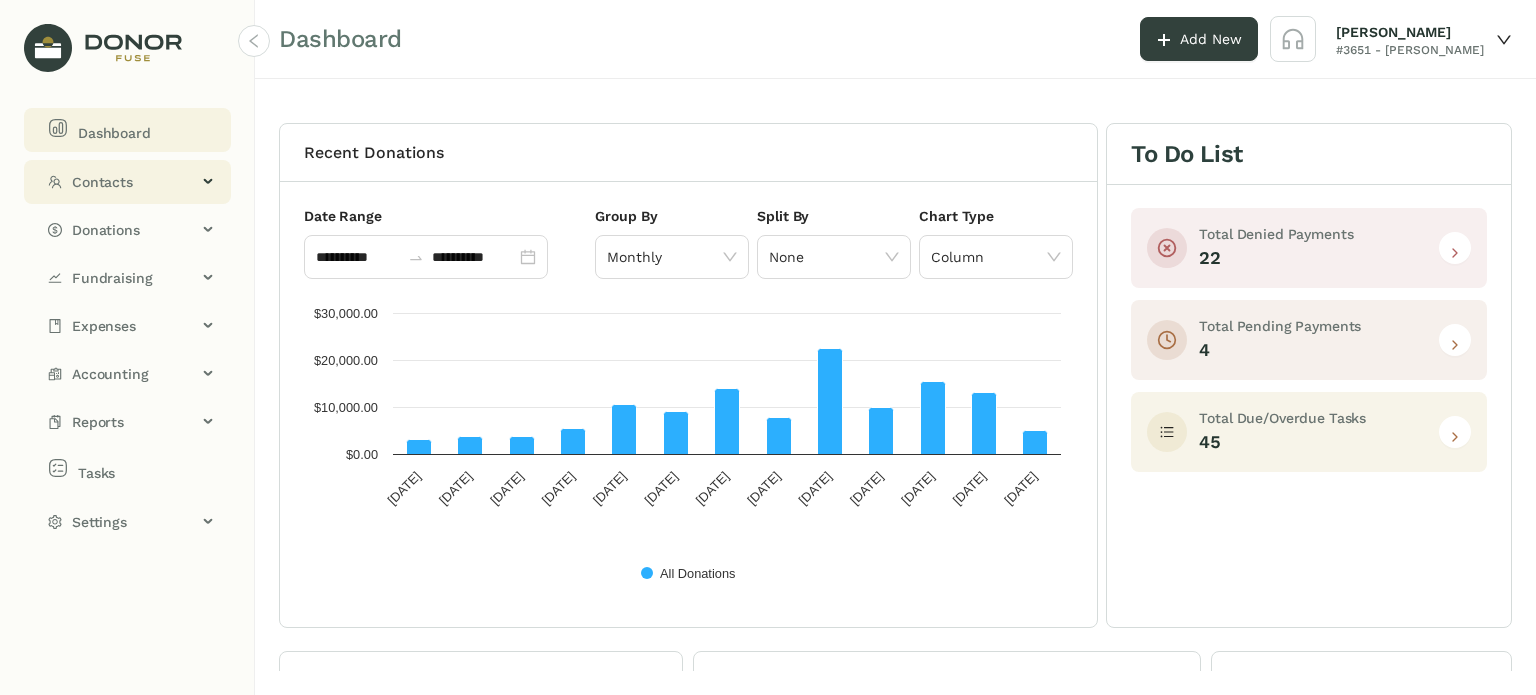 click on "Contacts" 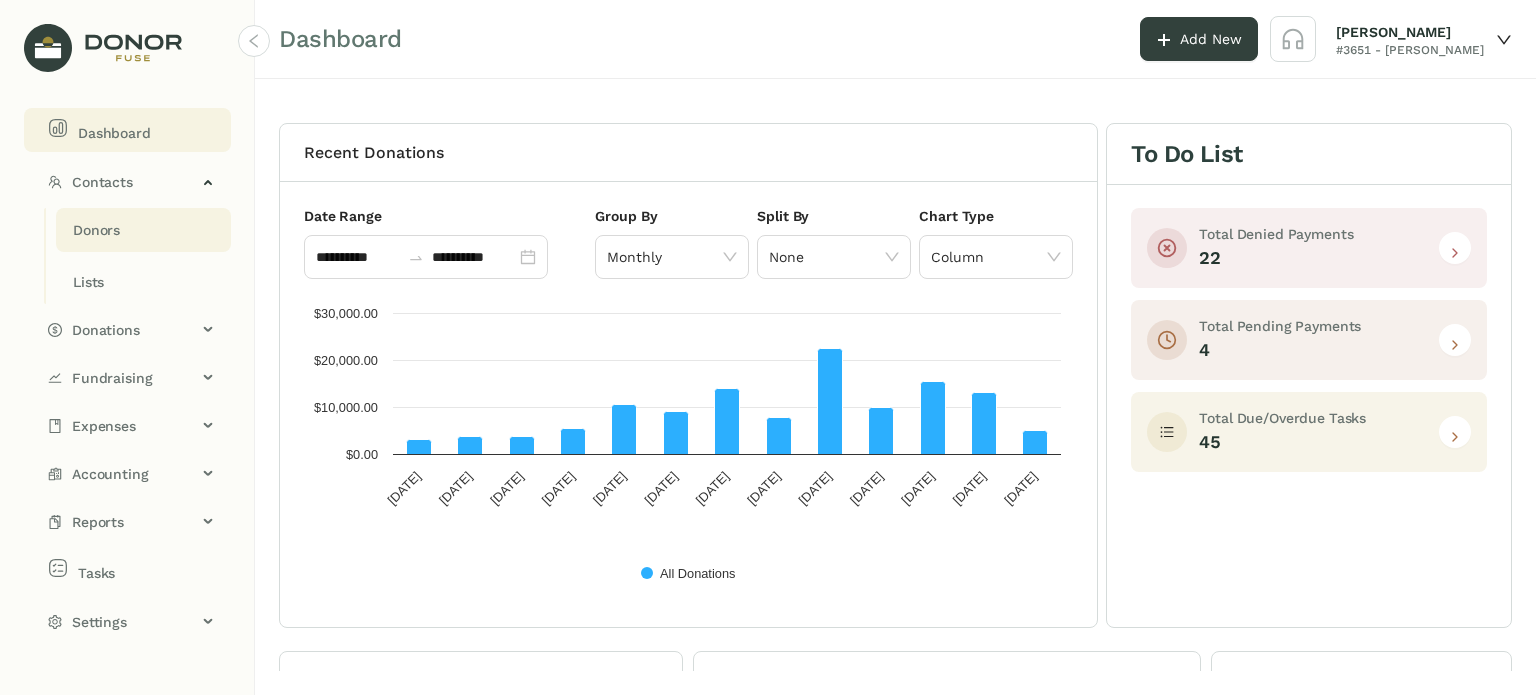click on "Donors" 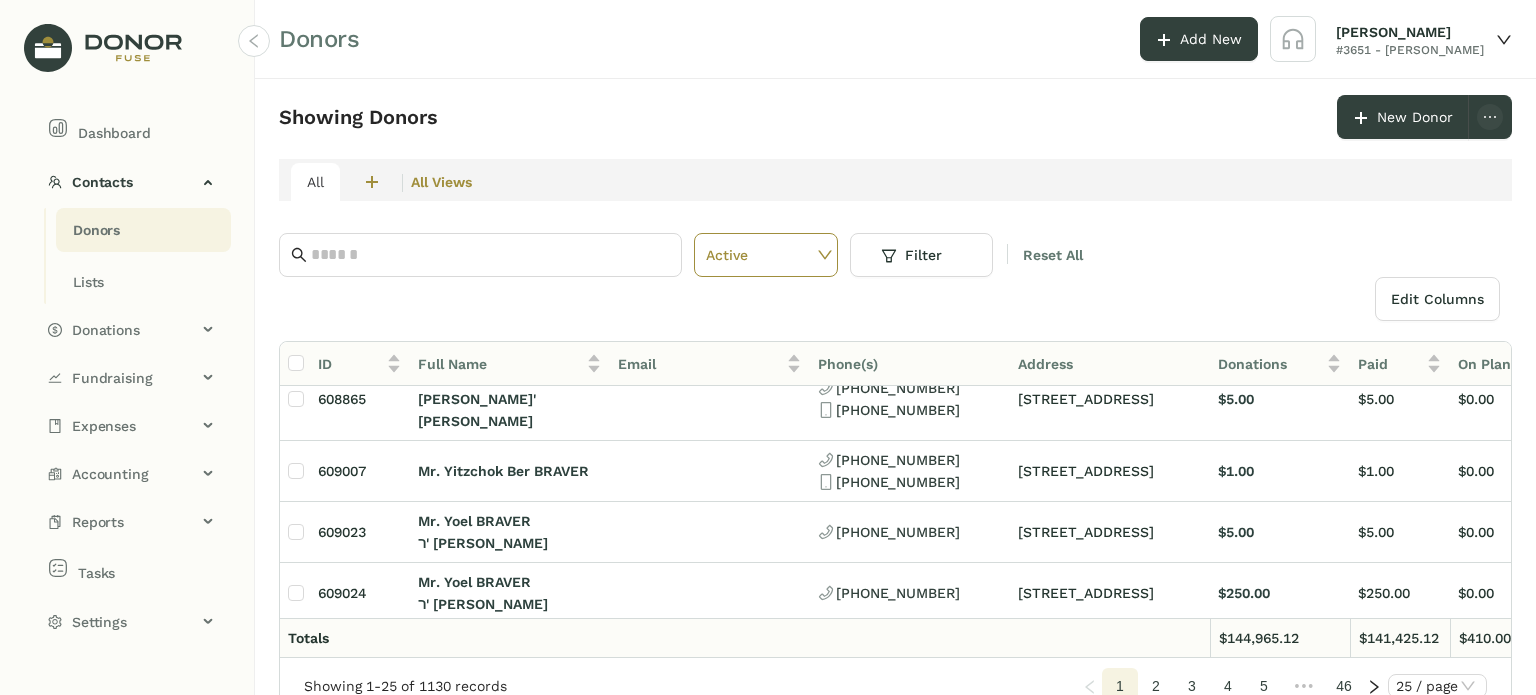 scroll, scrollTop: 0, scrollLeft: 0, axis: both 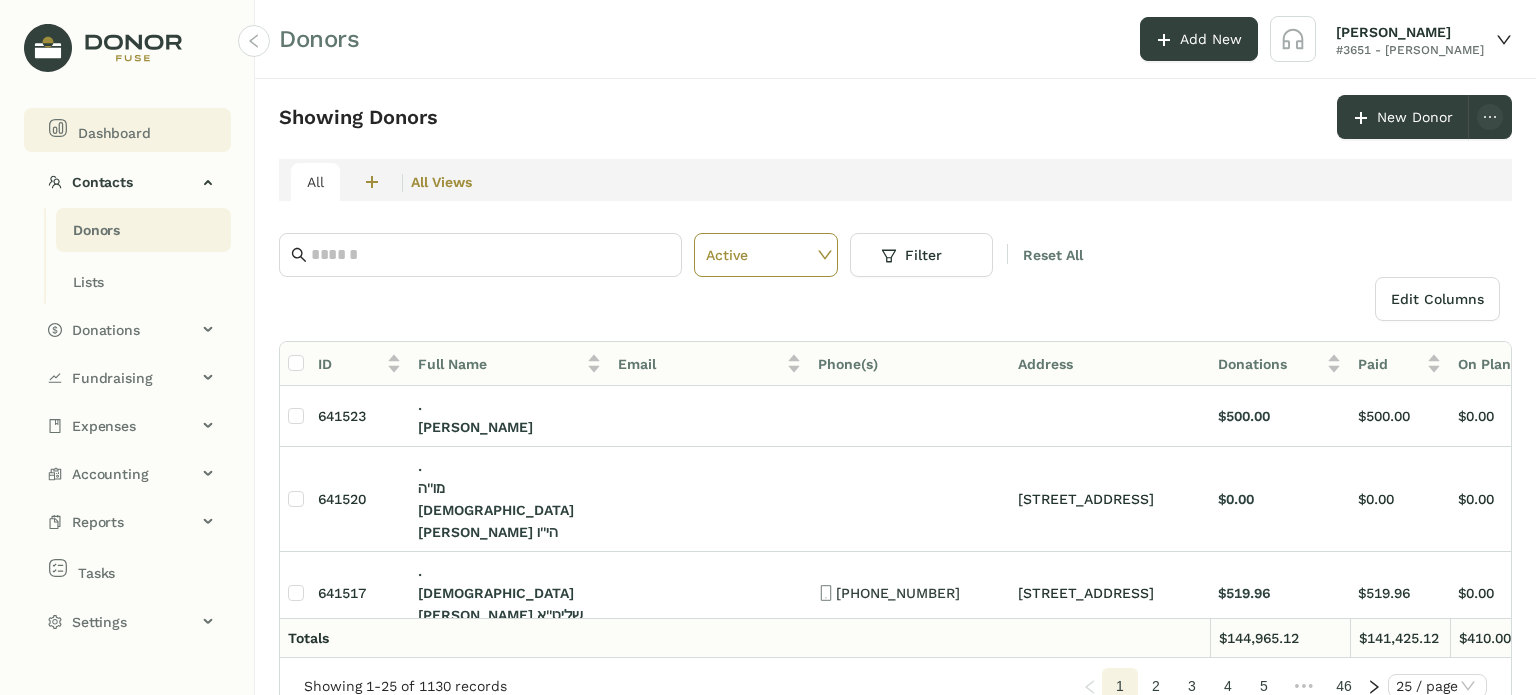 click on "Dashboard" 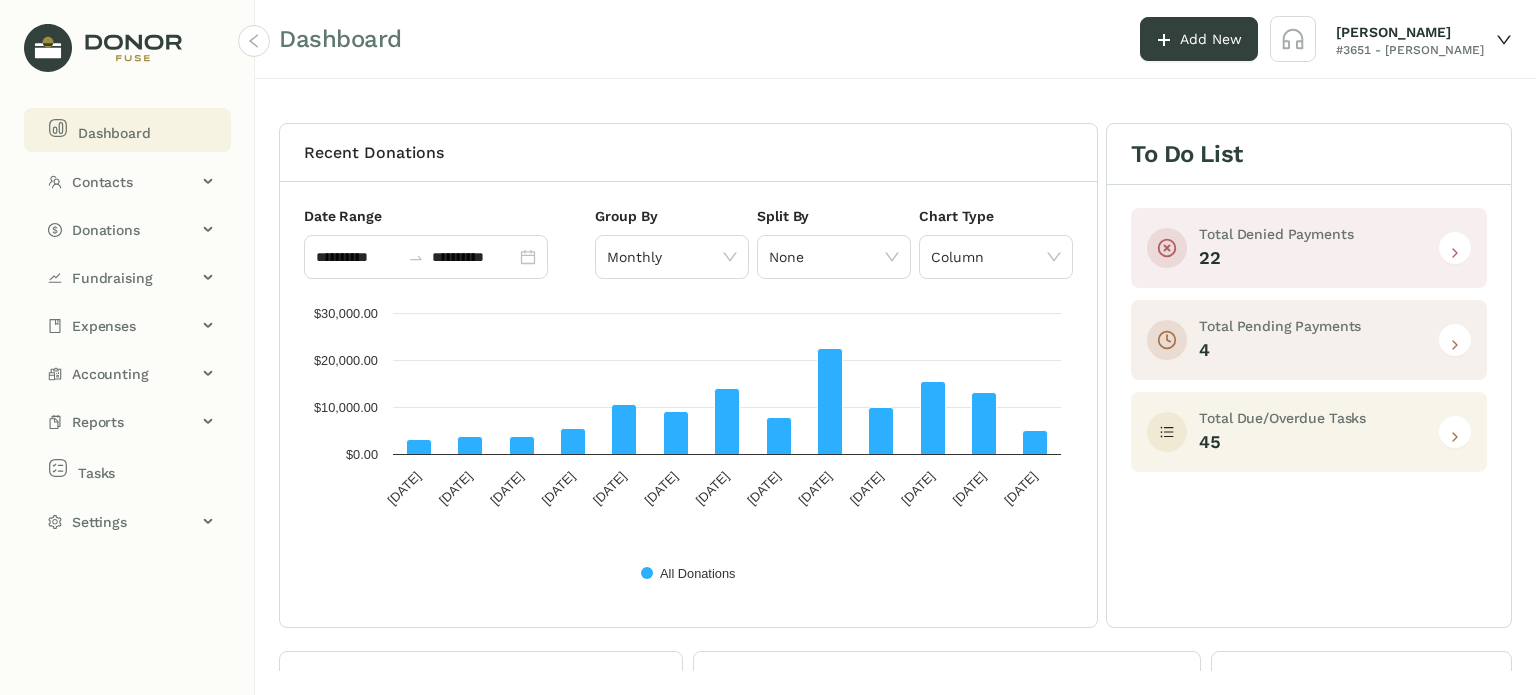 click on "Dashboard" 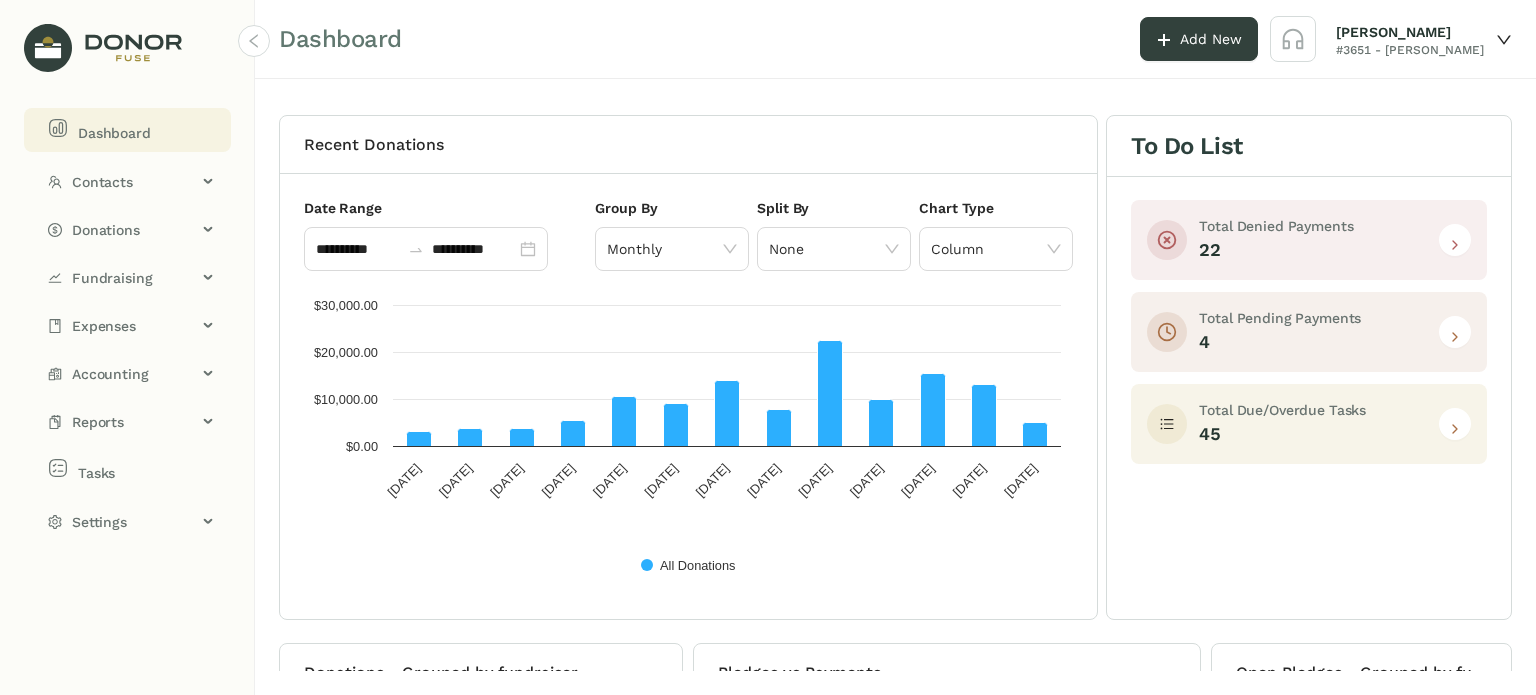 scroll, scrollTop: 0, scrollLeft: 0, axis: both 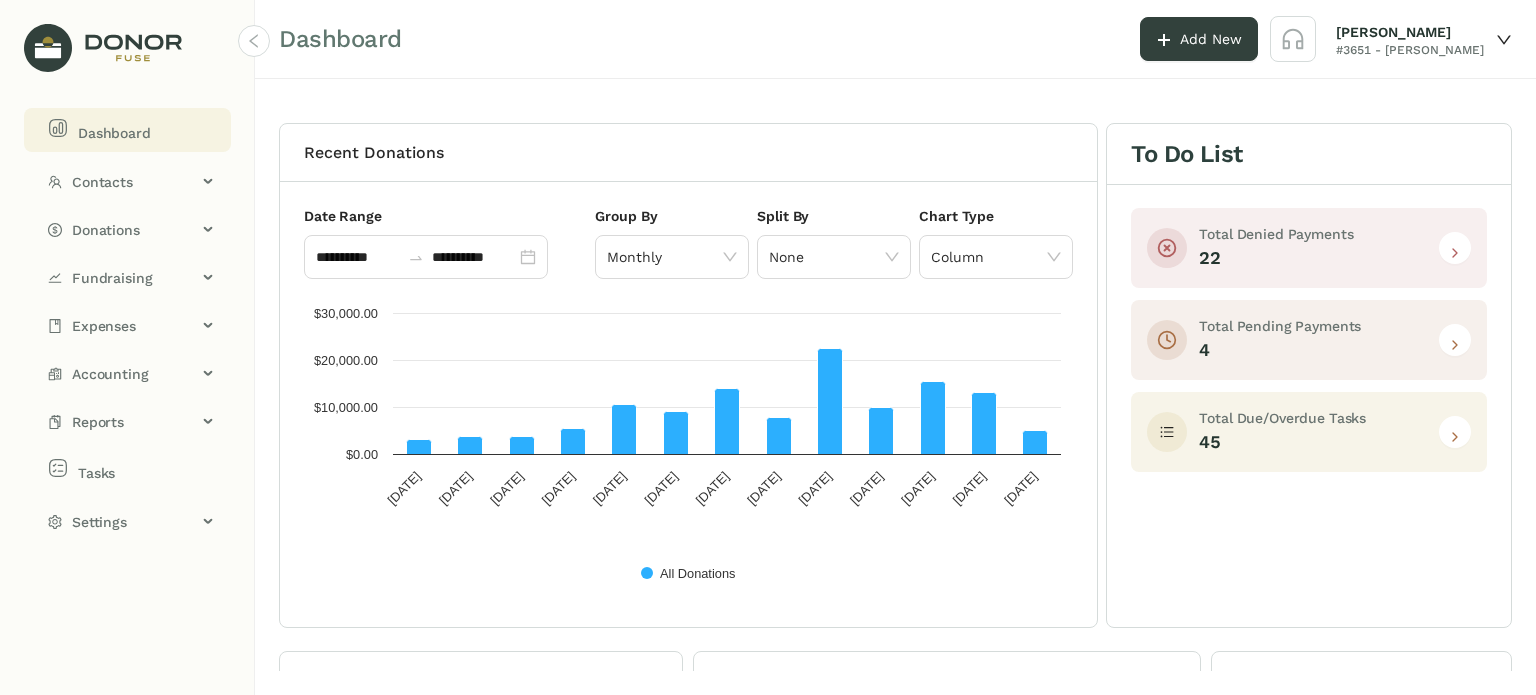 click on "Dashboard" 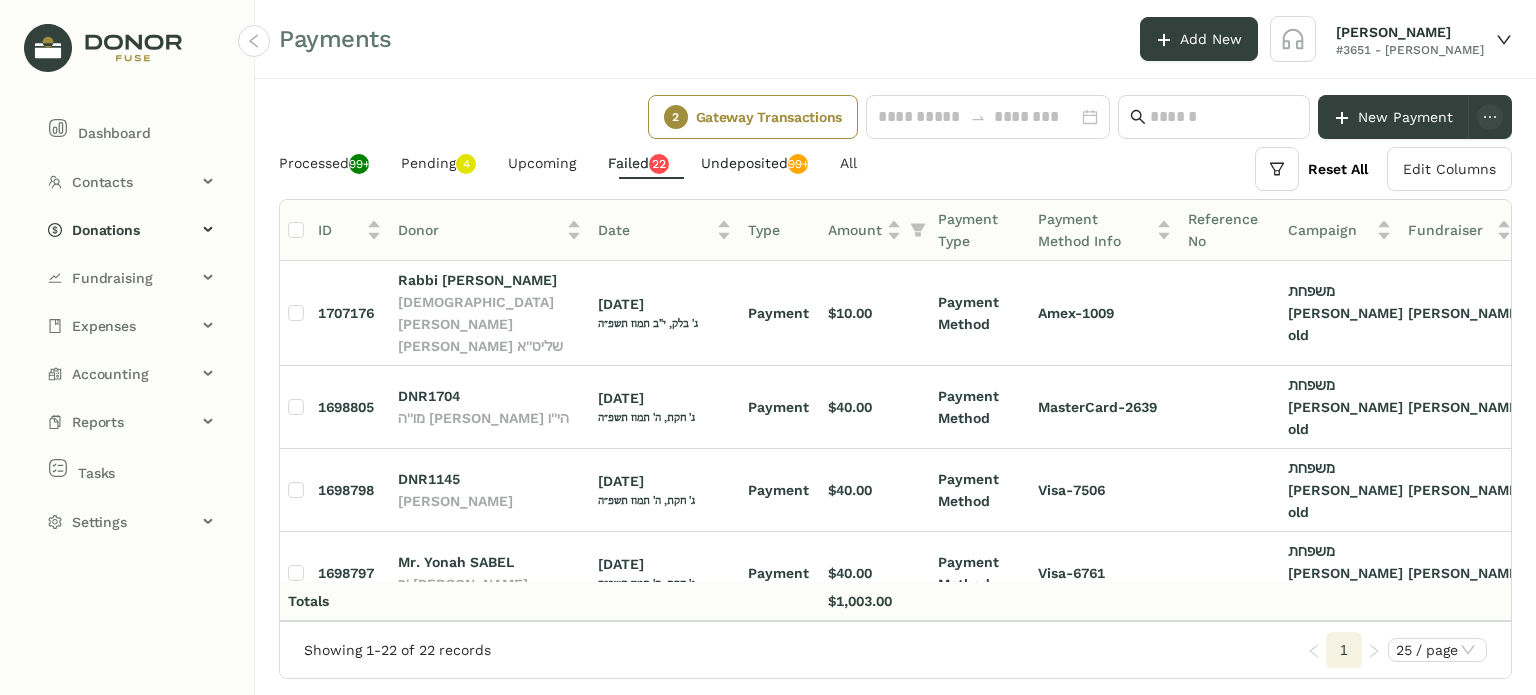drag, startPoint x: 804, startPoint y: 161, endPoint x: 724, endPoint y: 166, distance: 80.1561 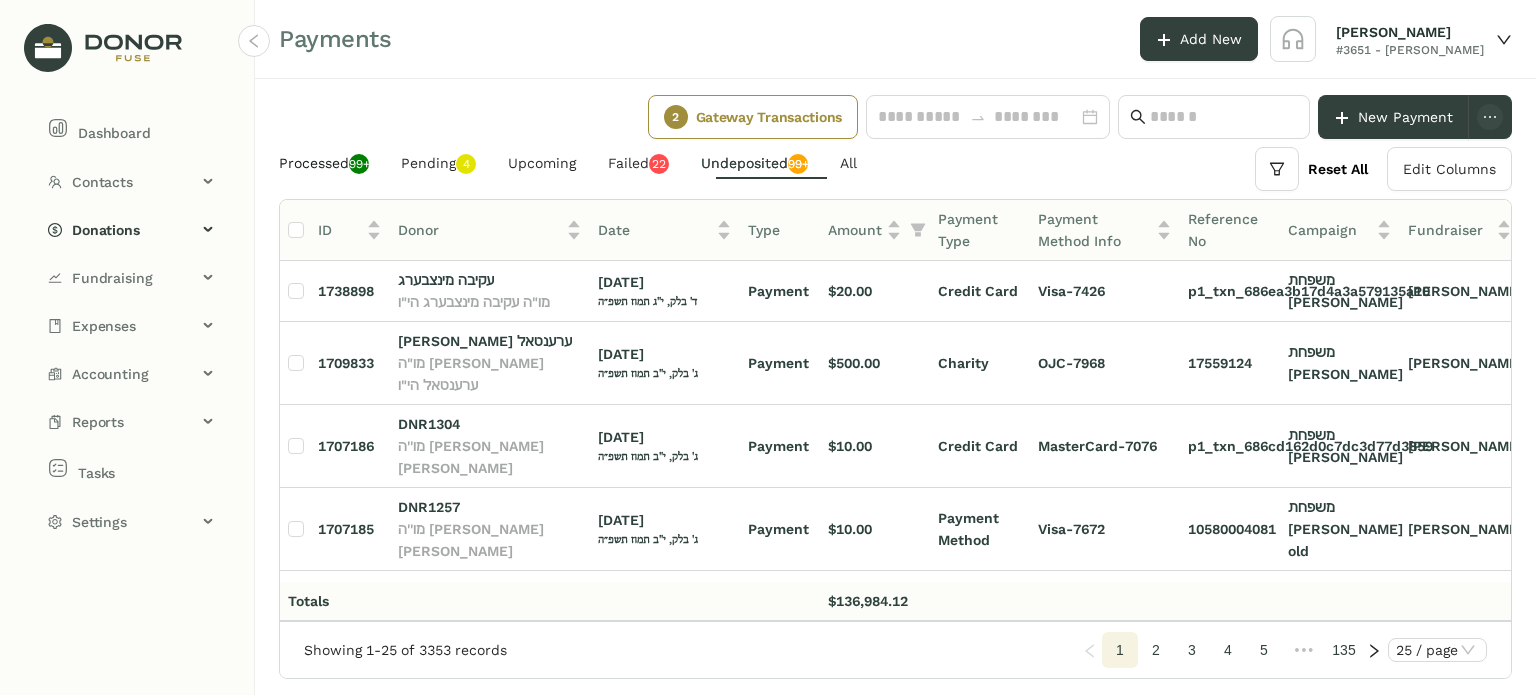 drag, startPoint x: 324, startPoint y: 171, endPoint x: 350, endPoint y: 157, distance: 29.529646 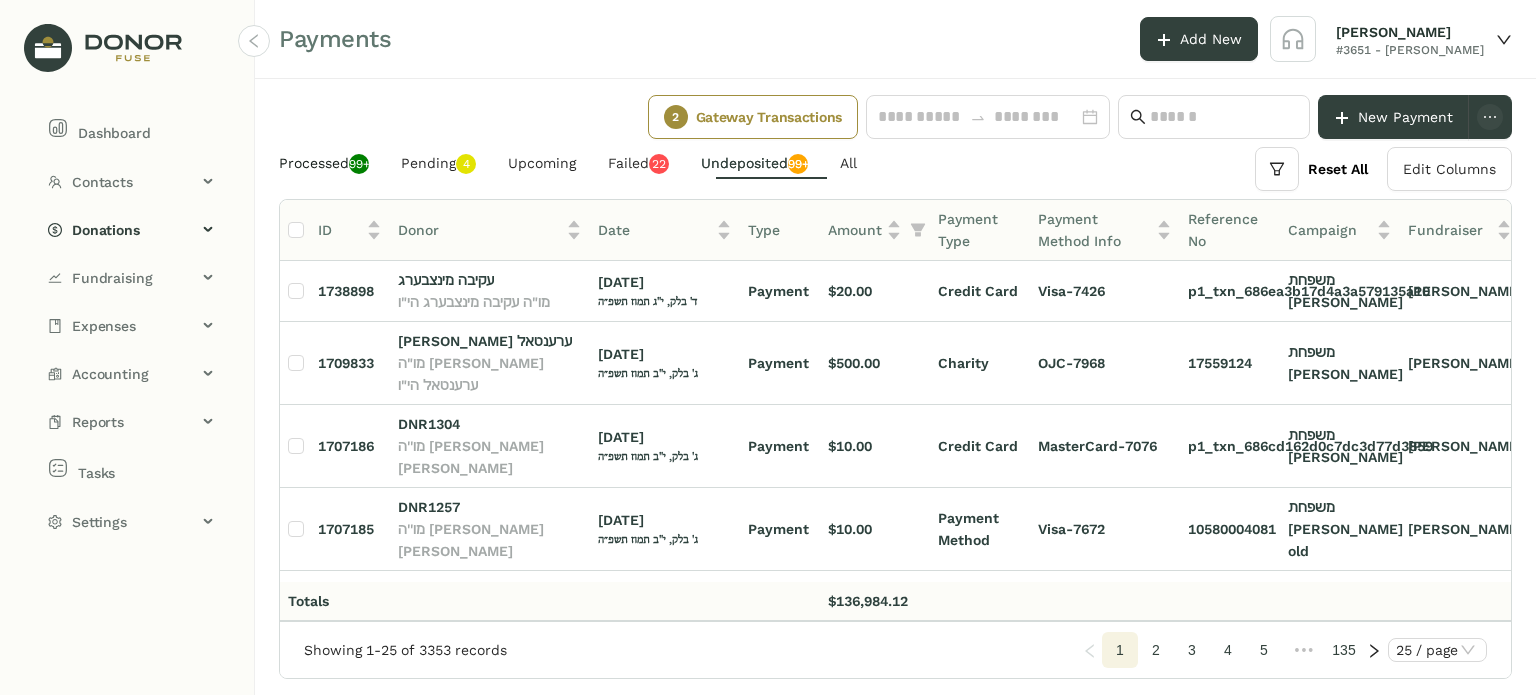 click on "Processed  99+" 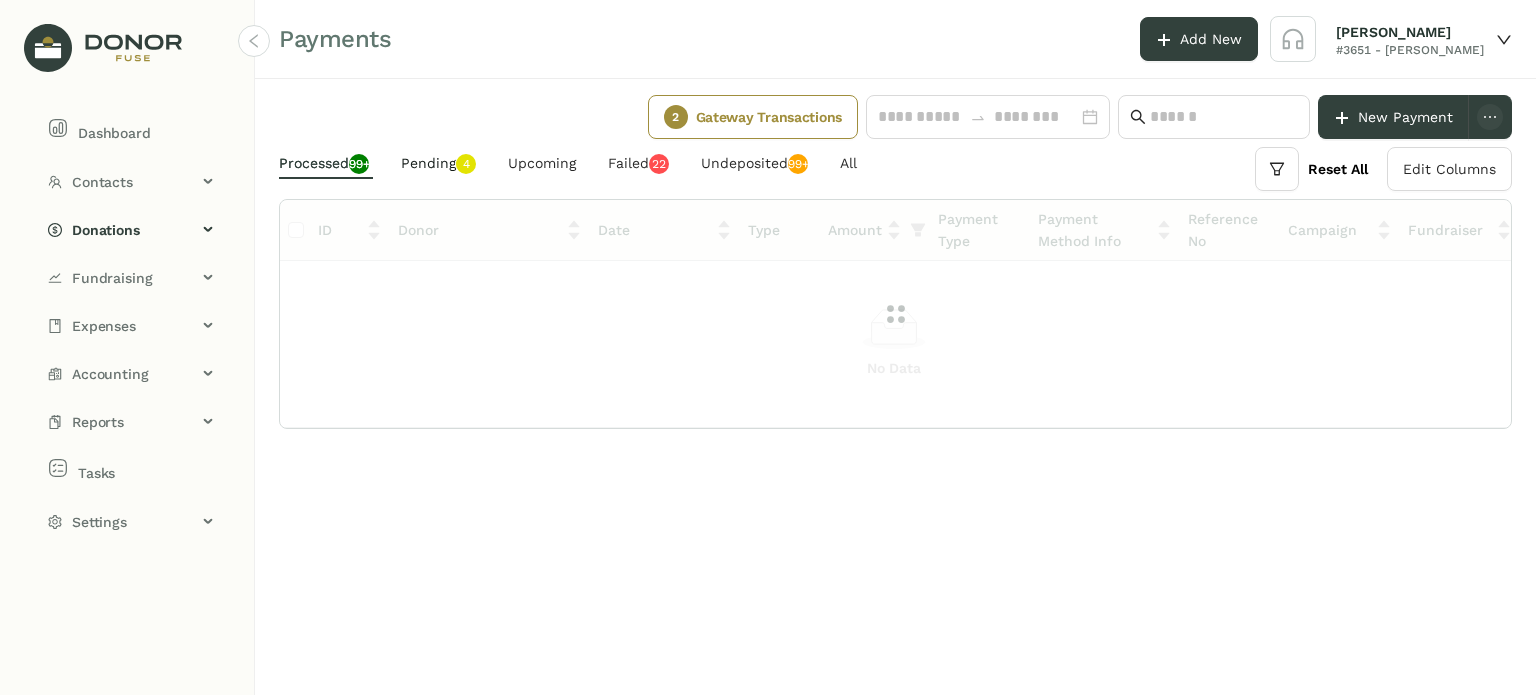click on "Pending   0   1   2   3   4   5   6   7   8   9" 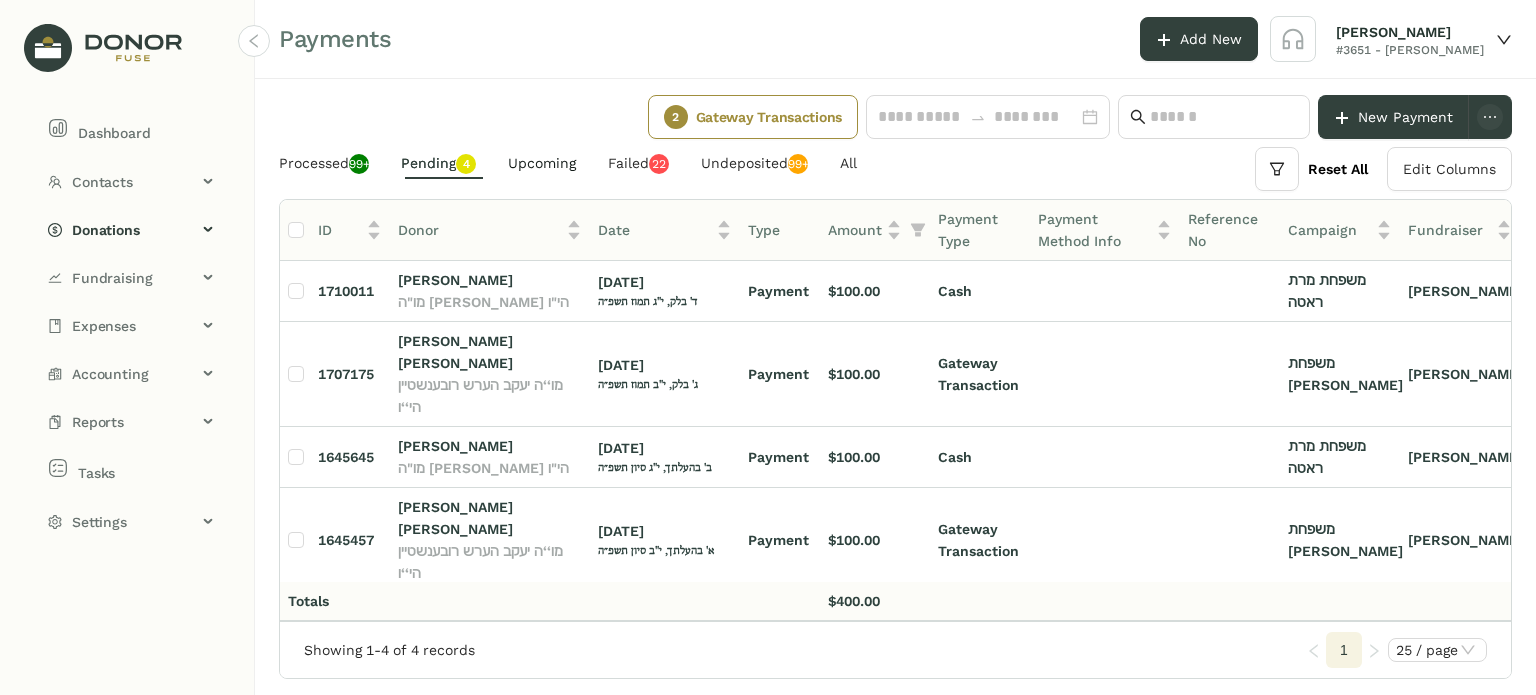 click on "Upcoming" 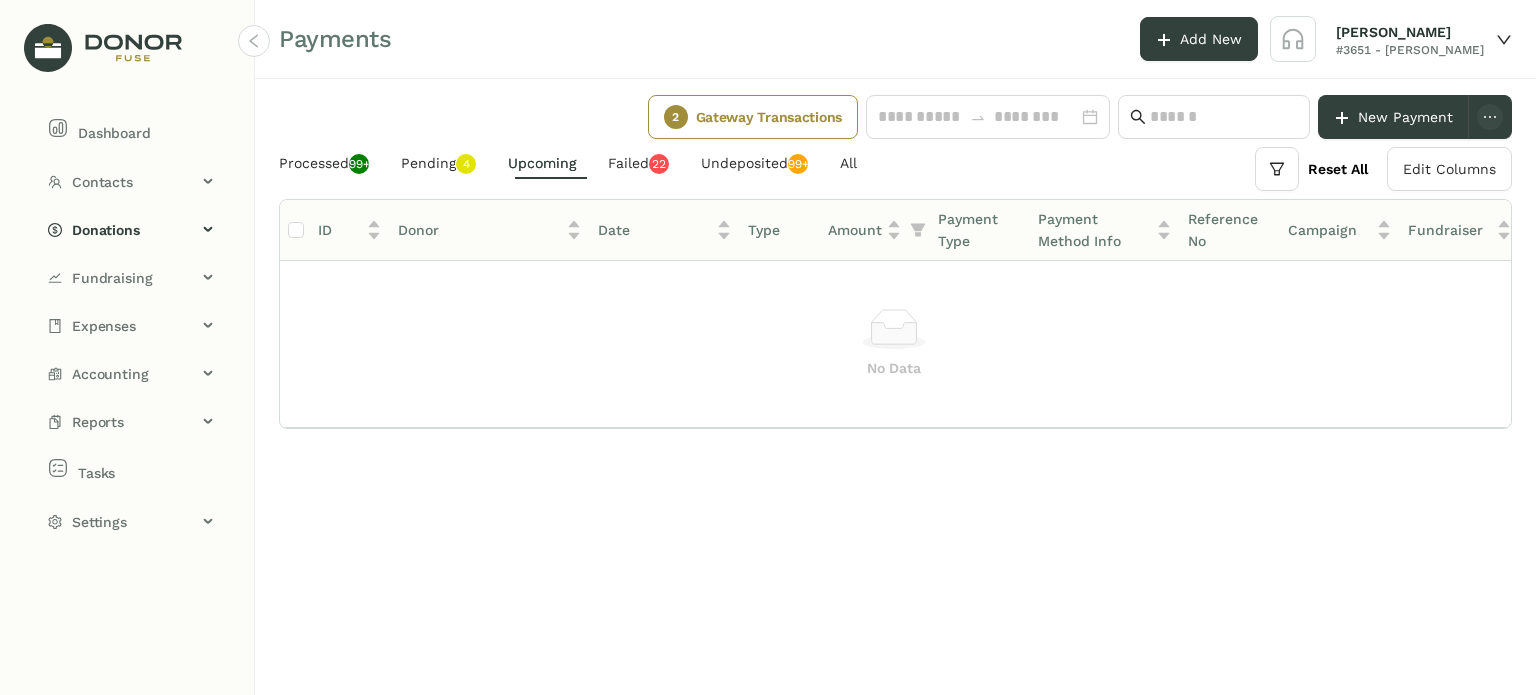 click on "Processed  99+  Pending   0   1   2   3   4   5   6   7   8   9   Upcoming   Failed   0   1   2   3   4   5   6   7   8   9   0   1   2   3   4   5   6   7   8   9   Undeposited  99+ All" 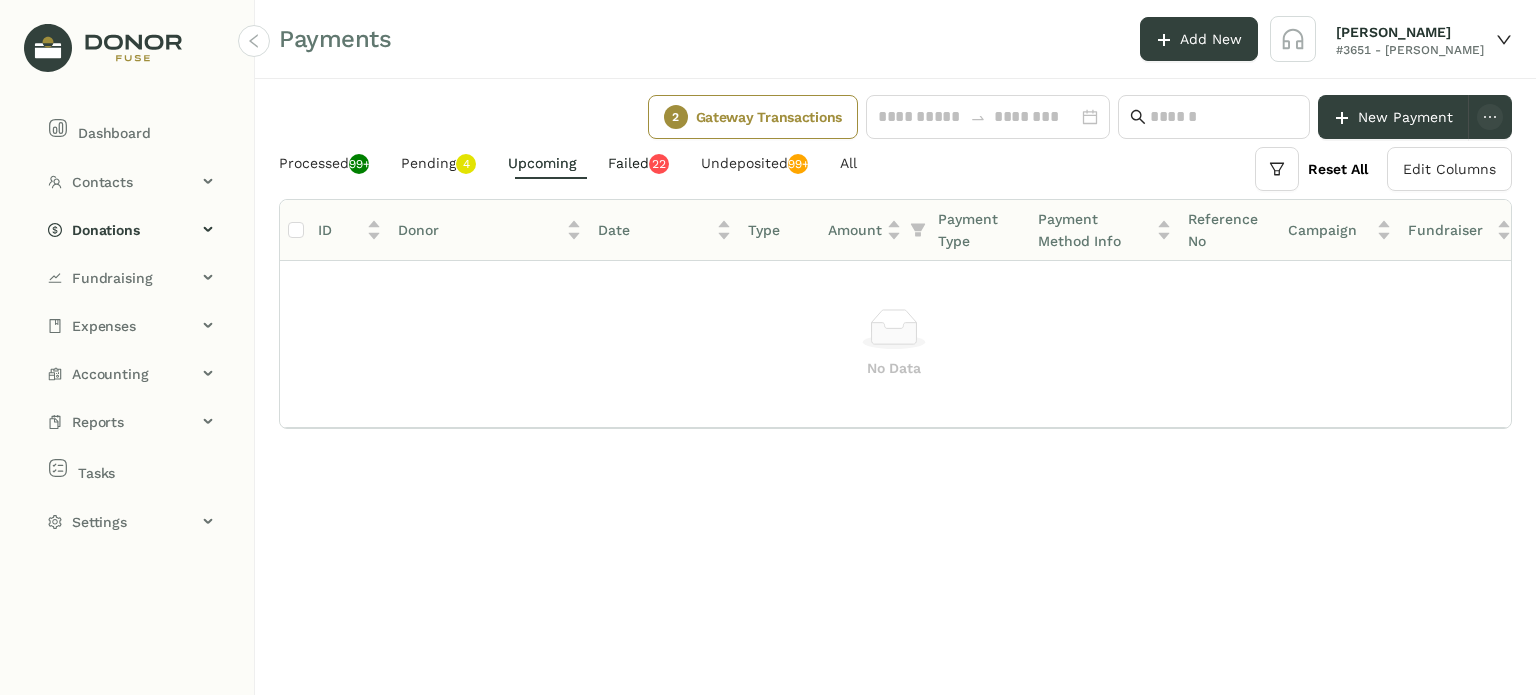click on "2" 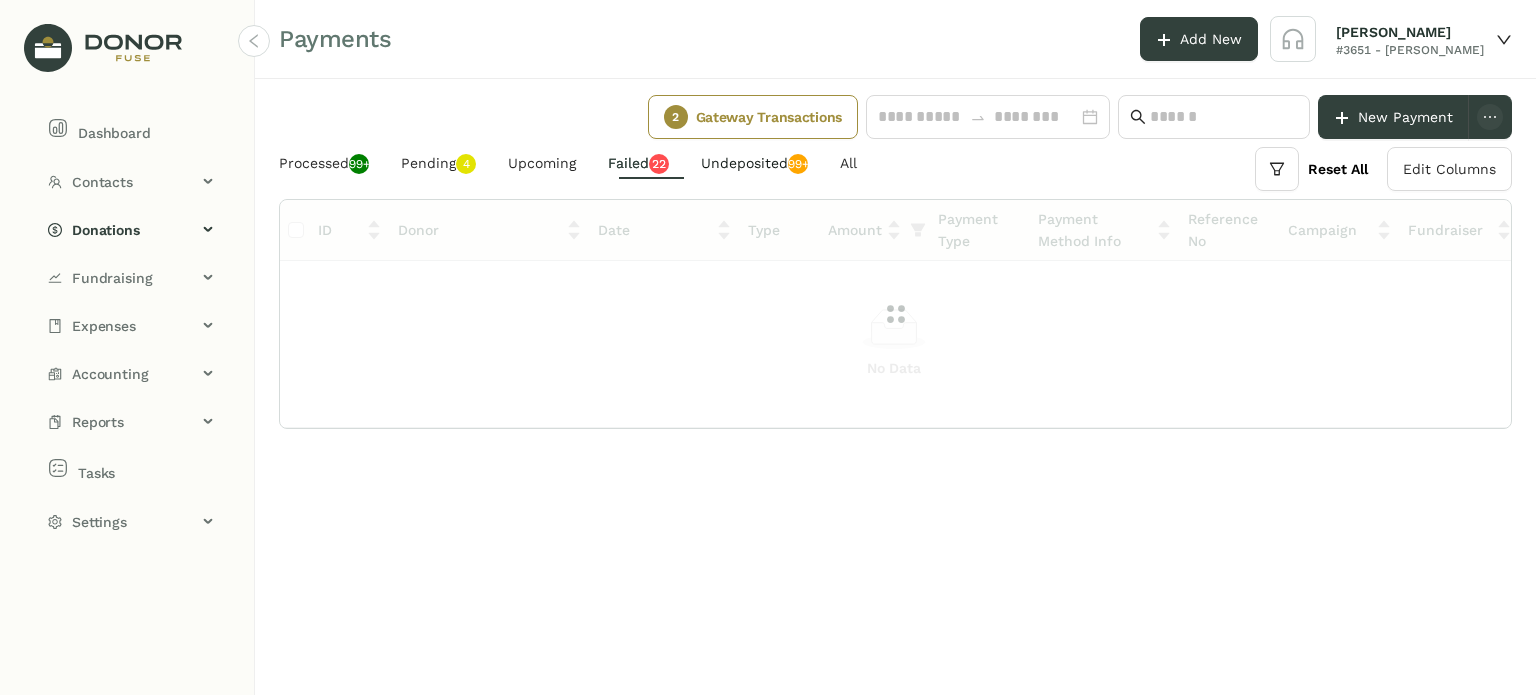 drag, startPoint x: 797, startPoint y: 171, endPoint x: 776, endPoint y: 171, distance: 21 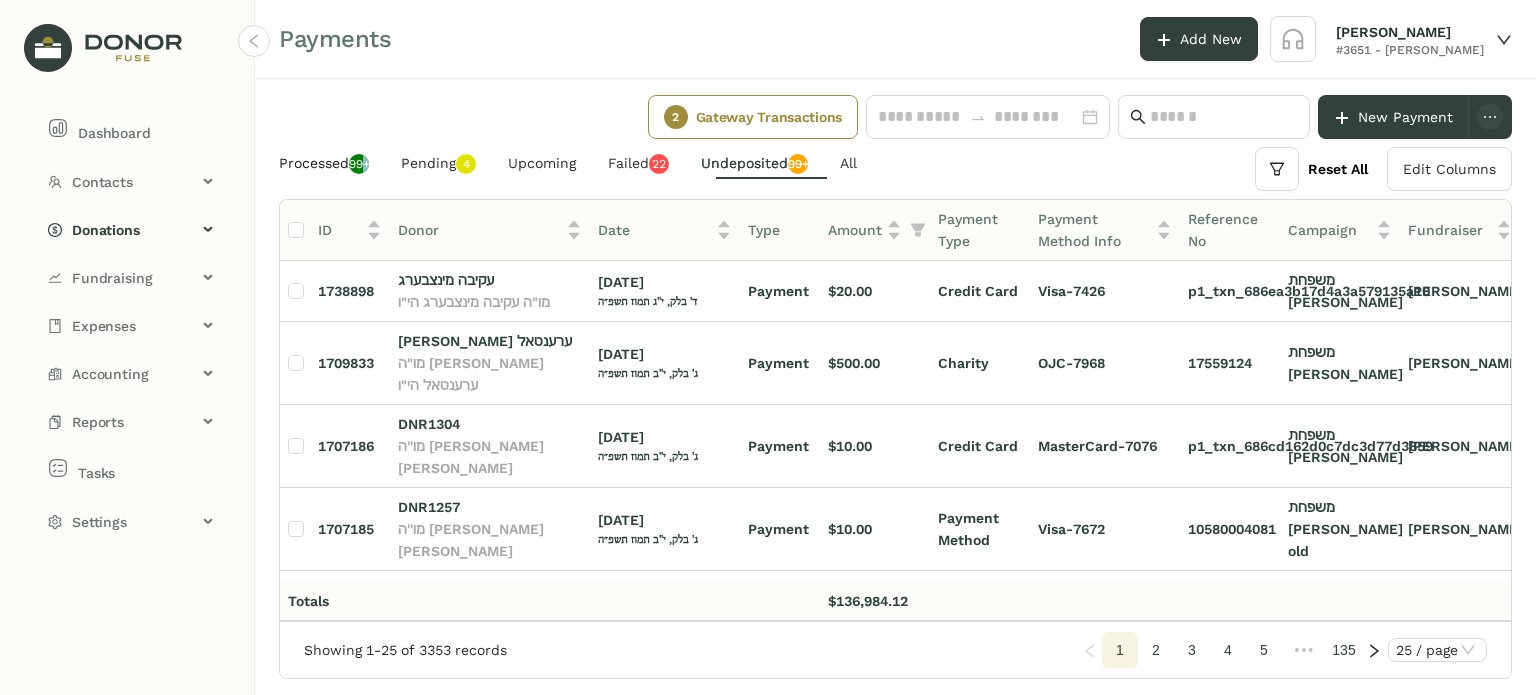 click on "99+" 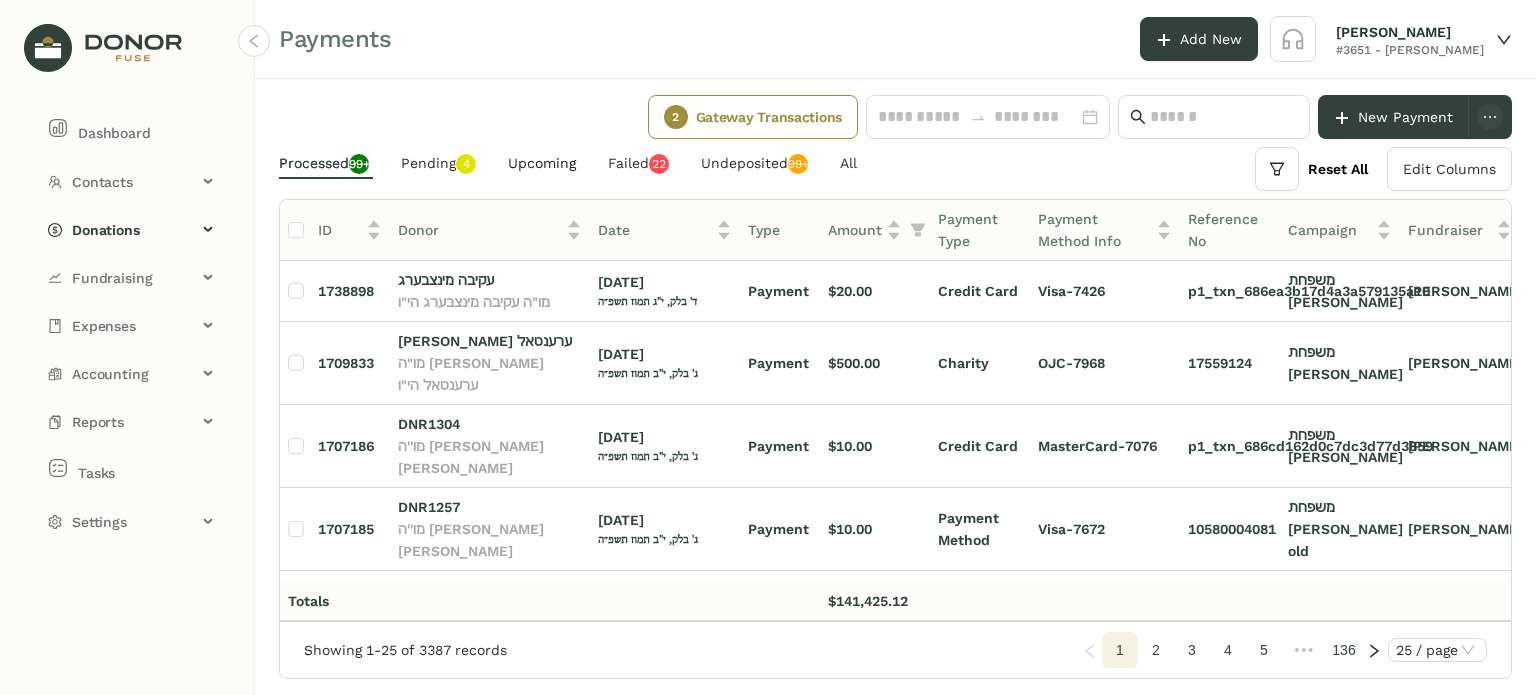 click on "Upcoming" 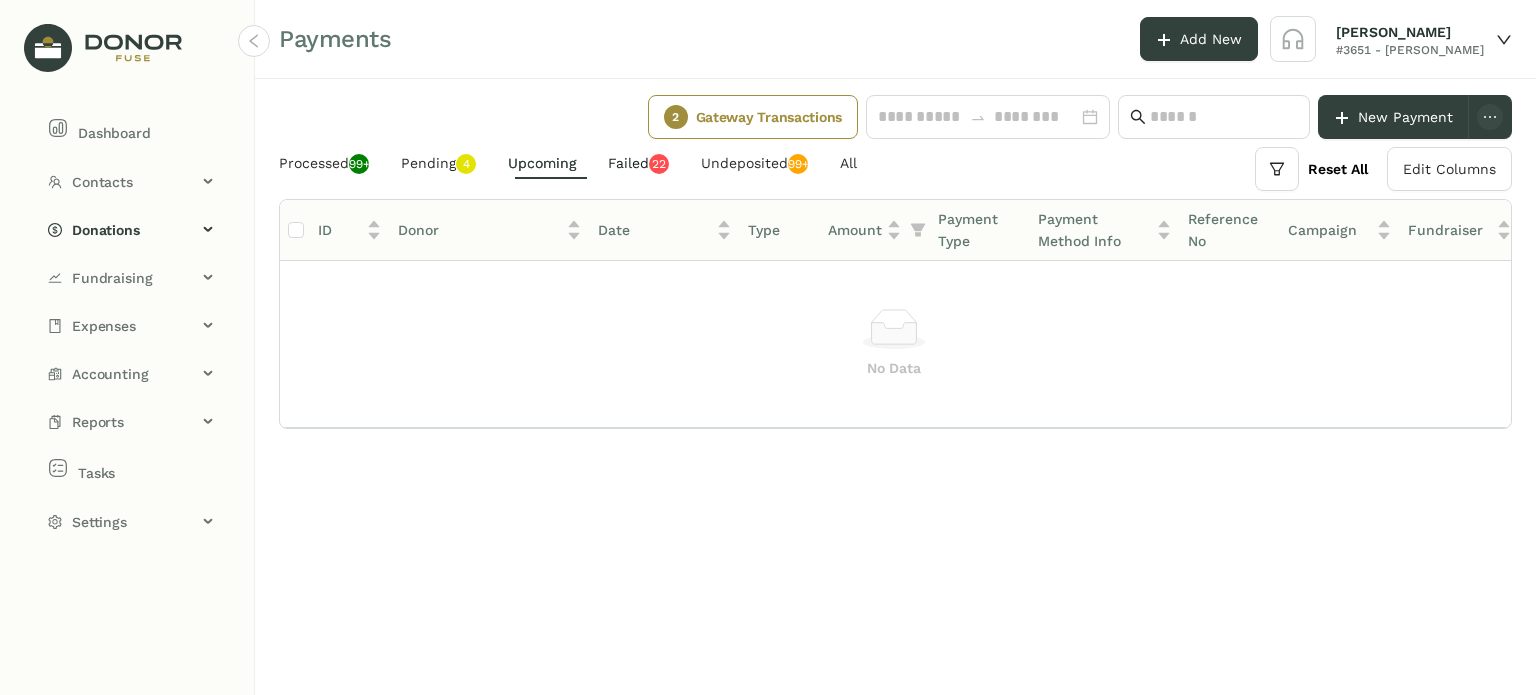 click on "Failed   0   1   2   3   4   5   6   7   8   9   0   1   2   3   4   5   6   7   8   9" 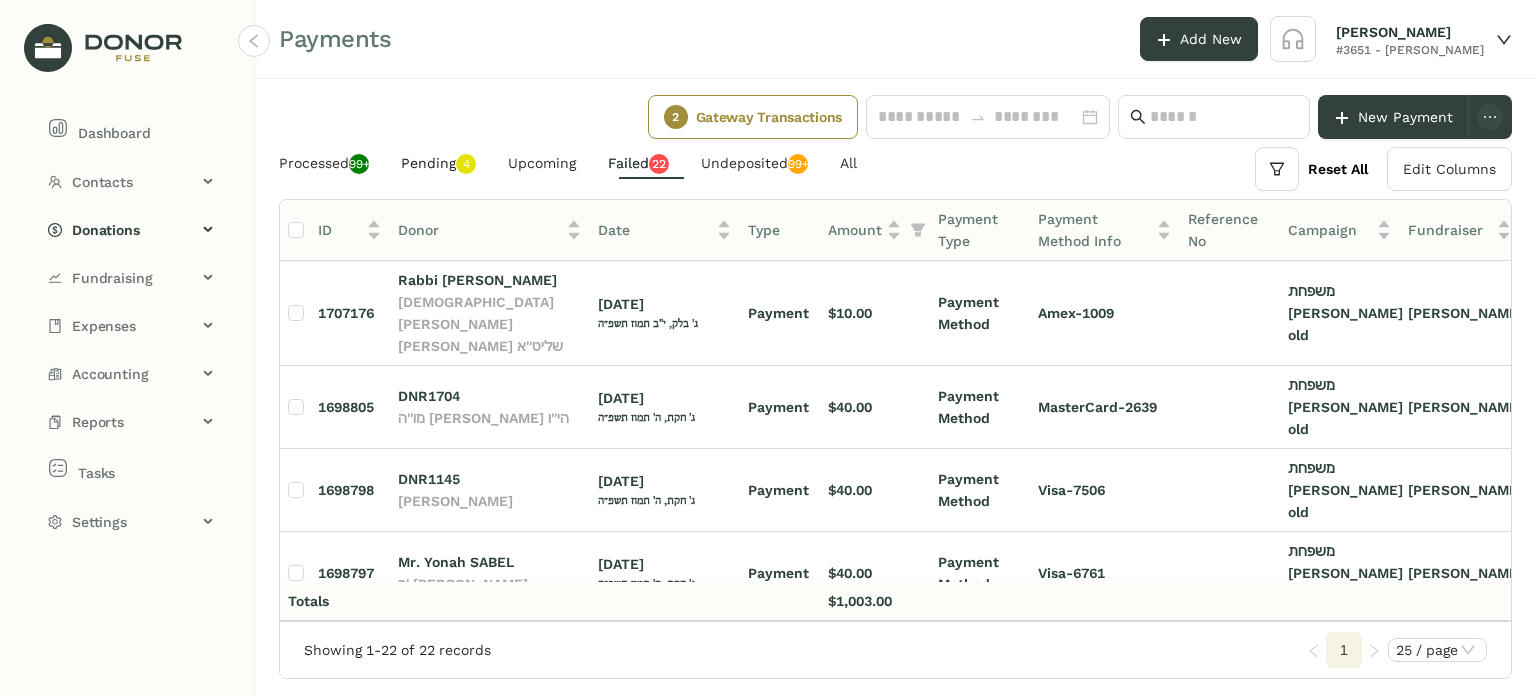 click on "Pending   0   1   2   3   4   5   6   7   8   9" 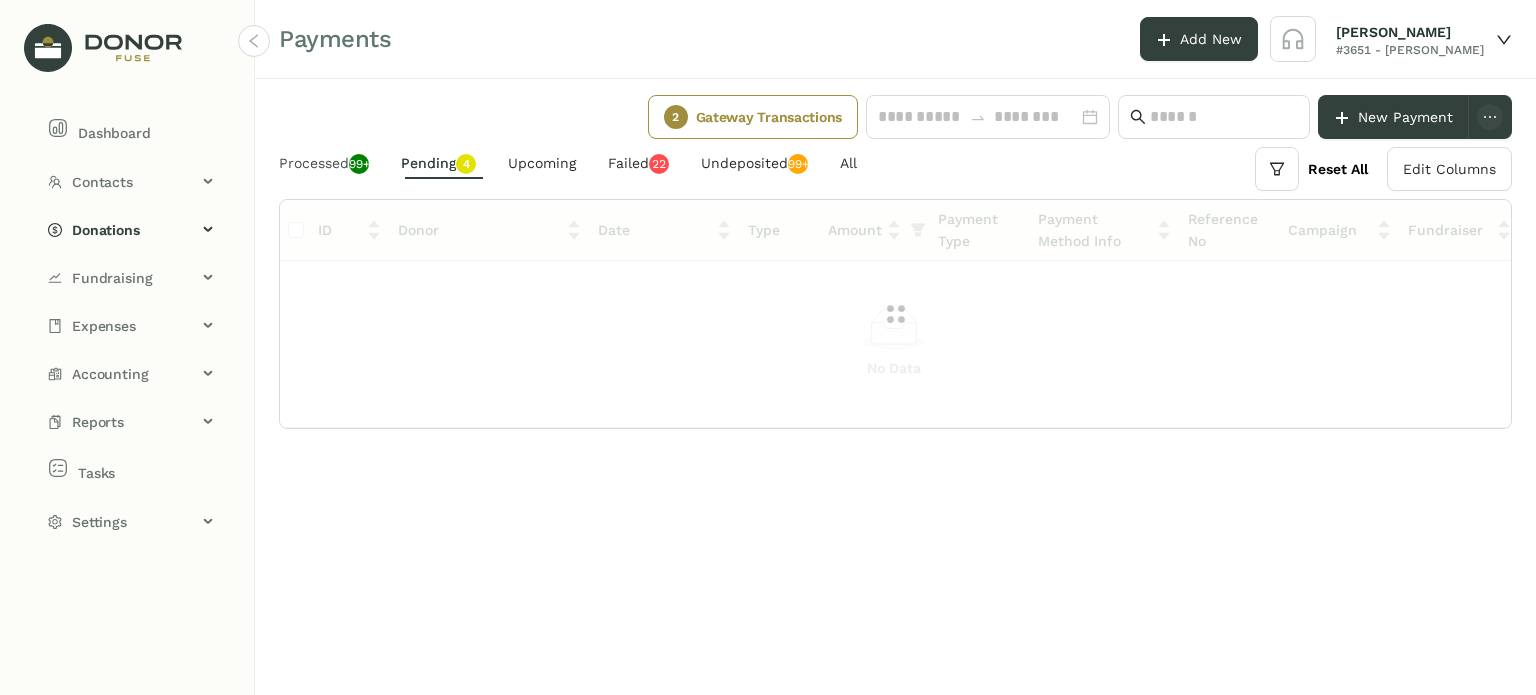 click on "Processed  99+" 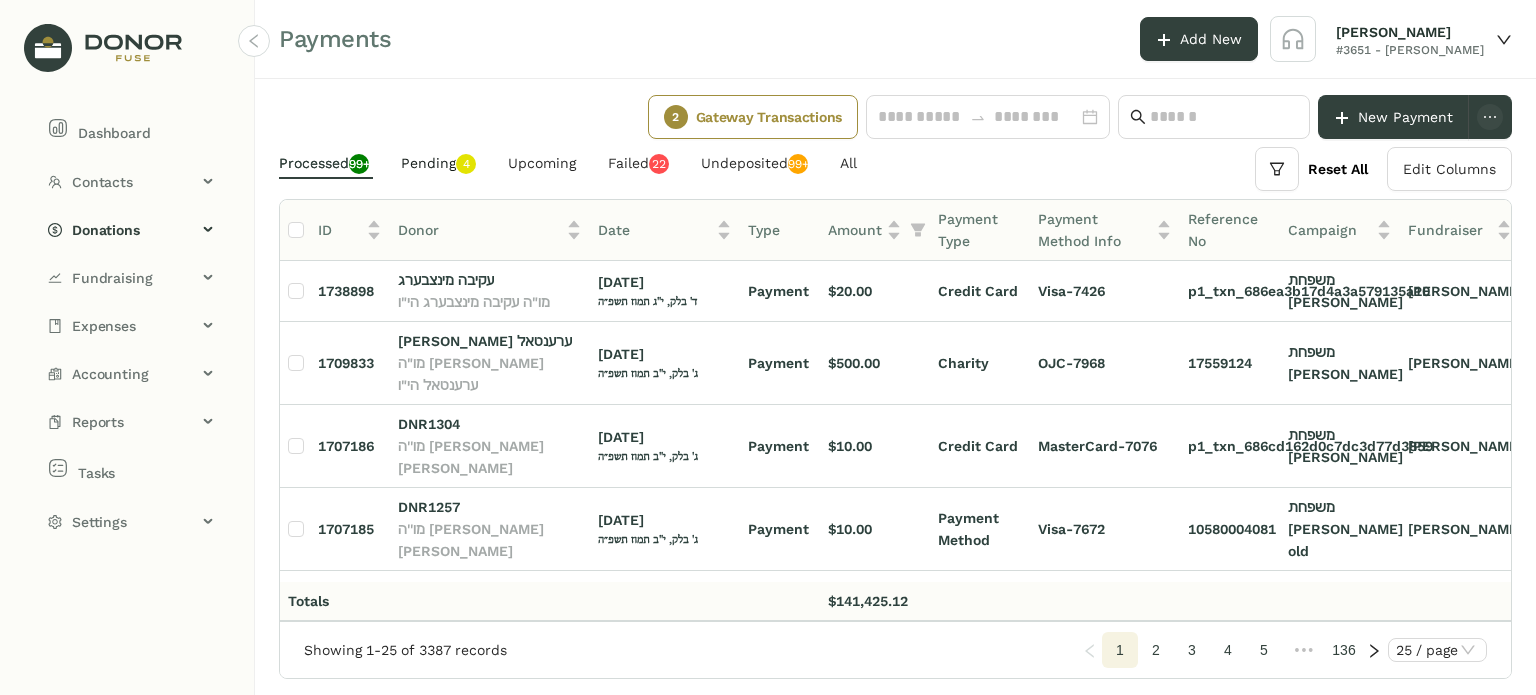 click on "Pending   0   1   2   3   4   5   6   7   8   9" 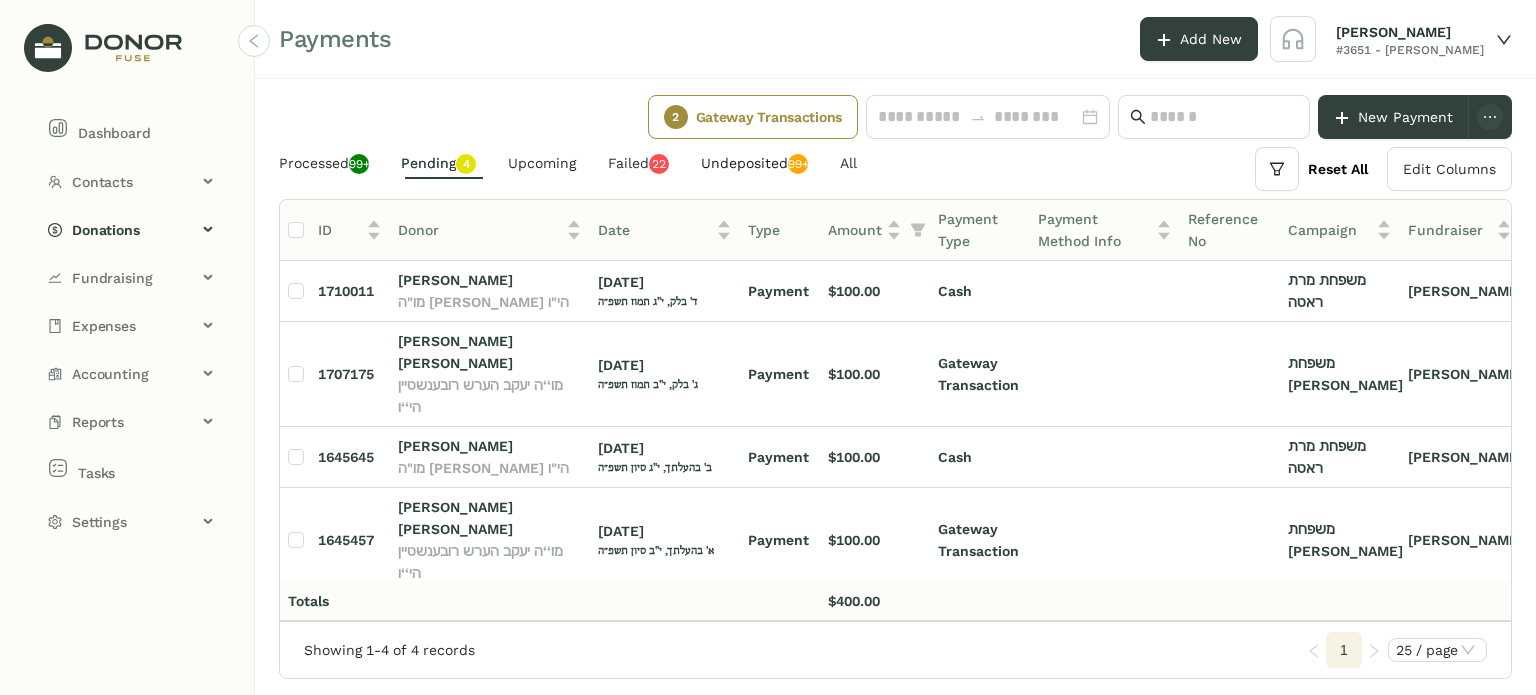 click on "Undeposited  99+" 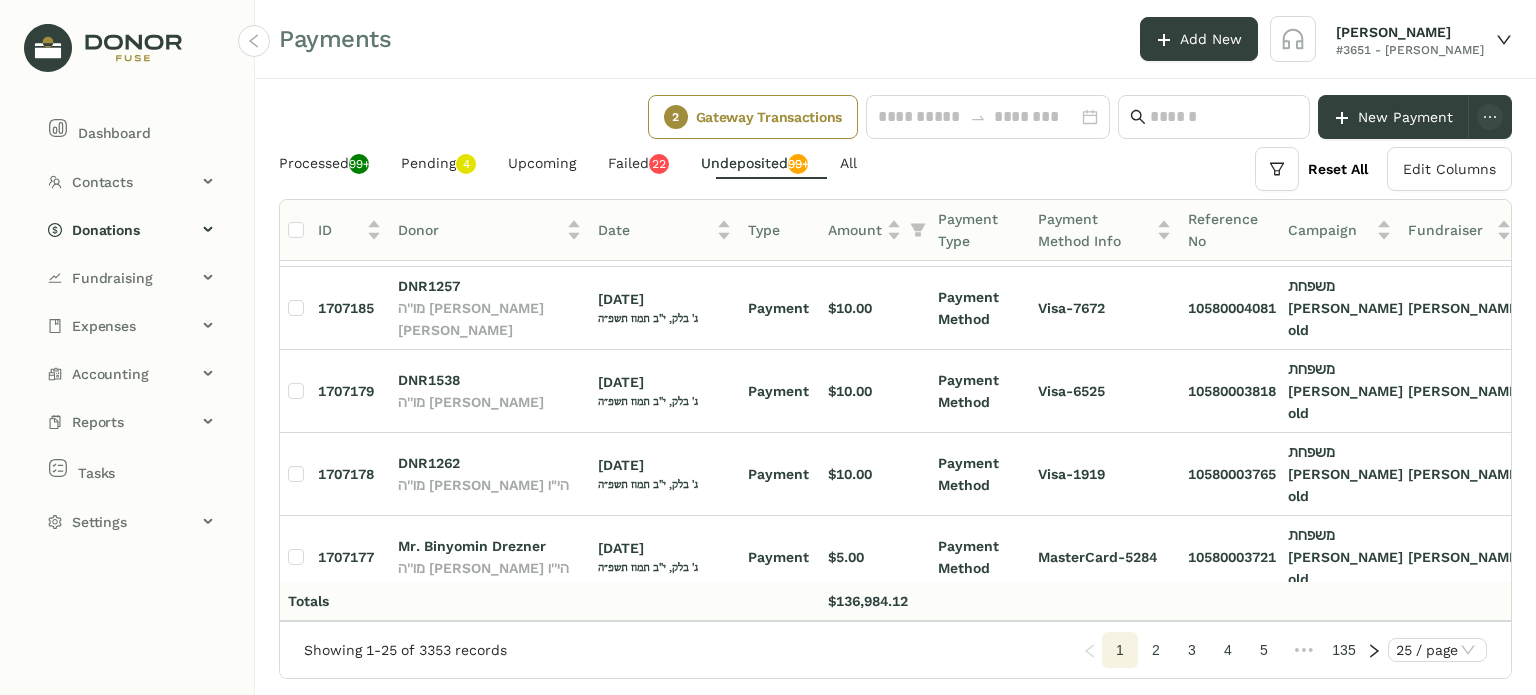 scroll, scrollTop: 0, scrollLeft: 0, axis: both 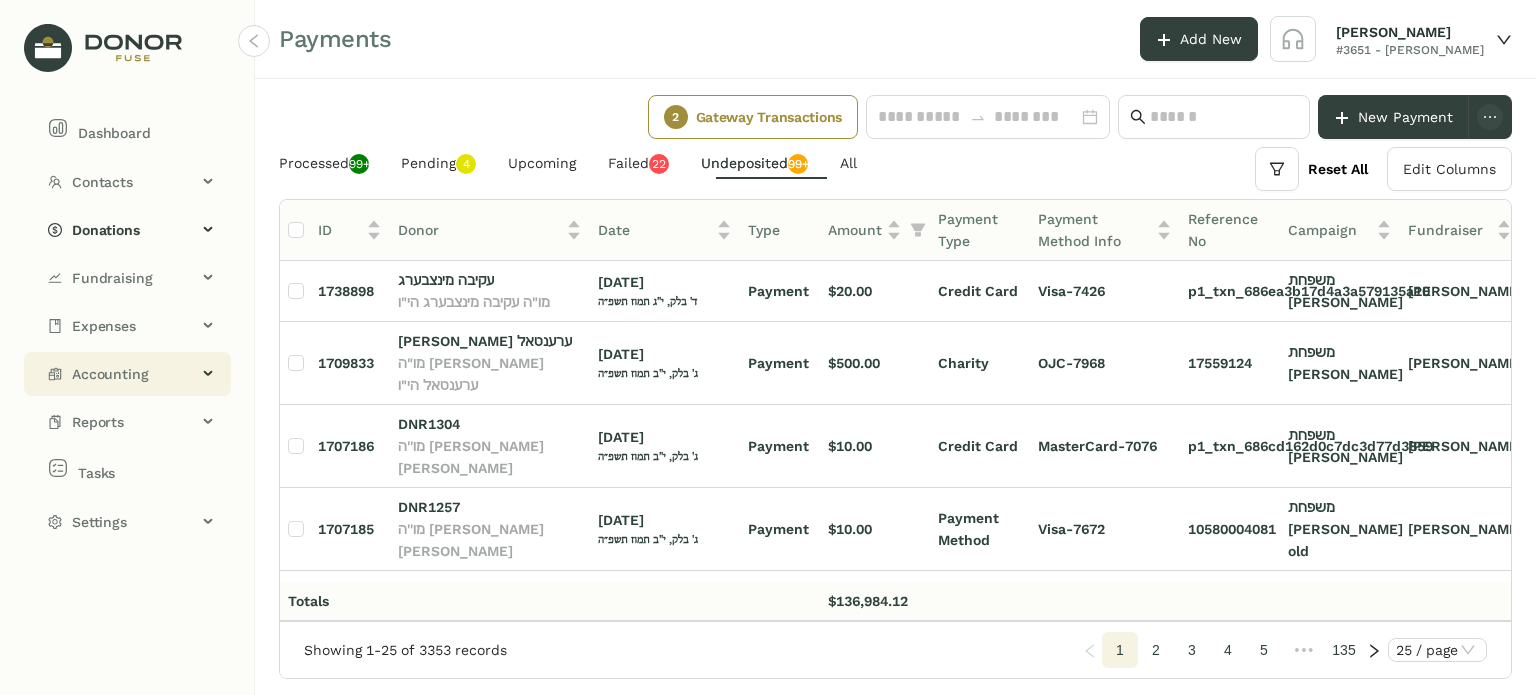 click on "Accounting" 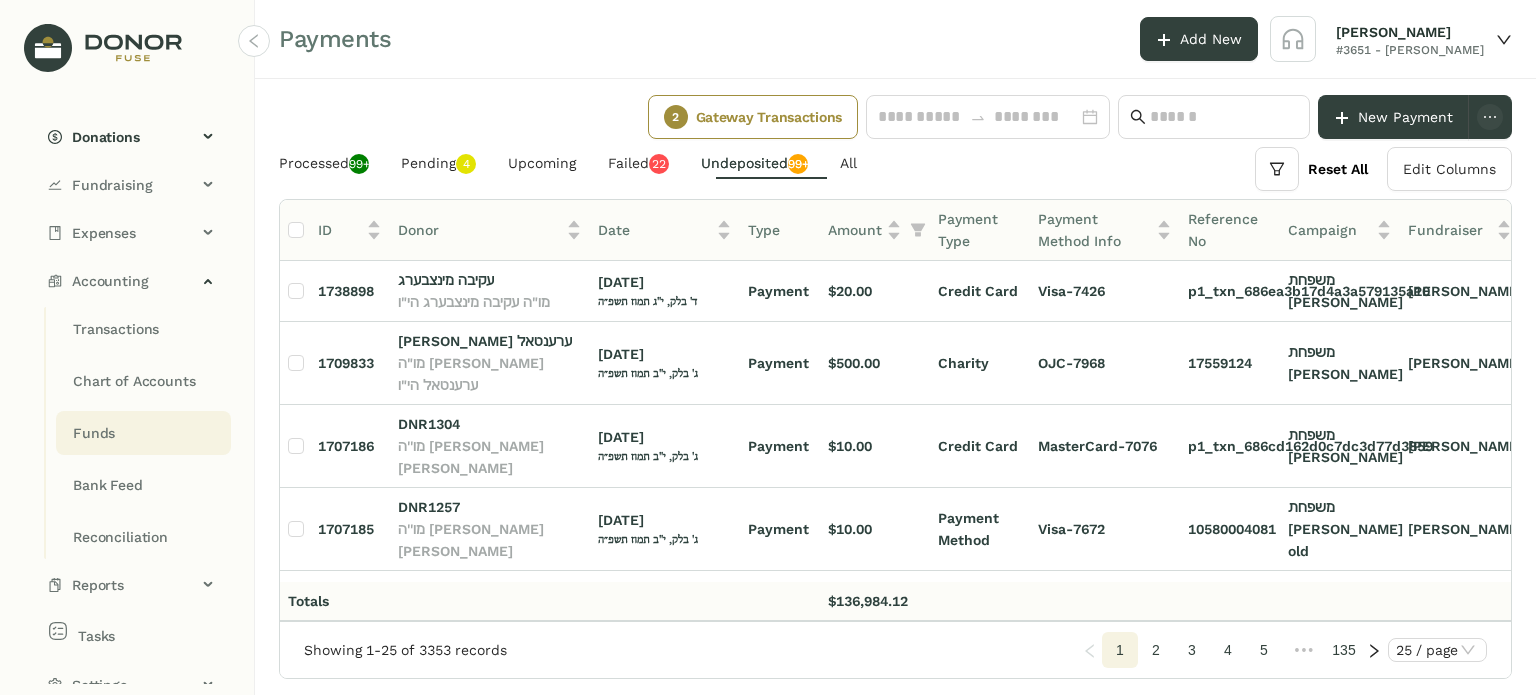 scroll, scrollTop: 116, scrollLeft: 0, axis: vertical 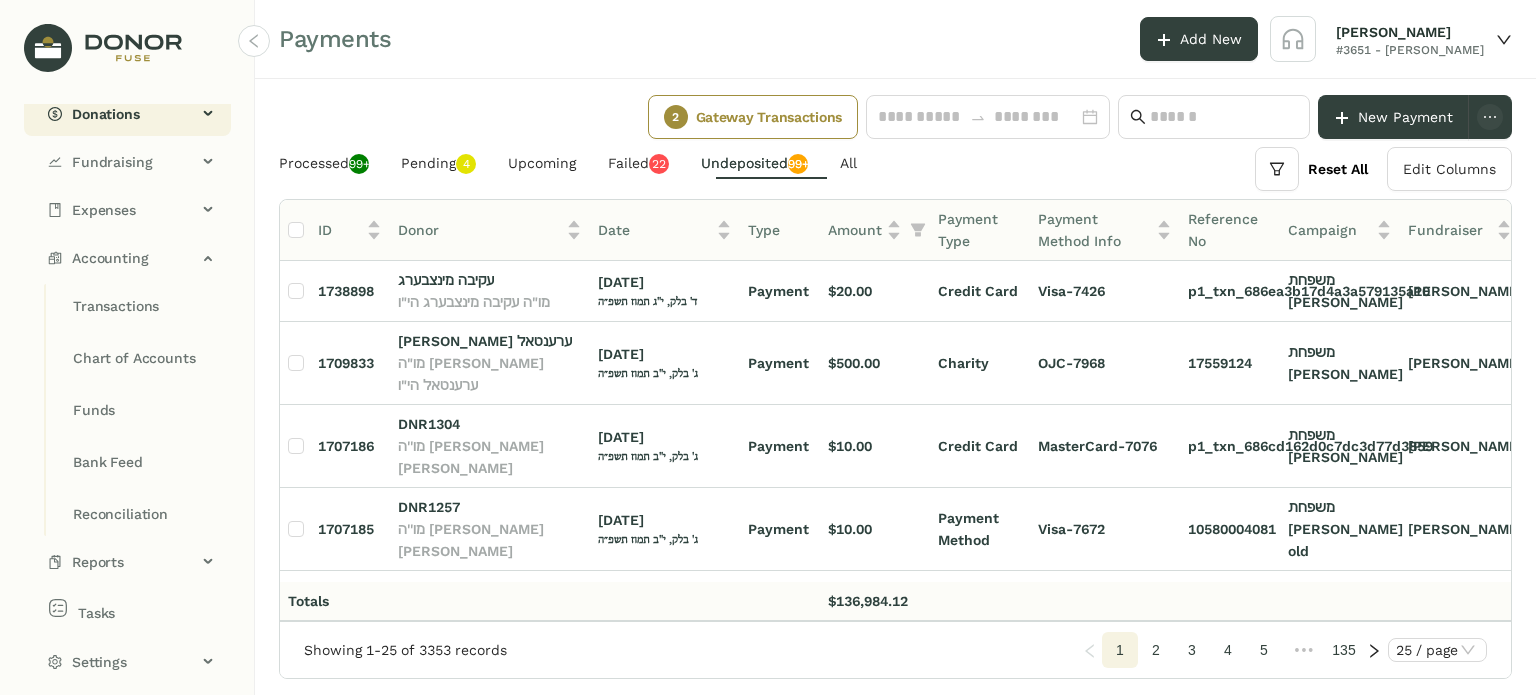 click on "Donations" 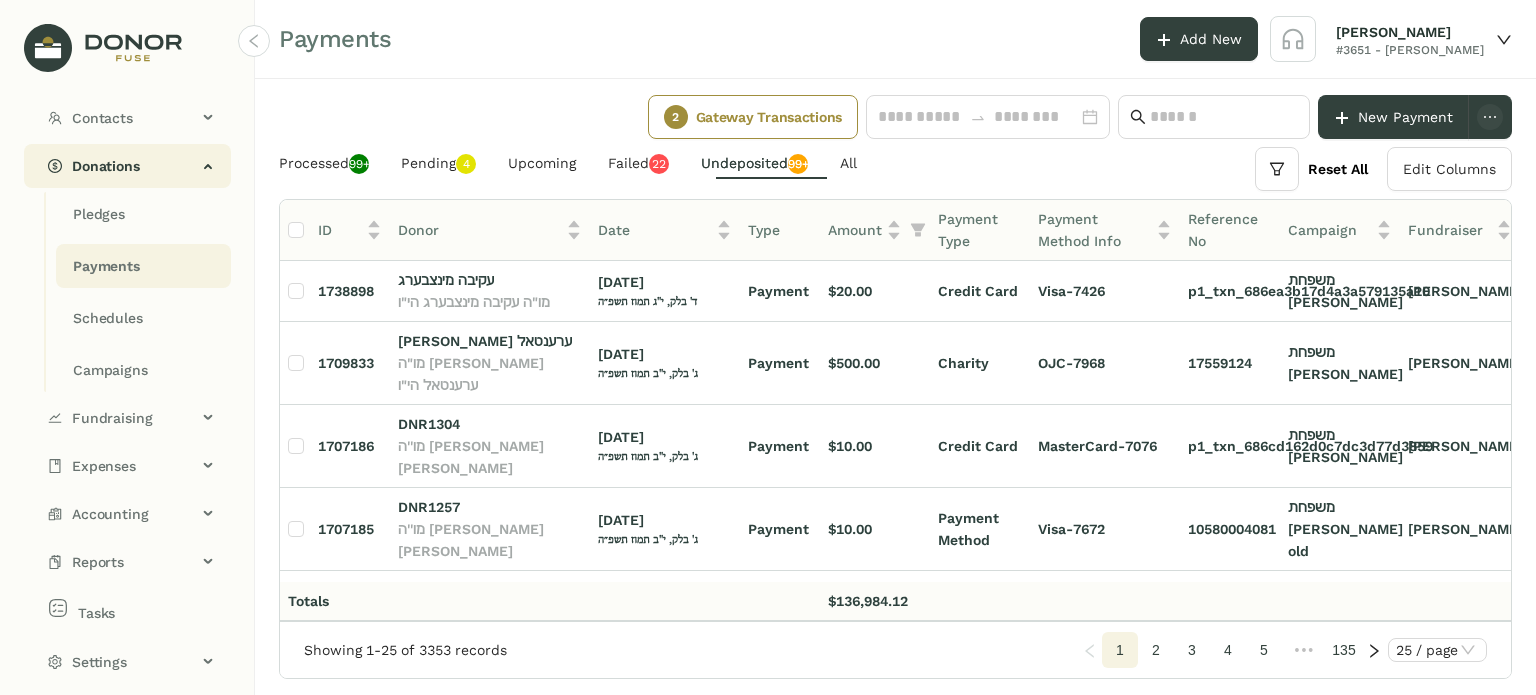 scroll, scrollTop: 64, scrollLeft: 0, axis: vertical 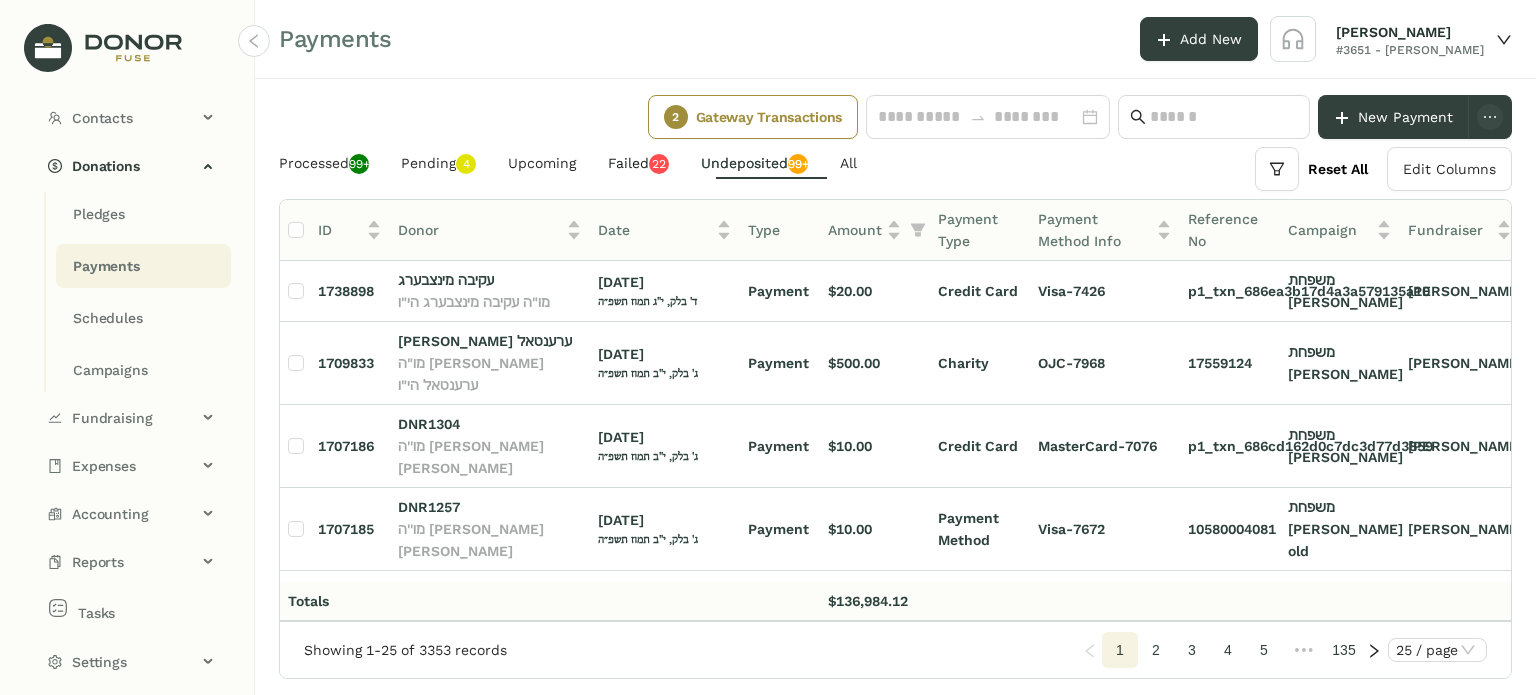 click on "Failed   0   1   2   3   4   5   6   7   8   9   0   1   2   3   4   5   6   7   8   9" 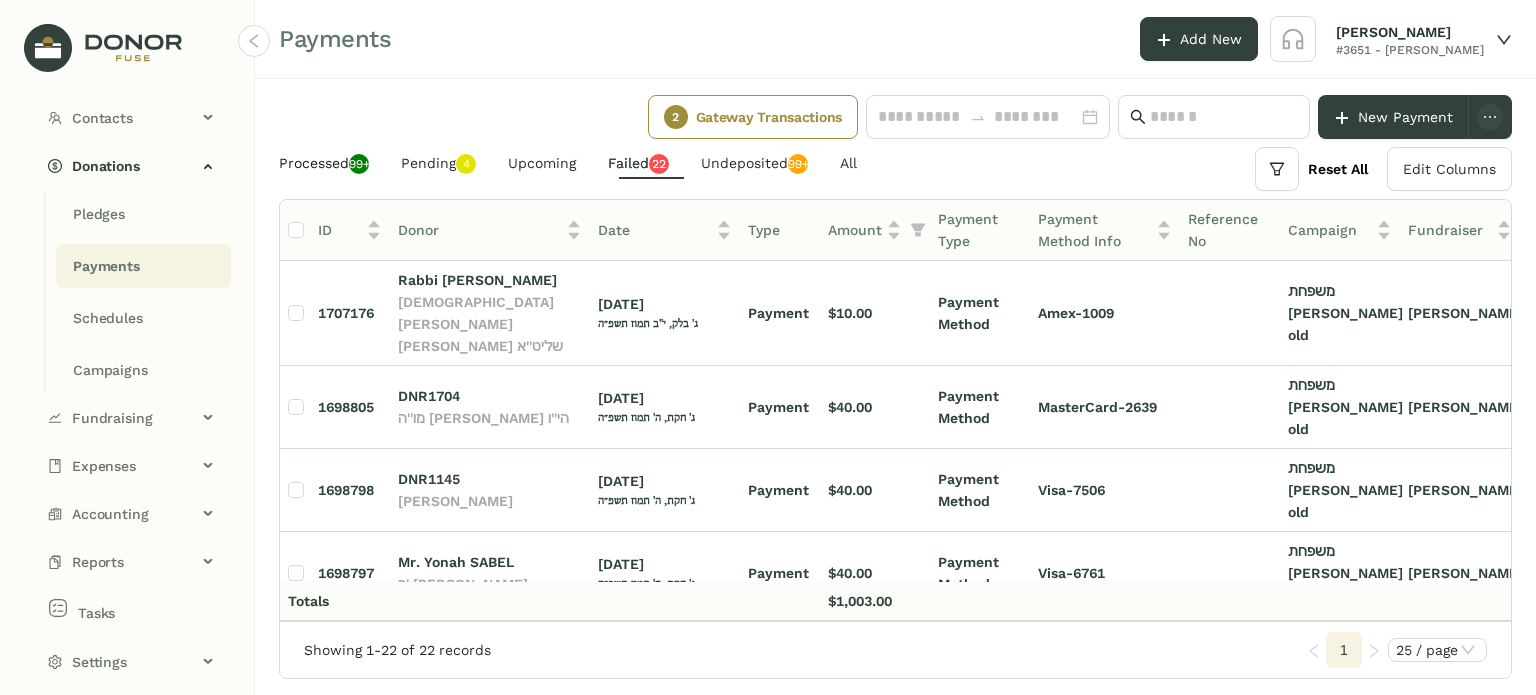 click on "Processed  99+" 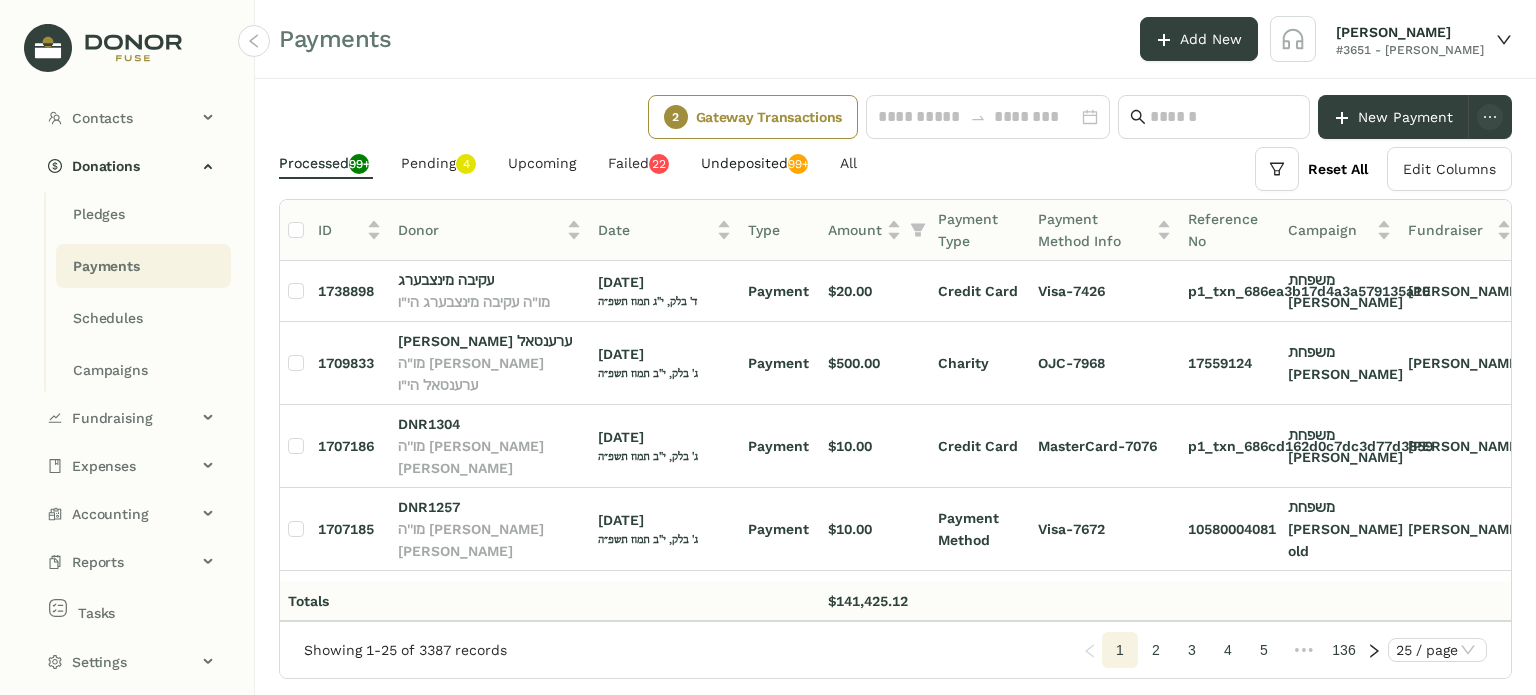 click on "Undeposited  99+" 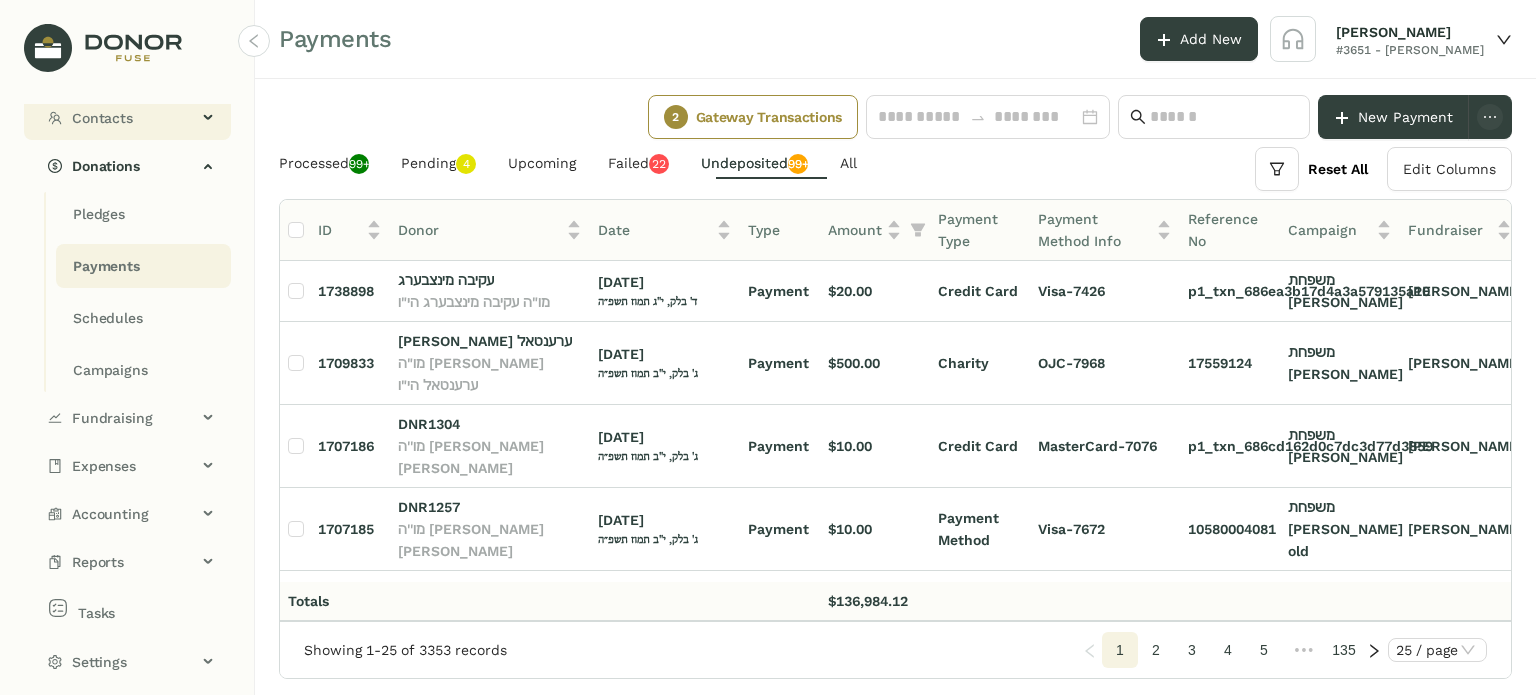 click on "Contacts" 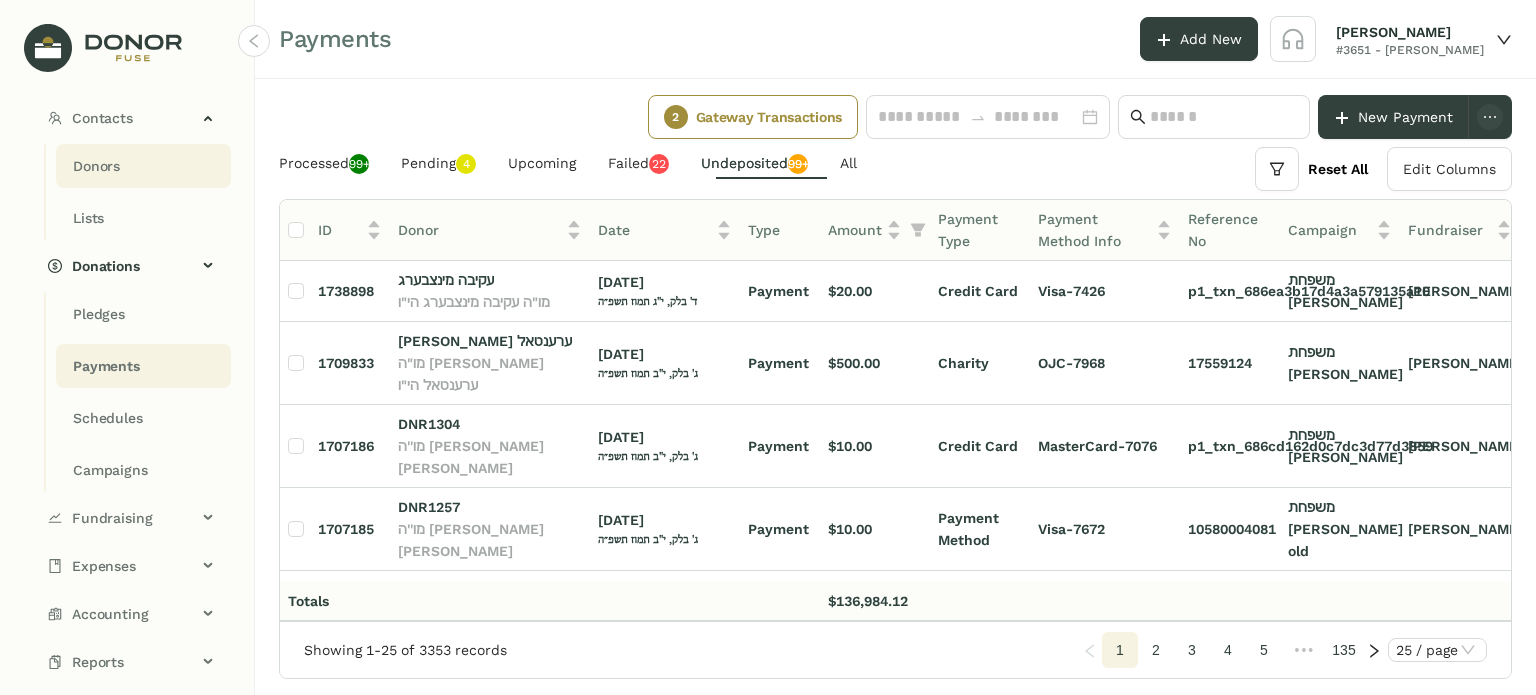 scroll, scrollTop: 0, scrollLeft: 0, axis: both 